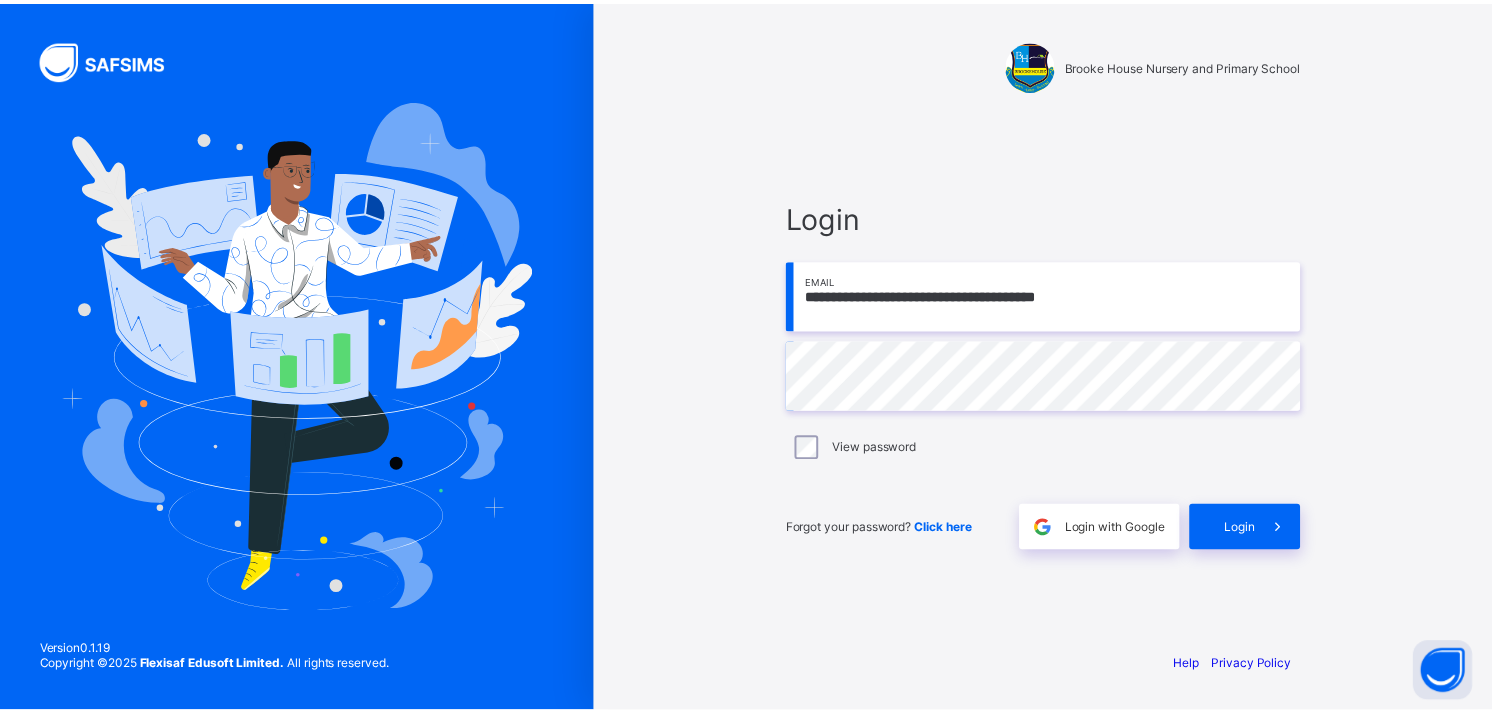 scroll, scrollTop: 0, scrollLeft: 0, axis: both 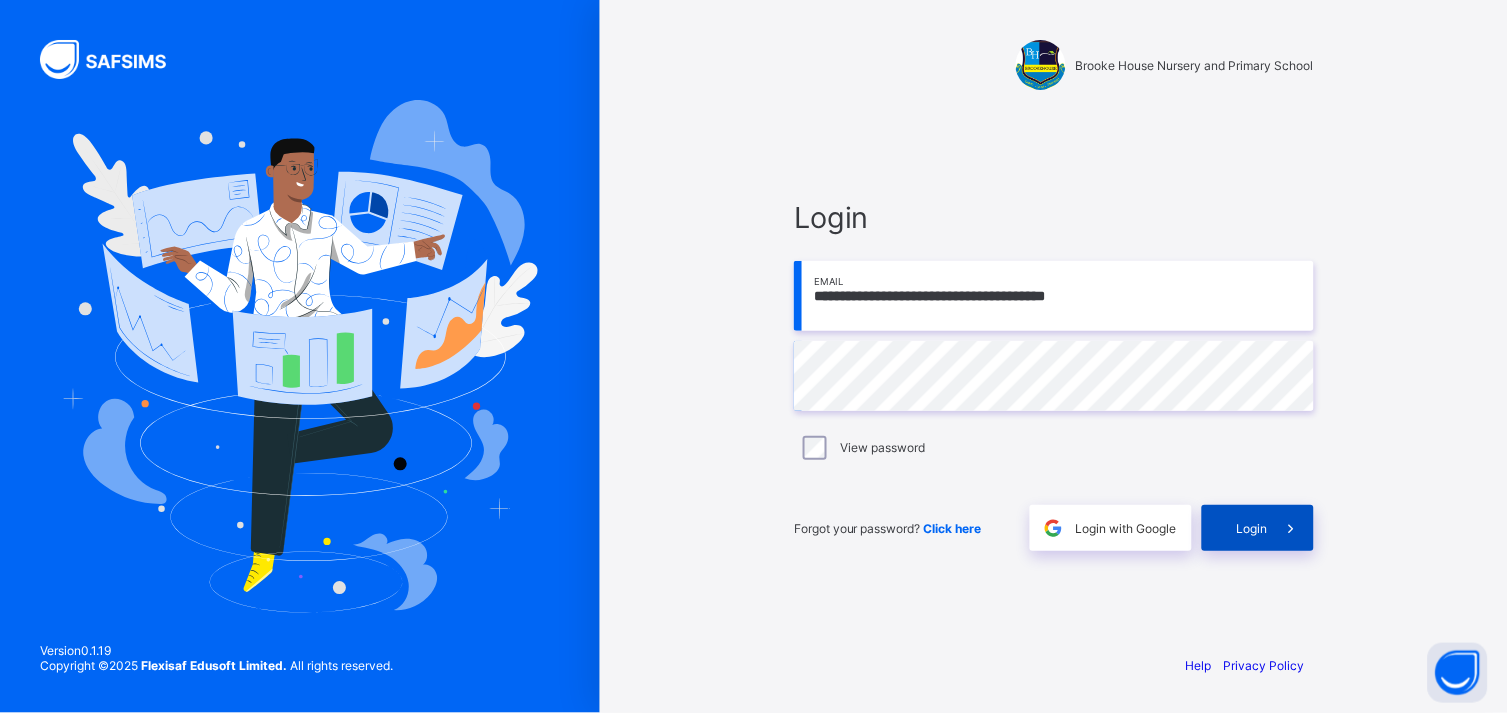 click on "Login" at bounding box center [1258, 528] 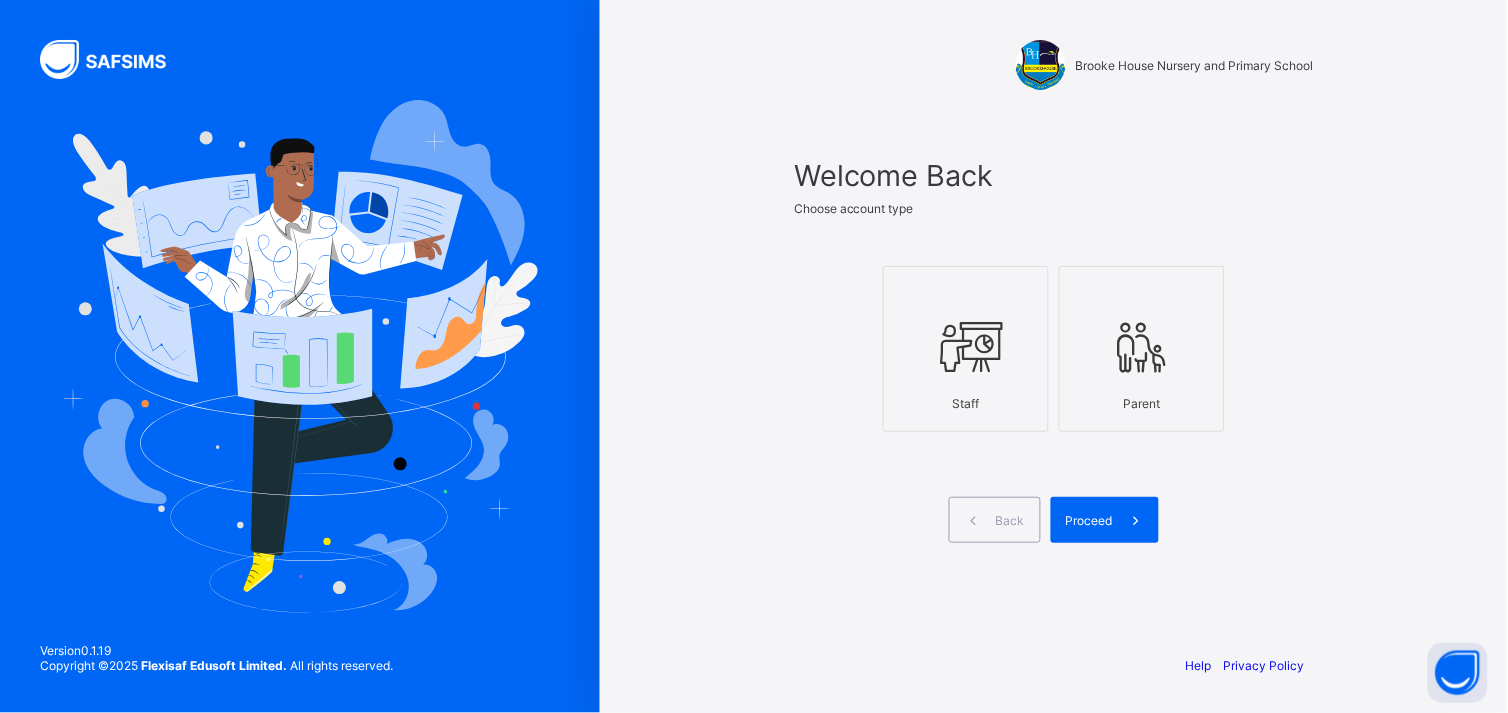 click at bounding box center [966, 292] 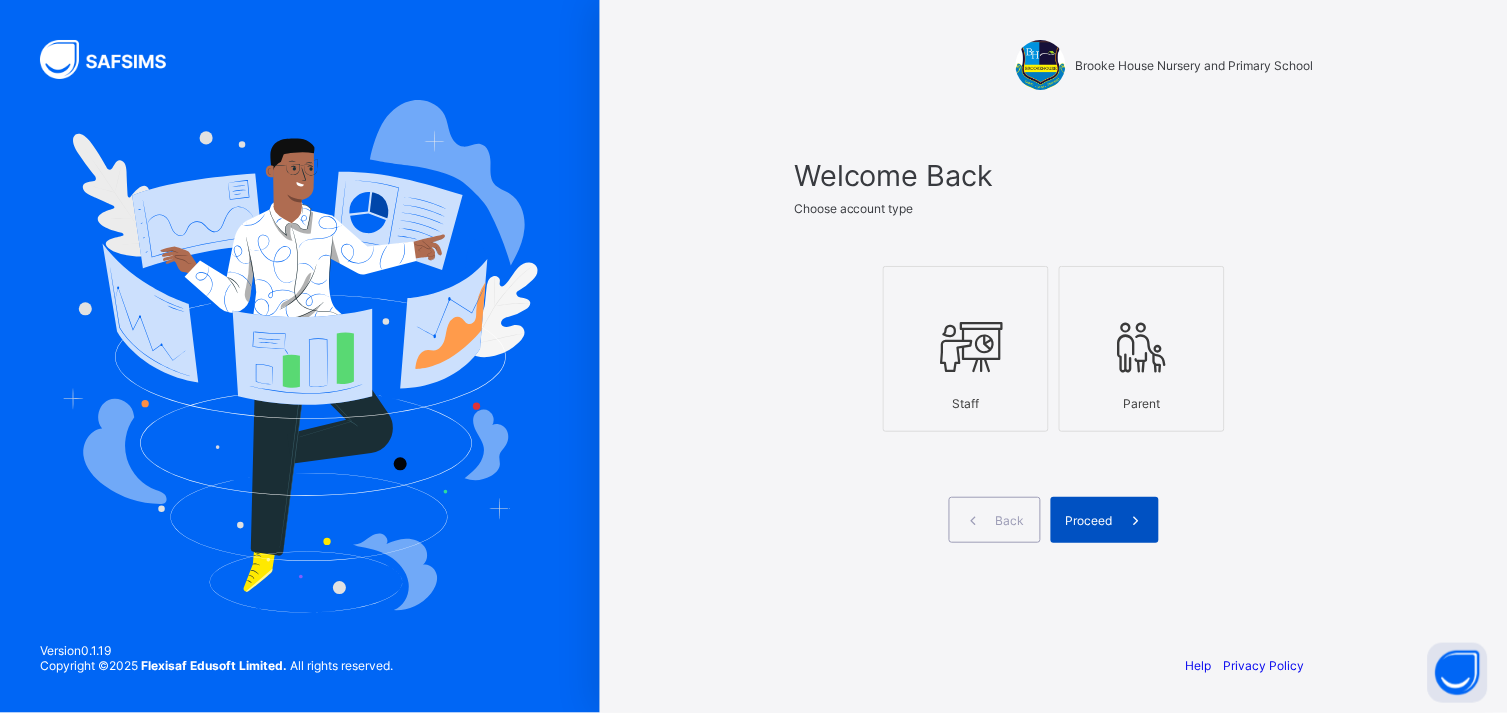 click on "Proceed" at bounding box center (1089, 520) 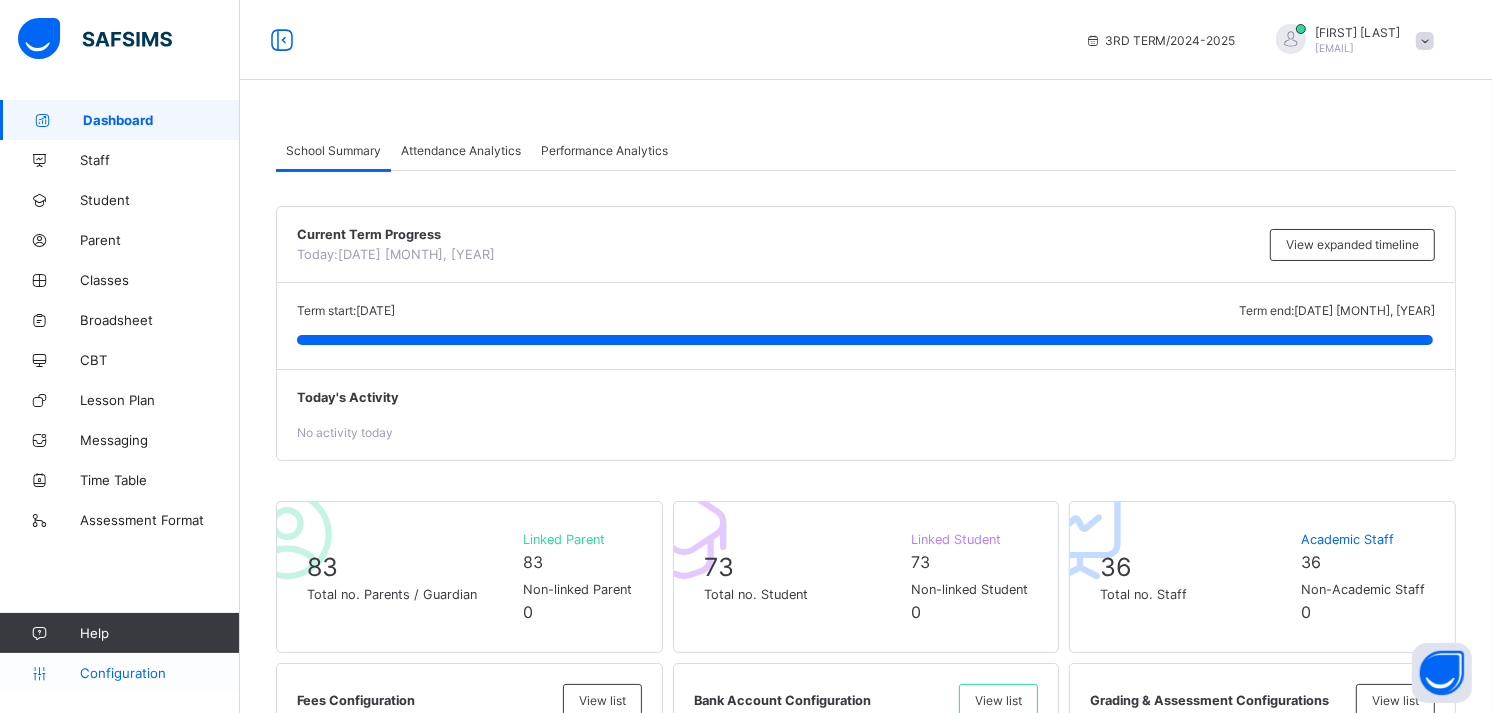click on "Configuration" at bounding box center [159, 673] 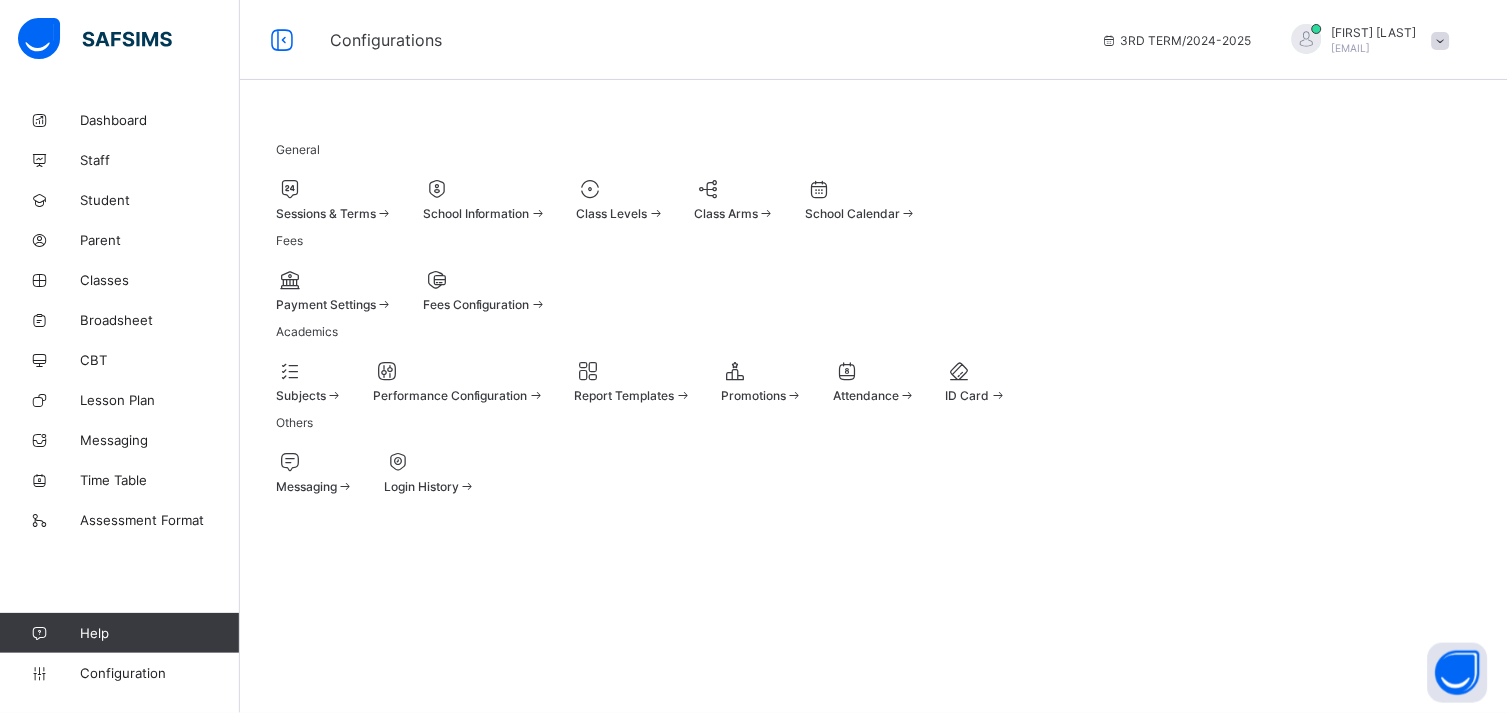 click on "Sessions & Terms" at bounding box center (334, 213) 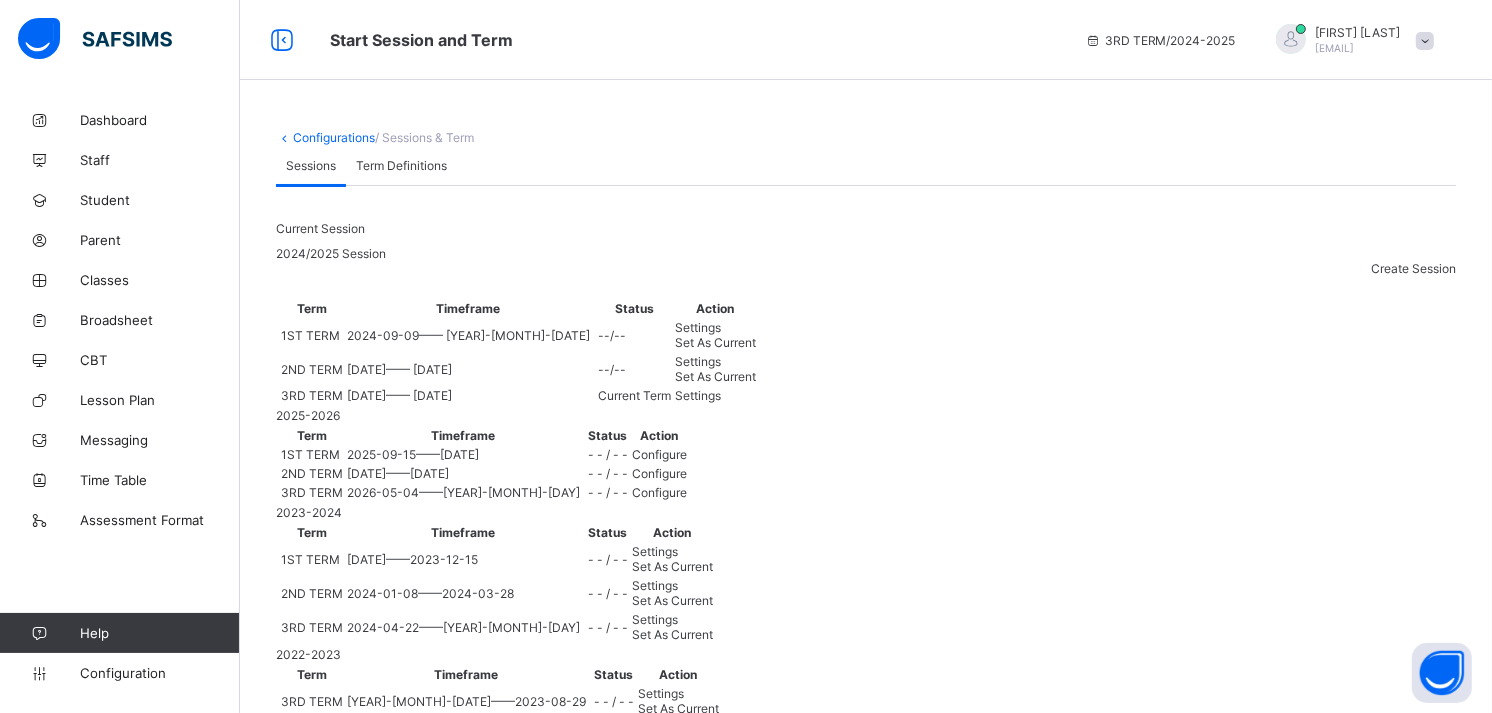 click on "Settings" at bounding box center [715, 395] 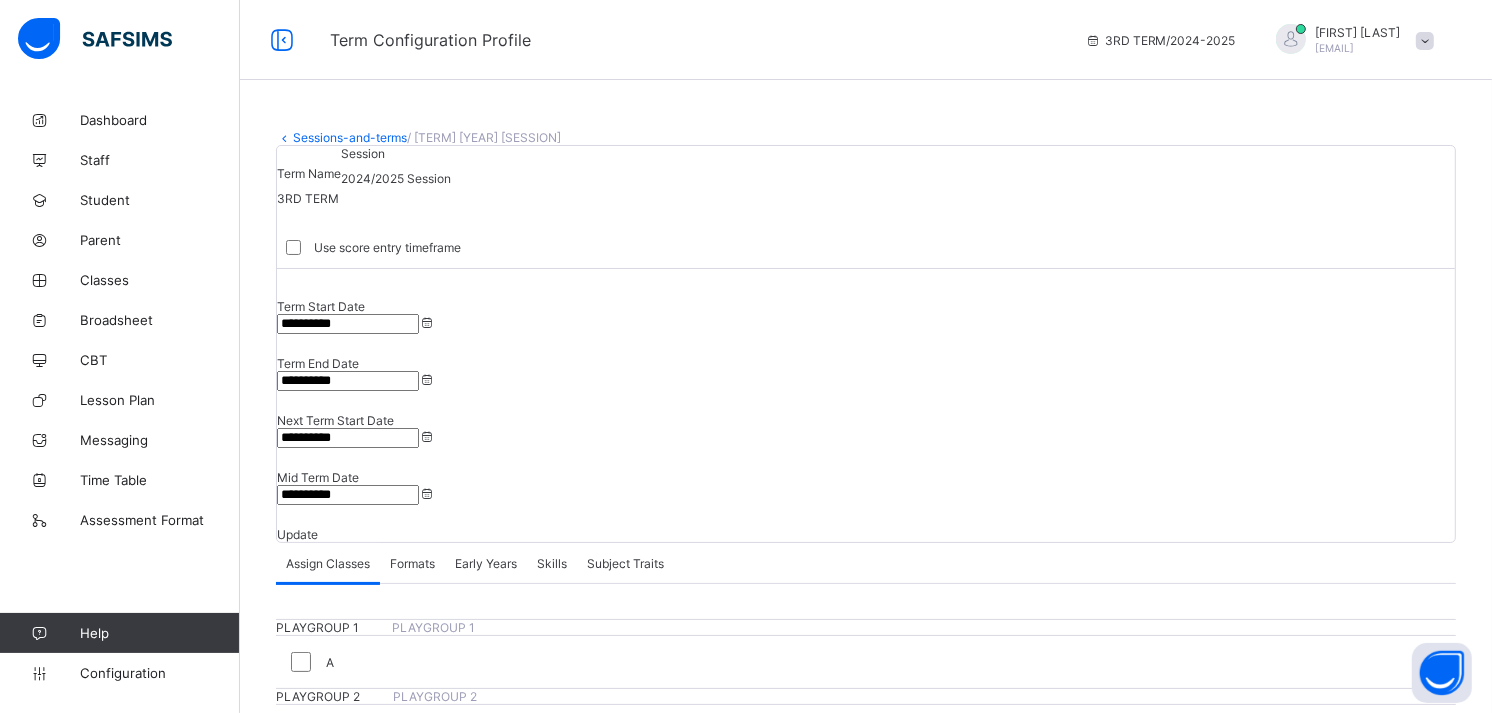 click on "**********" at bounding box center (348, 381) 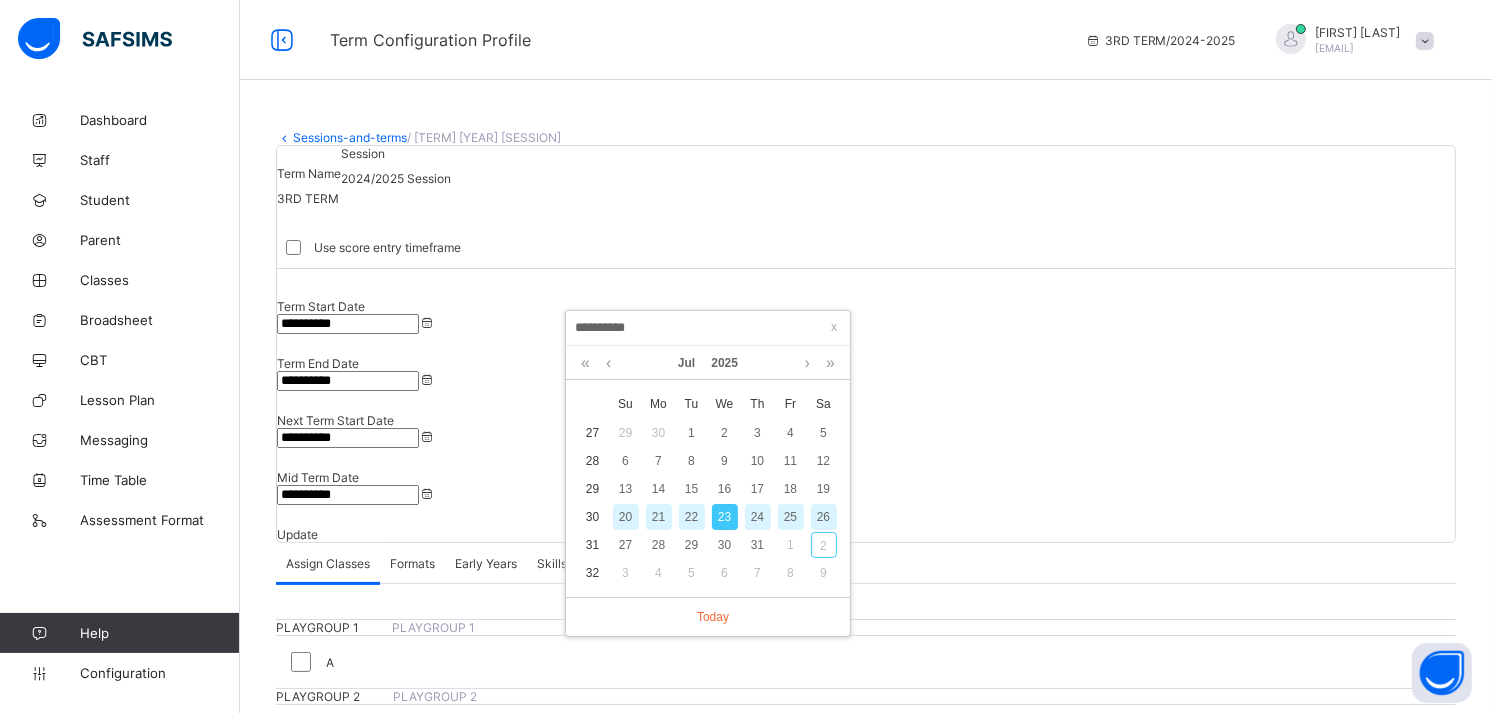 click on "22" at bounding box center [692, 517] 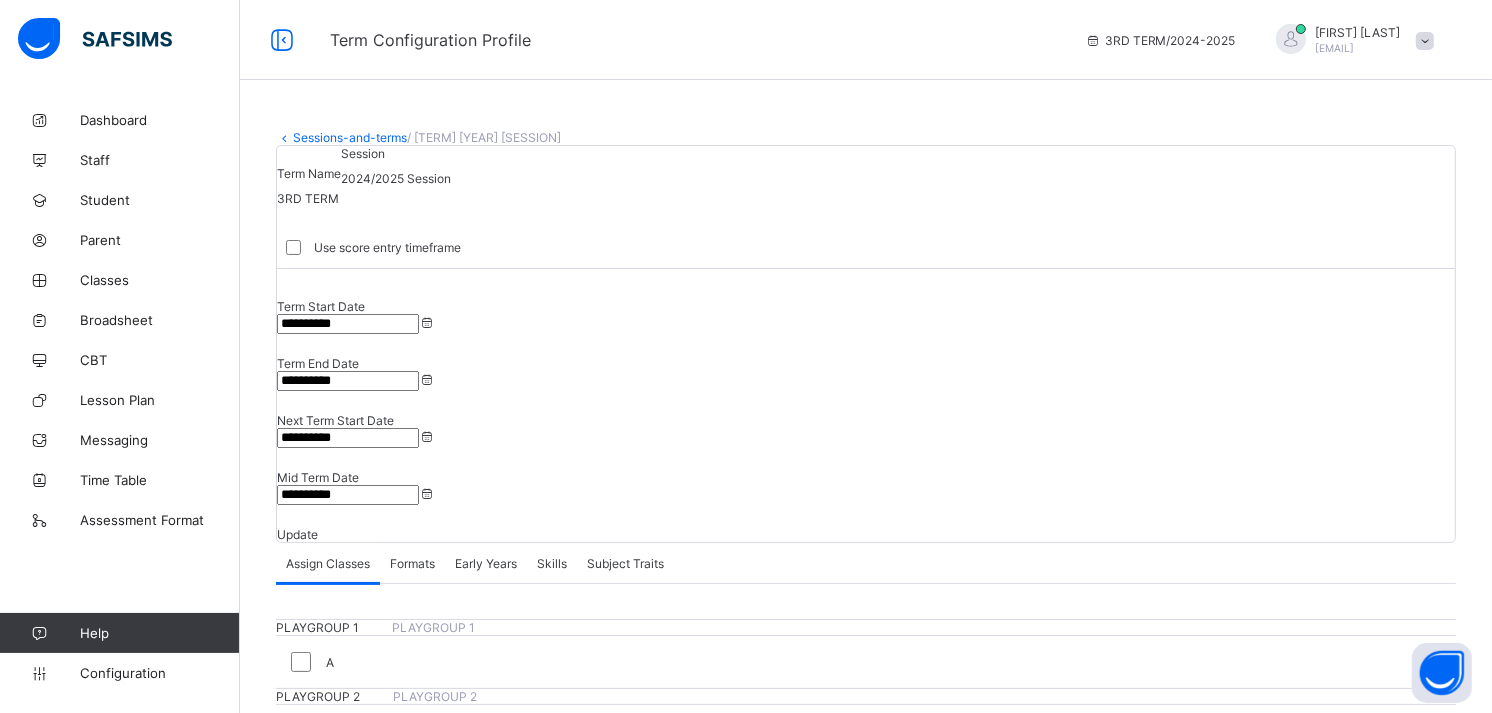 click on "Update" at bounding box center (297, 534) 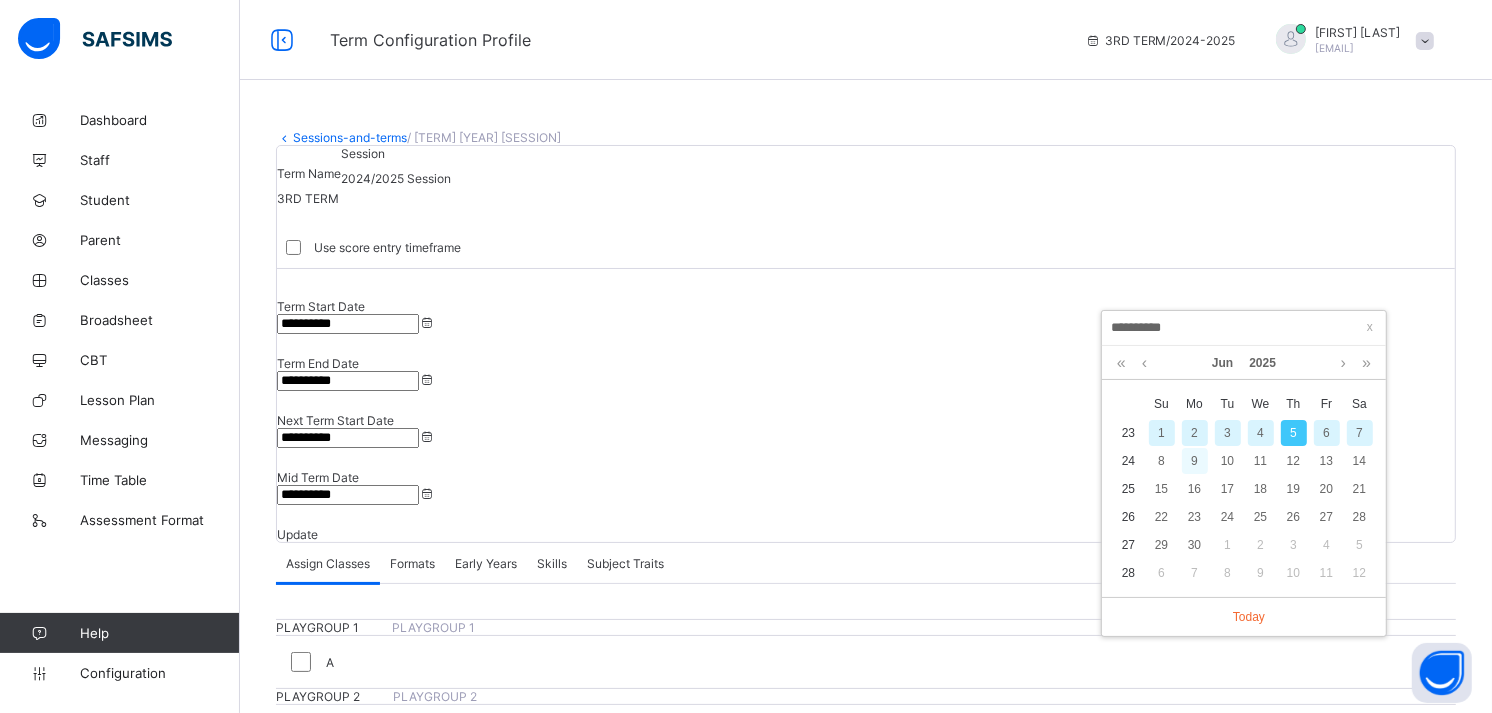 click on "9" at bounding box center [1195, 461] 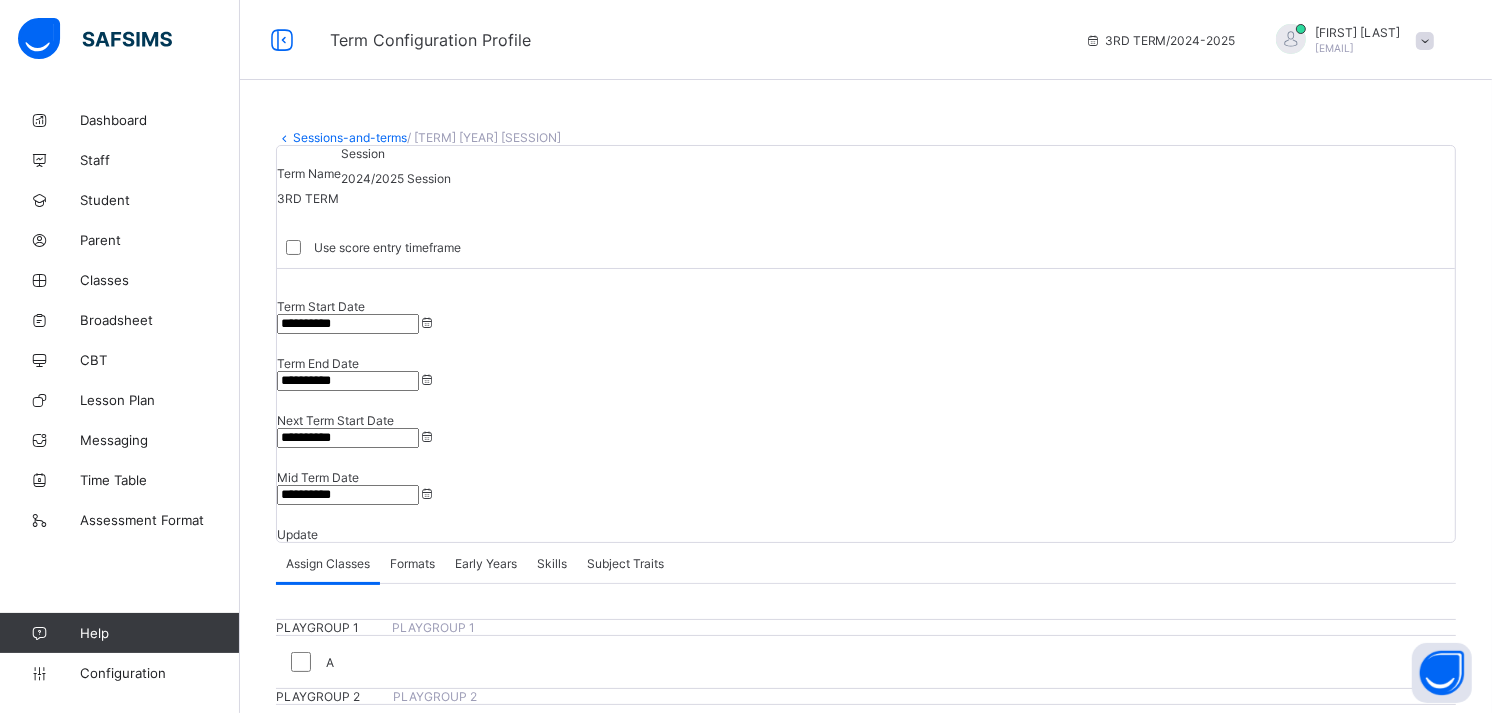 click on "Update" at bounding box center [861, 534] 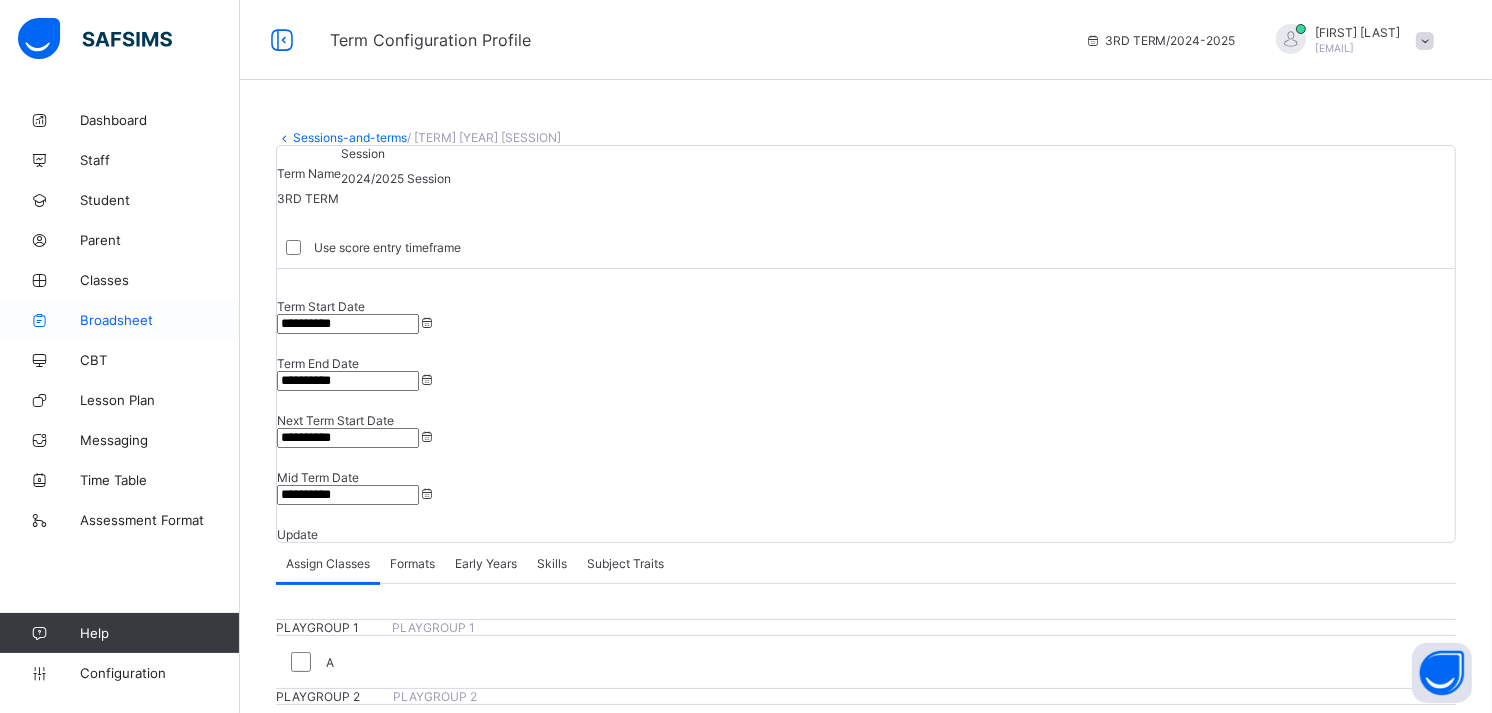 click on "Broadsheet" at bounding box center [120, 320] 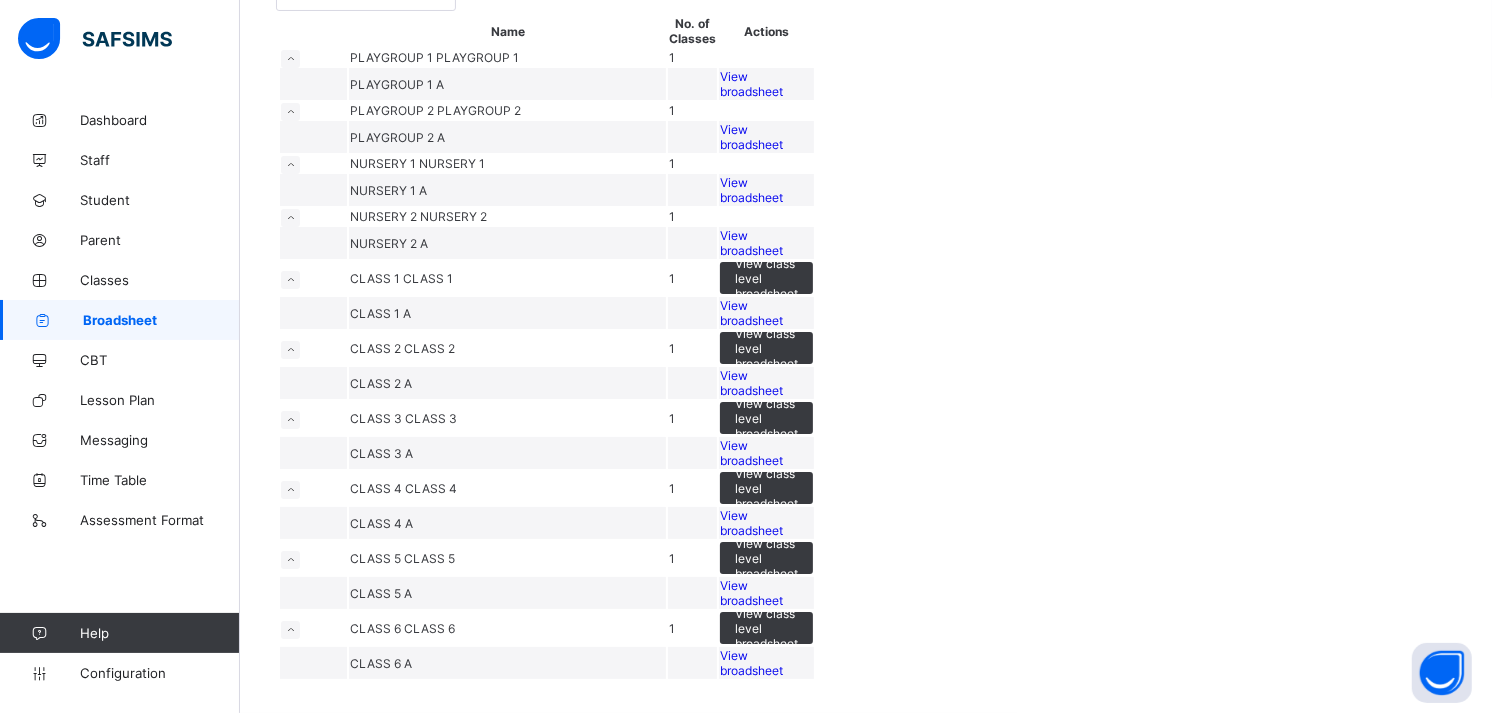 scroll, scrollTop: 247, scrollLeft: 0, axis: vertical 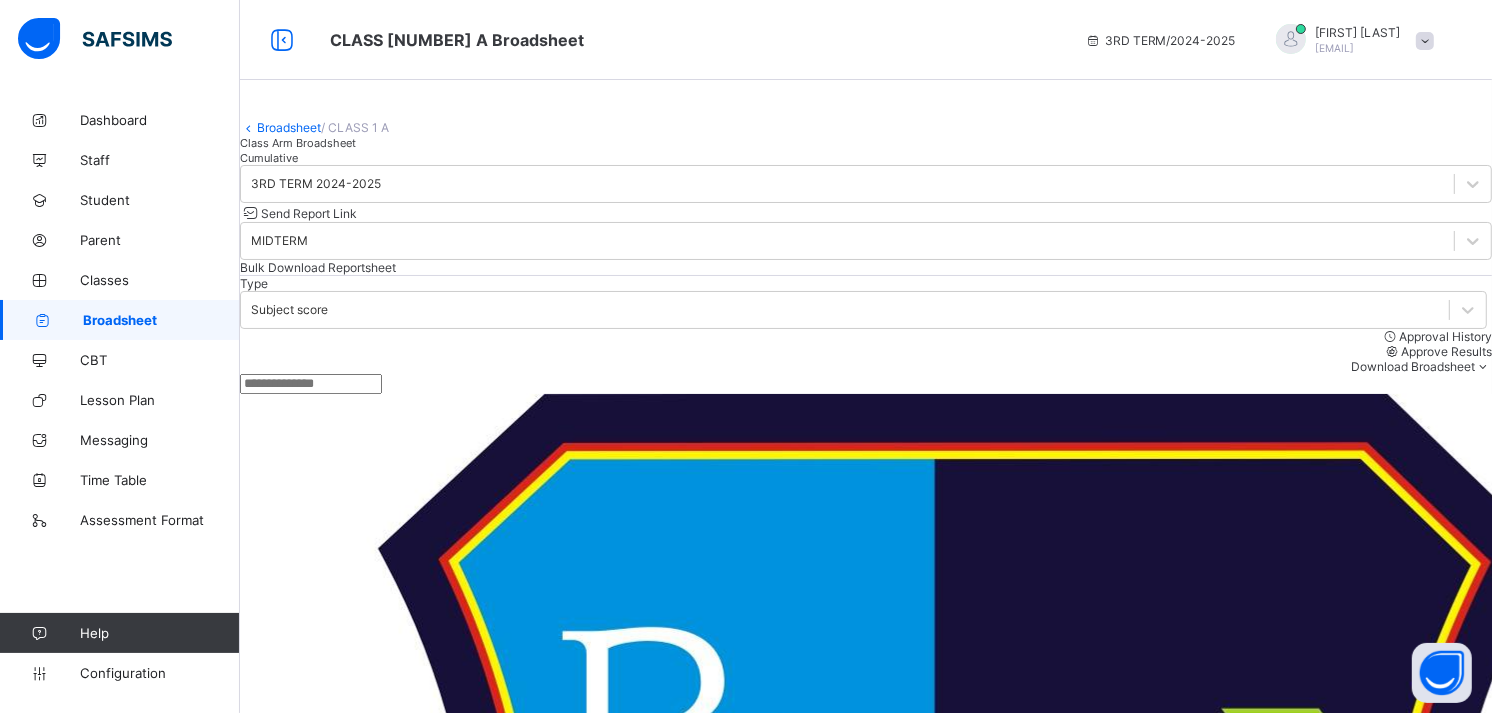 click on "Cumulative" at bounding box center [269, 158] 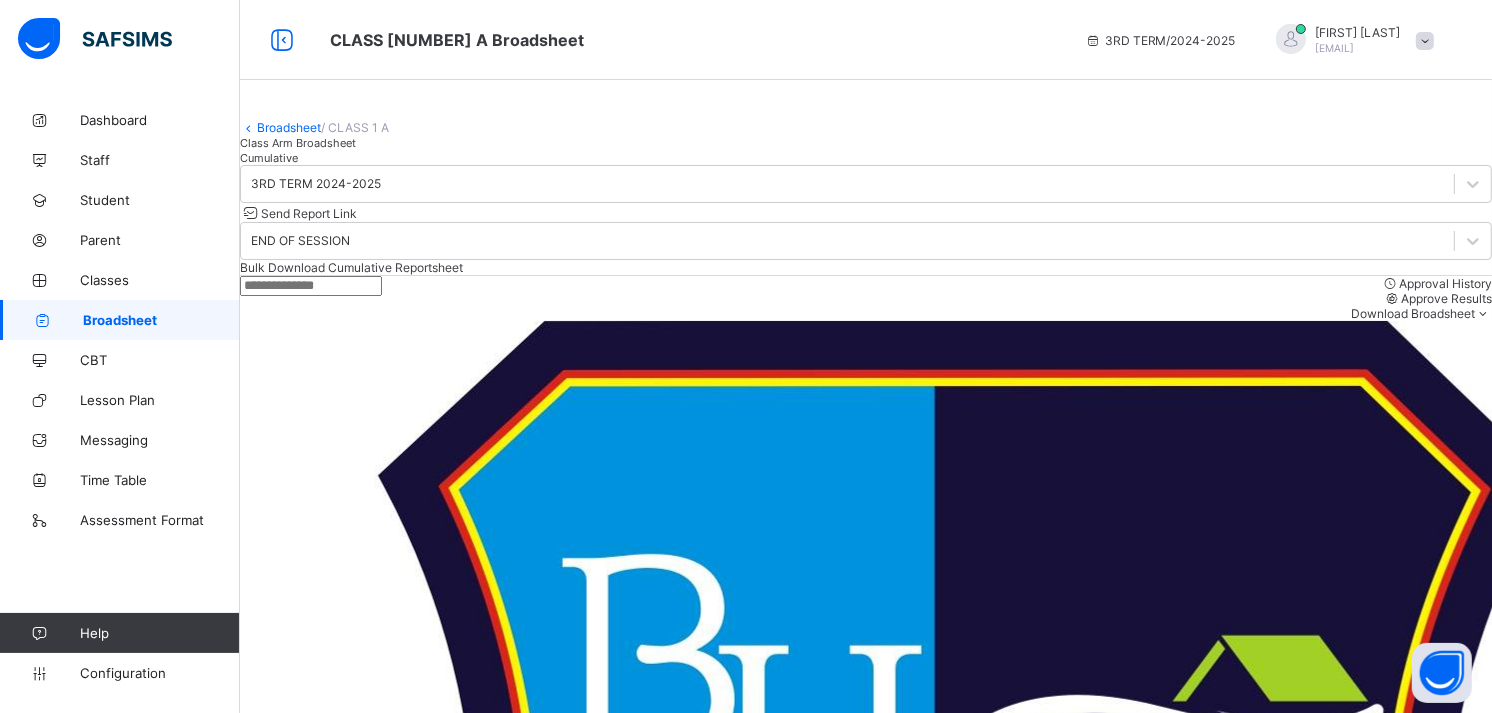 click on "ANTON  SADO     BH/21/155" at bounding box center [361, 2392] 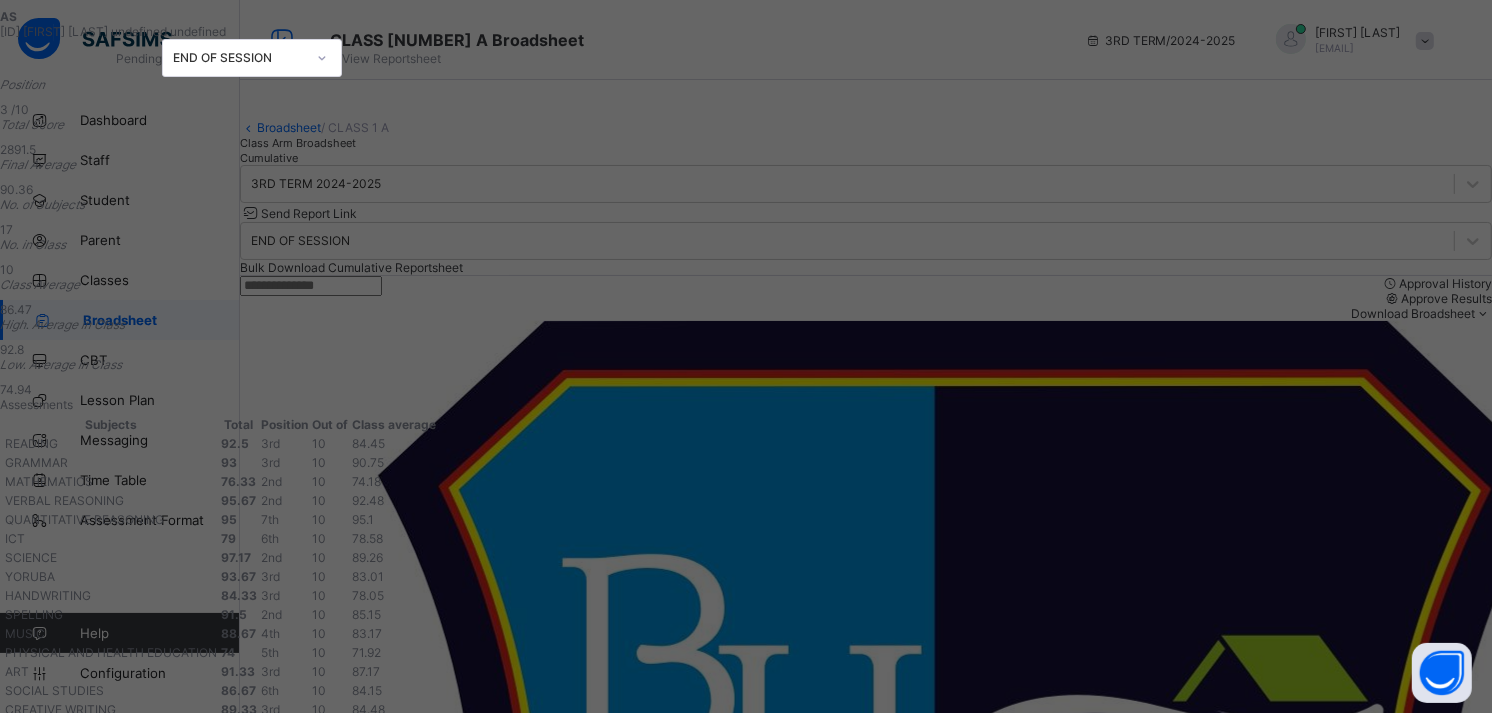 scroll, scrollTop: 0, scrollLeft: 0, axis: both 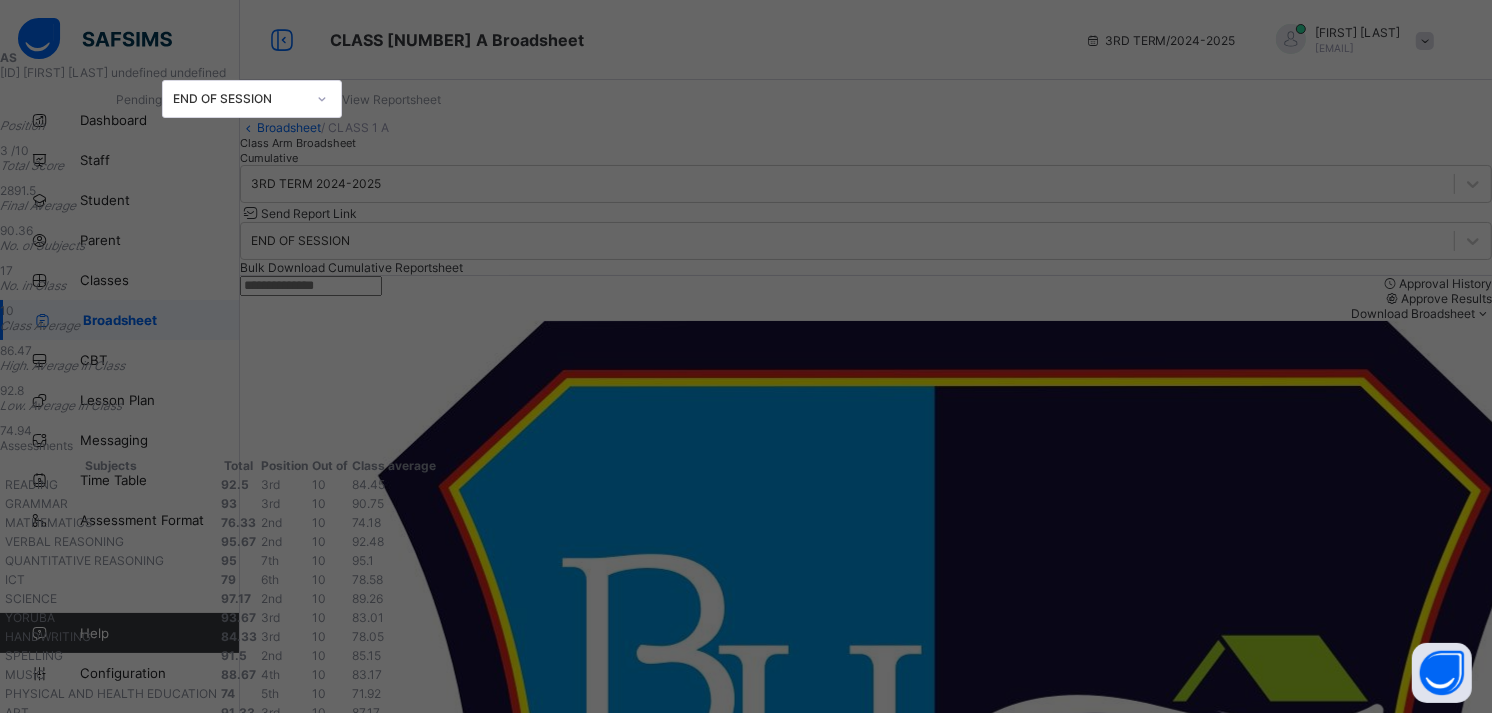 click on "View Reportsheet" at bounding box center (391, 99) 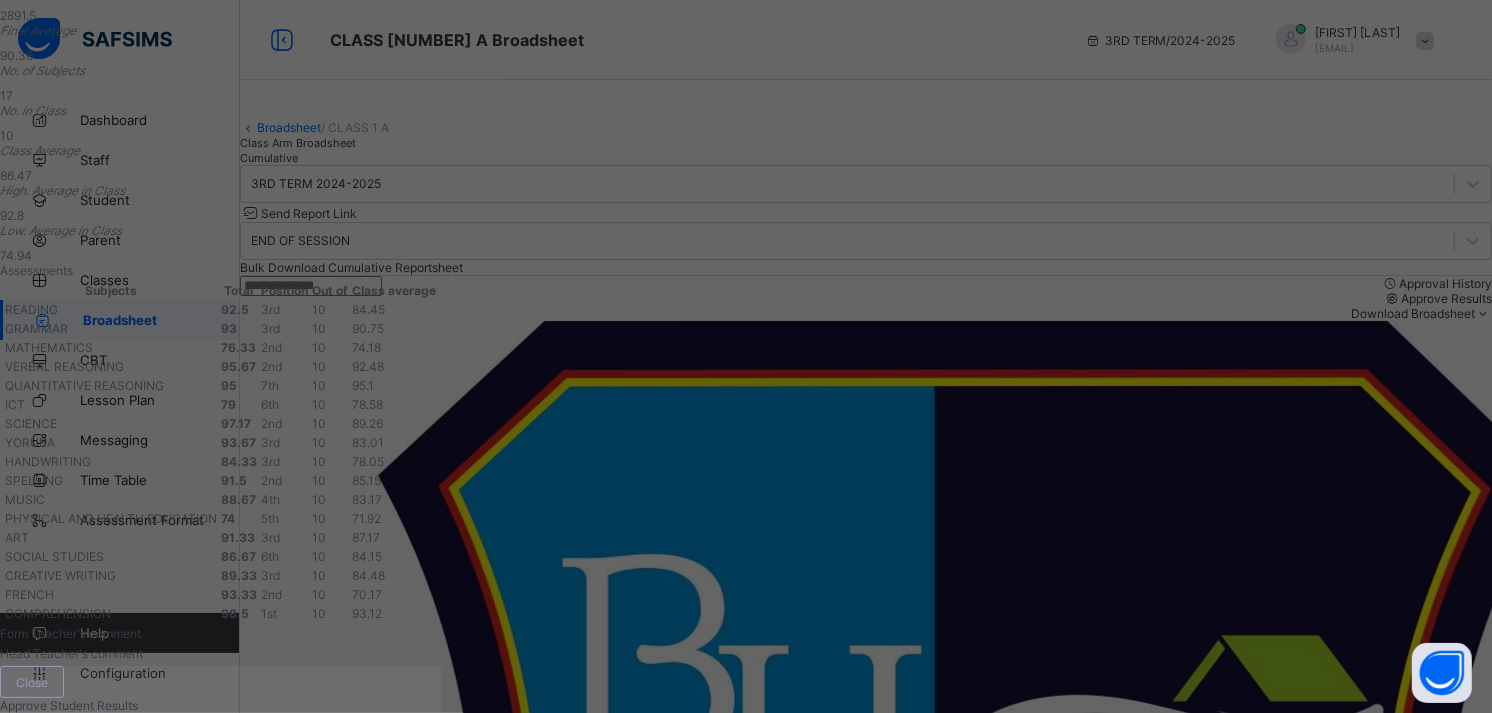 scroll, scrollTop: 722, scrollLeft: 0, axis: vertical 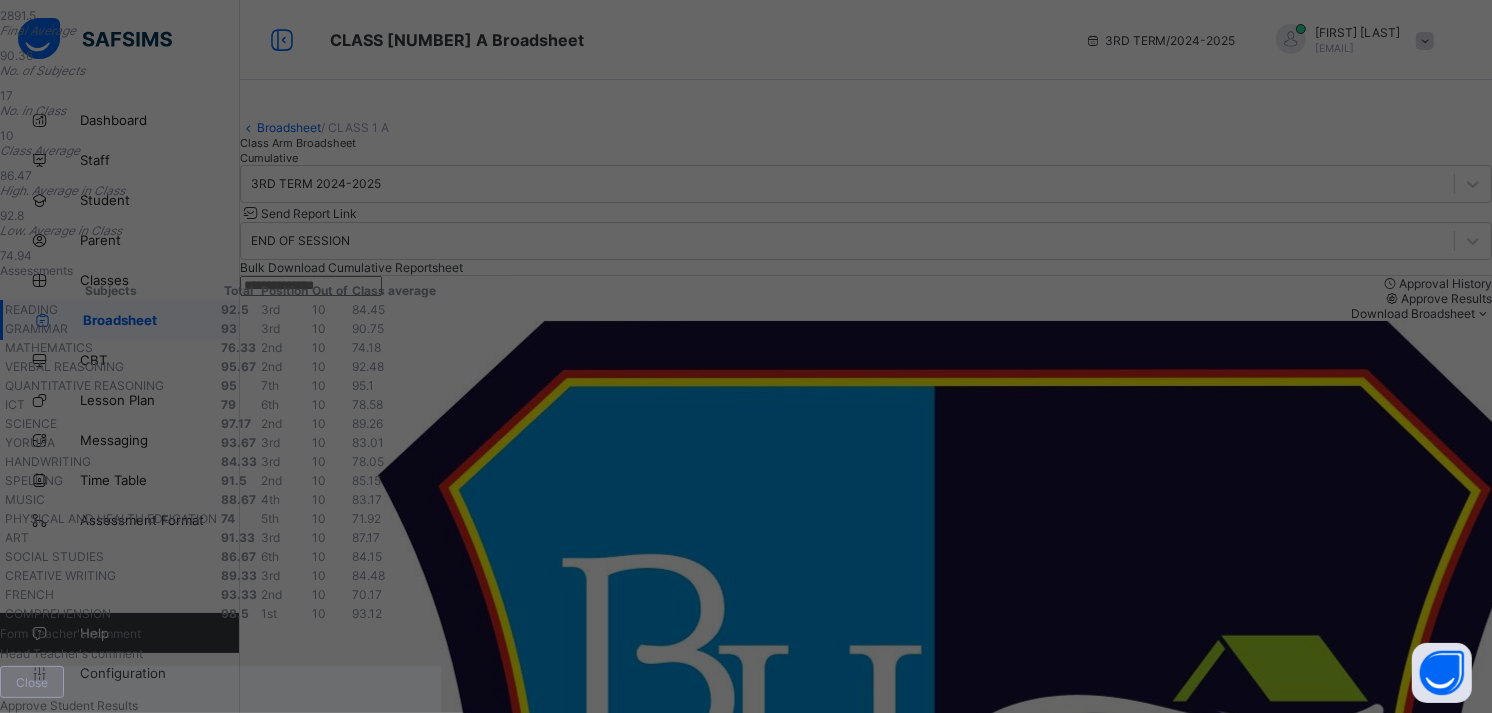 click on "Close" at bounding box center (32, 682) 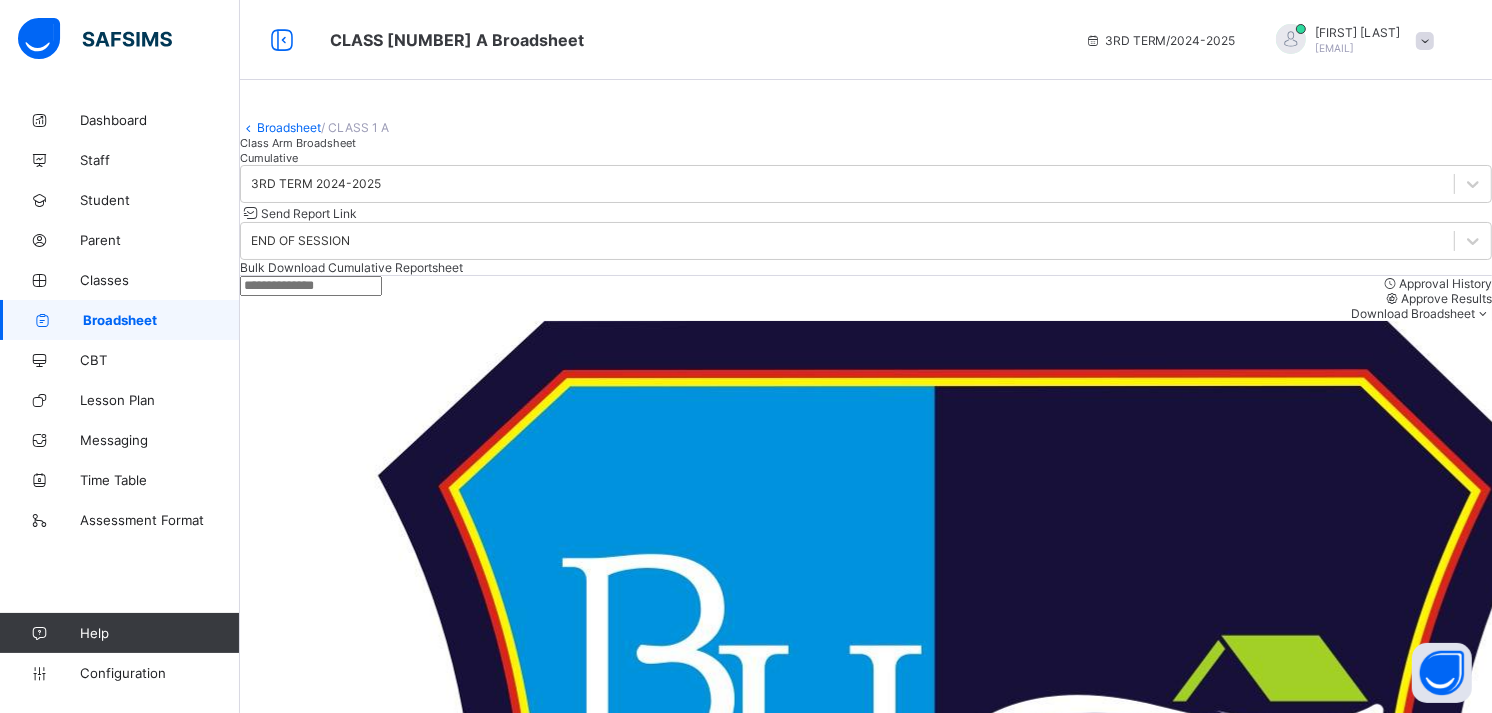 scroll, scrollTop: 157, scrollLeft: 0, axis: vertical 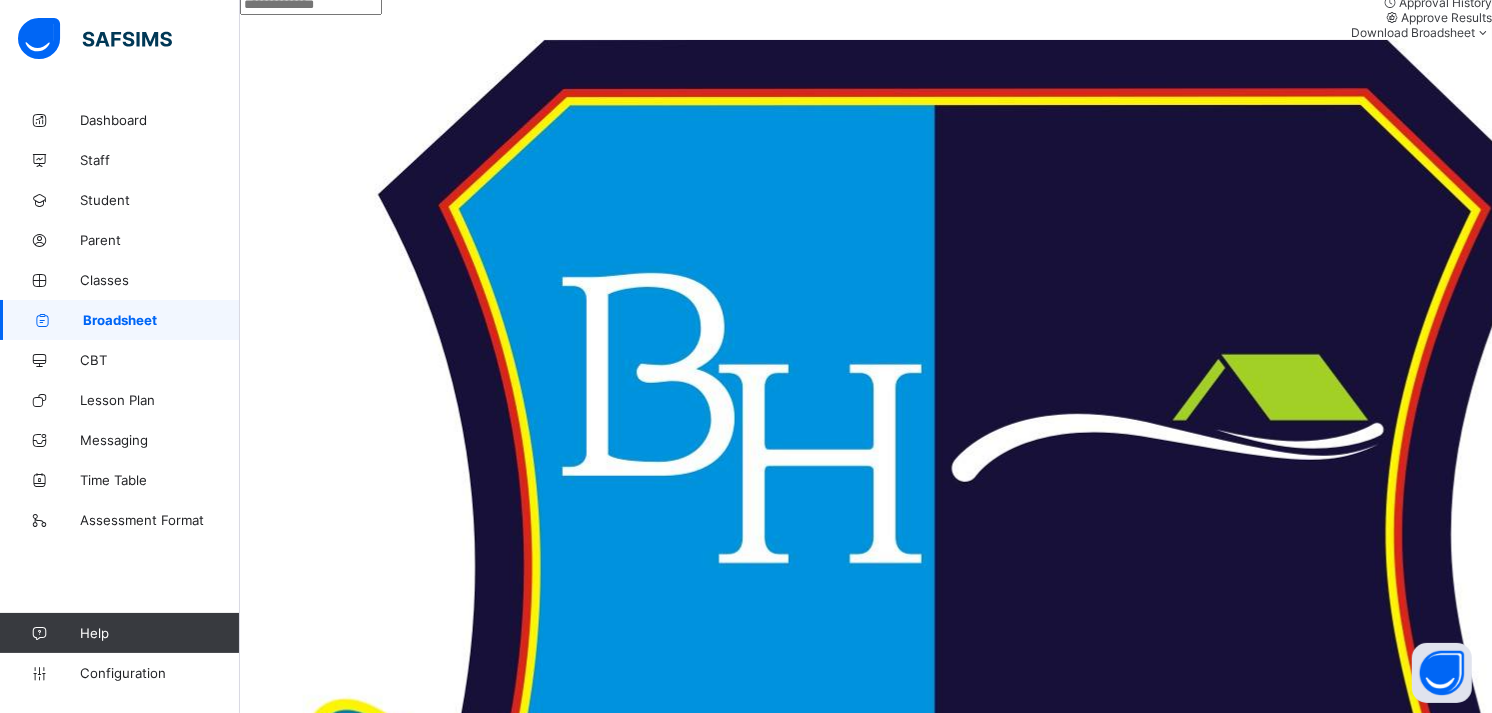 click on "OGHENETEJIRI  ADU     BH/21/156" at bounding box center [361, 2160] 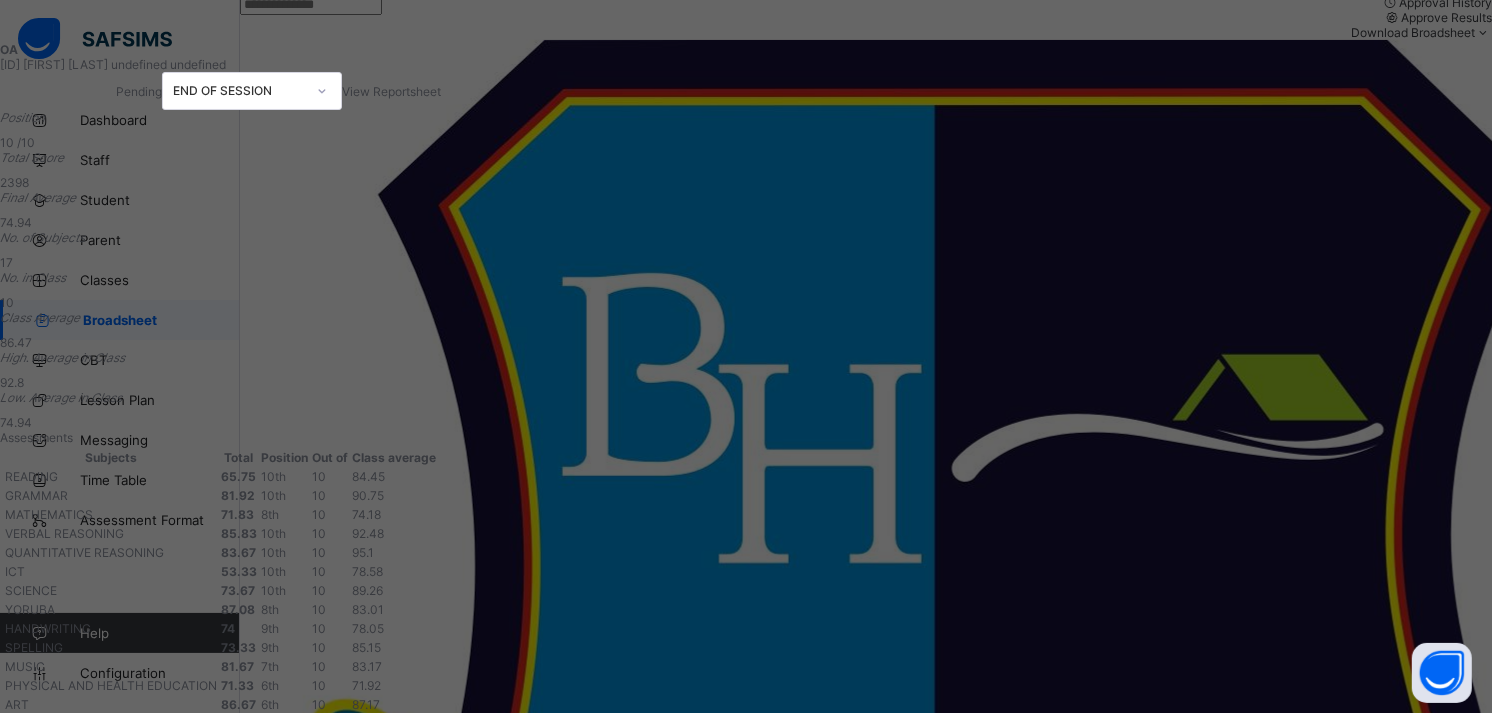 scroll, scrollTop: 0, scrollLeft: 0, axis: both 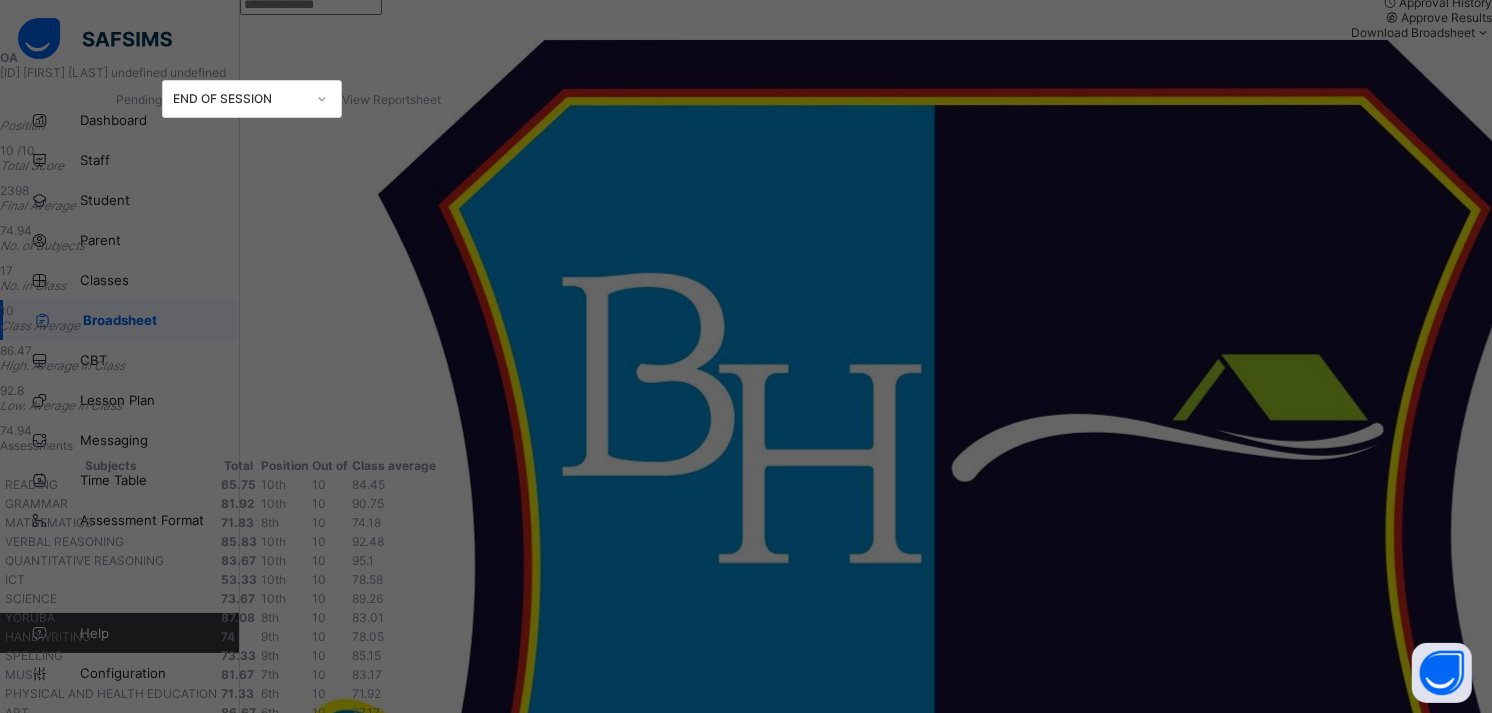 click on "View Reportsheet" at bounding box center [391, 99] 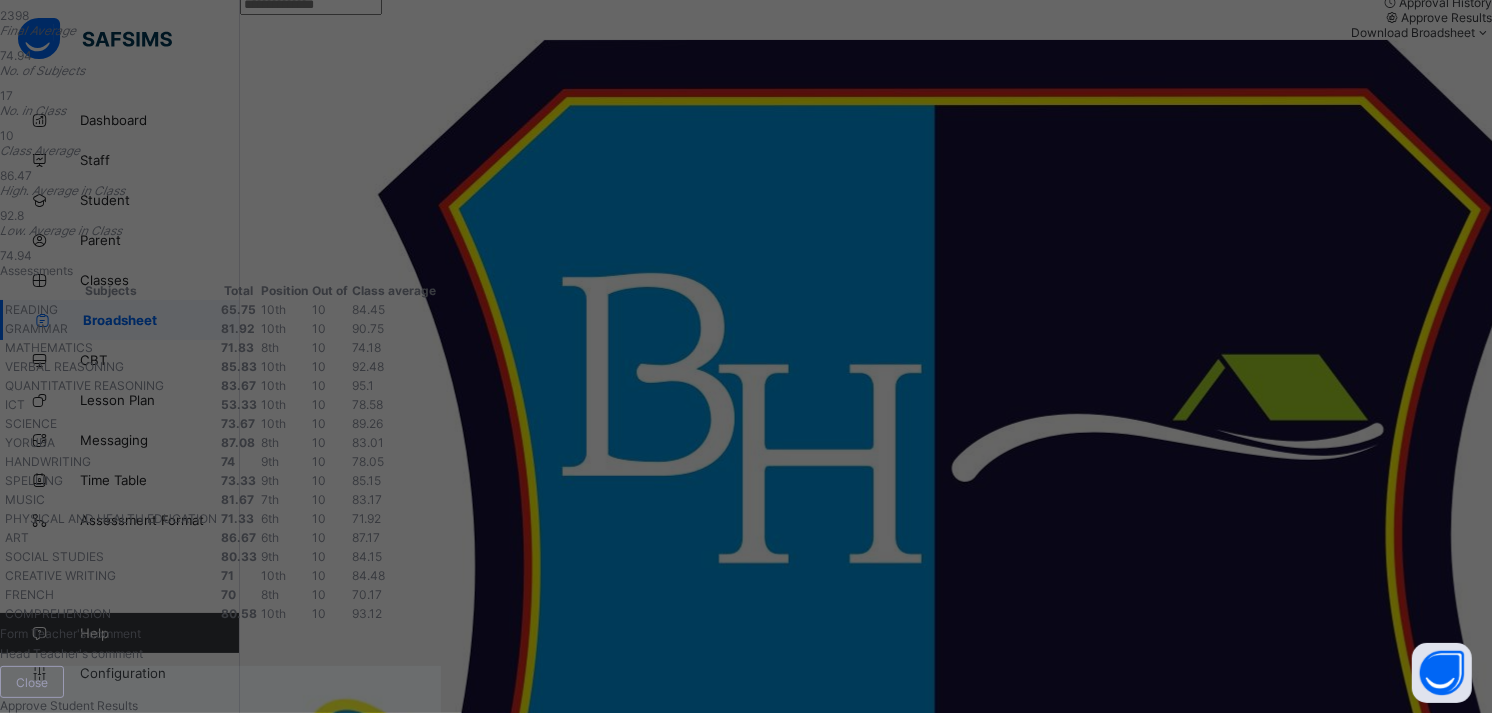 scroll, scrollTop: 722, scrollLeft: 0, axis: vertical 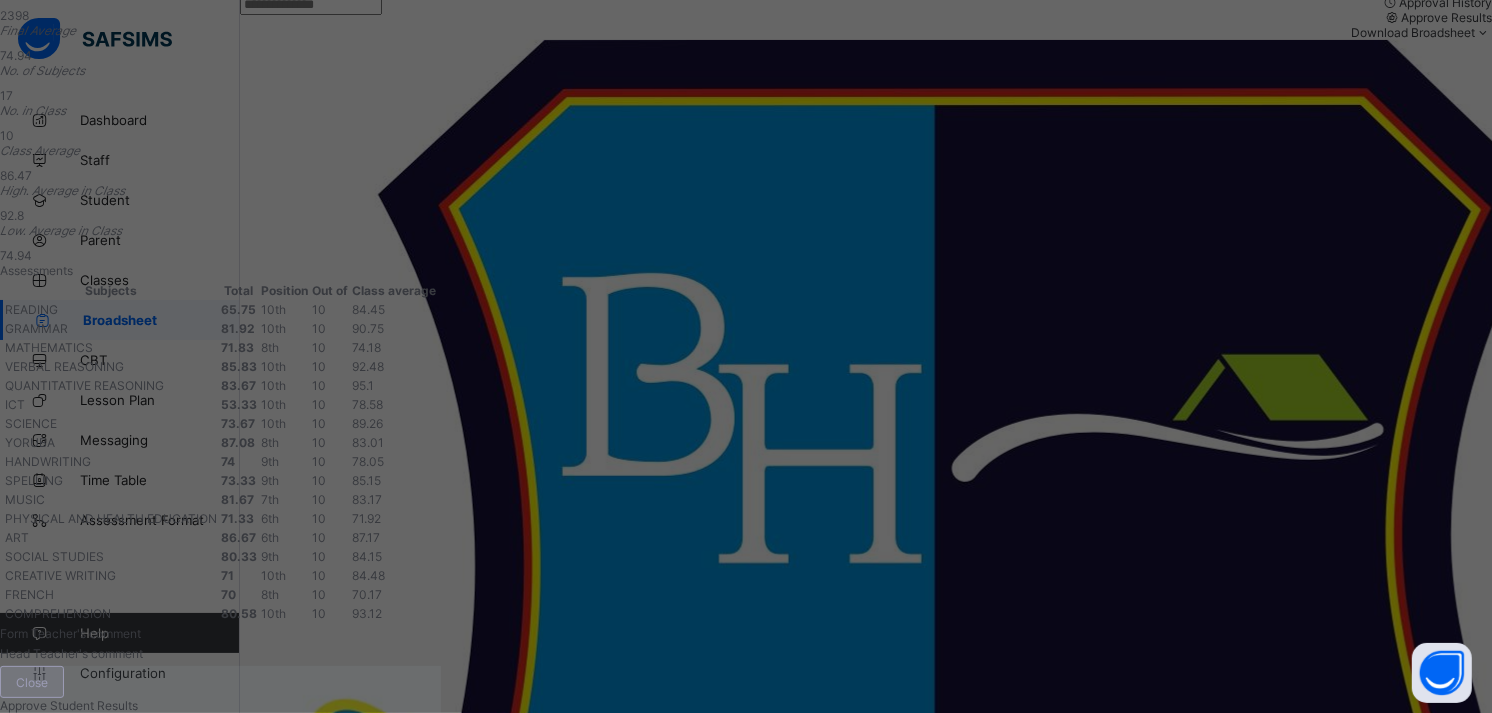 click on "Close" at bounding box center (32, 682) 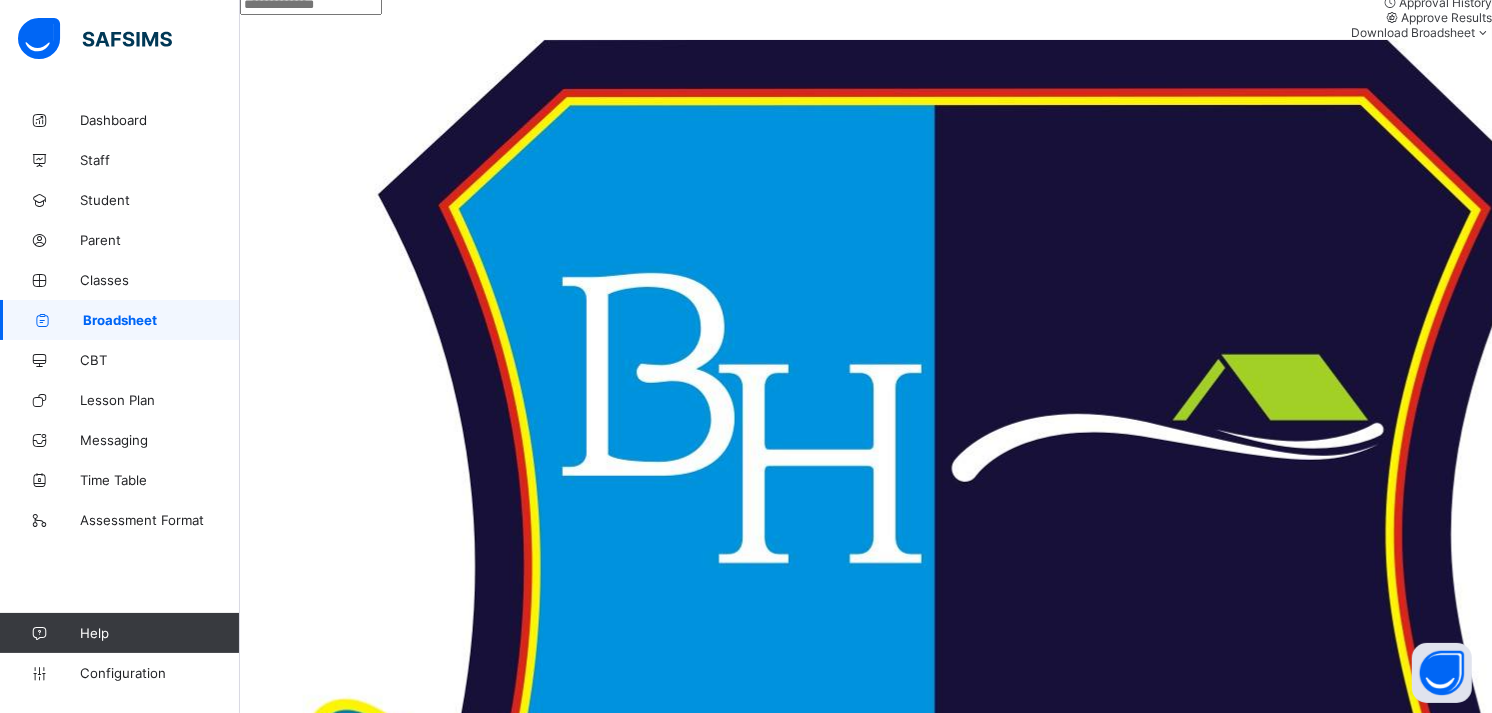 scroll, scrollTop: 183, scrollLeft: 0, axis: vertical 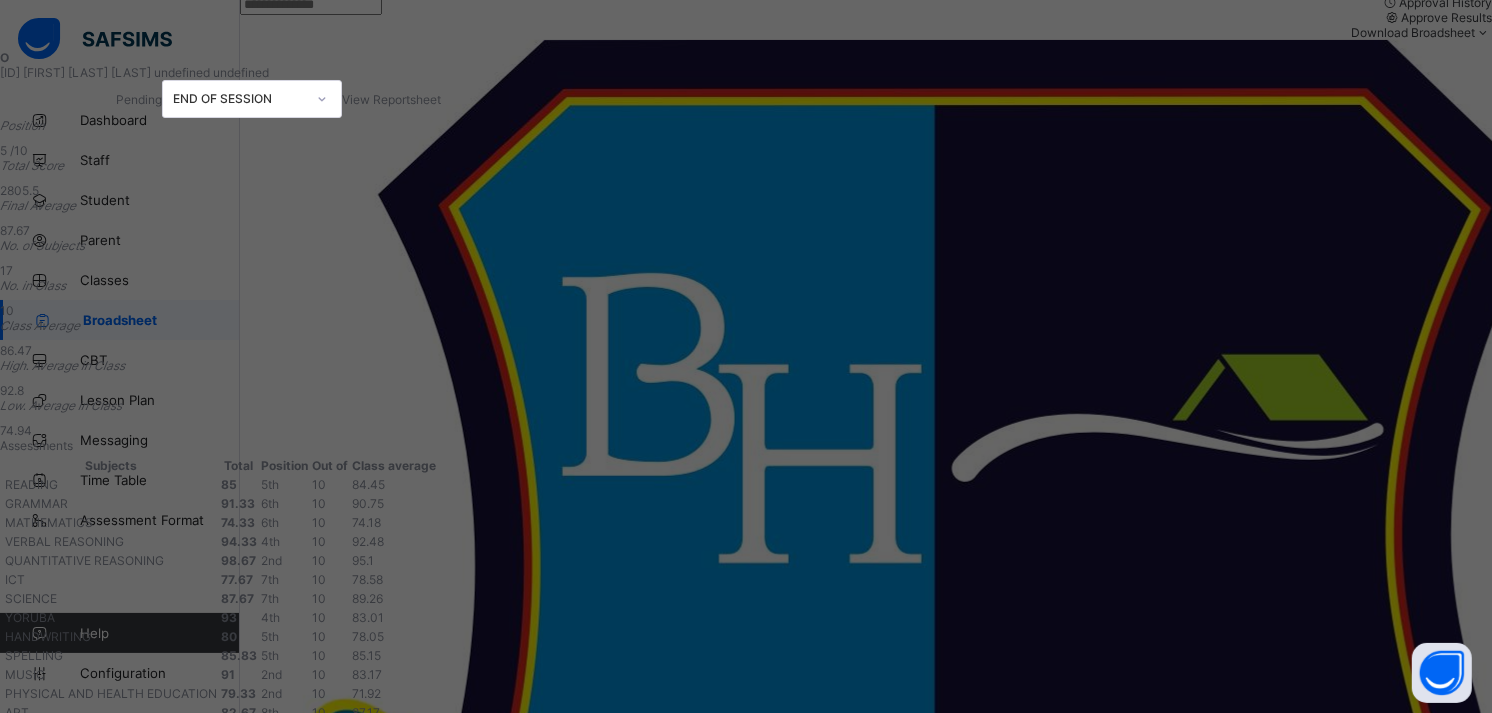 click on "View Reportsheet" at bounding box center (391, 99) 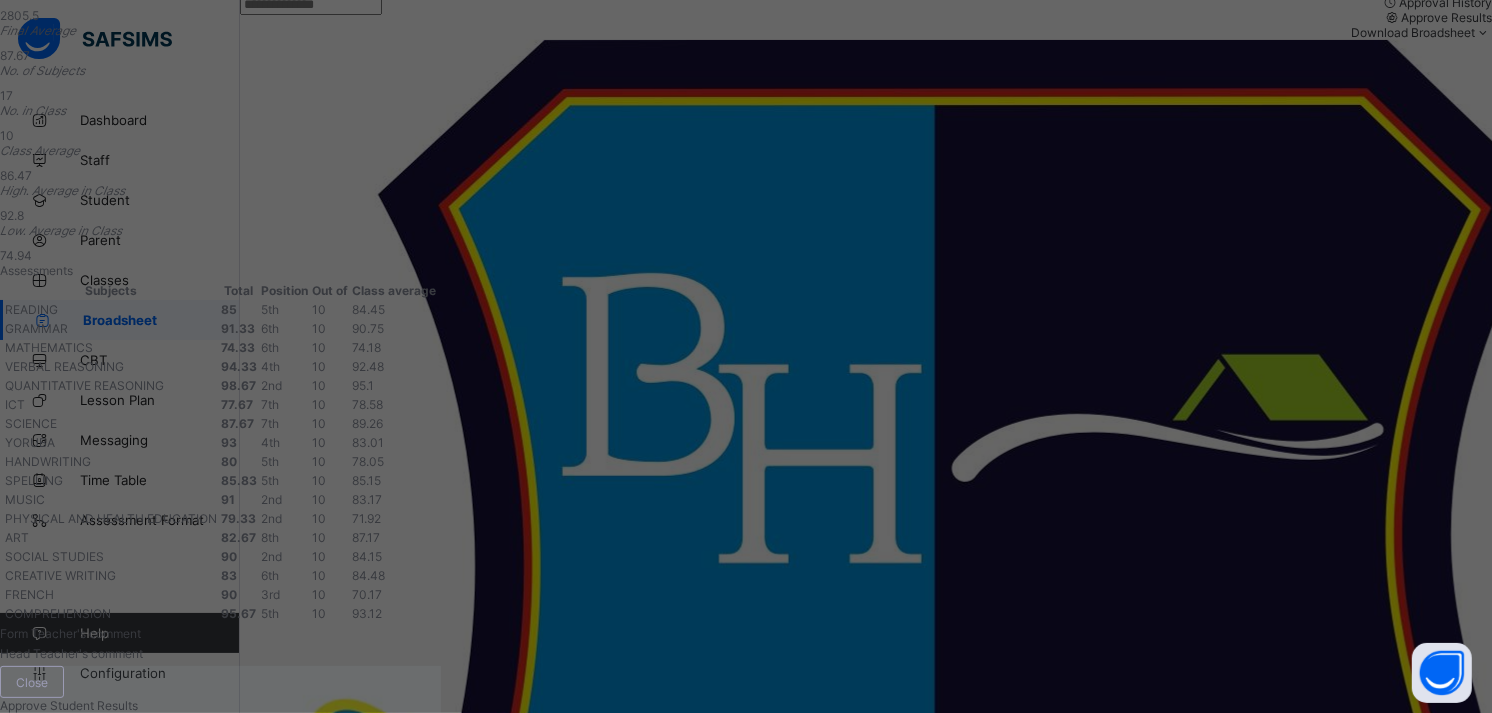scroll, scrollTop: 722, scrollLeft: 0, axis: vertical 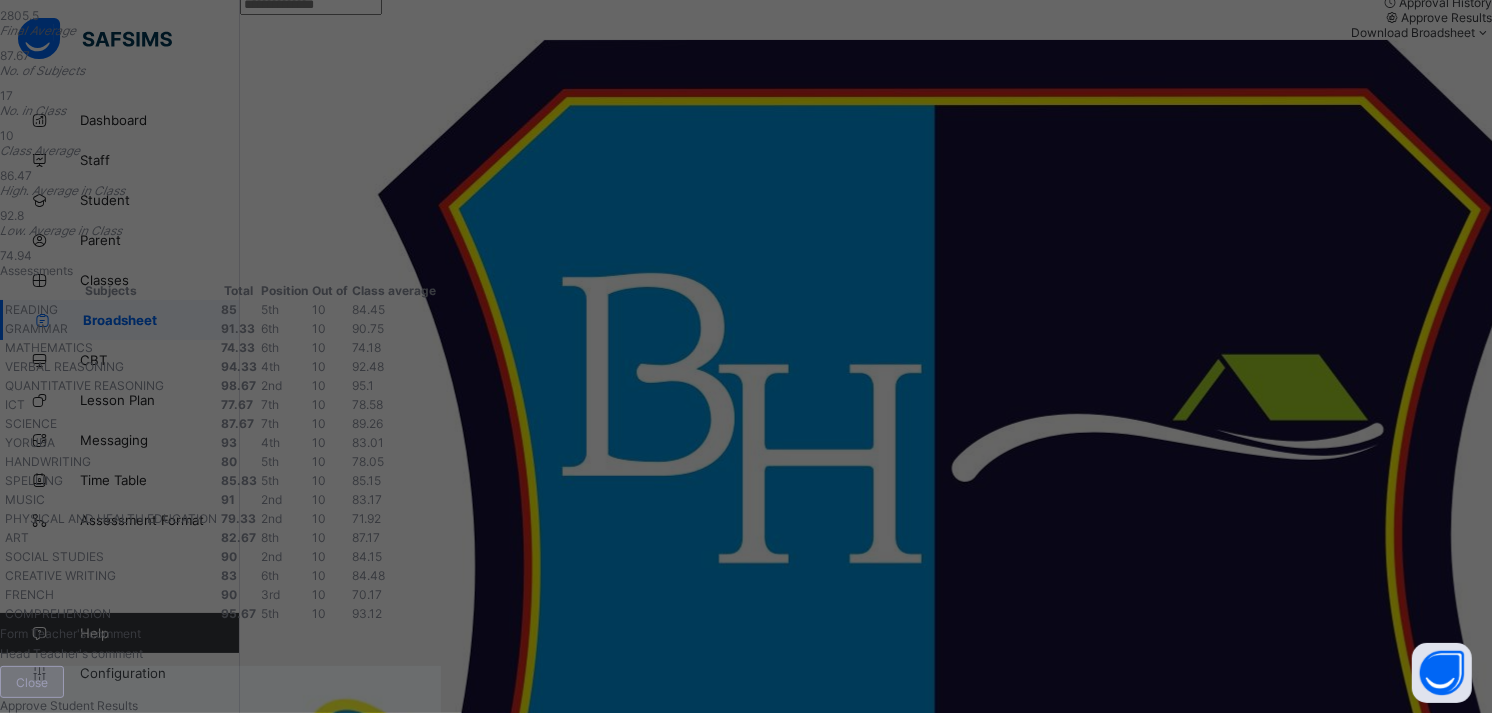 click on "Close" at bounding box center [32, 682] 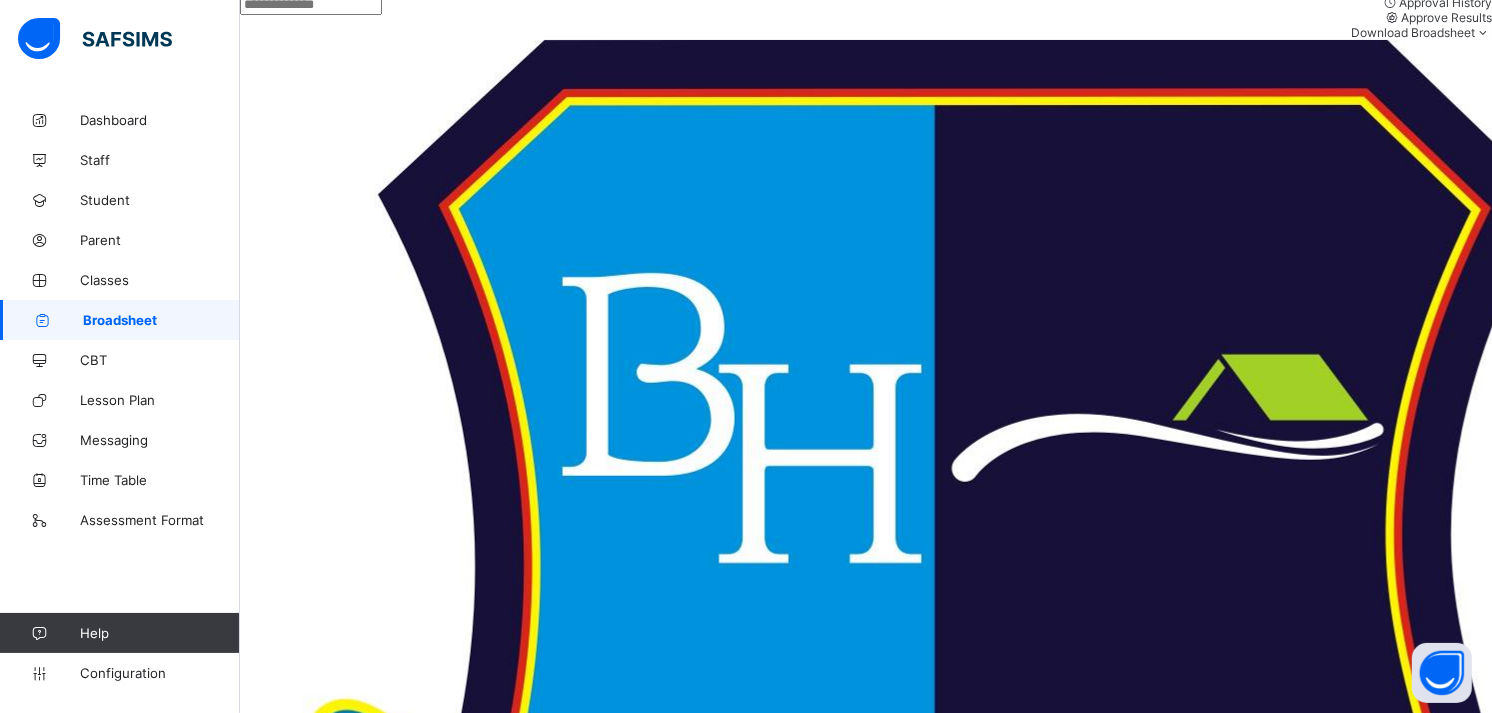 scroll, scrollTop: 0, scrollLeft: 0, axis: both 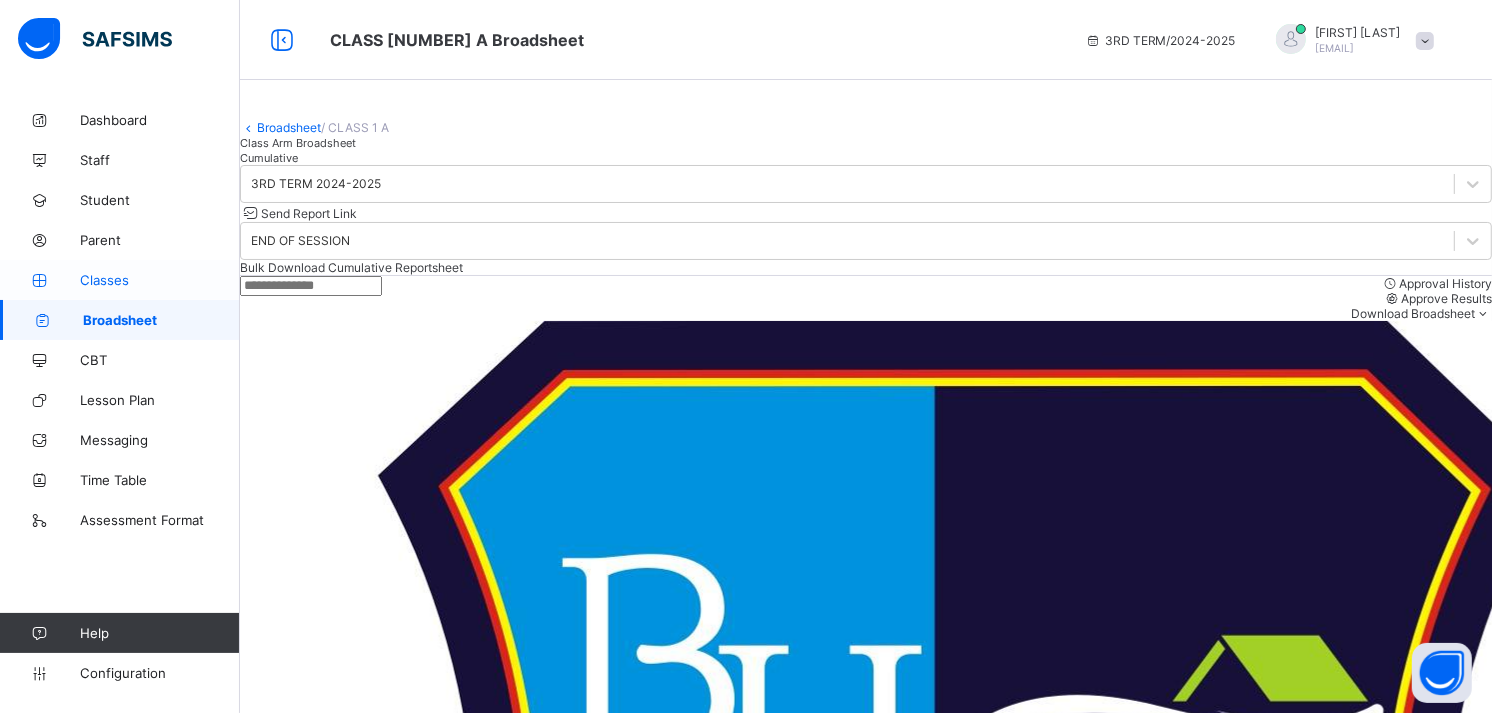 click on "Classes" at bounding box center [120, 280] 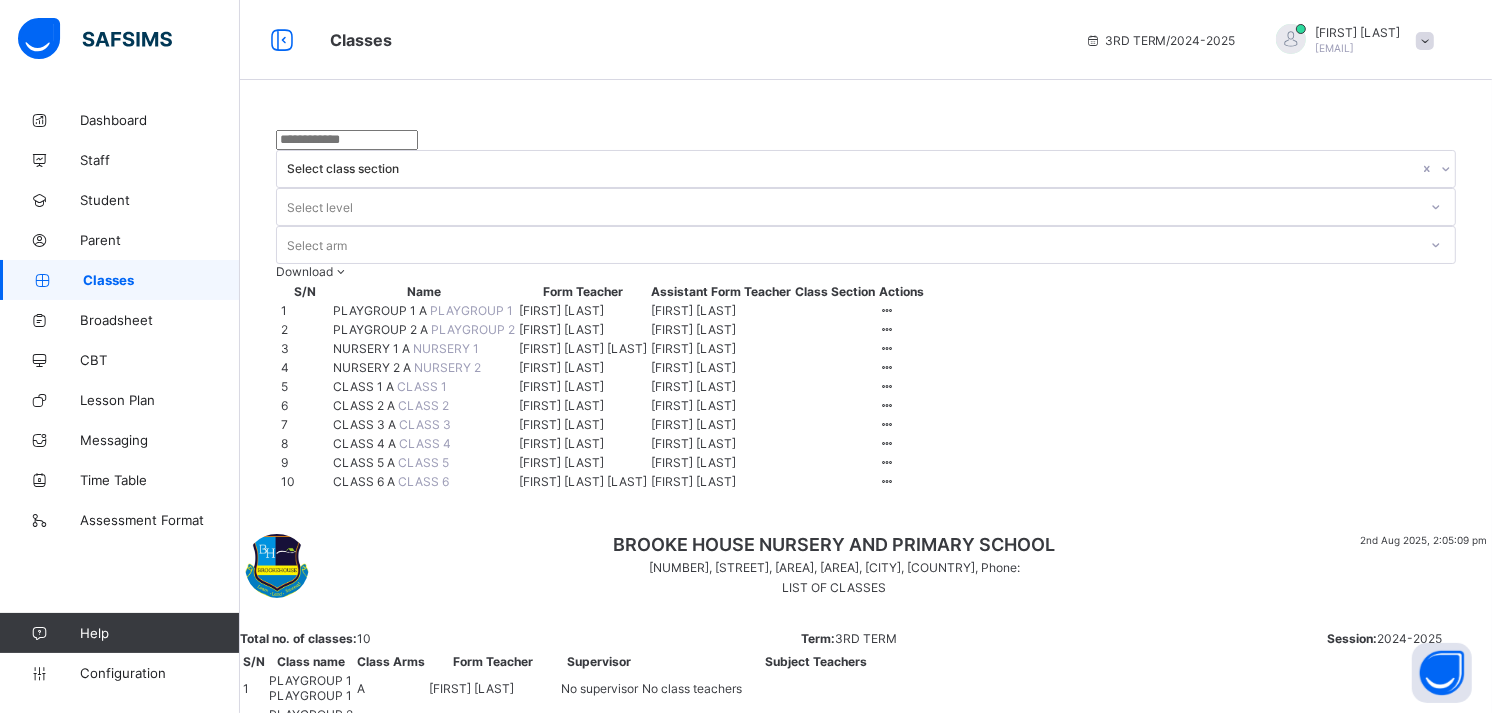 click on "CLASS 1   A" at bounding box center (365, 386) 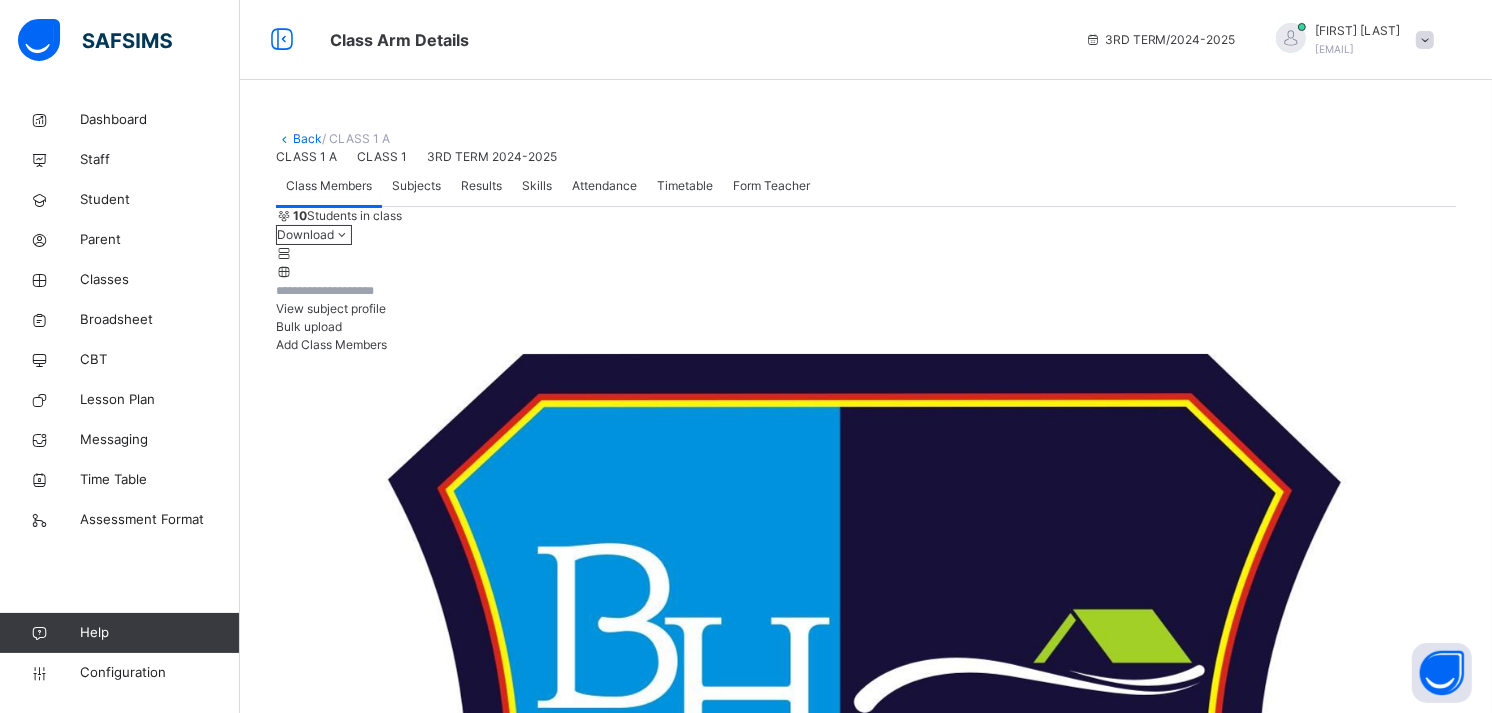 click on "Attendance" at bounding box center (604, 186) 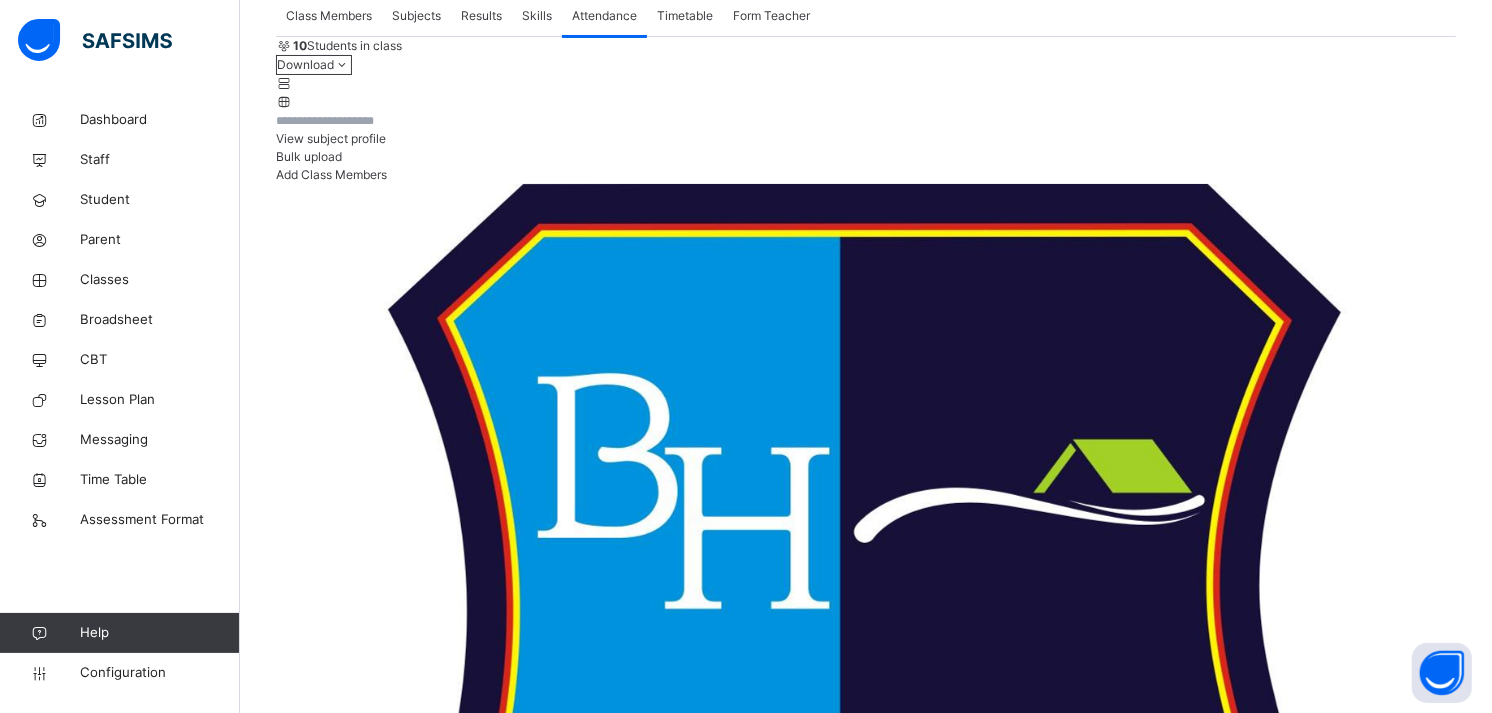 scroll, scrollTop: 236, scrollLeft: 0, axis: vertical 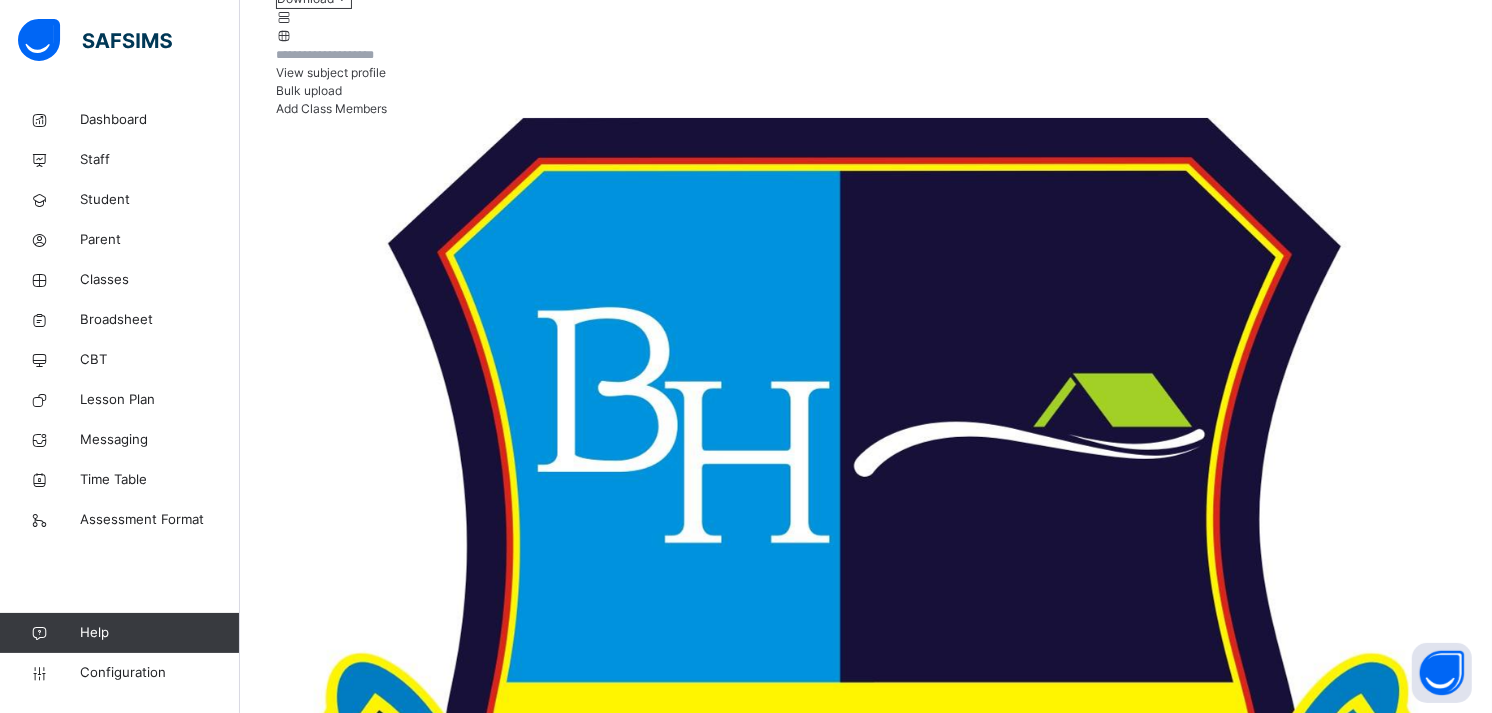 click on "**********" at bounding box center [336, 5958] 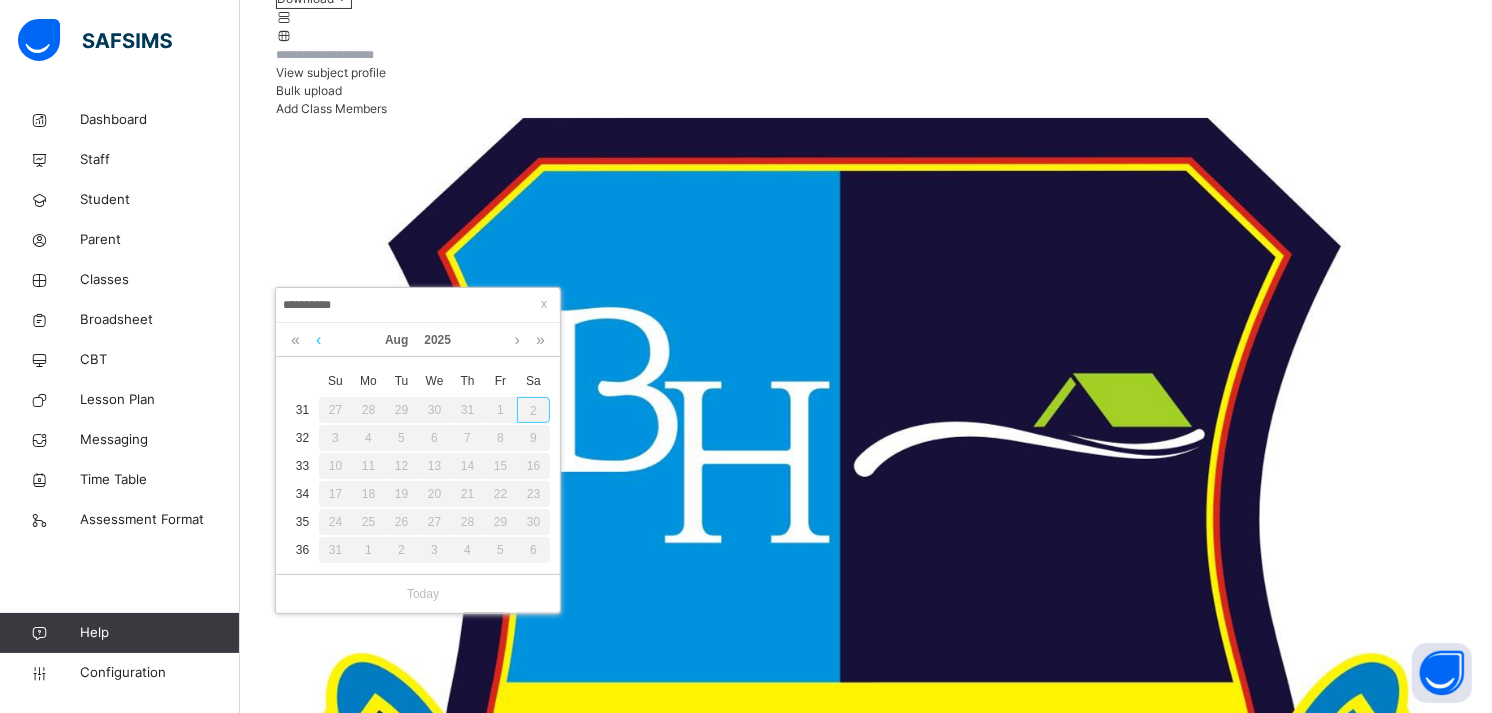 click at bounding box center [318, 340] 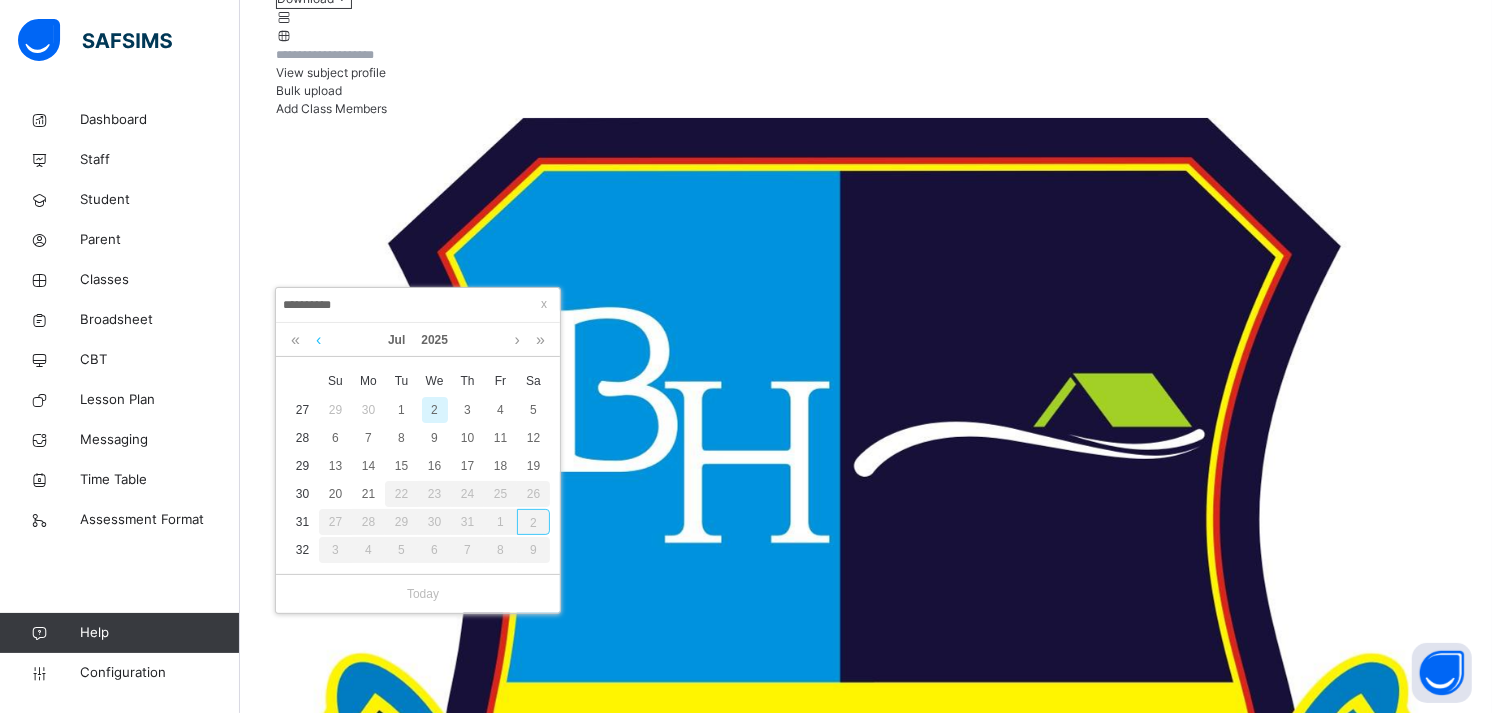 click at bounding box center [318, 340] 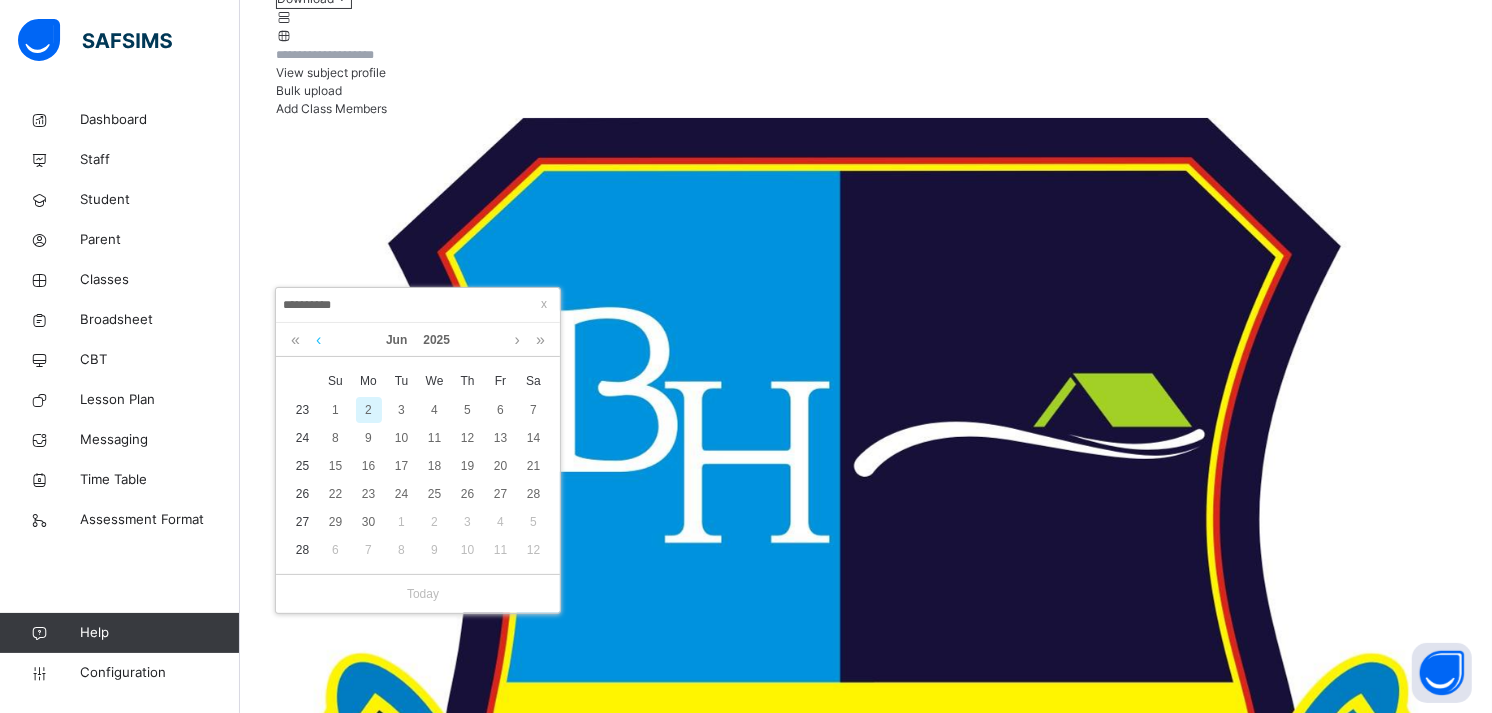 click at bounding box center [318, 340] 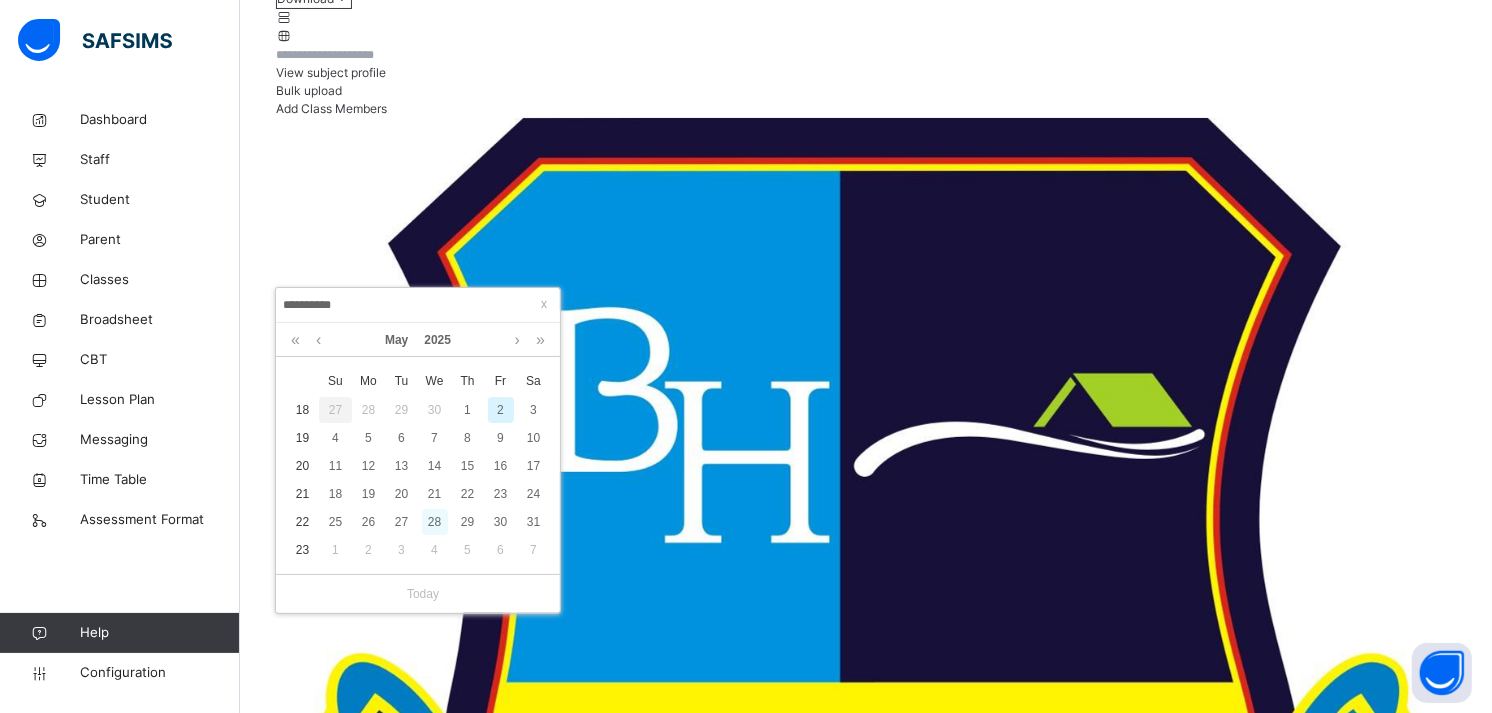 click on "28" at bounding box center [435, 522] 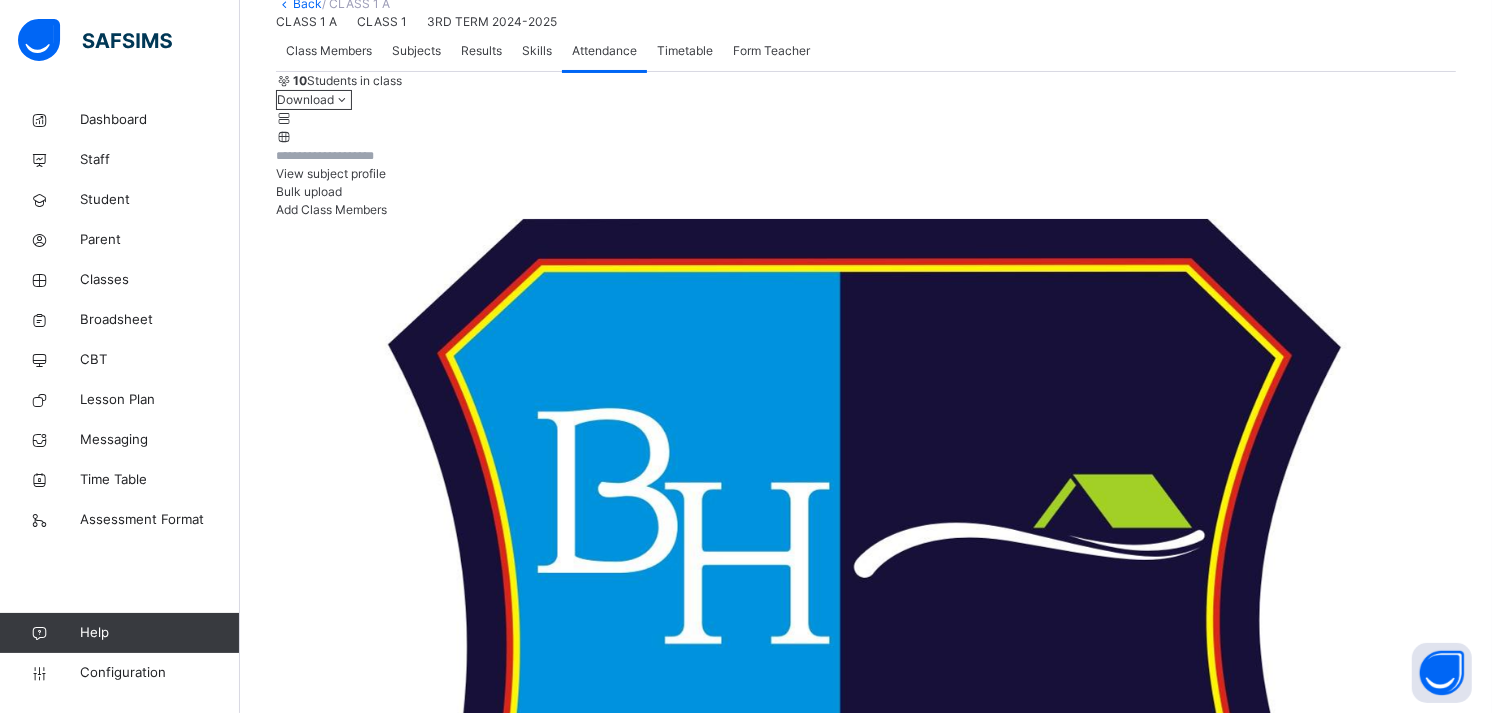scroll, scrollTop: 236, scrollLeft: 0, axis: vertical 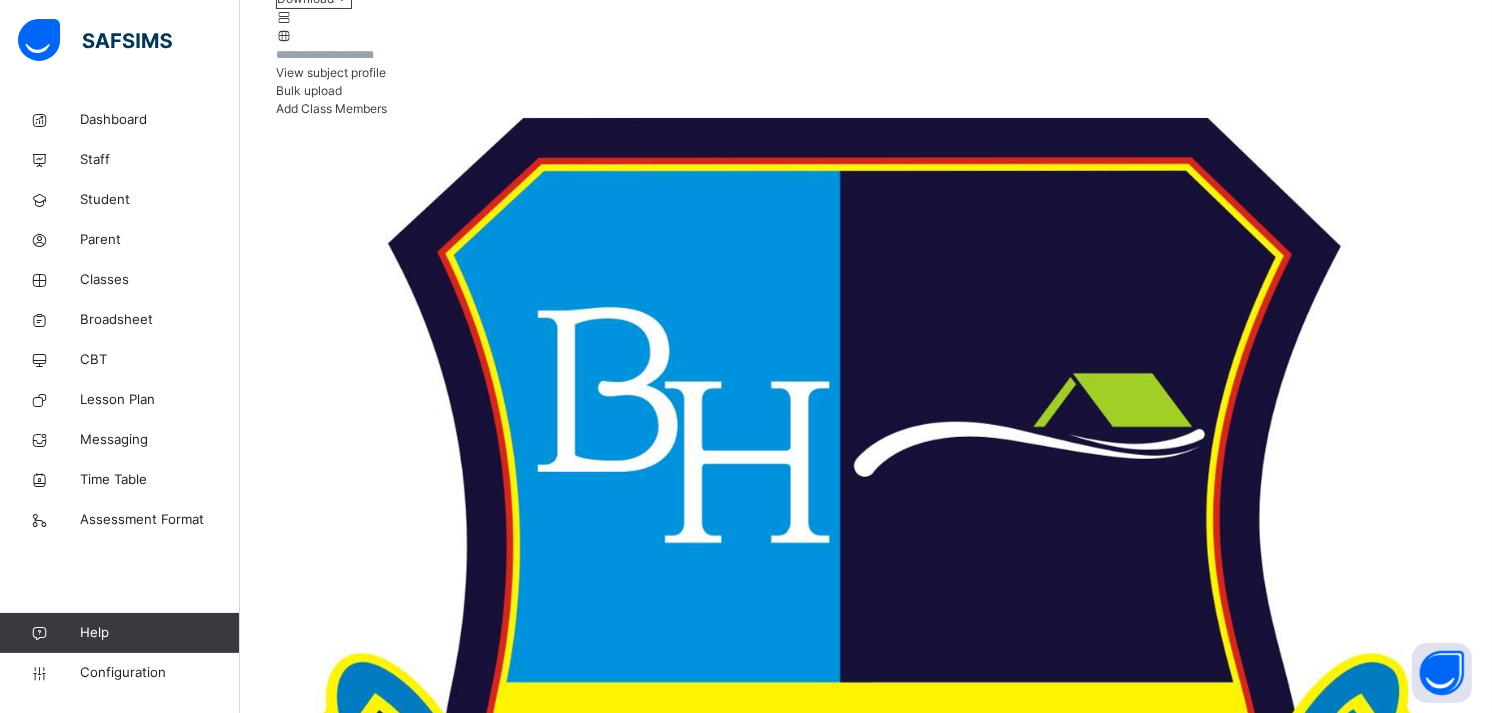 click on "**********" at bounding box center (336, 5958) 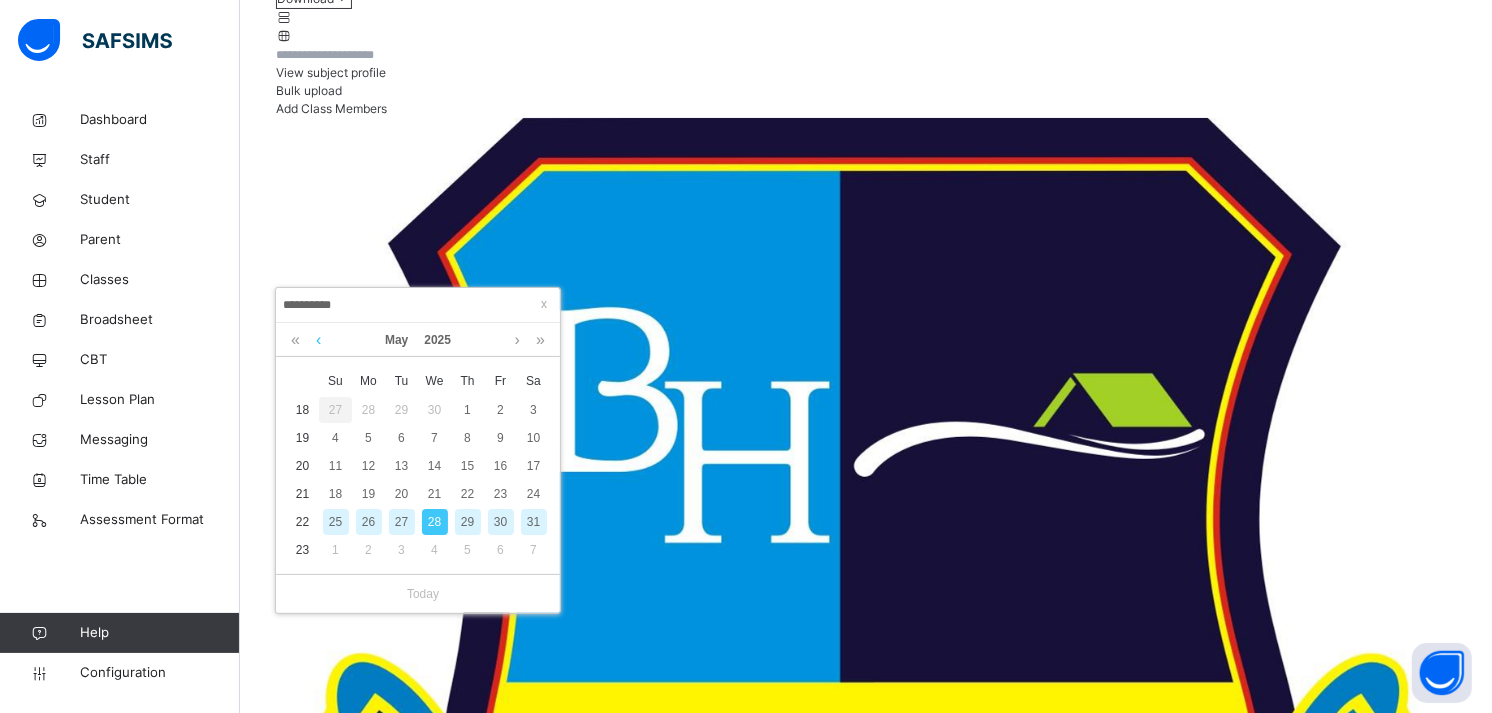 click at bounding box center [318, 340] 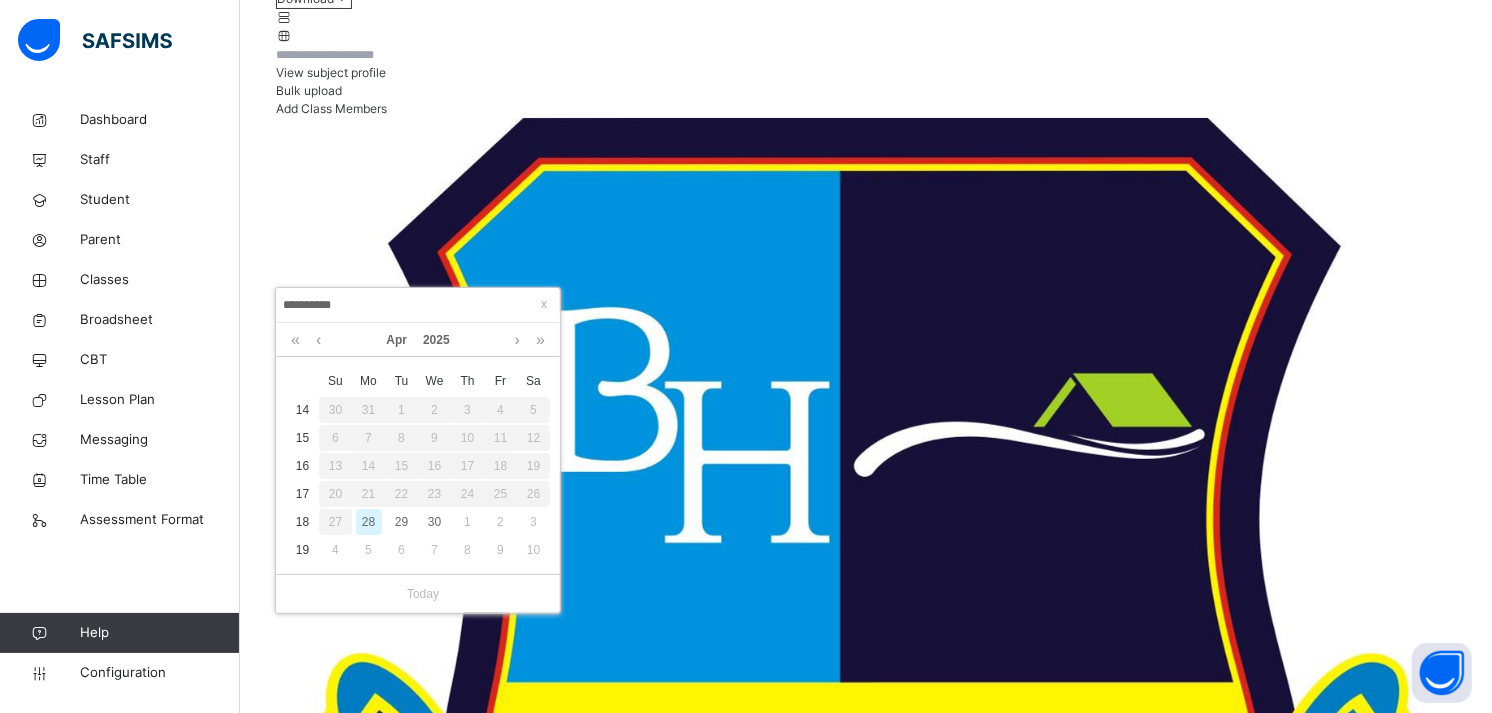 click on "28" at bounding box center [369, 522] 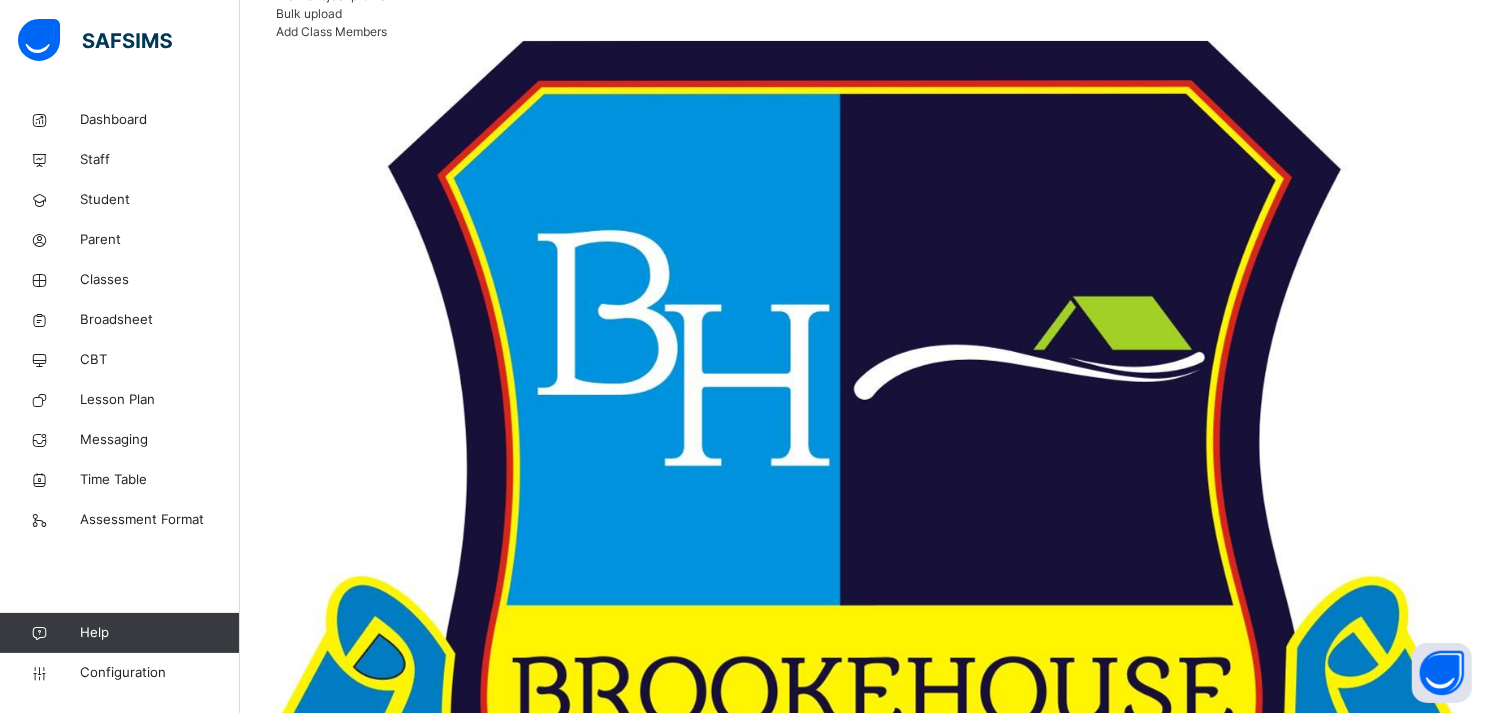 scroll, scrollTop: 292, scrollLeft: 0, axis: vertical 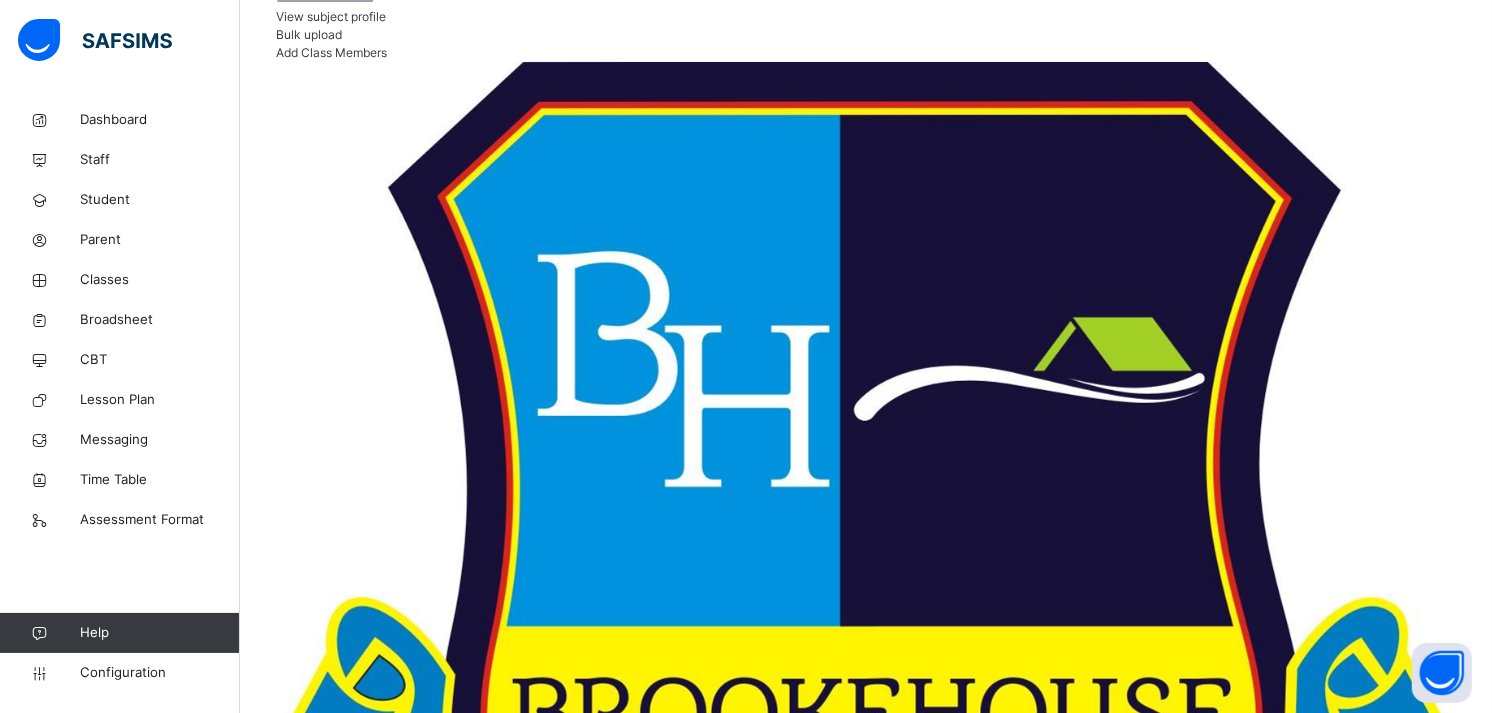 click on "**********" at bounding box center [336, 5902] 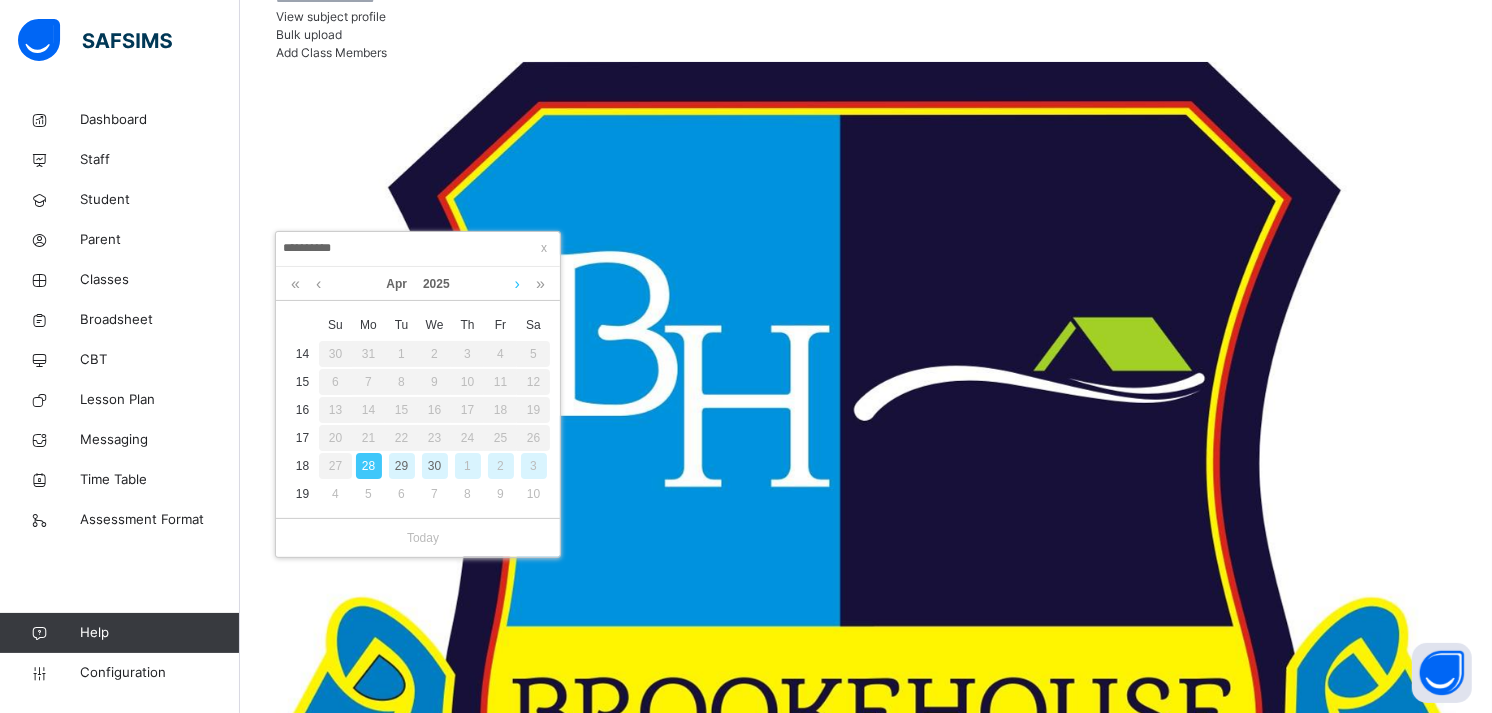 click at bounding box center [517, 284] 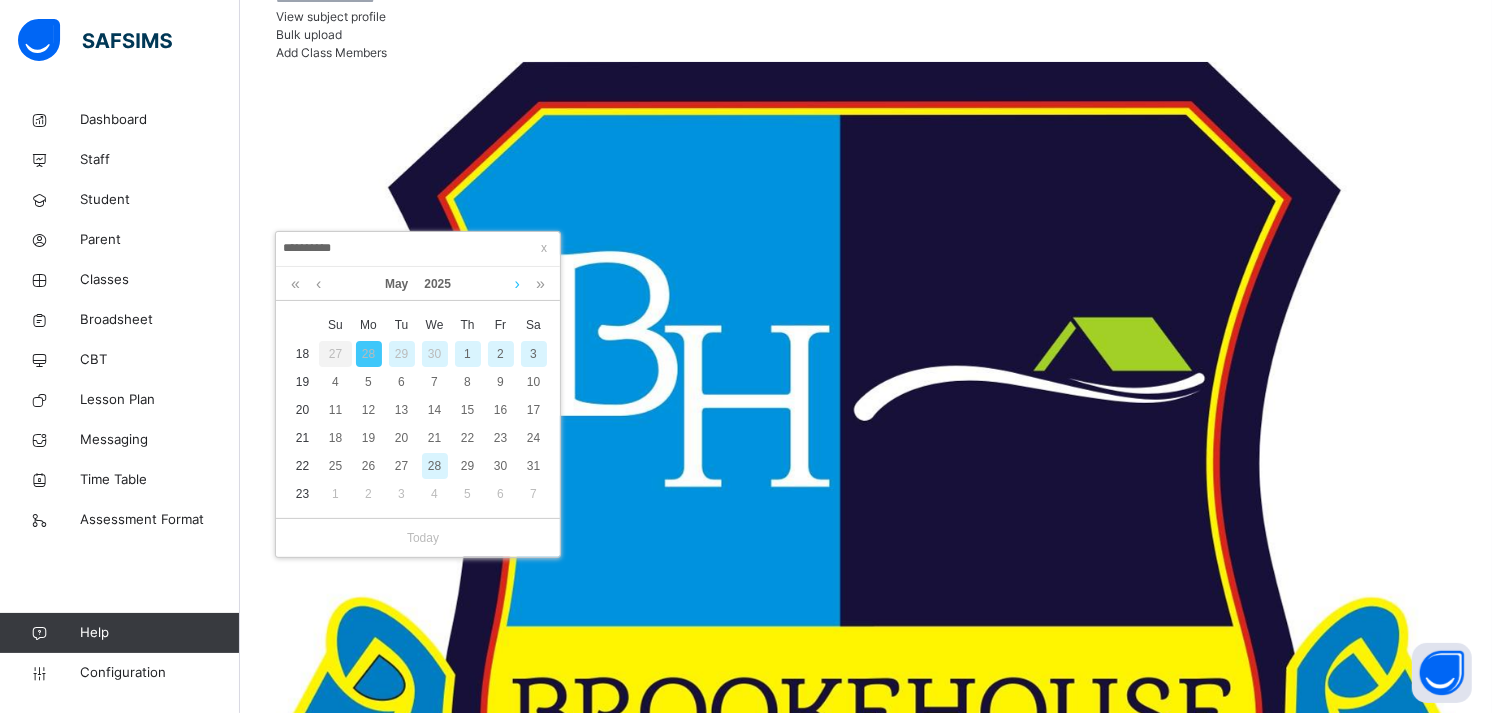 click at bounding box center [517, 284] 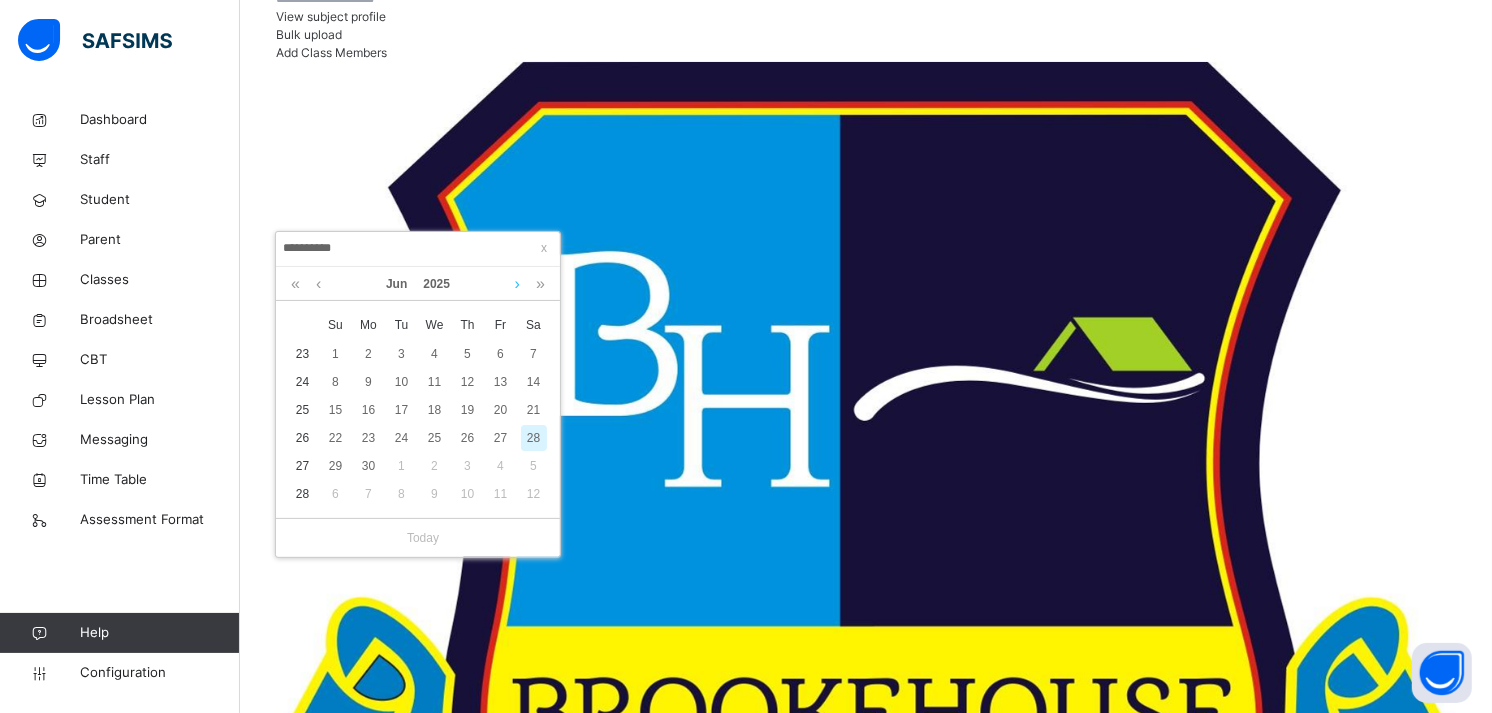 click at bounding box center (517, 284) 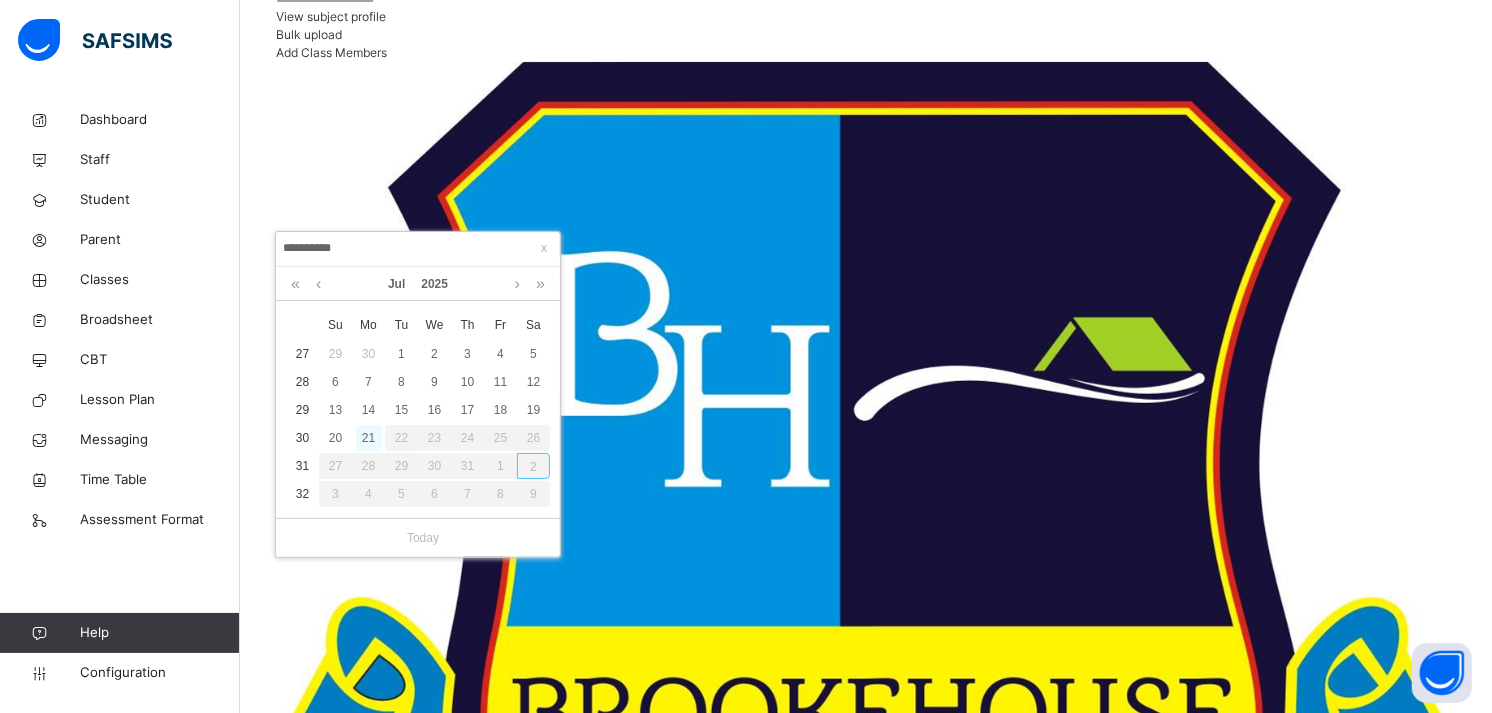 click on "21" at bounding box center (369, 438) 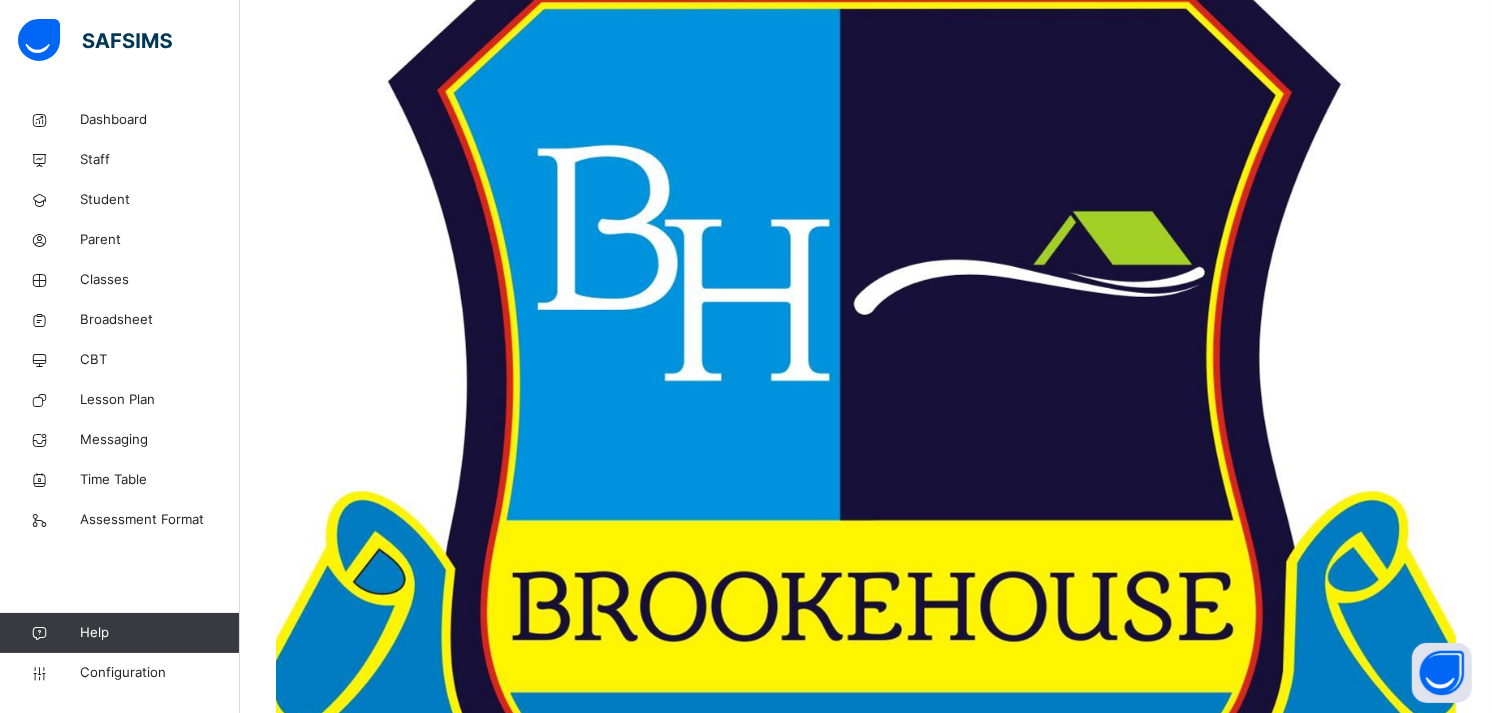 scroll, scrollTop: 388, scrollLeft: 0, axis: vertical 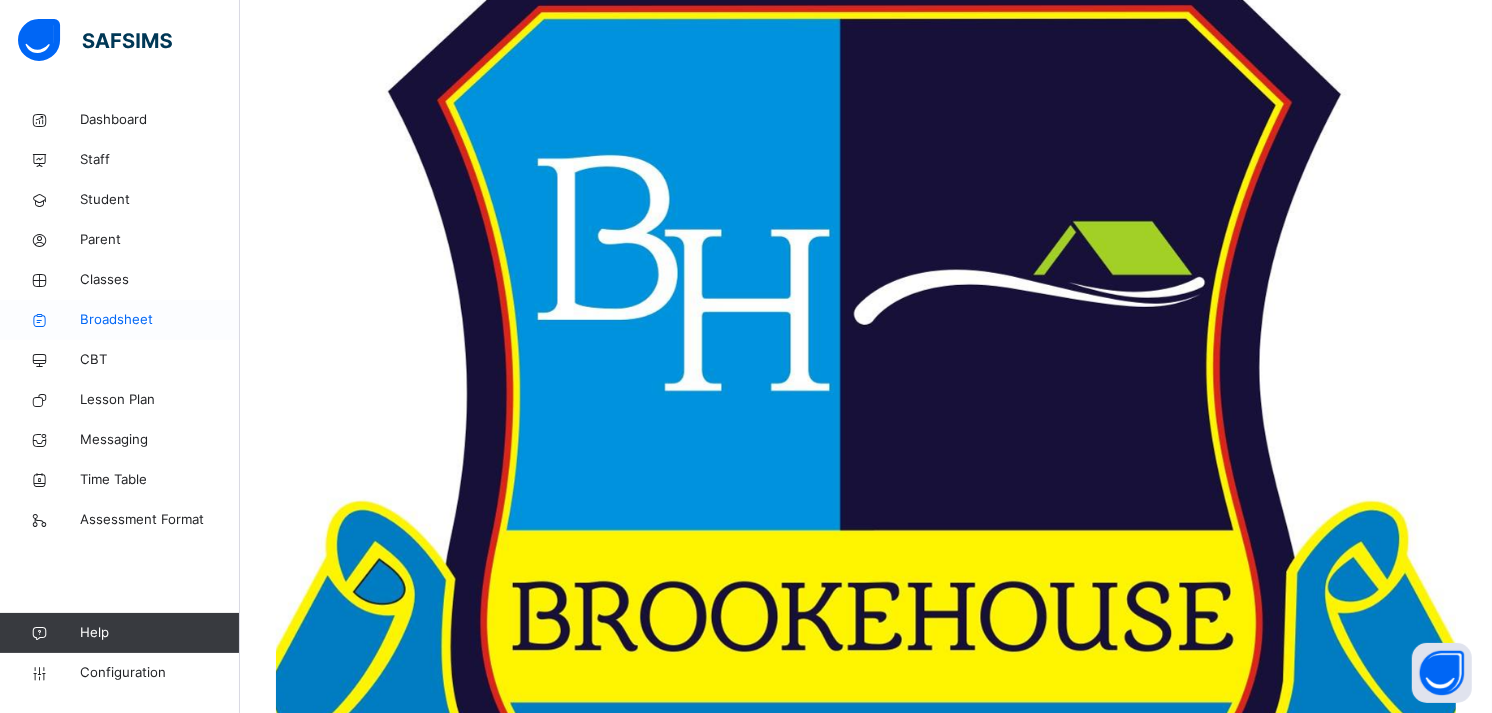 click on "Broadsheet" at bounding box center (160, 320) 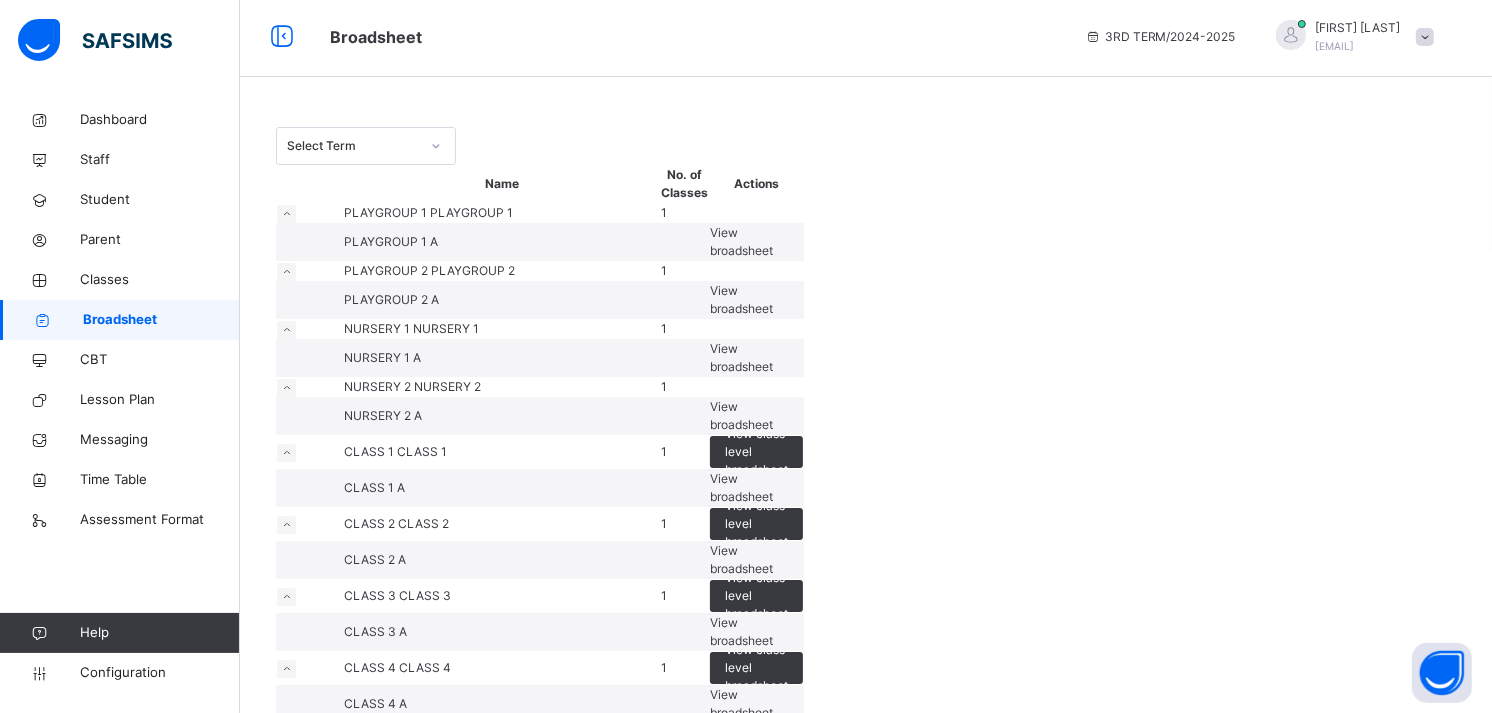 scroll, scrollTop: 0, scrollLeft: 0, axis: both 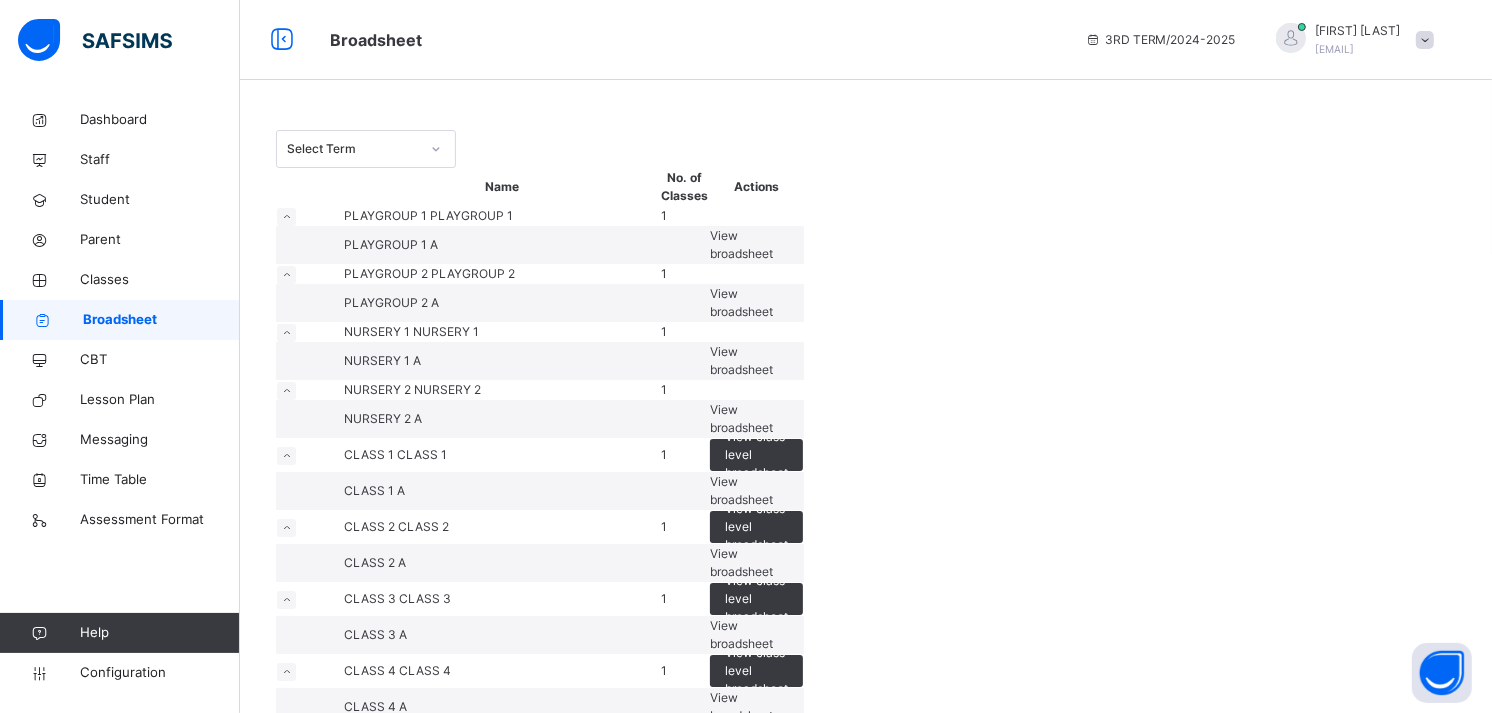 click on "View broadsheet" at bounding box center (756, 303) 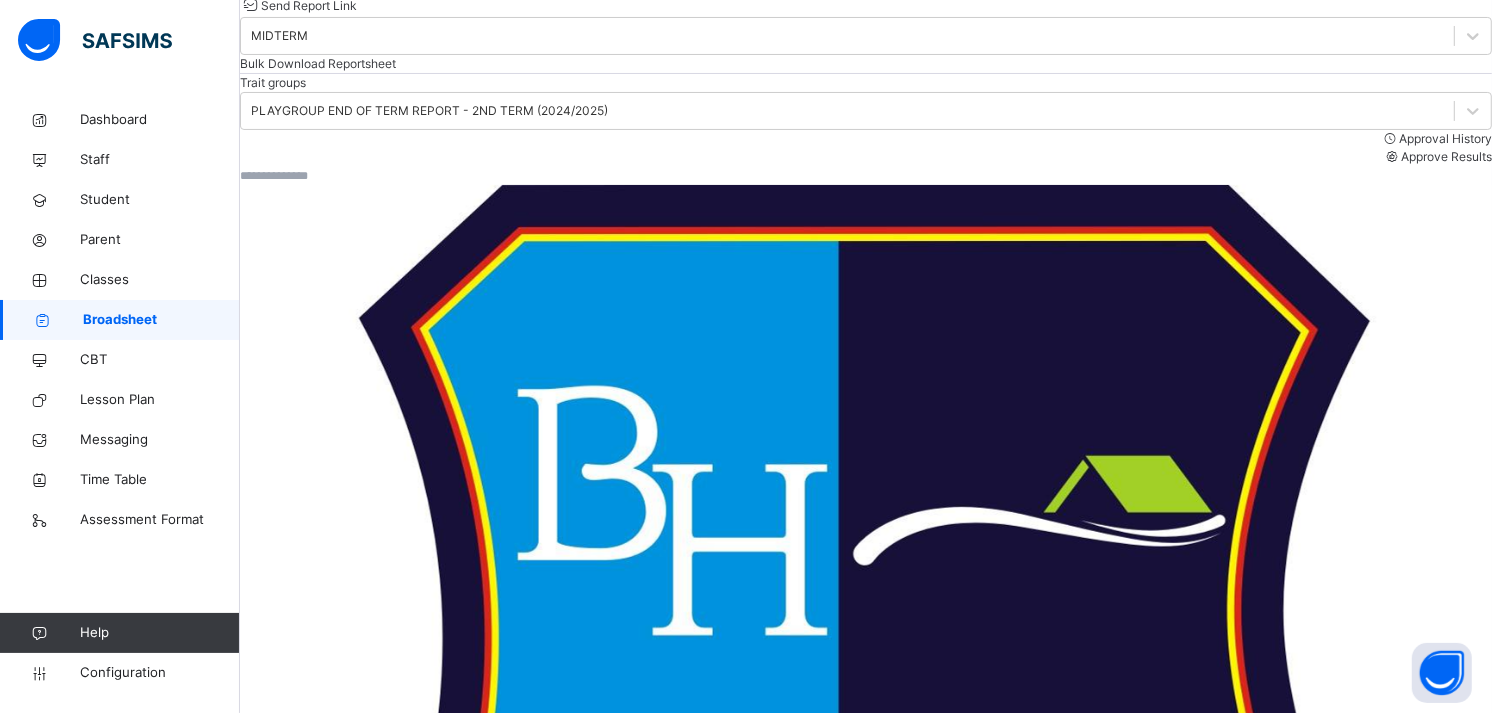 scroll, scrollTop: 204, scrollLeft: 0, axis: vertical 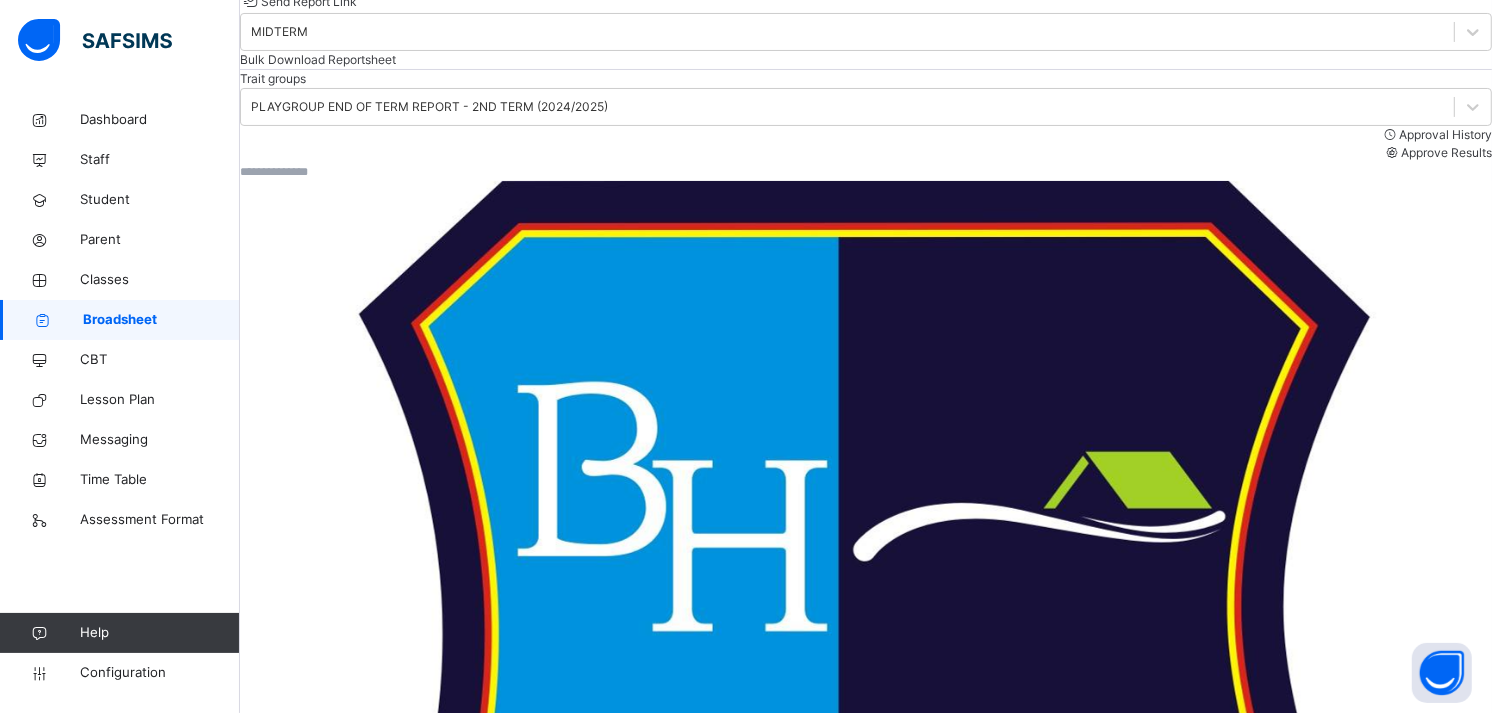 click on "View Reportsheet" at bounding box center (290, 1839) 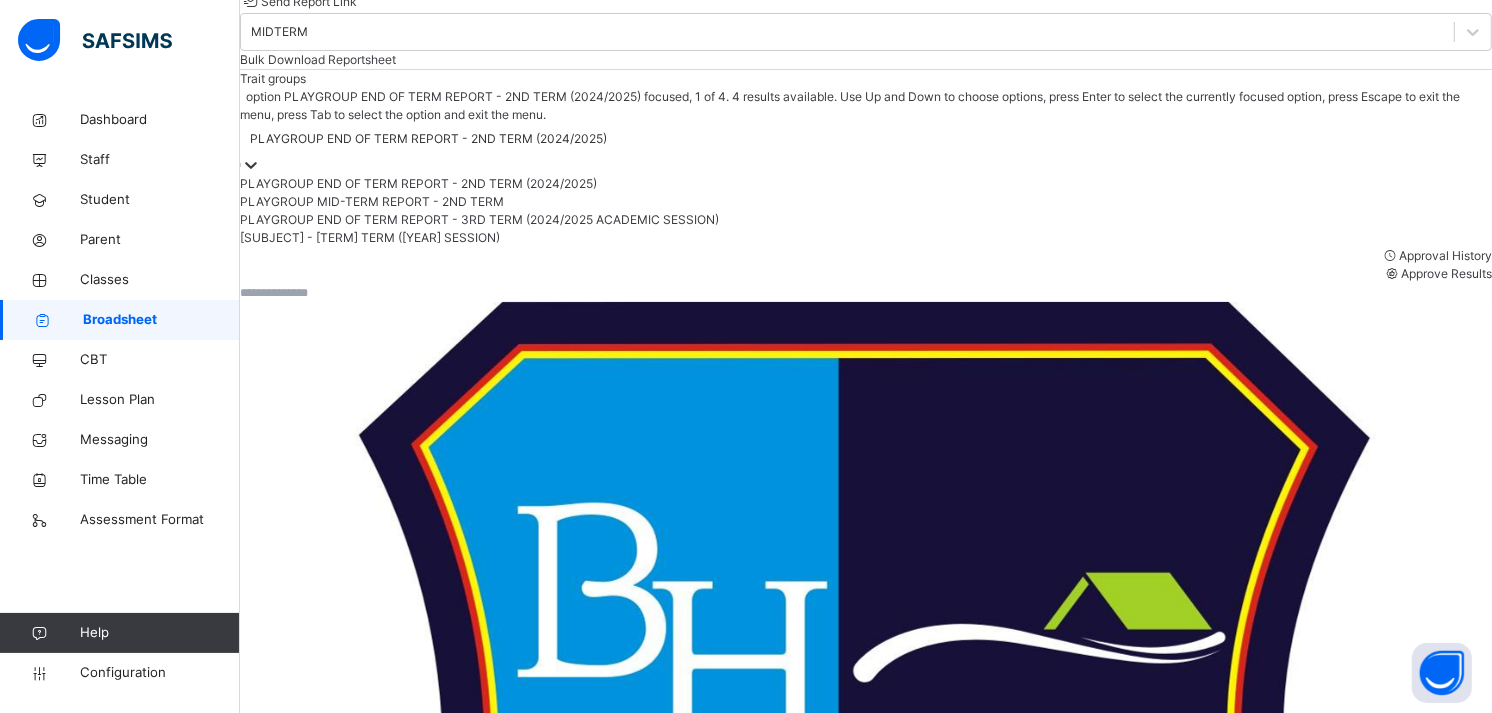 click 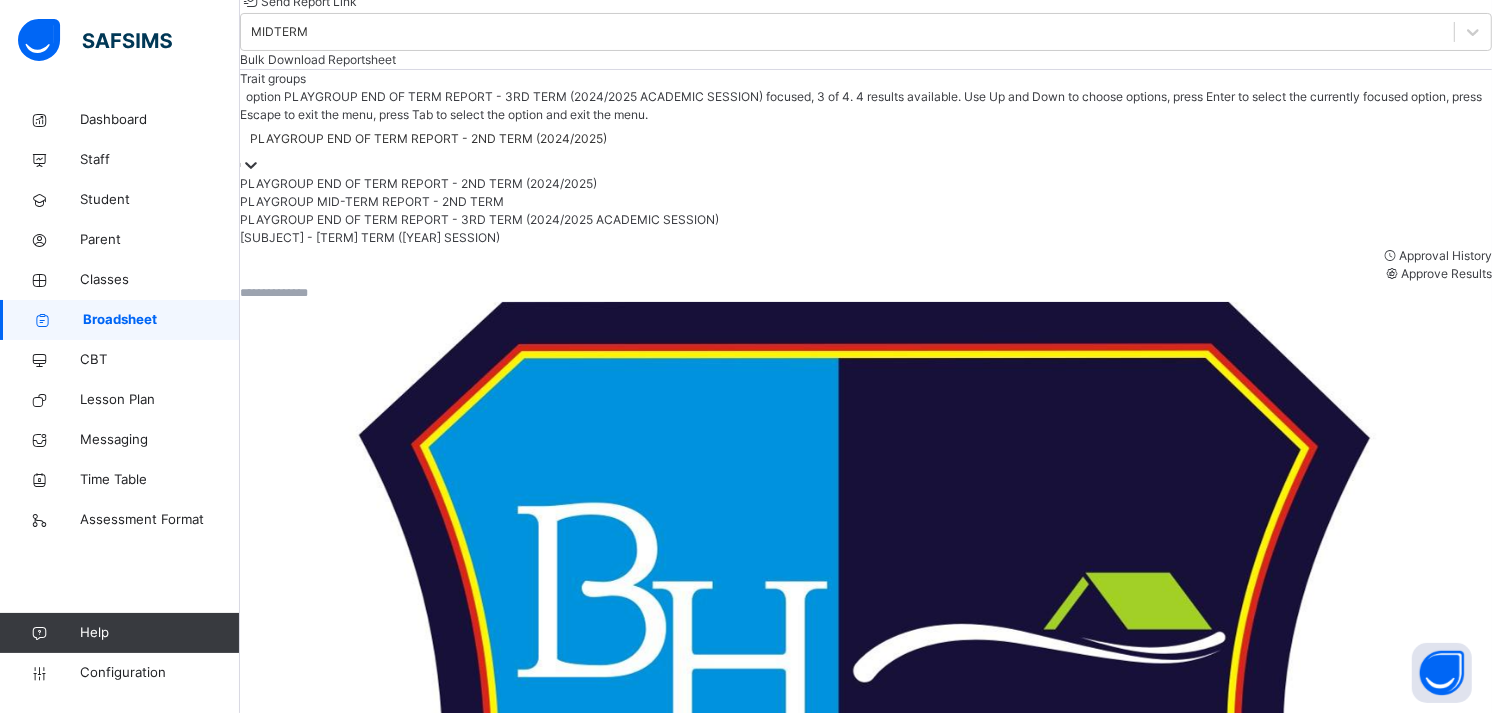 click on "PLAYGROUP END OF TERM REPORT - 3RD TERM (2024/2025 ACADEMIC SESSION)" at bounding box center (866, 220) 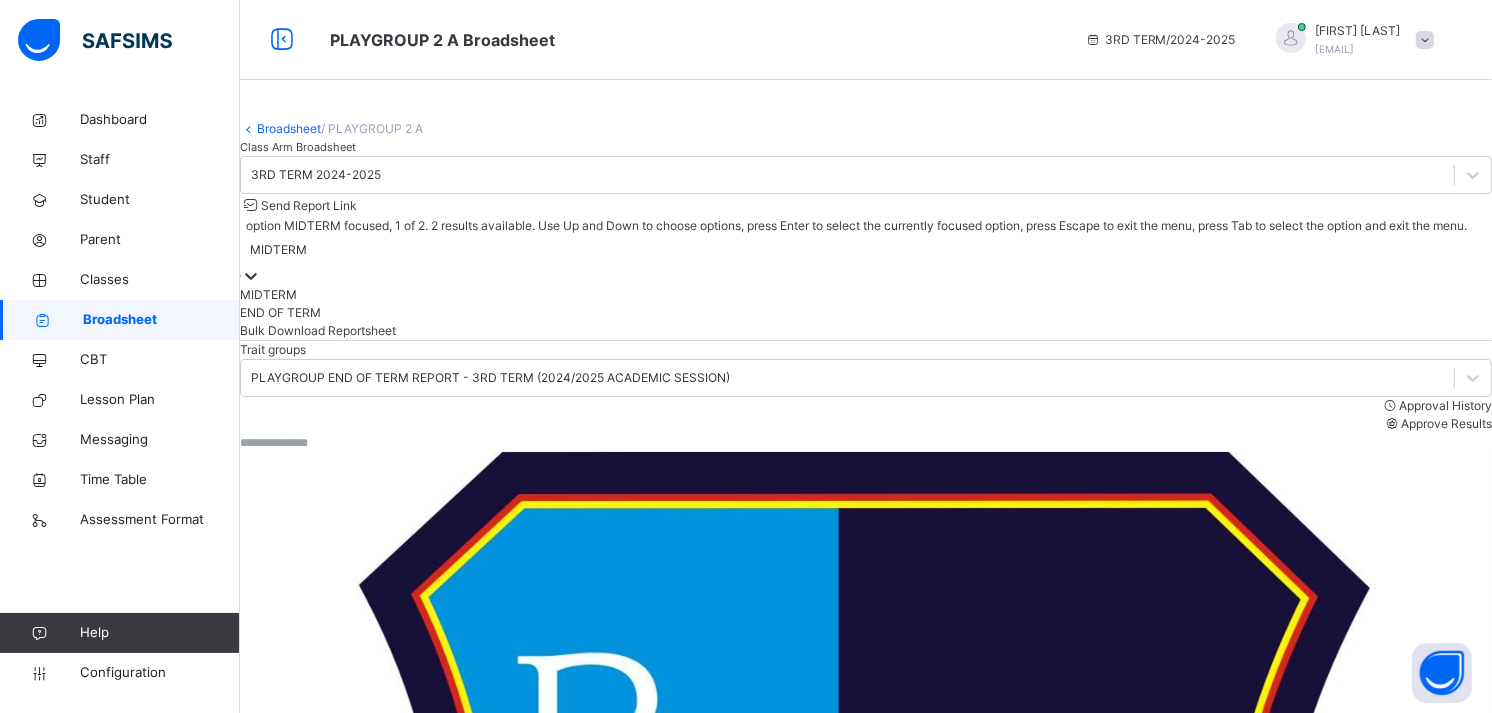 click 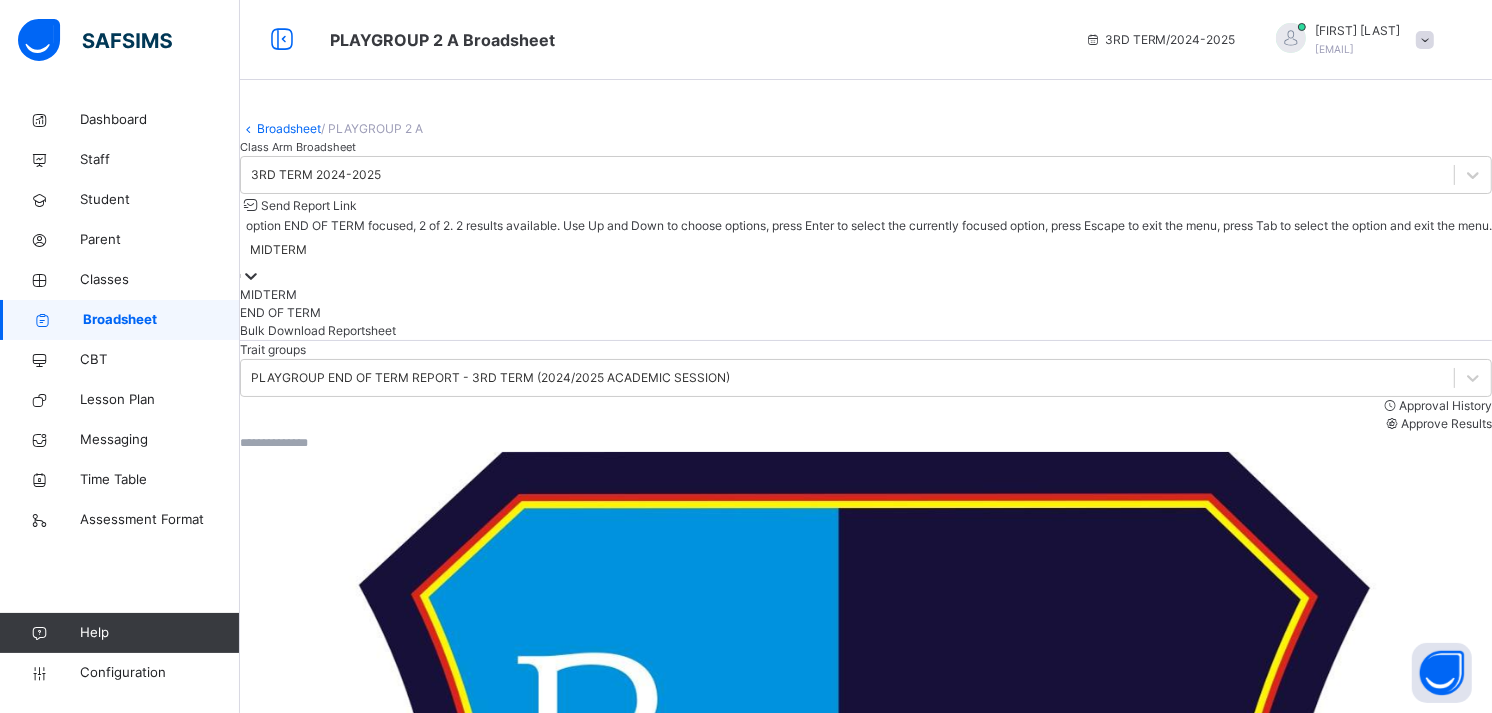 click on "END OF TERM" at bounding box center (866, 313) 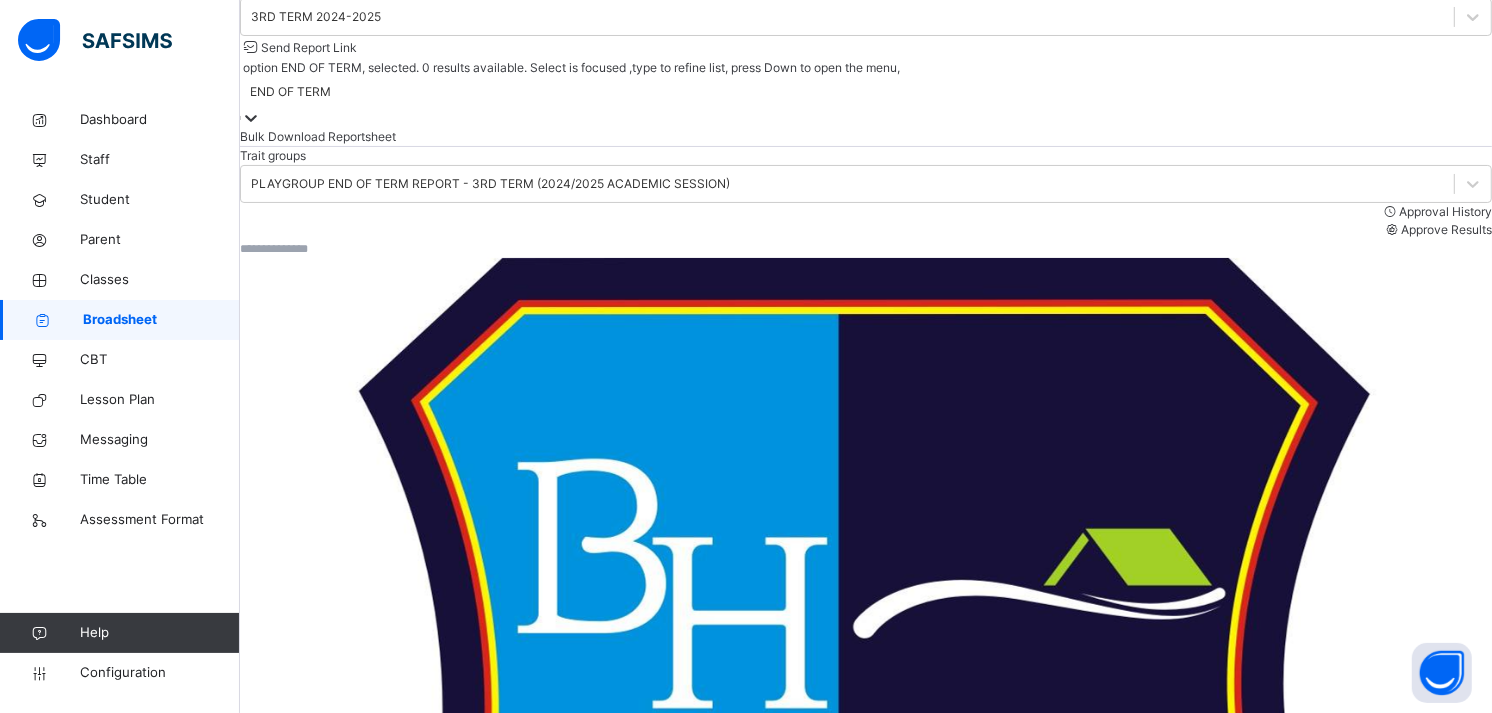 scroll, scrollTop: 223, scrollLeft: 0, axis: vertical 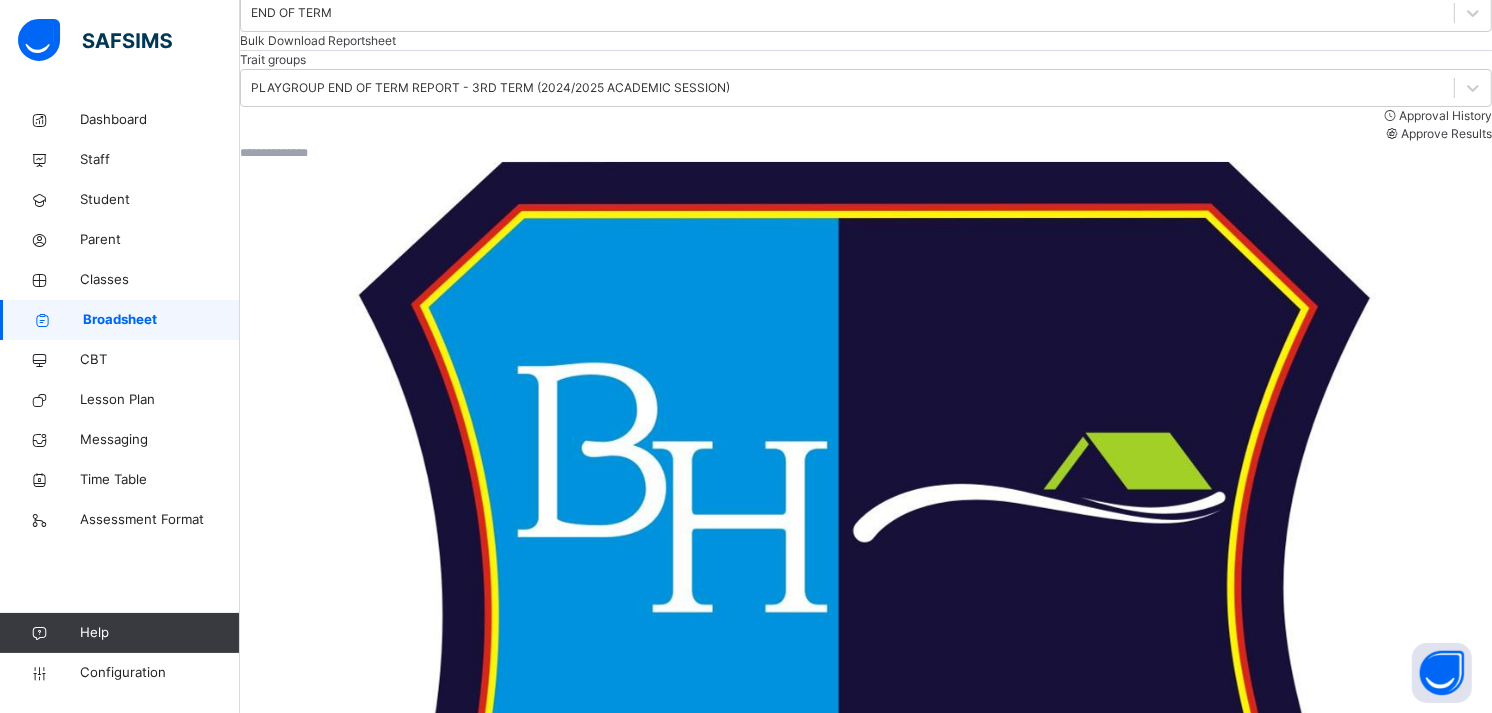 click on "View Reportsheet" at bounding box center (290, 1820) 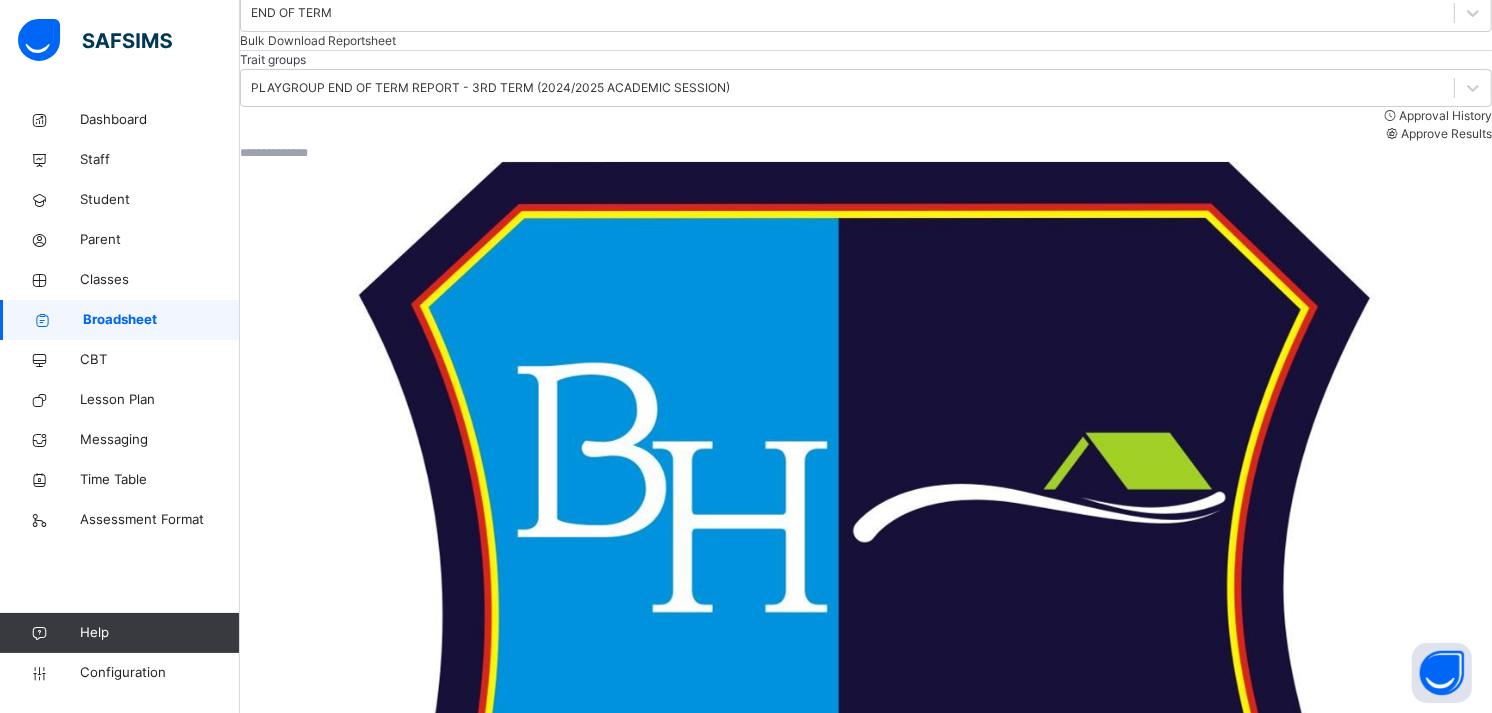 click on "Broadsheet" at bounding box center [161, 320] 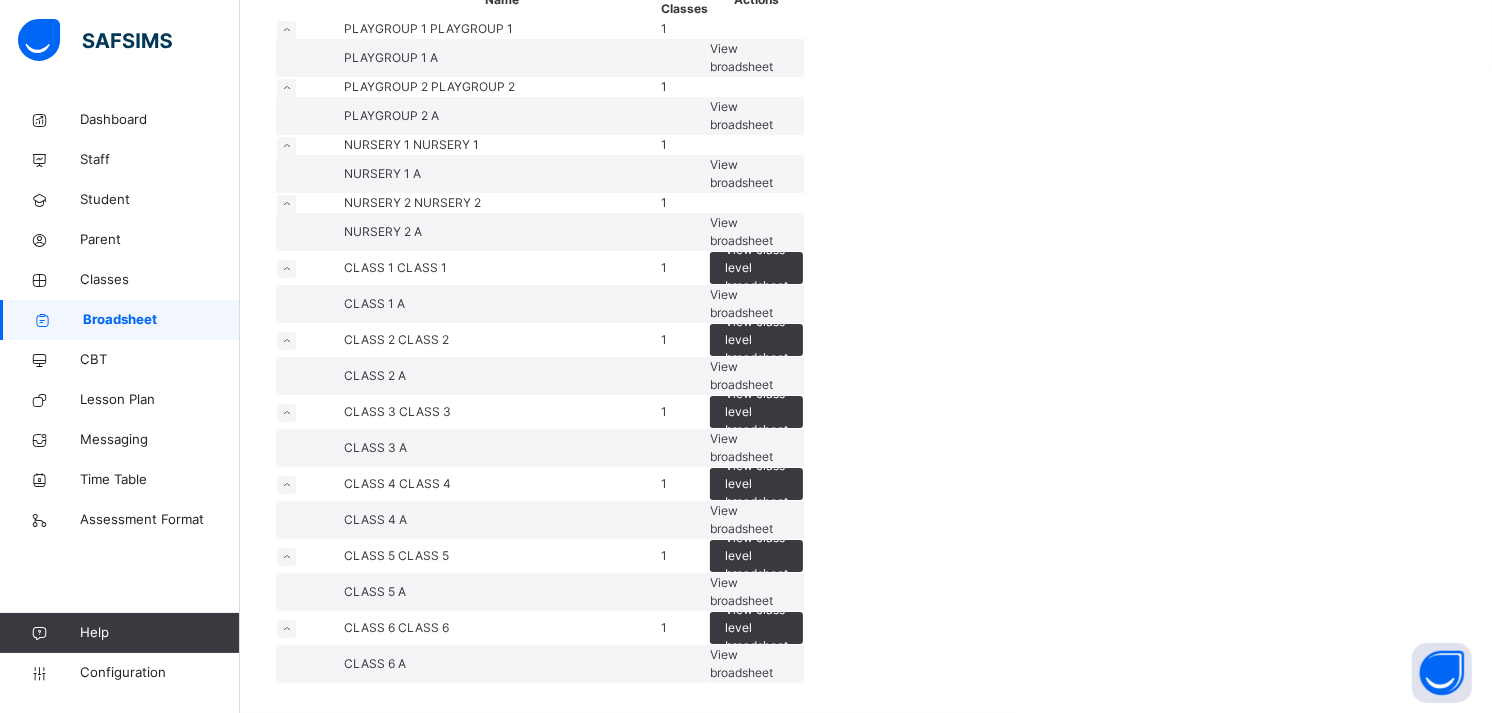 scroll, scrollTop: 736, scrollLeft: 0, axis: vertical 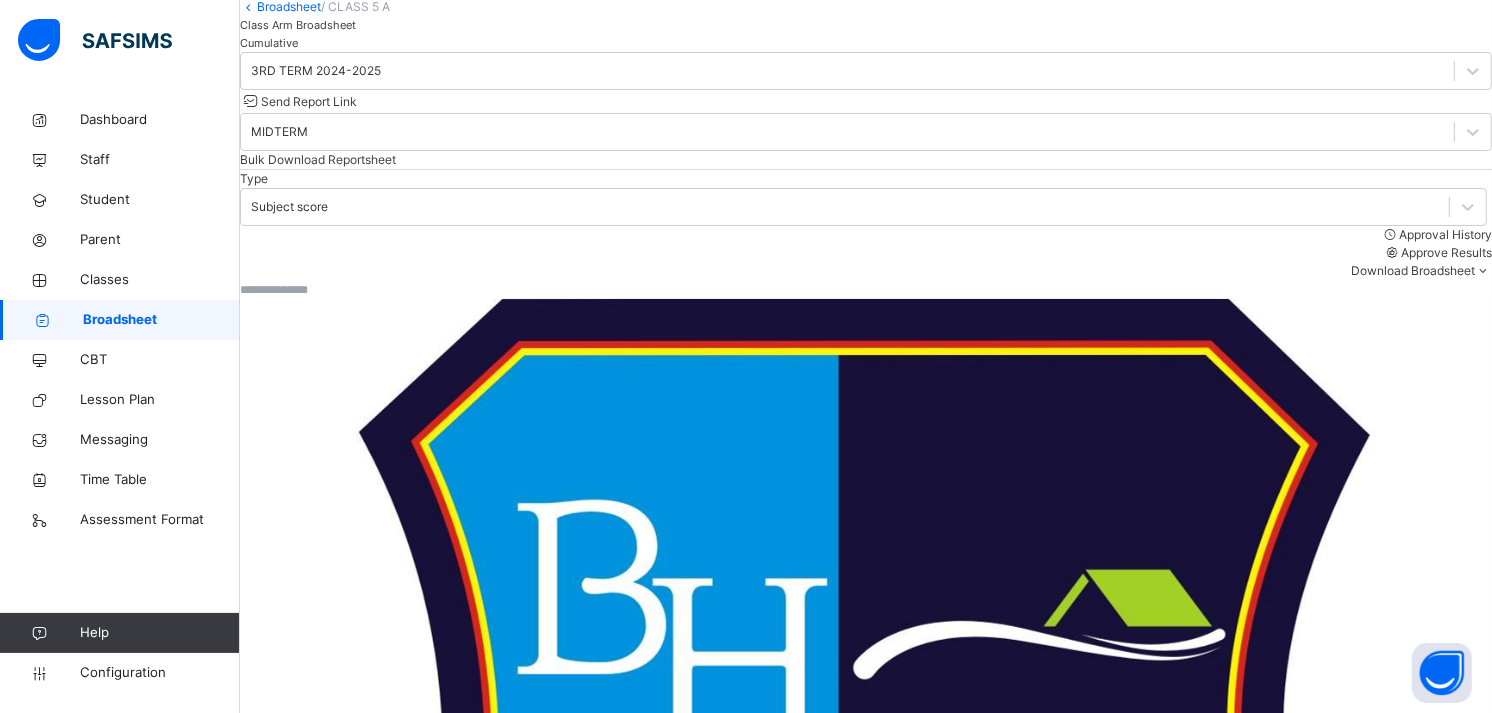 click on "Cumulative" at bounding box center [866, 43] 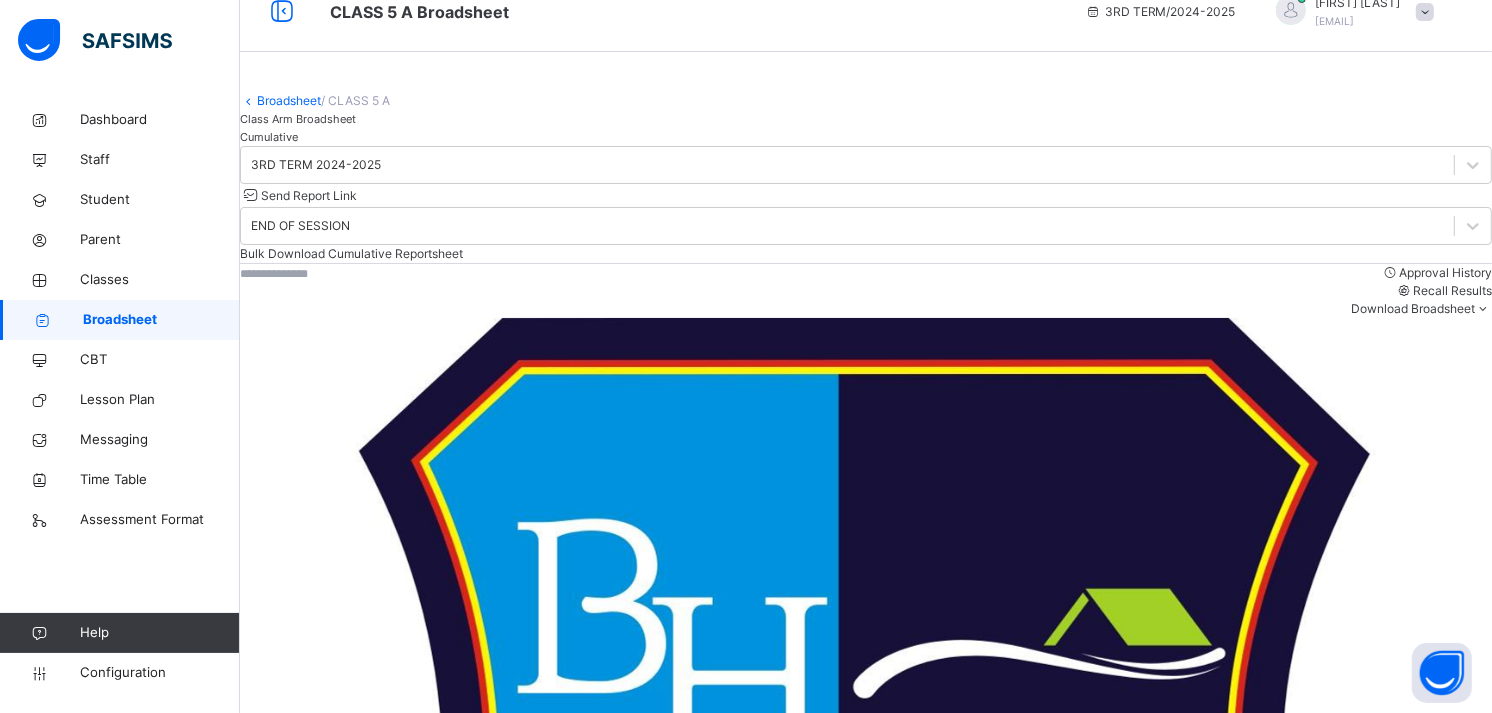 scroll, scrollTop: 8, scrollLeft: 0, axis: vertical 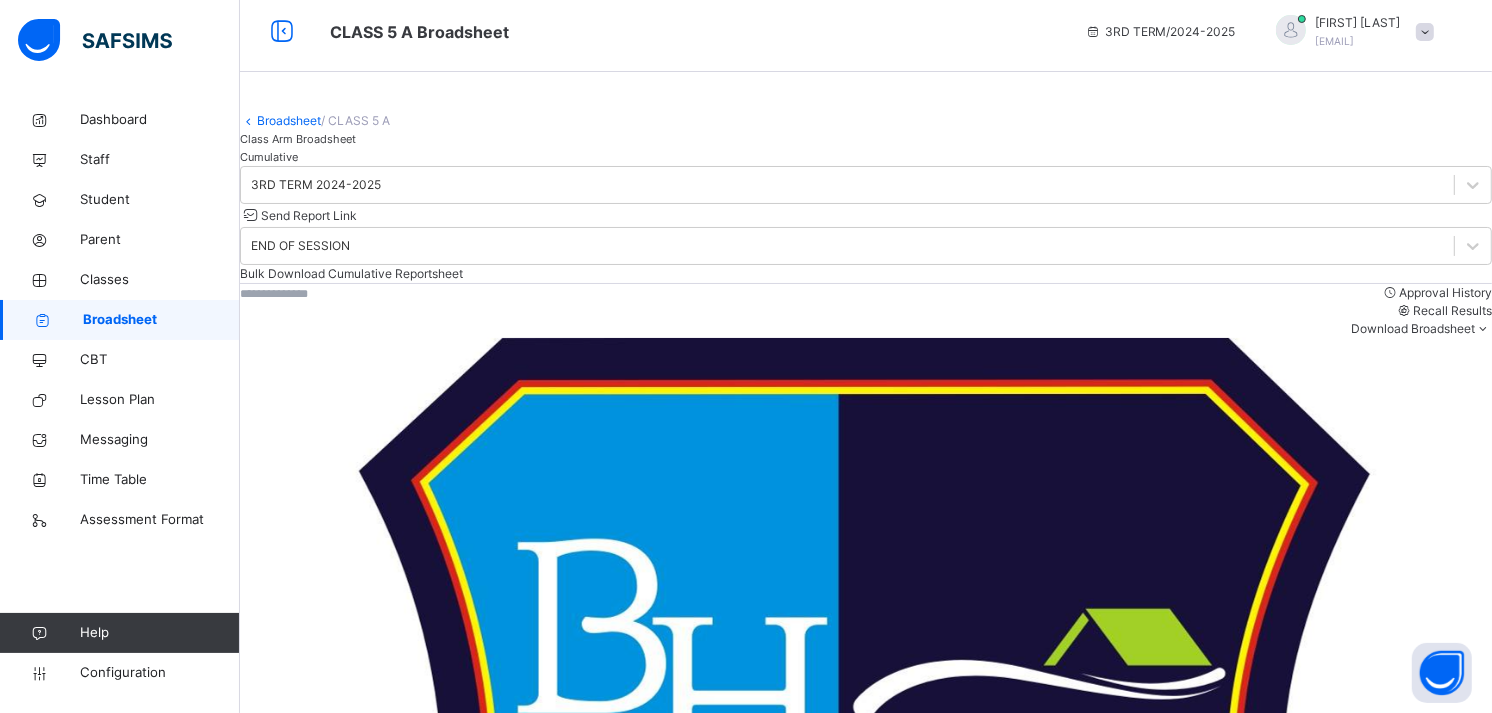 click on "Send Report Link" at bounding box center [309, 215] 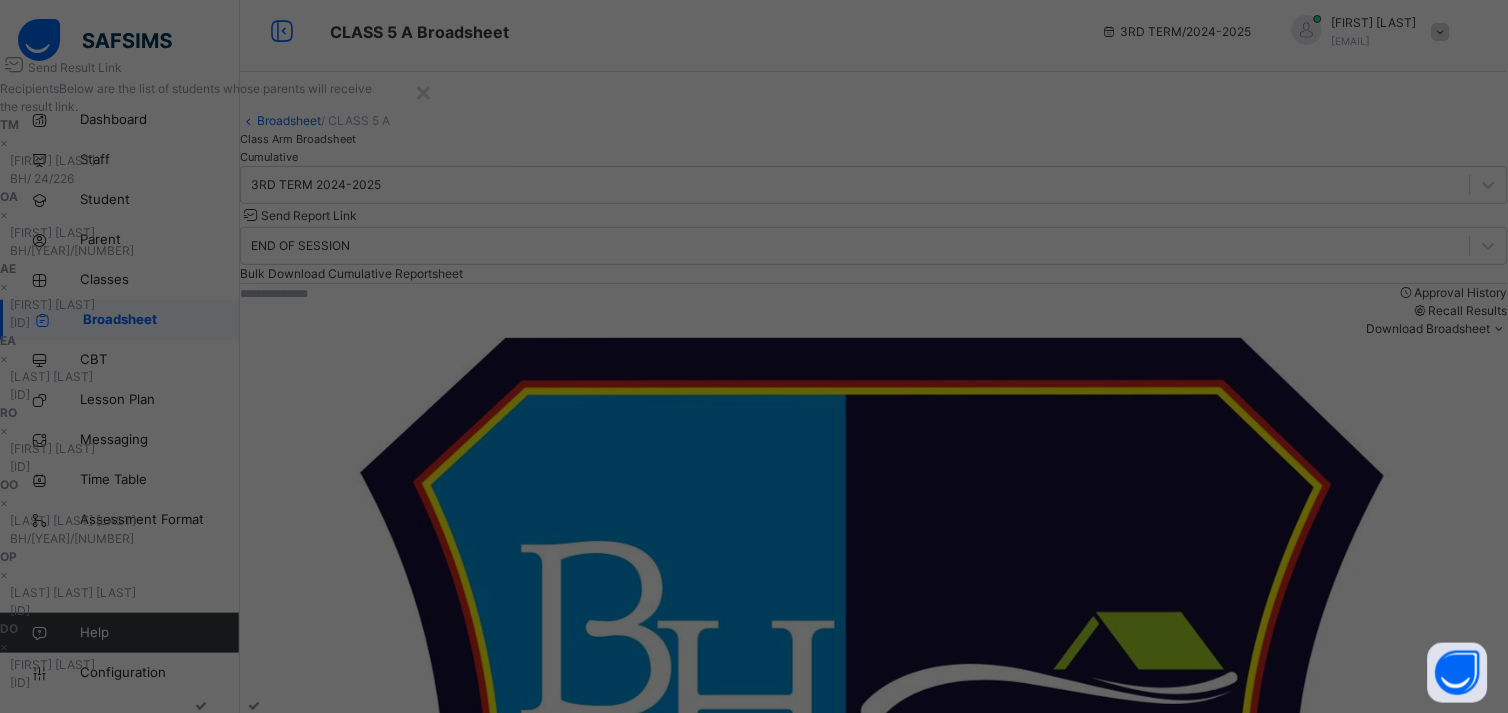 click at bounding box center [201, 723] 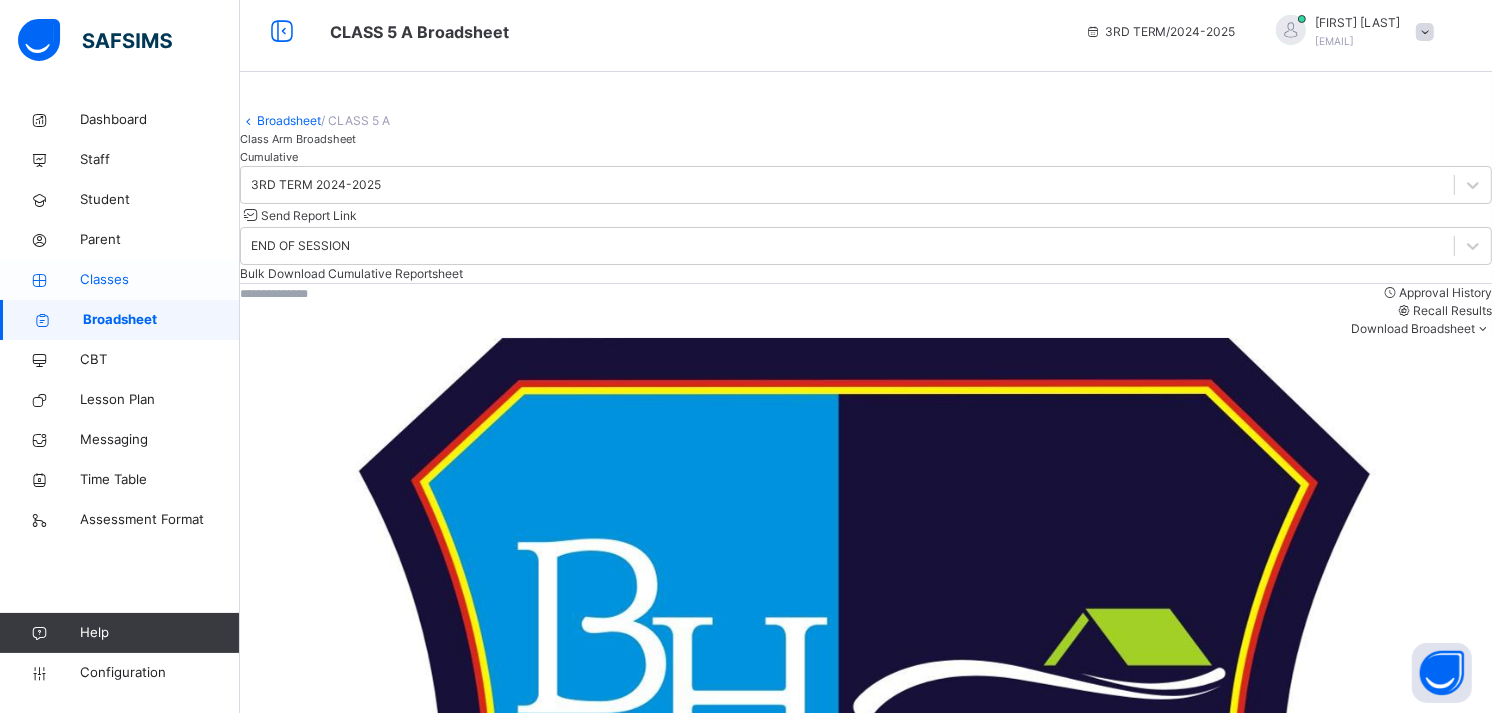 click on "Classes" at bounding box center [120, 280] 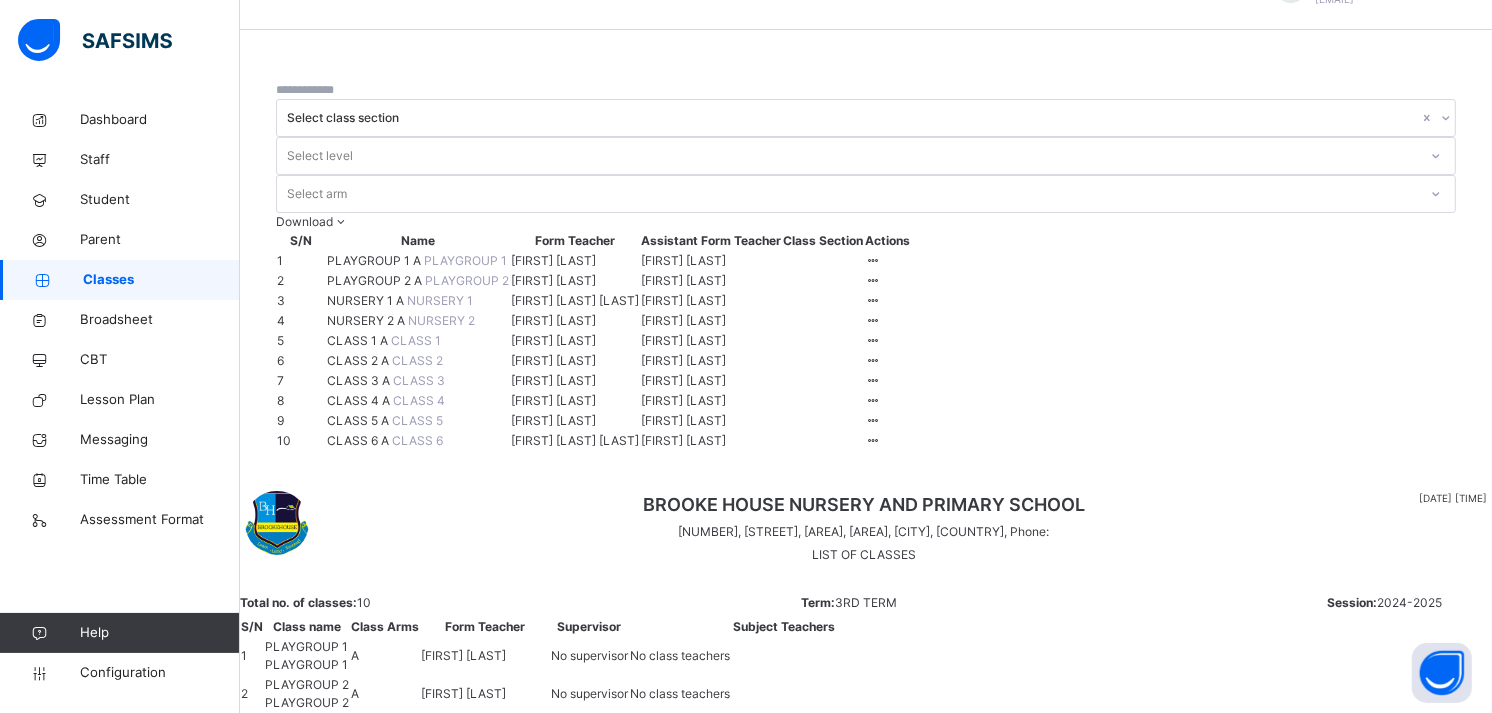 scroll, scrollTop: 185, scrollLeft: 0, axis: vertical 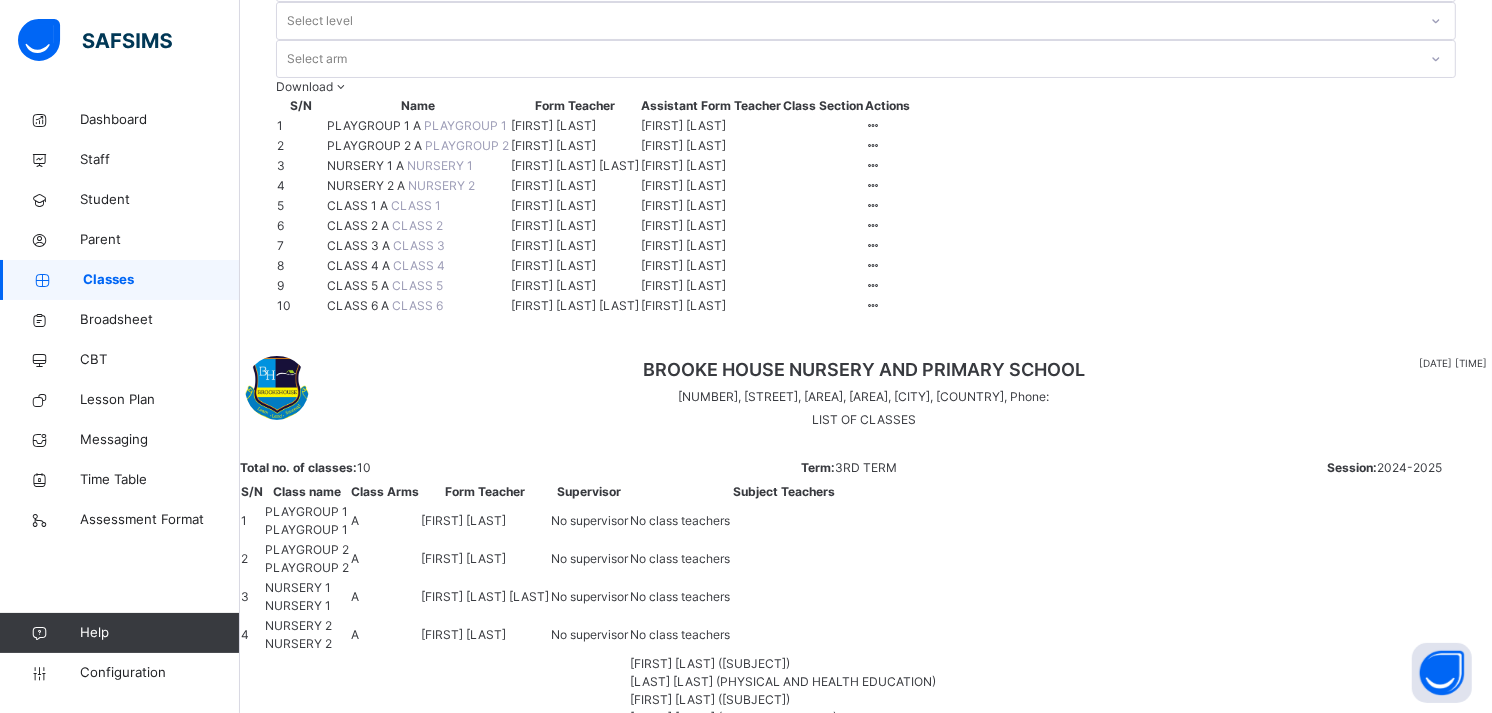 click on "CLASS 6   A" at bounding box center [359, 305] 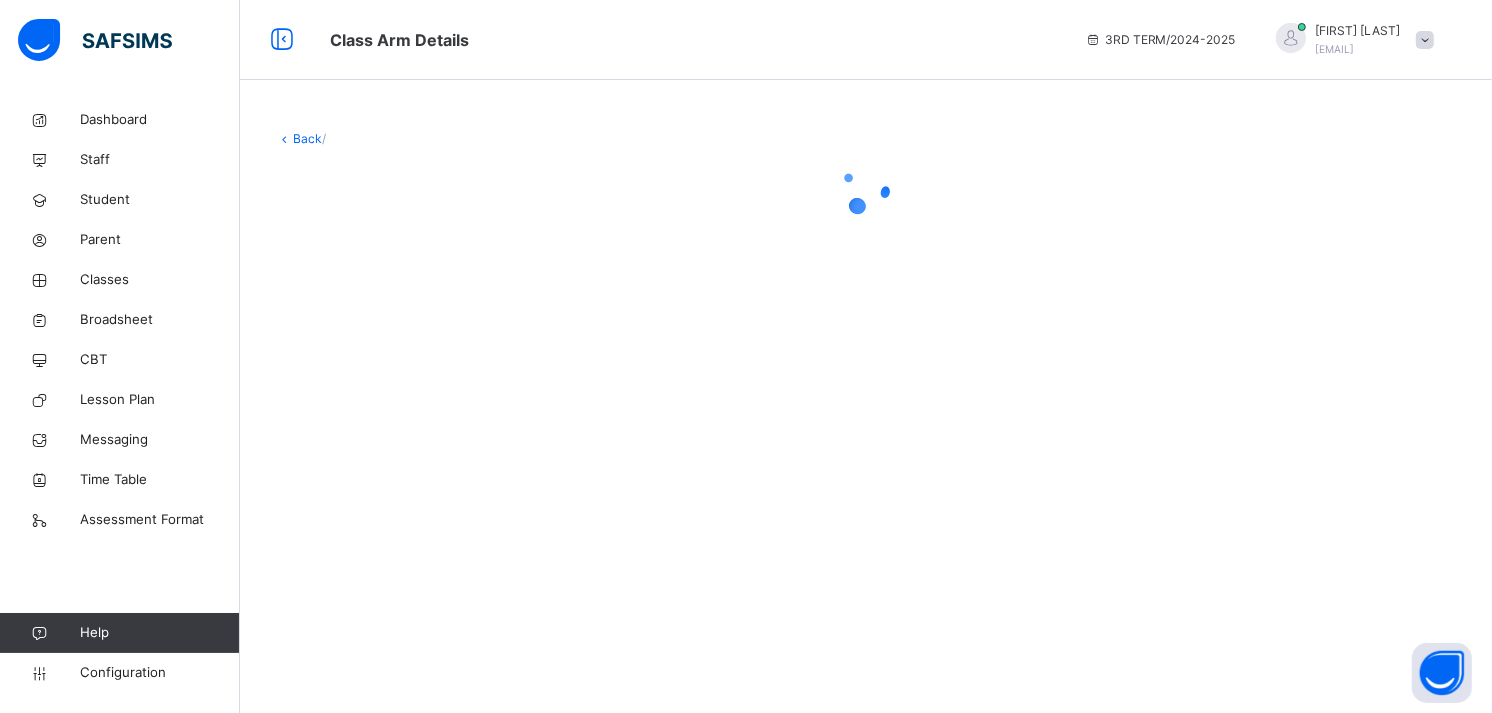 scroll, scrollTop: 0, scrollLeft: 0, axis: both 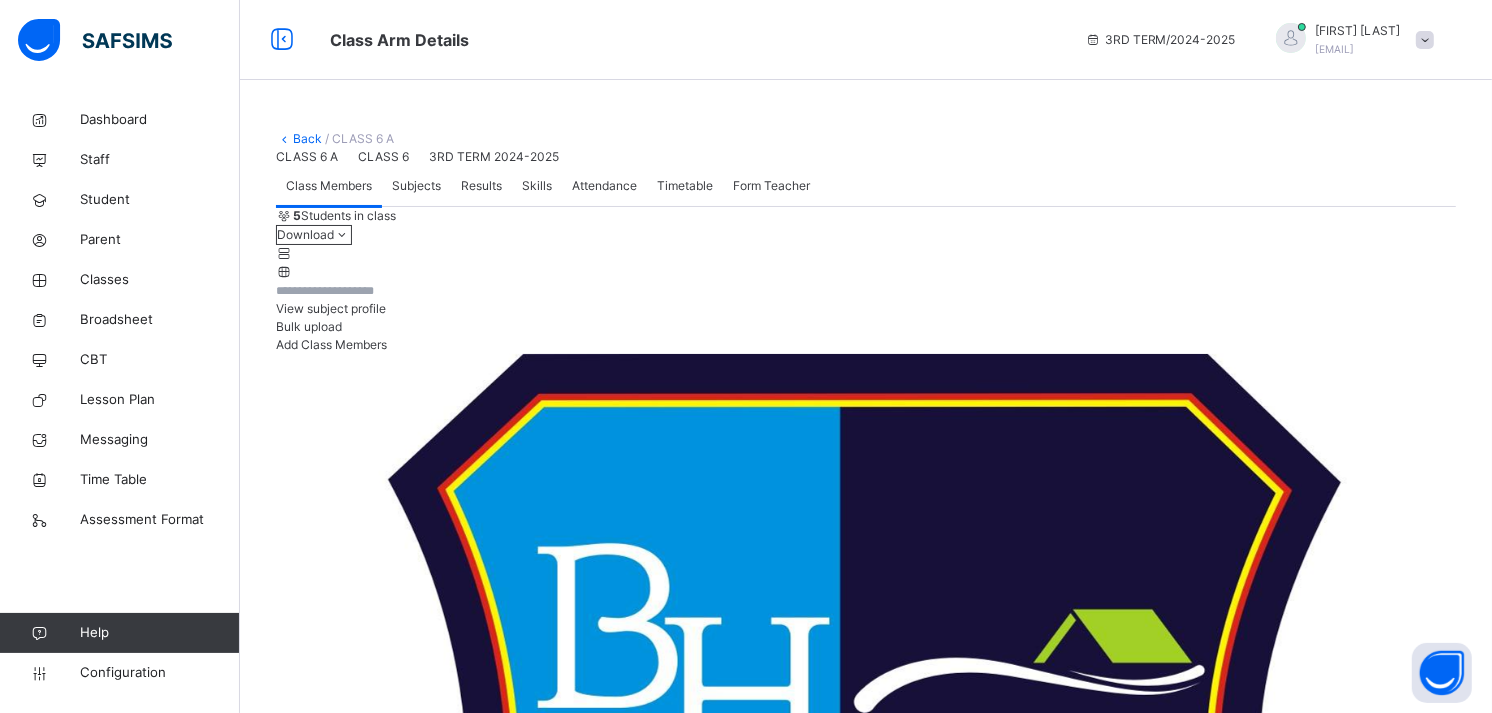 click on "Subjects" at bounding box center [416, 186] 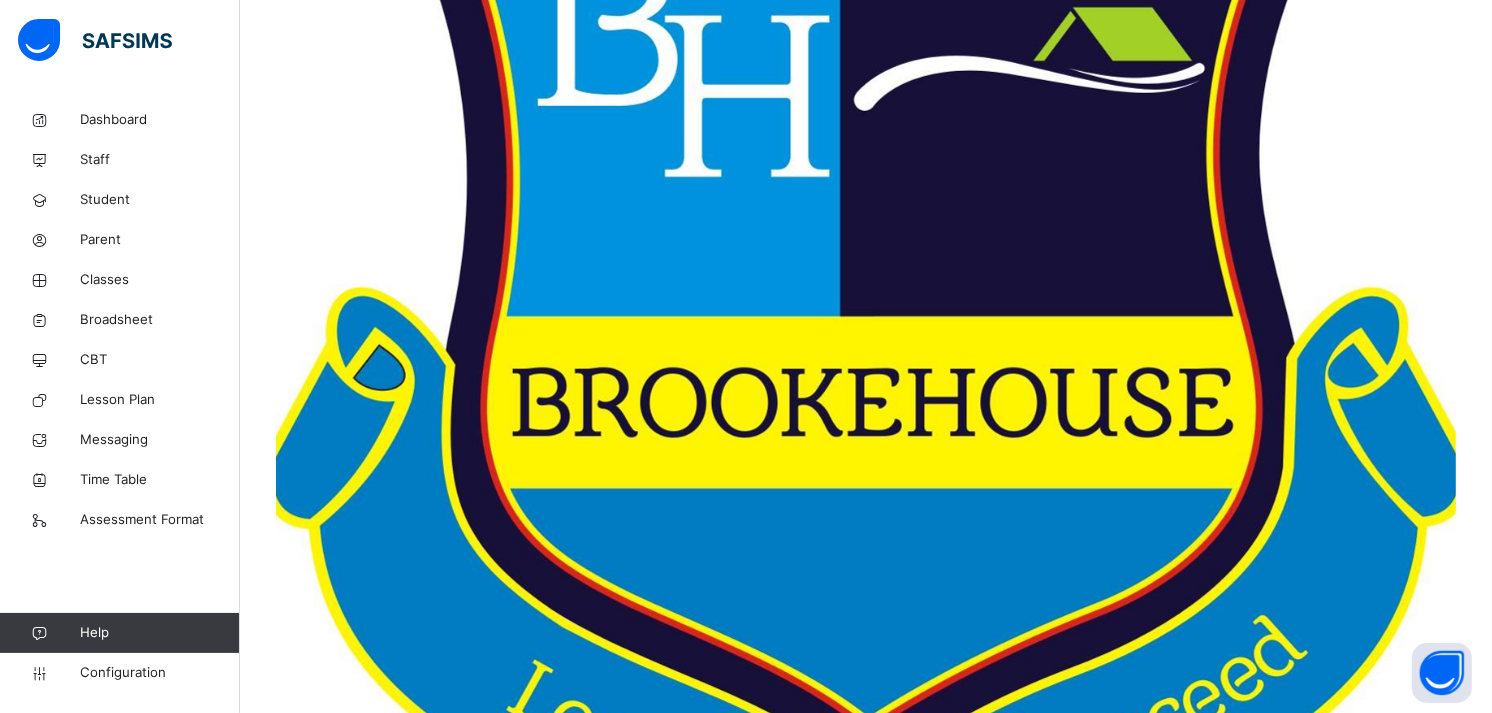 scroll, scrollTop: 663, scrollLeft: 0, axis: vertical 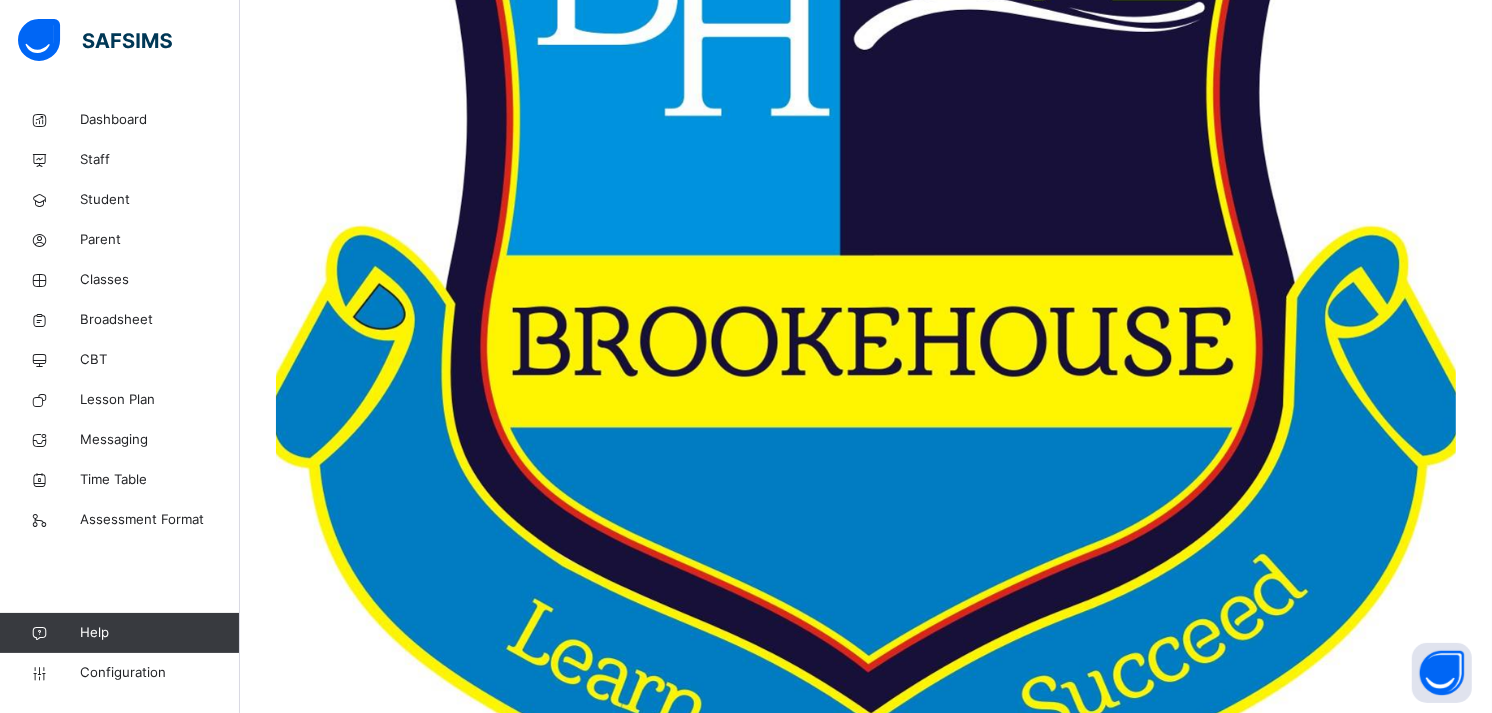 click on "Assess Students" at bounding box center [817, 1733] 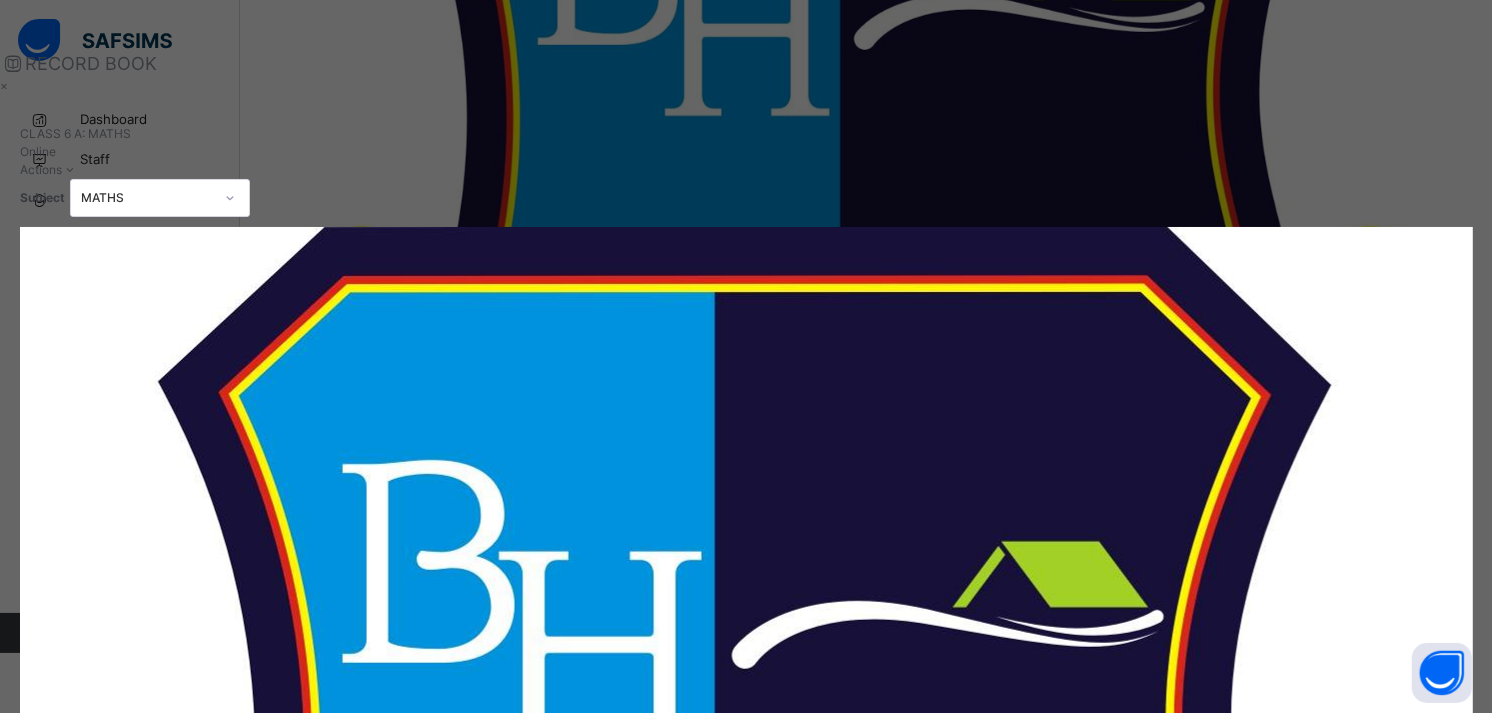 click on "****" at bounding box center (1140, 2039) 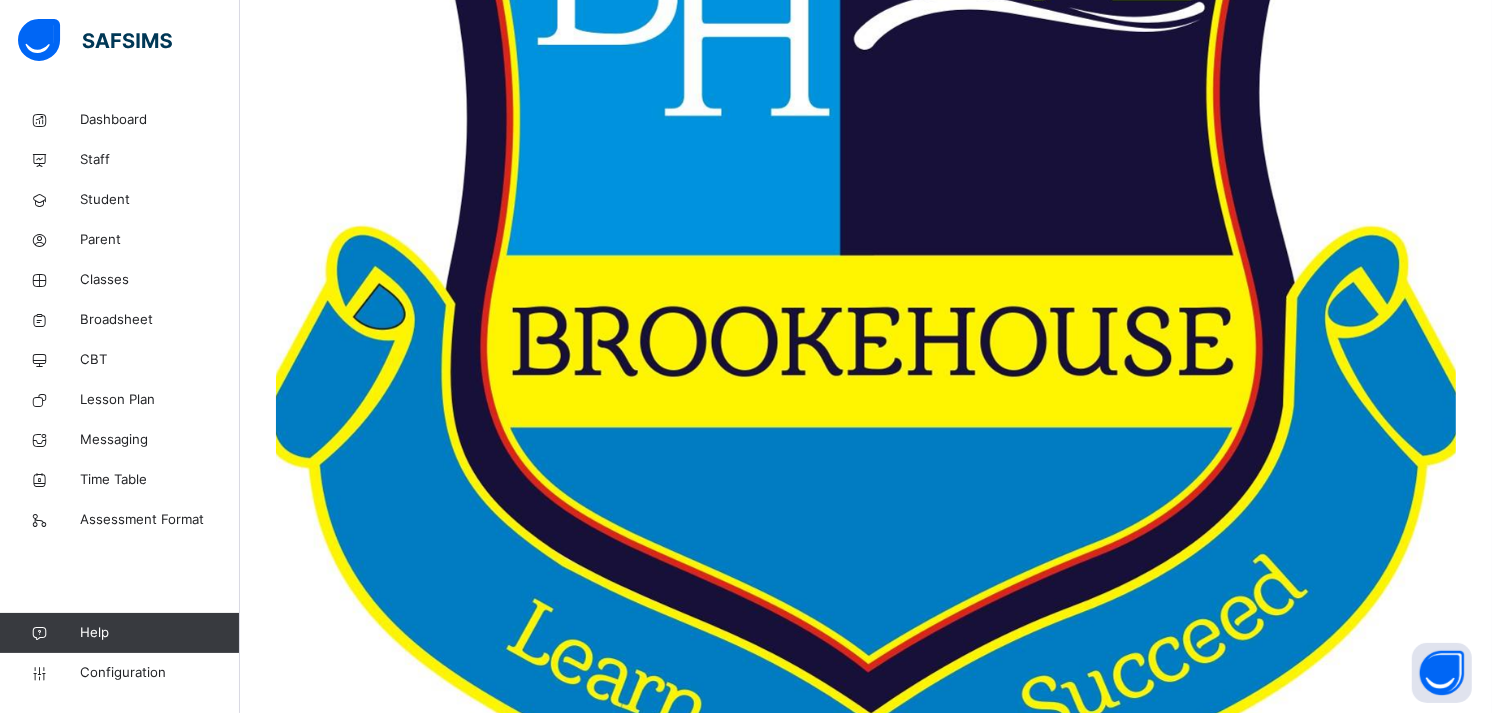 click on "Assess Students" at bounding box center (817, 1794) 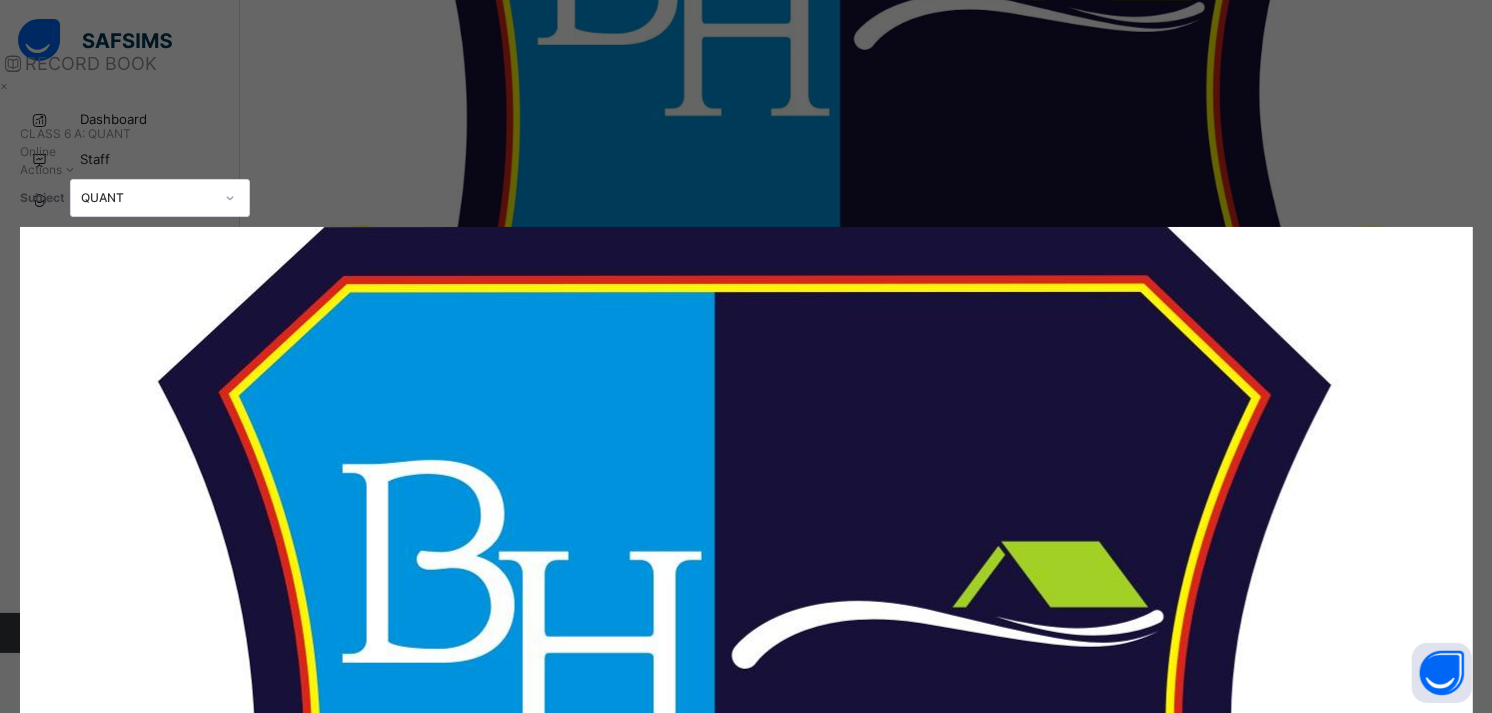 click on "*" at bounding box center (1140, 2039) 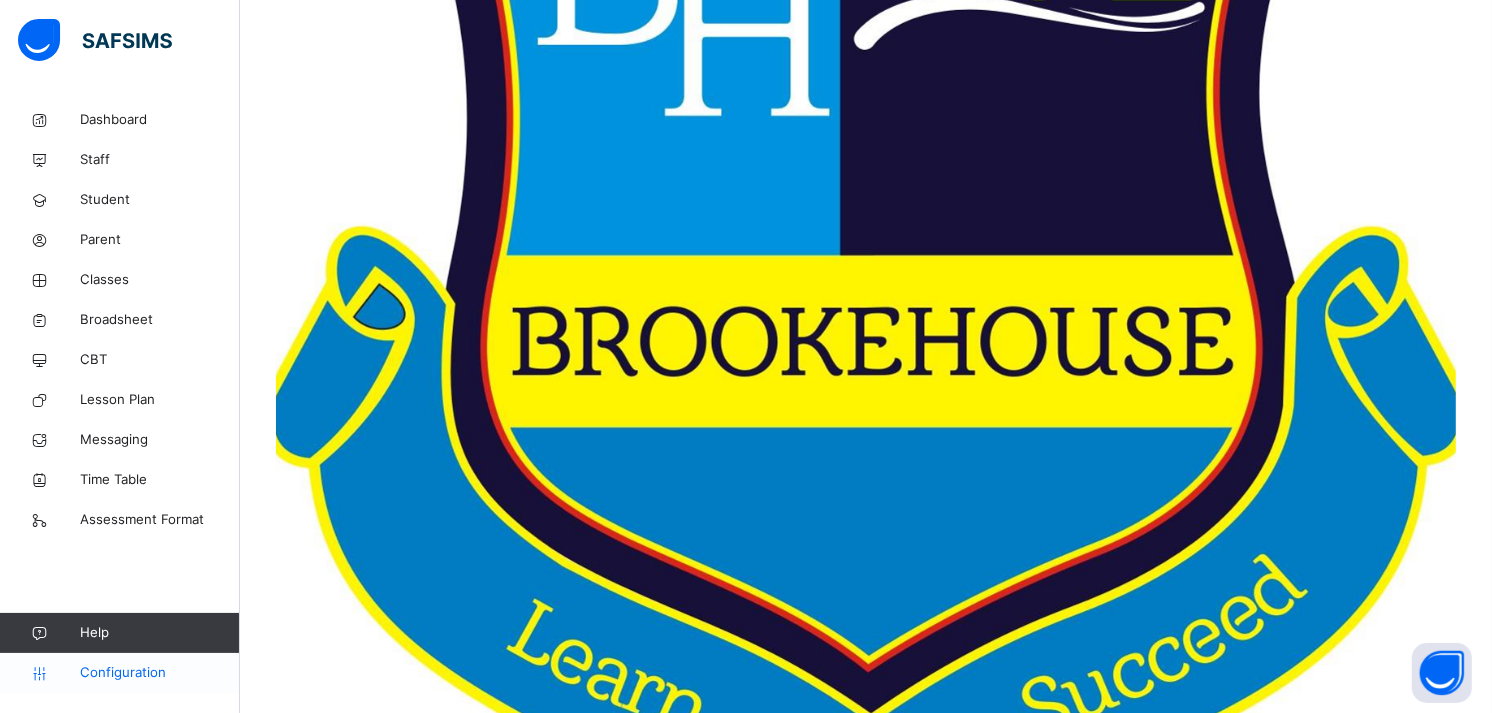 click on "Configuration" at bounding box center [159, 673] 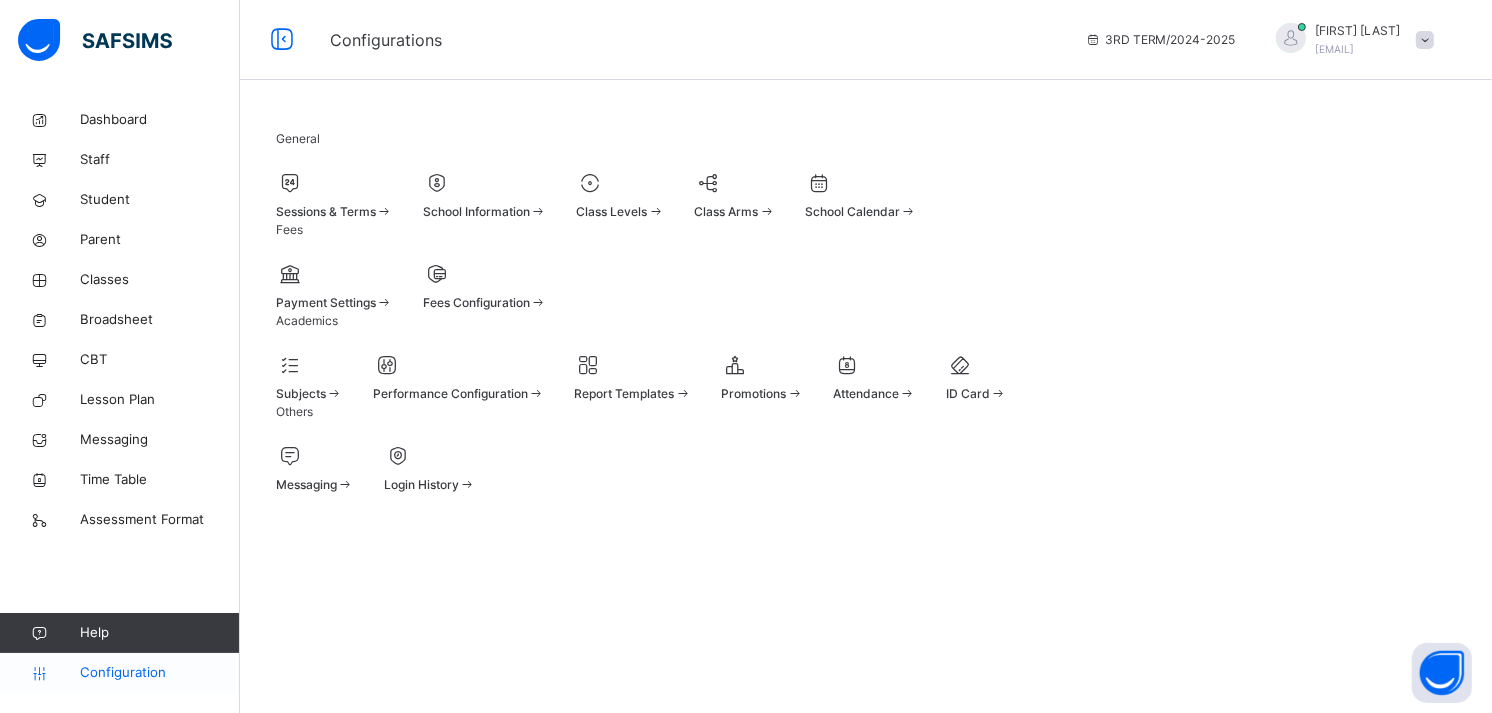 scroll, scrollTop: 13, scrollLeft: 0, axis: vertical 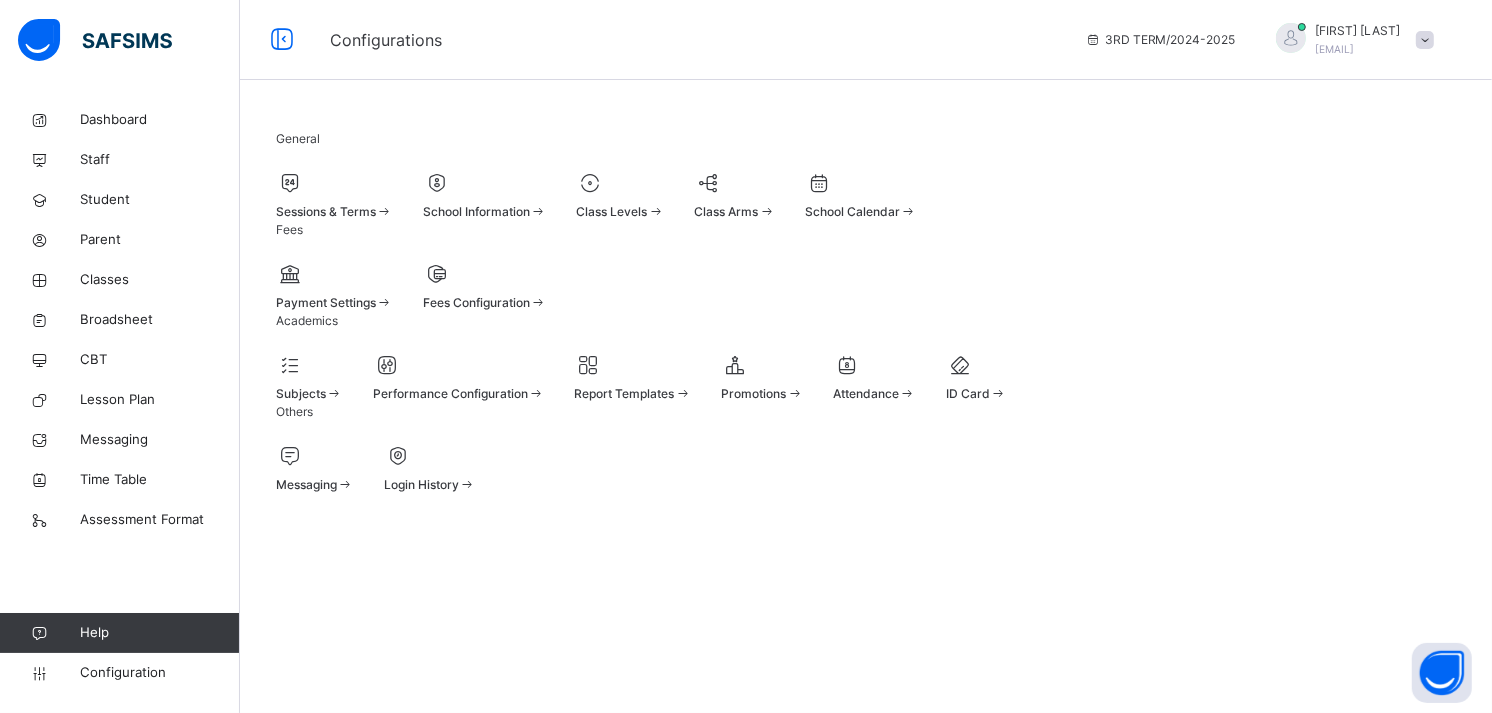 click at bounding box center (621, 183) 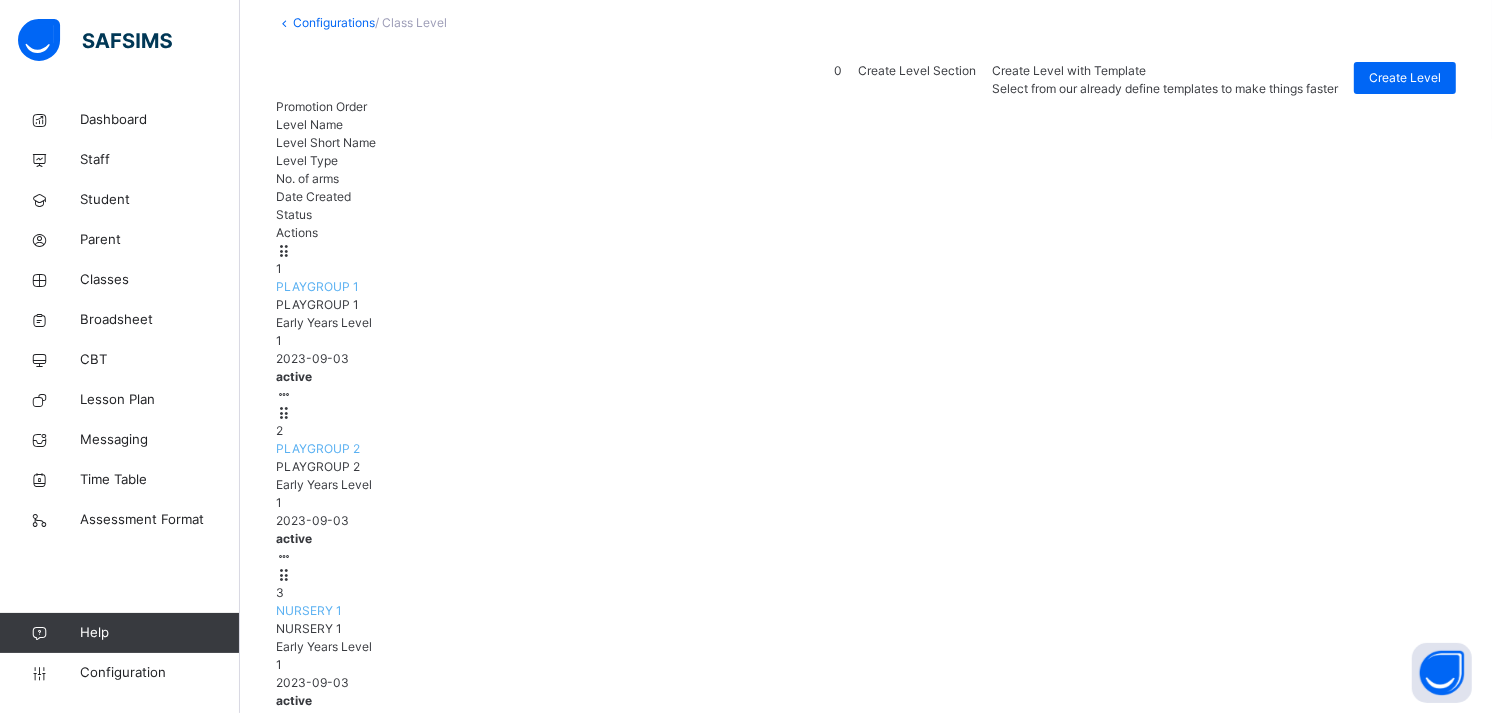 scroll, scrollTop: 131, scrollLeft: 0, axis: vertical 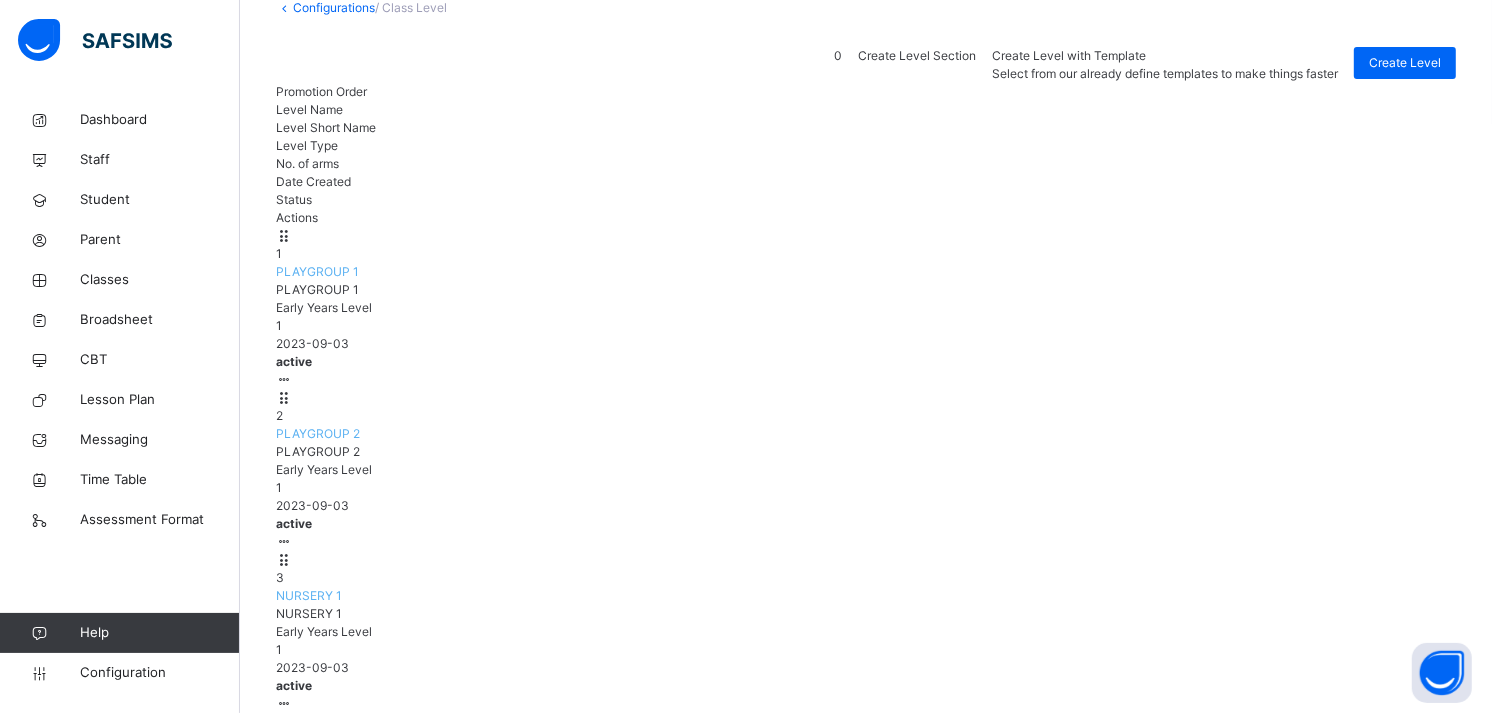 click on "CLASS 6" at bounding box center [301, 1729] 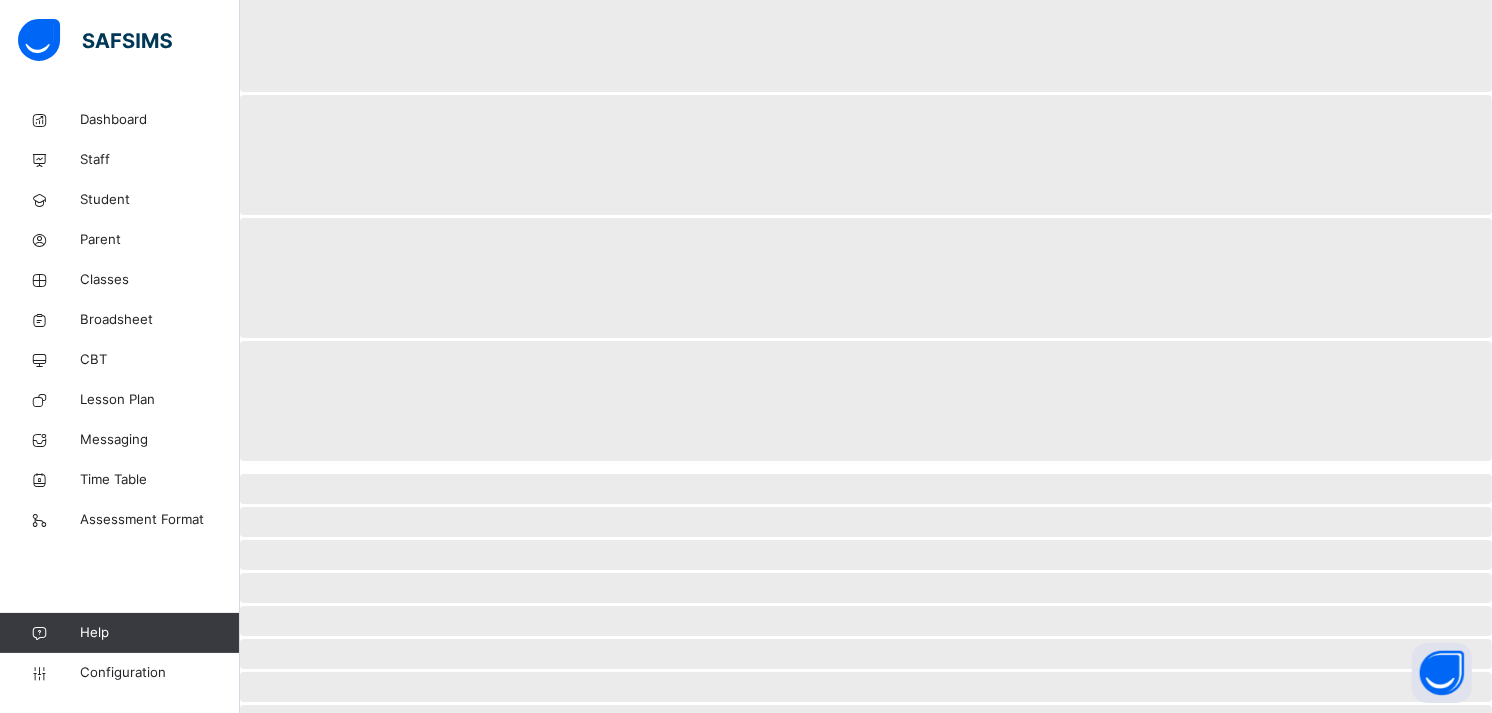 click on "‌" at bounding box center (866, 984) 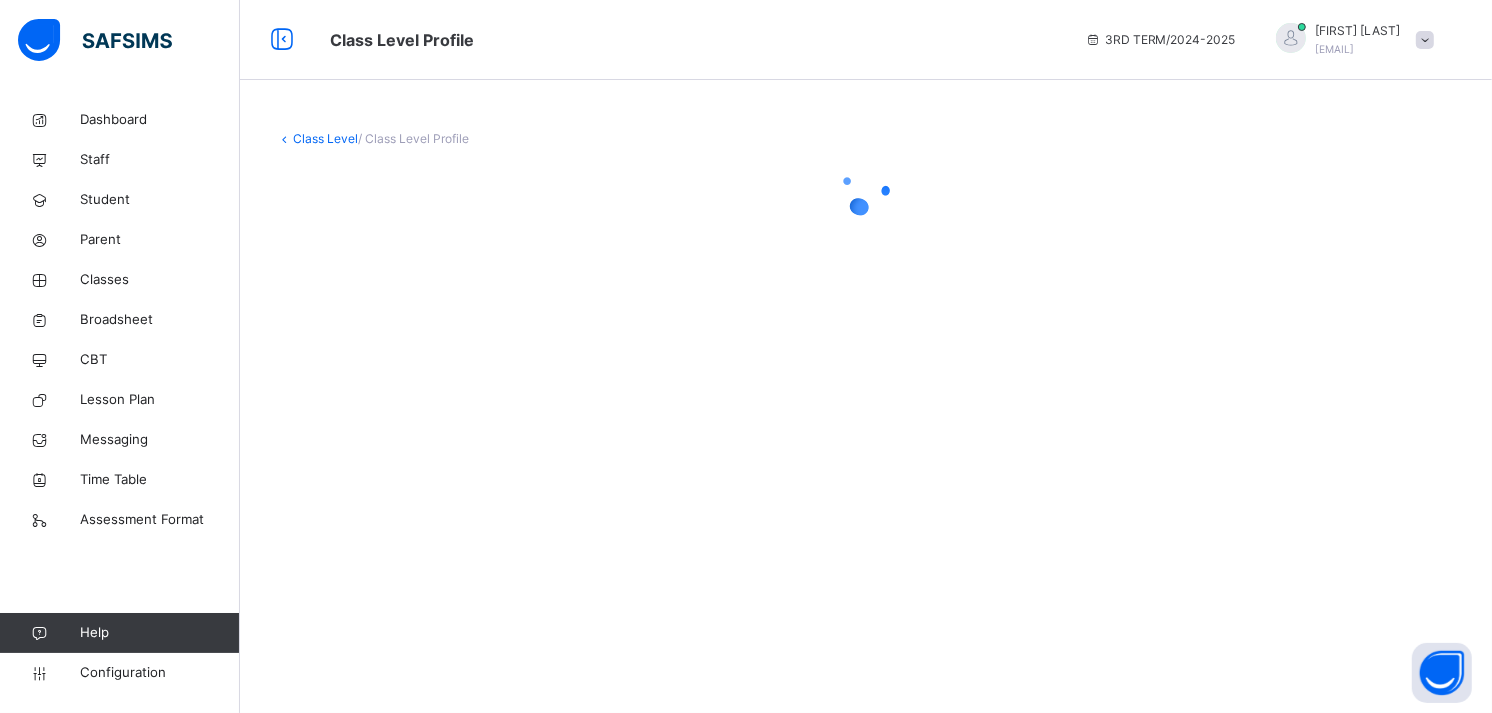 scroll, scrollTop: 0, scrollLeft: 0, axis: both 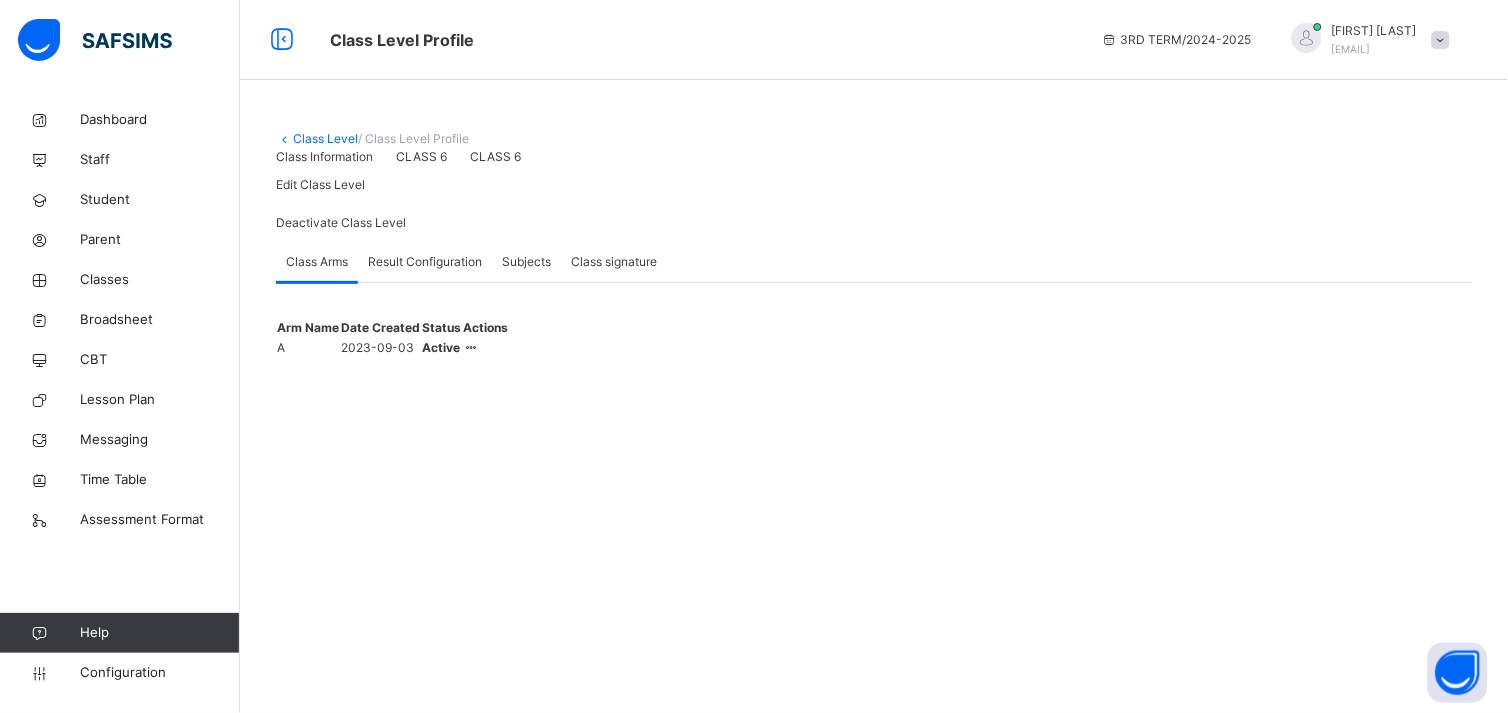 click on "Subjects" at bounding box center (526, 262) 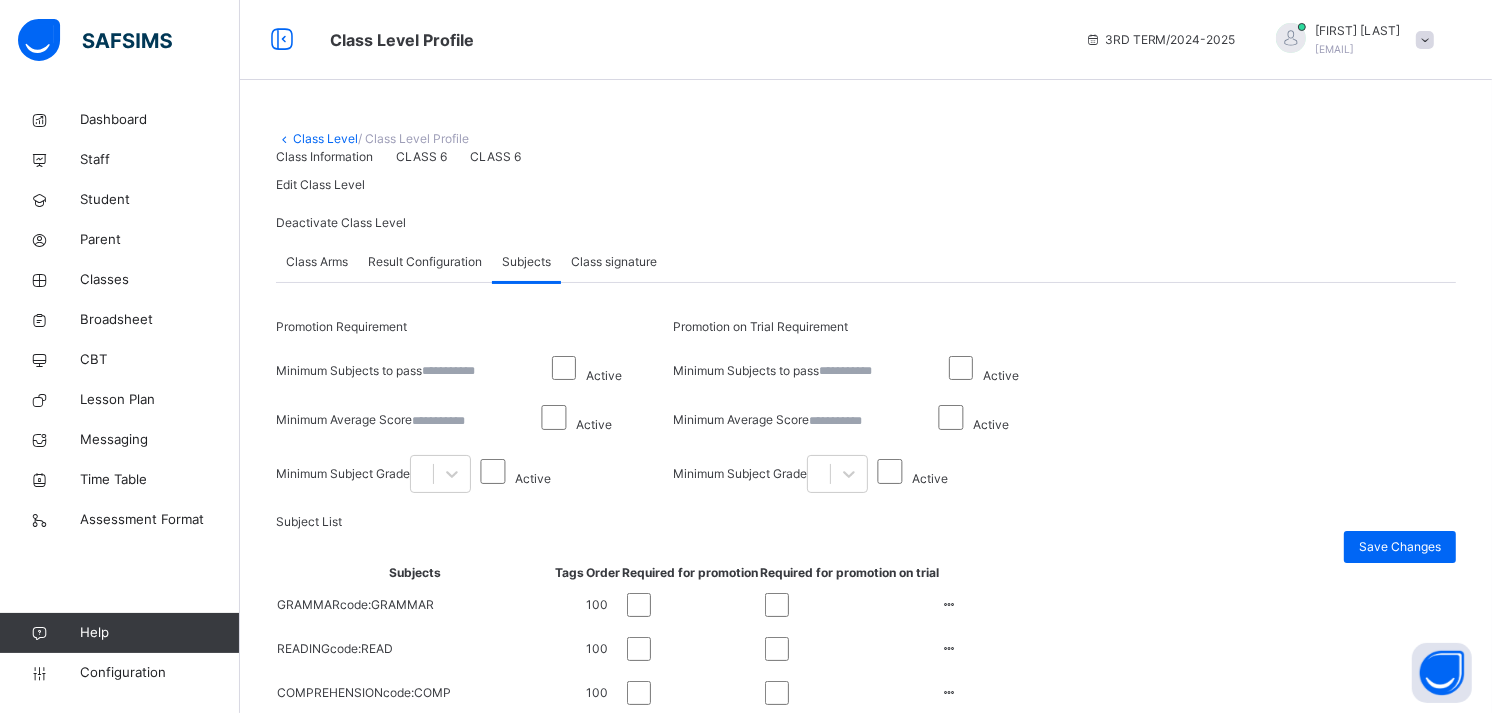 click on "Result Configuration" at bounding box center [425, 262] 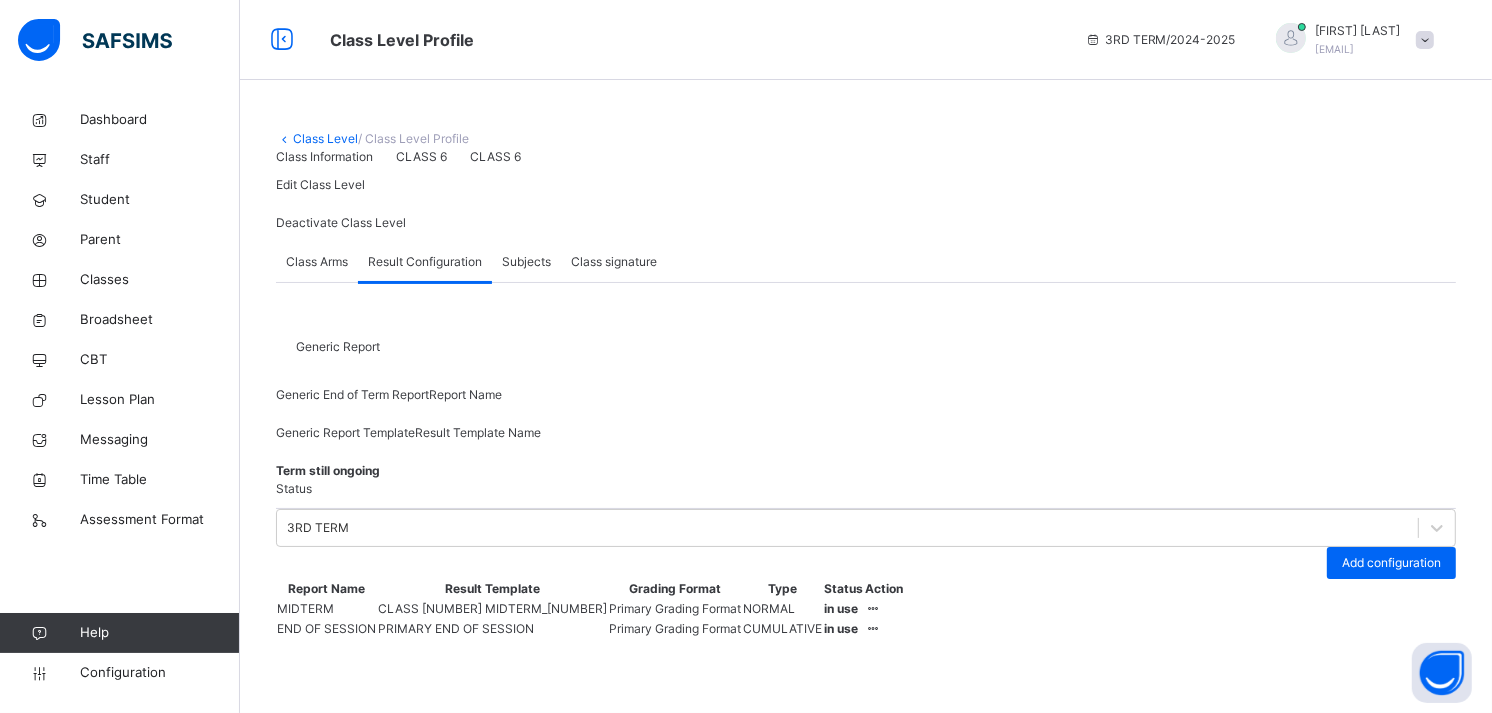 scroll, scrollTop: 302, scrollLeft: 0, axis: vertical 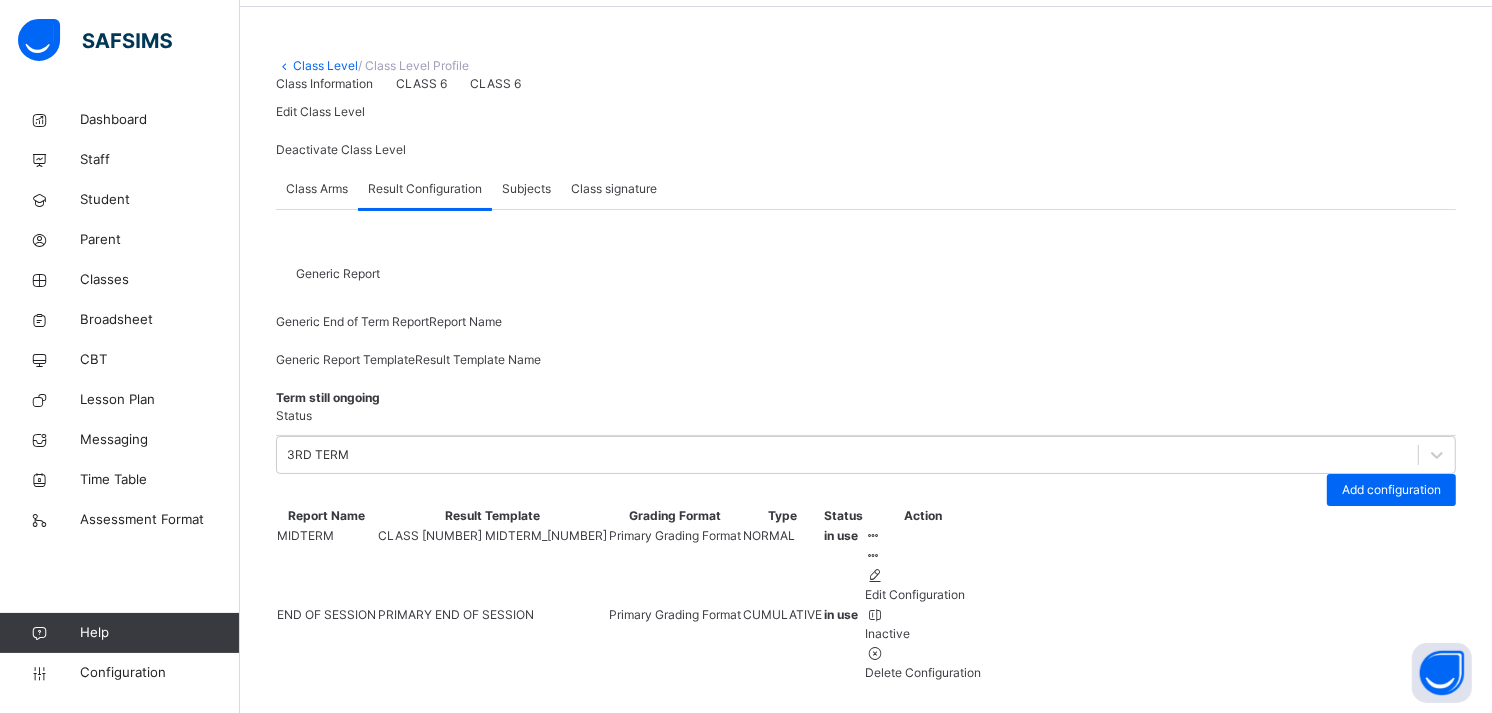 click at bounding box center [276, 435] 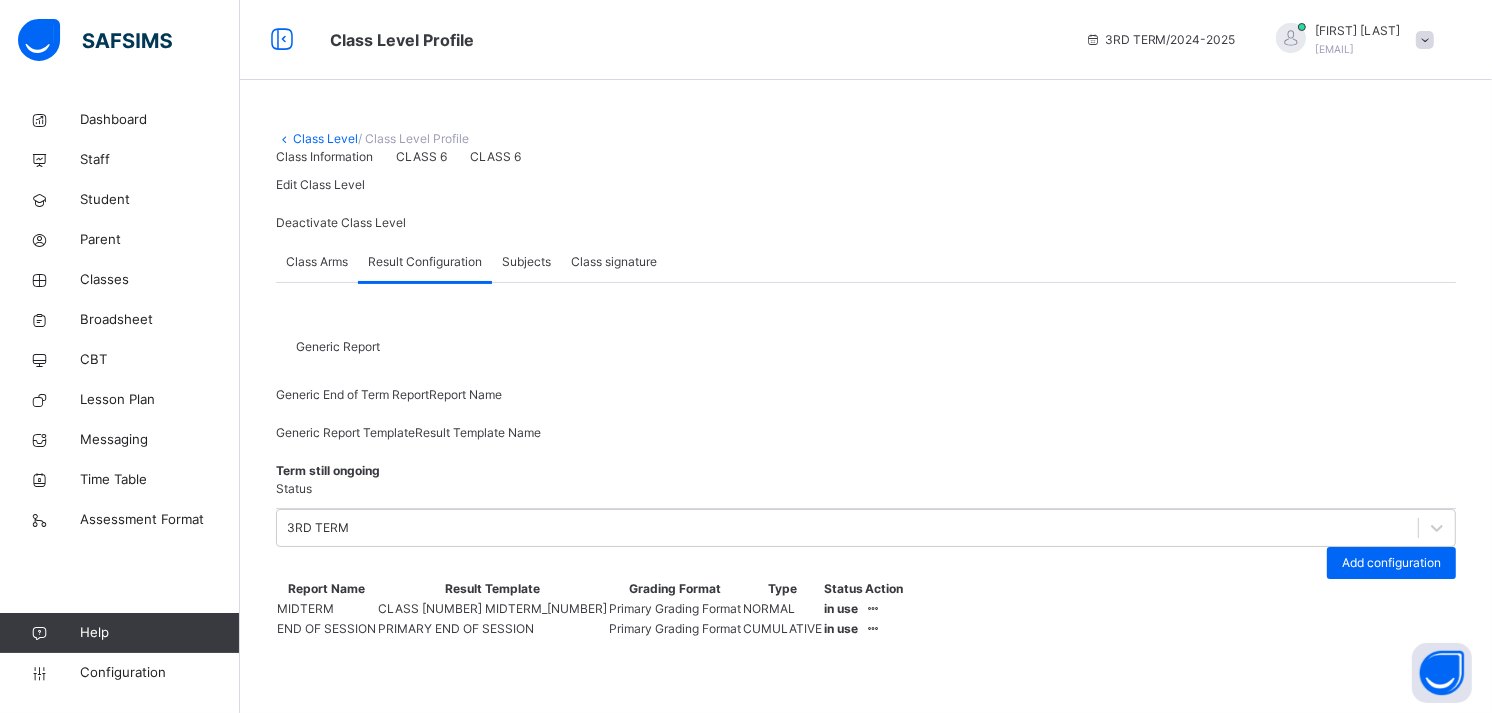 click on "Subjects" at bounding box center [526, 262] 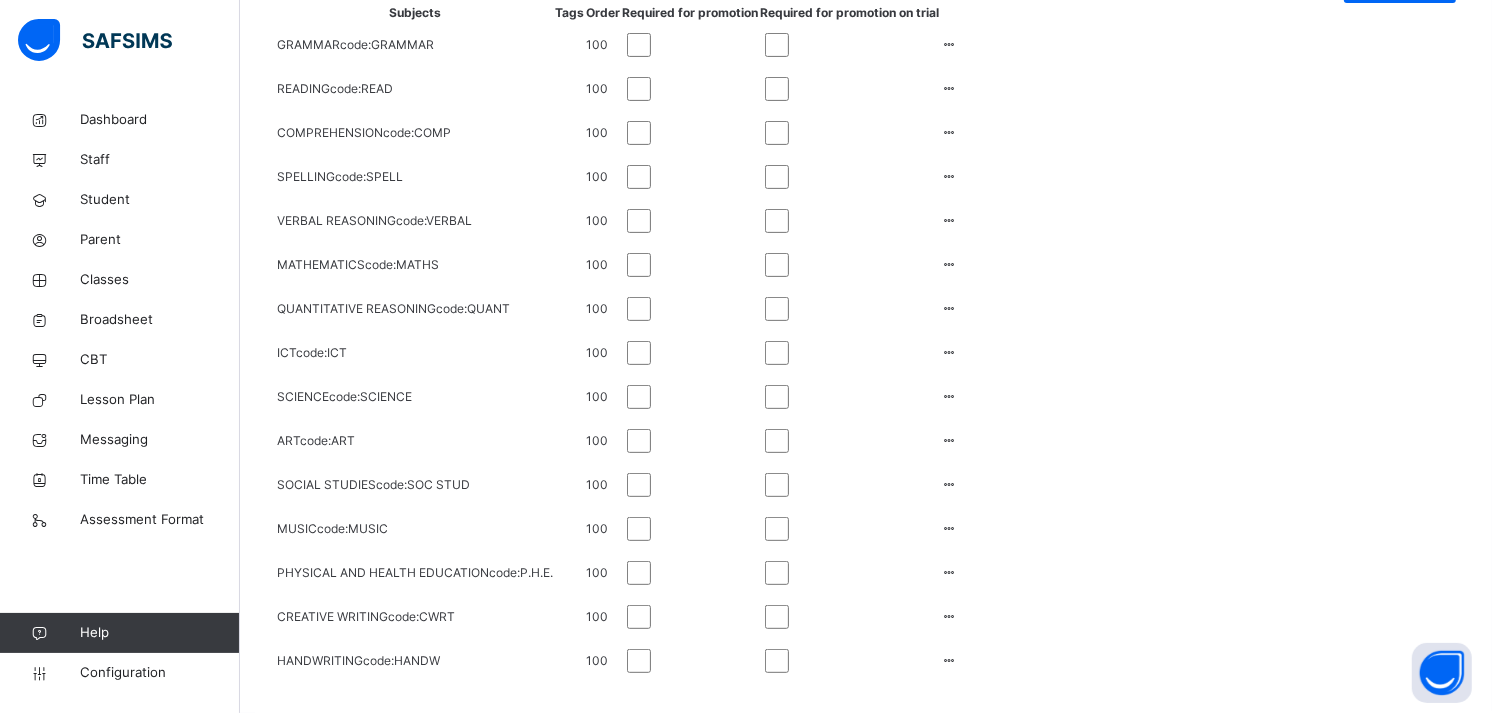 scroll, scrollTop: 958, scrollLeft: 0, axis: vertical 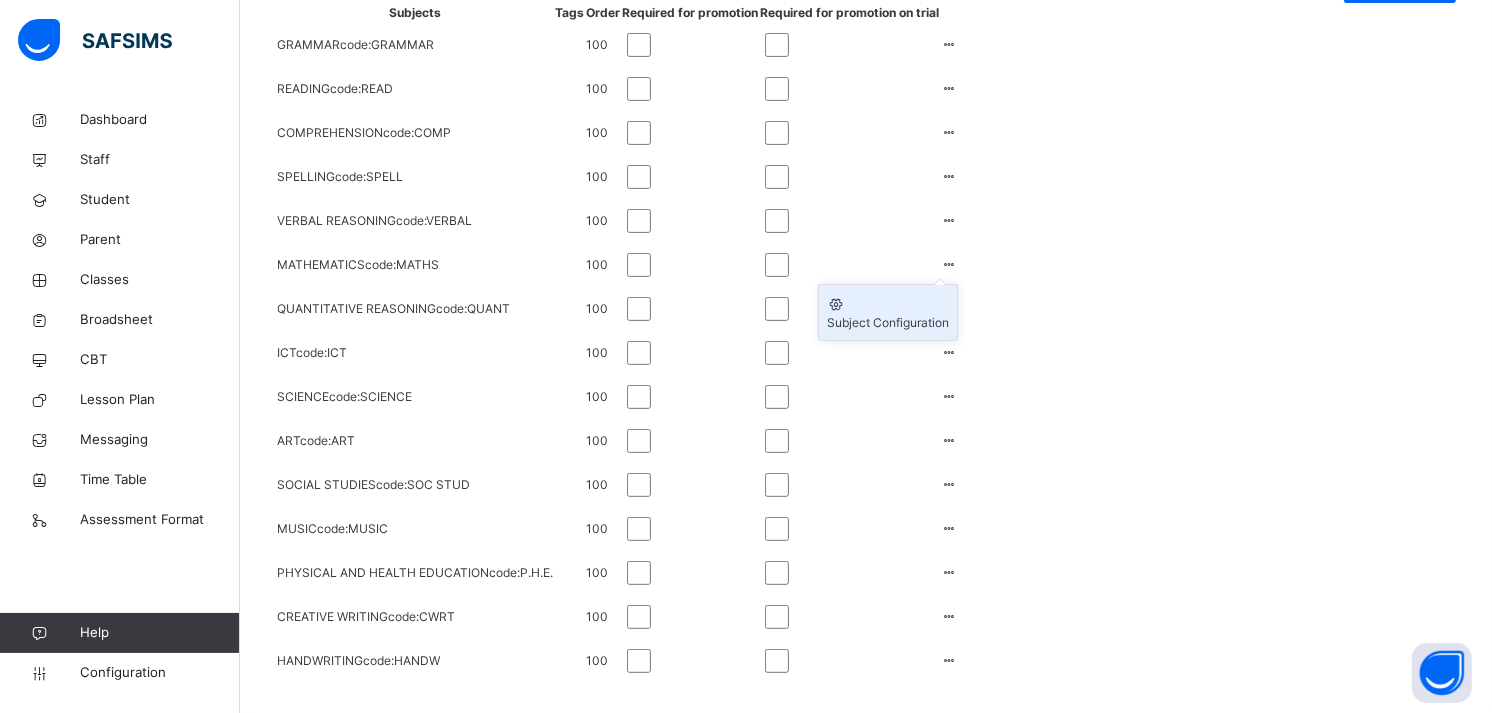 click on "Subject Configuration" at bounding box center (888, 323) 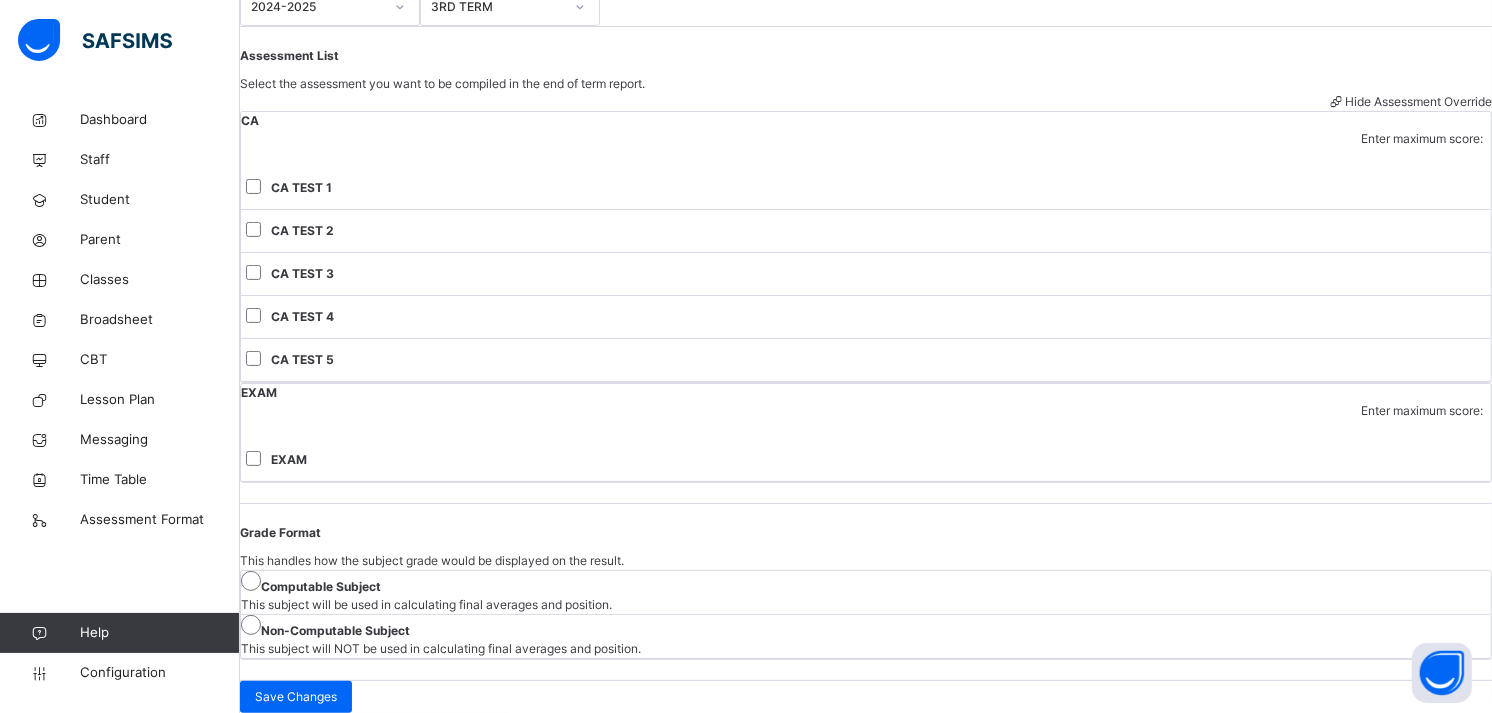 scroll, scrollTop: 624, scrollLeft: 0, axis: vertical 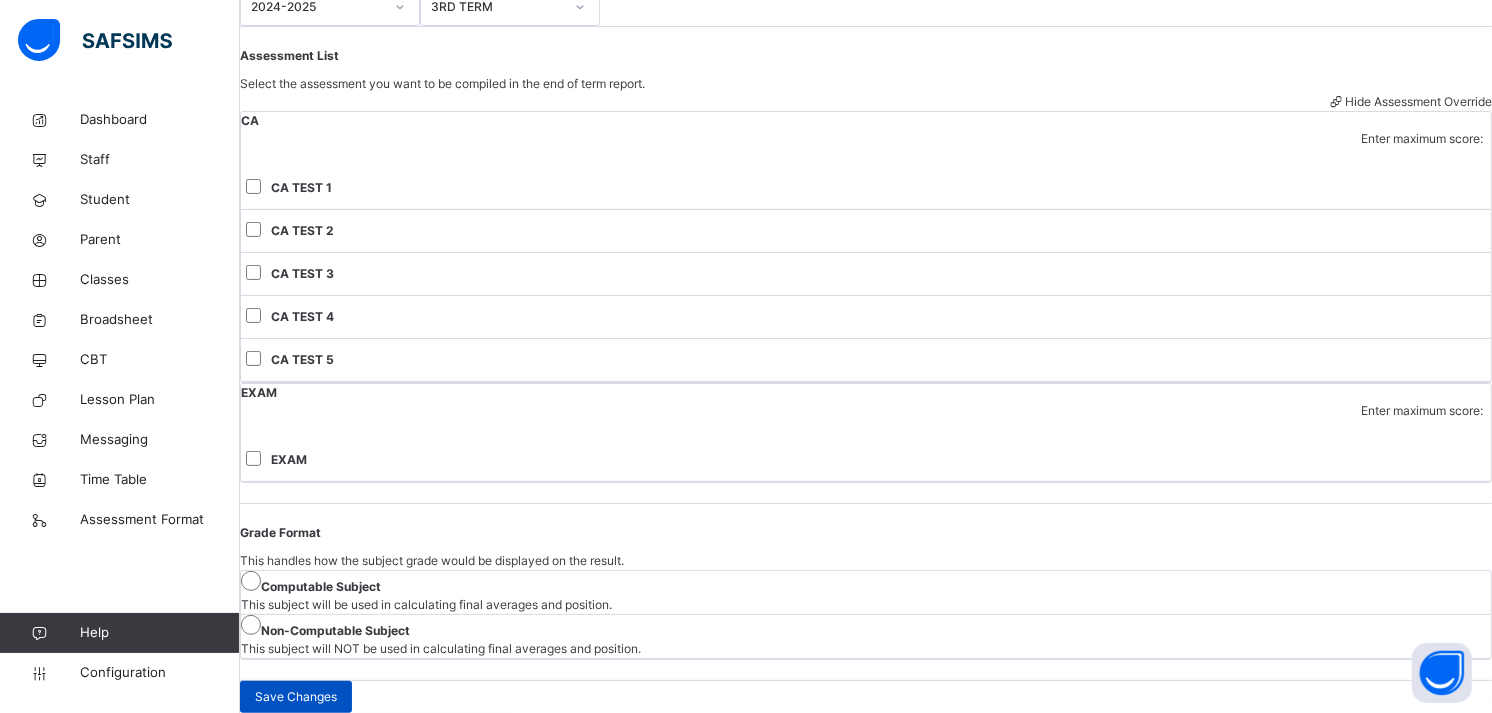 click on "Save Changes" at bounding box center [296, 697] 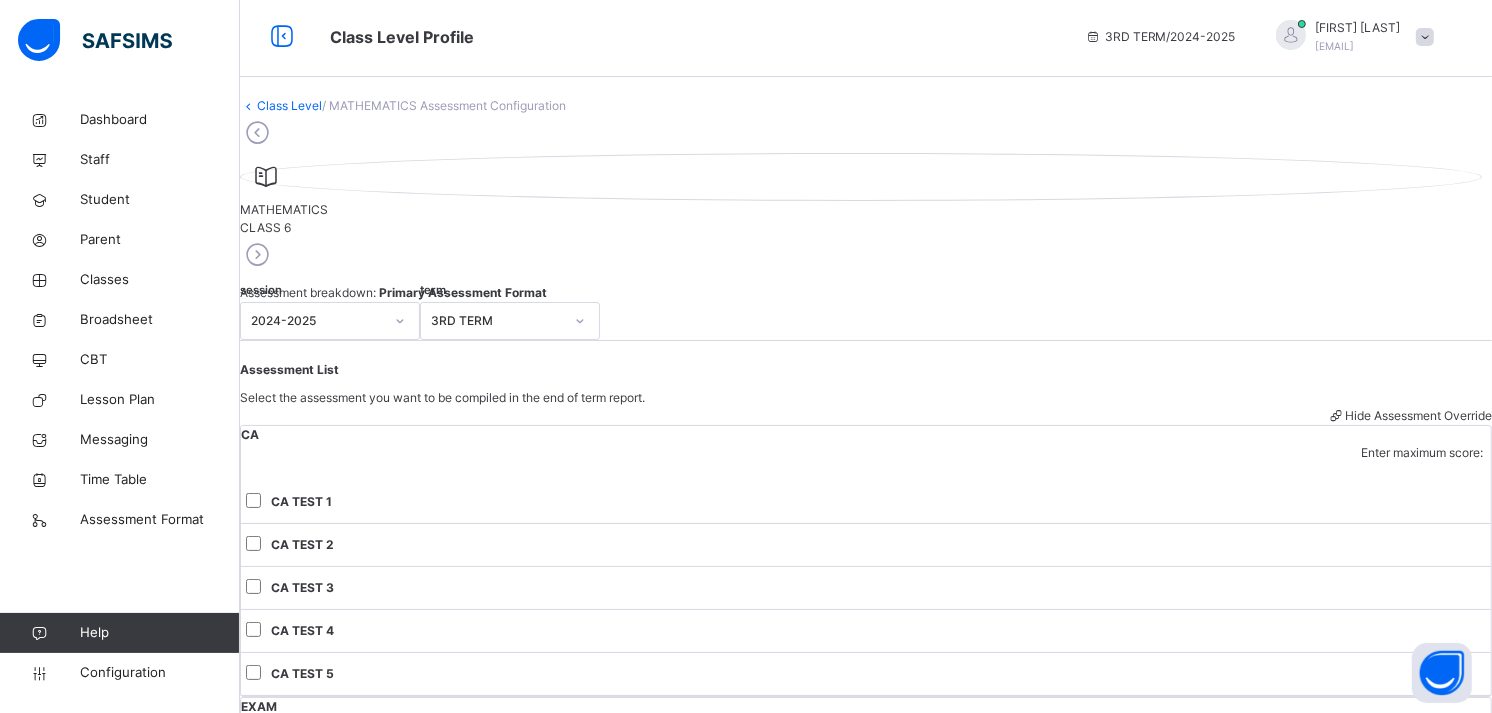 scroll, scrollTop: 0, scrollLeft: 0, axis: both 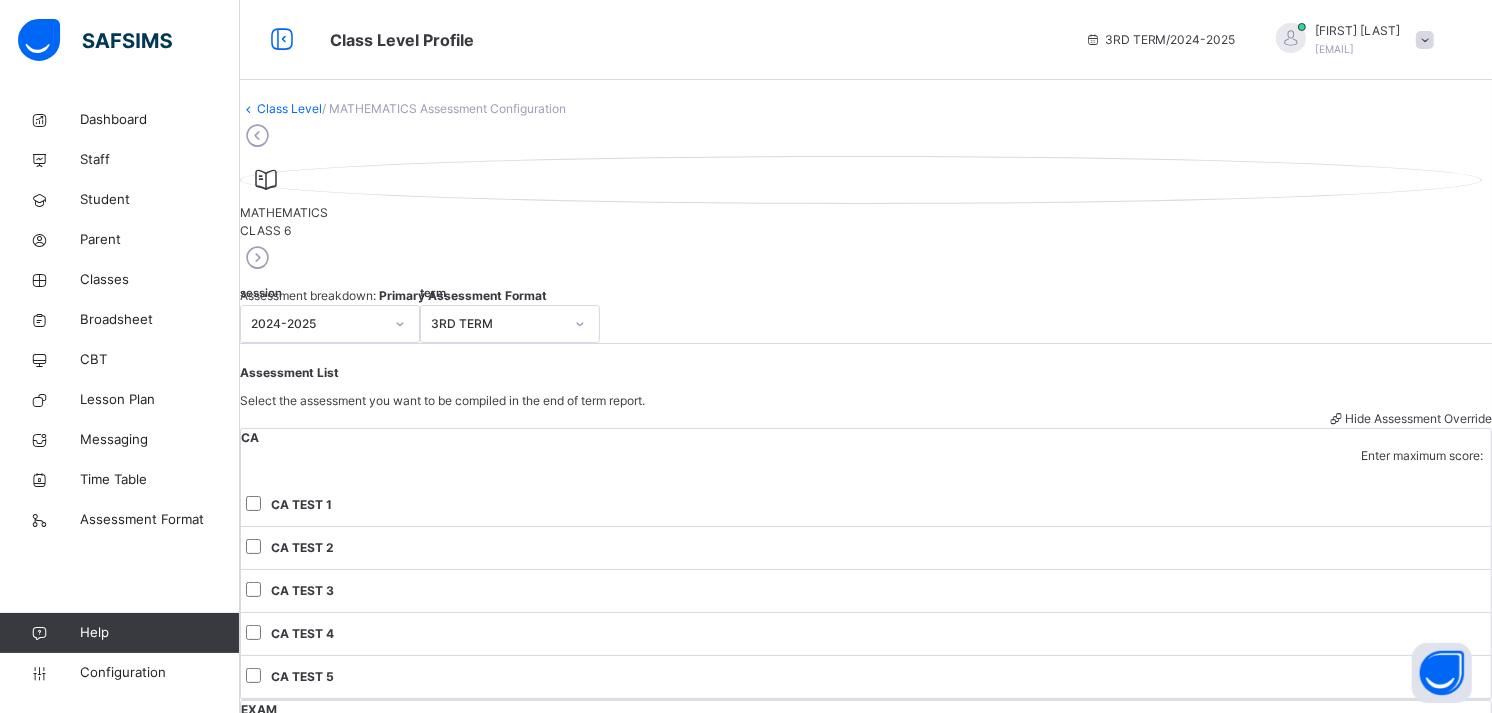 click at bounding box center (257, 258) 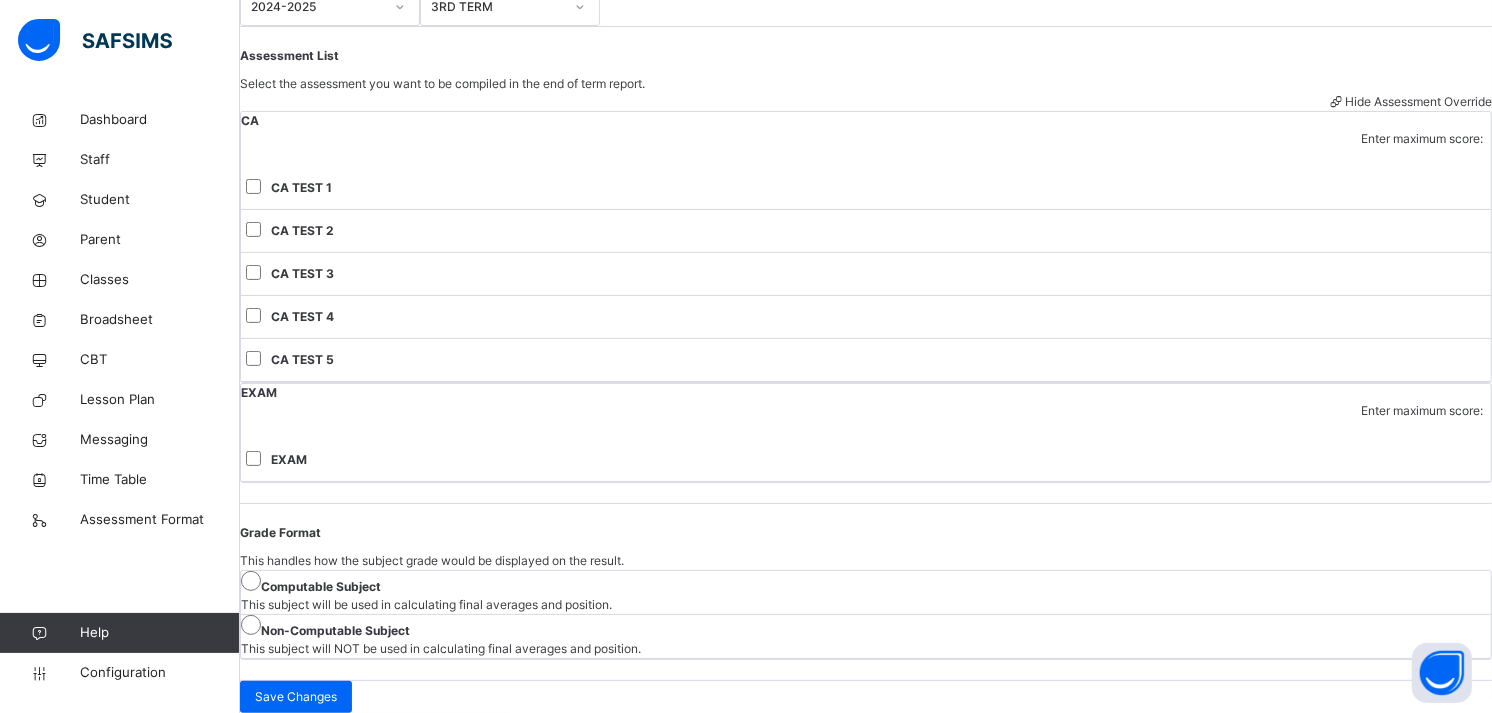 scroll, scrollTop: 424, scrollLeft: 0, axis: vertical 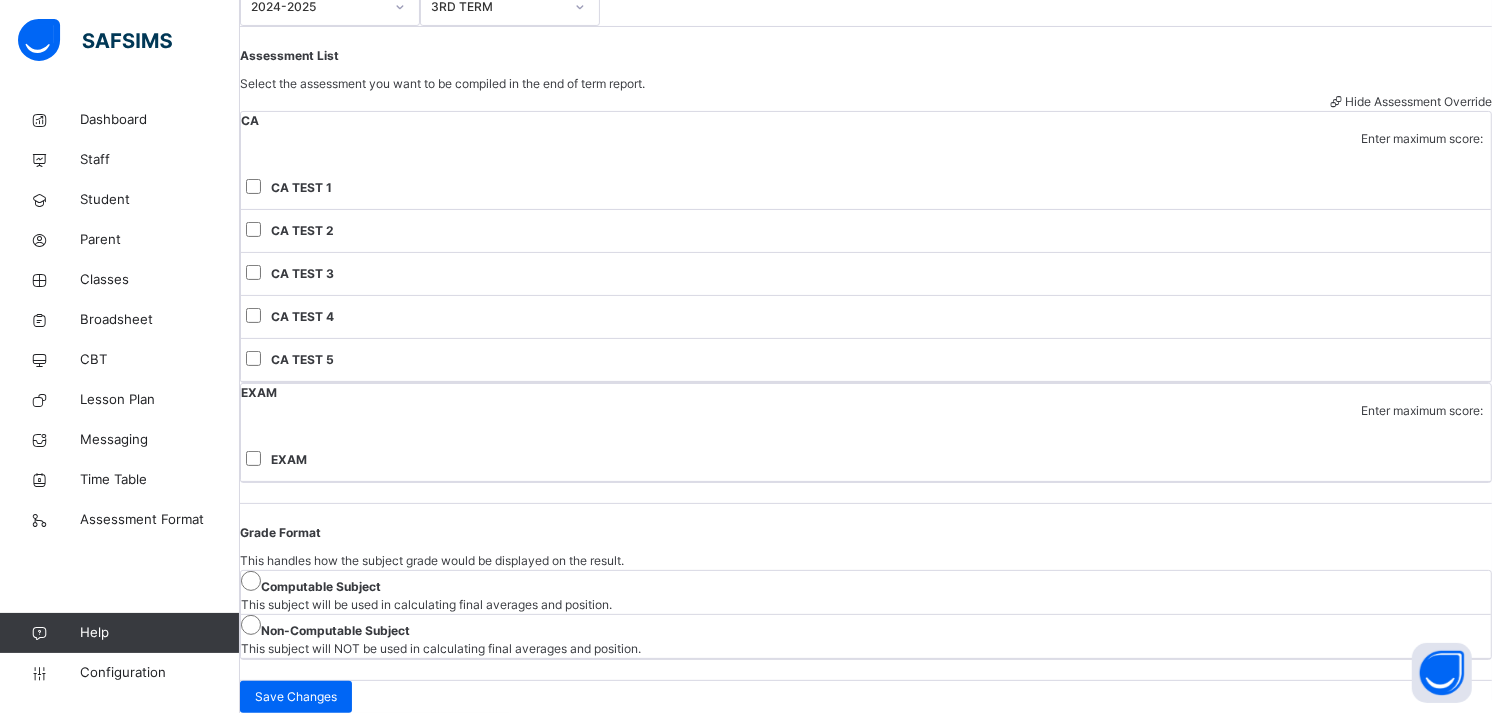 type on "**" 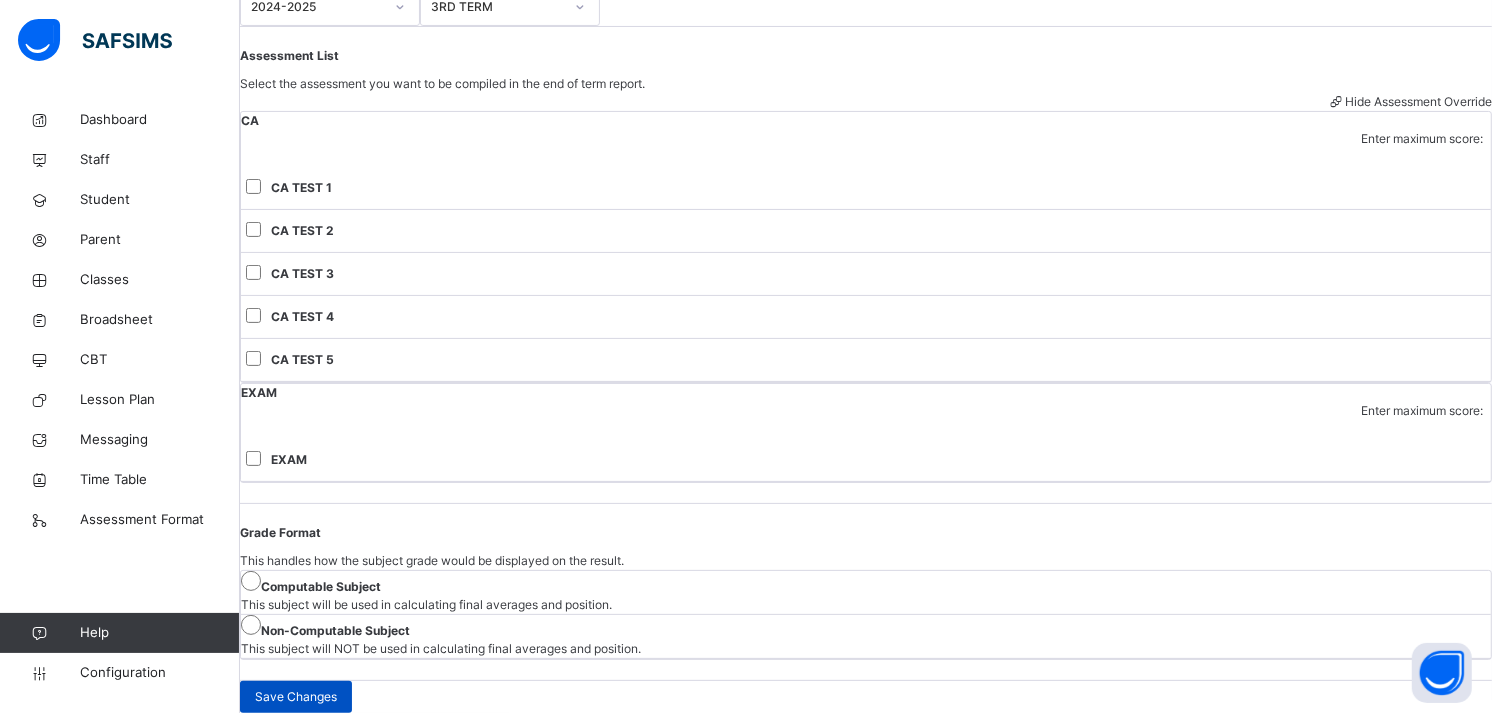 click on "Save Changes" at bounding box center (296, 697) 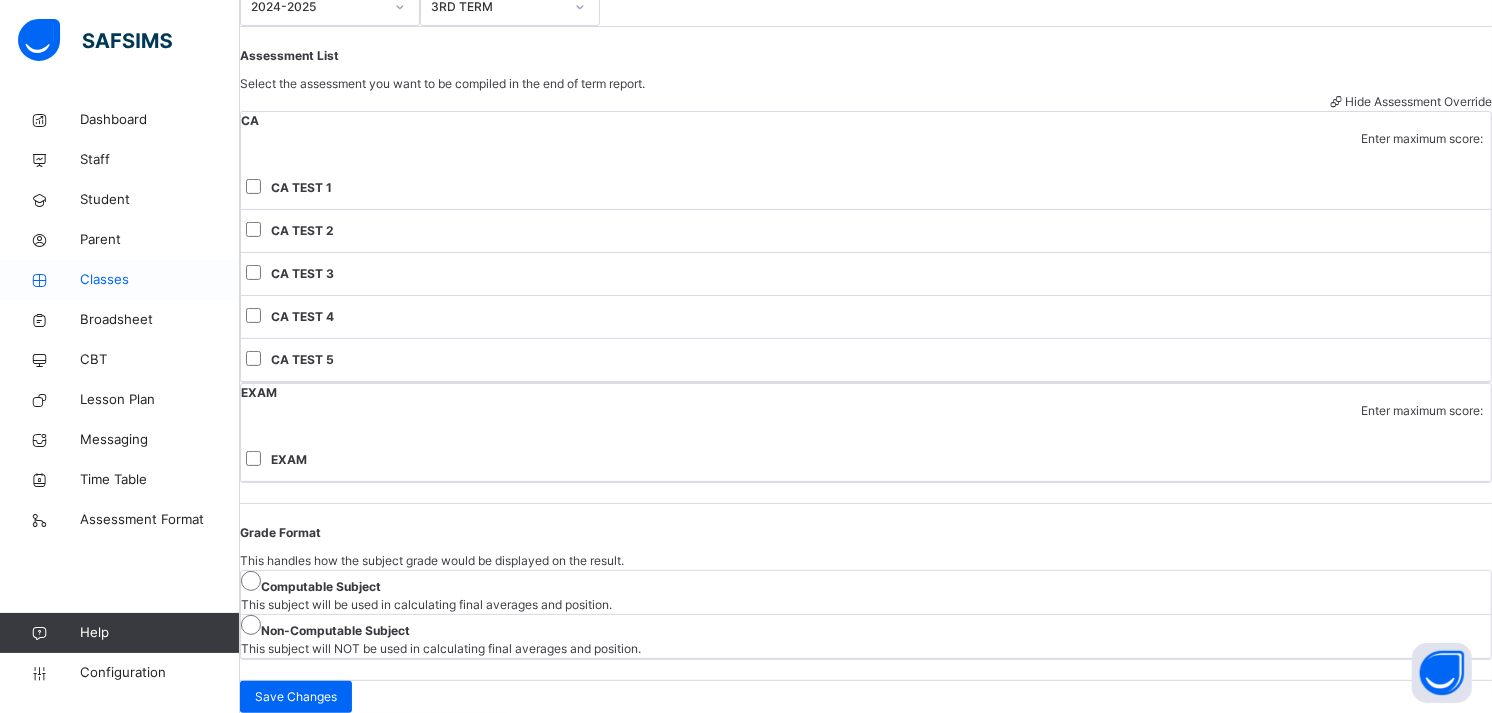 click on "Classes" at bounding box center [160, 280] 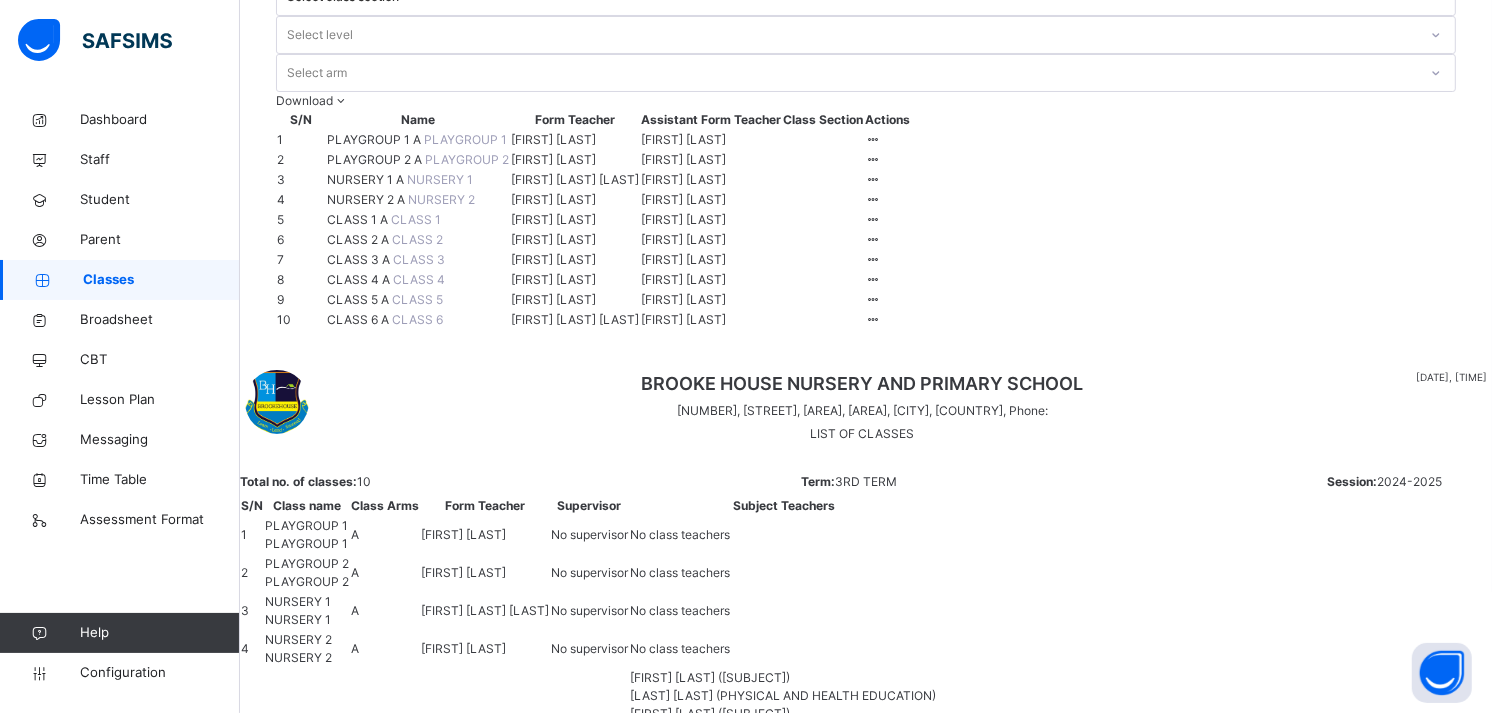 scroll, scrollTop: 172, scrollLeft: 0, axis: vertical 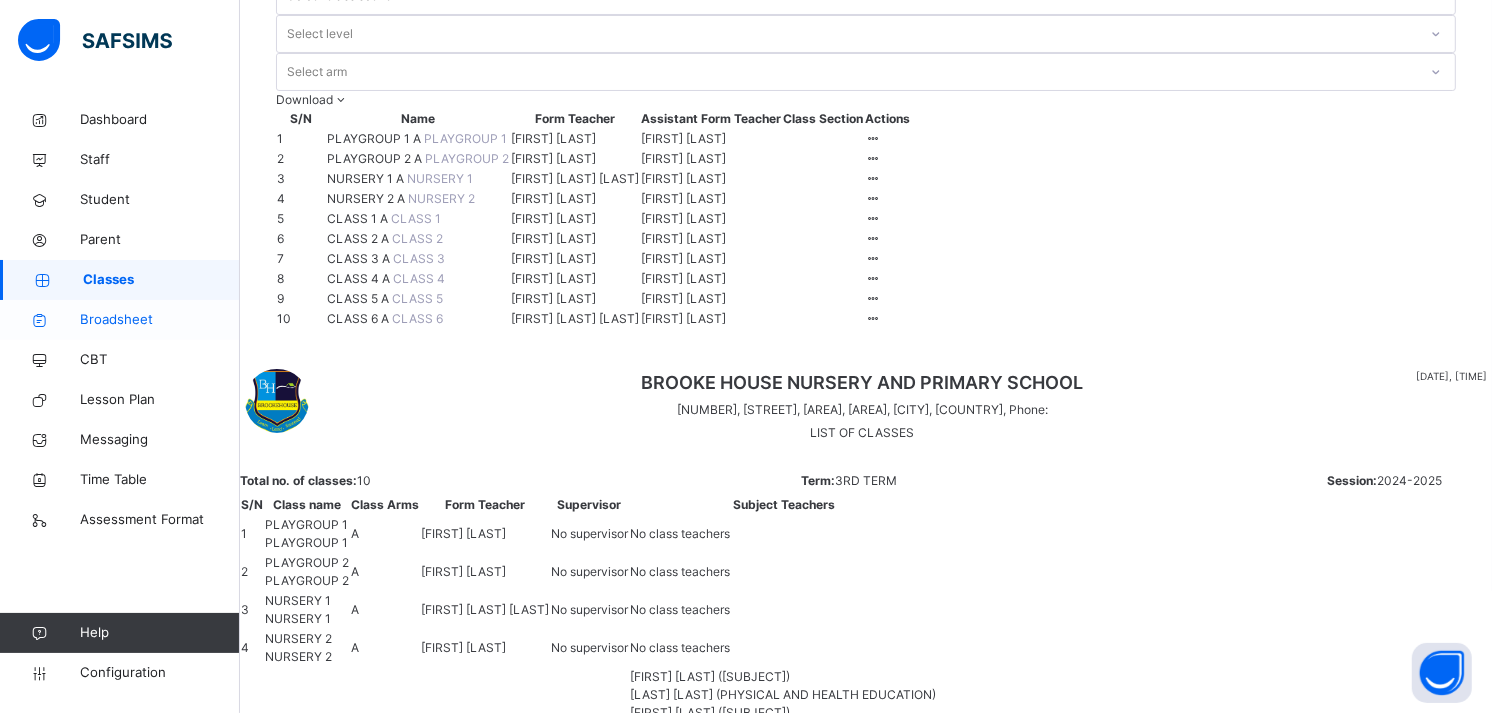 click on "Broadsheet" at bounding box center [160, 320] 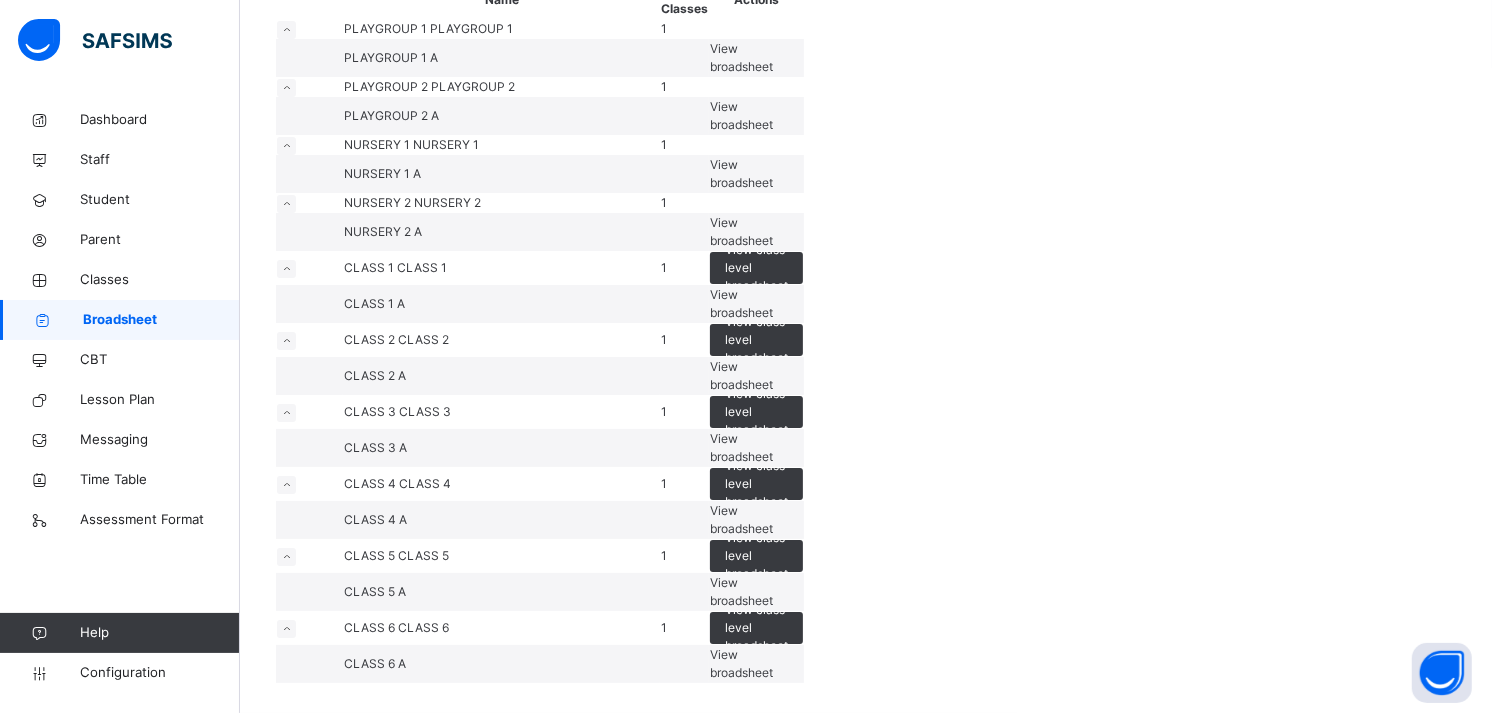 scroll, scrollTop: 736, scrollLeft: 0, axis: vertical 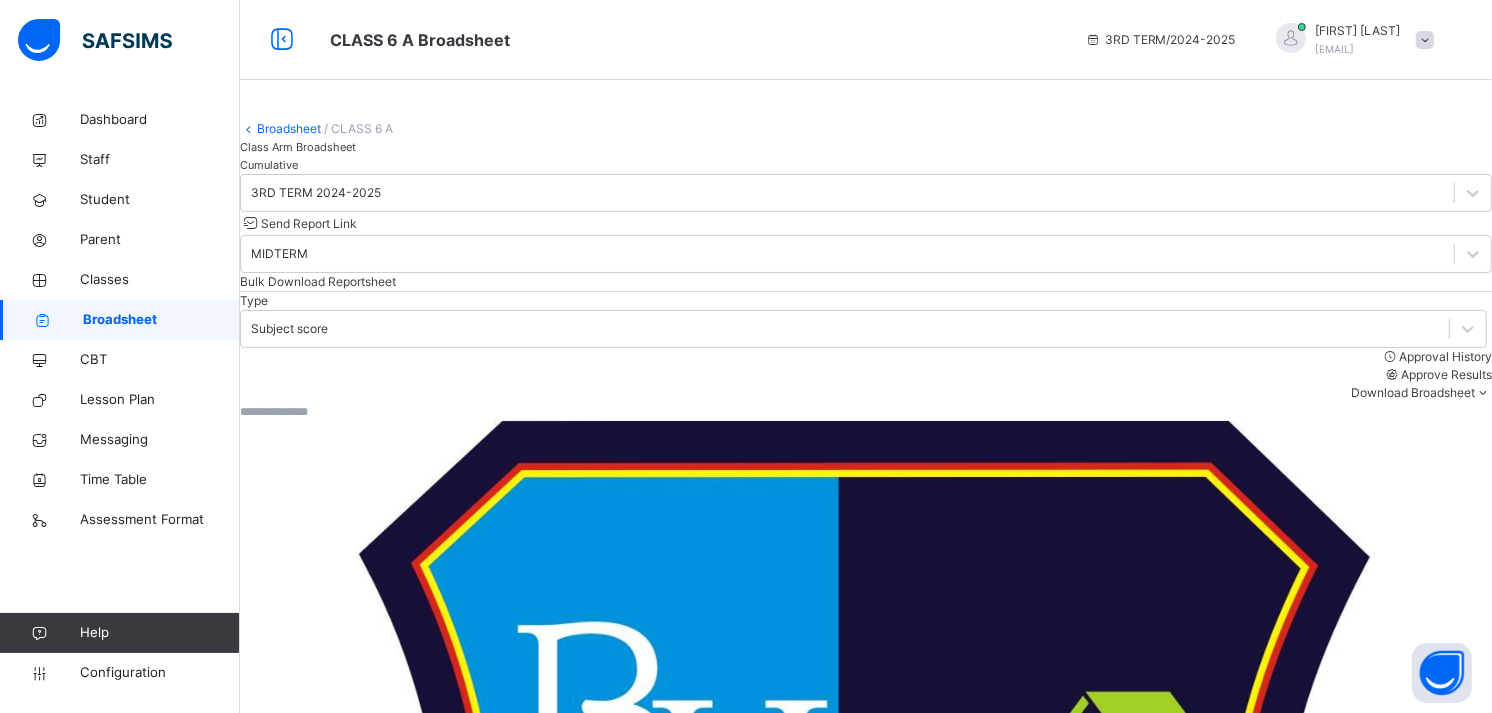 click on "Cumulative" at bounding box center (269, 165) 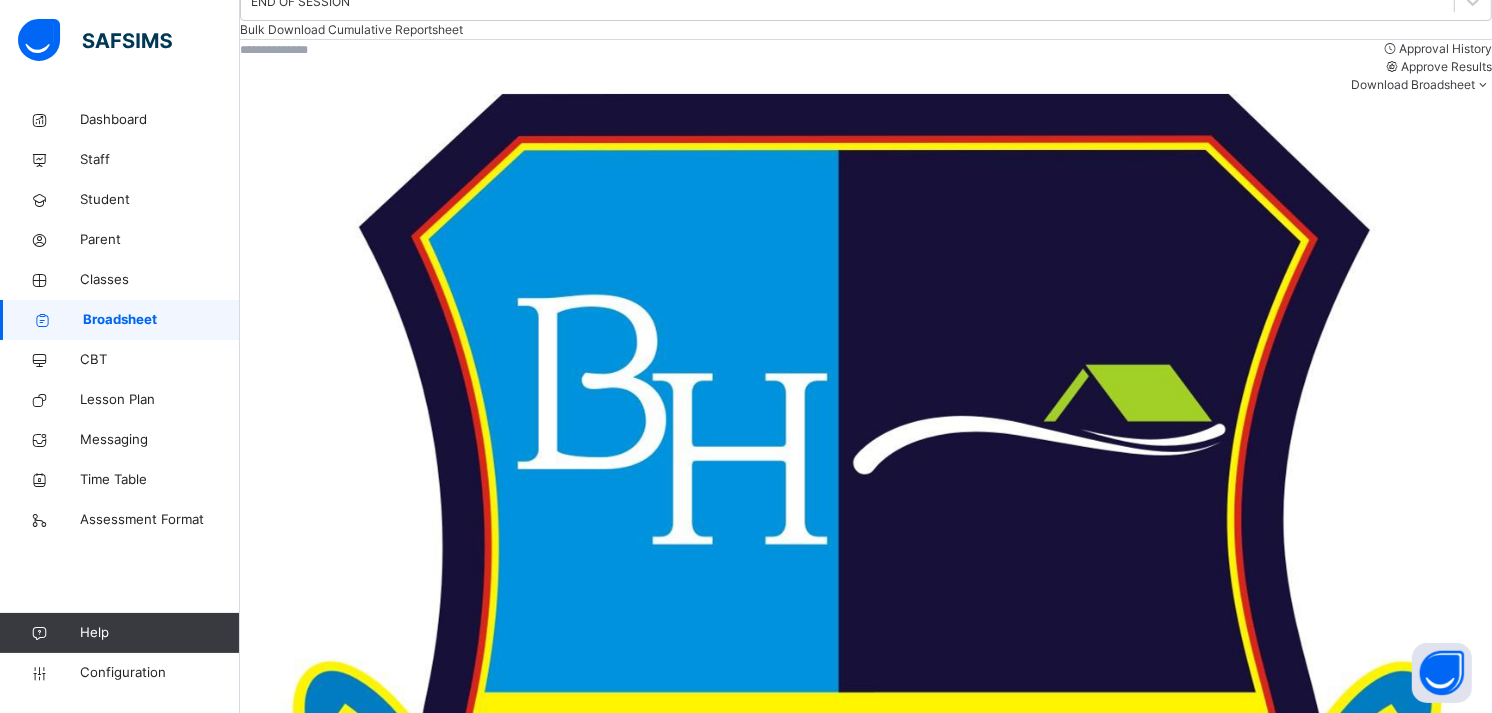 scroll, scrollTop: 257, scrollLeft: 0, axis: vertical 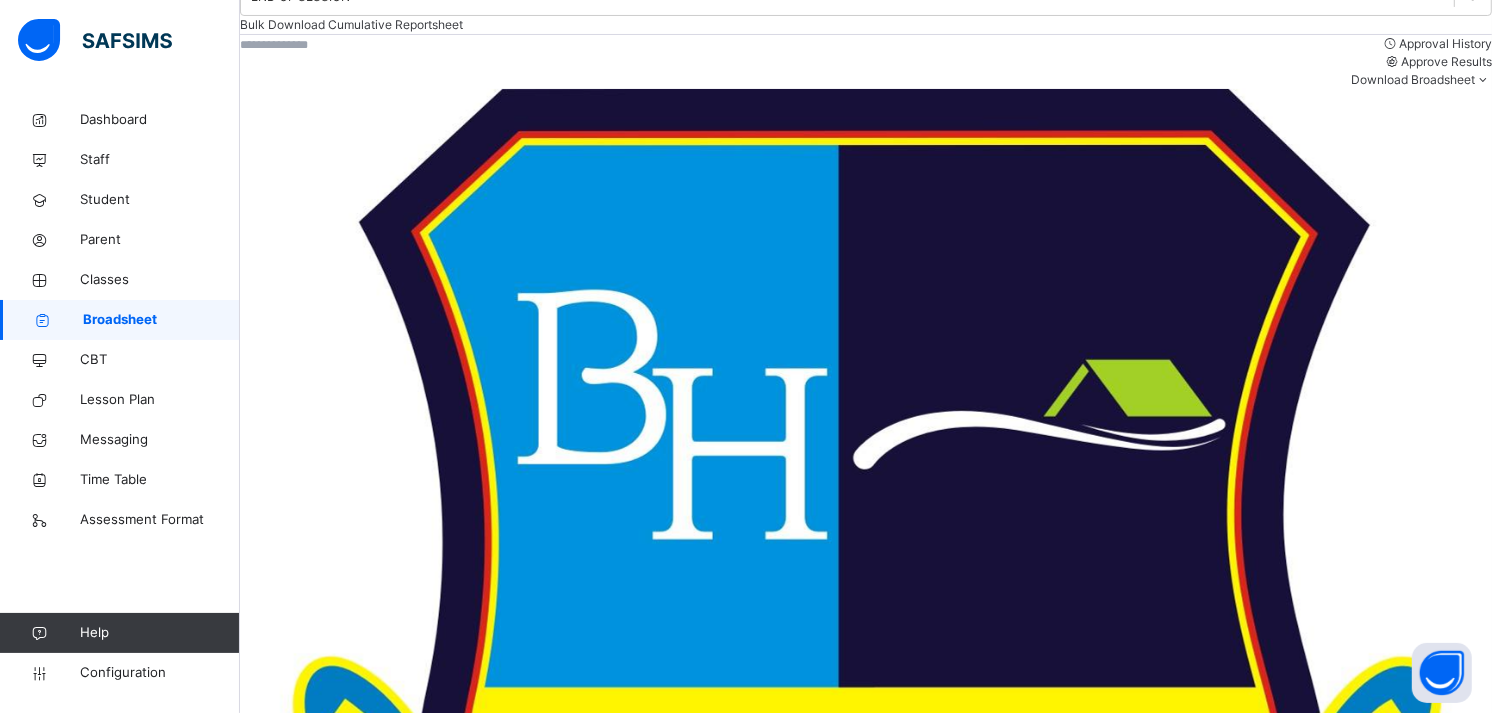 click on "PEARL  AGHO" at bounding box center (350, 1850) 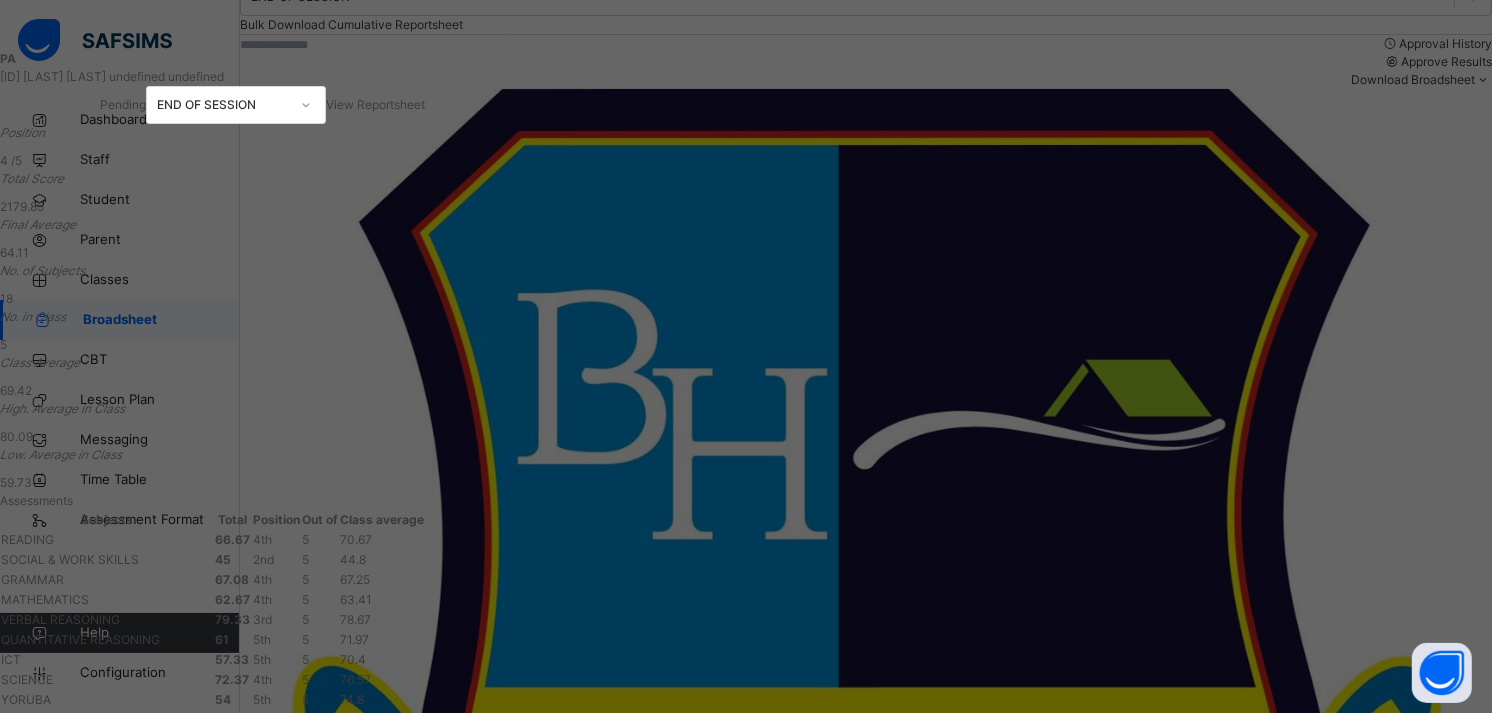click on "View Reportsheet" at bounding box center (375, 105) 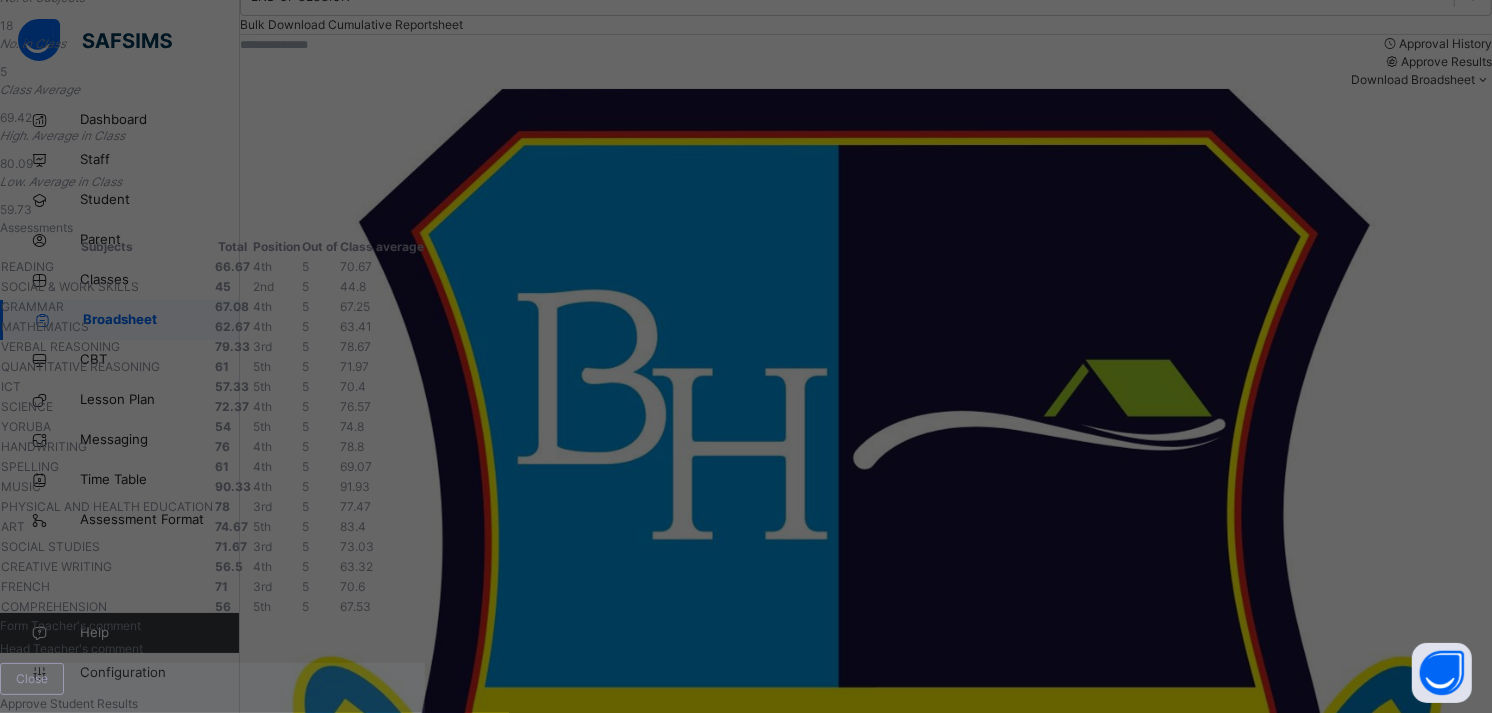 scroll, scrollTop: 871, scrollLeft: 0, axis: vertical 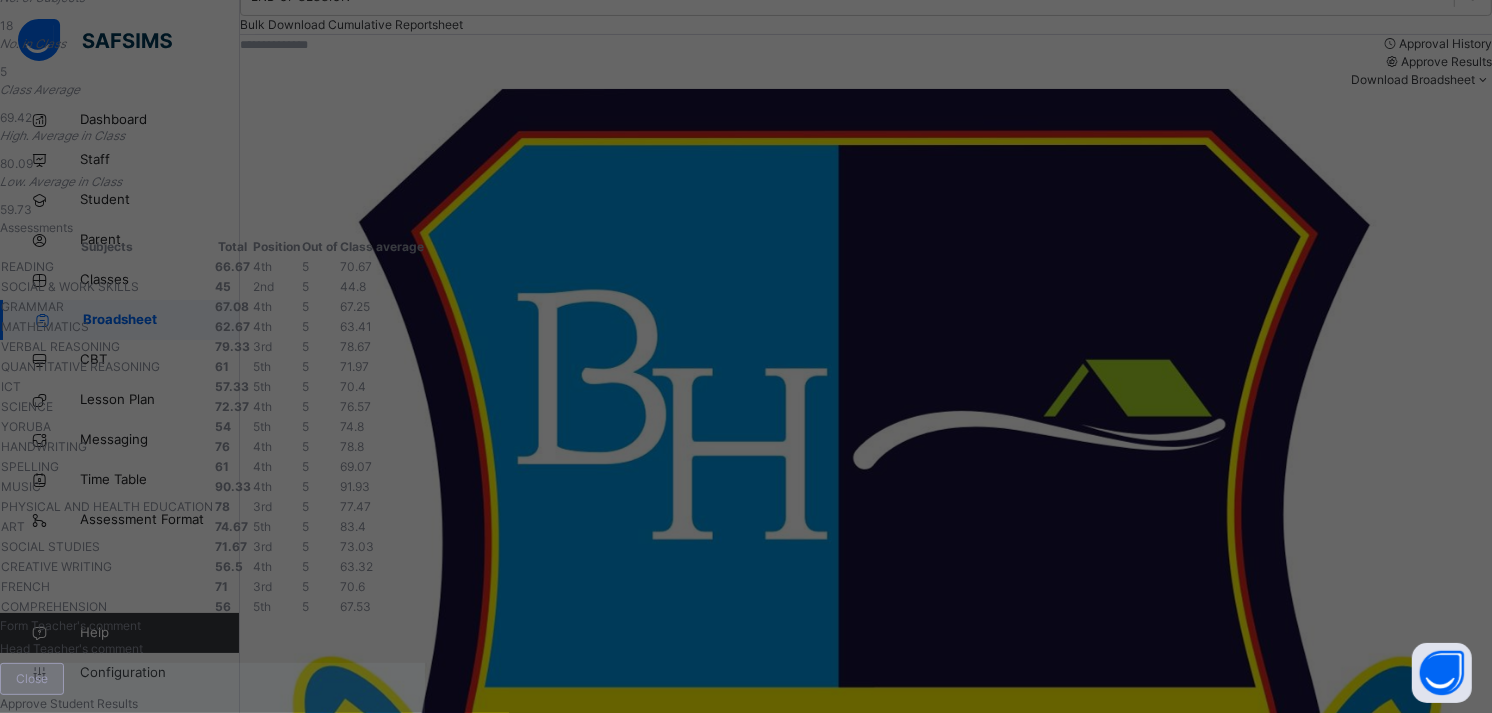 click on "Close" at bounding box center (32, 679) 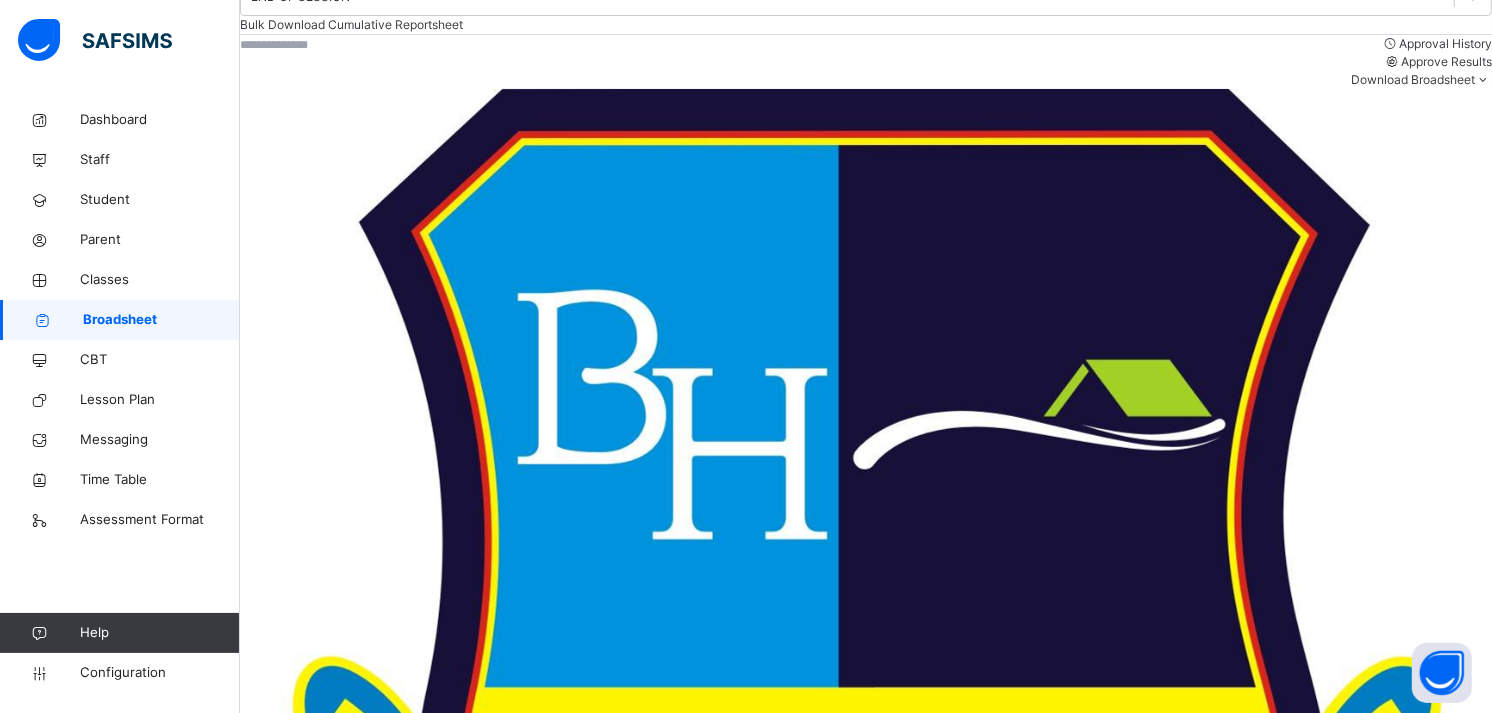 click on "ARIDUNNU  ADEYANJU" at bounding box center (350, 1906) 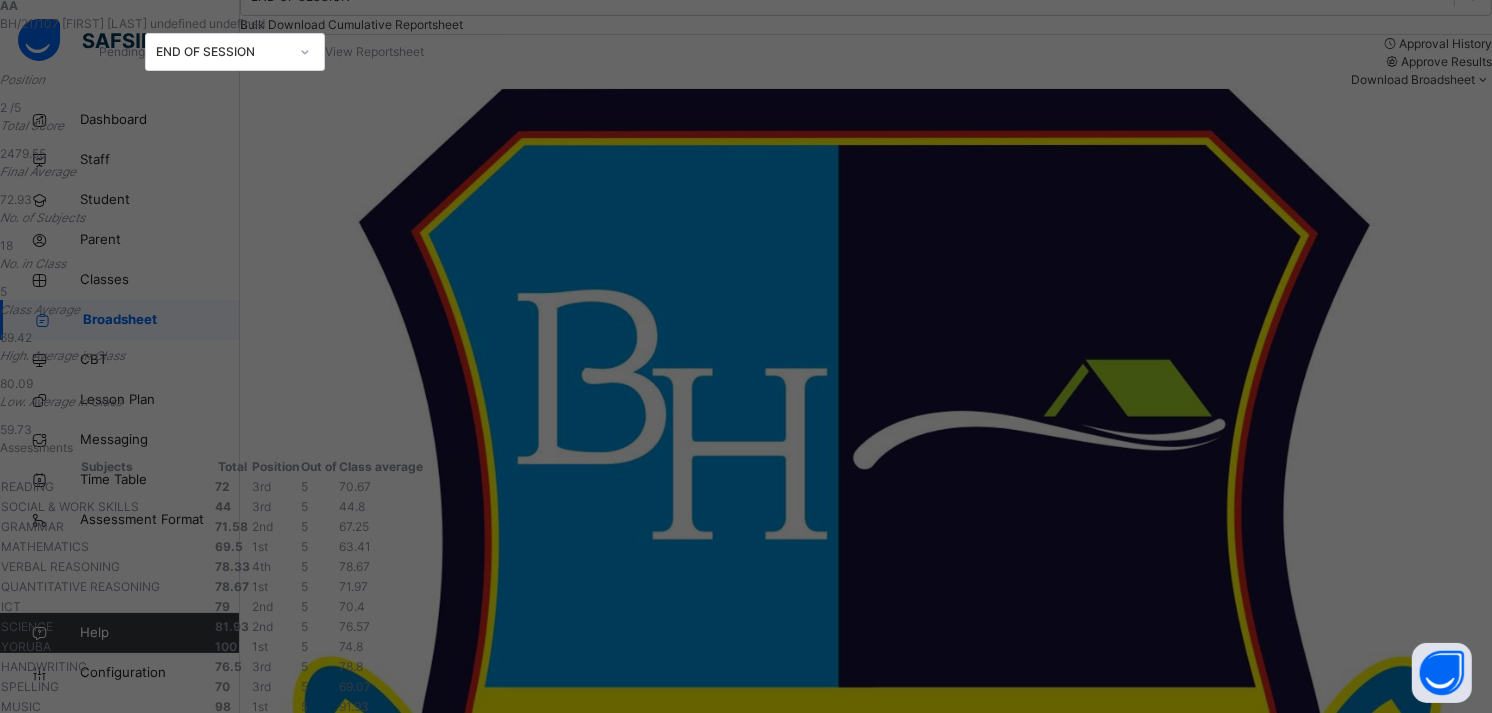 scroll, scrollTop: 0, scrollLeft: 0, axis: both 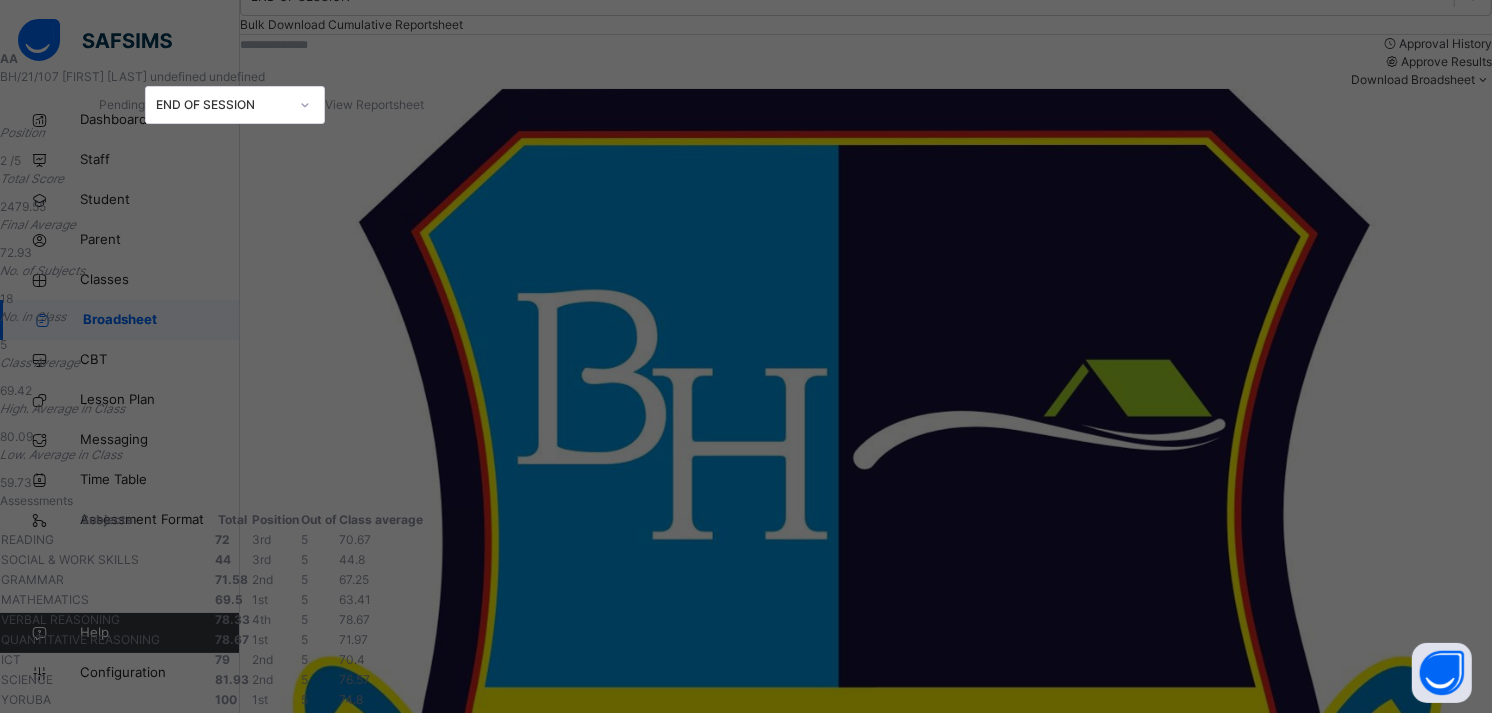 click on "View Reportsheet" at bounding box center [374, 104] 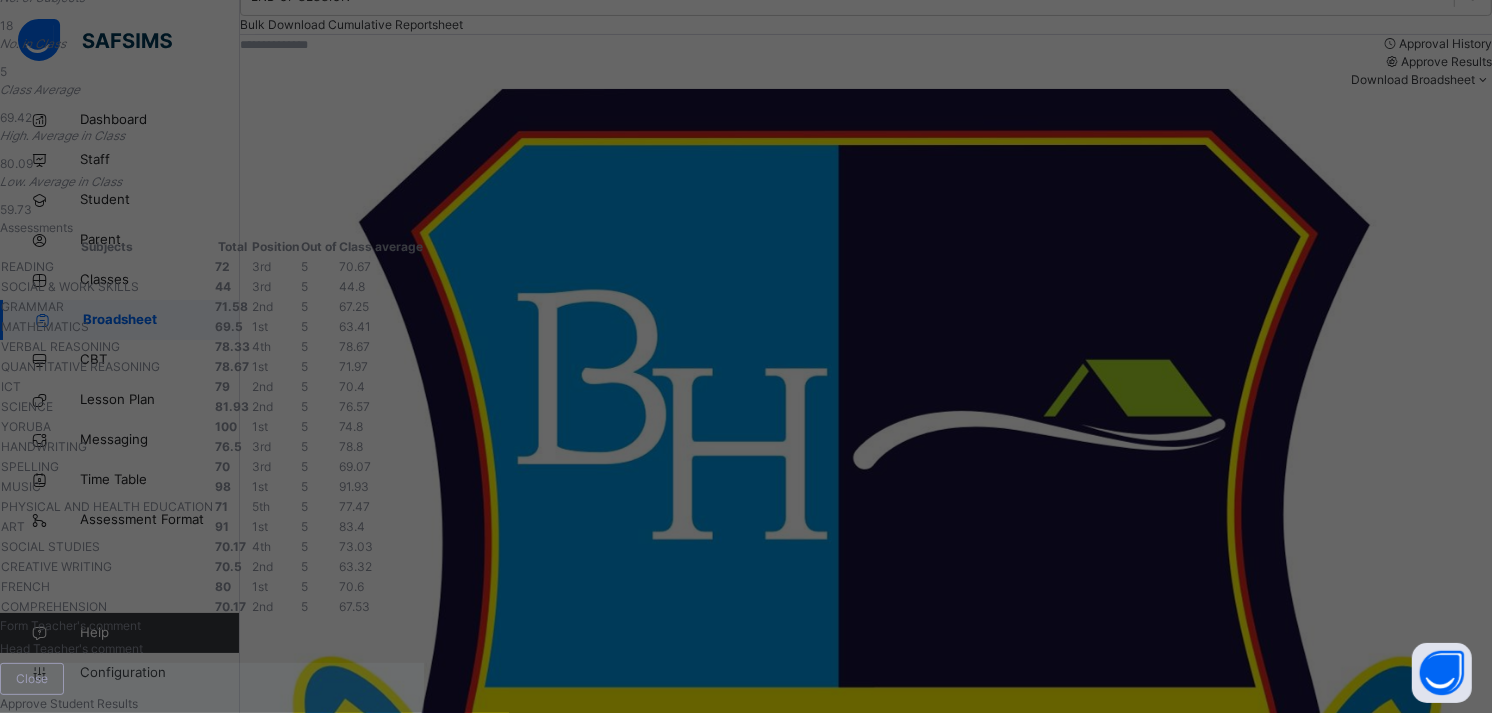 scroll, scrollTop: 871, scrollLeft: 0, axis: vertical 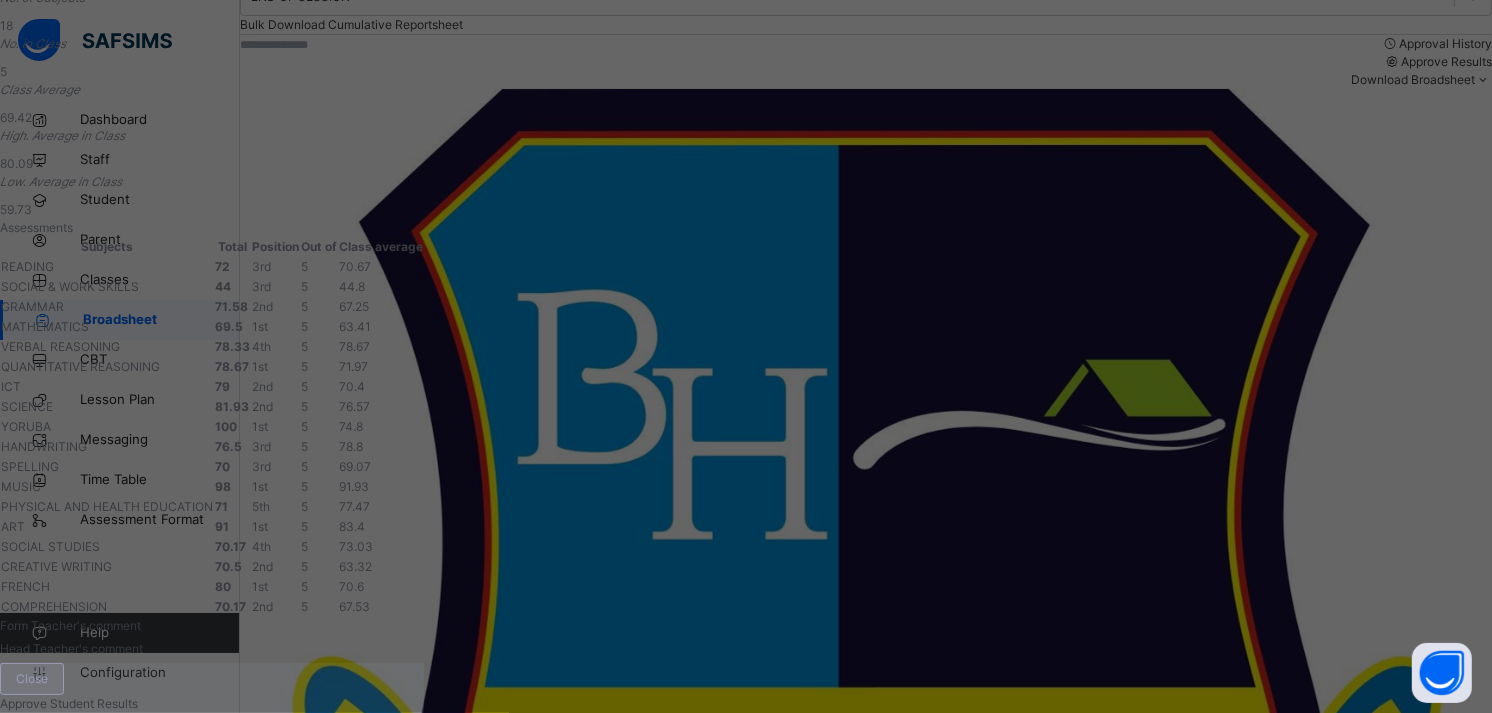 click on "Close" at bounding box center (32, 679) 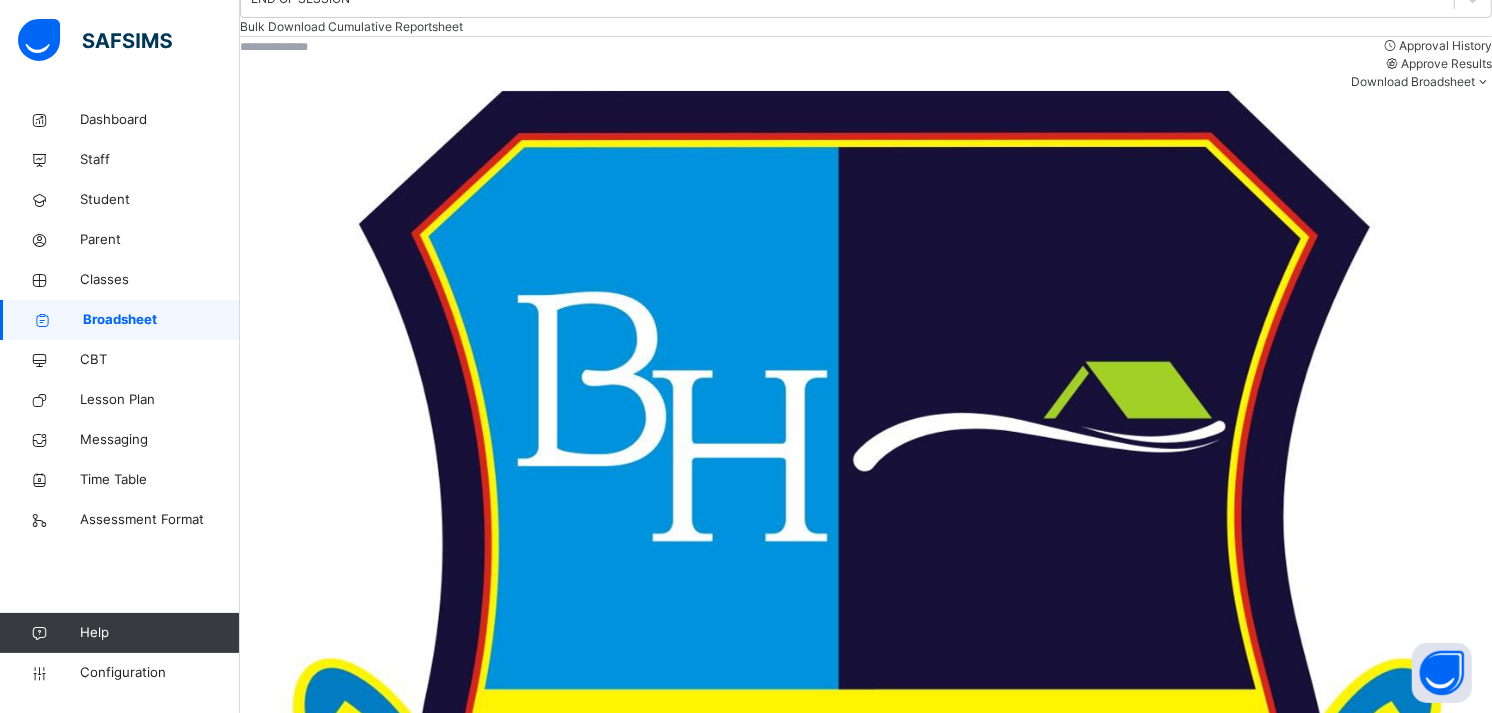 scroll, scrollTop: 247, scrollLeft: 0, axis: vertical 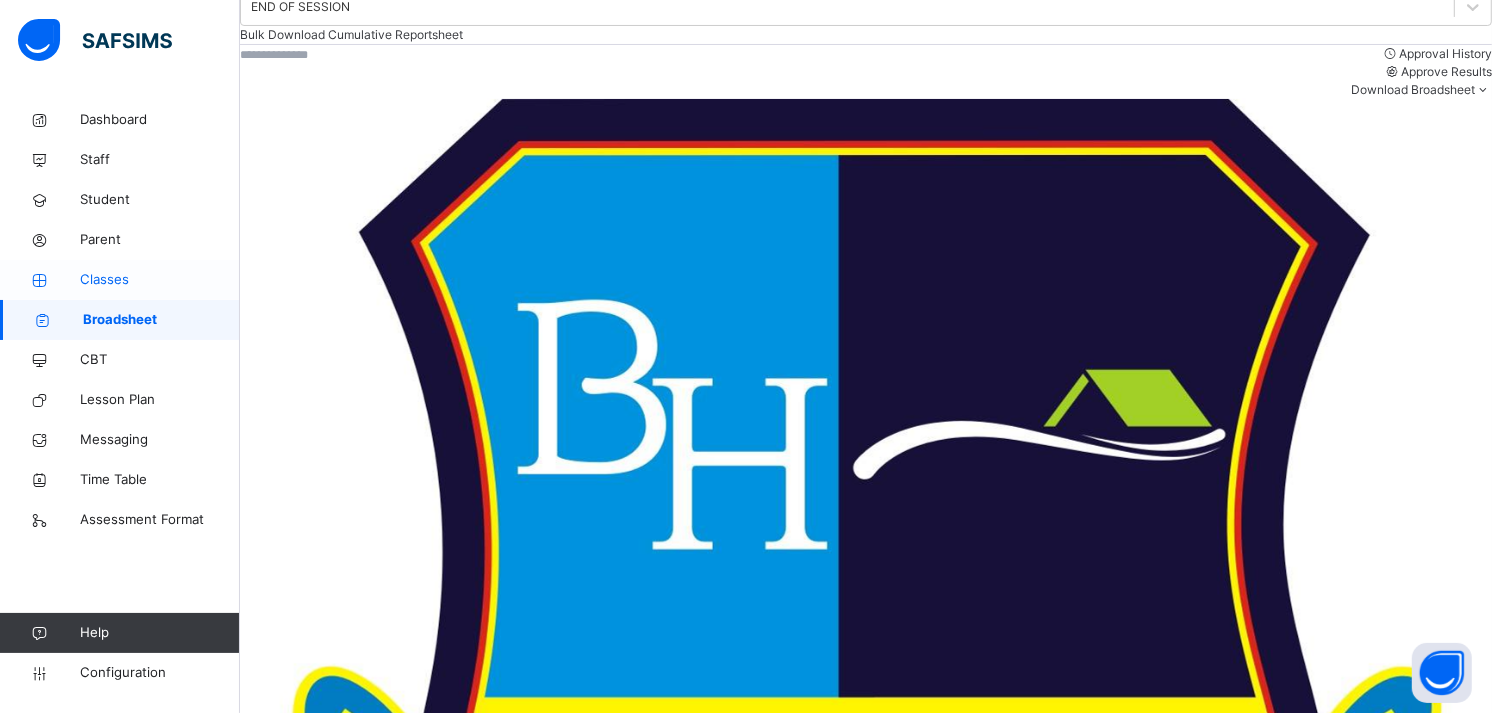 click on "Classes" at bounding box center (160, 280) 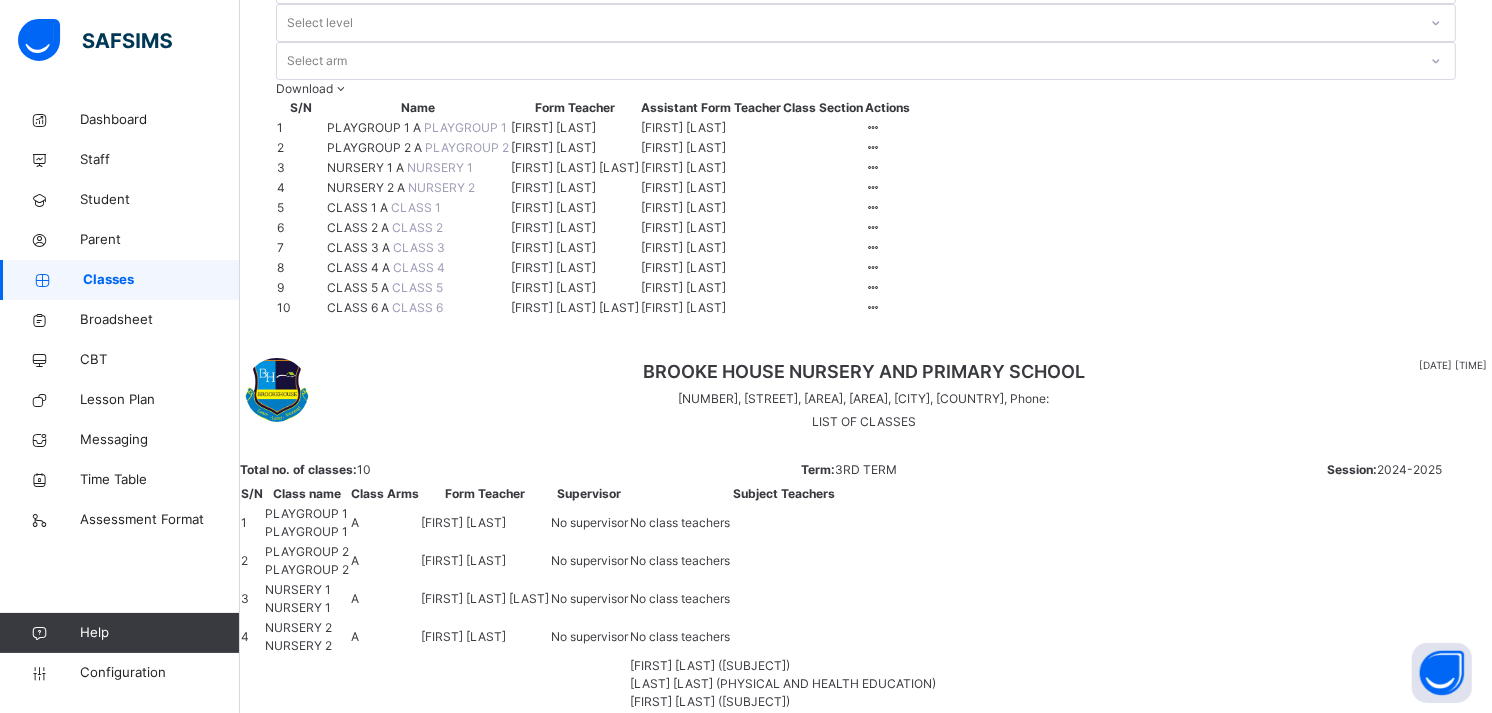 scroll, scrollTop: 185, scrollLeft: 0, axis: vertical 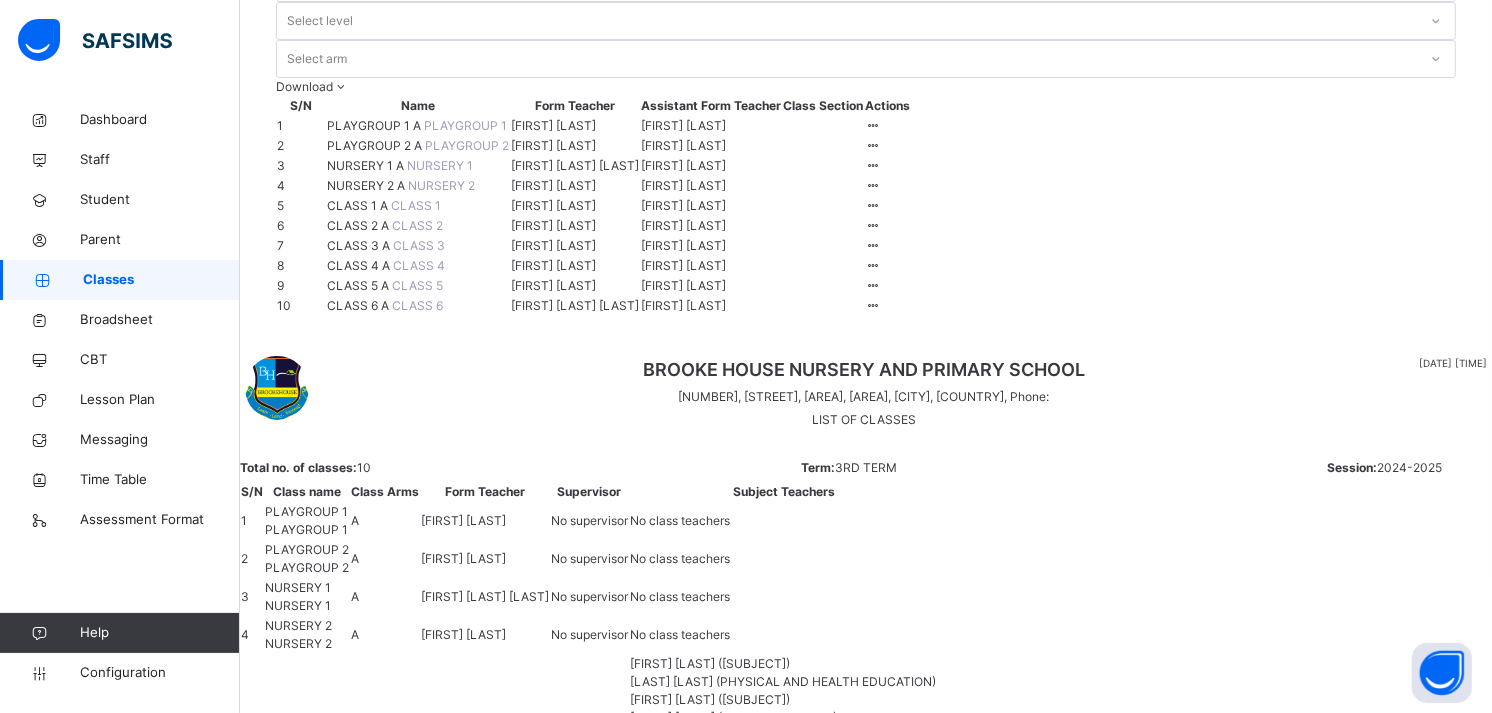 click on "CLASS 6   A" at bounding box center (359, 305) 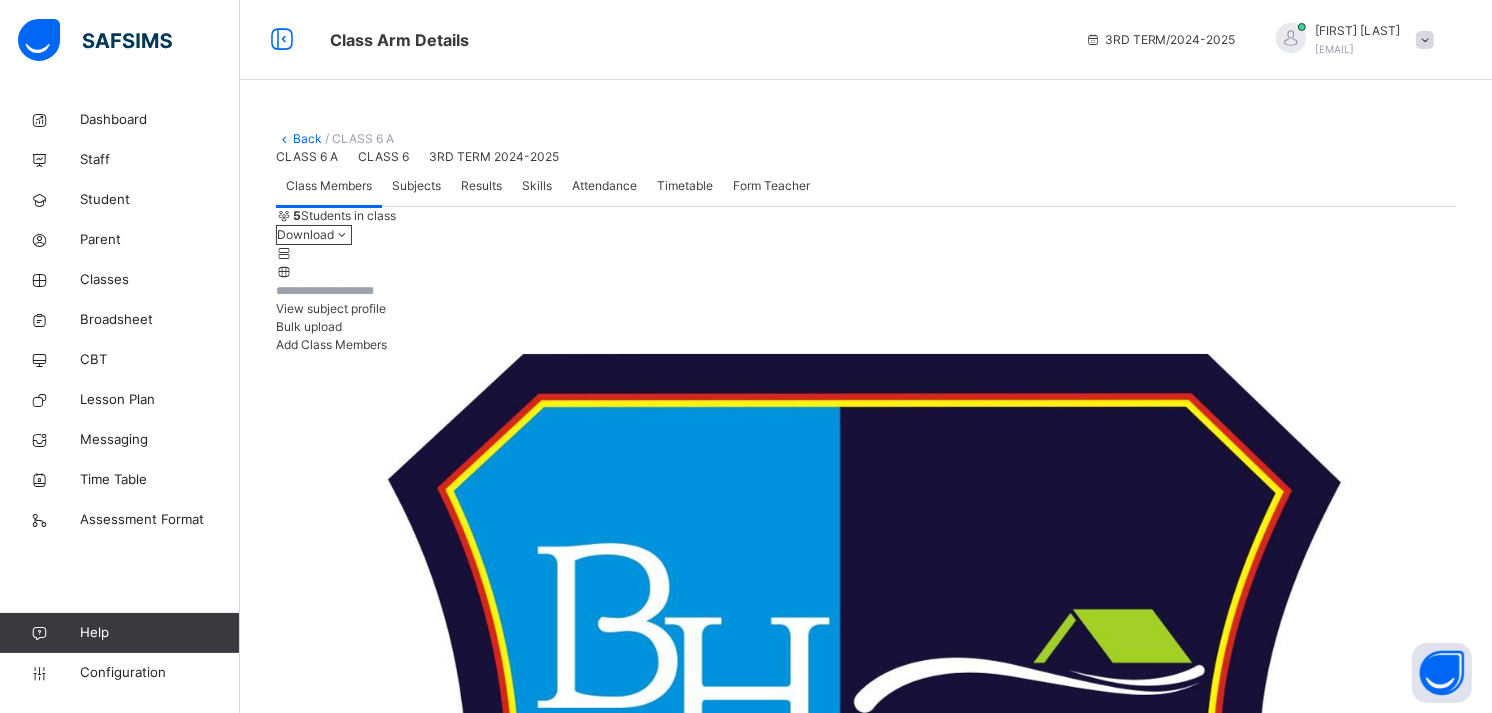click on "Subjects" at bounding box center (416, 186) 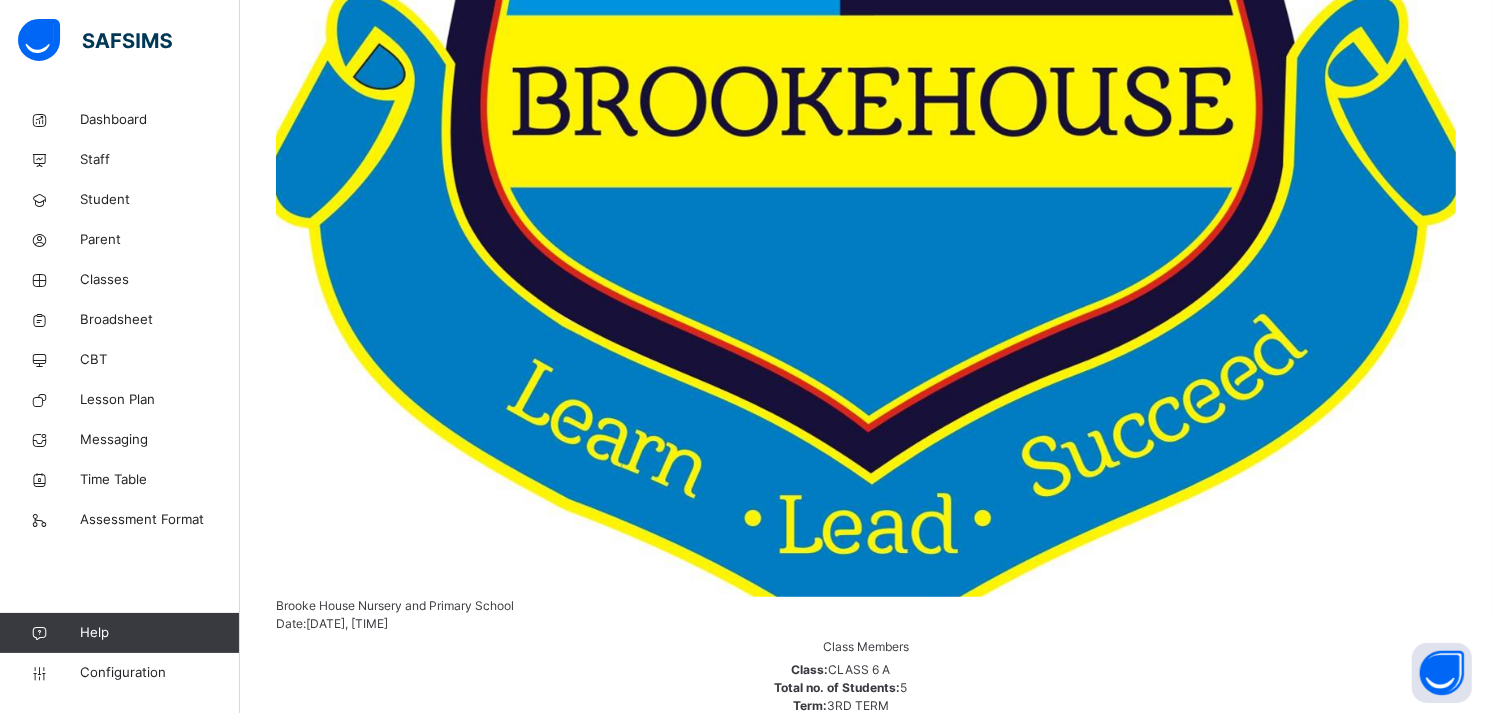 scroll, scrollTop: 916, scrollLeft: 0, axis: vertical 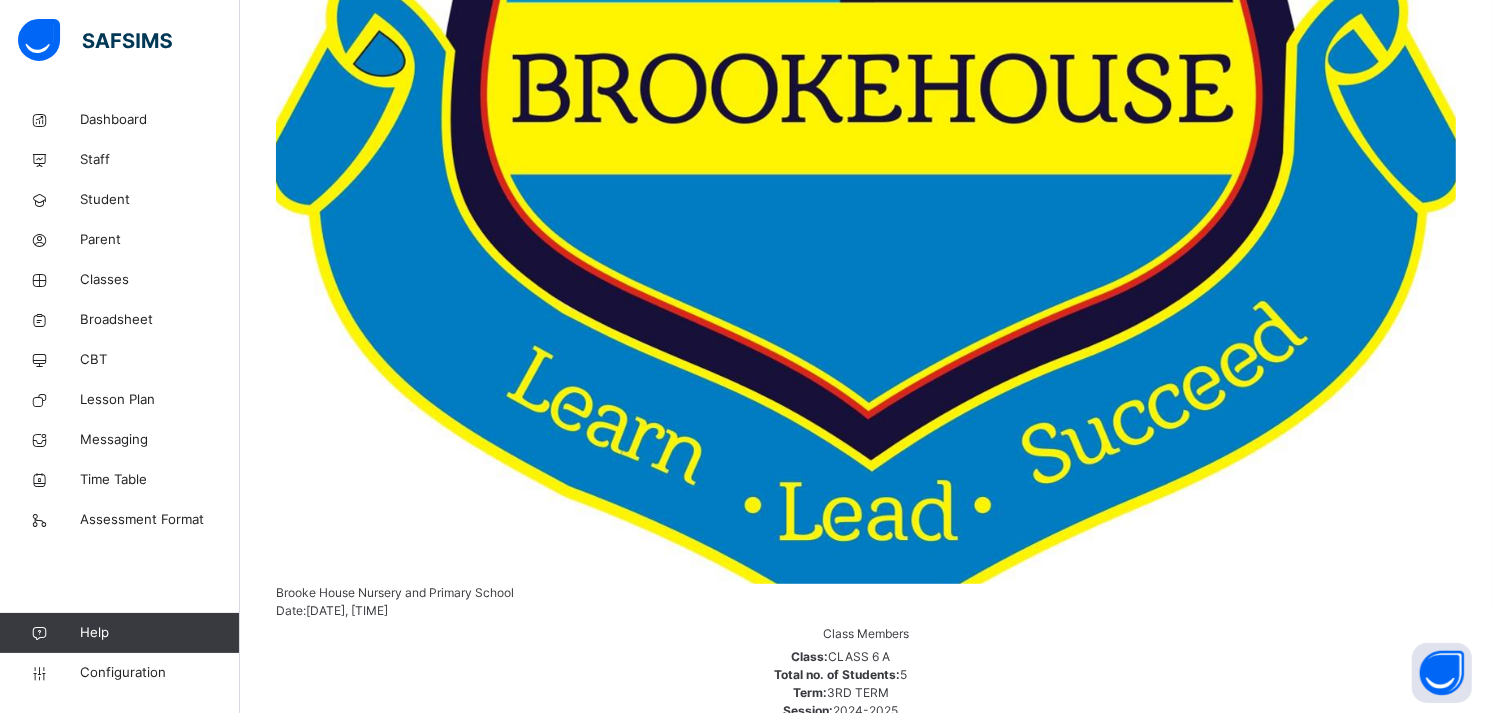click on "Assess Students" at bounding box center [828, 1541] 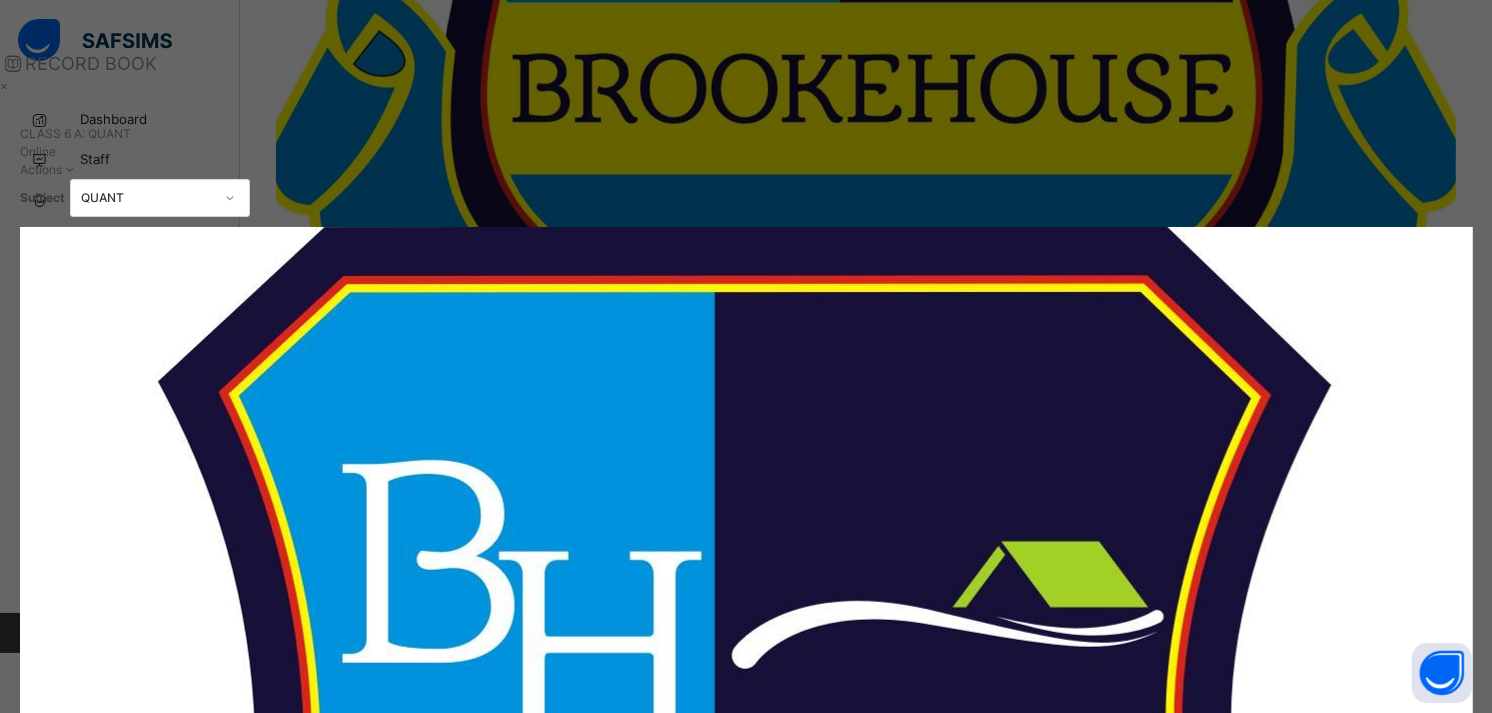 type on "***" 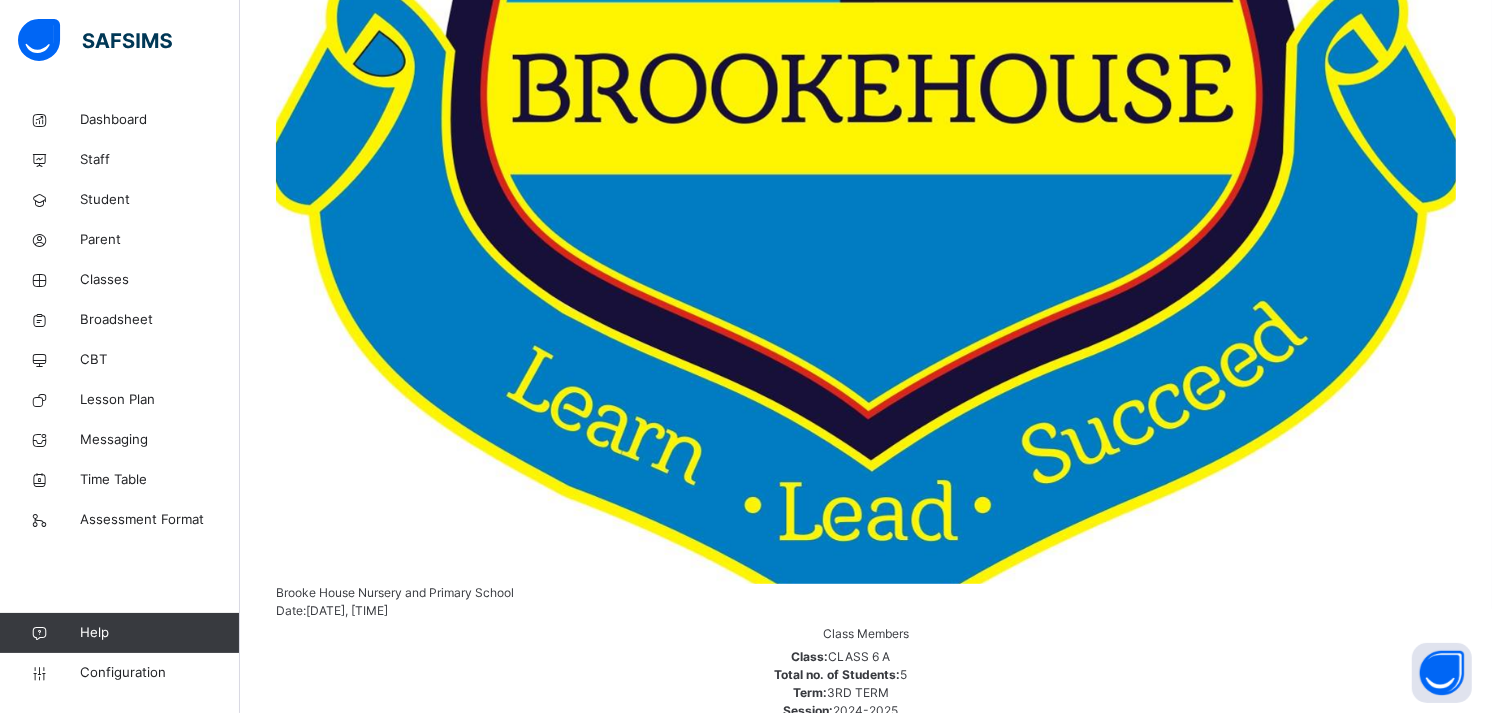 click on "Assess Students" at bounding box center [828, 1541] 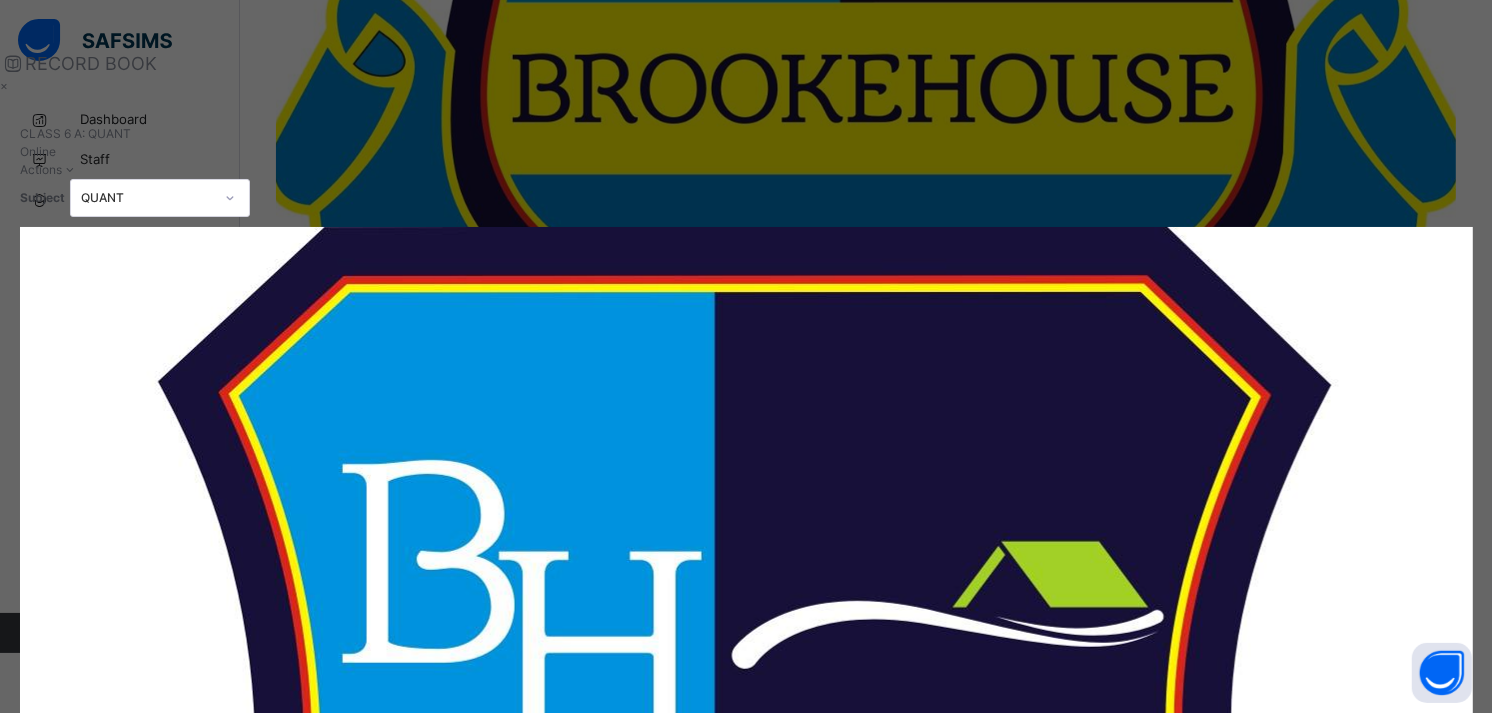 click on "*" at bounding box center [1140, 2039] 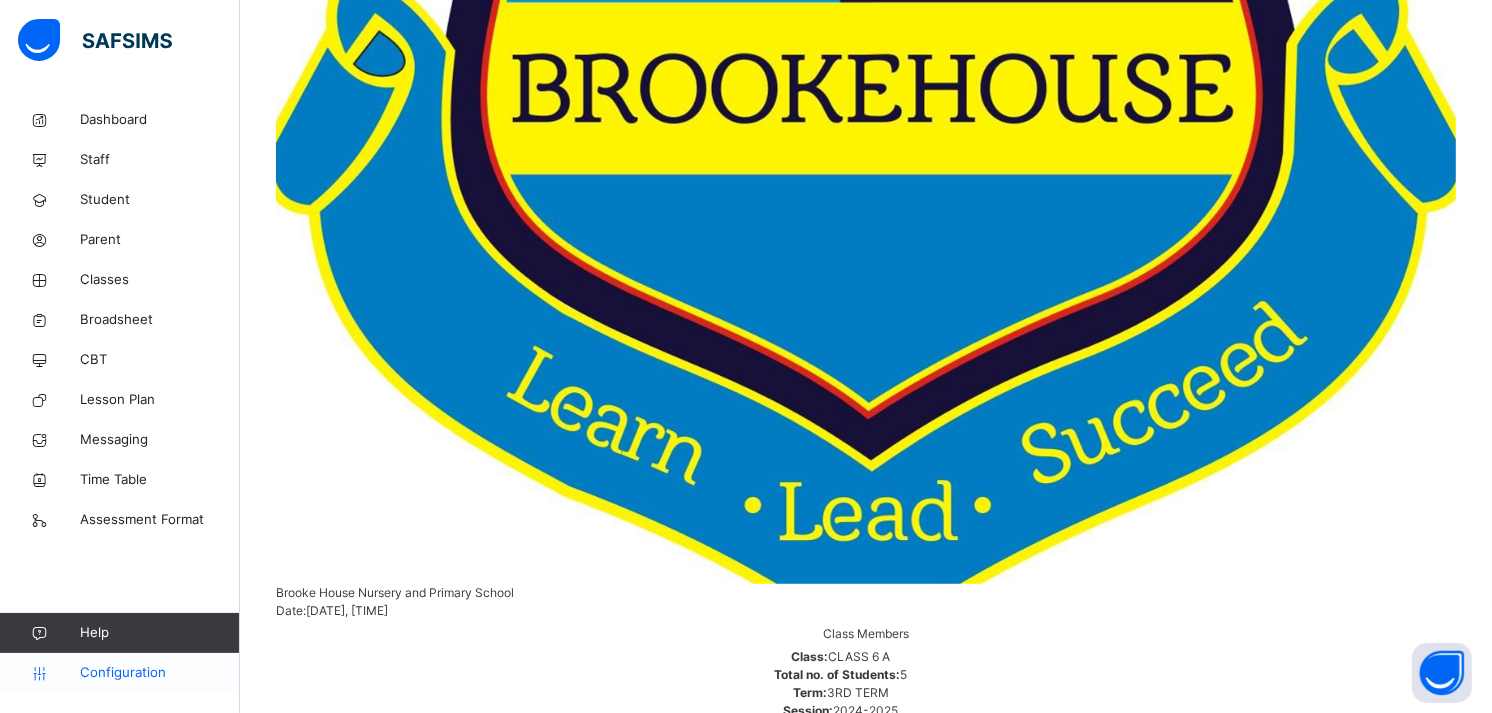 click on "Configuration" at bounding box center (159, 673) 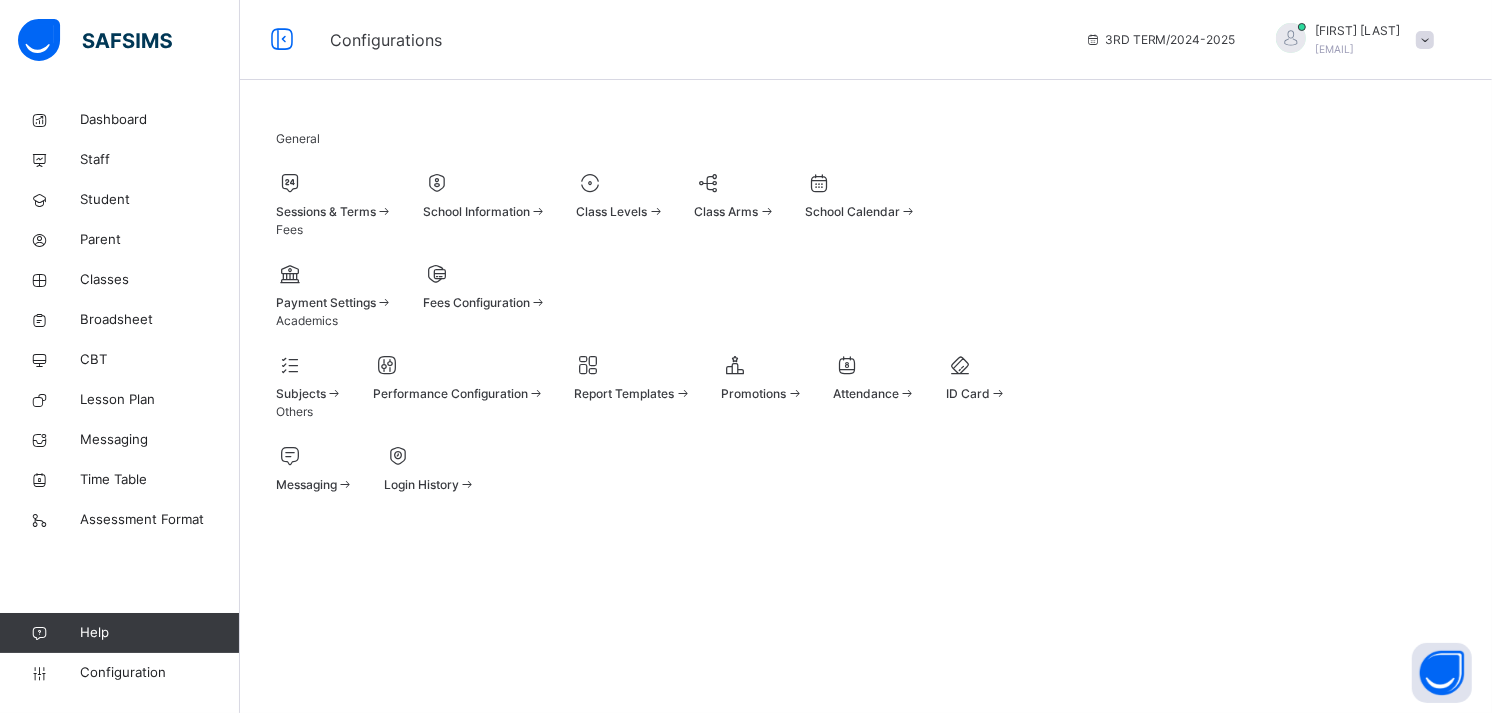 click on "Class Levels" at bounding box center [612, 211] 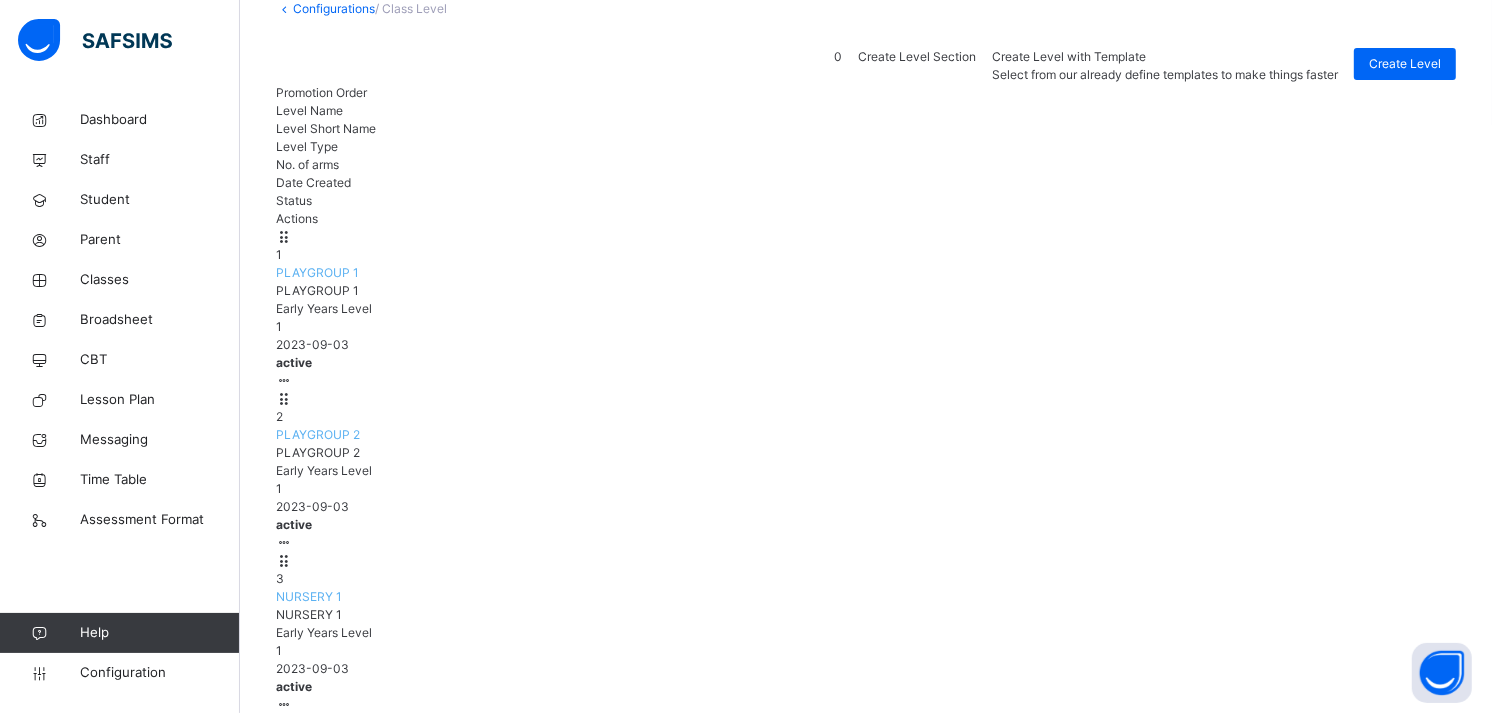 scroll, scrollTop: 131, scrollLeft: 0, axis: vertical 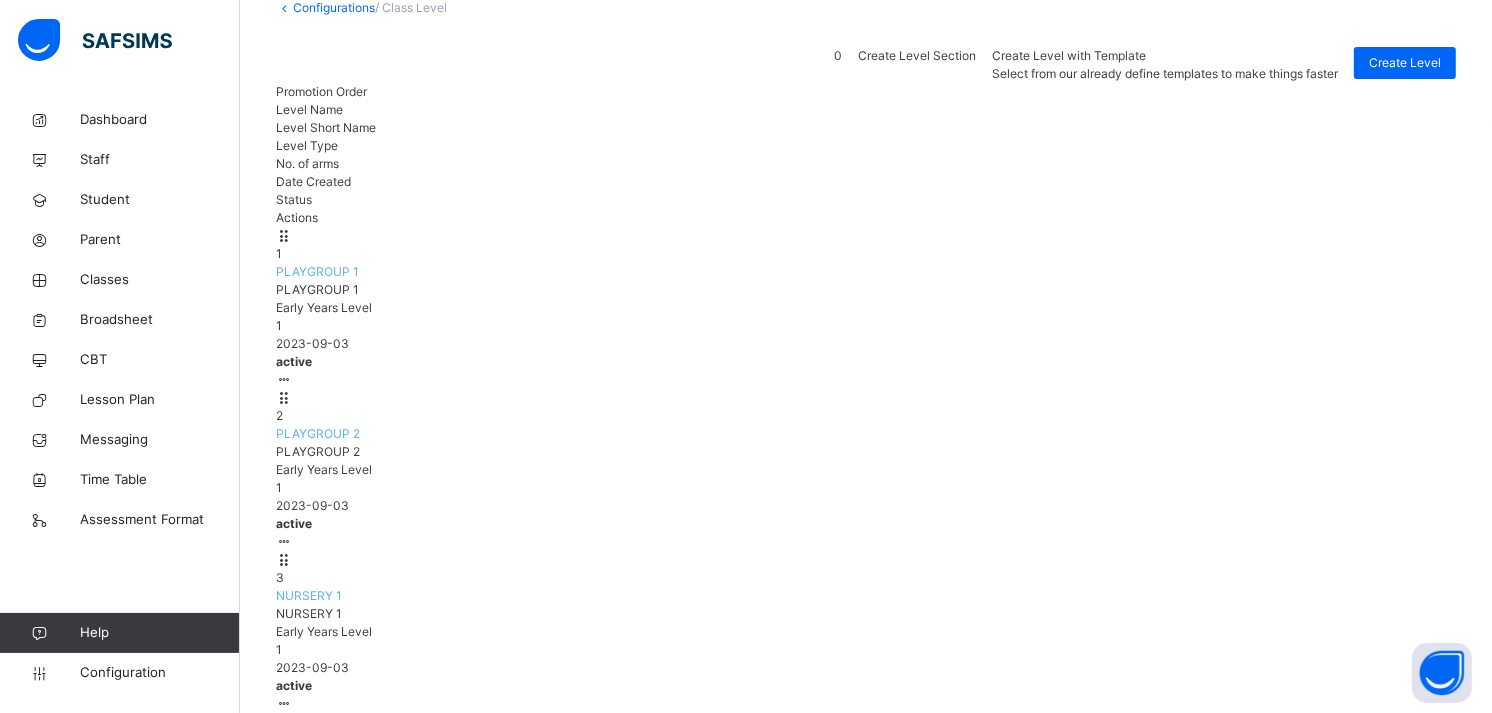 click on "CLASS 6" at bounding box center [866, 1730] 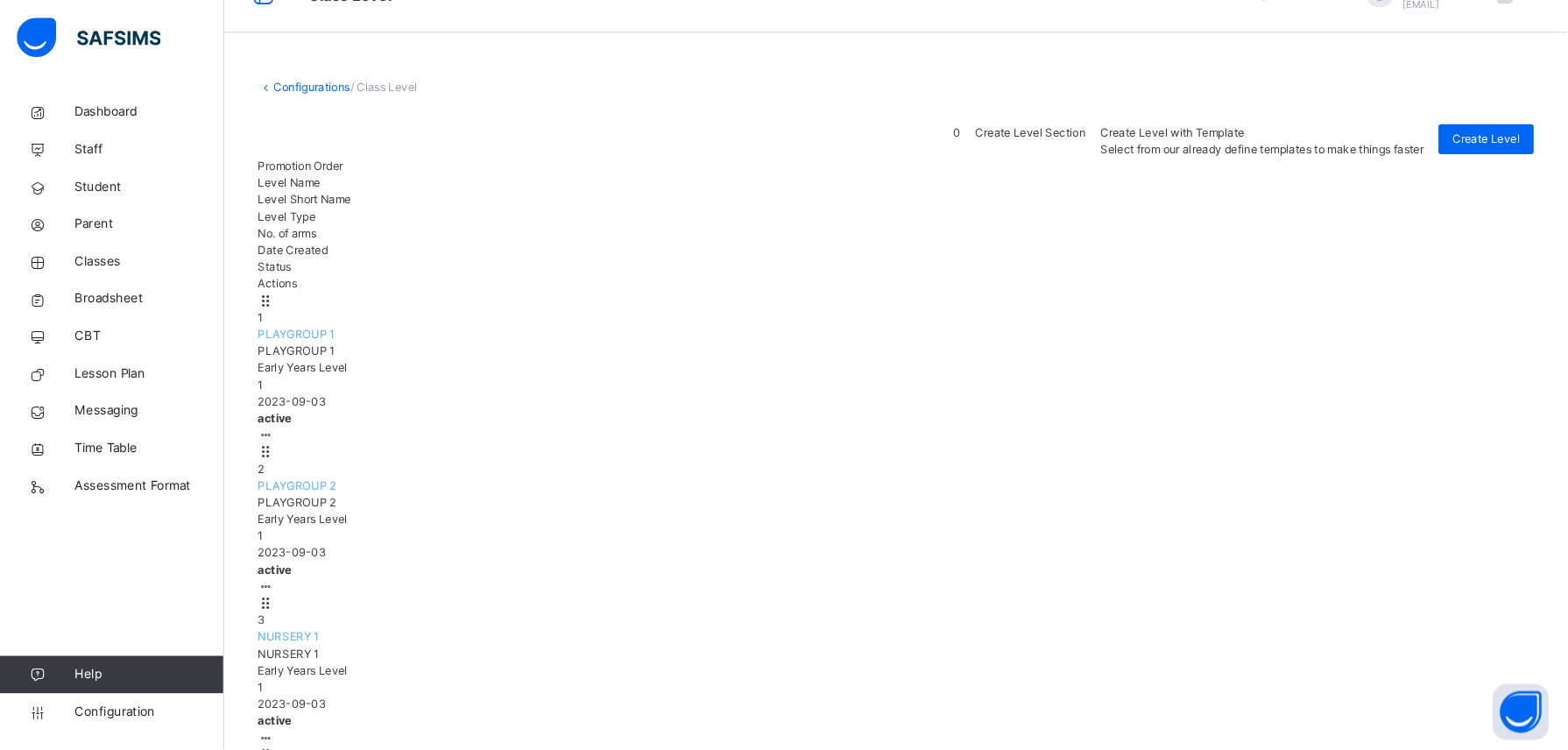 scroll, scrollTop: 0, scrollLeft: 0, axis: both 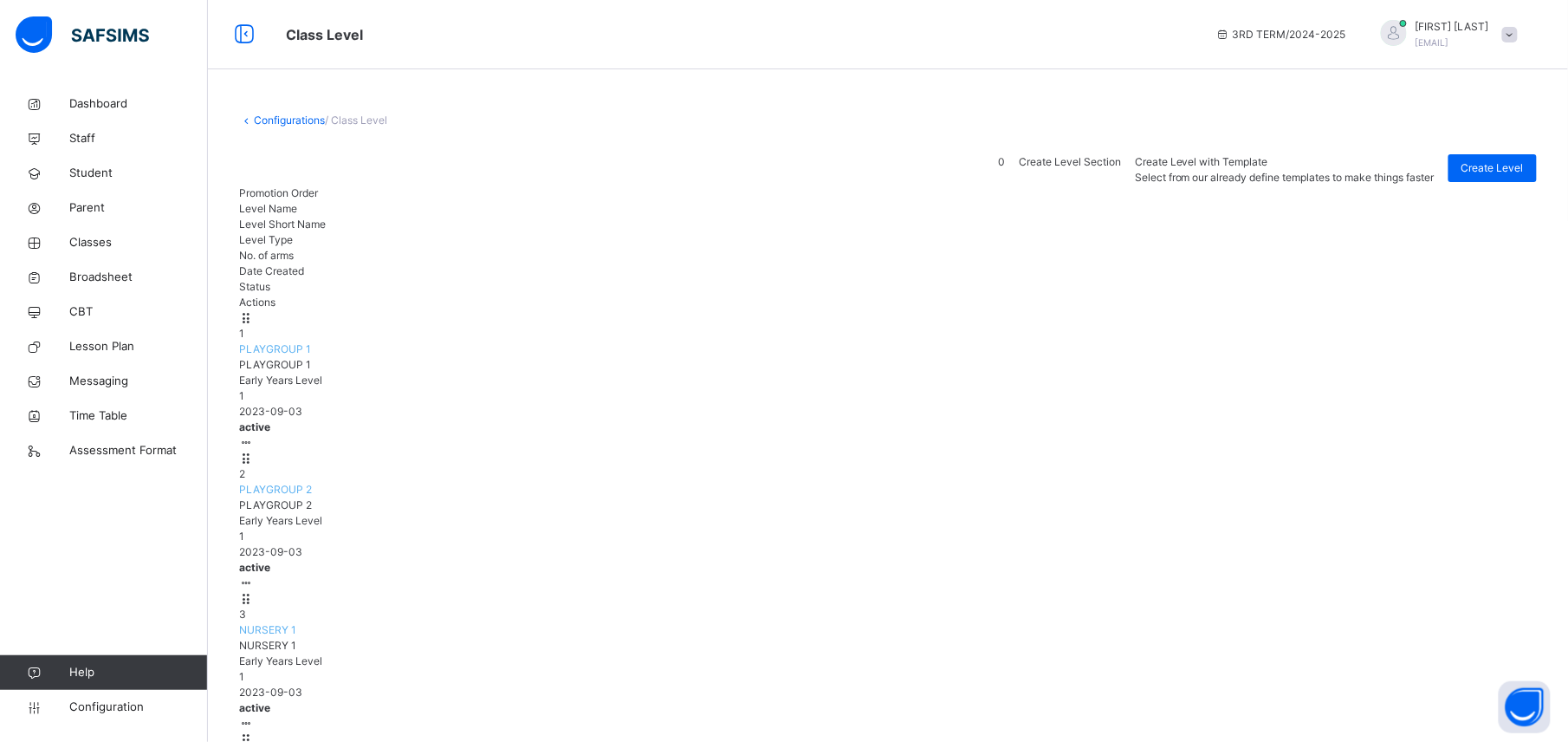 drag, startPoint x: 1254, startPoint y: 0, endPoint x: 1041, endPoint y: 112, distance: 240.6512 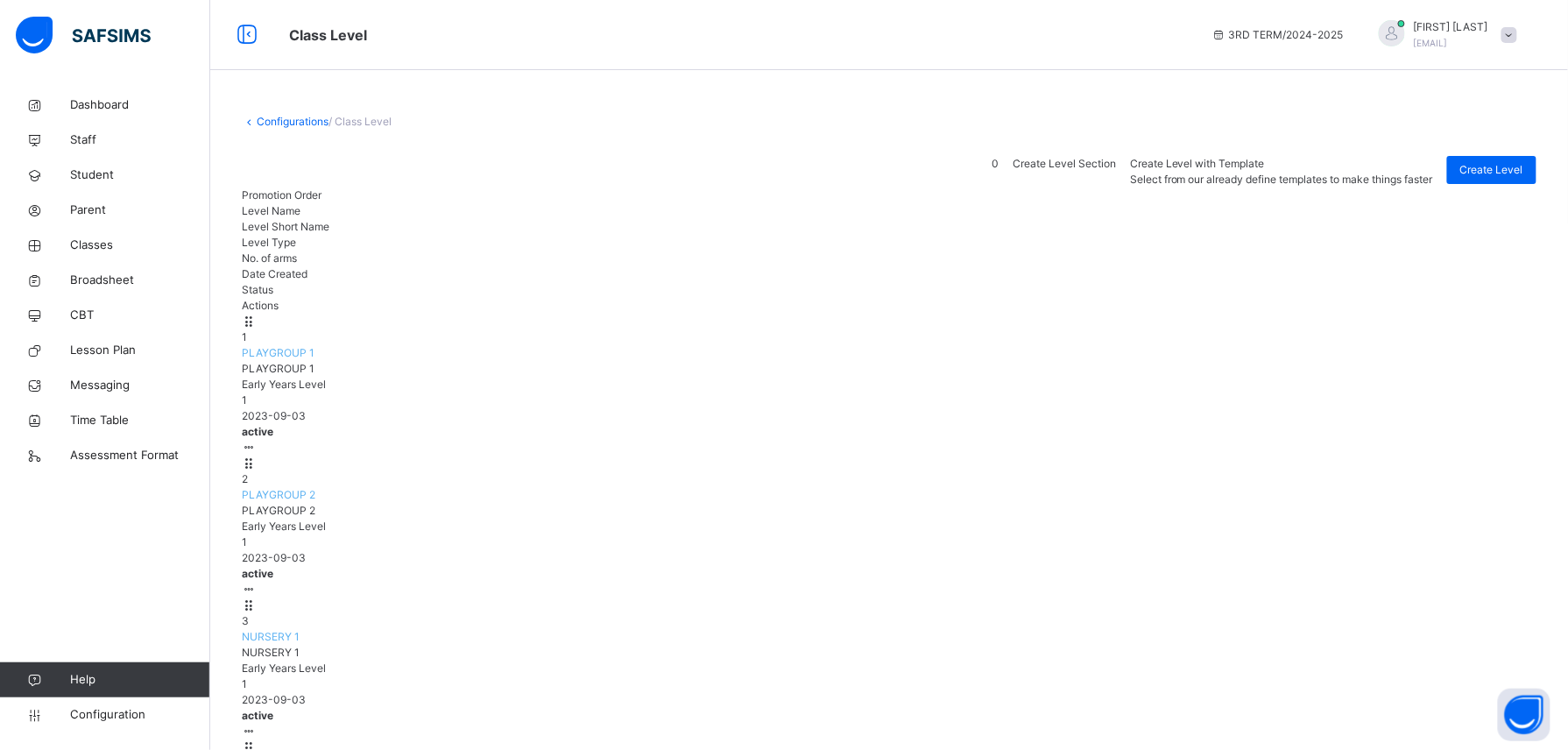 click on "View Class Level" at bounding box center [192, 1776] 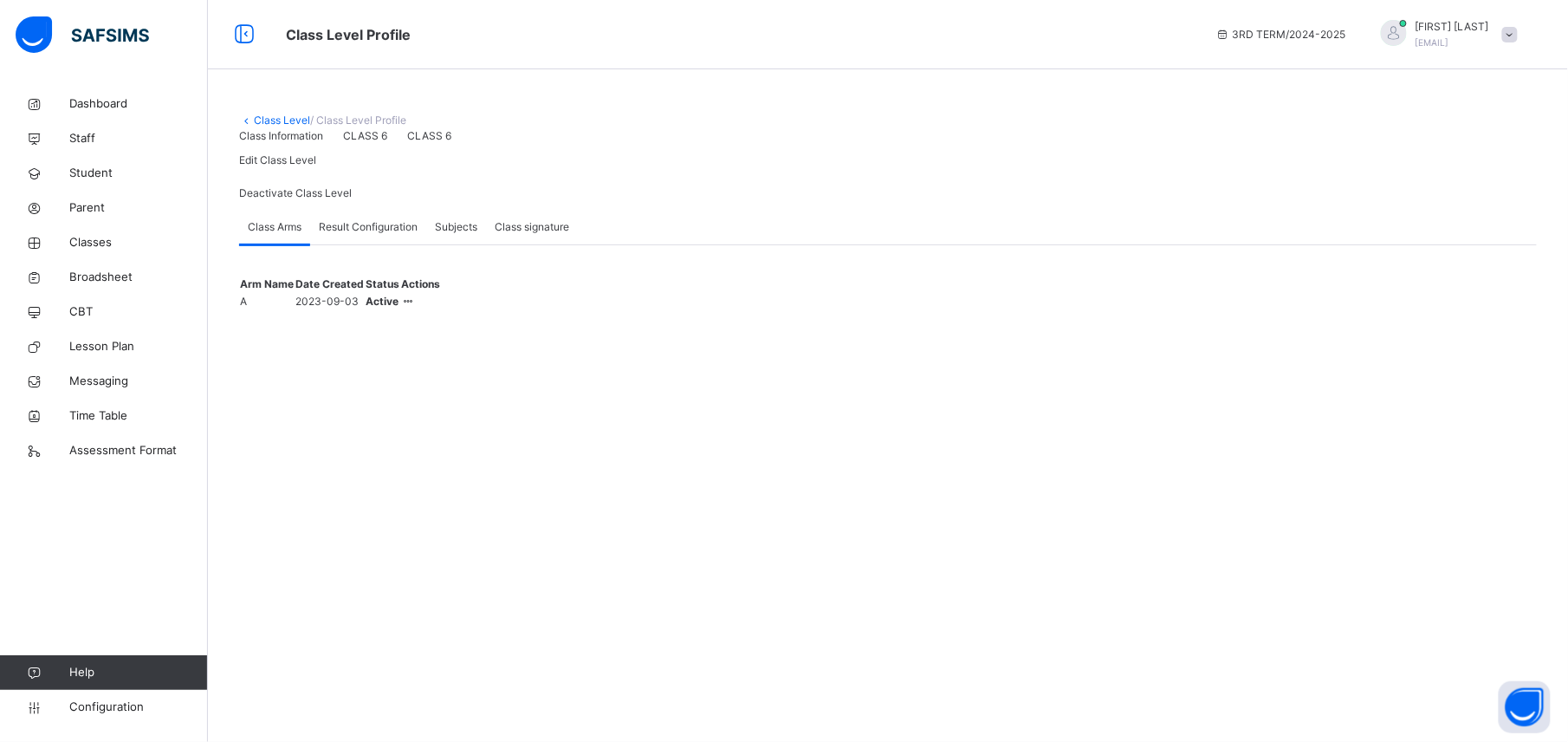 click on "Result Configuration" at bounding box center [368, 227] 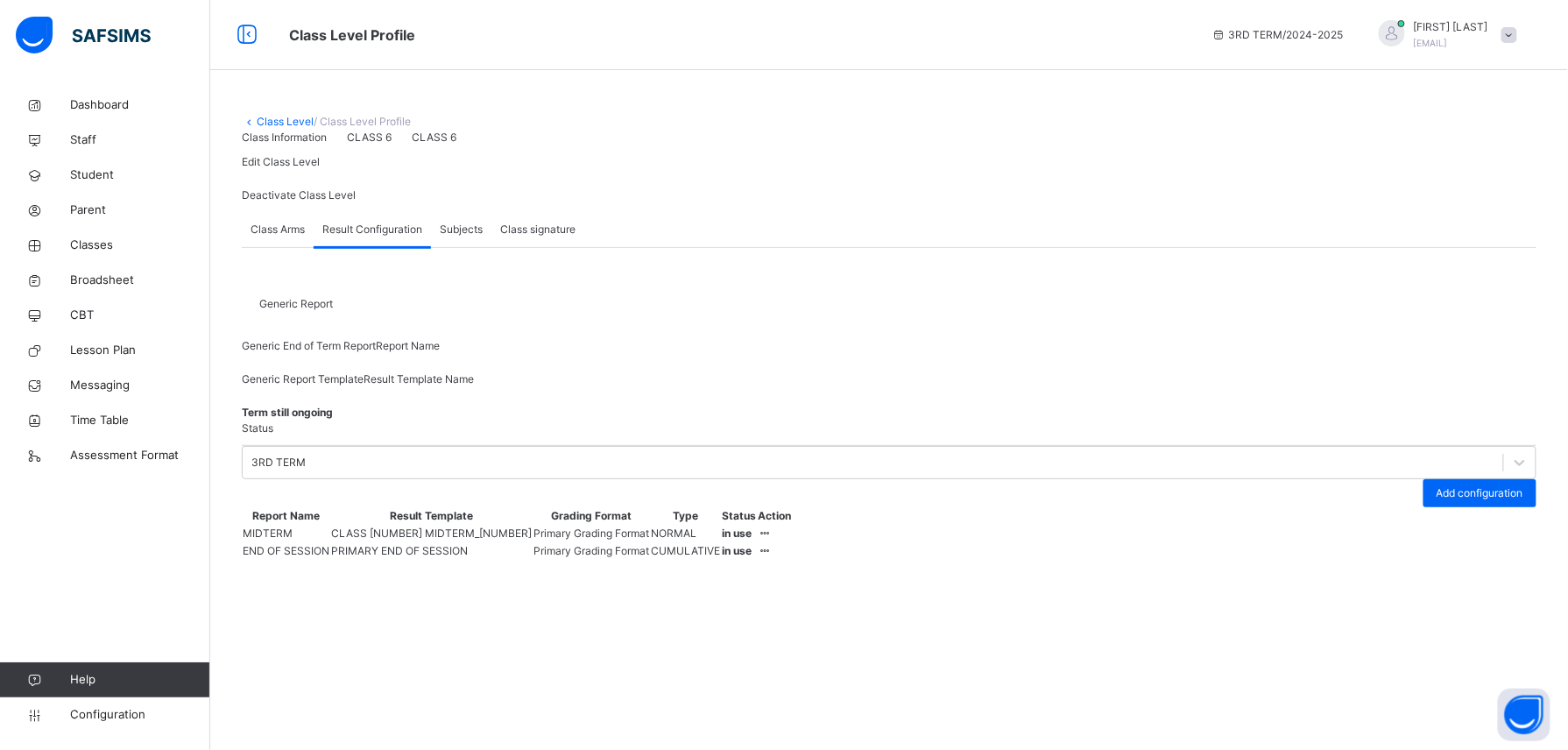 scroll, scrollTop: 141, scrollLeft: 0, axis: vertical 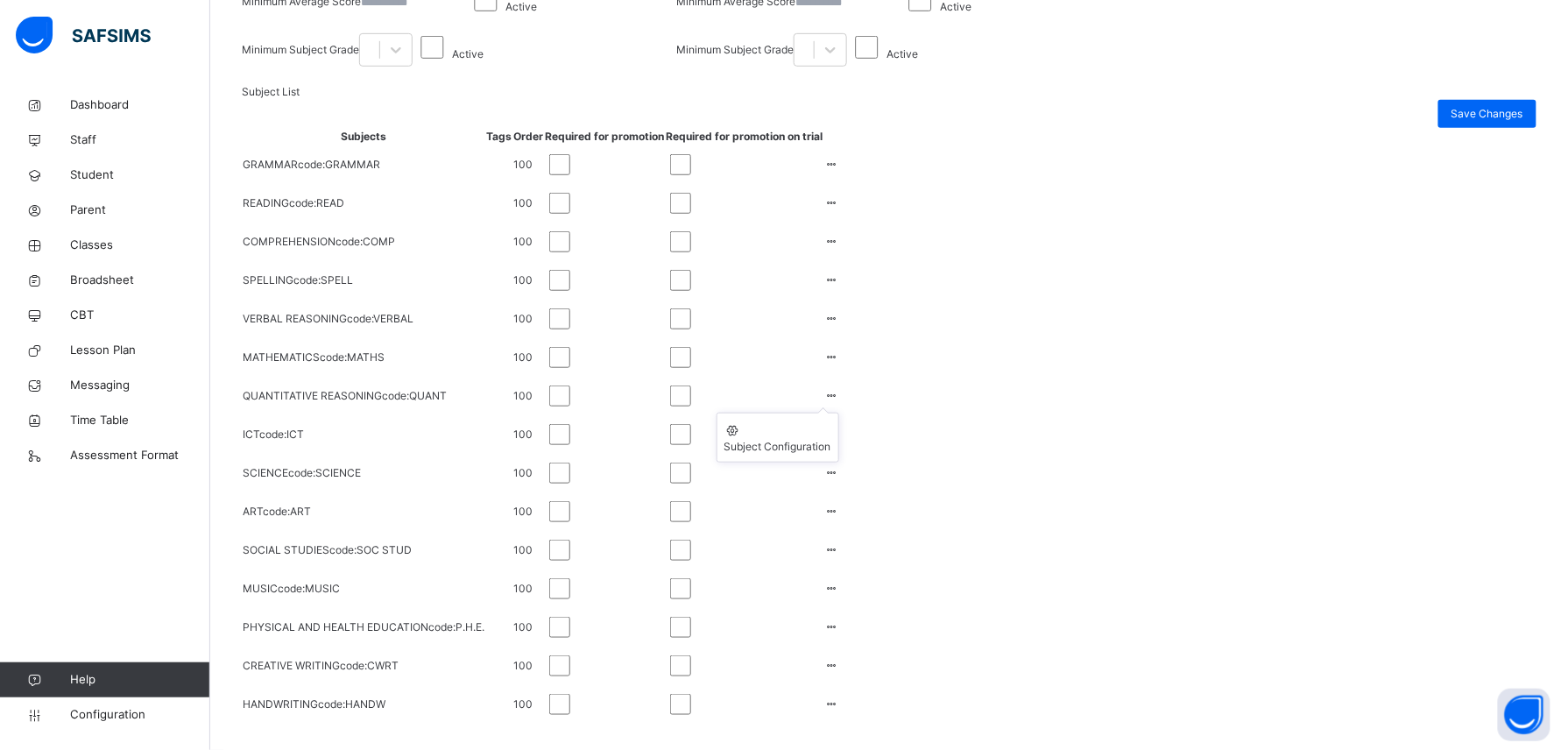 click at bounding box center (831, 395) 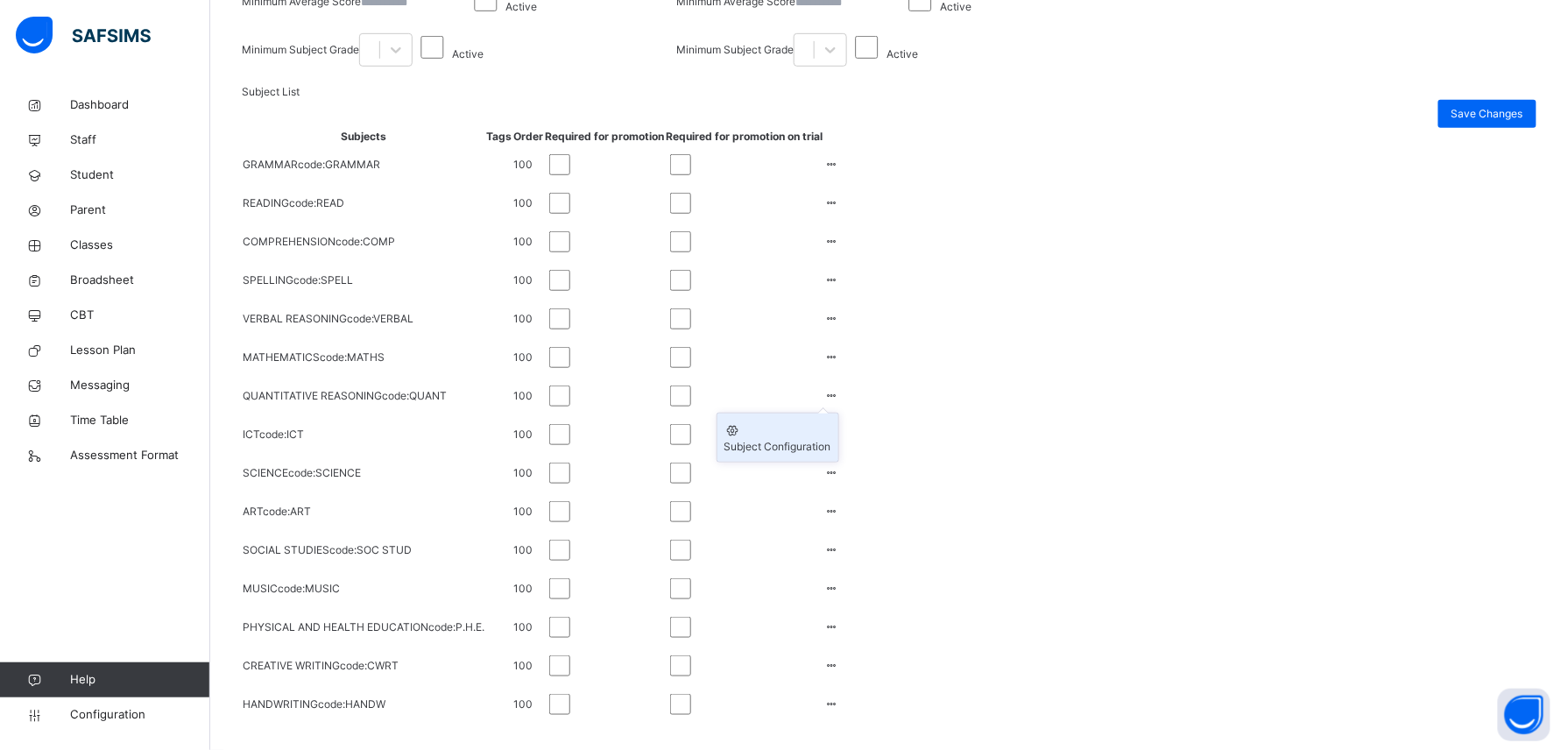 click on "Subject Configuration" at bounding box center (778, 447) 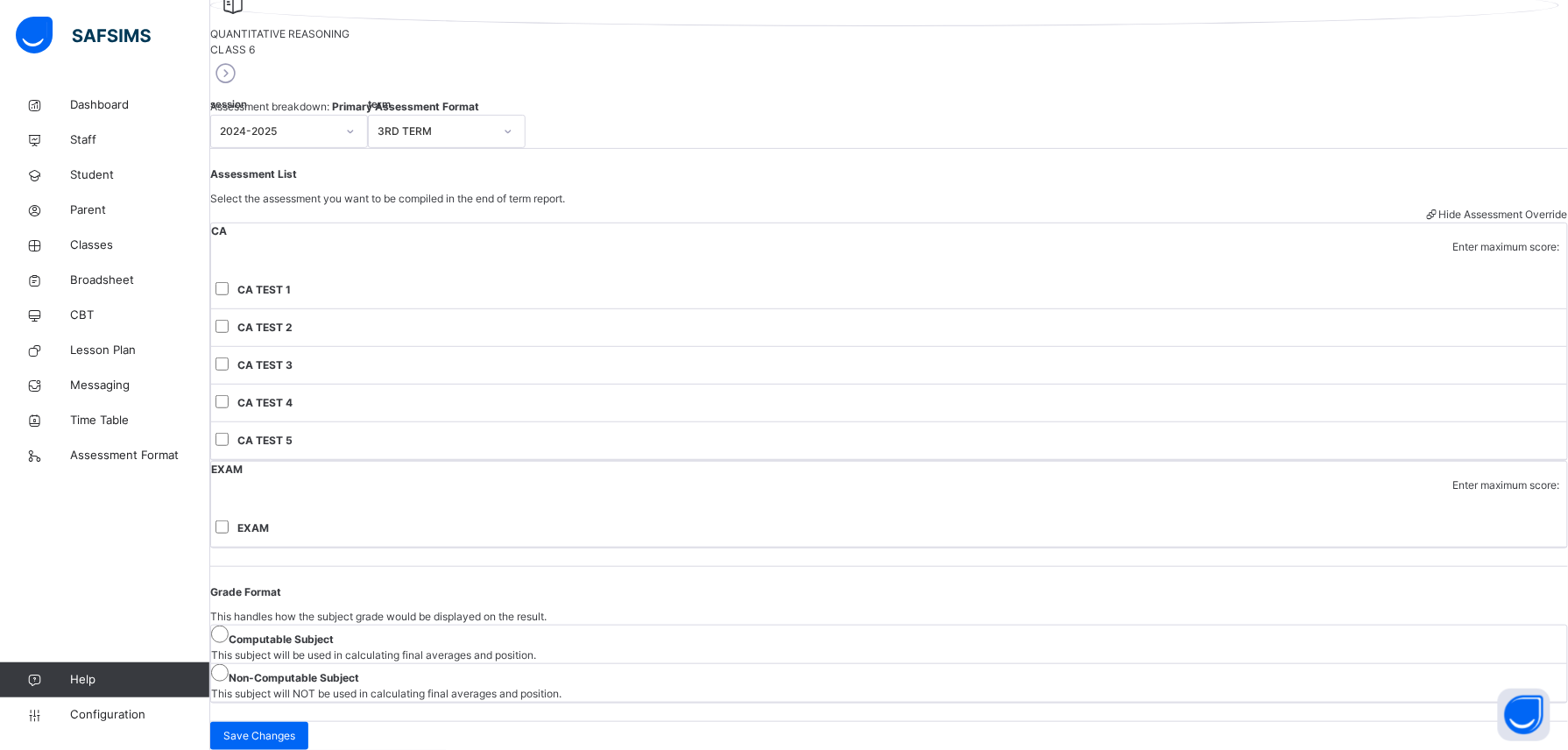 scroll, scrollTop: 425, scrollLeft: 0, axis: vertical 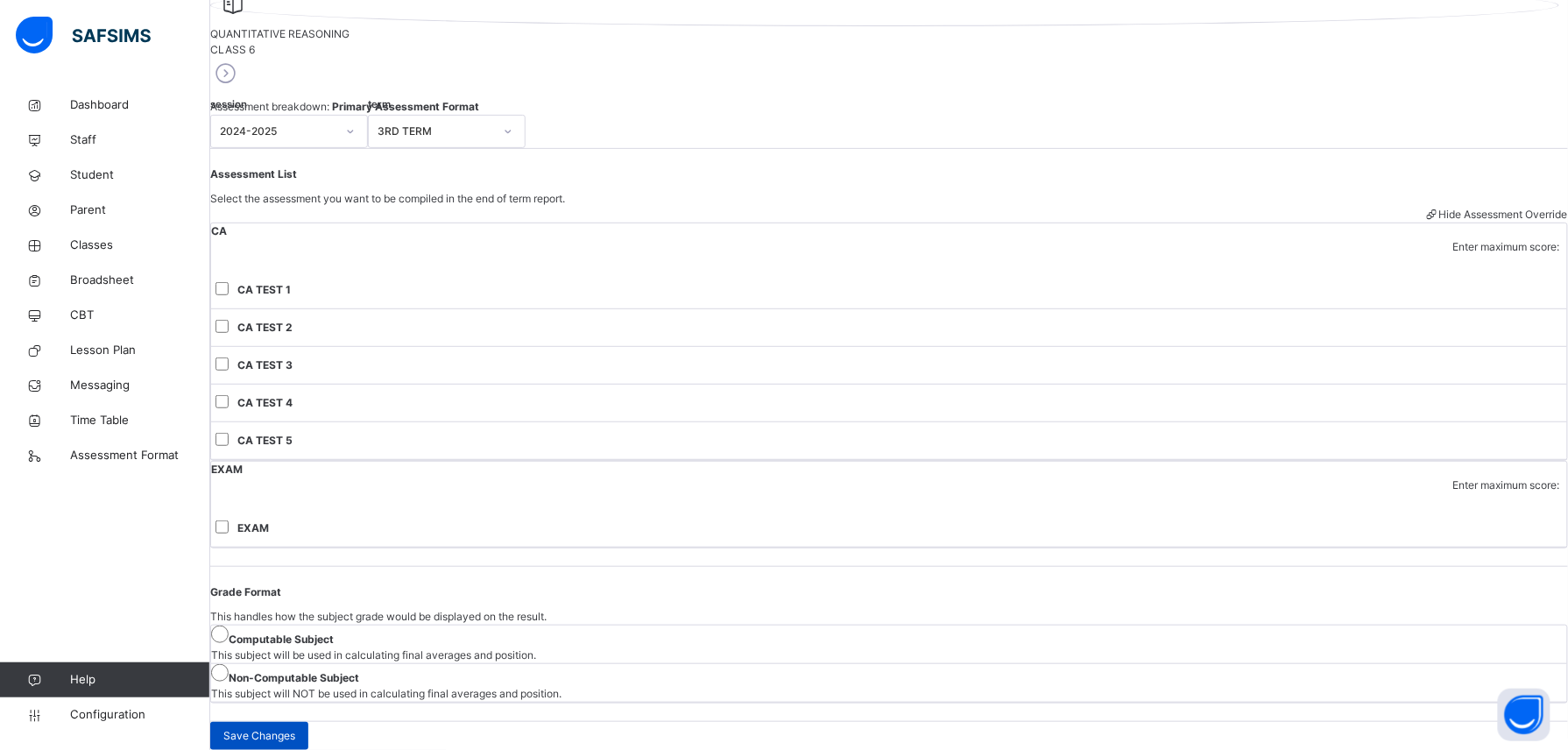 click on "Save Changes" at bounding box center (259, 736) 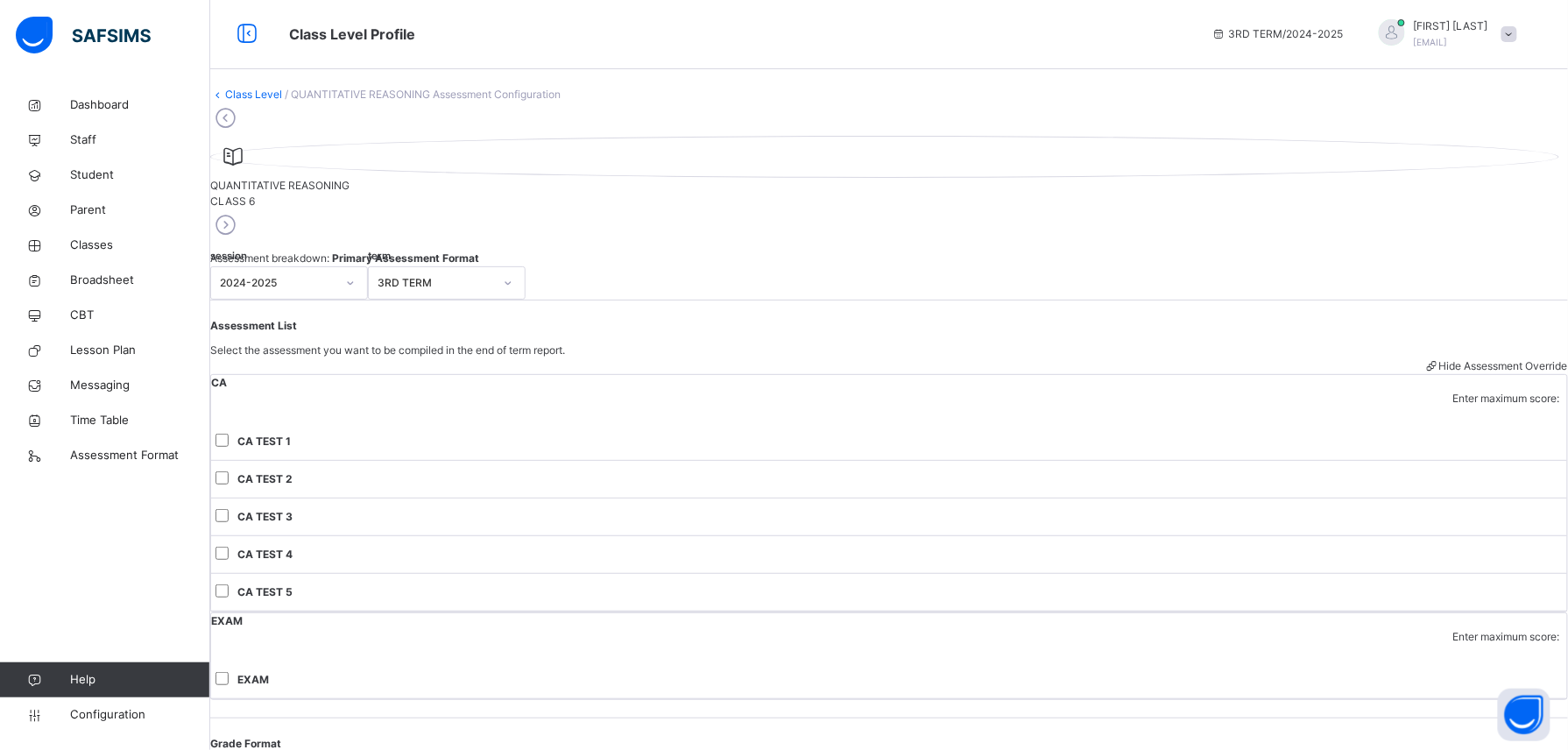 scroll, scrollTop: 0, scrollLeft: 0, axis: both 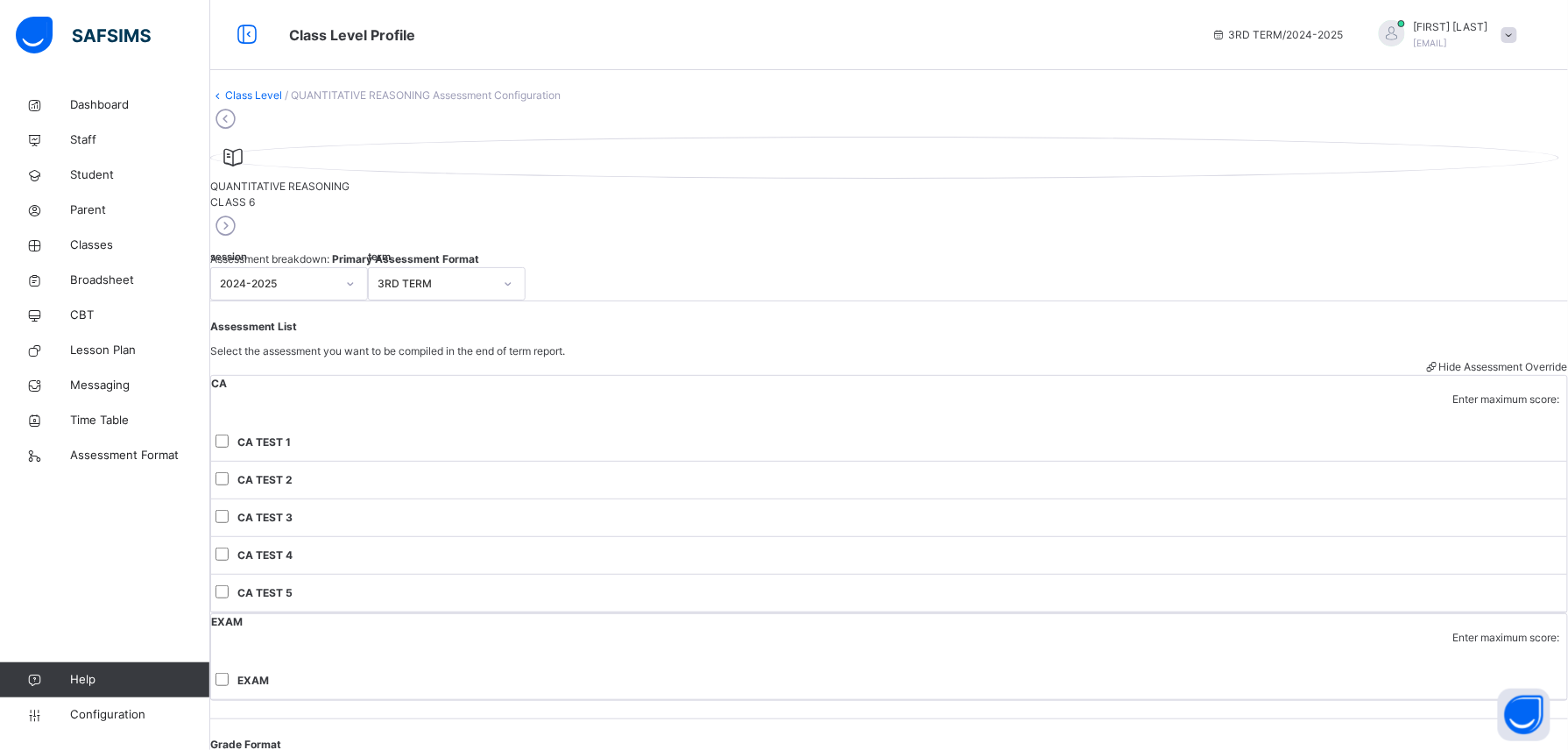 click at bounding box center (225, 226) 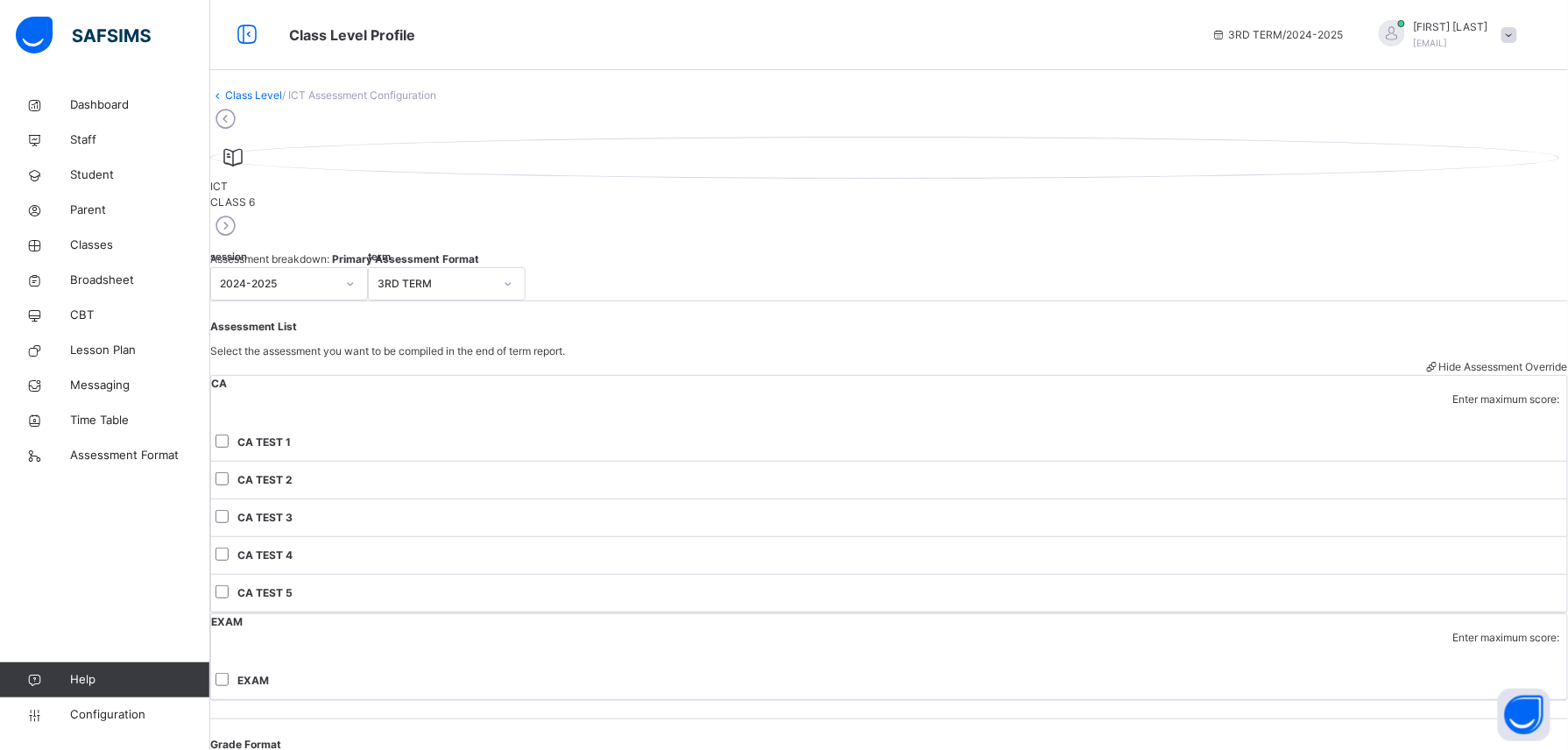 click at bounding box center (225, 119) 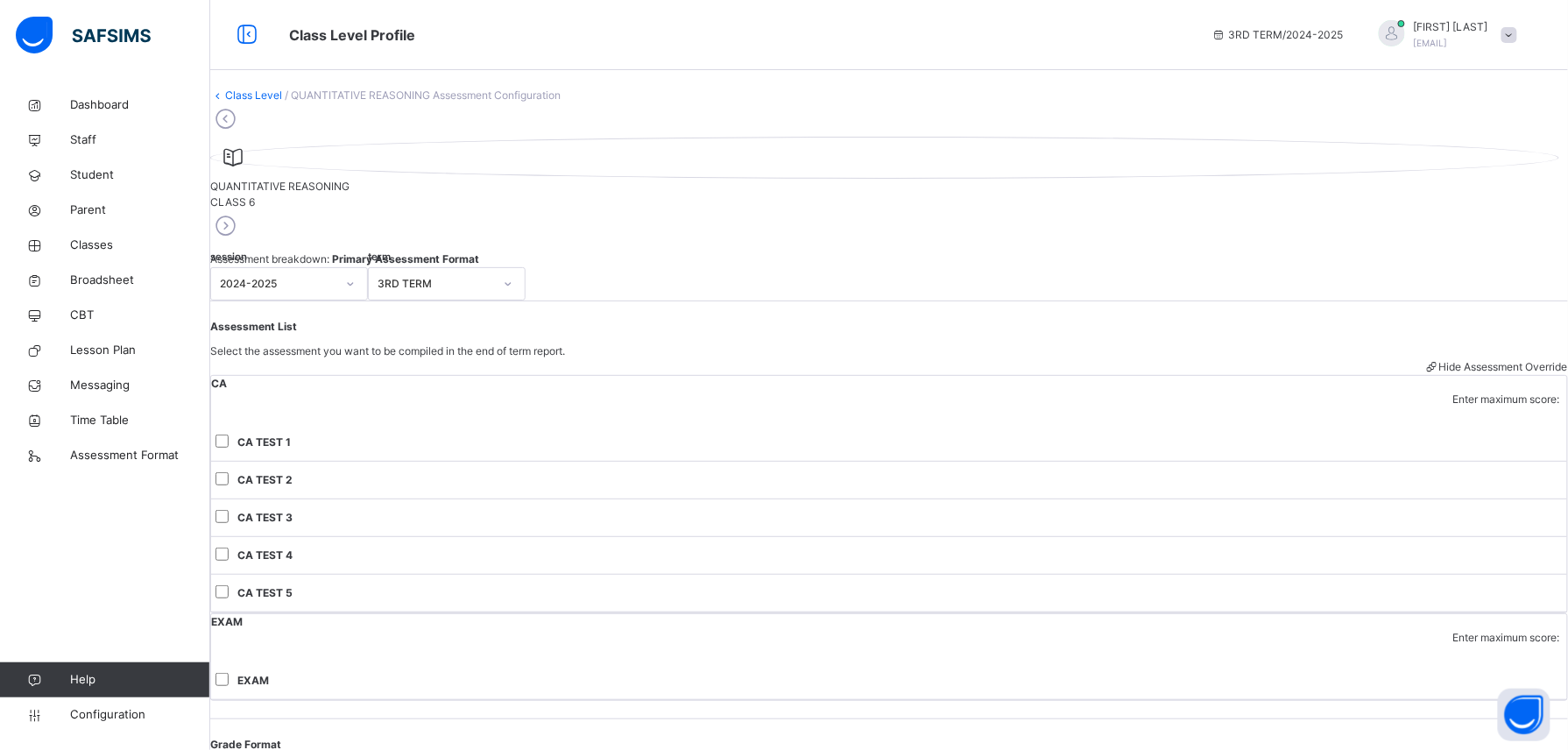 click at bounding box center (225, 119) 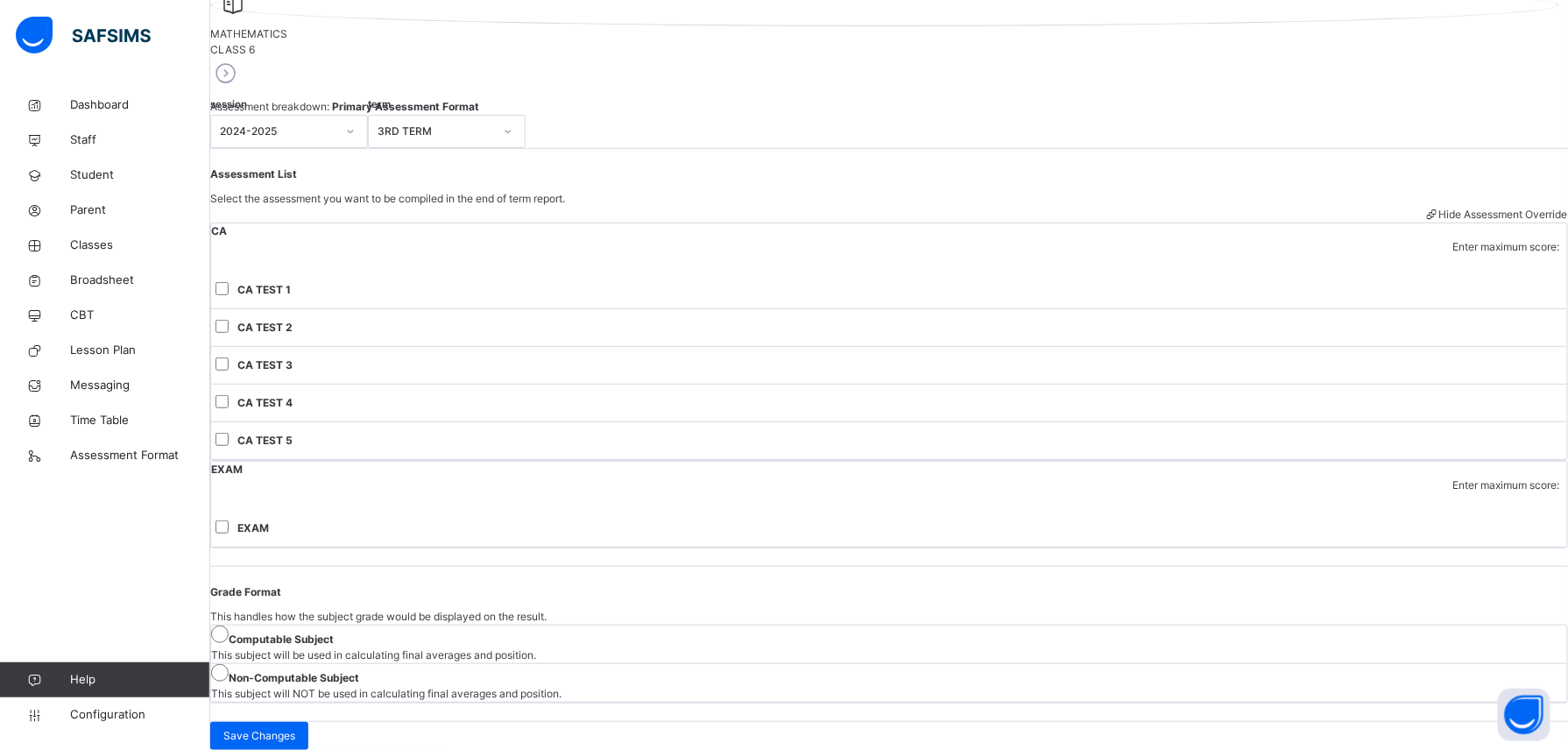 scroll, scrollTop: 394, scrollLeft: 0, axis: vertical 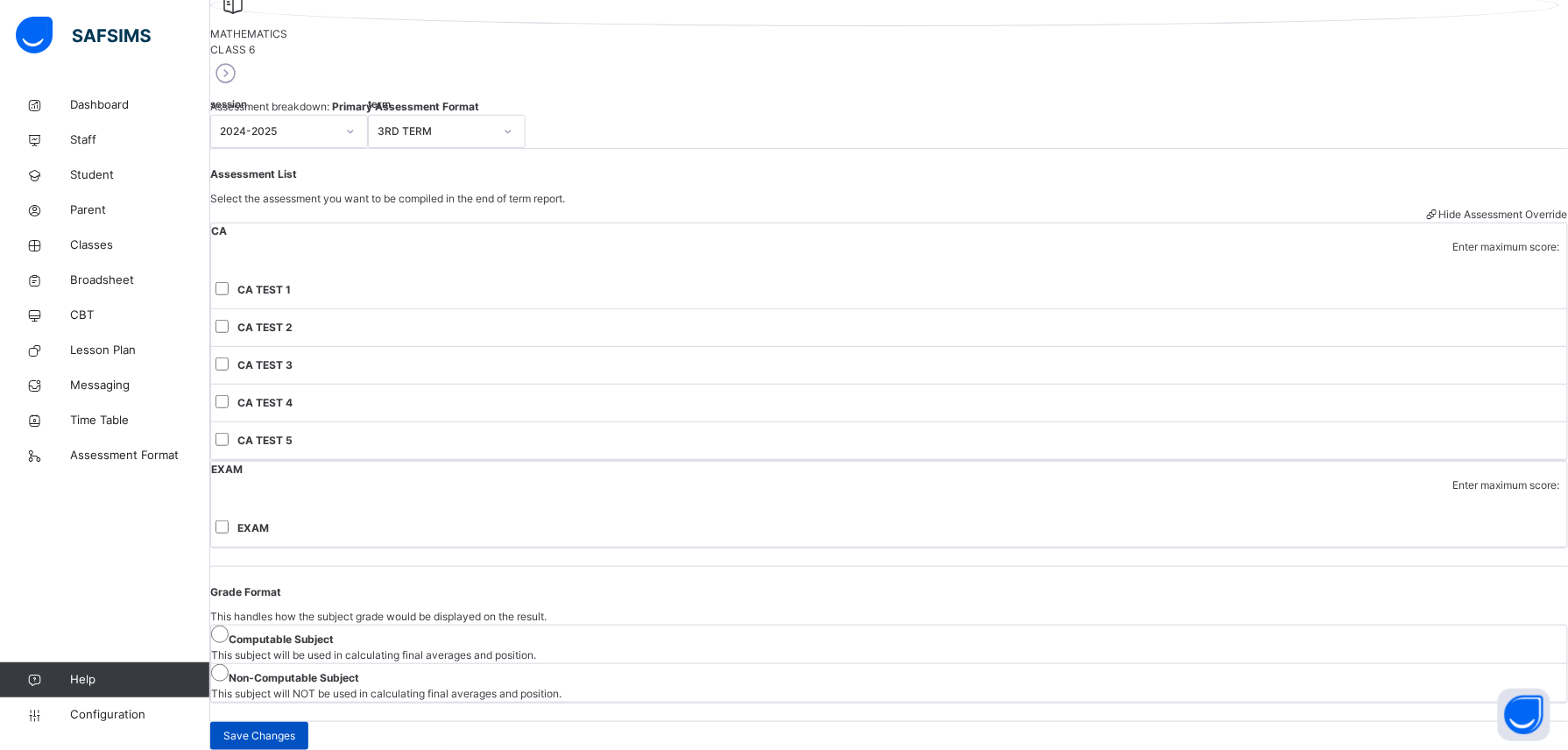 click on "Save Changes" at bounding box center [259, 736] 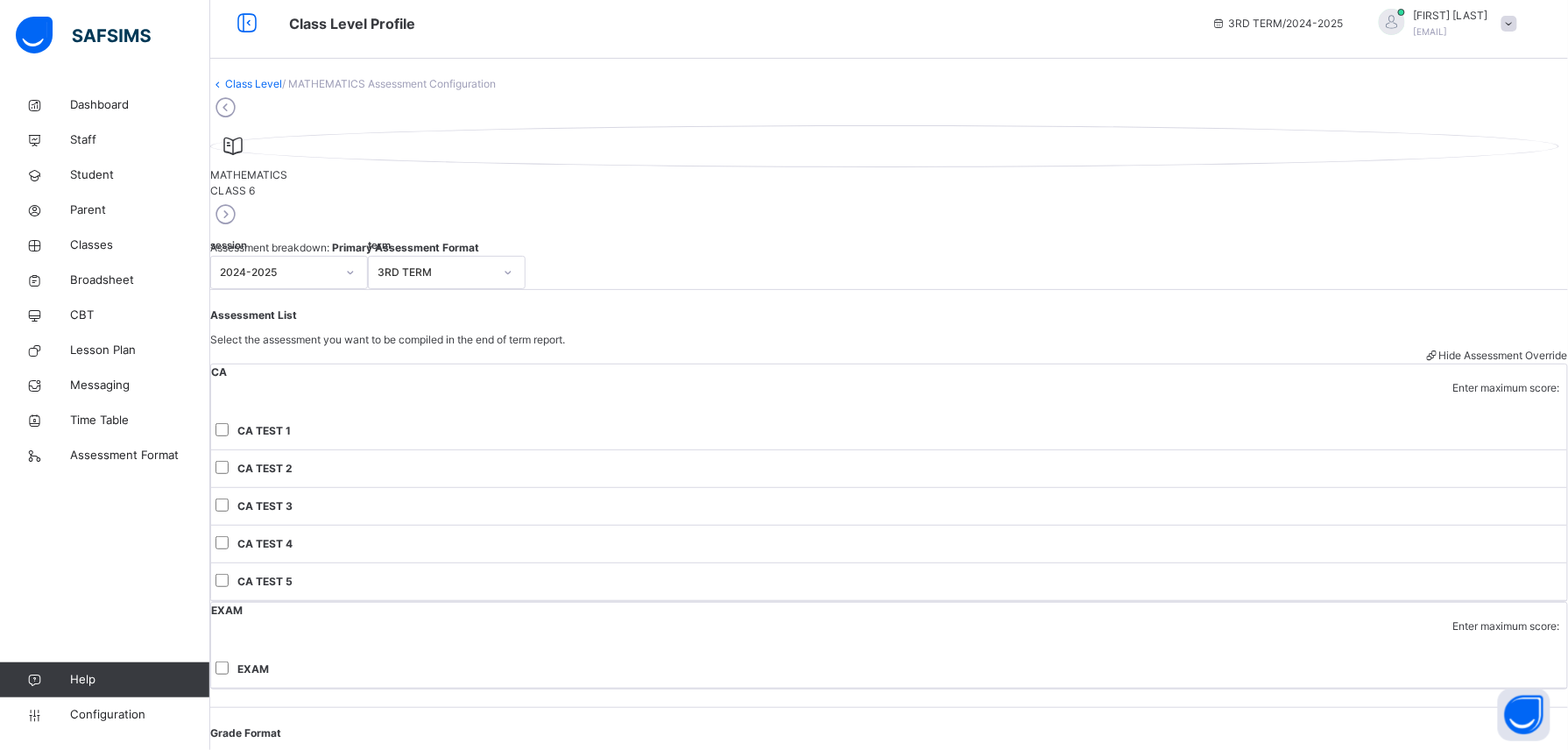 scroll, scrollTop: 0, scrollLeft: 0, axis: both 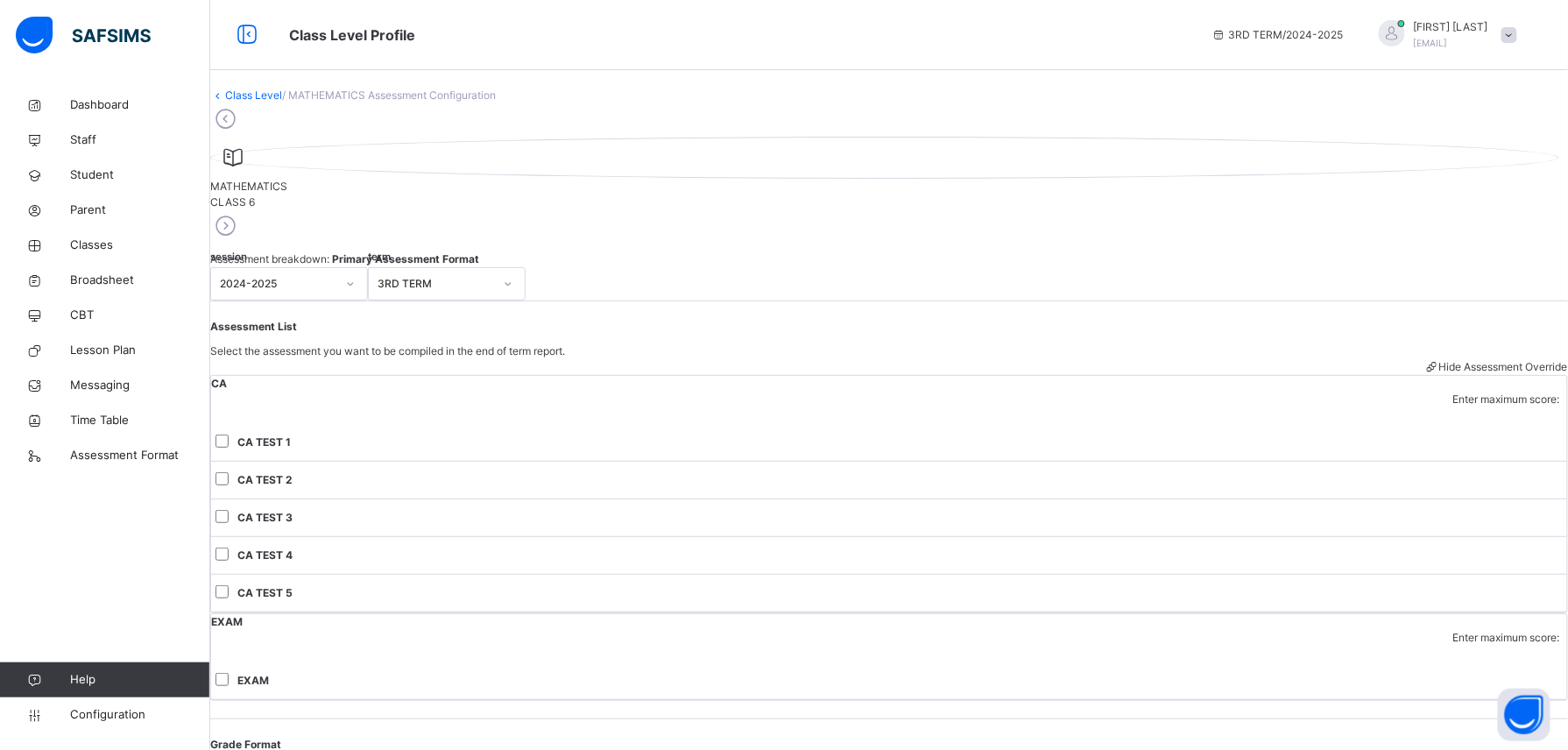 click on "Class Level" at bounding box center [253, 95] 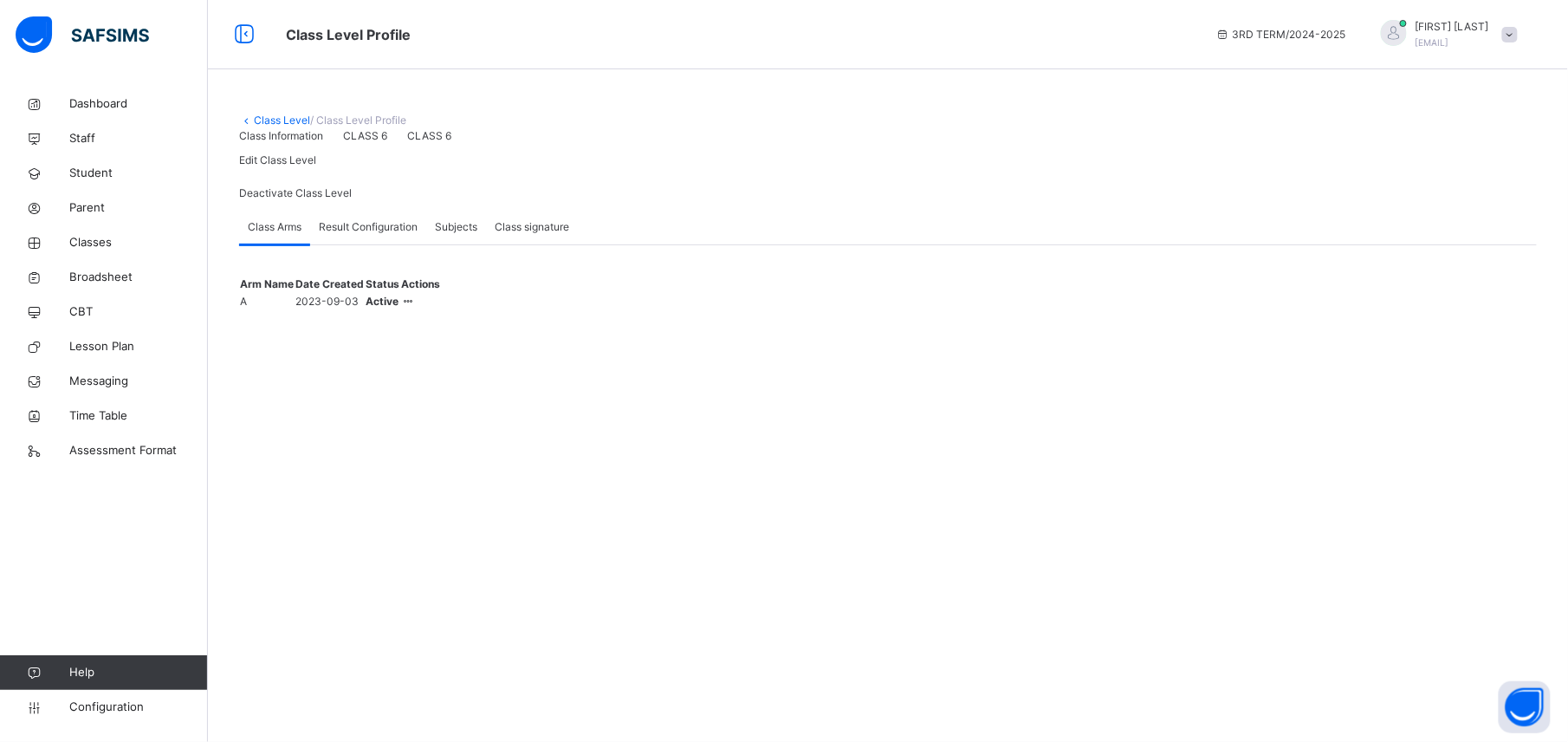 click on "Result Configuration" at bounding box center (368, 227) 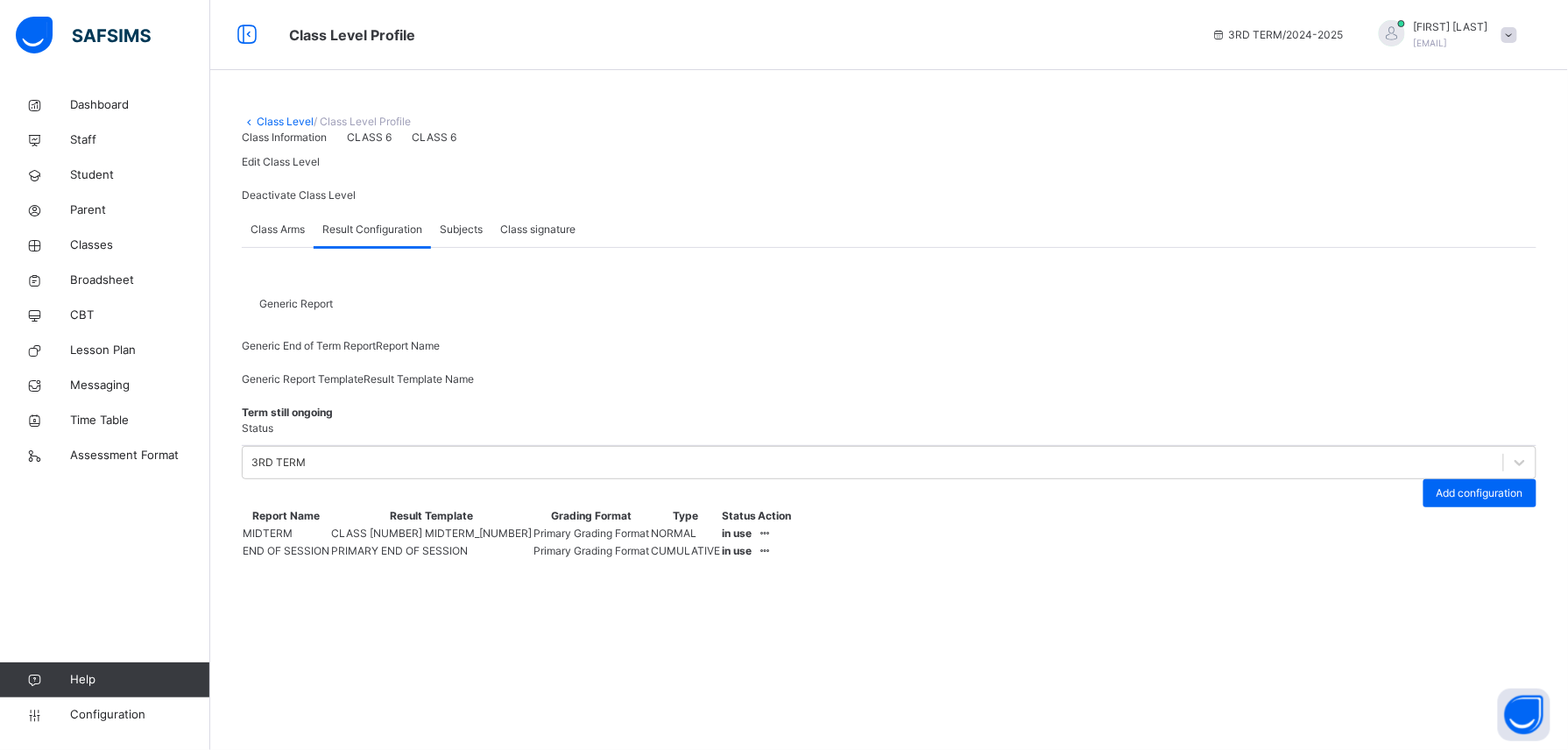 scroll, scrollTop: 141, scrollLeft: 0, axis: vertical 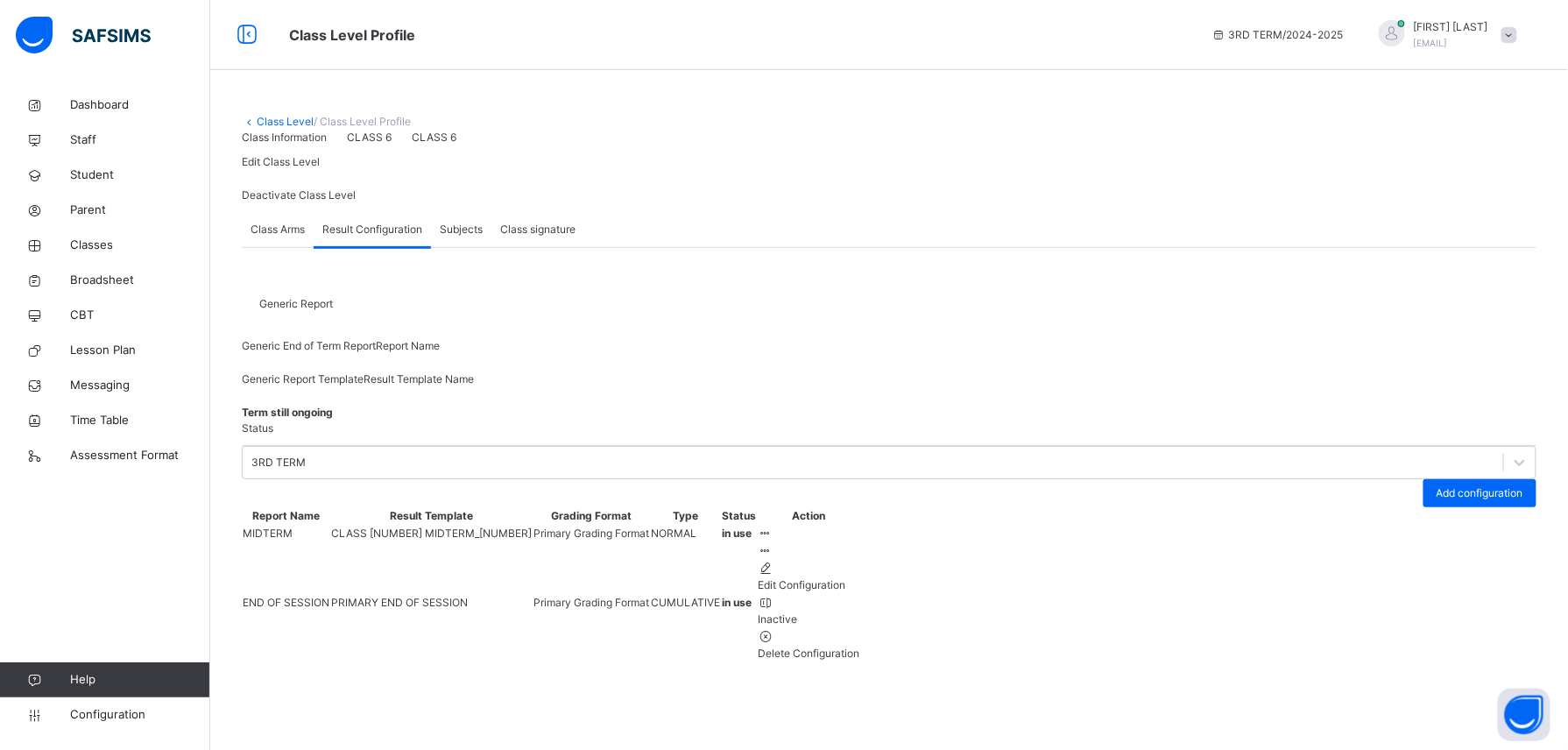 click on "Edit Configuration" at bounding box center [809, 585] 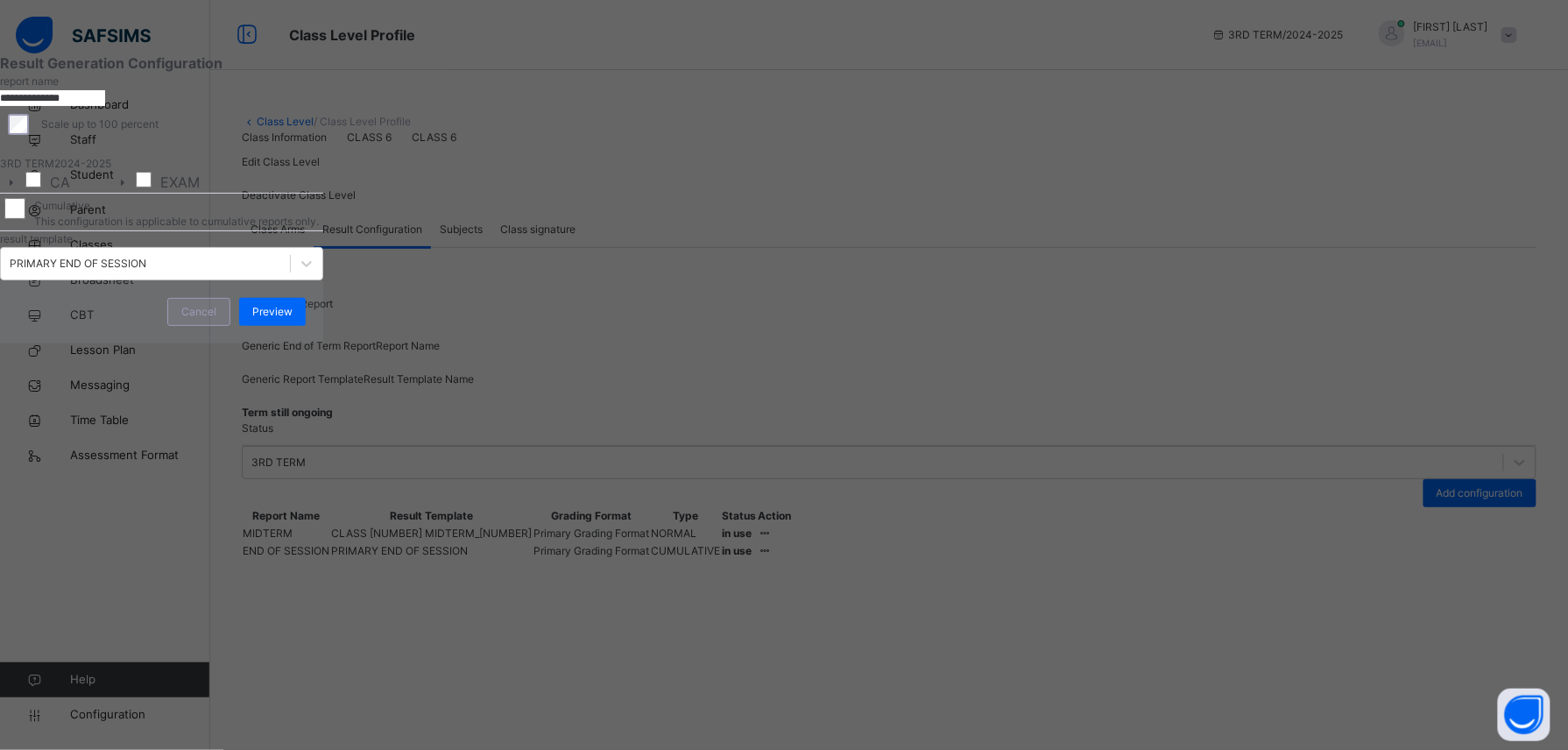 click on "Cancel" at bounding box center [199, 312] 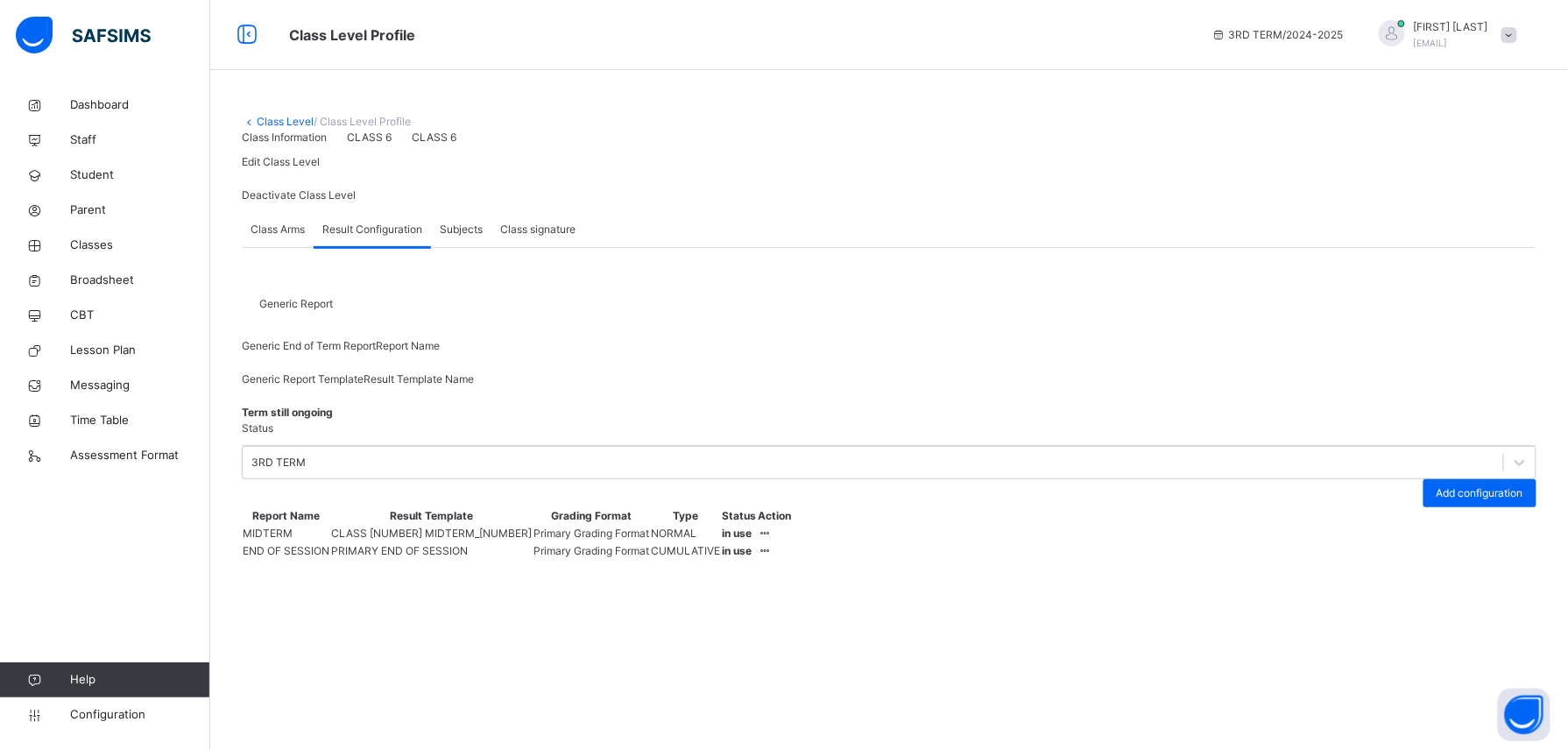 click on "Class Arms" at bounding box center (278, 230) 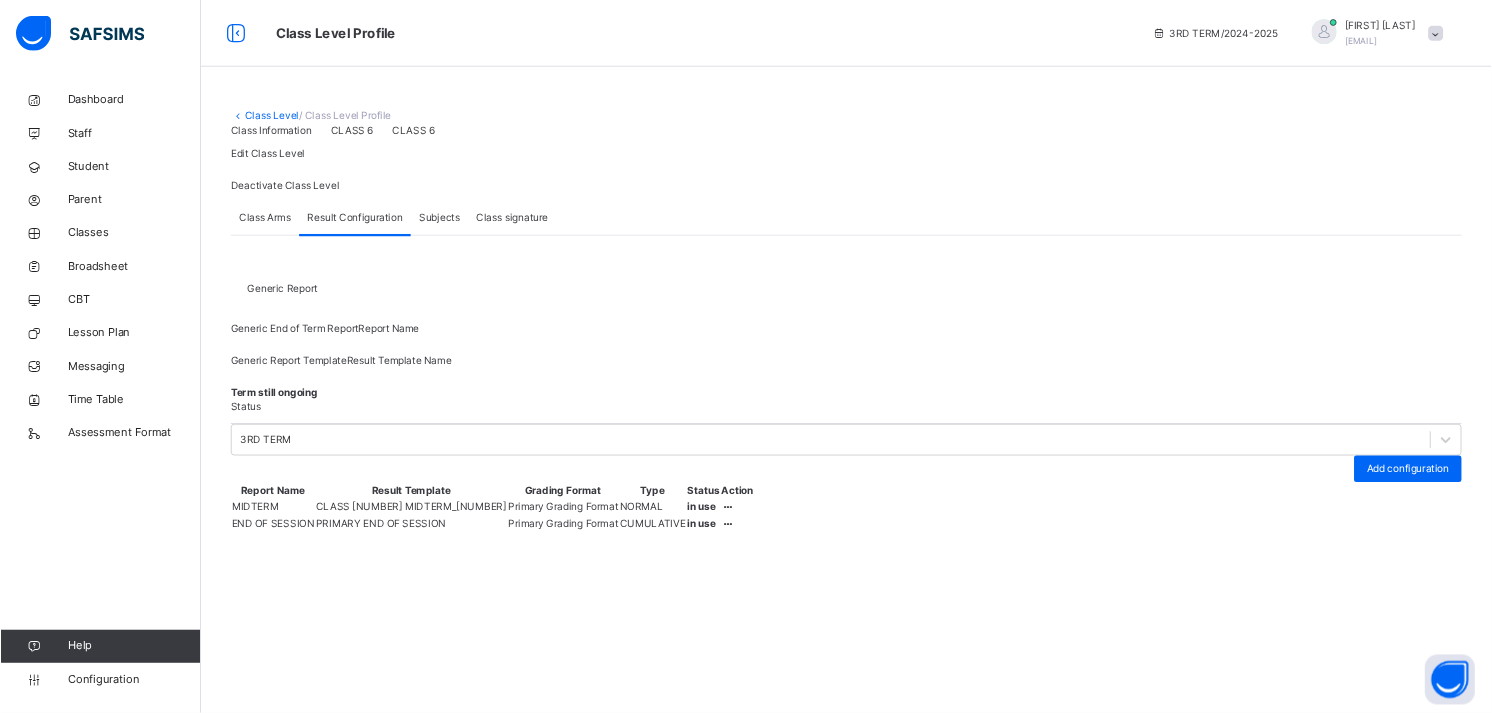 scroll, scrollTop: 0, scrollLeft: 0, axis: both 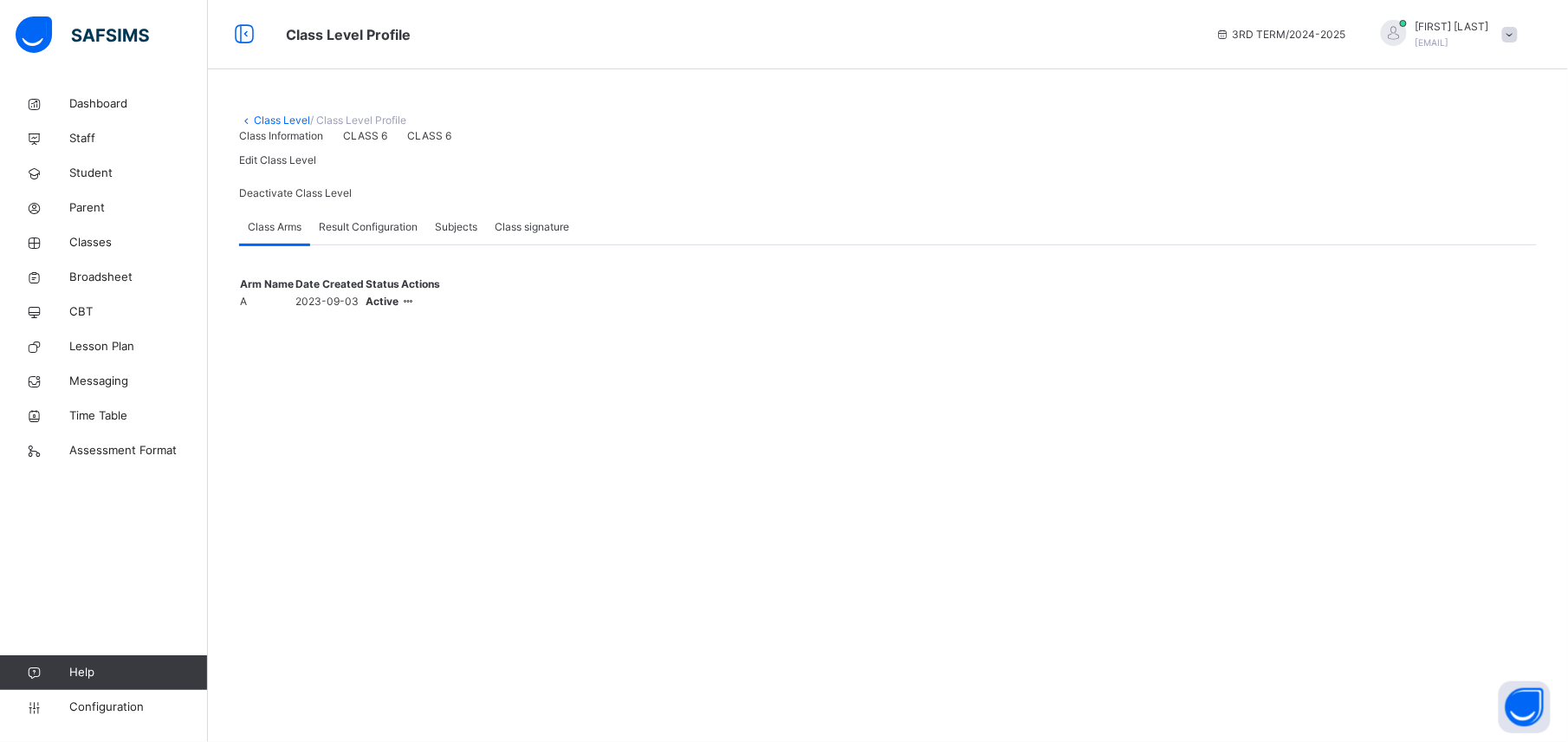 click on "Subjects" at bounding box center [456, 227] 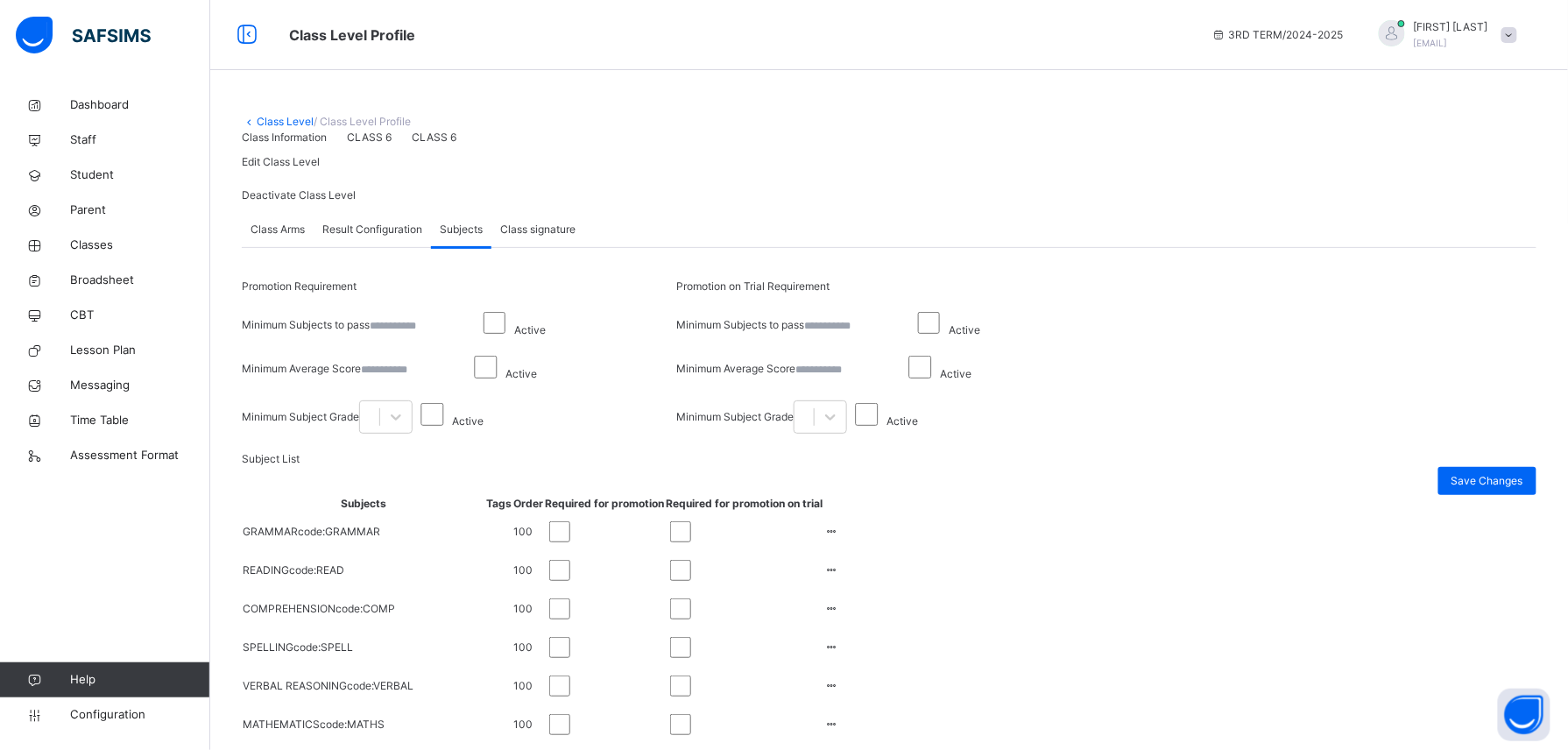 click on "Result Configuration" at bounding box center (372, 230) 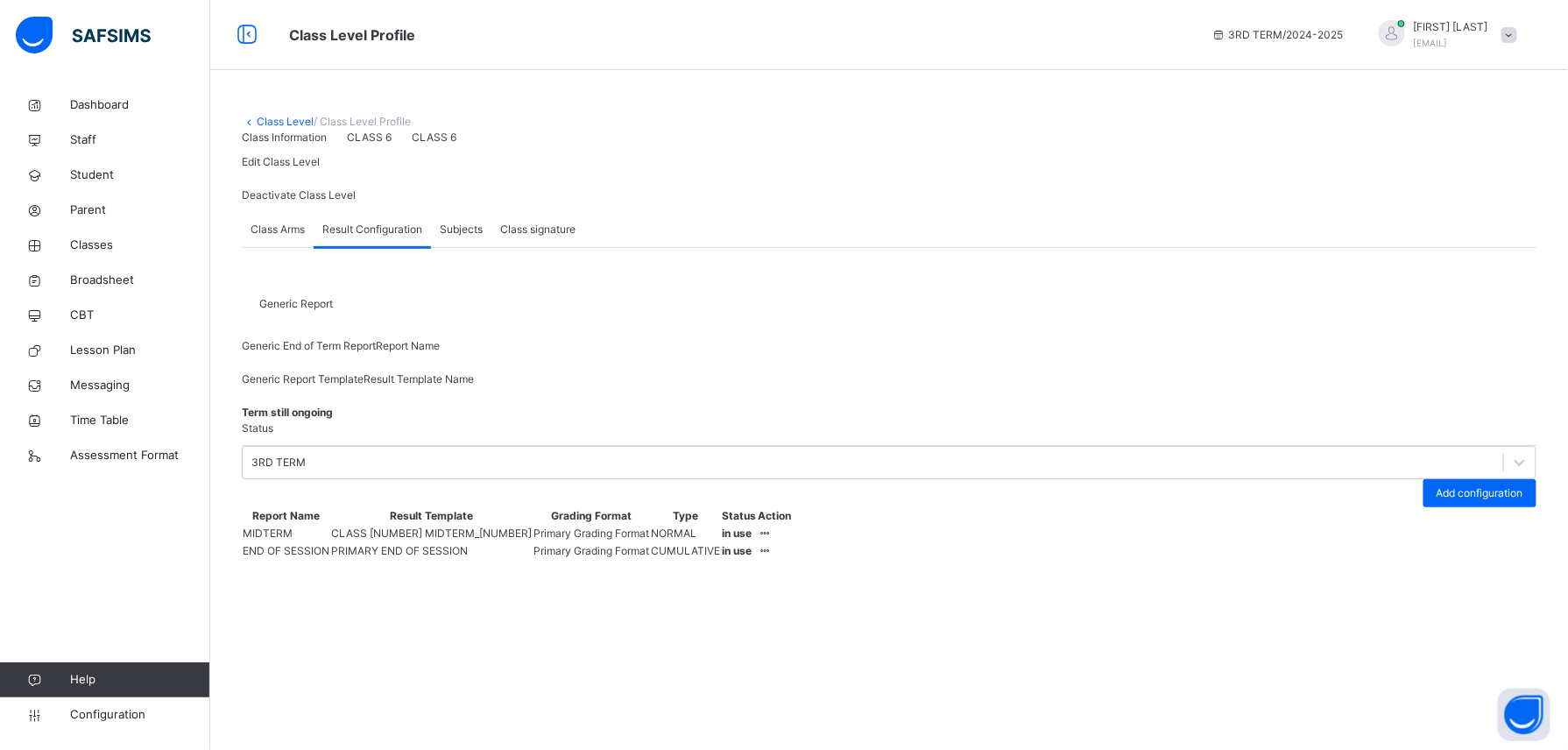 click on "Class signature" at bounding box center (538, 230) 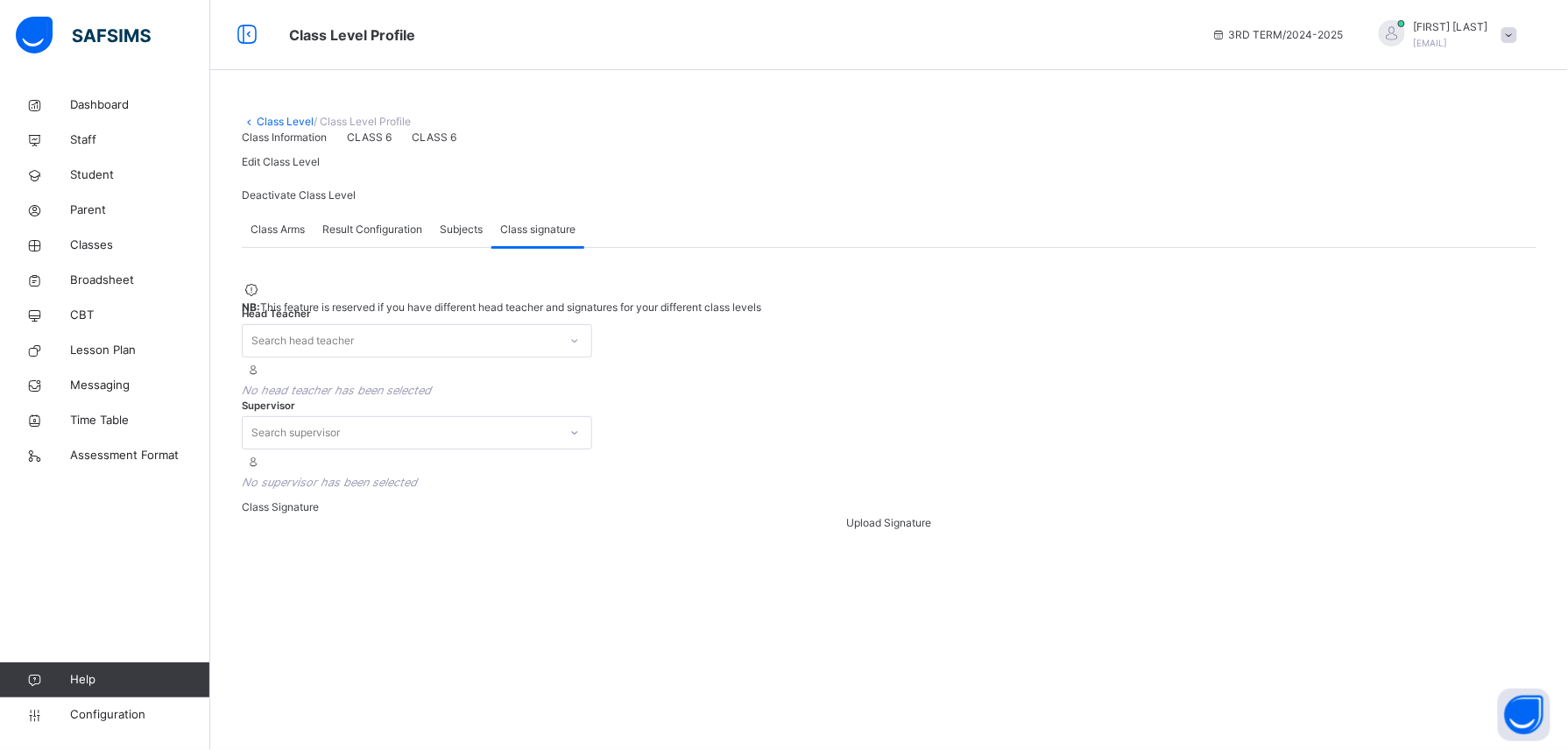 click on "Class Level" at bounding box center (285, 121) 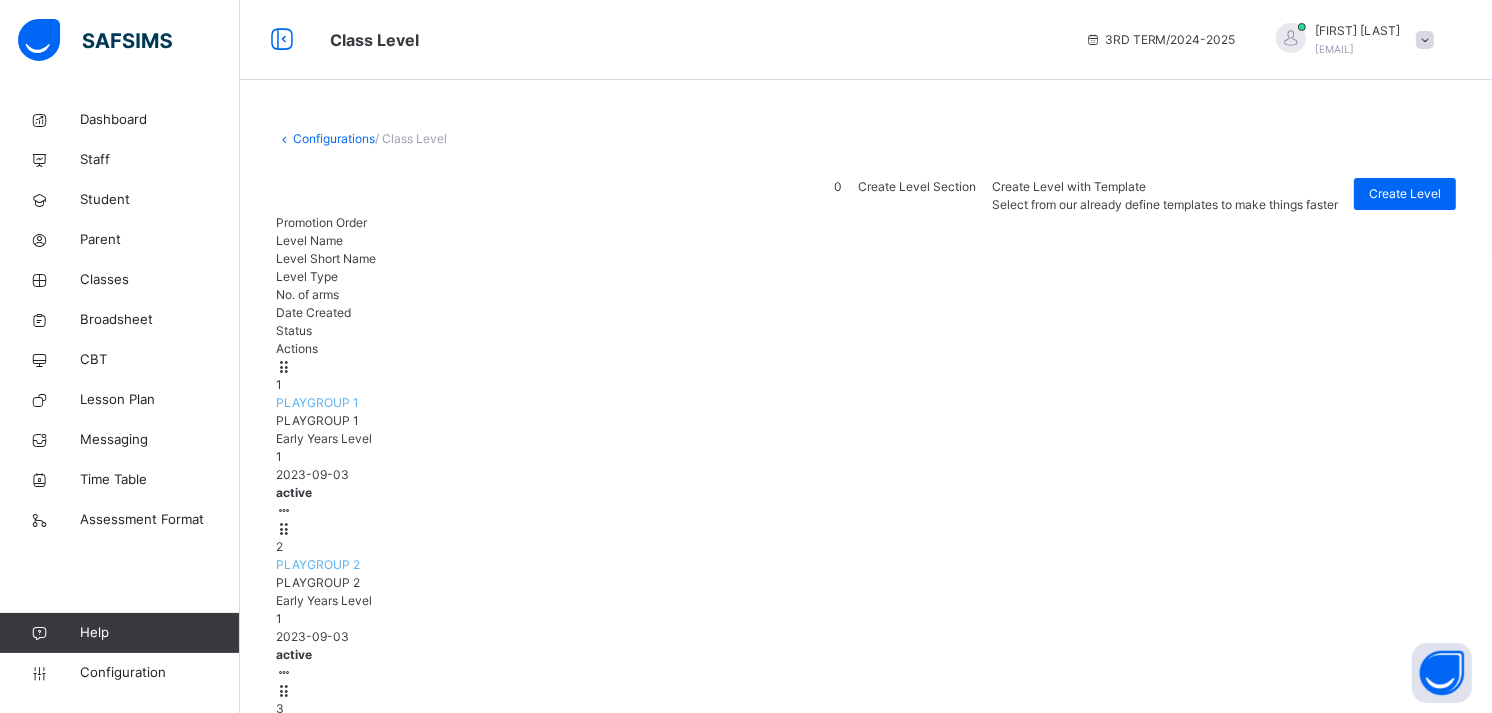 click on "Configurations" at bounding box center [334, 138] 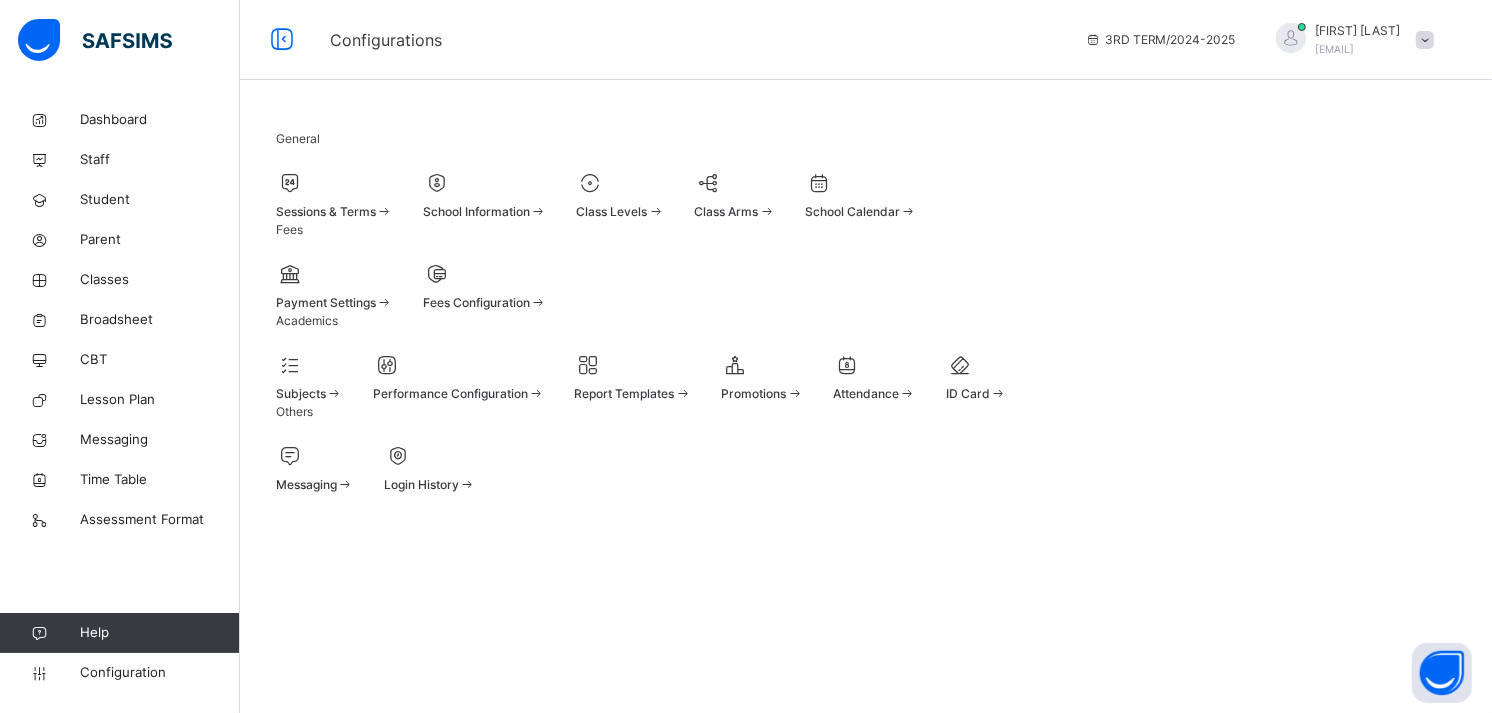 click at bounding box center (309, 382) 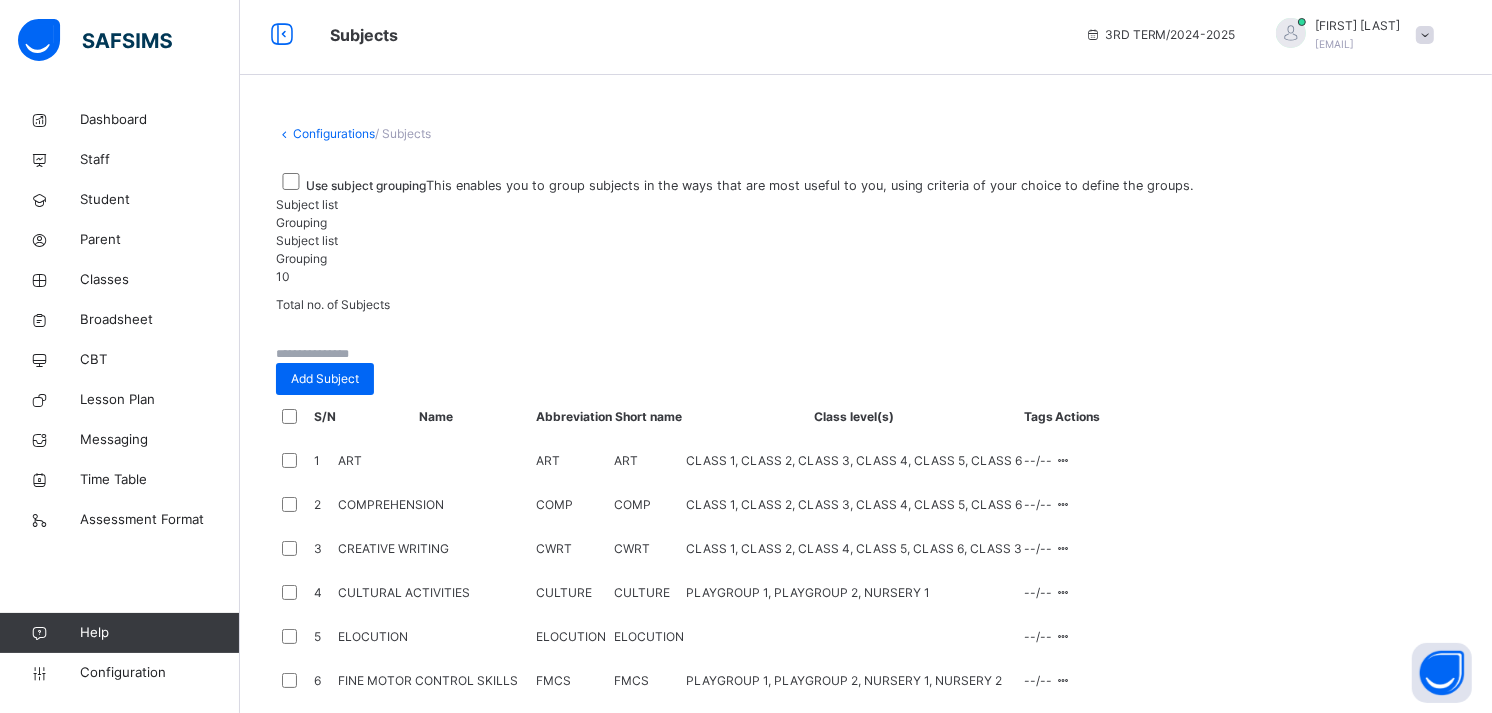 scroll, scrollTop: 0, scrollLeft: 0, axis: both 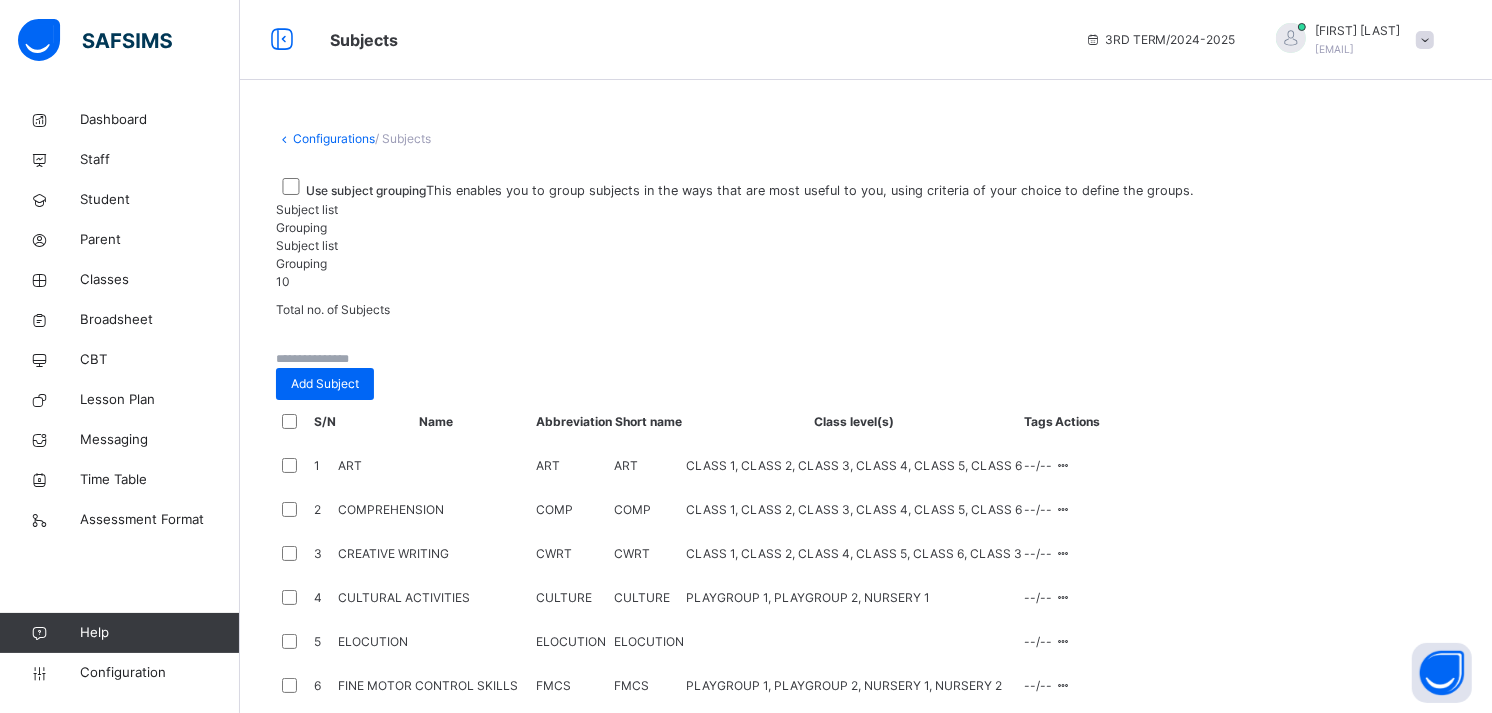 click on "Grouping" at bounding box center [301, 227] 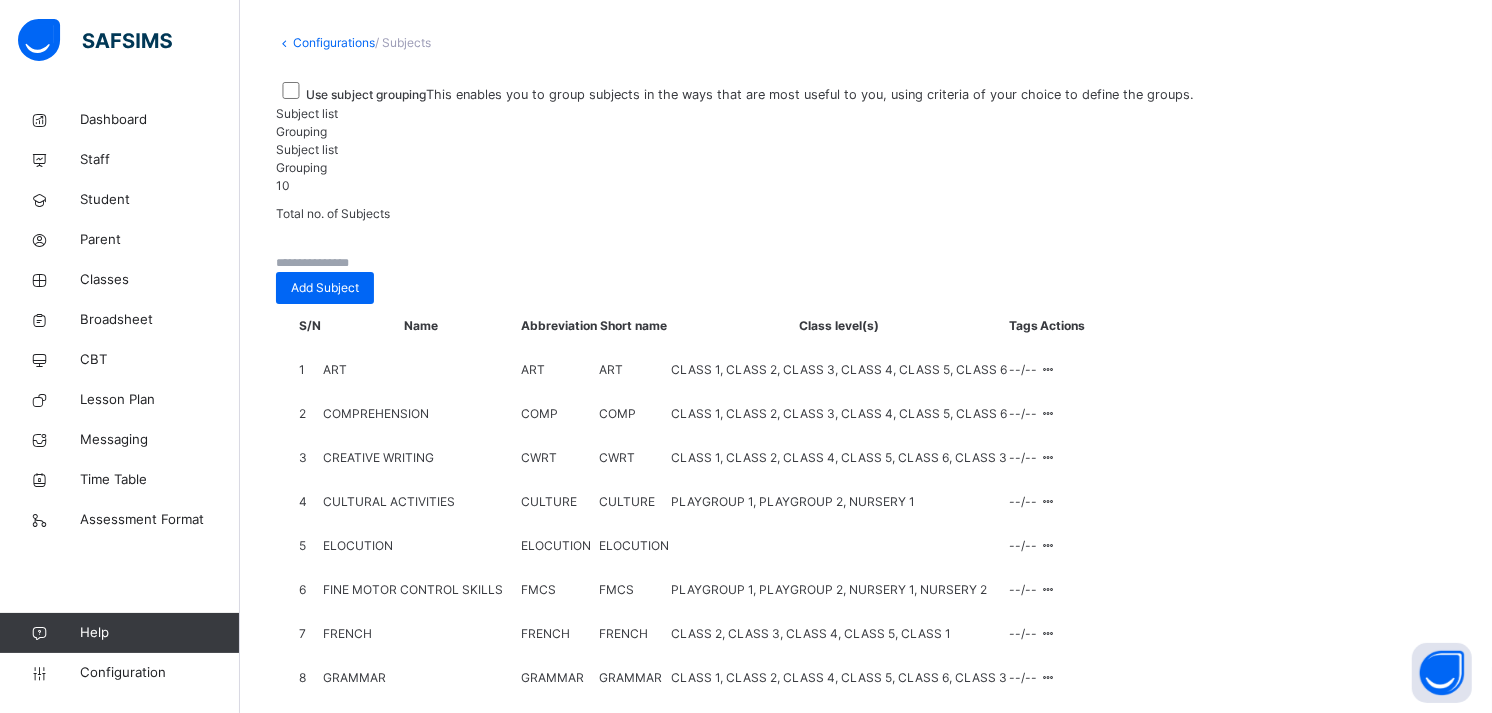 scroll, scrollTop: 95, scrollLeft: 0, axis: vertical 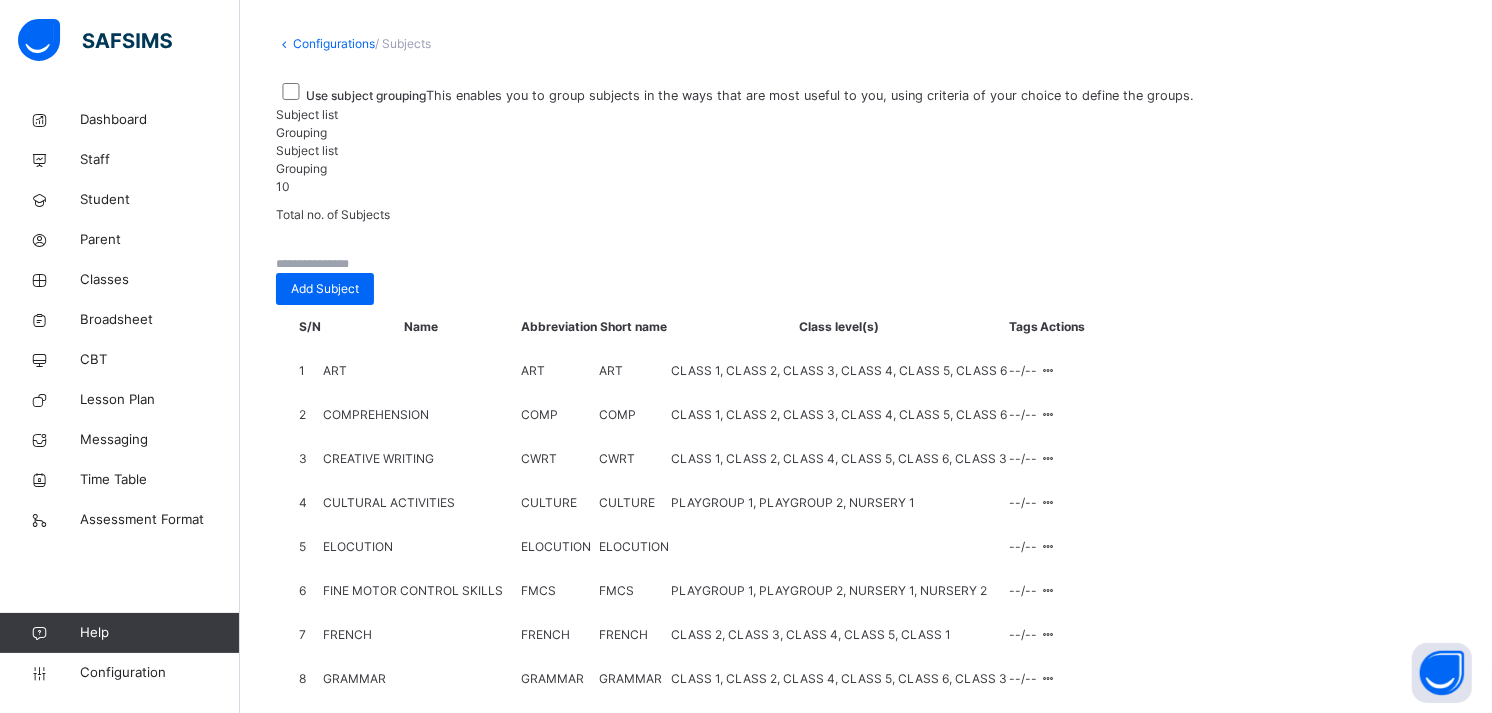 click on "Subject list" at bounding box center [307, 114] 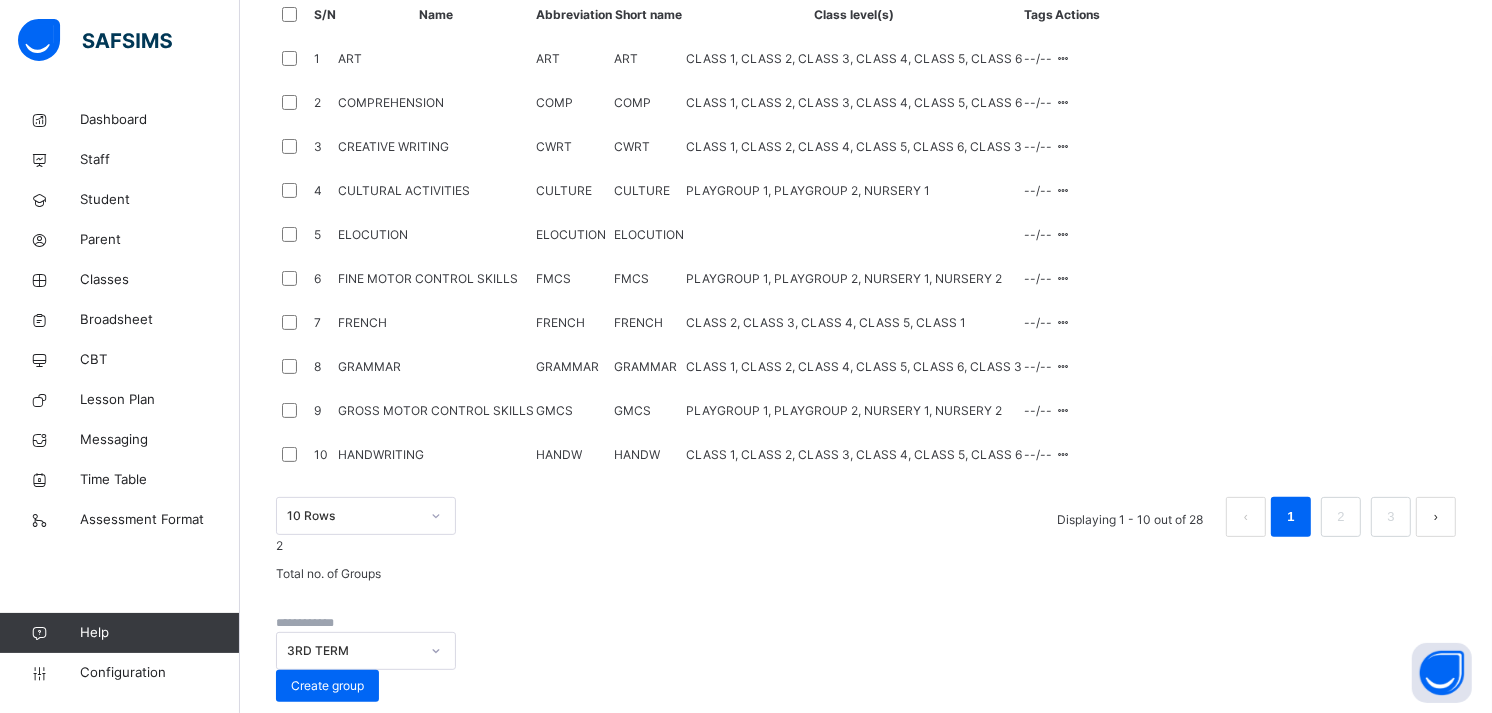 scroll, scrollTop: 694, scrollLeft: 0, axis: vertical 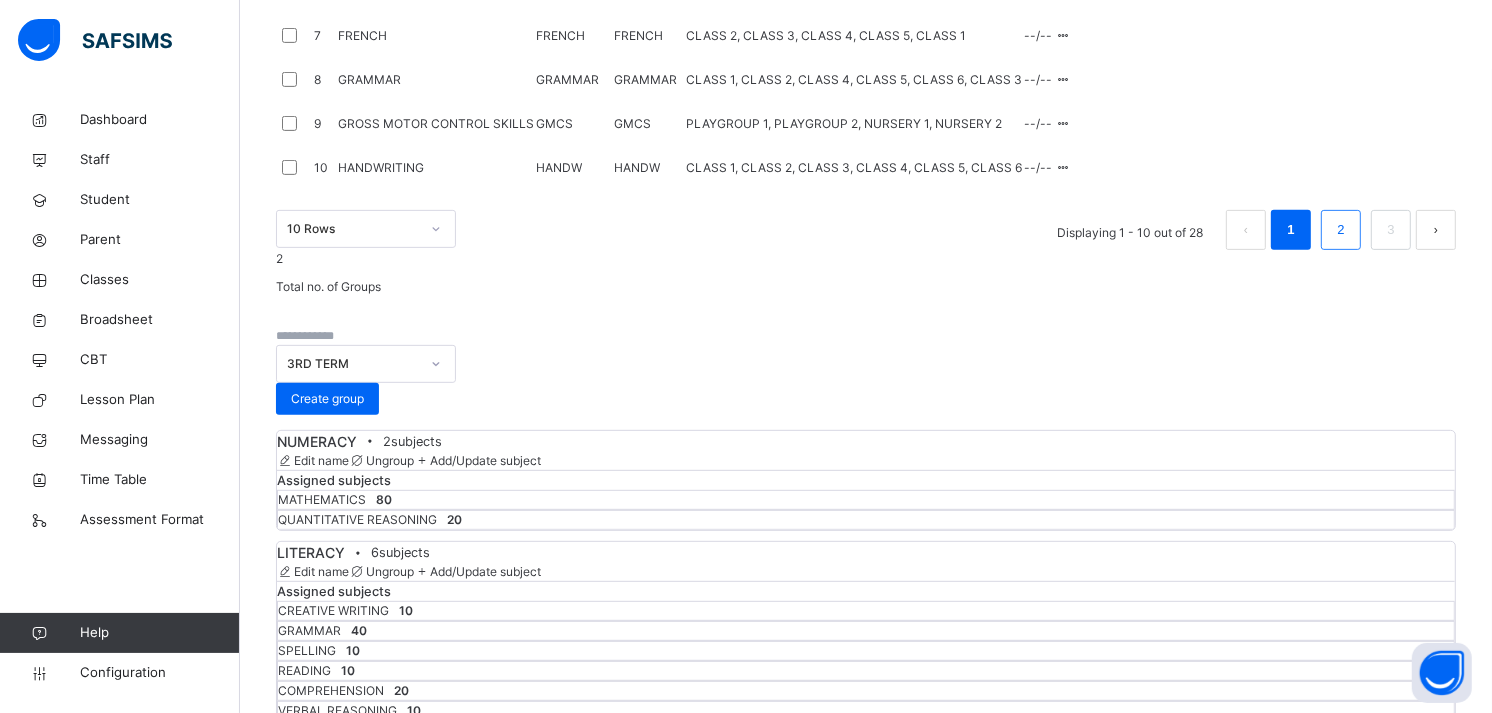 click on "2" at bounding box center [1341, 230] 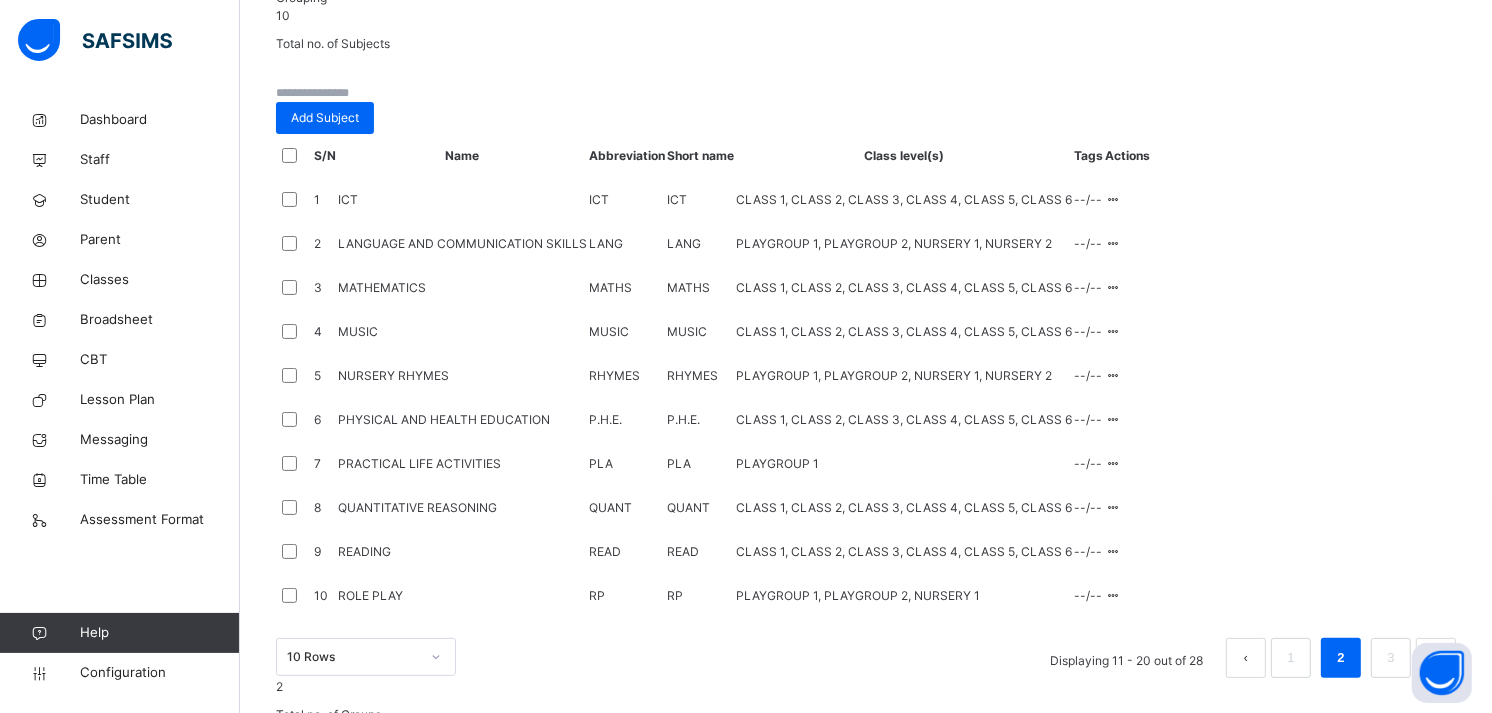 scroll, scrollTop: 694, scrollLeft: 0, axis: vertical 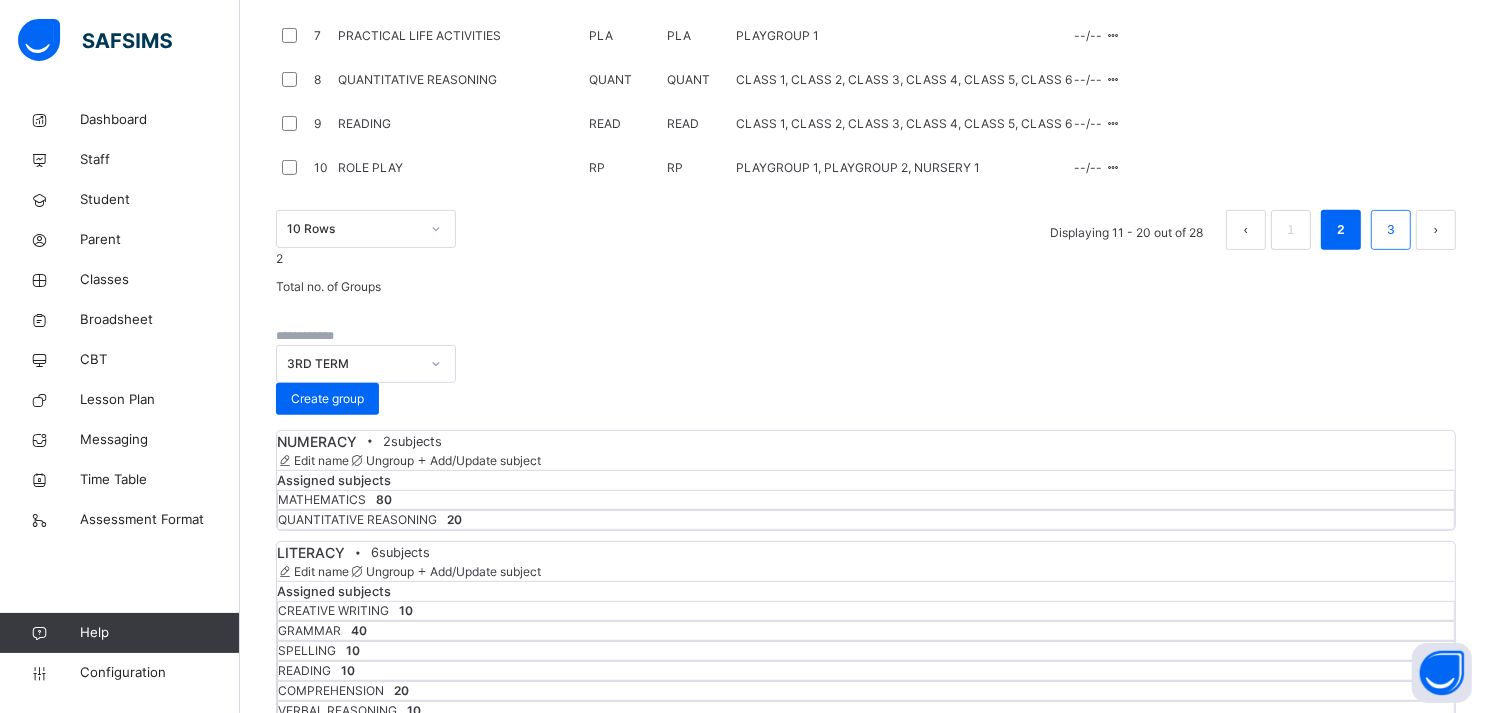 click on "3" at bounding box center (1391, 230) 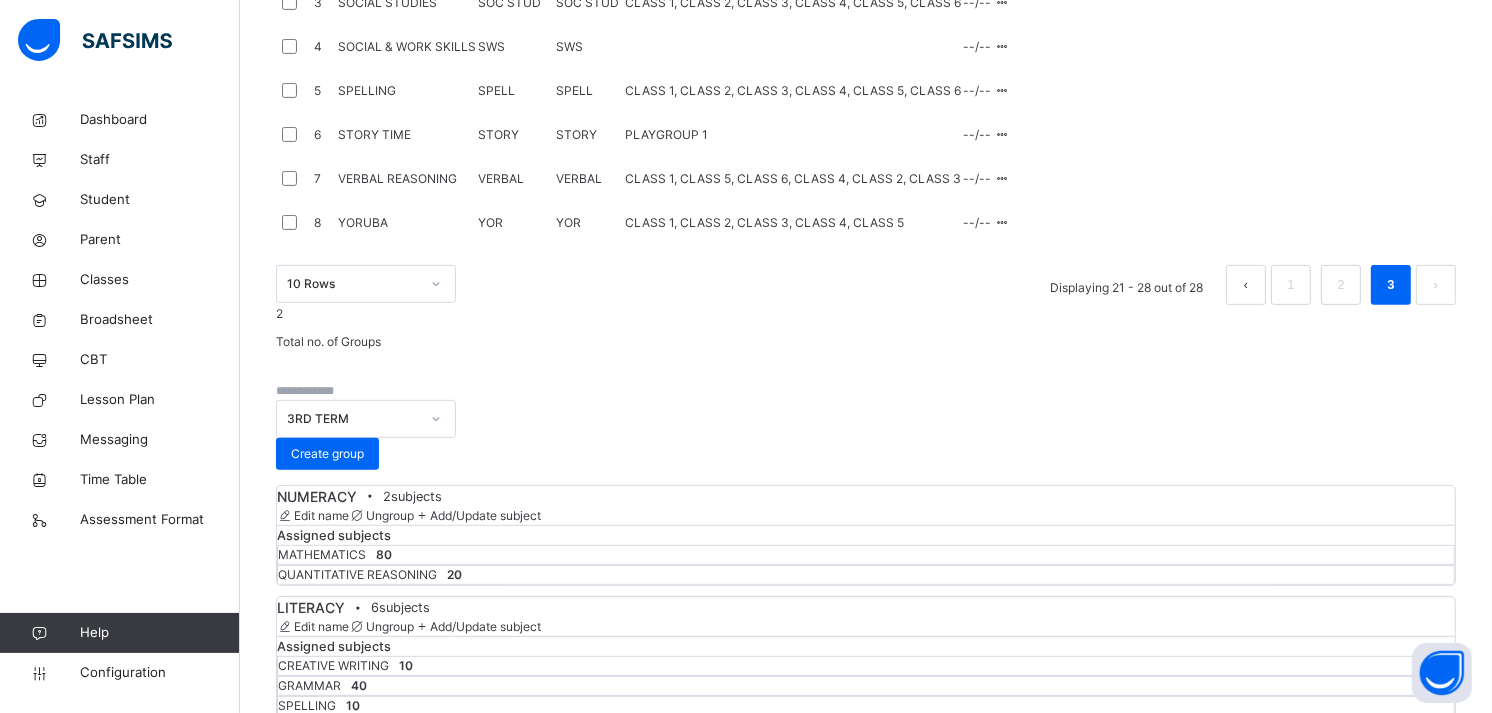 scroll, scrollTop: 560, scrollLeft: 0, axis: vertical 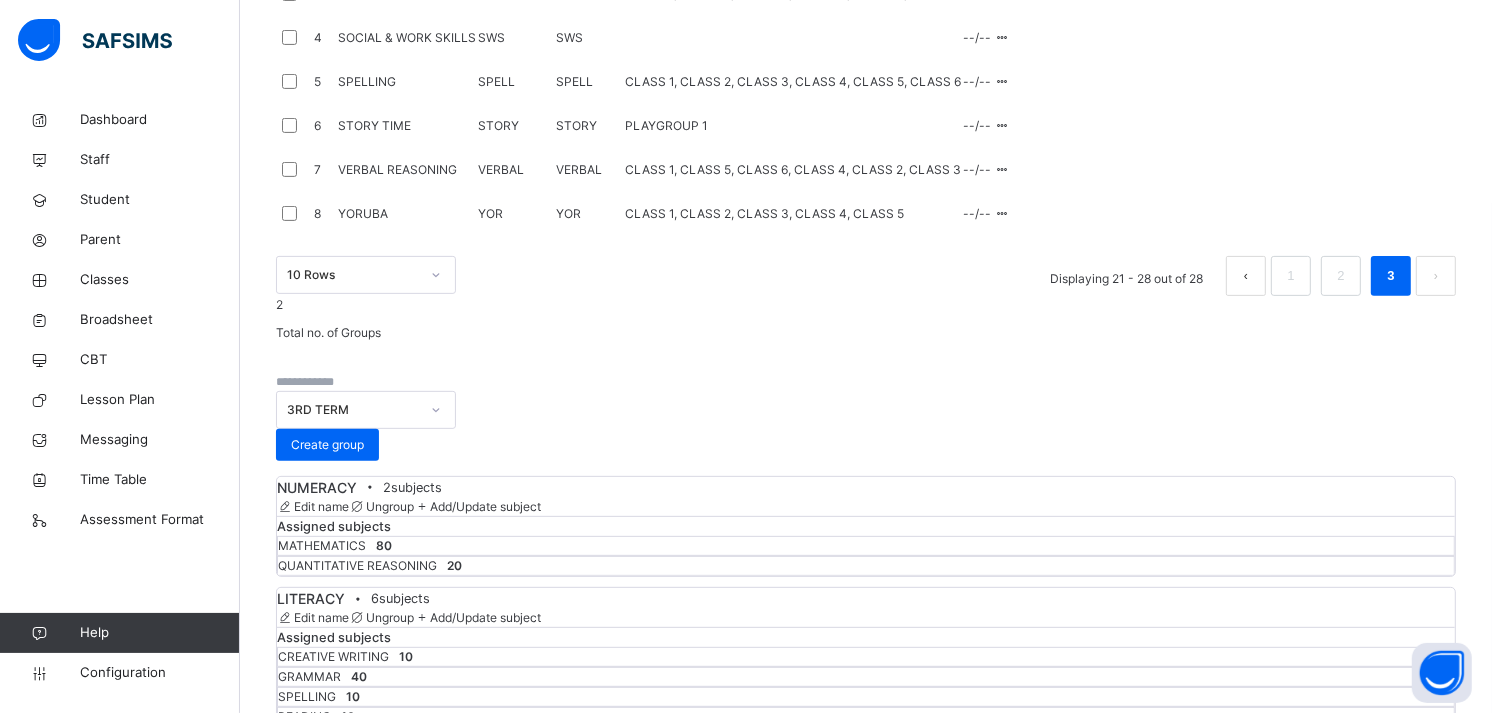 click at bounding box center [1246, 276] 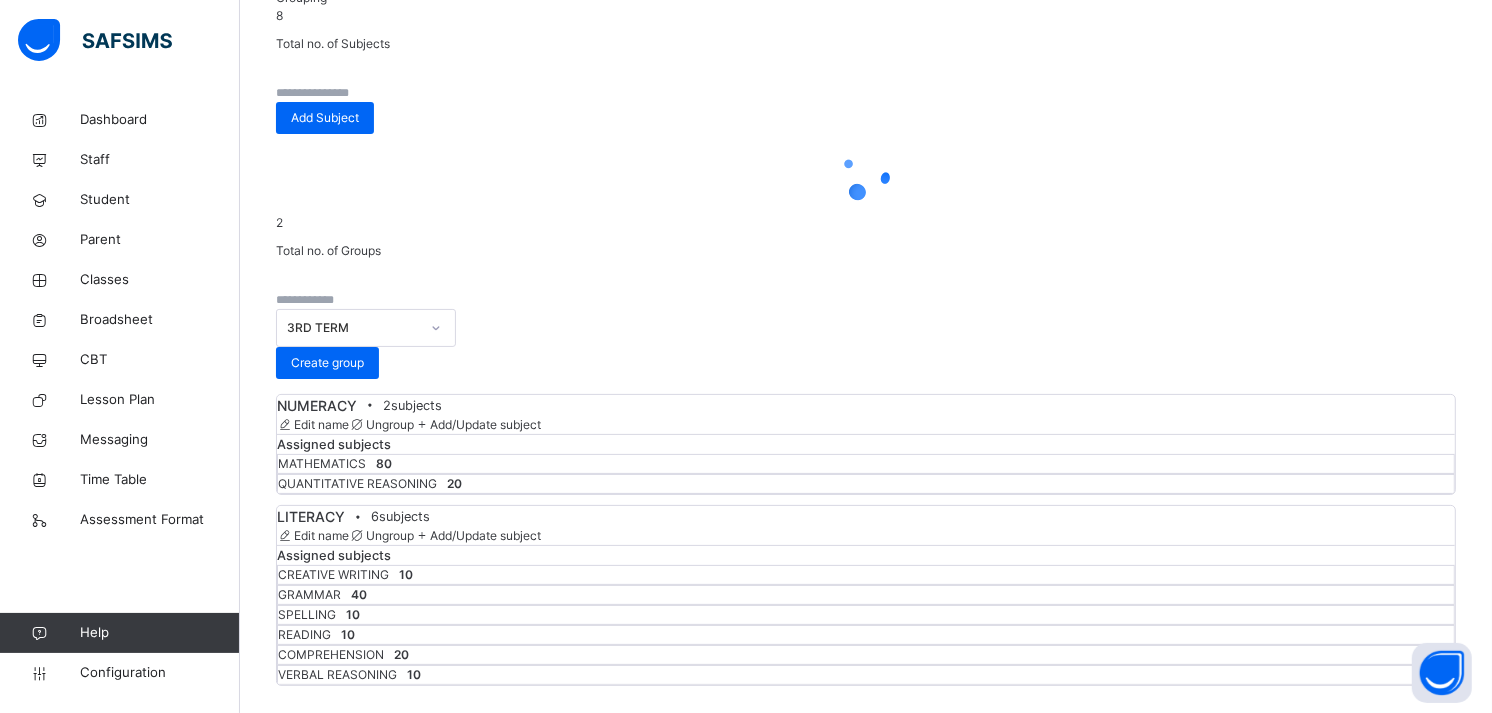 scroll, scrollTop: 560, scrollLeft: 0, axis: vertical 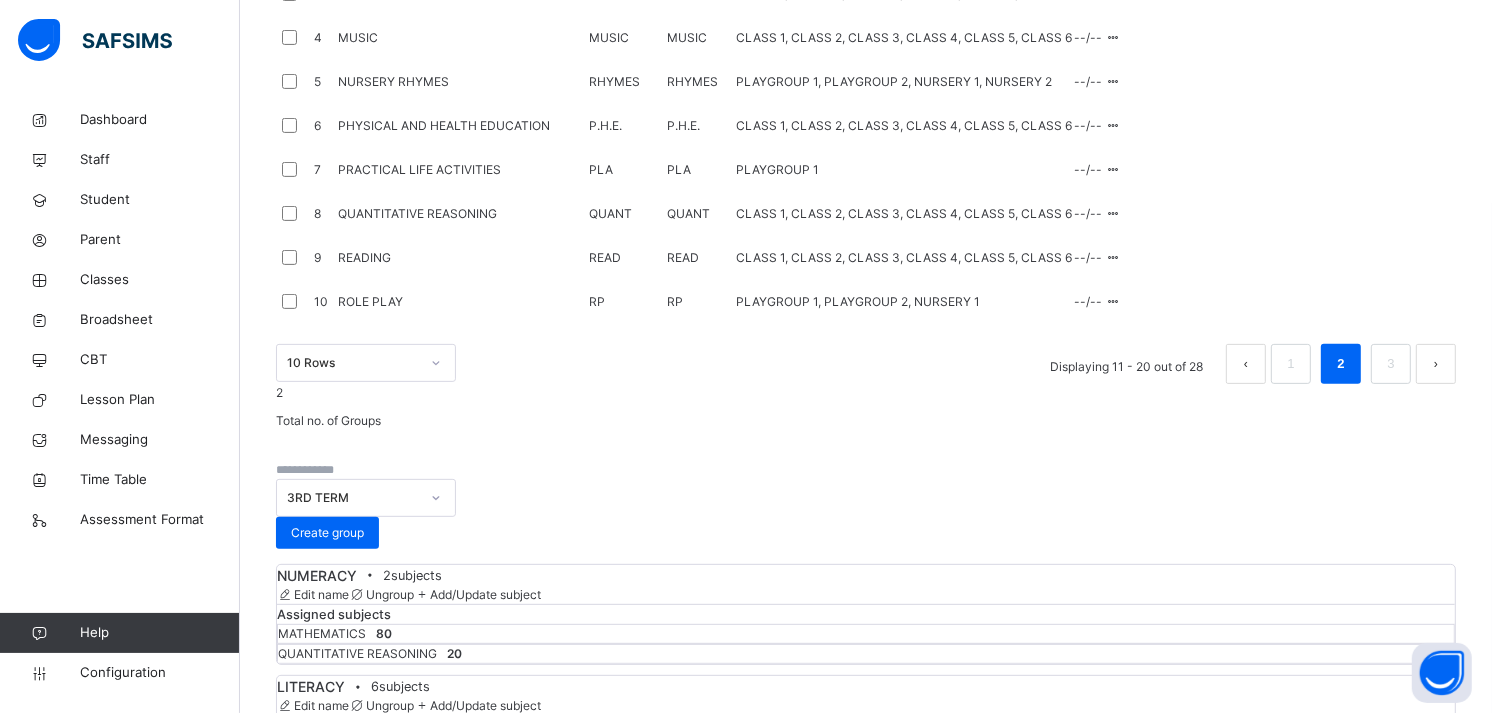 click on "Class level(s)" at bounding box center (904, -138) 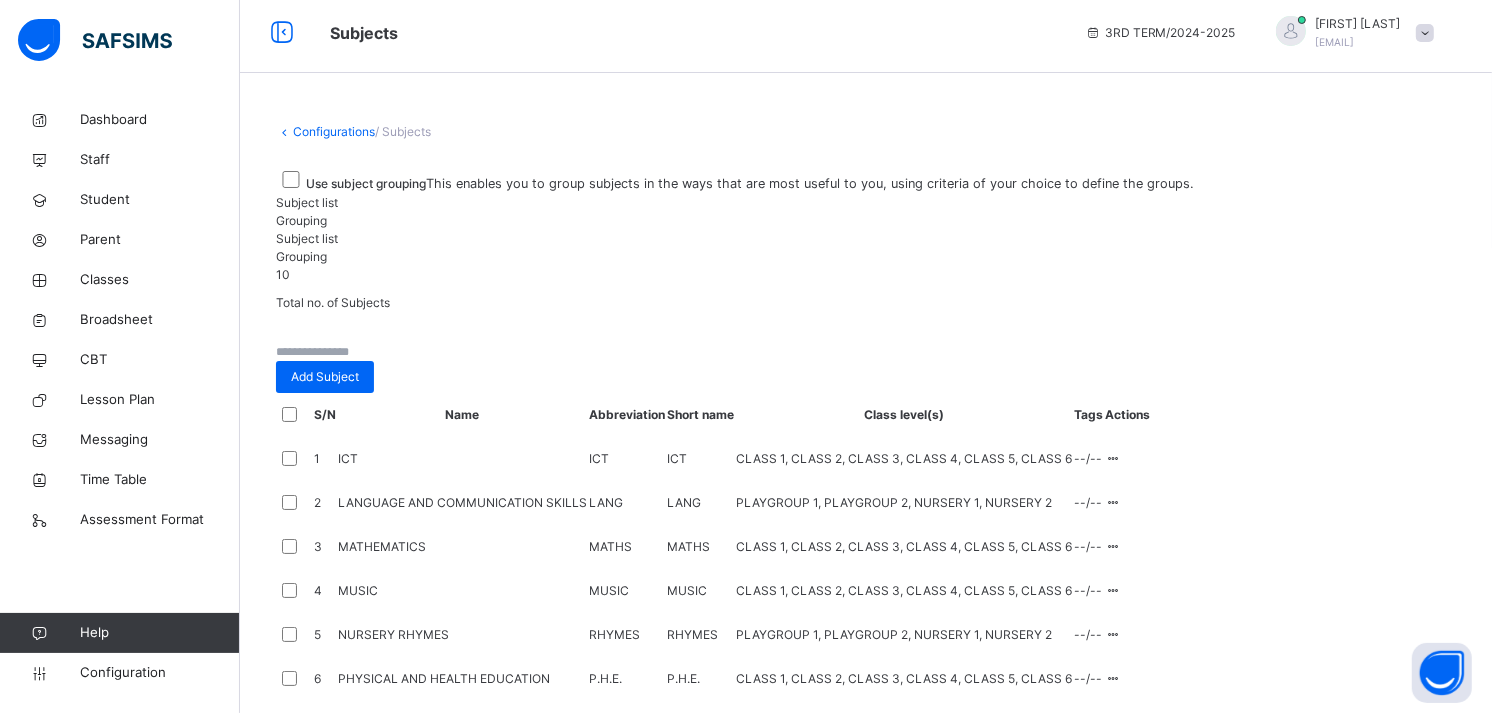 scroll, scrollTop: 0, scrollLeft: 0, axis: both 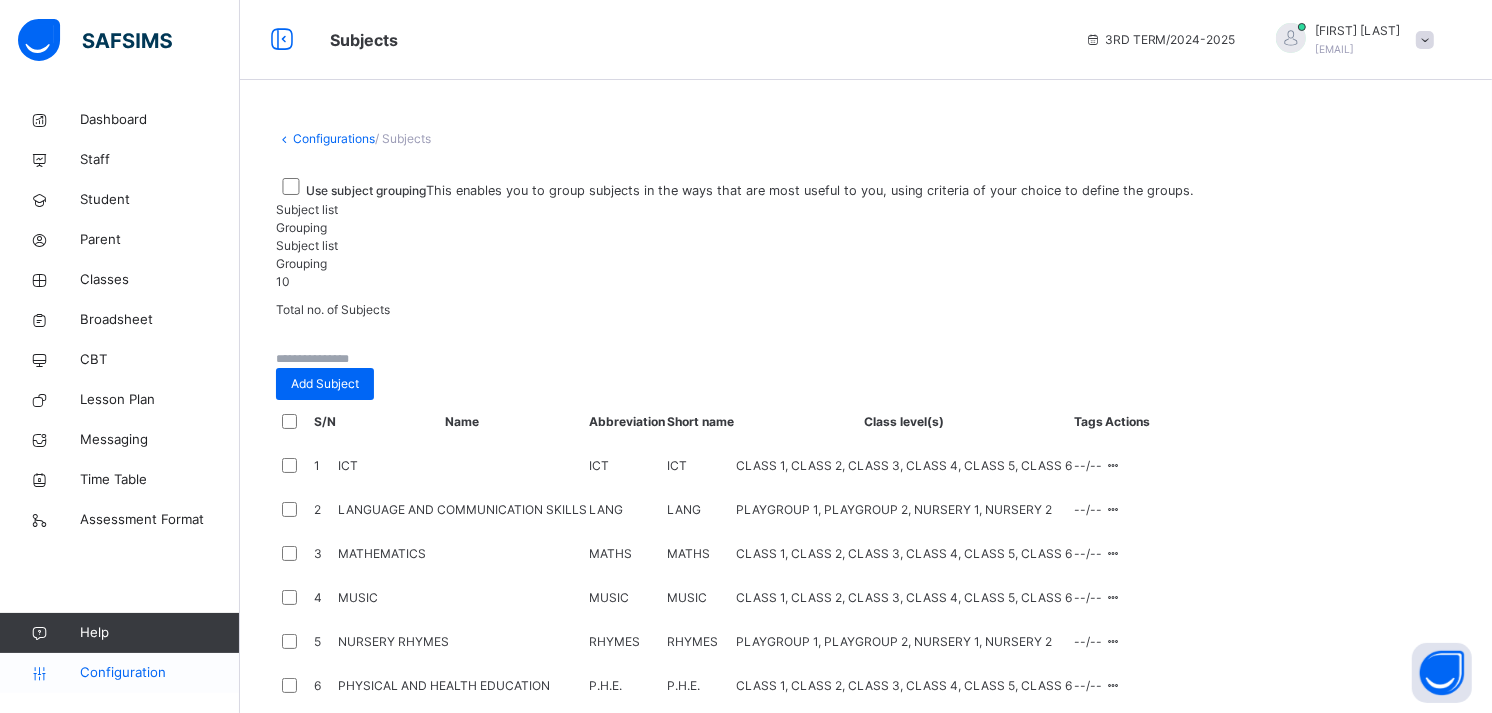 click on "Configuration" at bounding box center [159, 673] 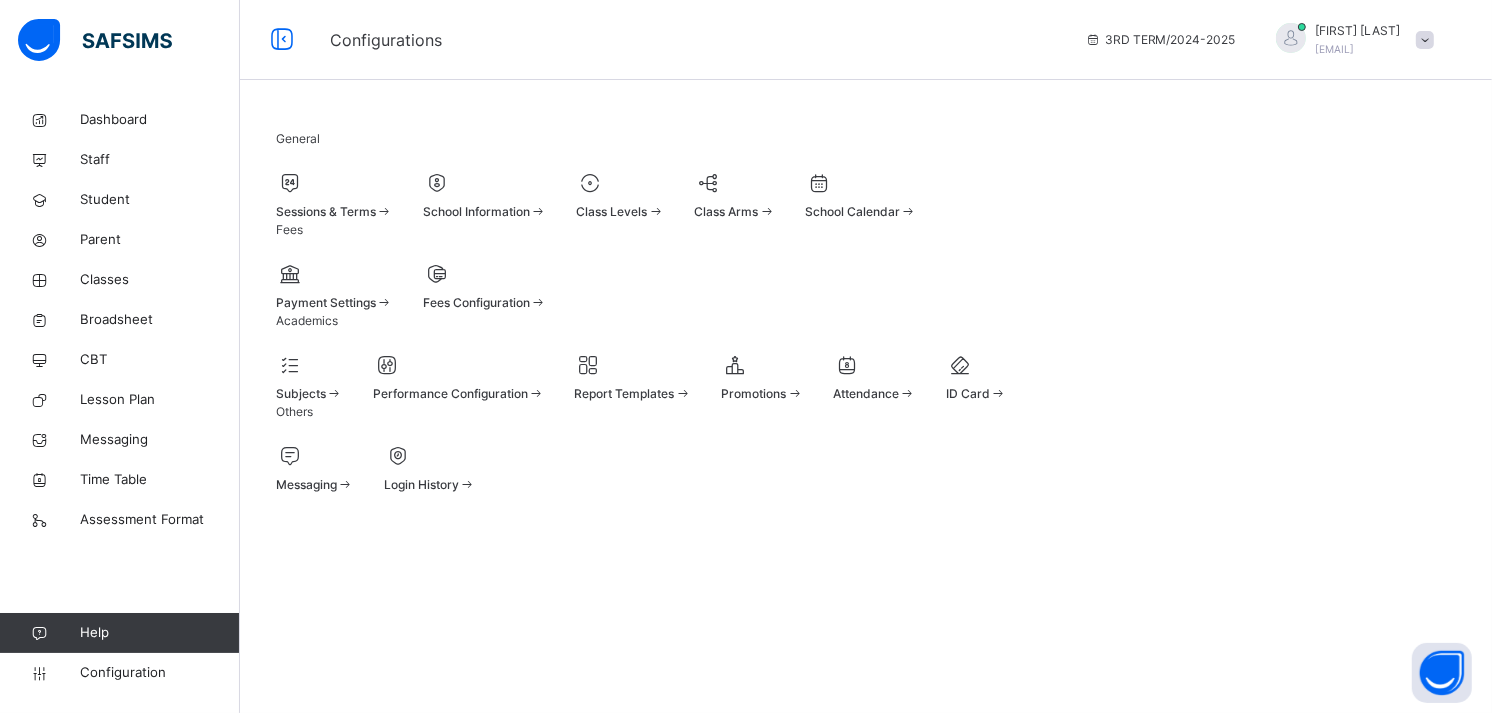 click at bounding box center [621, 200] 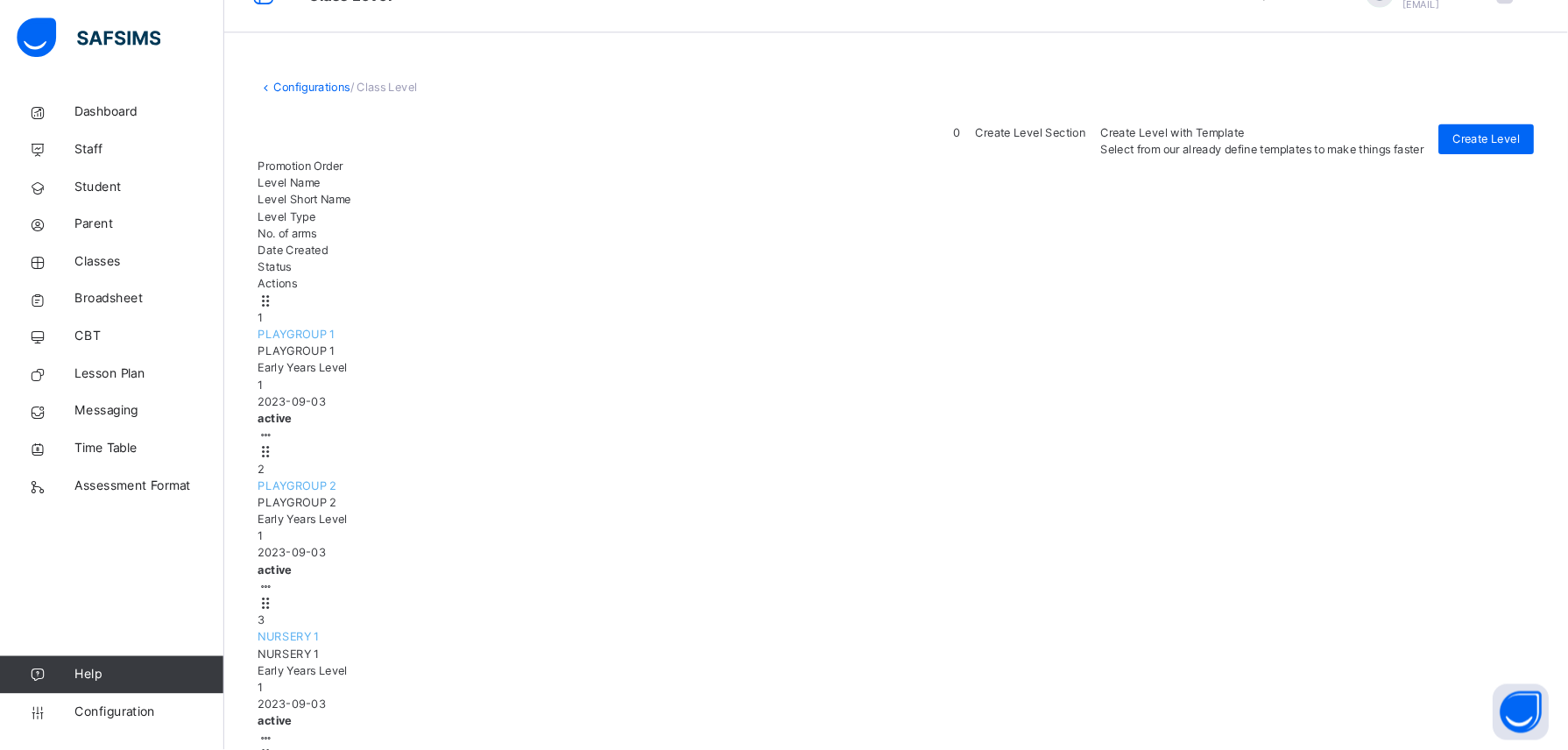 scroll, scrollTop: 0, scrollLeft: 0, axis: both 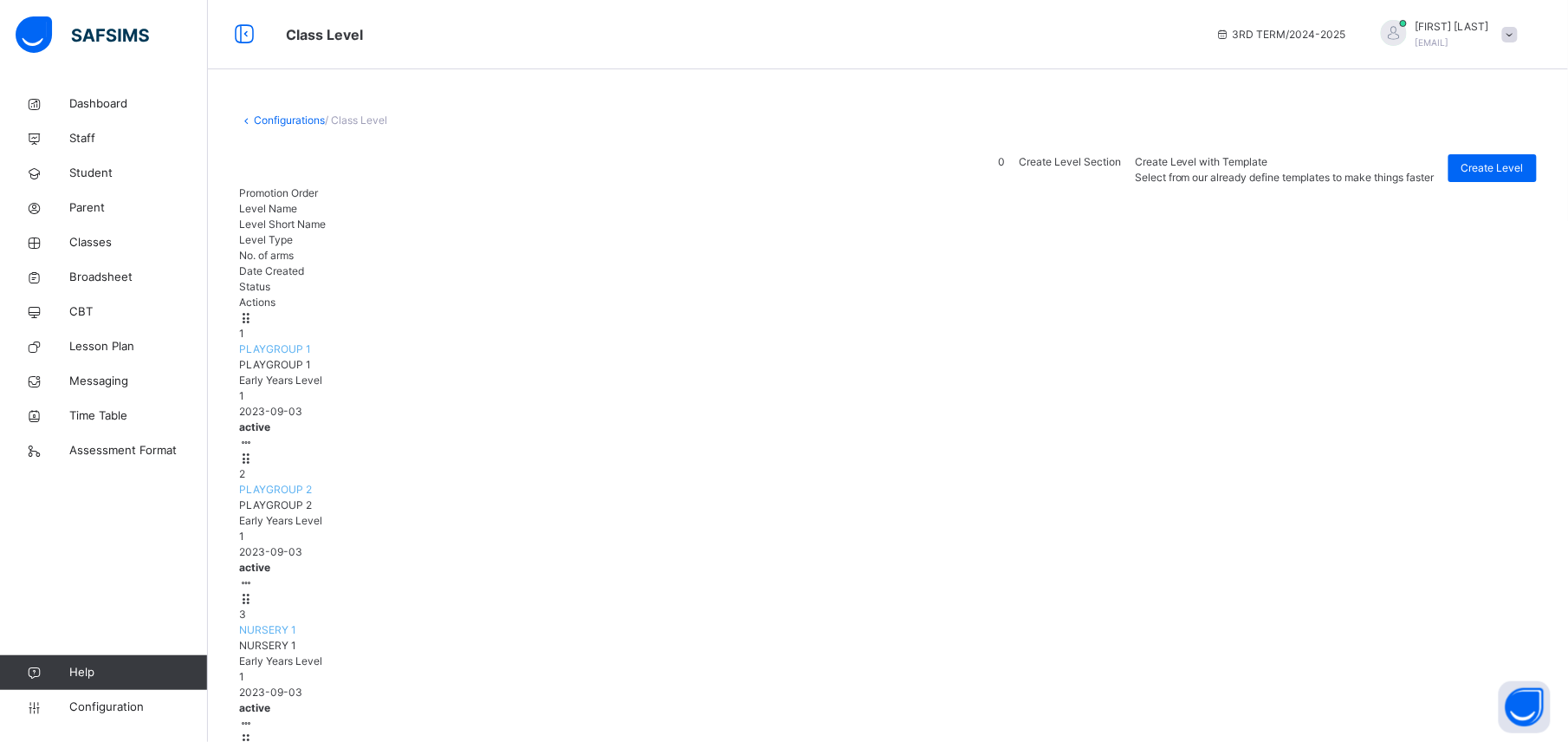 drag, startPoint x: 1106, startPoint y: 1, endPoint x: 1033, endPoint y: 133, distance: 150.84098 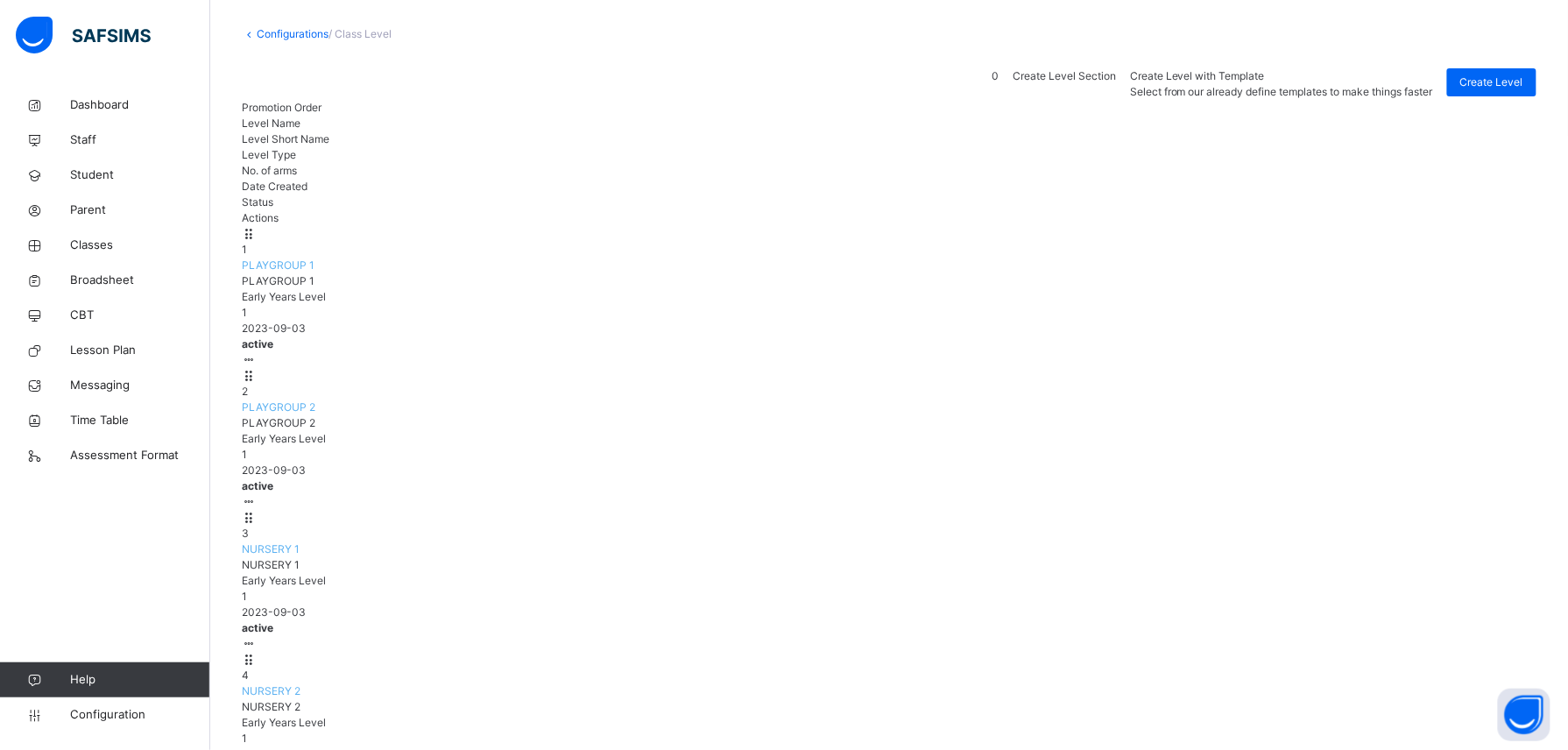 scroll, scrollTop: 95, scrollLeft: 0, axis: vertical 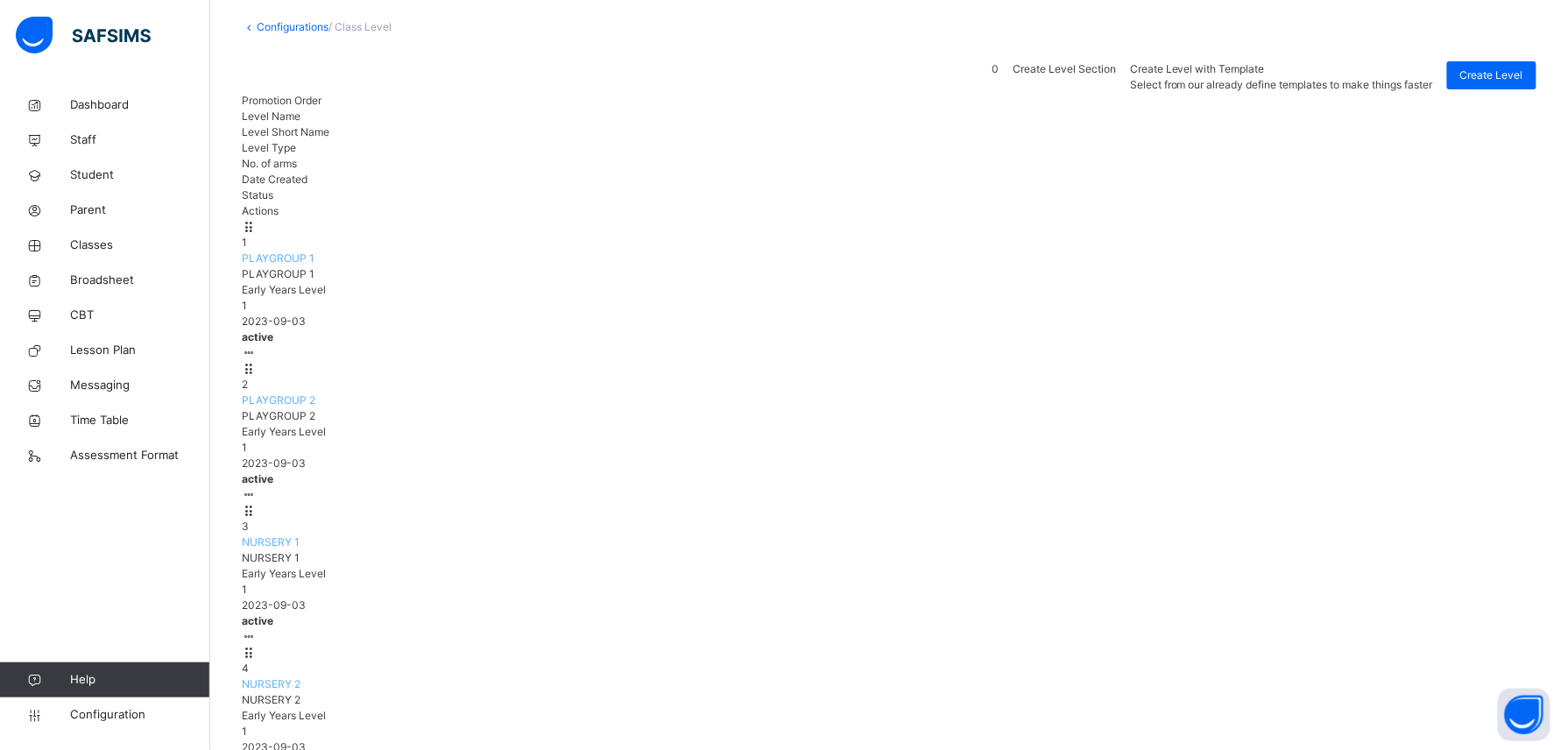 click on "Edit Class Level" at bounding box center [192, 1730] 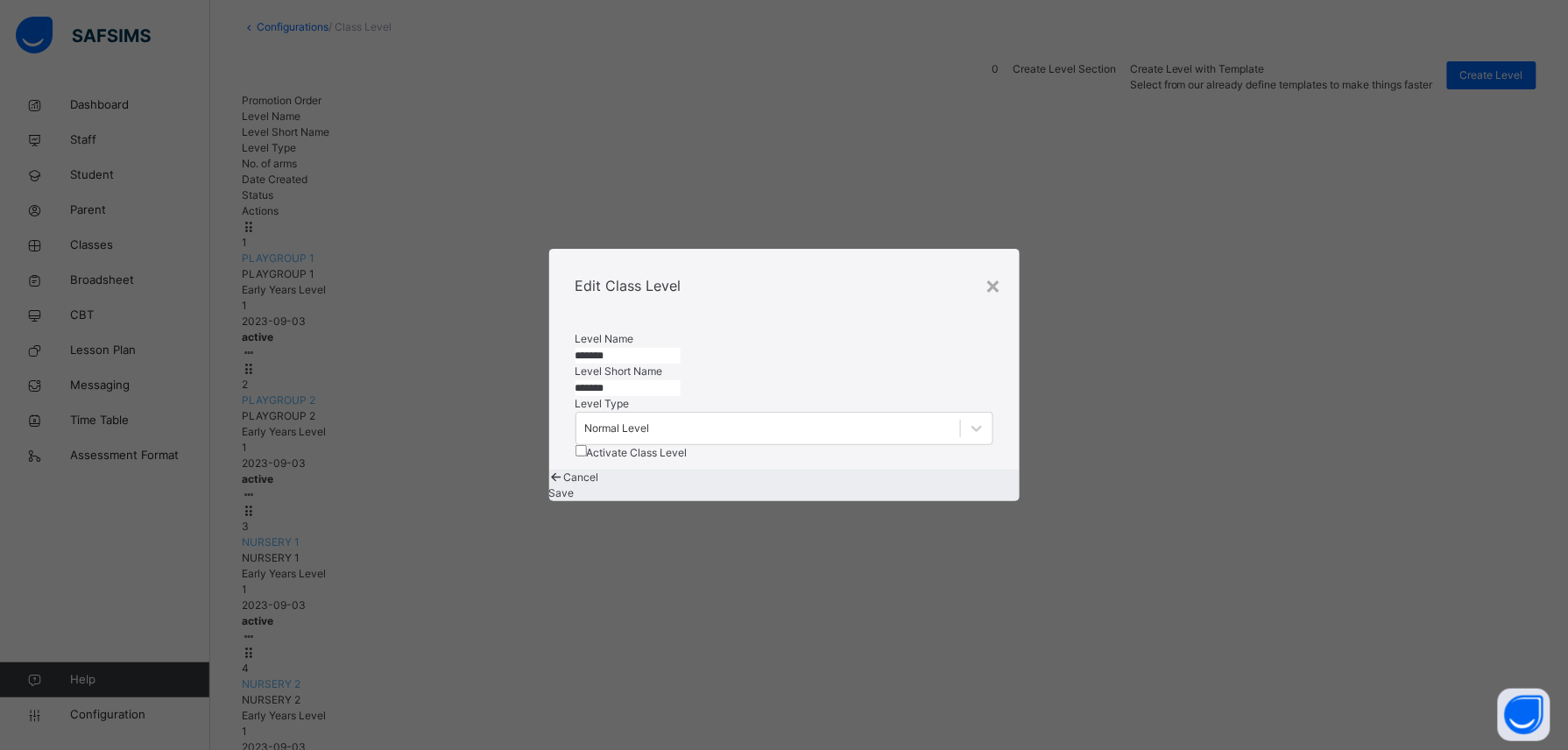 scroll, scrollTop: 0, scrollLeft: 0, axis: both 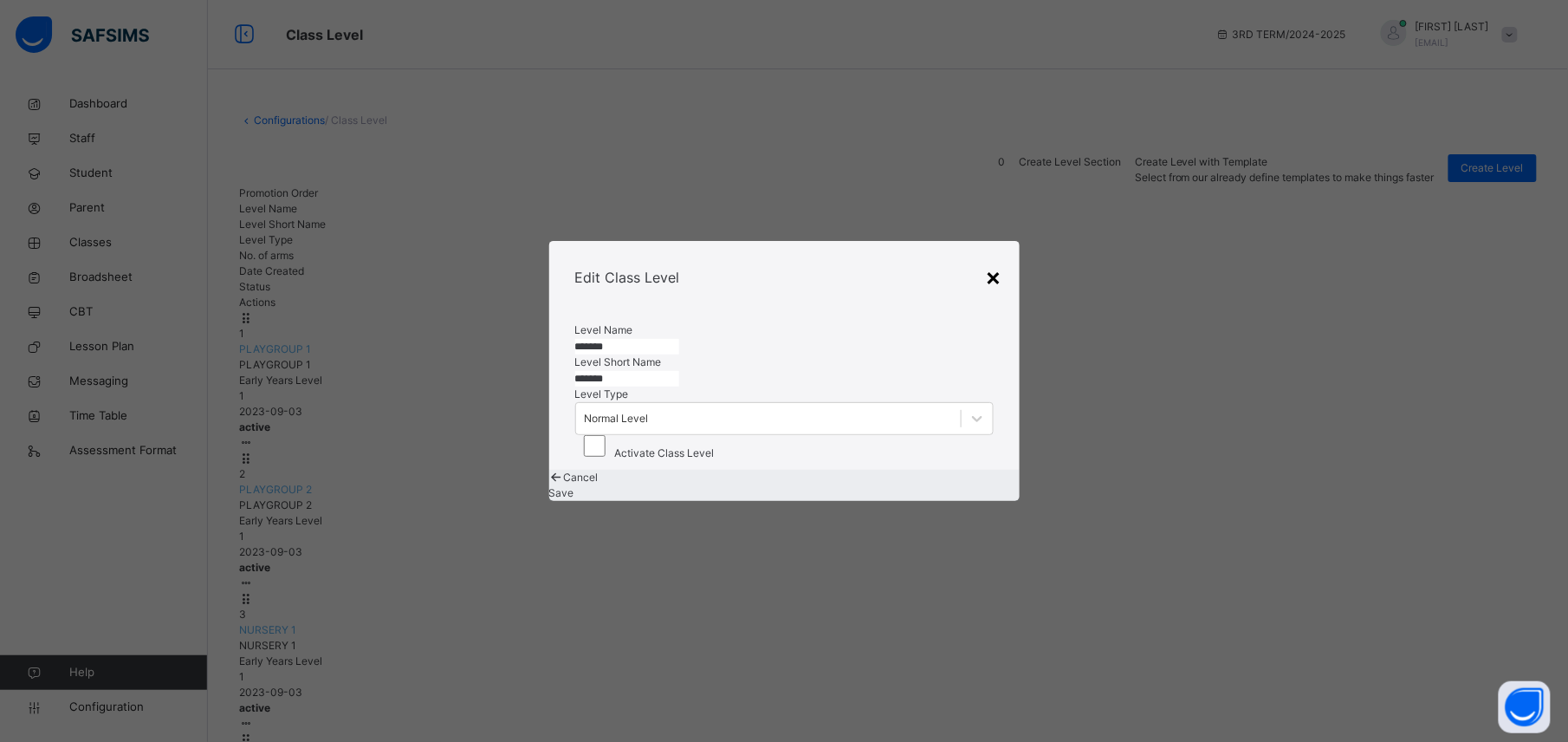 click on "×" at bounding box center [994, 277] 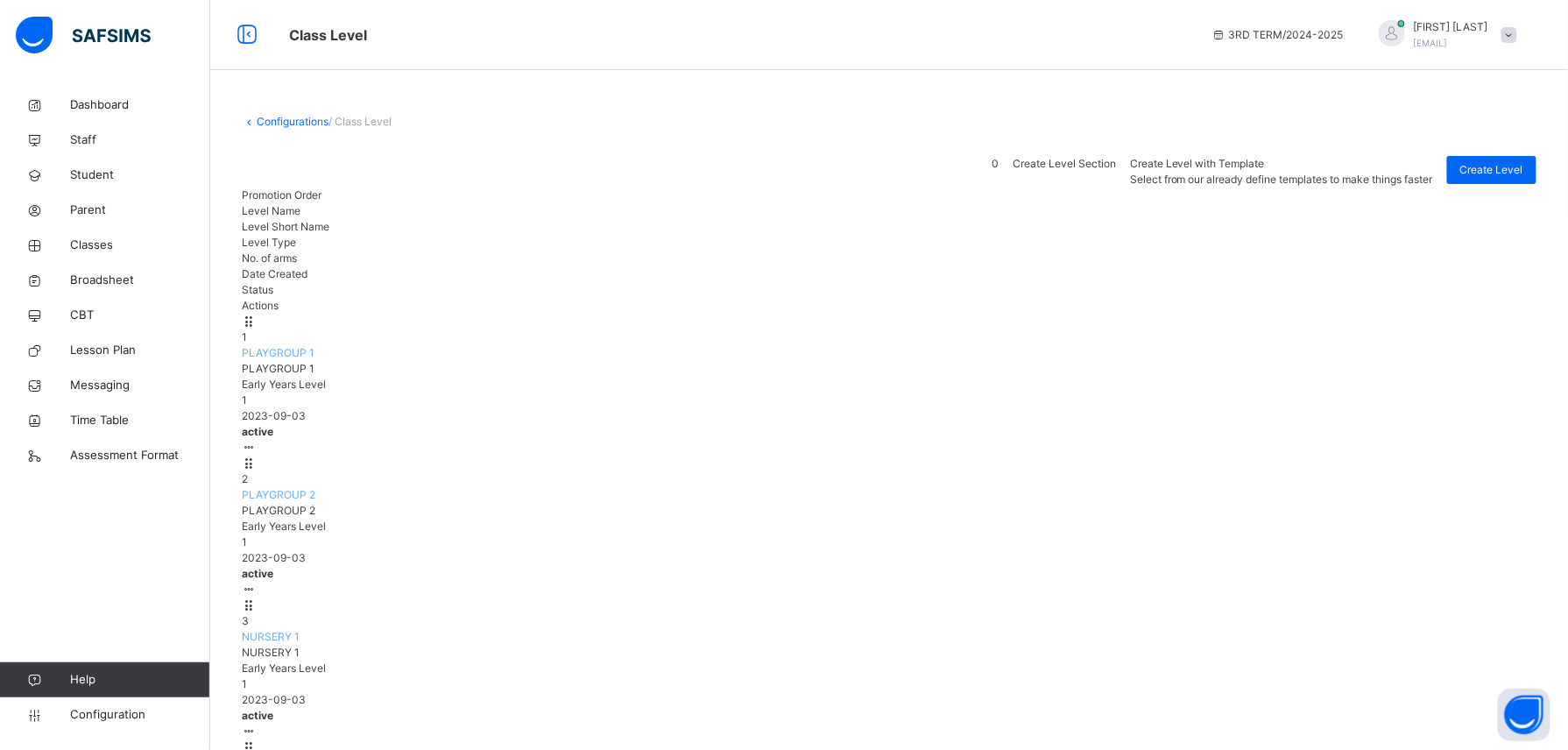 click on "View Class Level" at bounding box center (192, 1776) 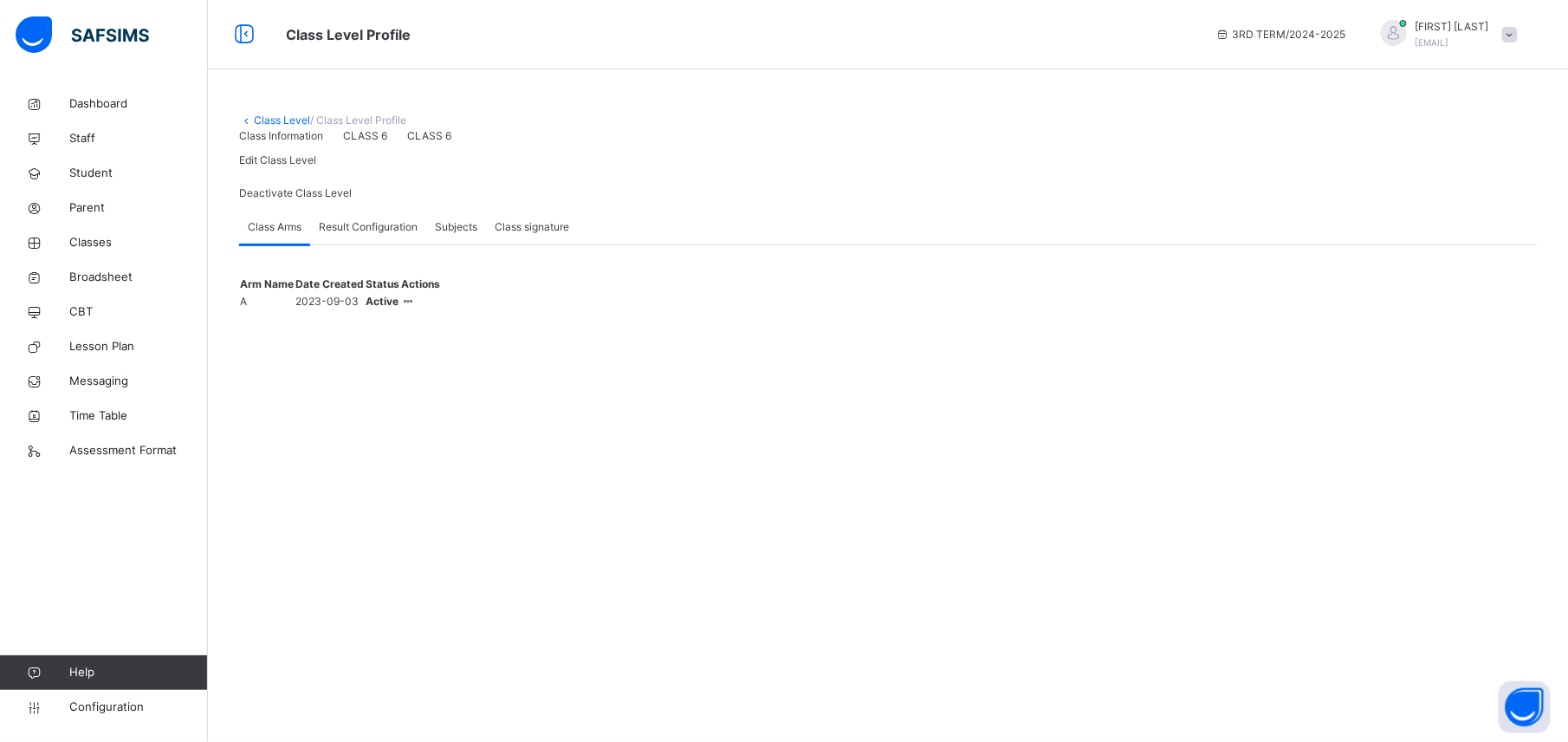 click on "Result Configuration" at bounding box center [368, 227] 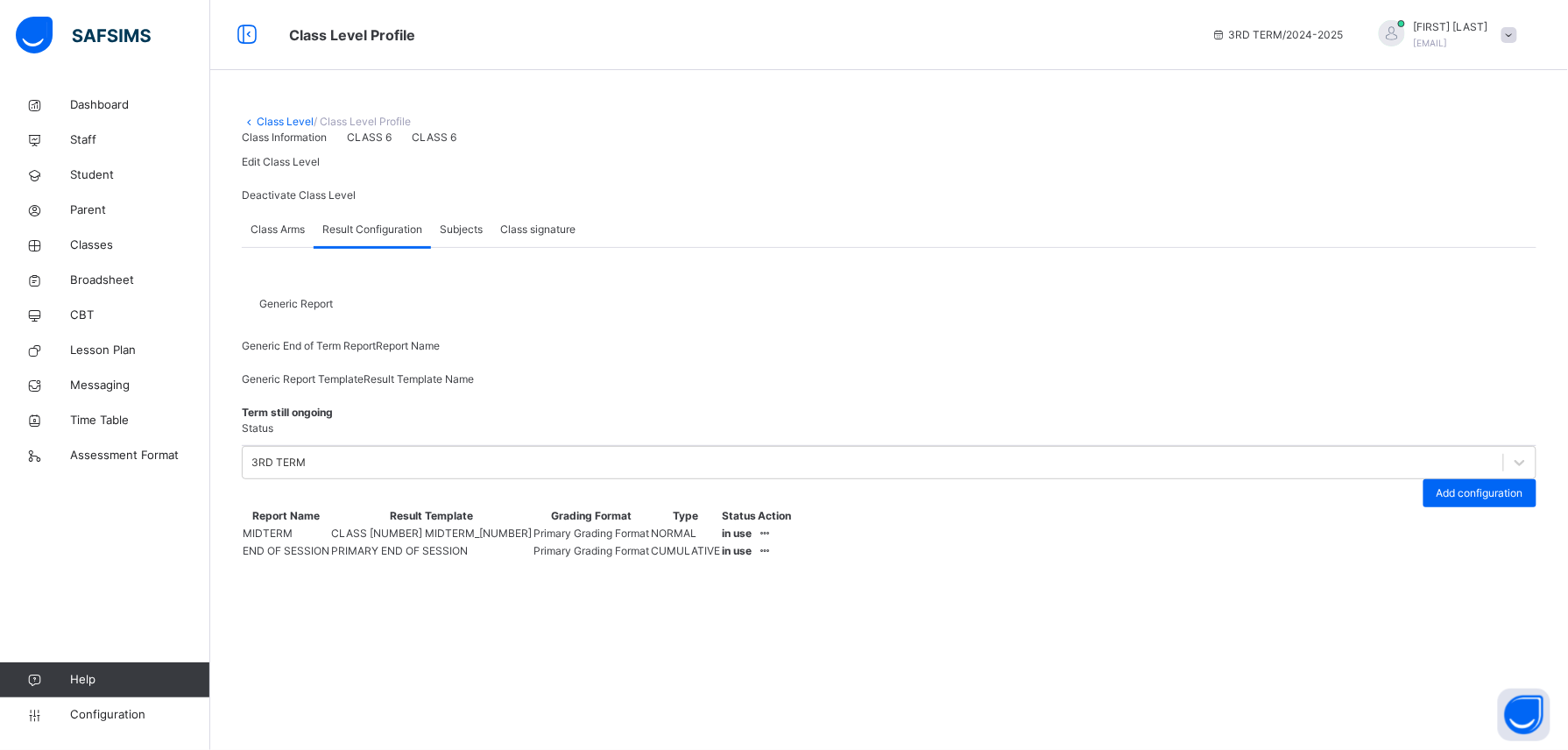 scroll, scrollTop: 141, scrollLeft: 0, axis: vertical 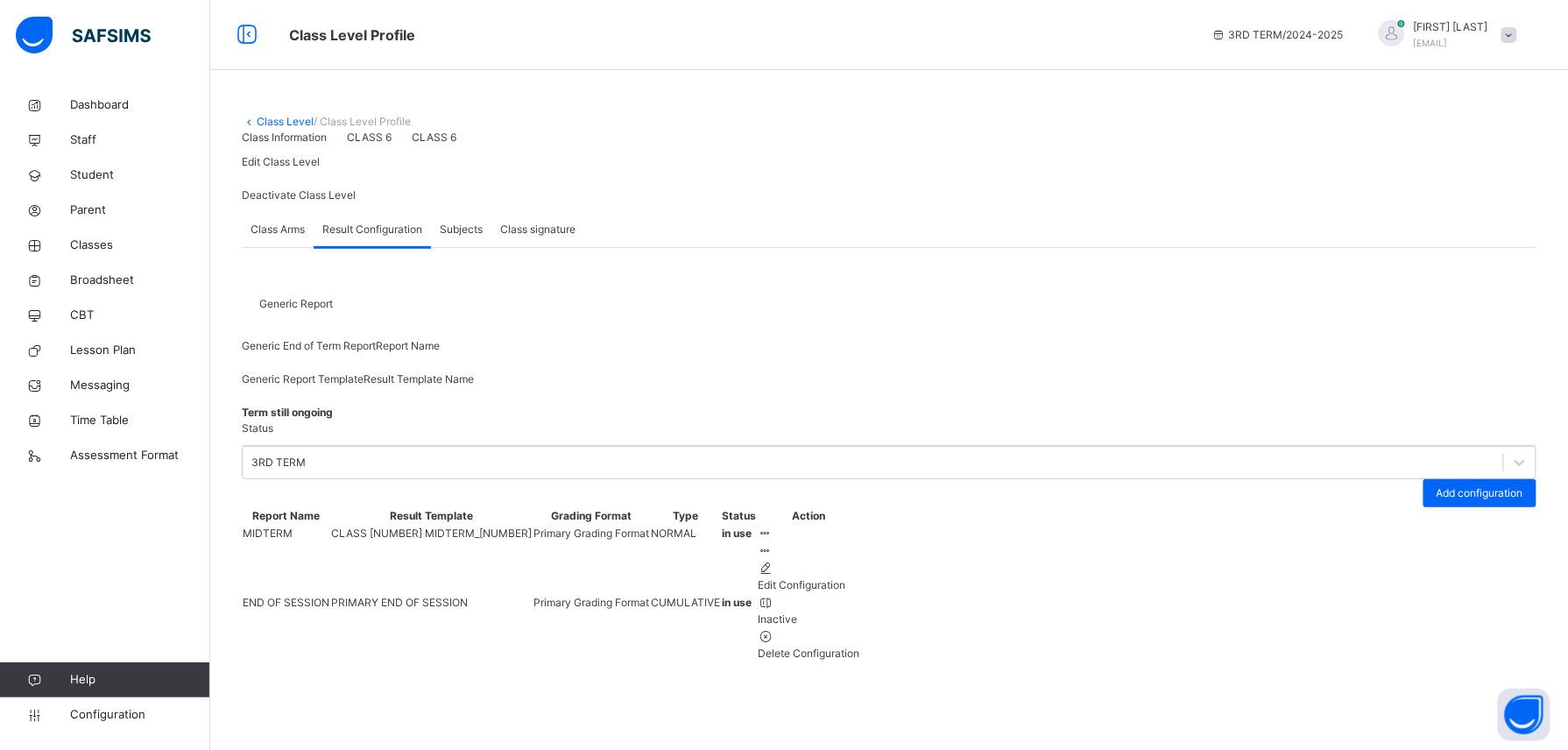 click on "Edit Configuration" at bounding box center [809, 585] 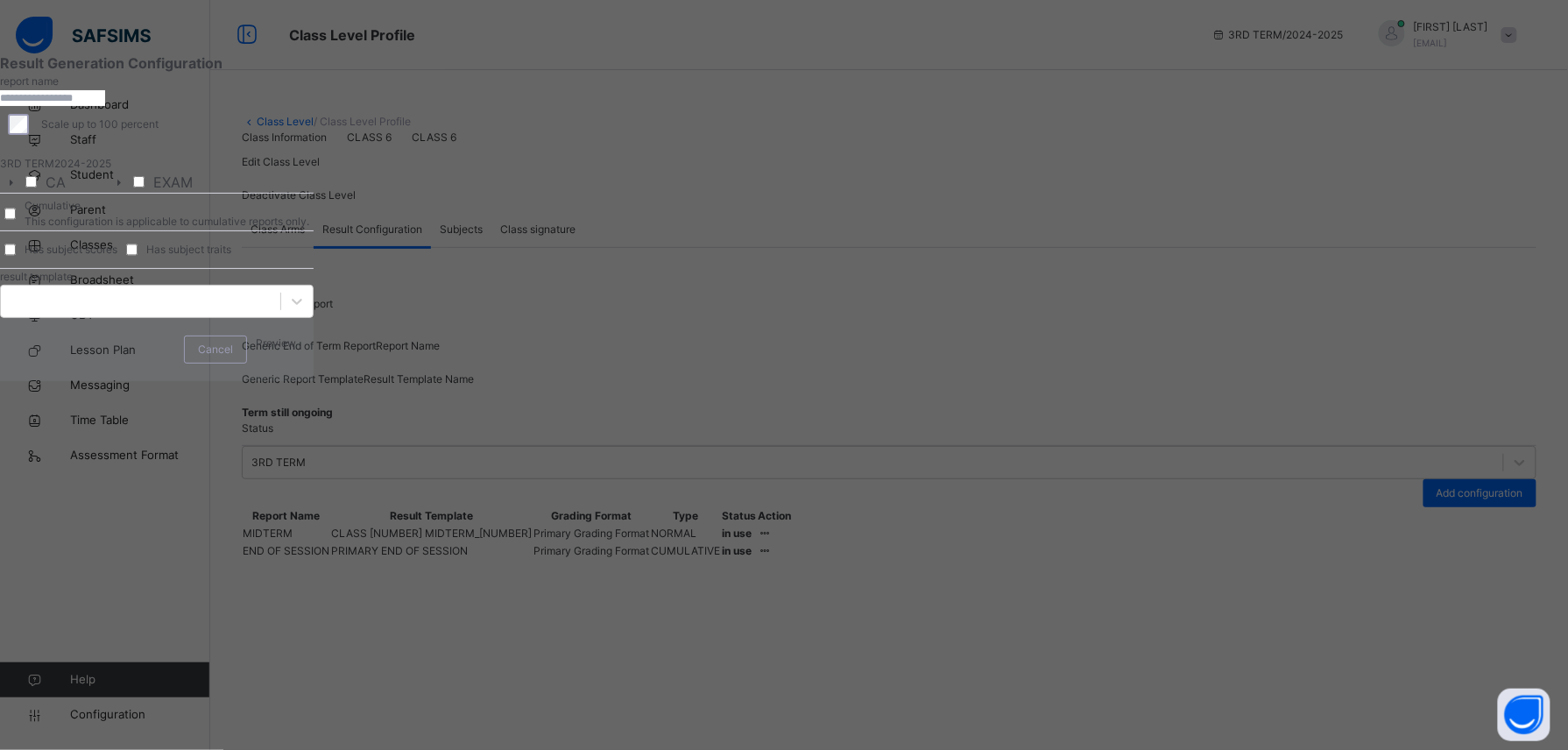 type on "**********" 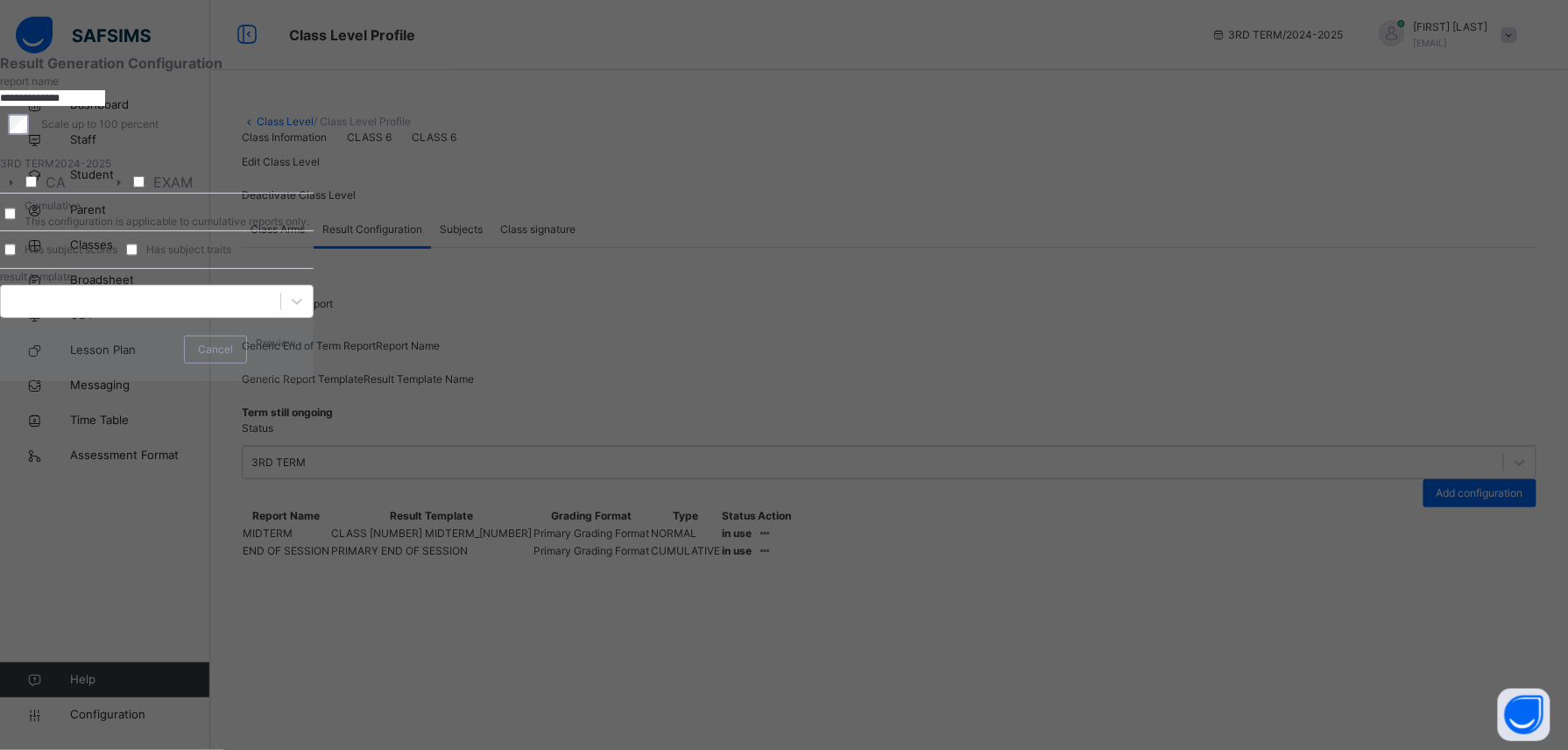 scroll, scrollTop: 141, scrollLeft: 0, axis: vertical 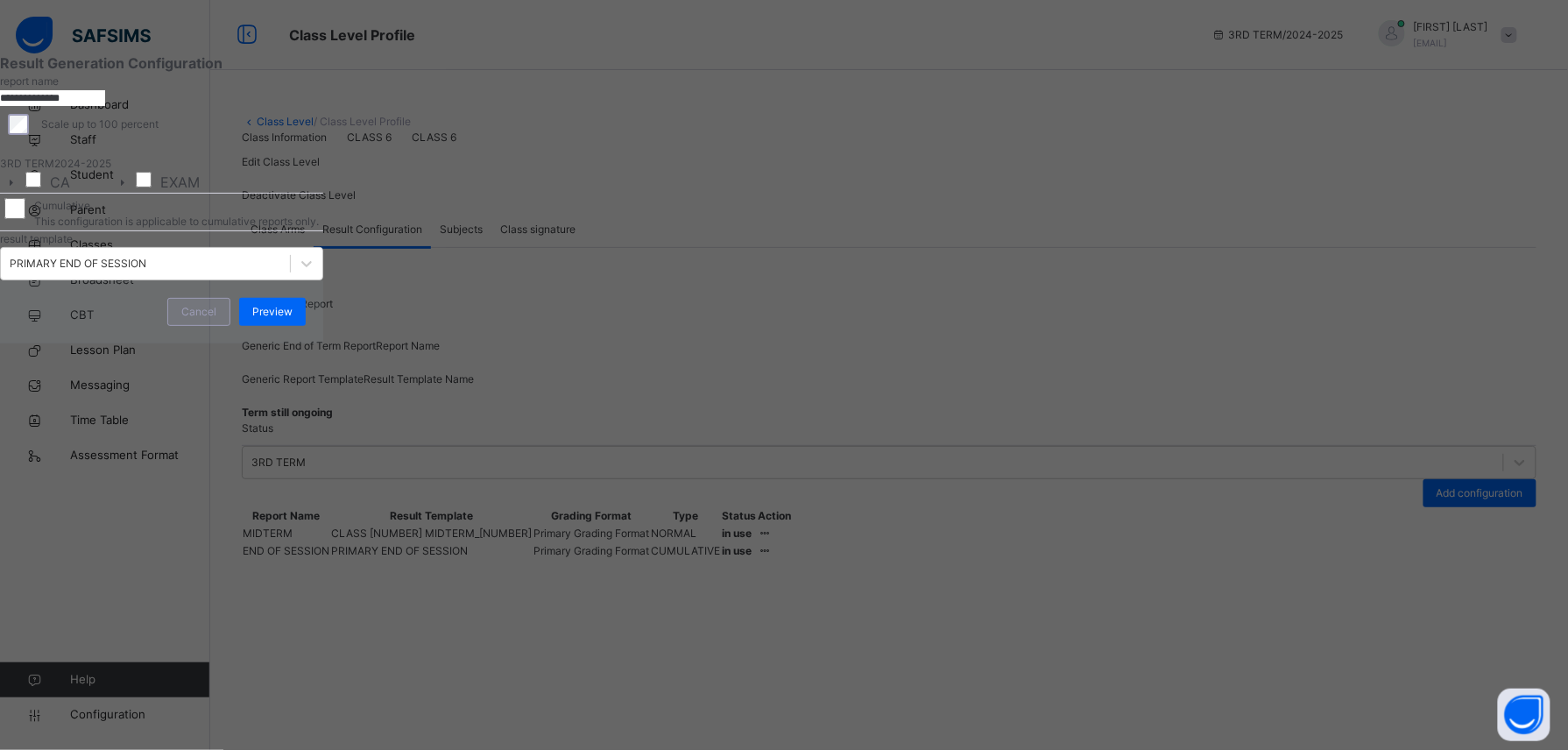 click on "Cancel" at bounding box center [199, 312] 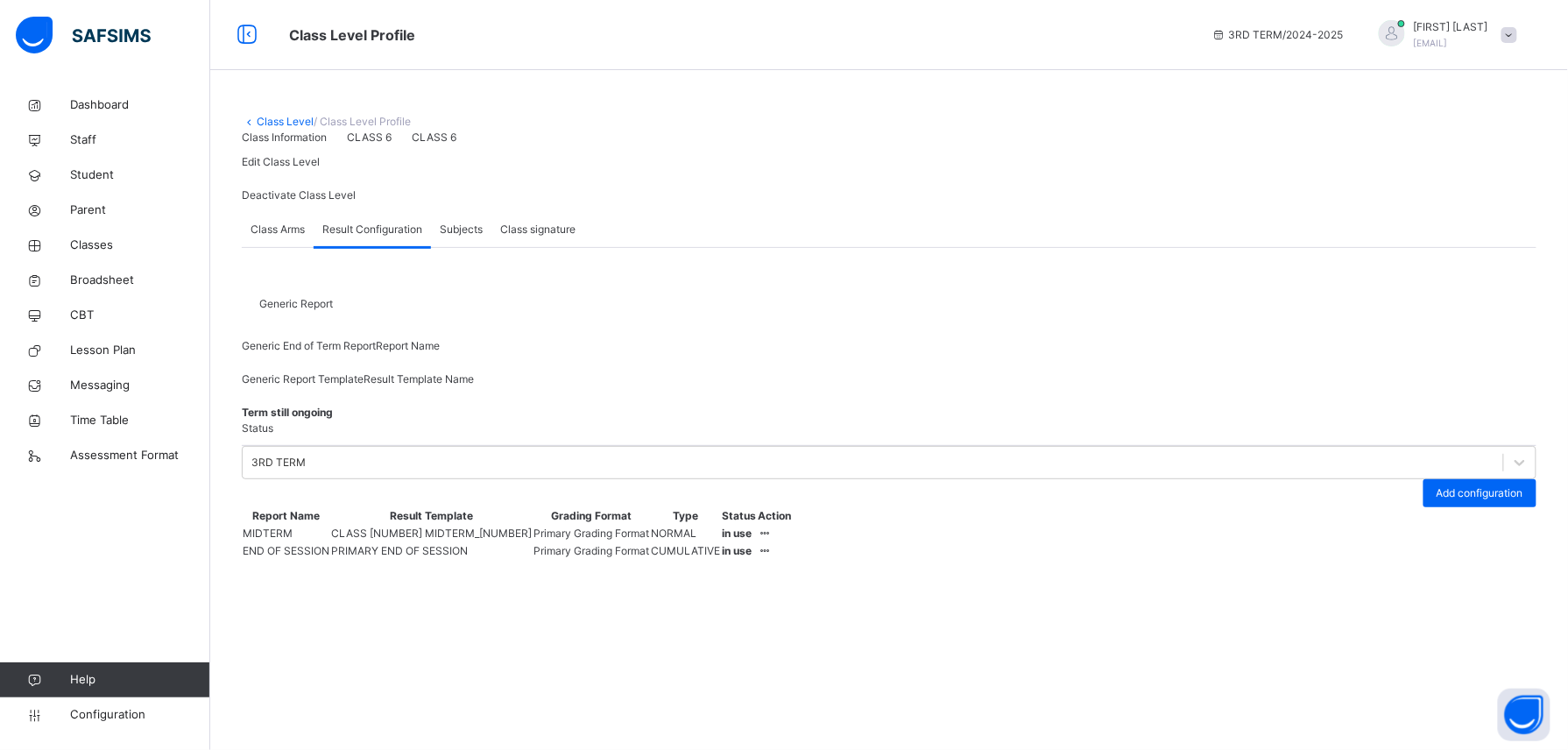 click on "Class signature" at bounding box center [538, 230] 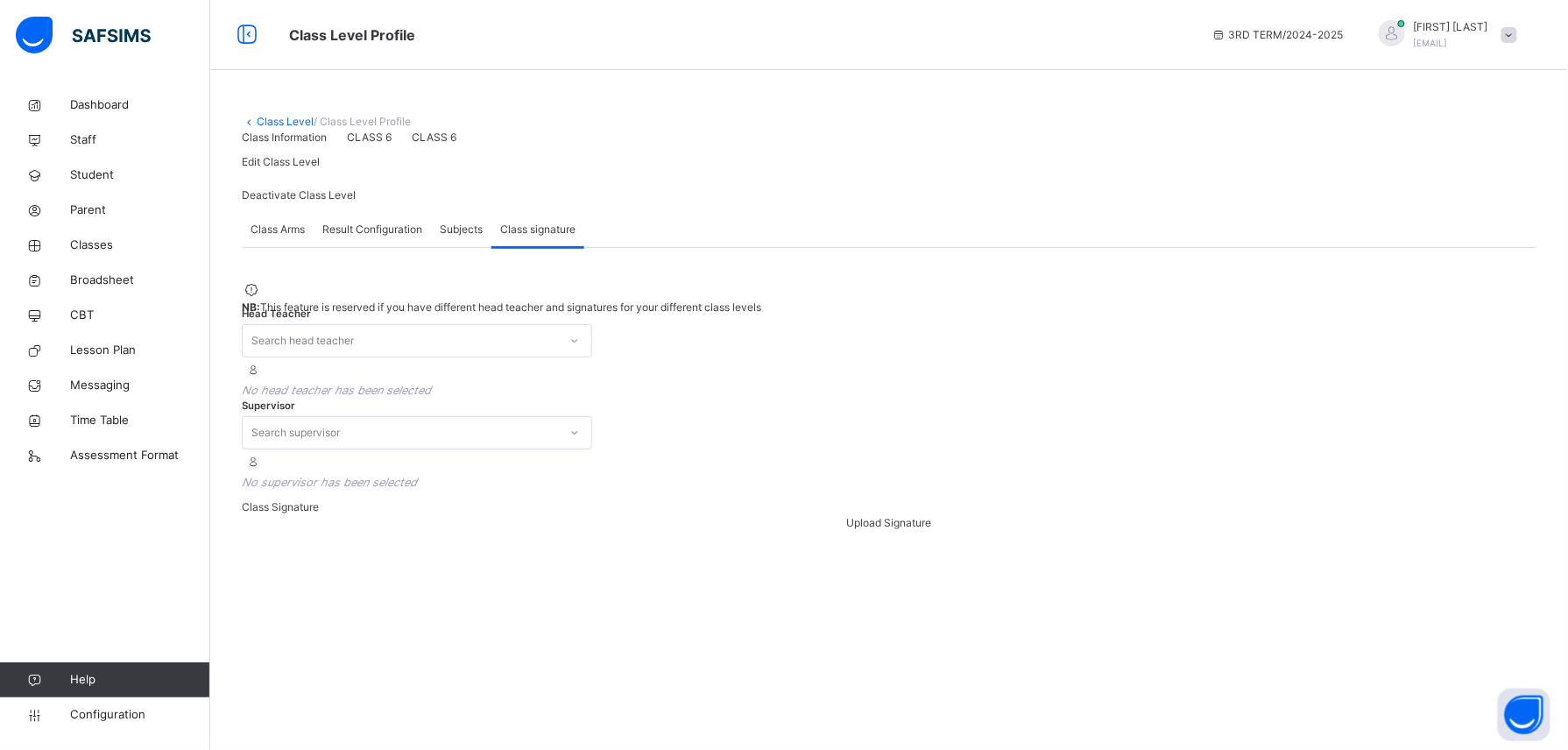 click on "Subjects" at bounding box center (461, 230) 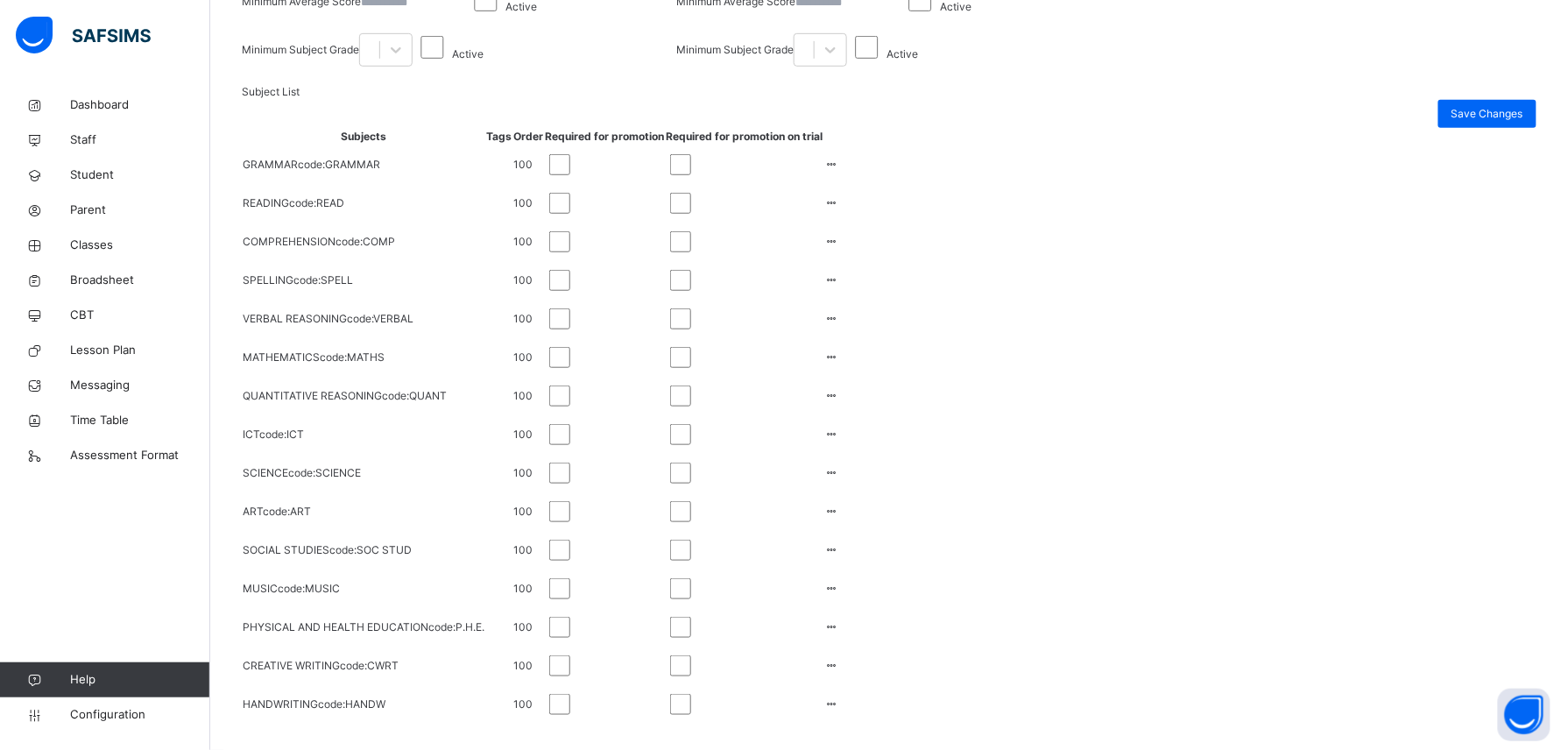 scroll, scrollTop: 704, scrollLeft: 0, axis: vertical 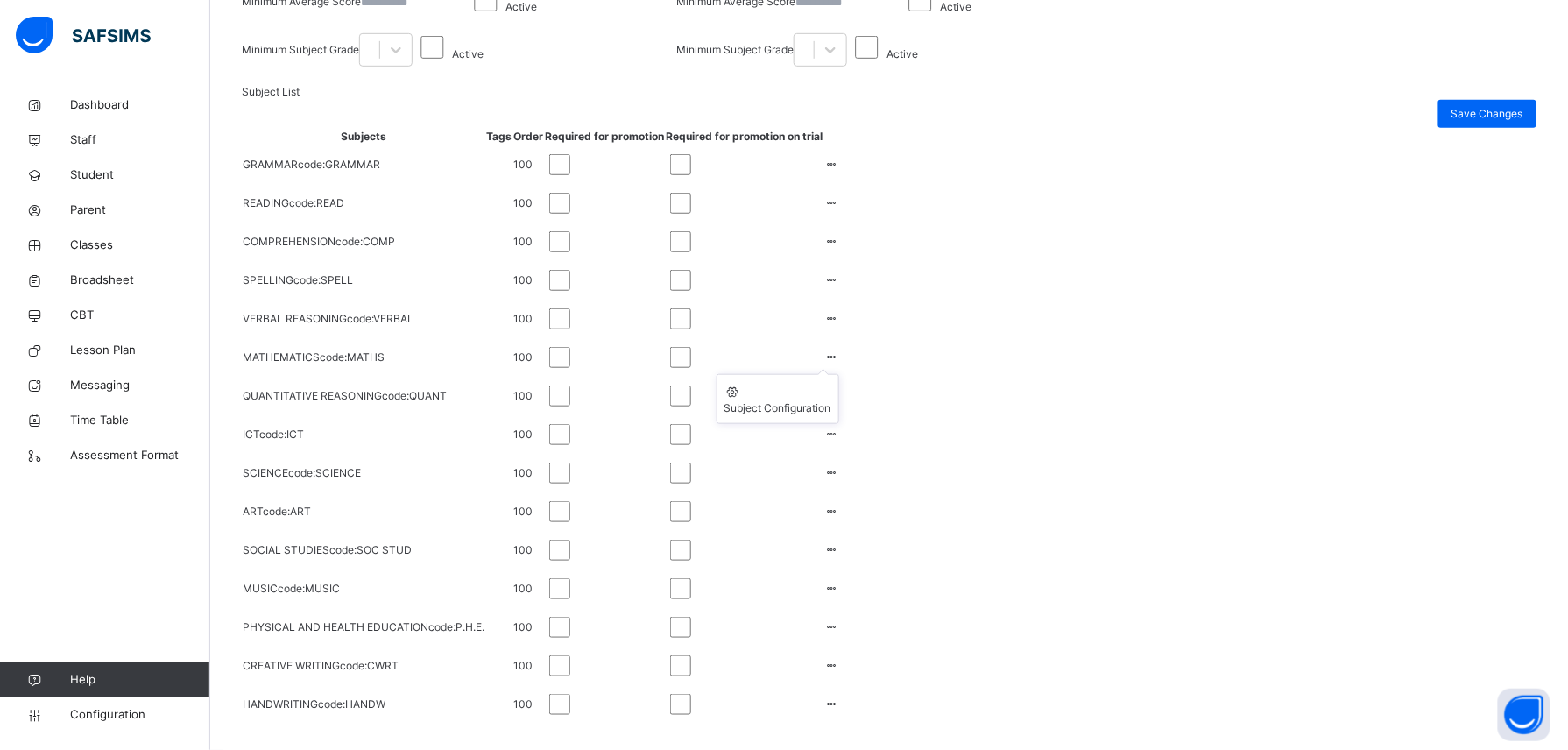 click on "Subject Configuration" at bounding box center (778, 399) 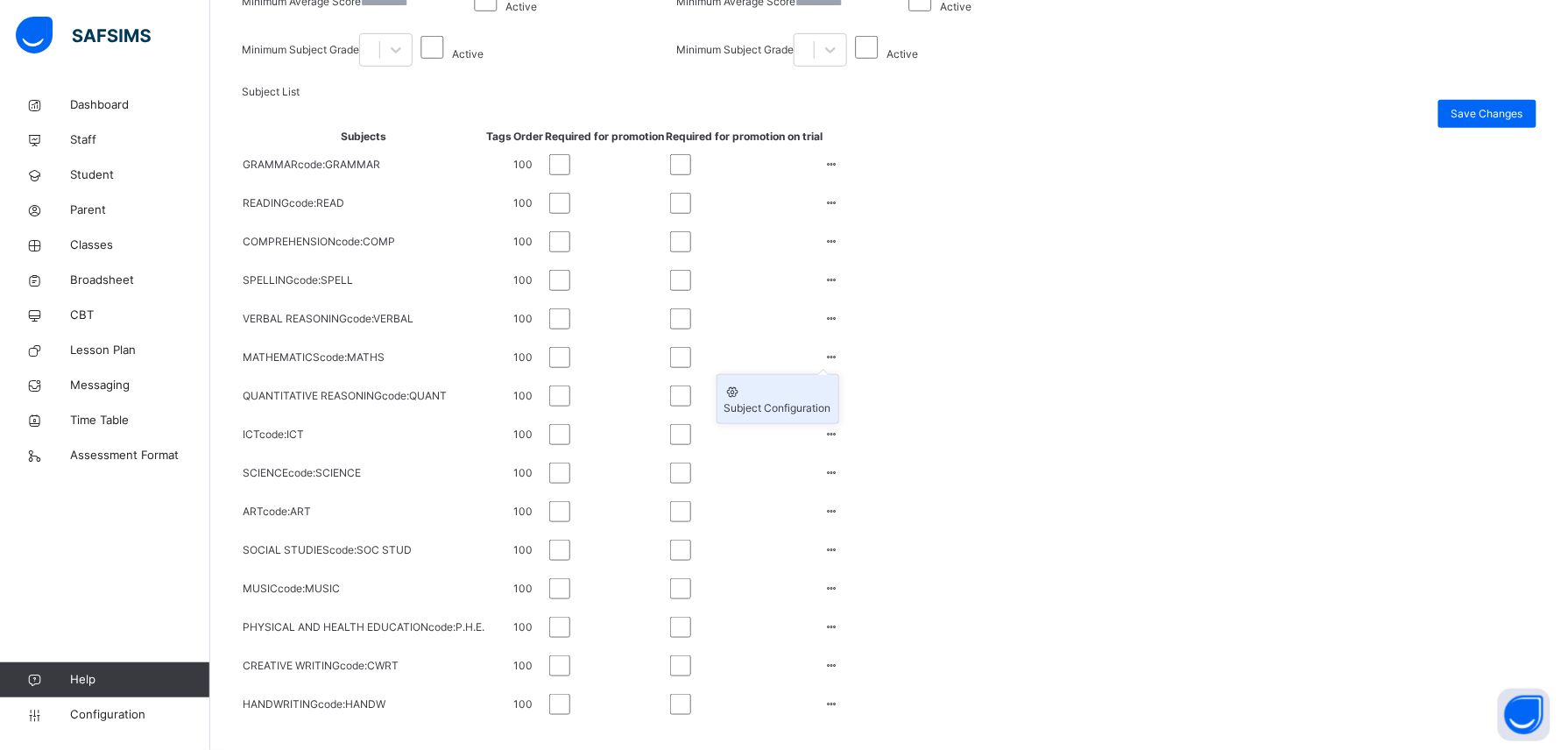 click on "Subject Configuration" at bounding box center [778, 408] 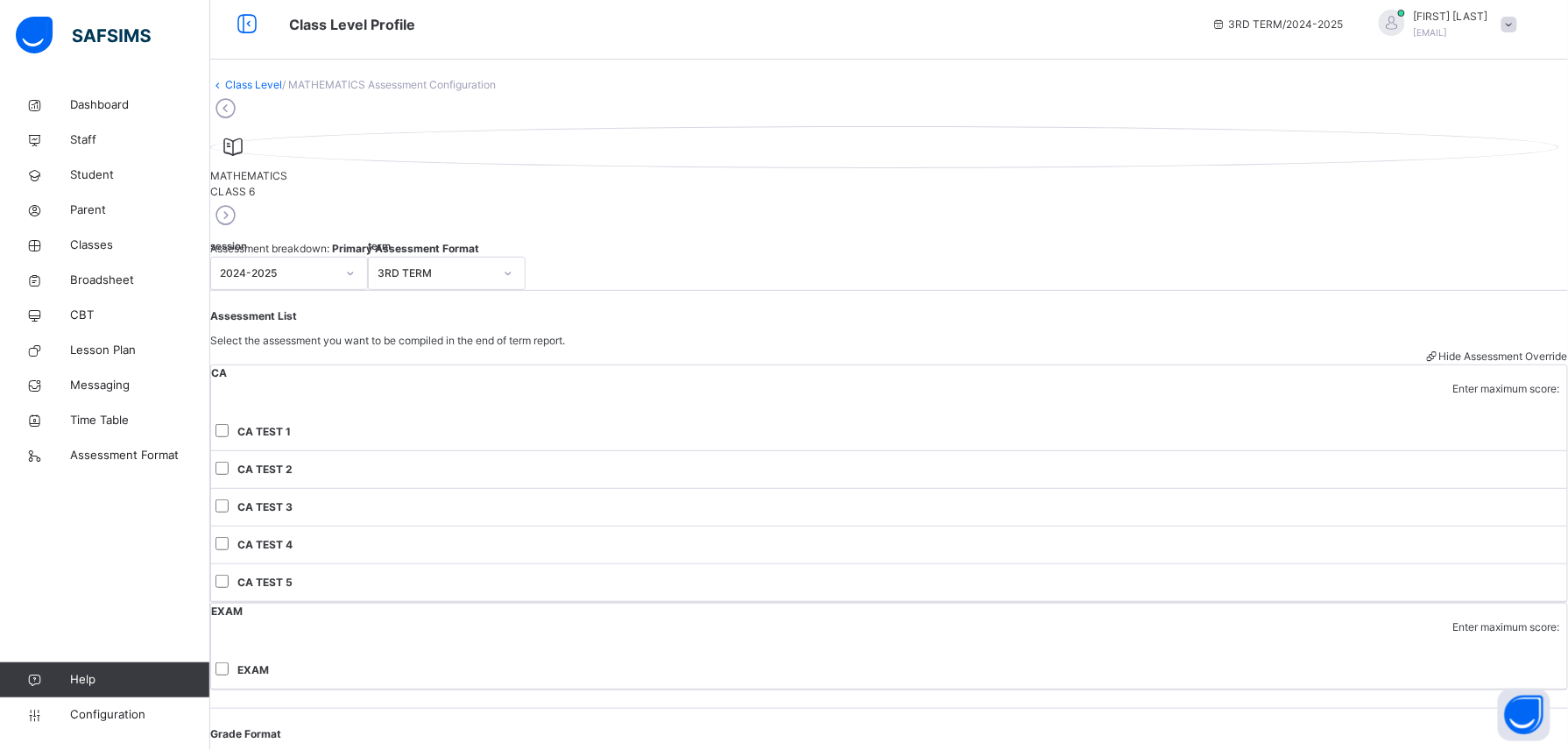 scroll, scrollTop: 0, scrollLeft: 0, axis: both 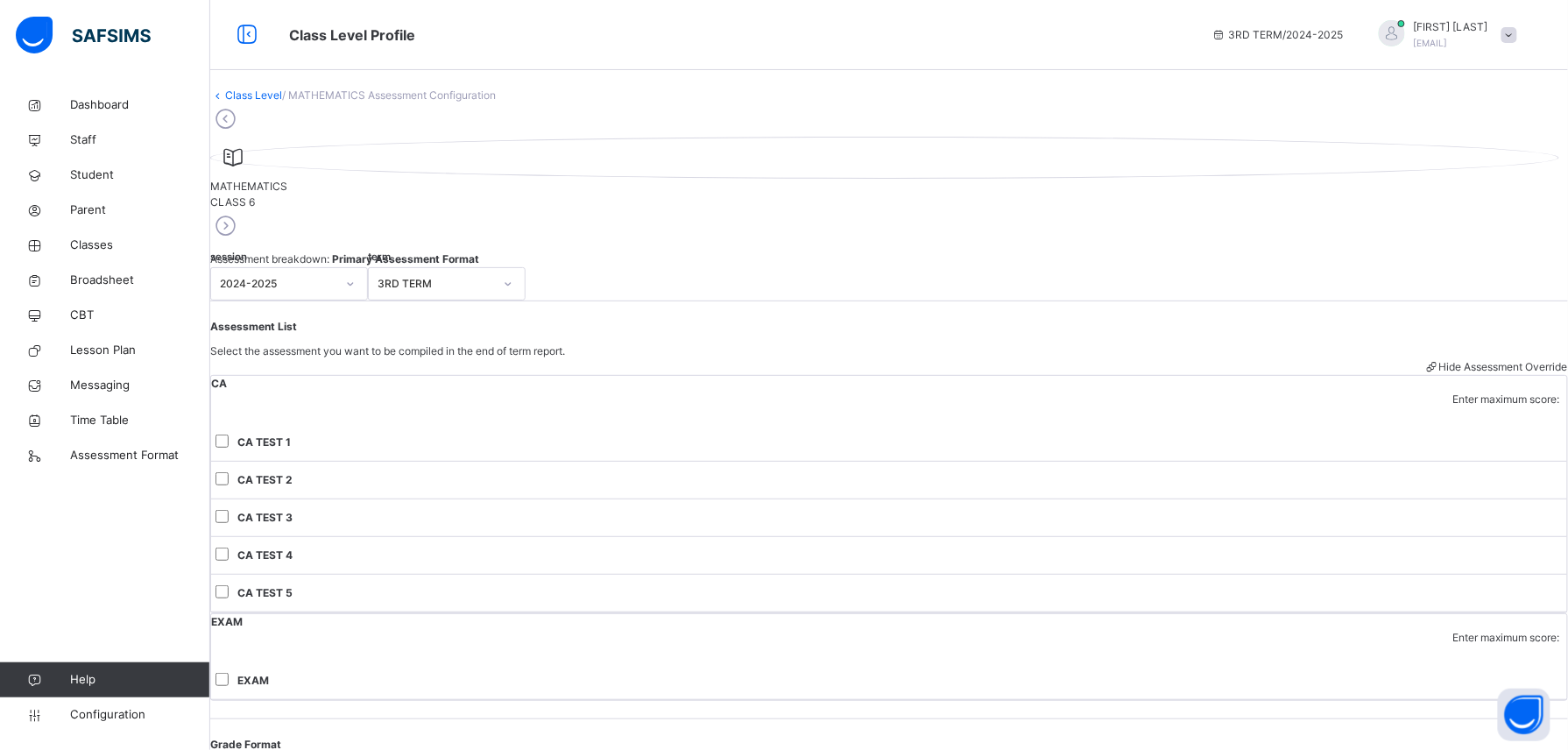 click at bounding box center [225, 226] 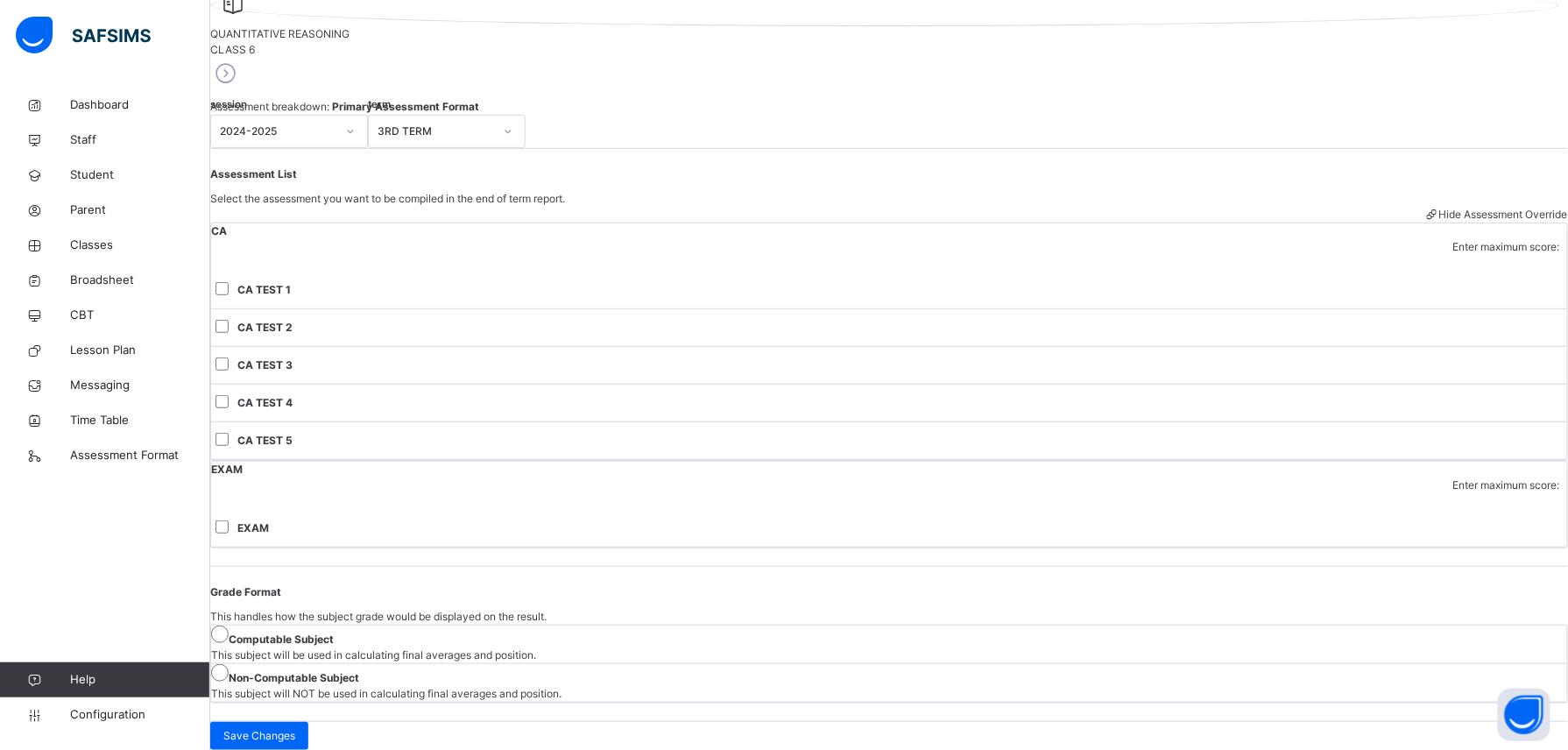scroll, scrollTop: 425, scrollLeft: 0, axis: vertical 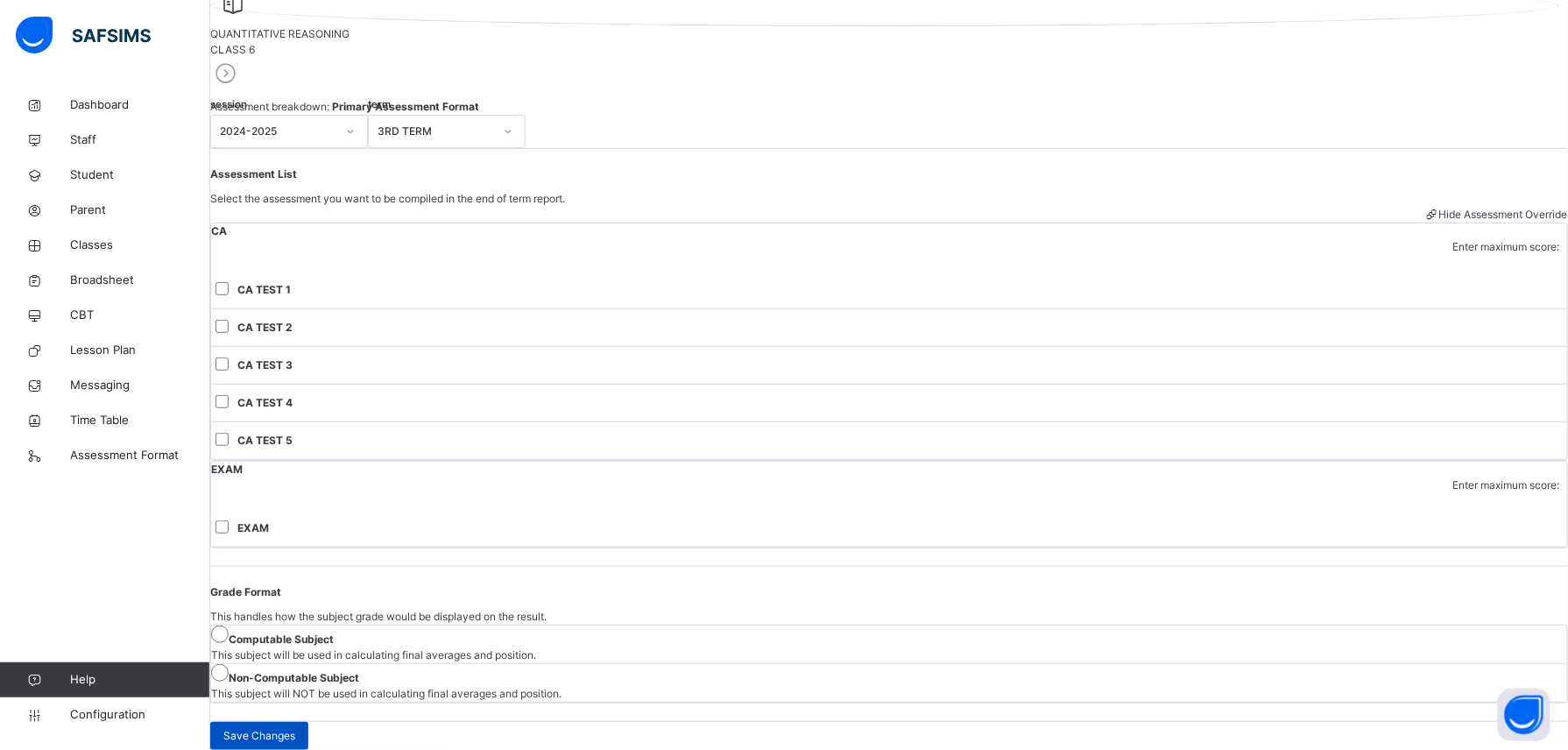 click on "Save Changes" at bounding box center (259, 736) 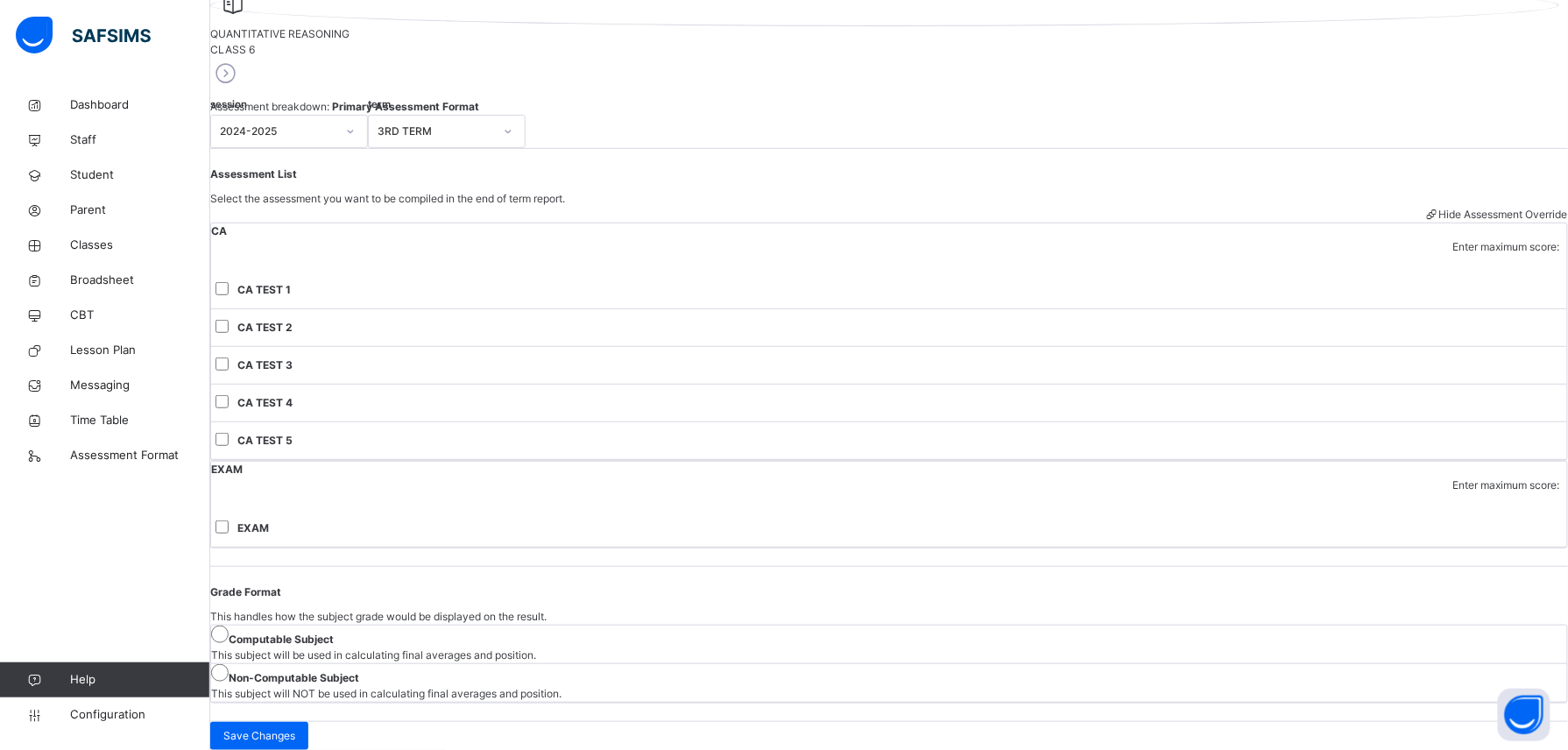 scroll, scrollTop: 0, scrollLeft: 0, axis: both 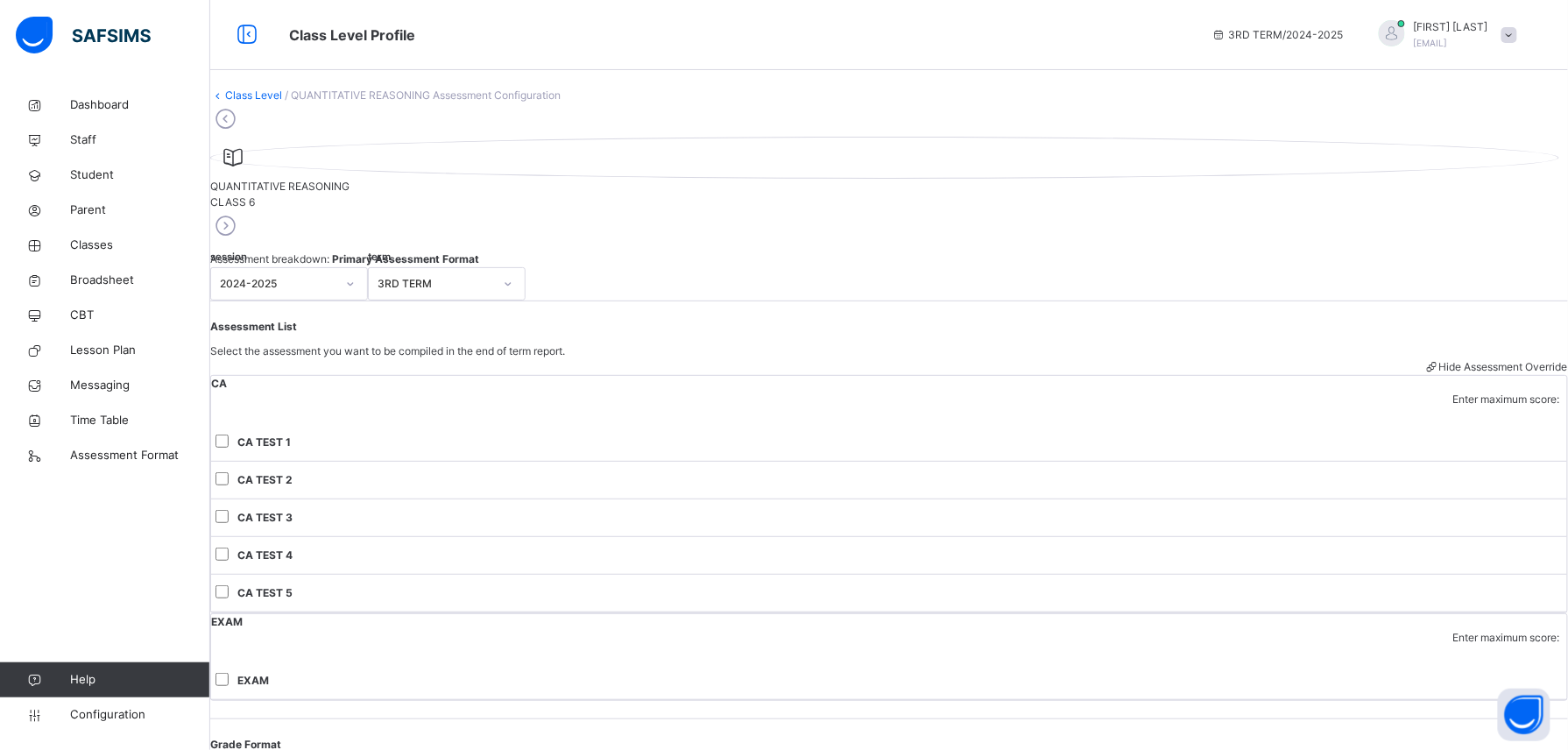 click at bounding box center (225, 119) 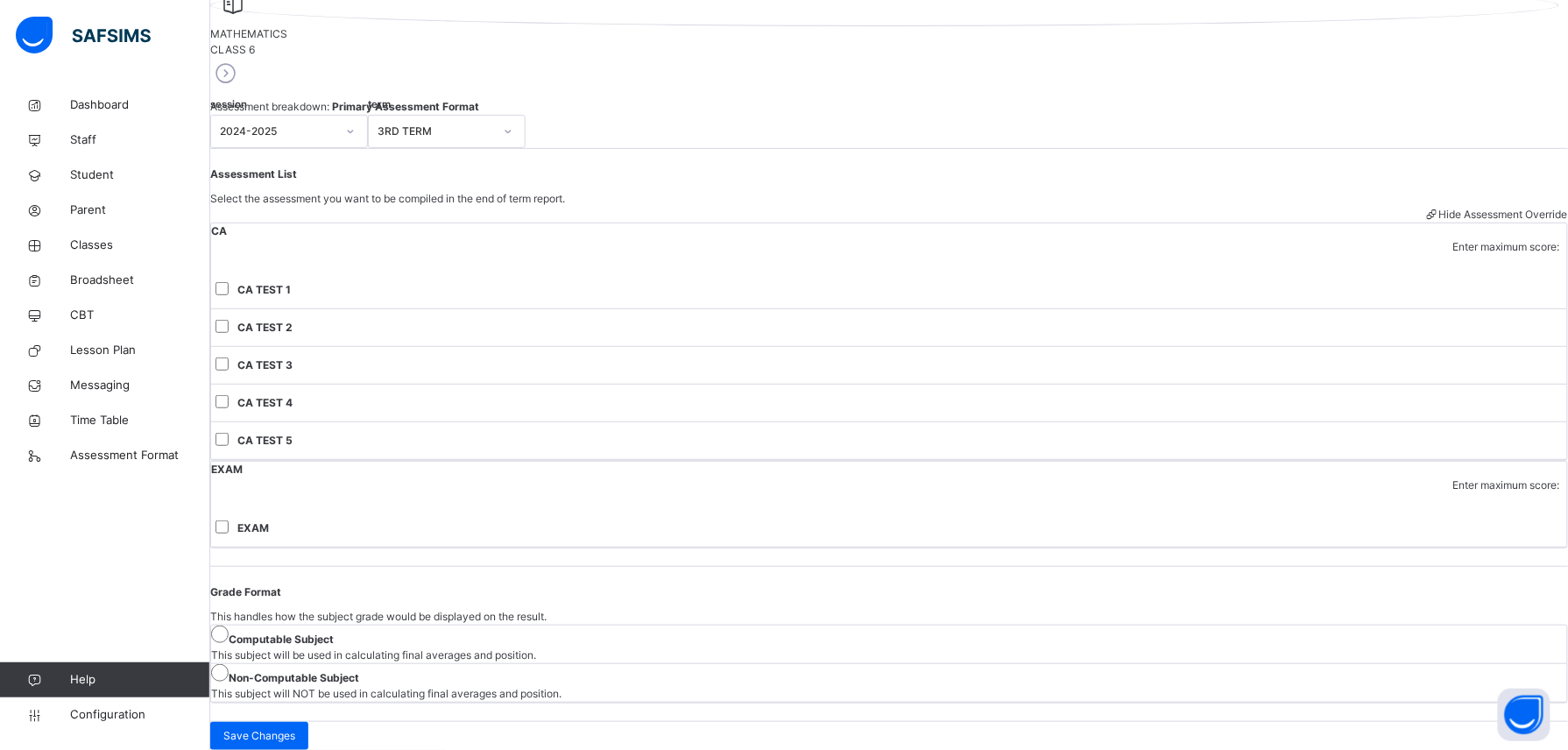scroll, scrollTop: 0, scrollLeft: 0, axis: both 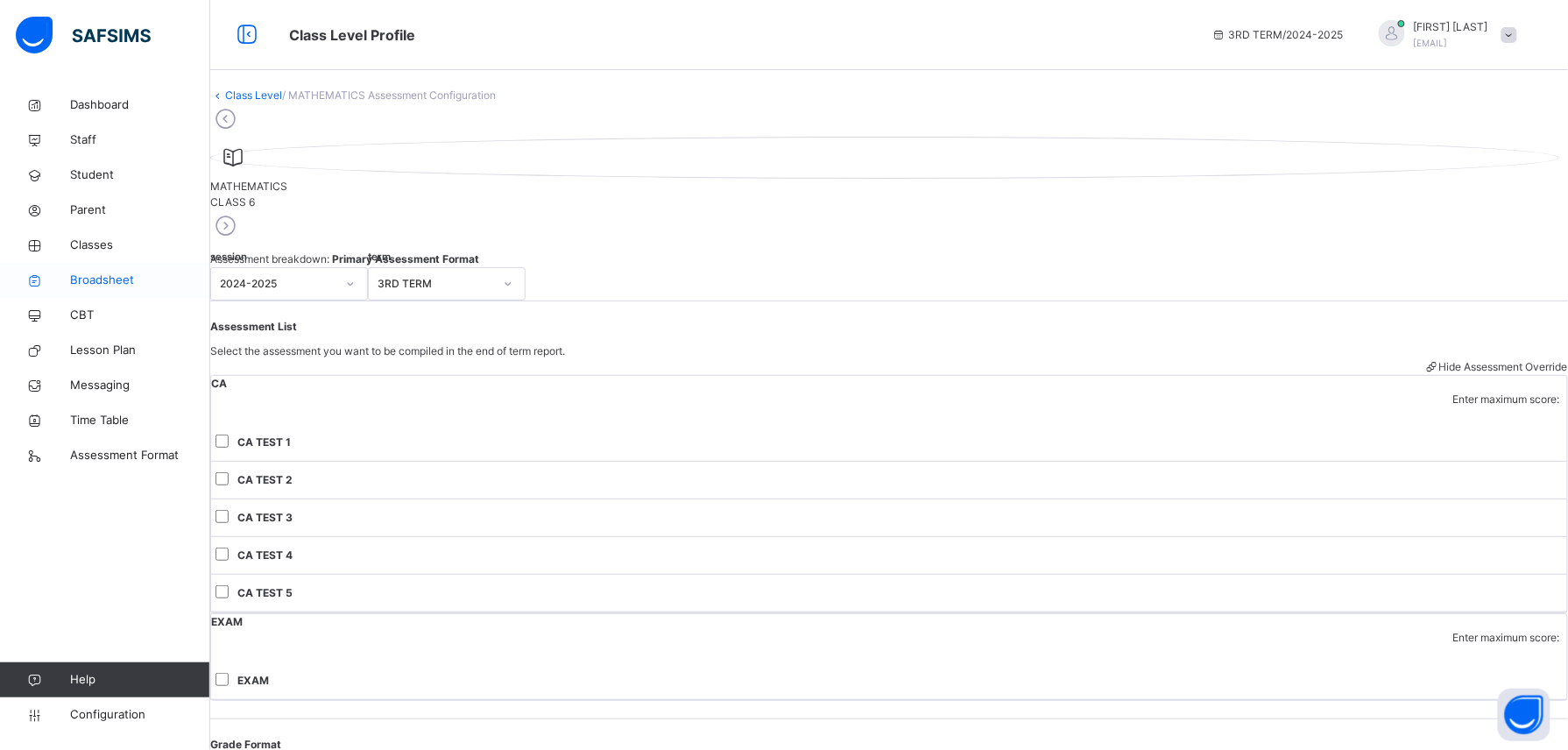 click on "Broadsheet" at bounding box center (140, 280) 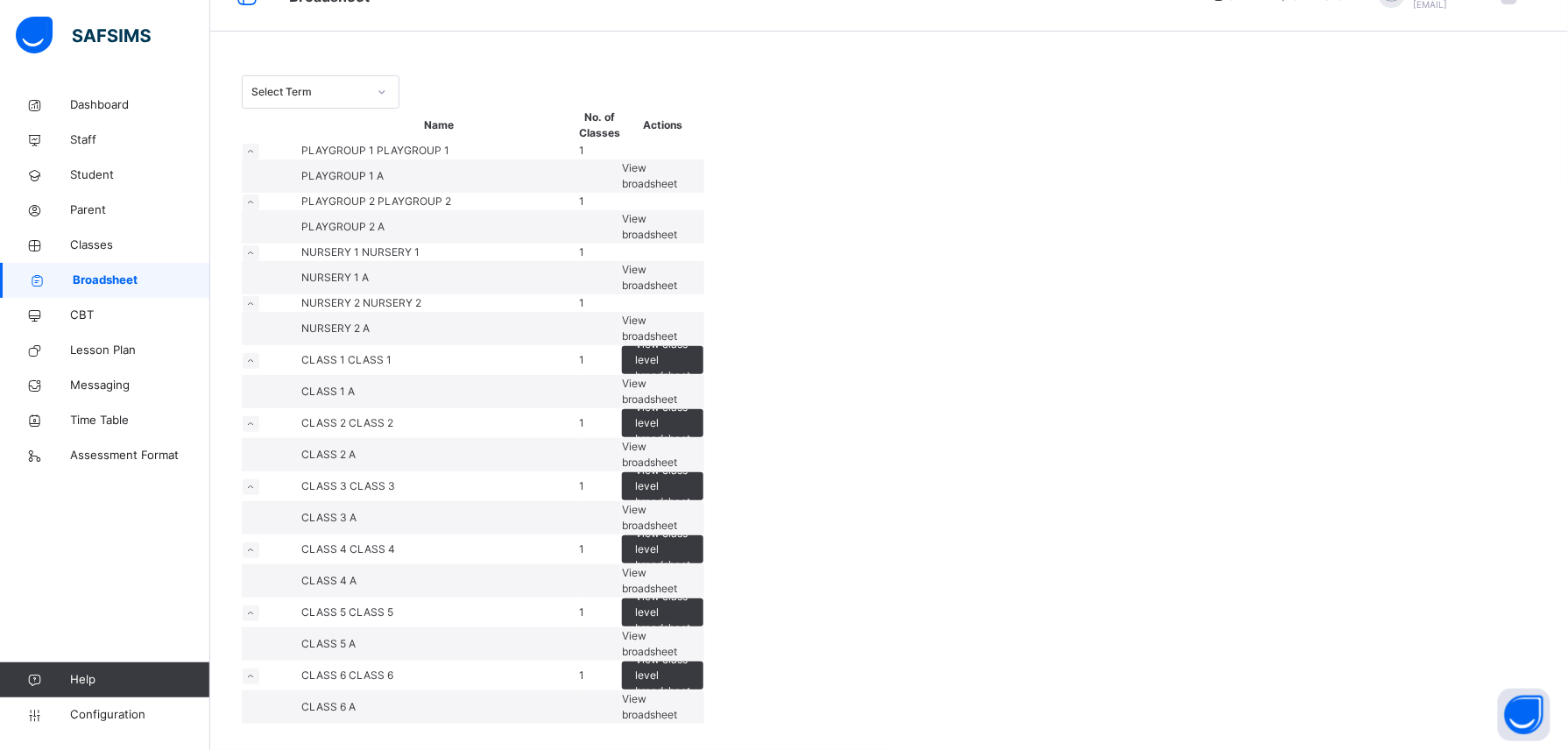 scroll, scrollTop: 526, scrollLeft: 0, axis: vertical 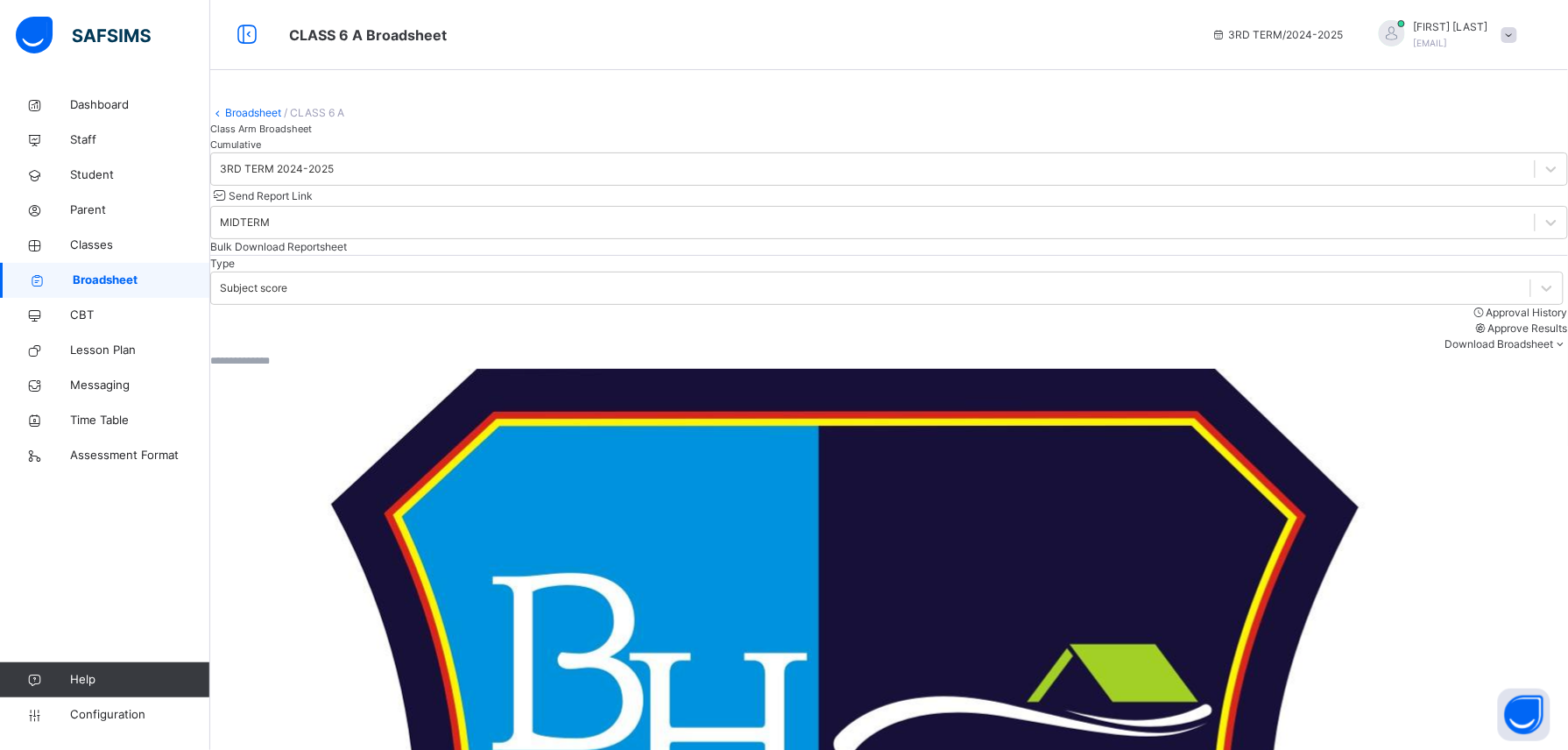 click on "Cumulative" at bounding box center [236, 145] 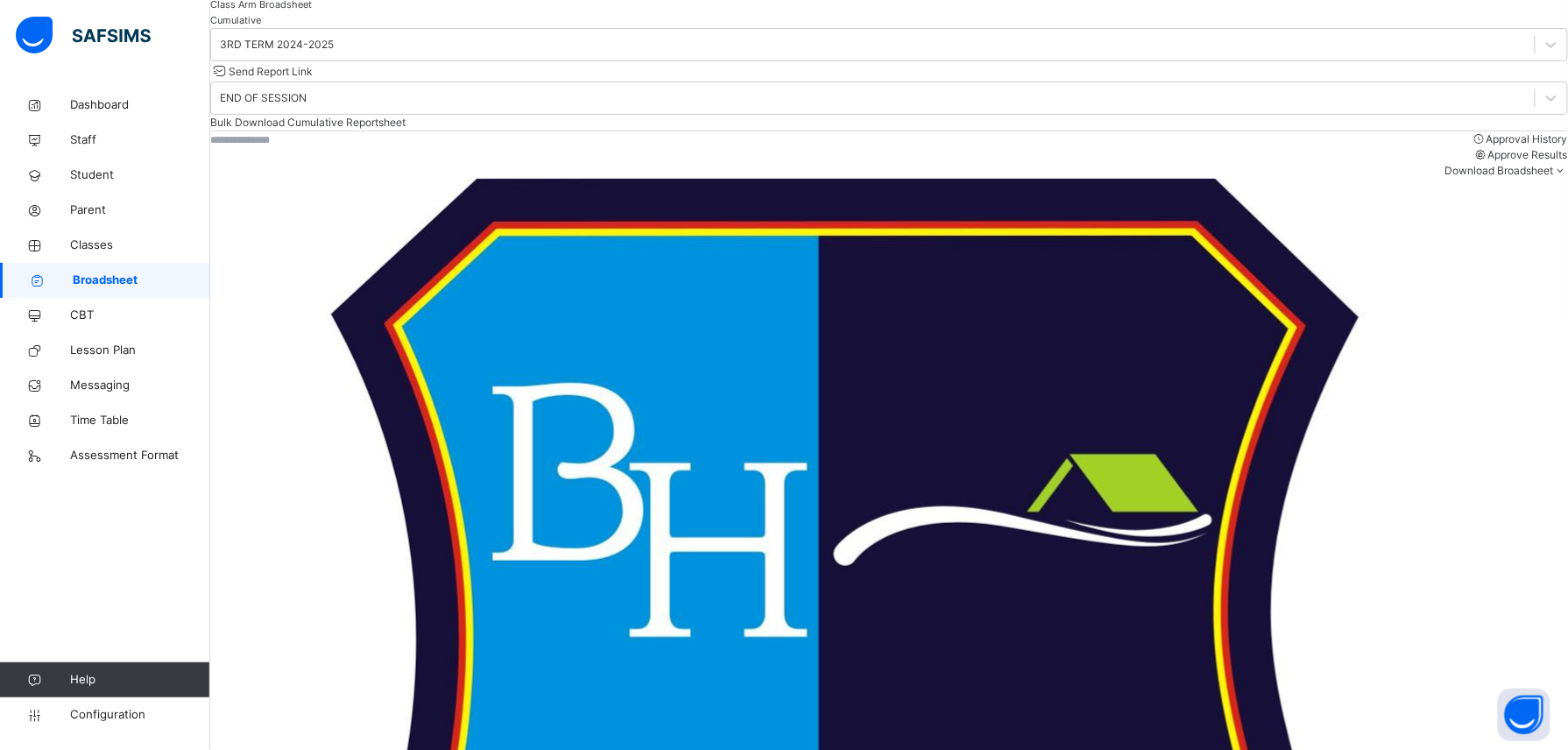 scroll, scrollTop: 140, scrollLeft: 0, axis: vertical 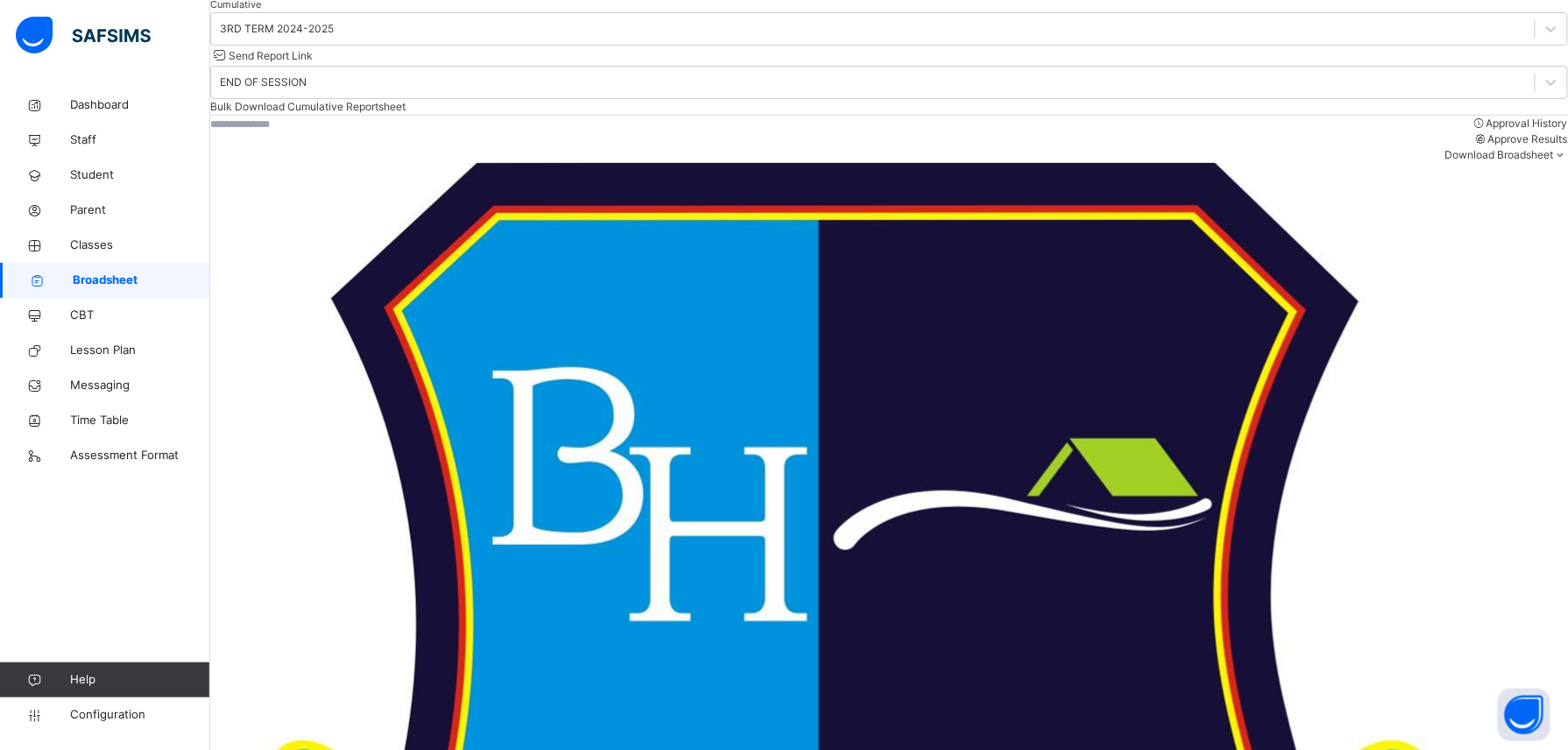 click on "OLUWATISHE  KOLAWOLE" at bounding box center [307, 1855] 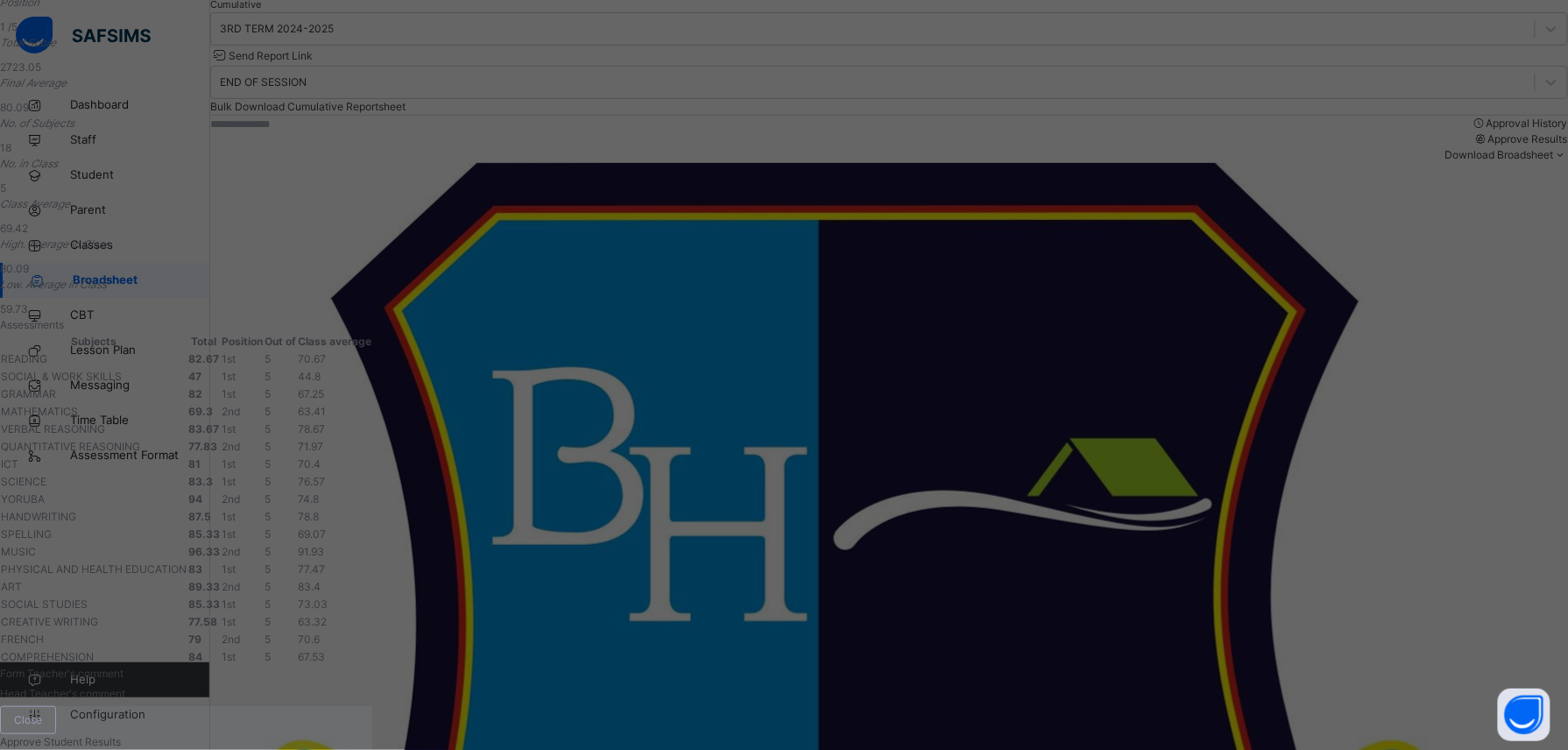 scroll, scrollTop: 643, scrollLeft: 0, axis: vertical 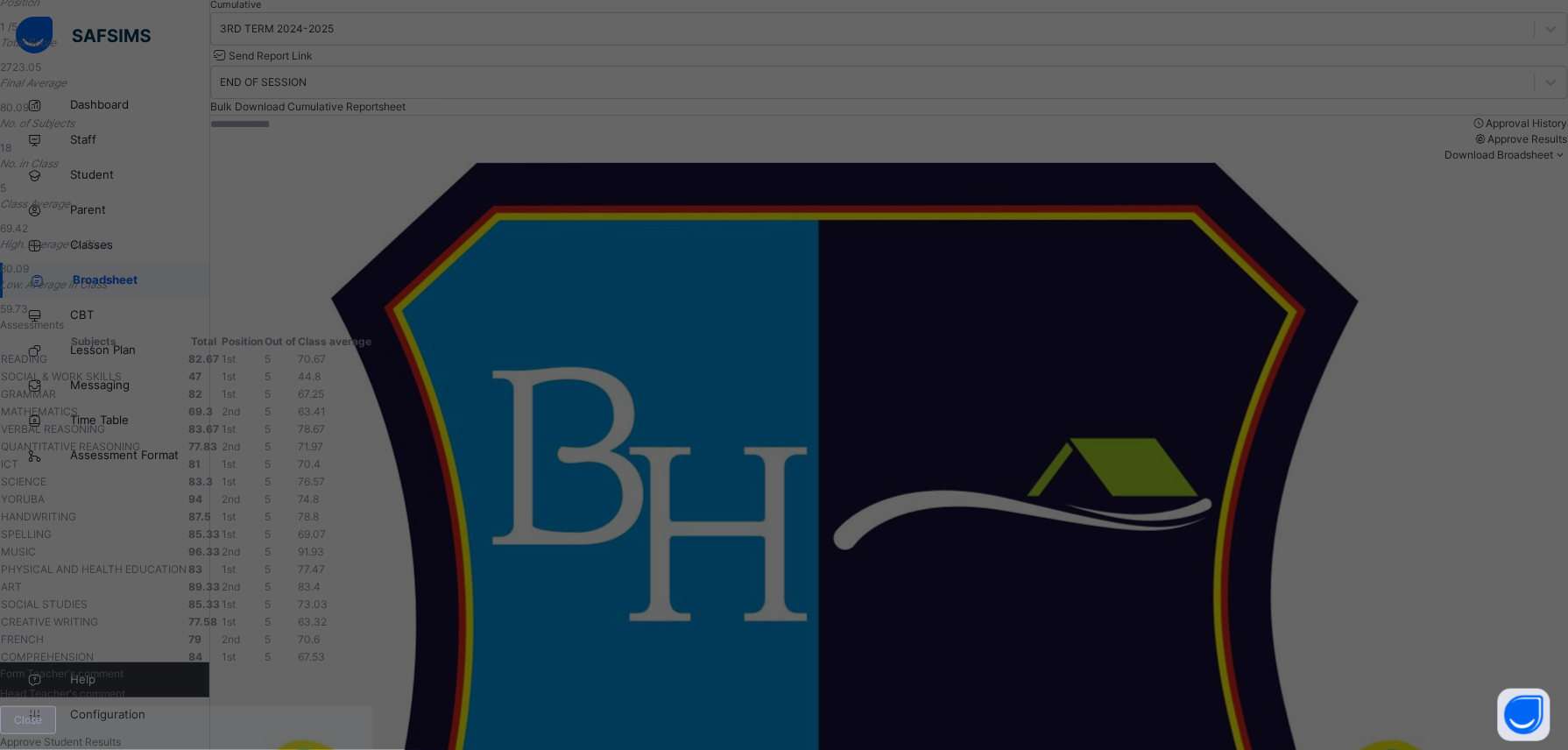 click on "Close" at bounding box center [28, 720] 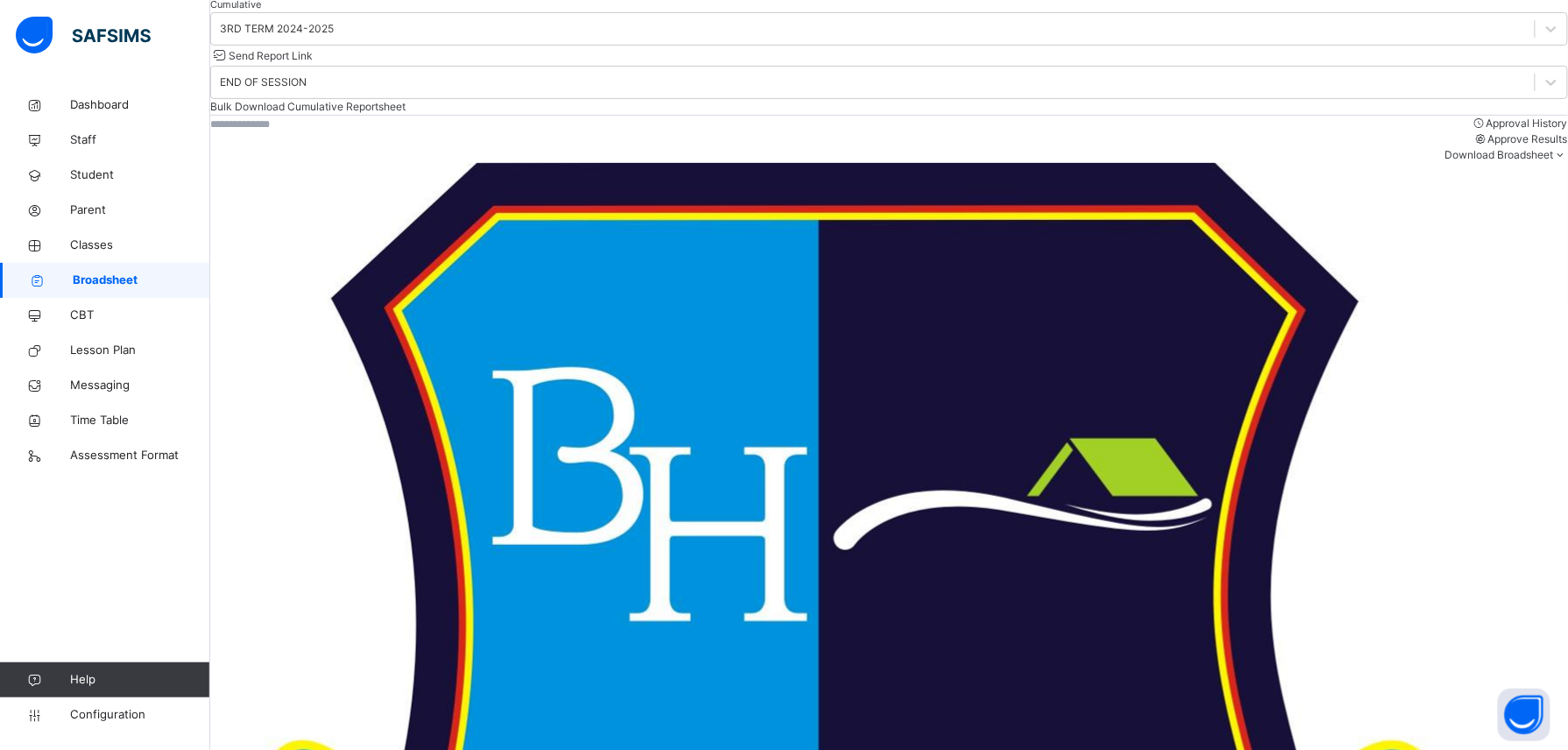 click on "OLUWATISHE  KOLAWOLE     BH/21/119" at bounding box center (307, 1863) 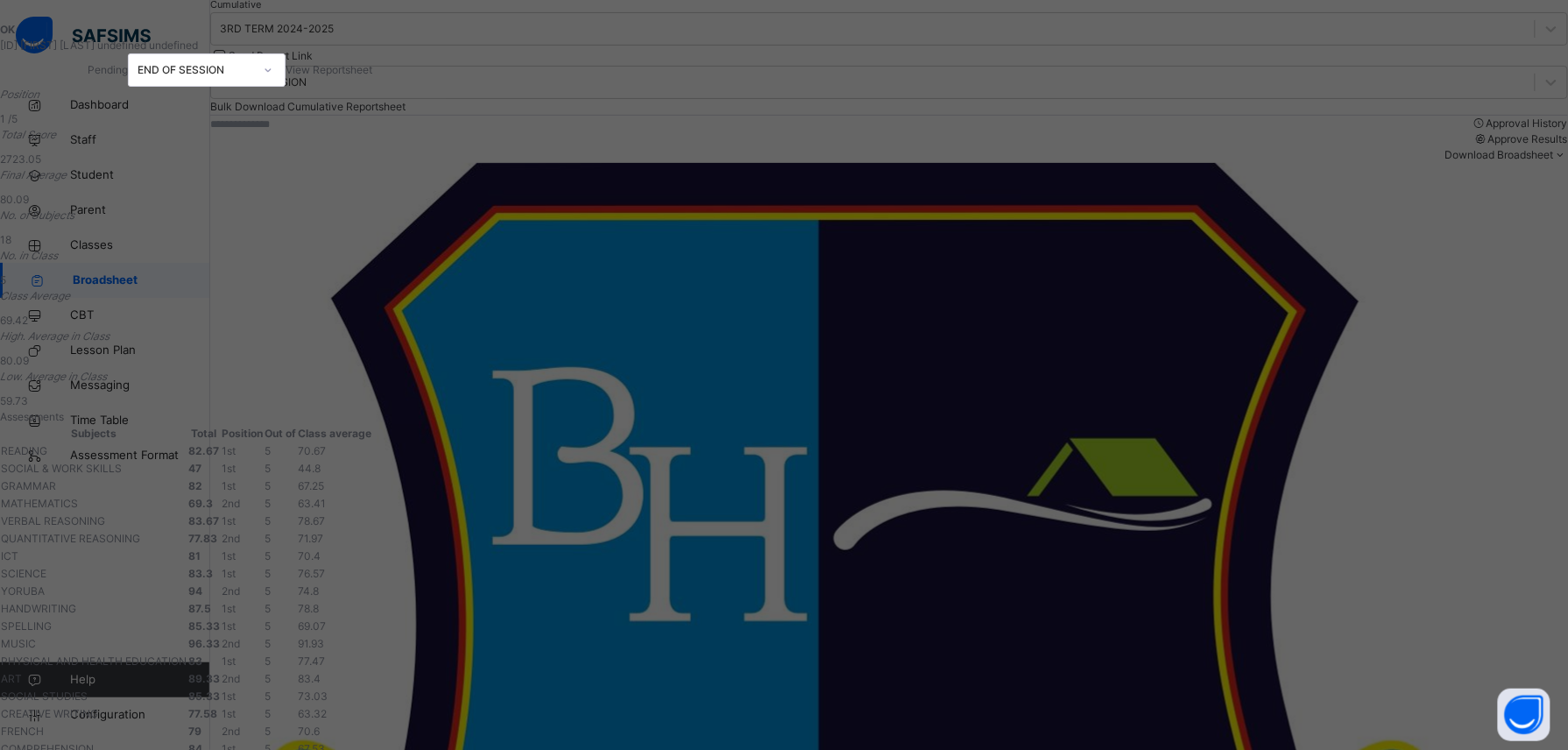 scroll, scrollTop: 0, scrollLeft: 0, axis: both 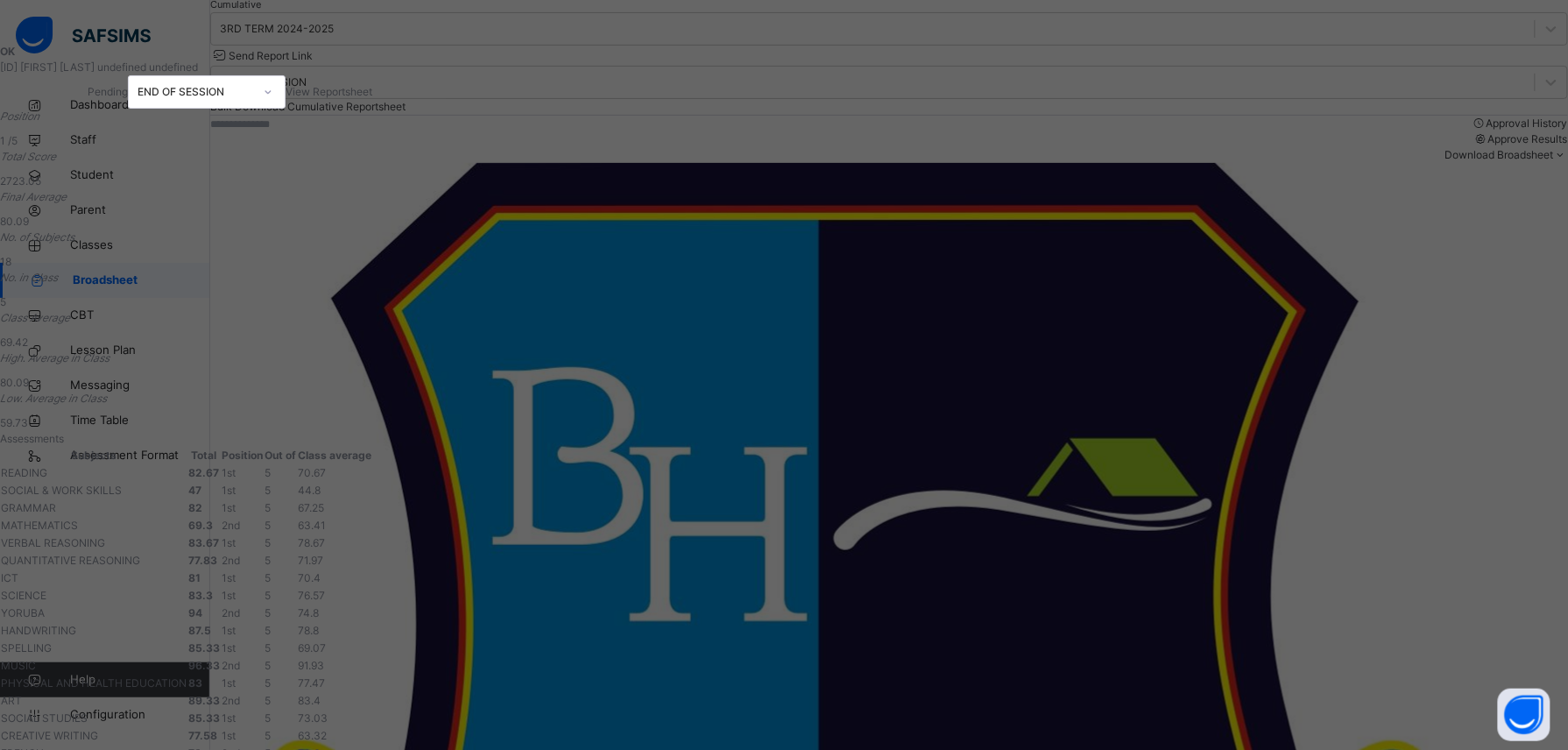 click on "View Reportsheet" at bounding box center (328, 91) 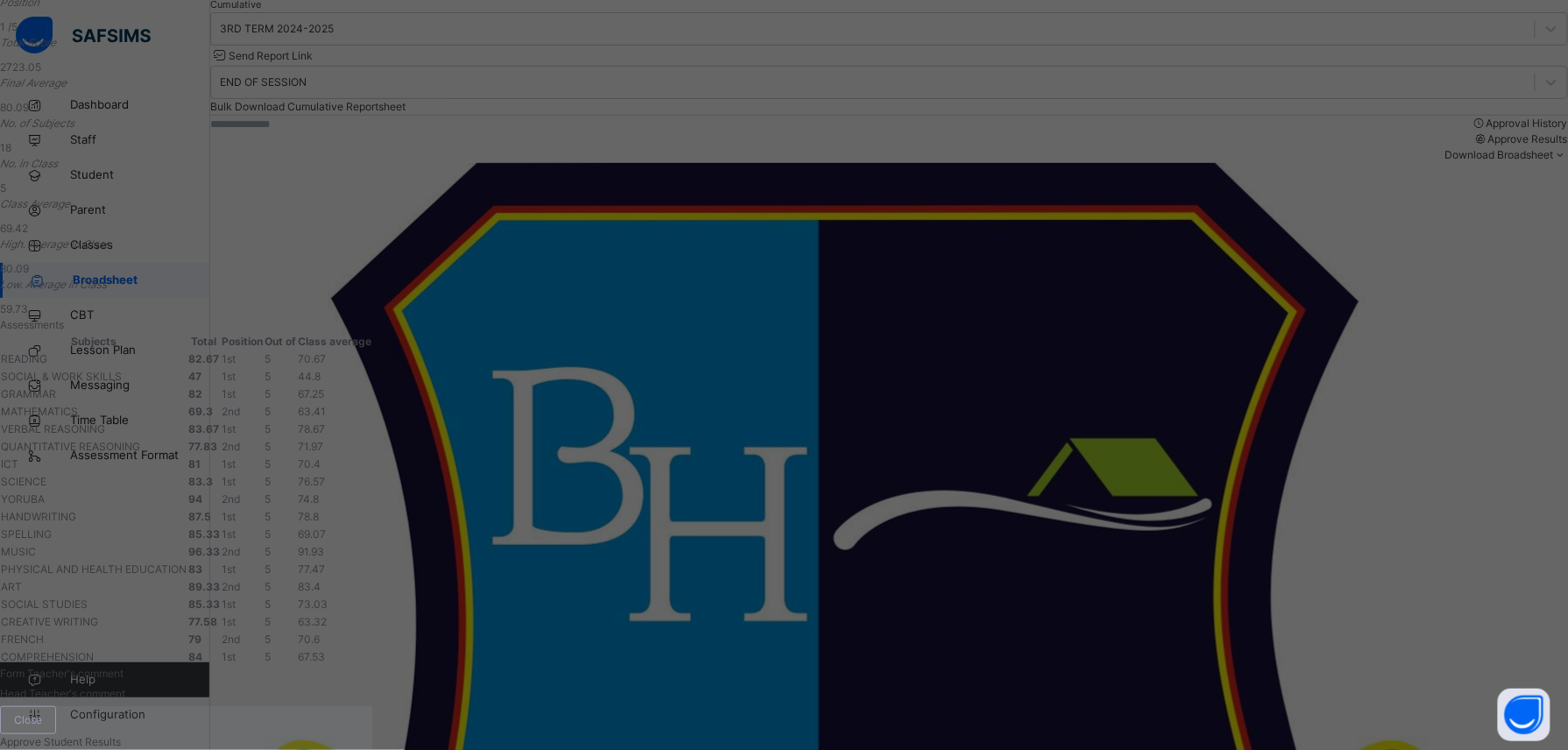 scroll, scrollTop: 643, scrollLeft: 0, axis: vertical 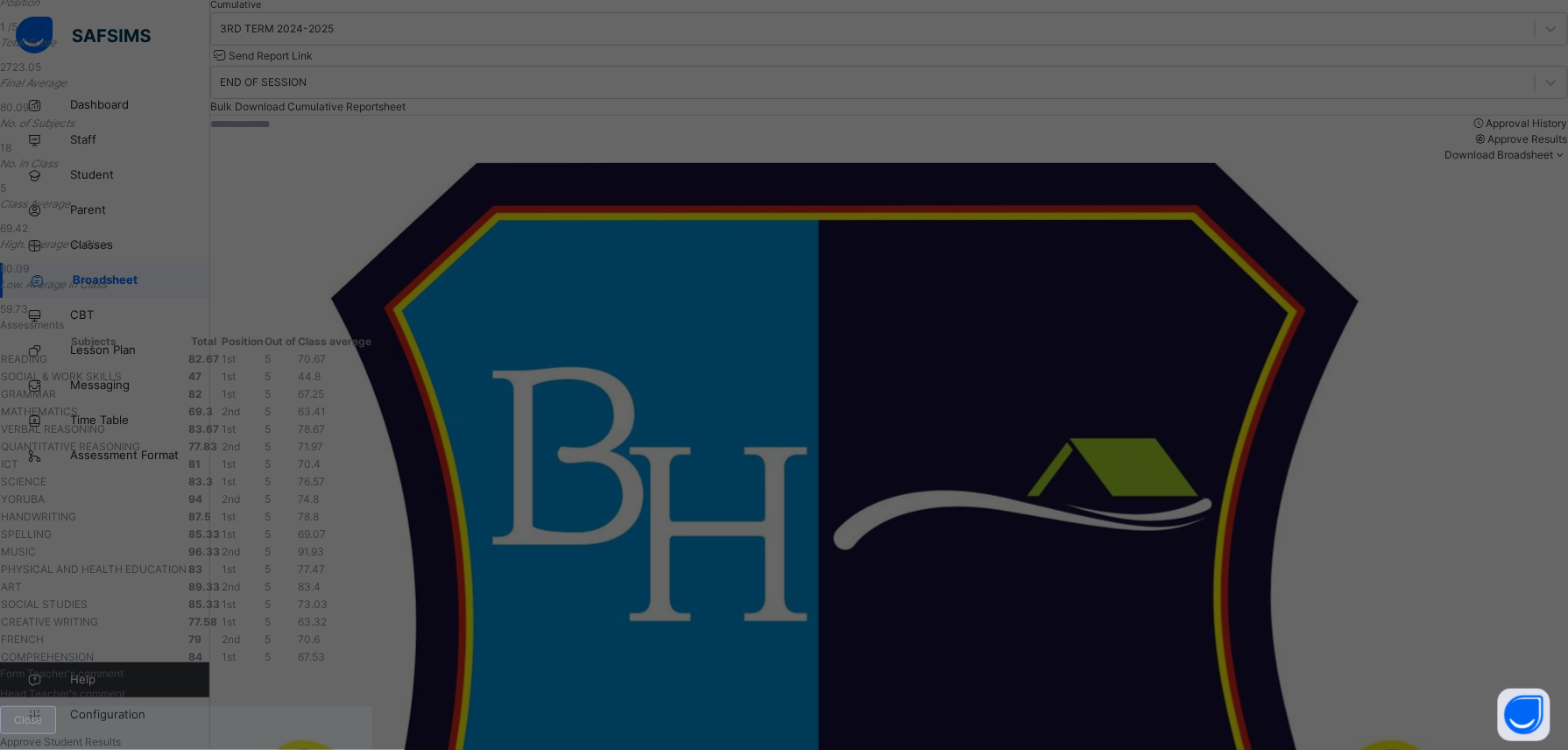 click on "Close" at bounding box center (28, 720) 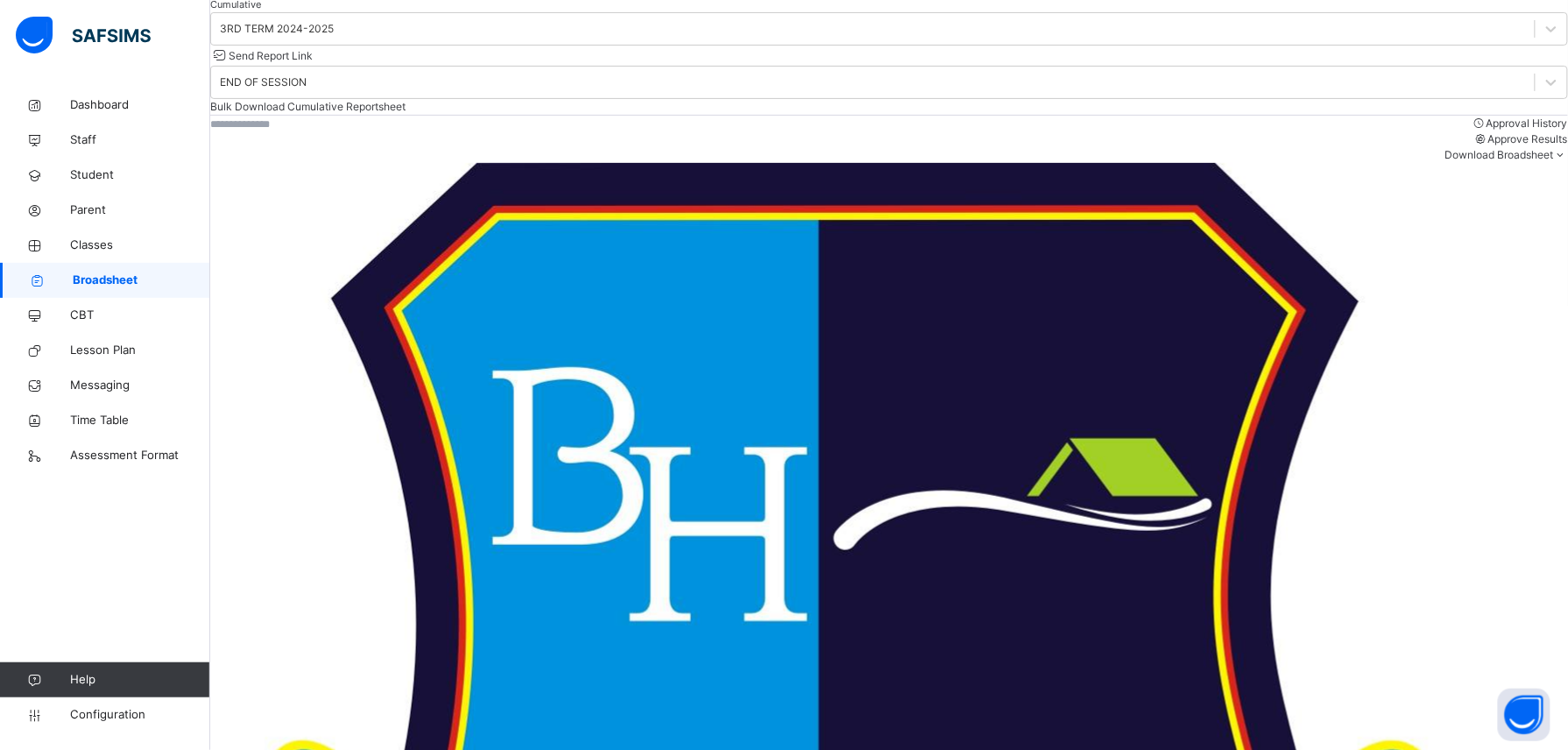 scroll, scrollTop: 0, scrollLeft: 366, axis: horizontal 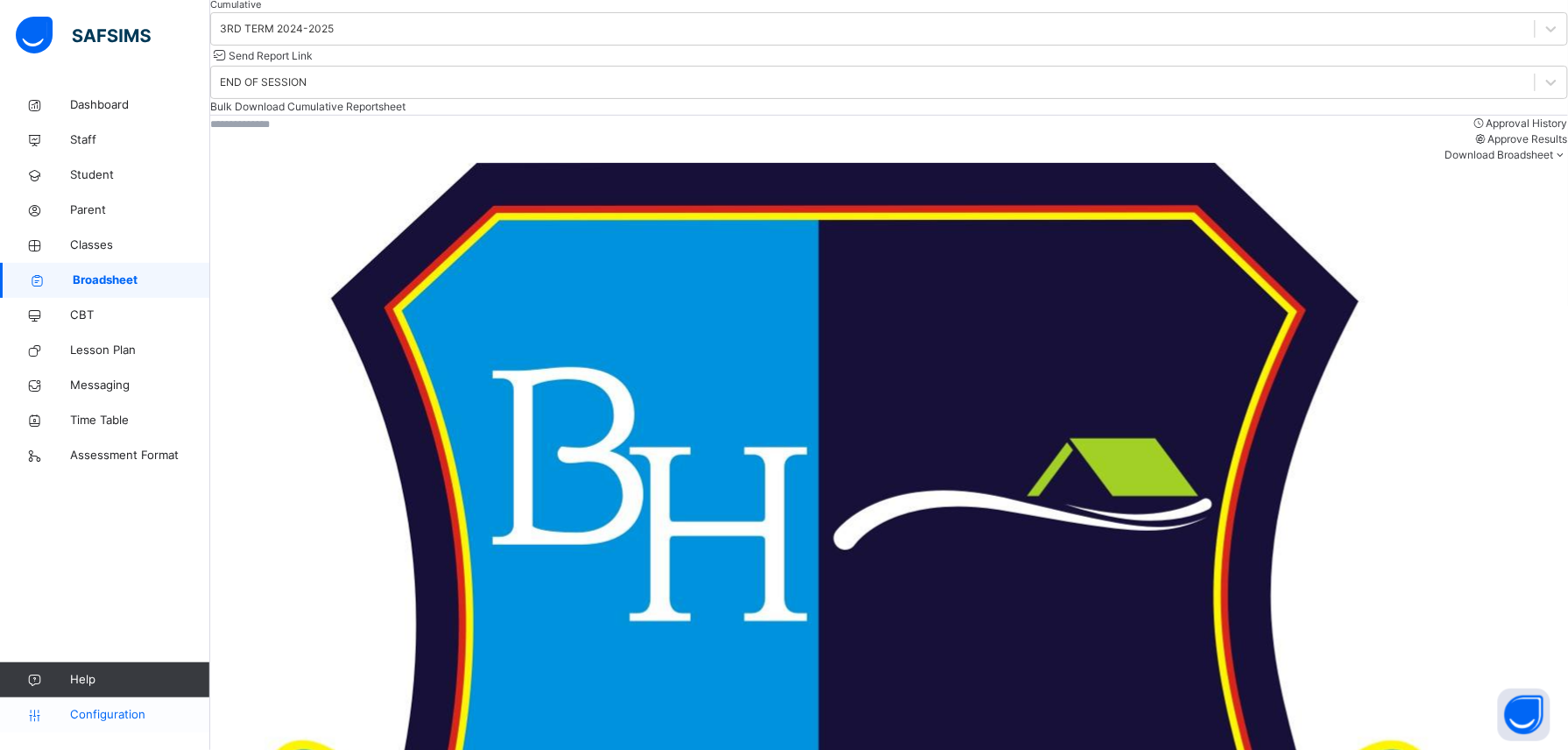 click on "Configuration" at bounding box center [139, 715] 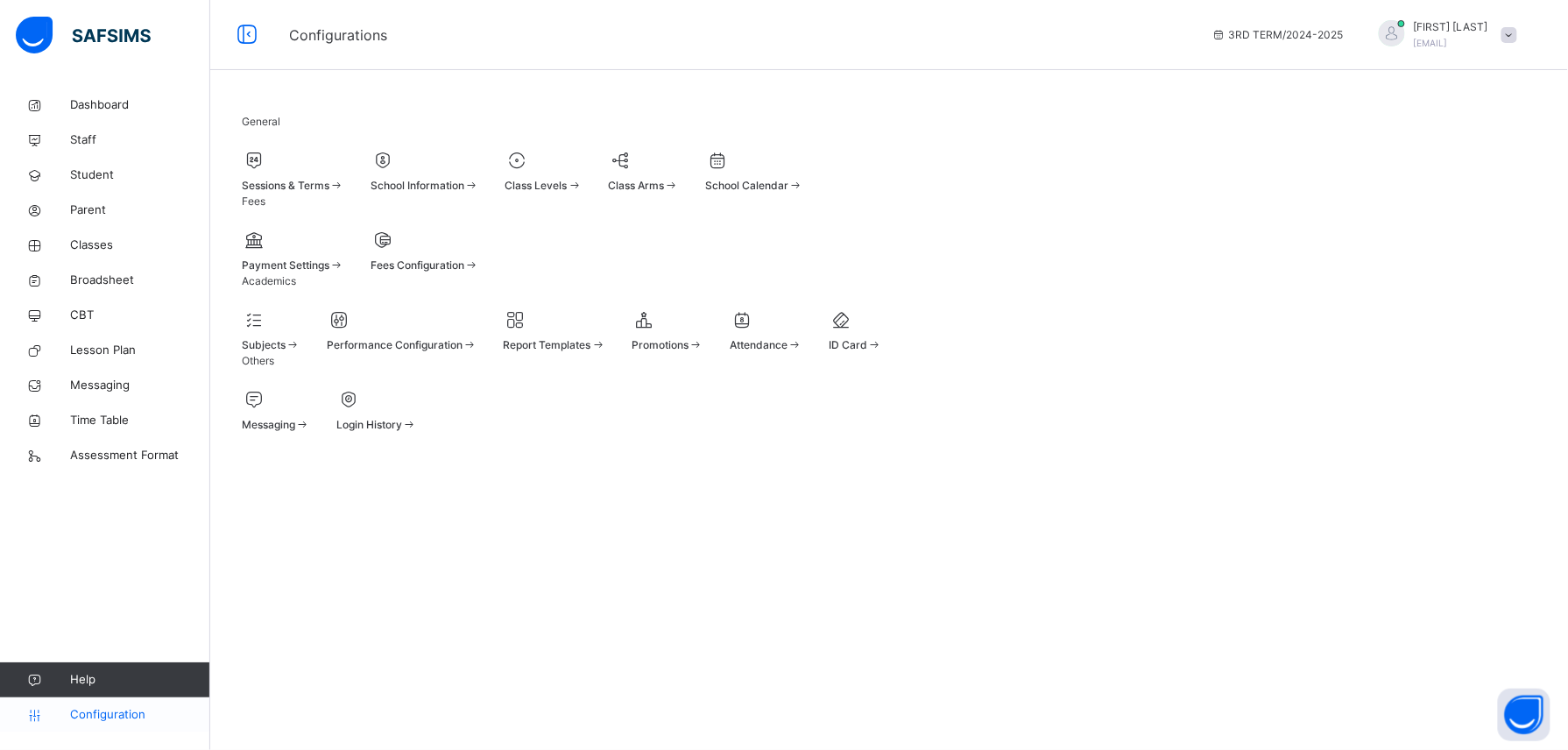 scroll, scrollTop: 0, scrollLeft: 0, axis: both 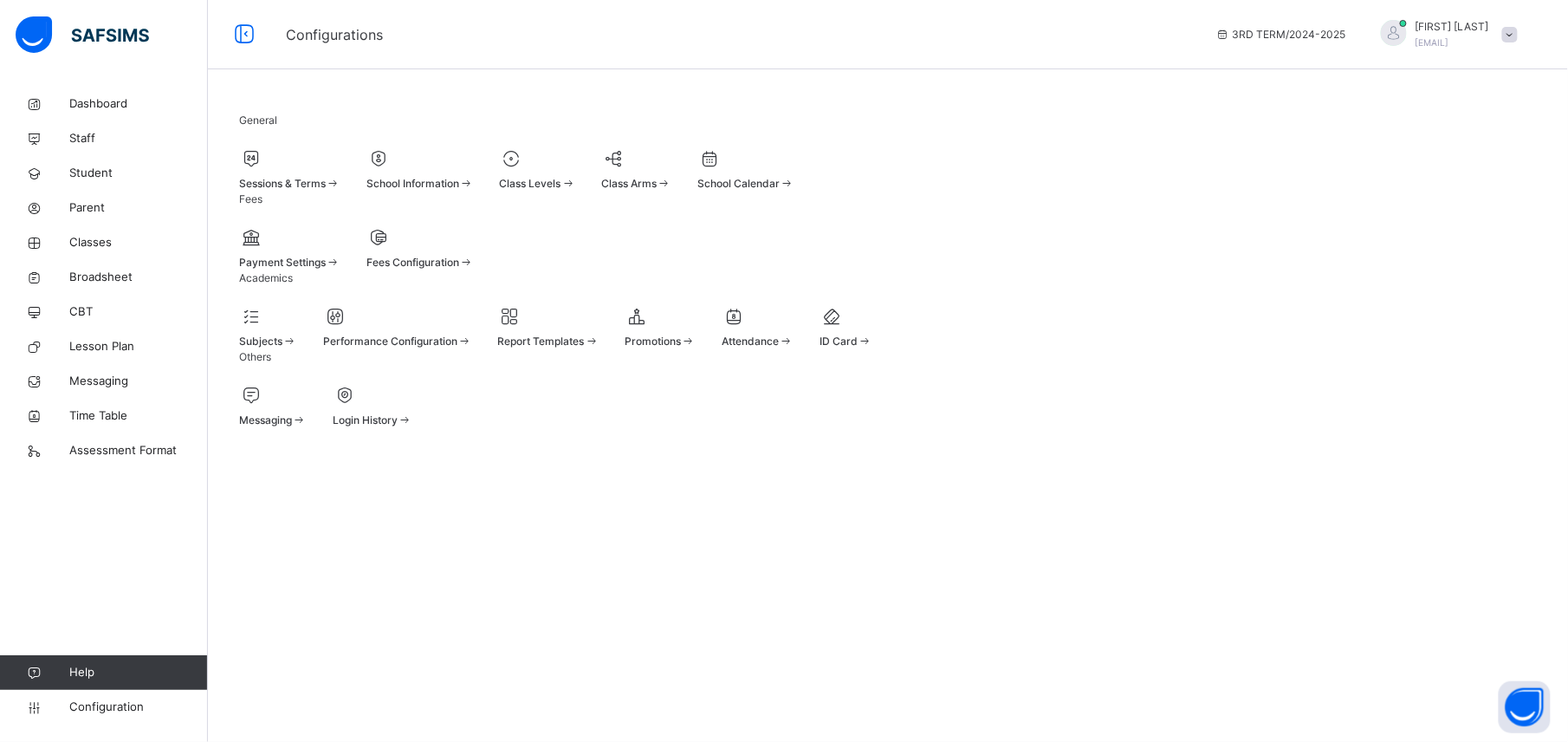 click on "Class Levels" at bounding box center [538, 184] 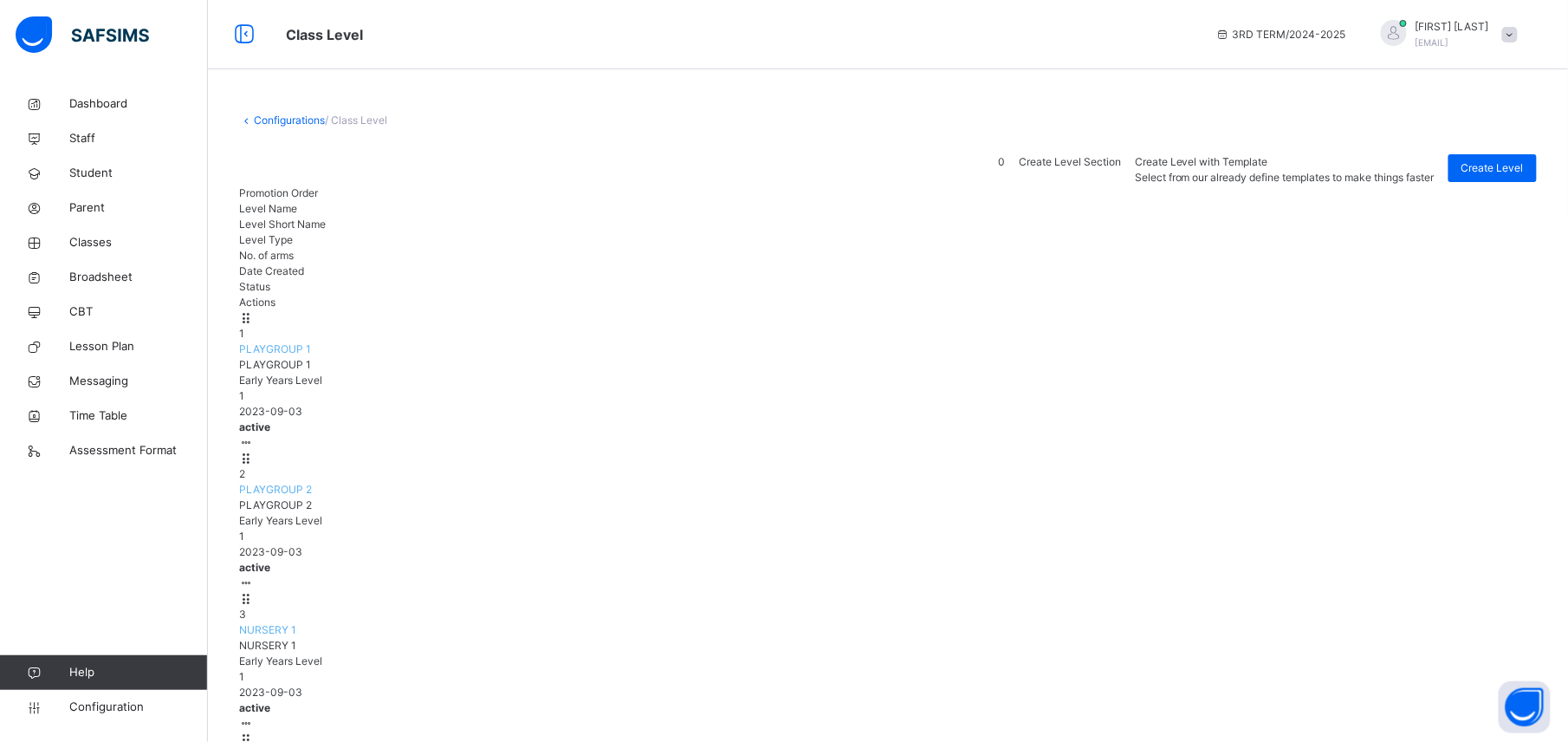 click on "9 CLASS 5 CLASS 5 Normal Level 1 2023-09-03 active View Class Level Edit Class Level Move to section Deactivate Class Level" at bounding box center [888, 1504] 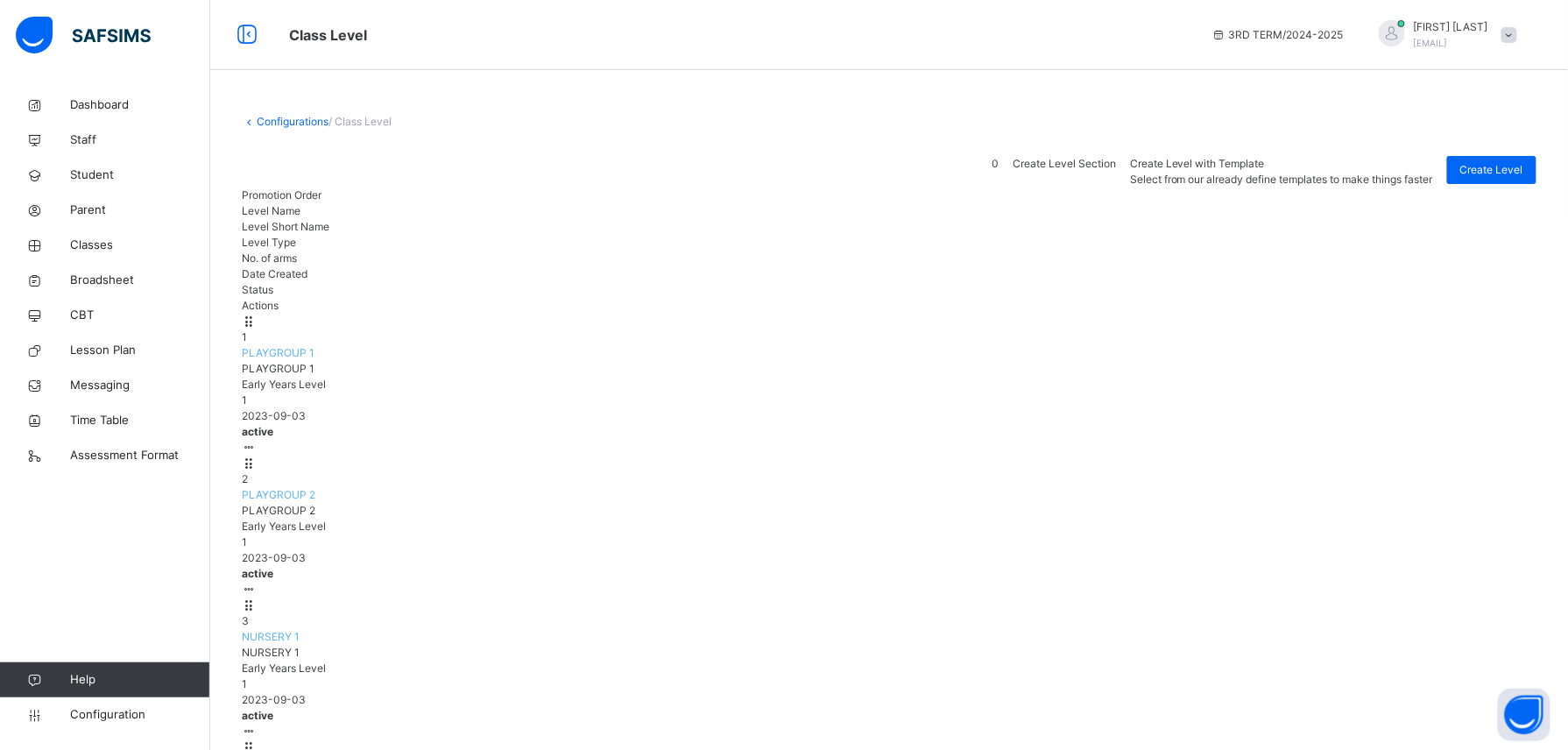 click on "View Class Level" at bounding box center [192, 1634] 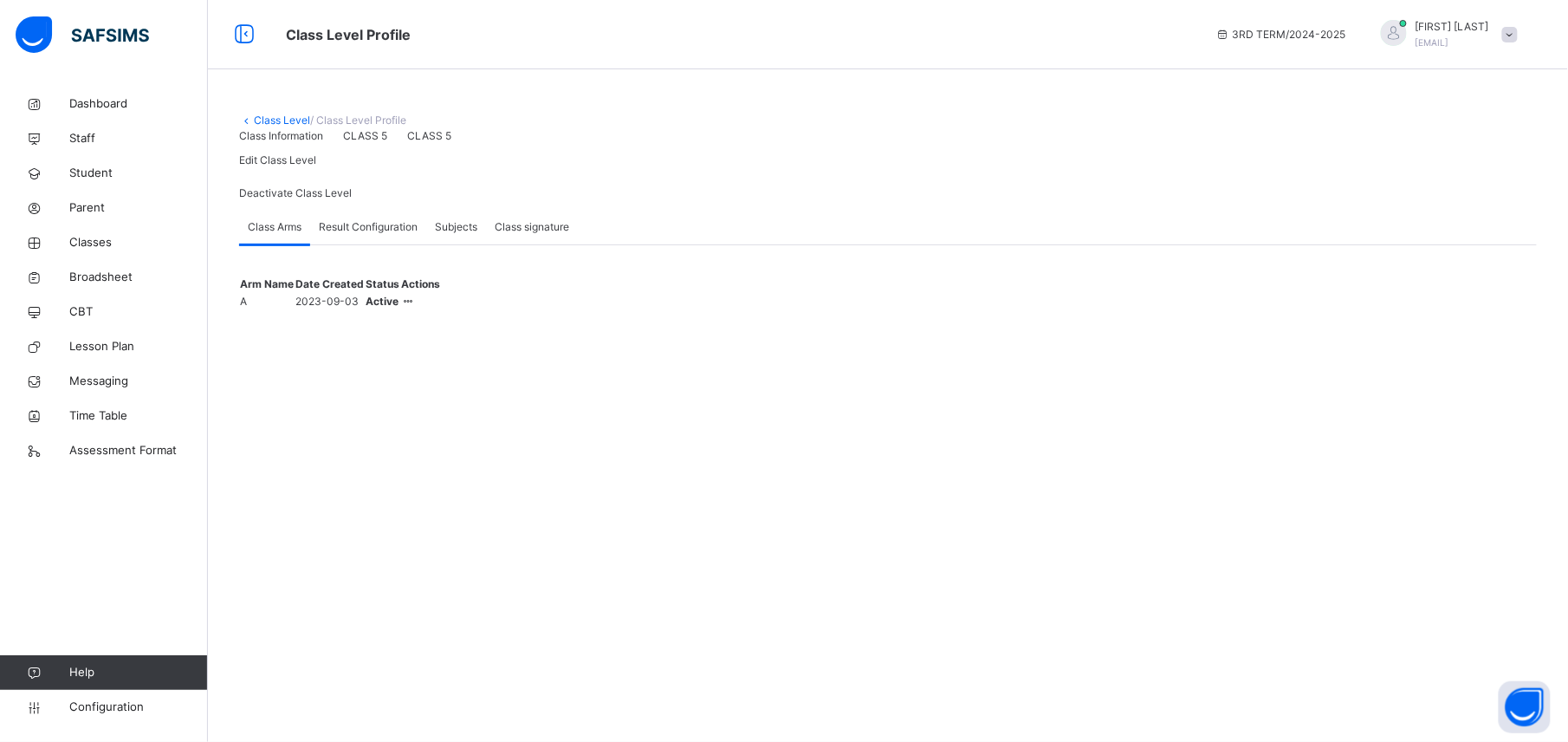 click on "Subjects" at bounding box center (456, 227) 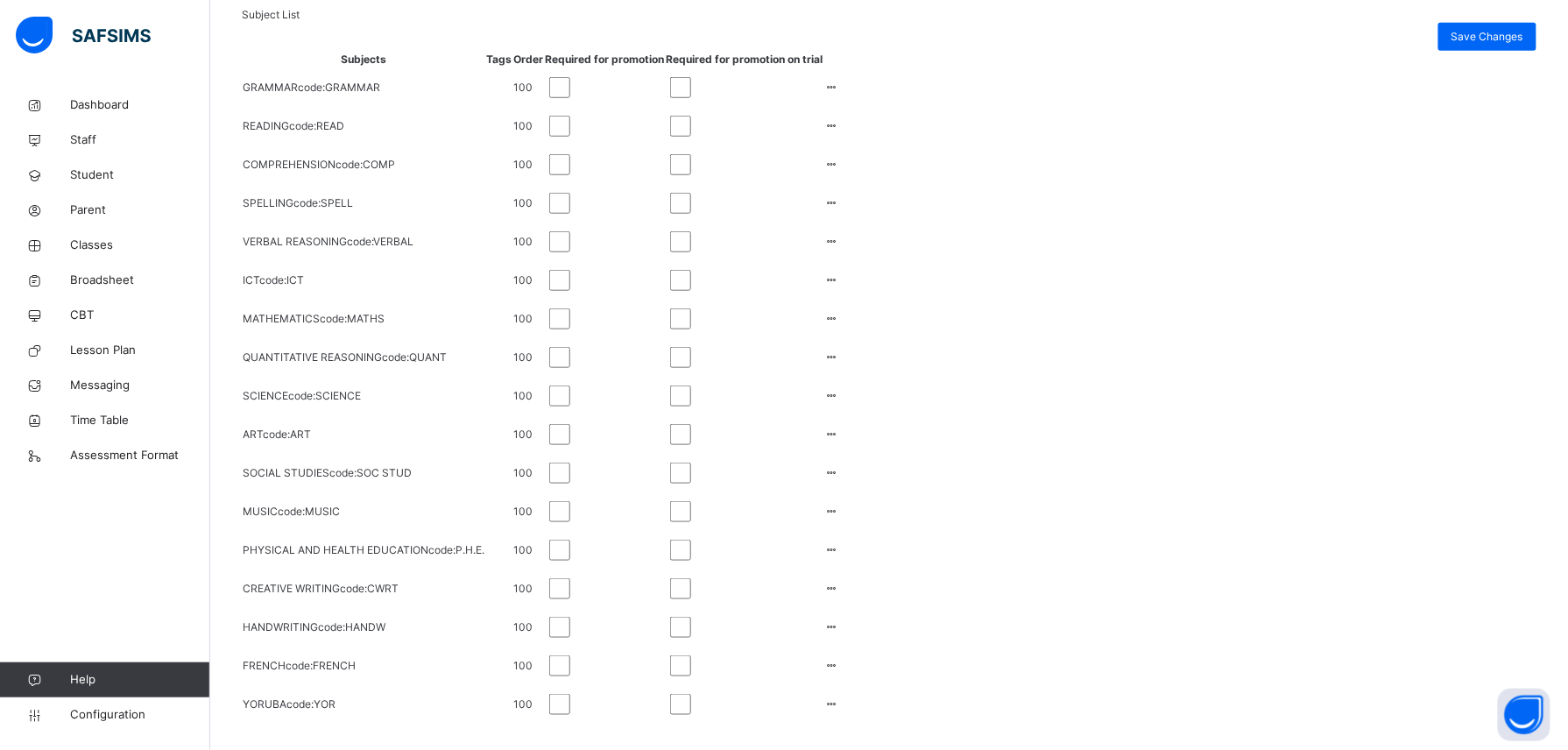 scroll, scrollTop: 919, scrollLeft: 0, axis: vertical 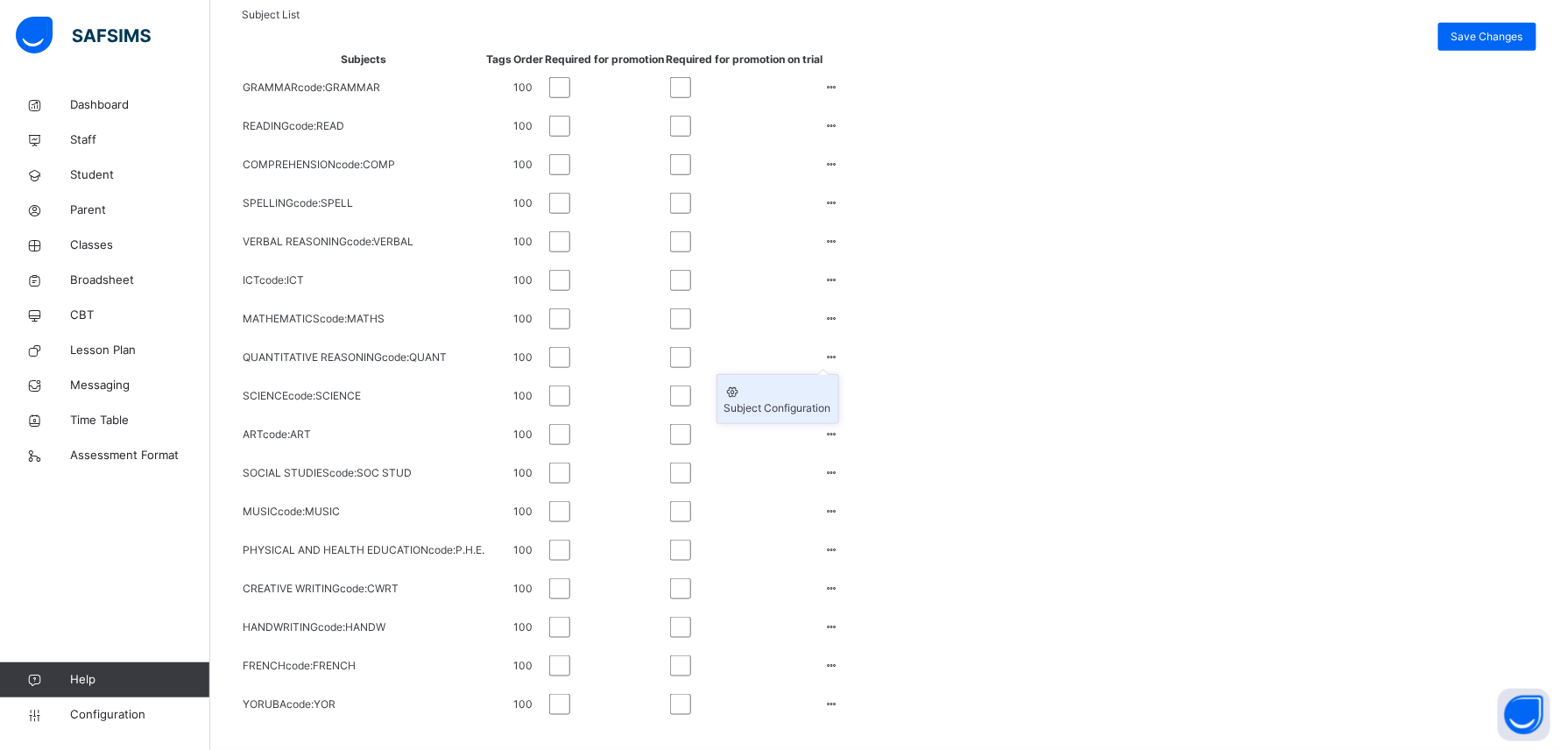 click on "Subject Configuration" at bounding box center (778, 408) 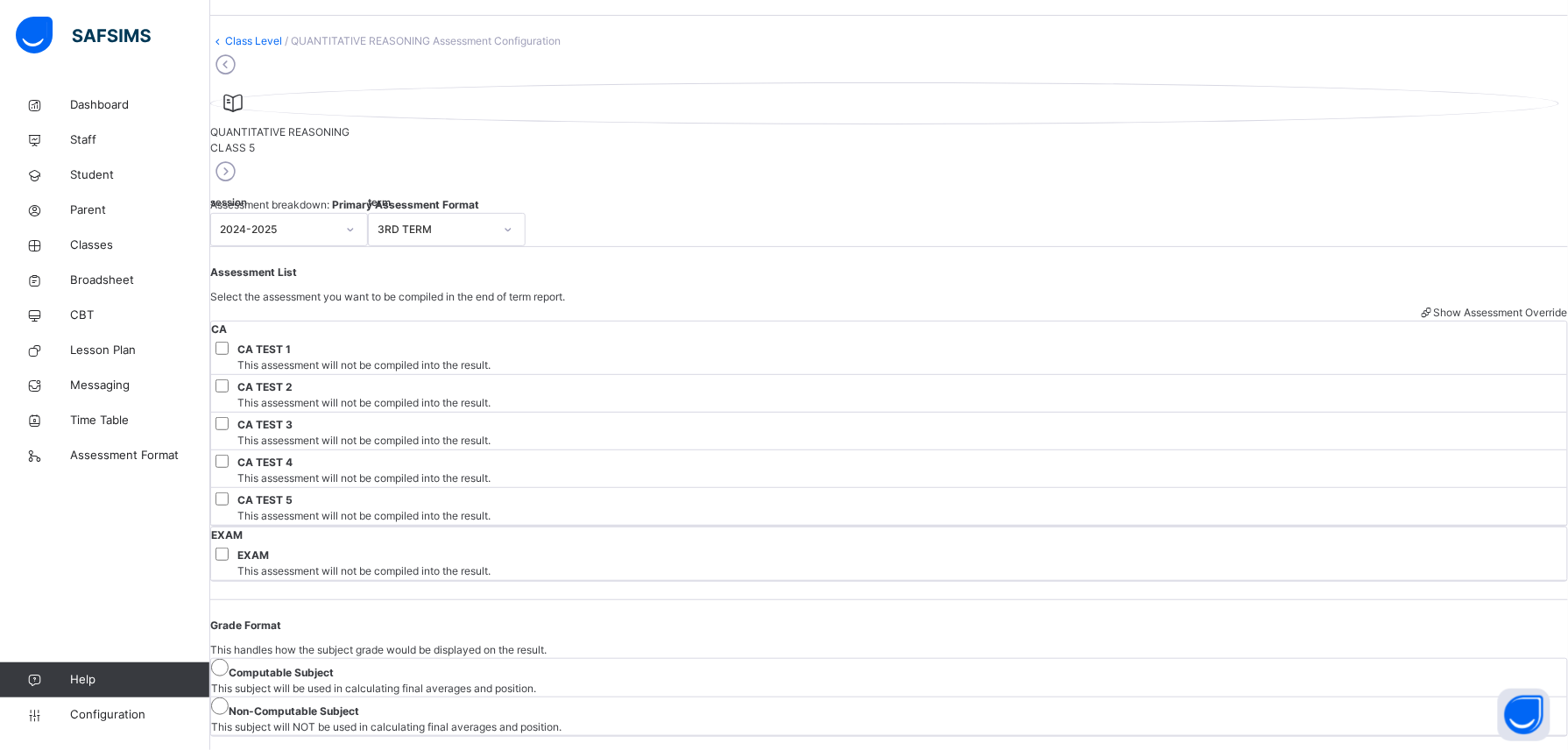 scroll, scrollTop: 0, scrollLeft: 0, axis: both 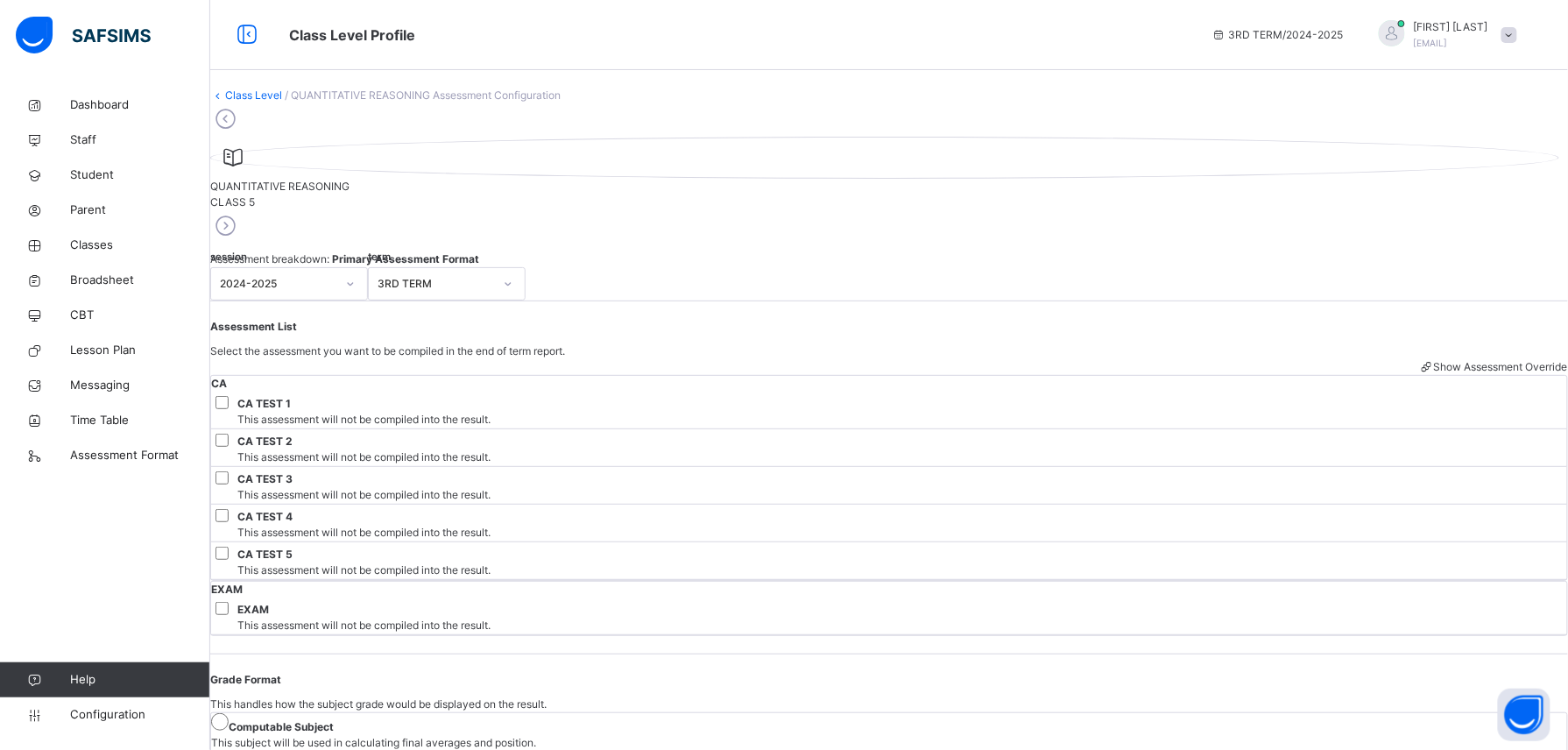 click on "CA CA TEST 1 This assessment will not be compiled into the result. CA TEST 2 This assessment will not be compiled into the result. CA TEST 3 This assessment will not be compiled into the result. CA TEST 4 This assessment will not be compiled into the result. CA TEST 5 This assessment will not be compiled into the result." at bounding box center [889, 478] 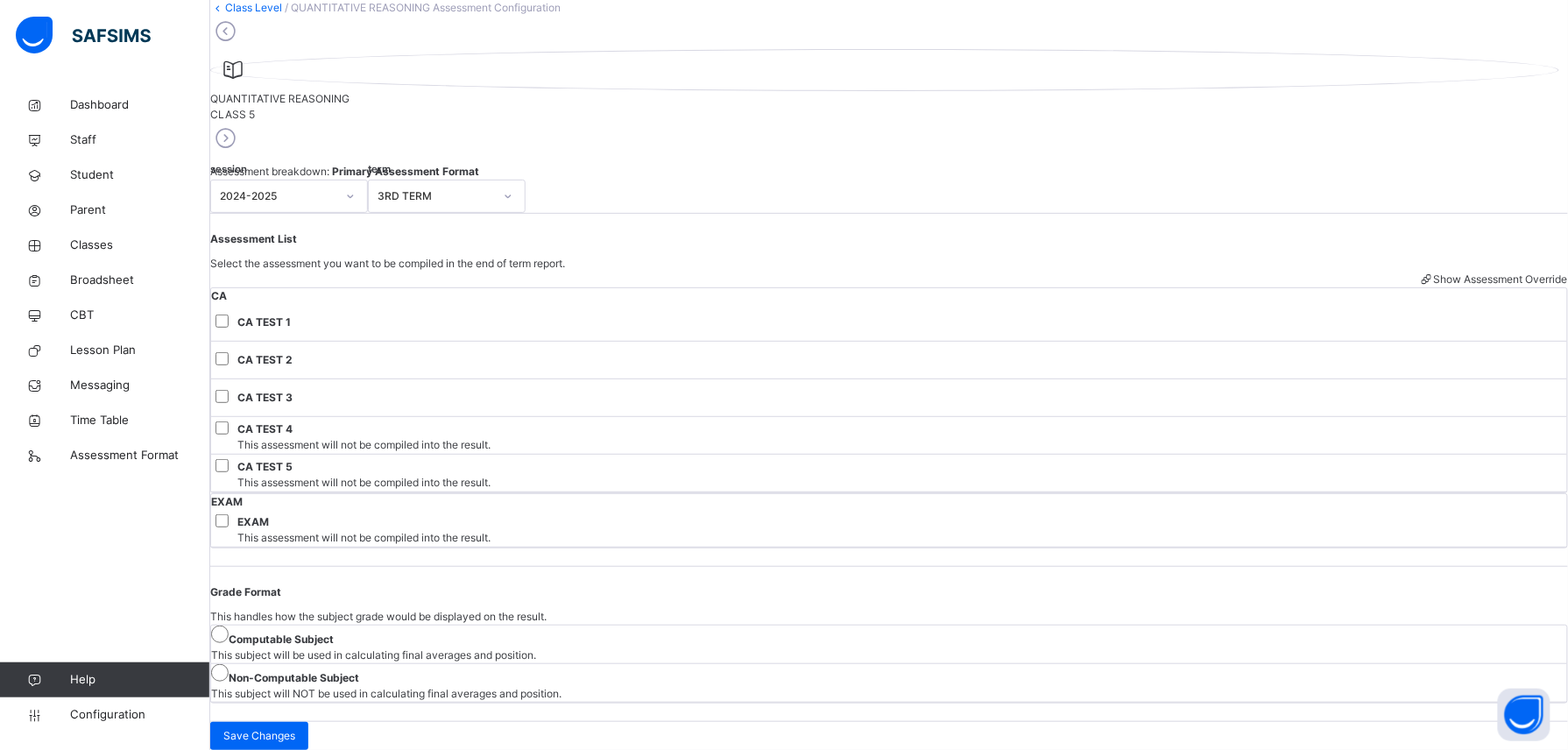 scroll, scrollTop: 300, scrollLeft: 0, axis: vertical 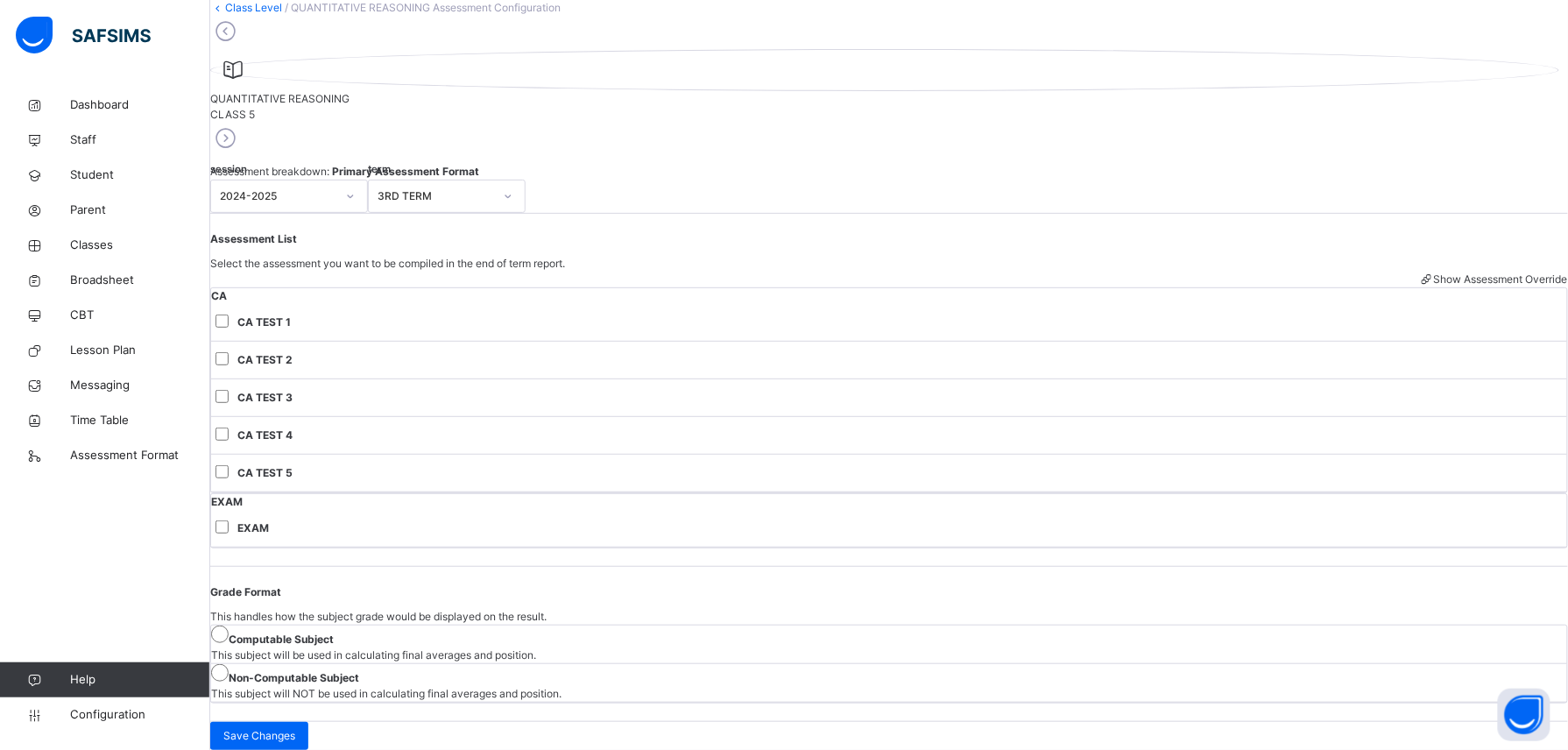 click at bounding box center (225, 32) 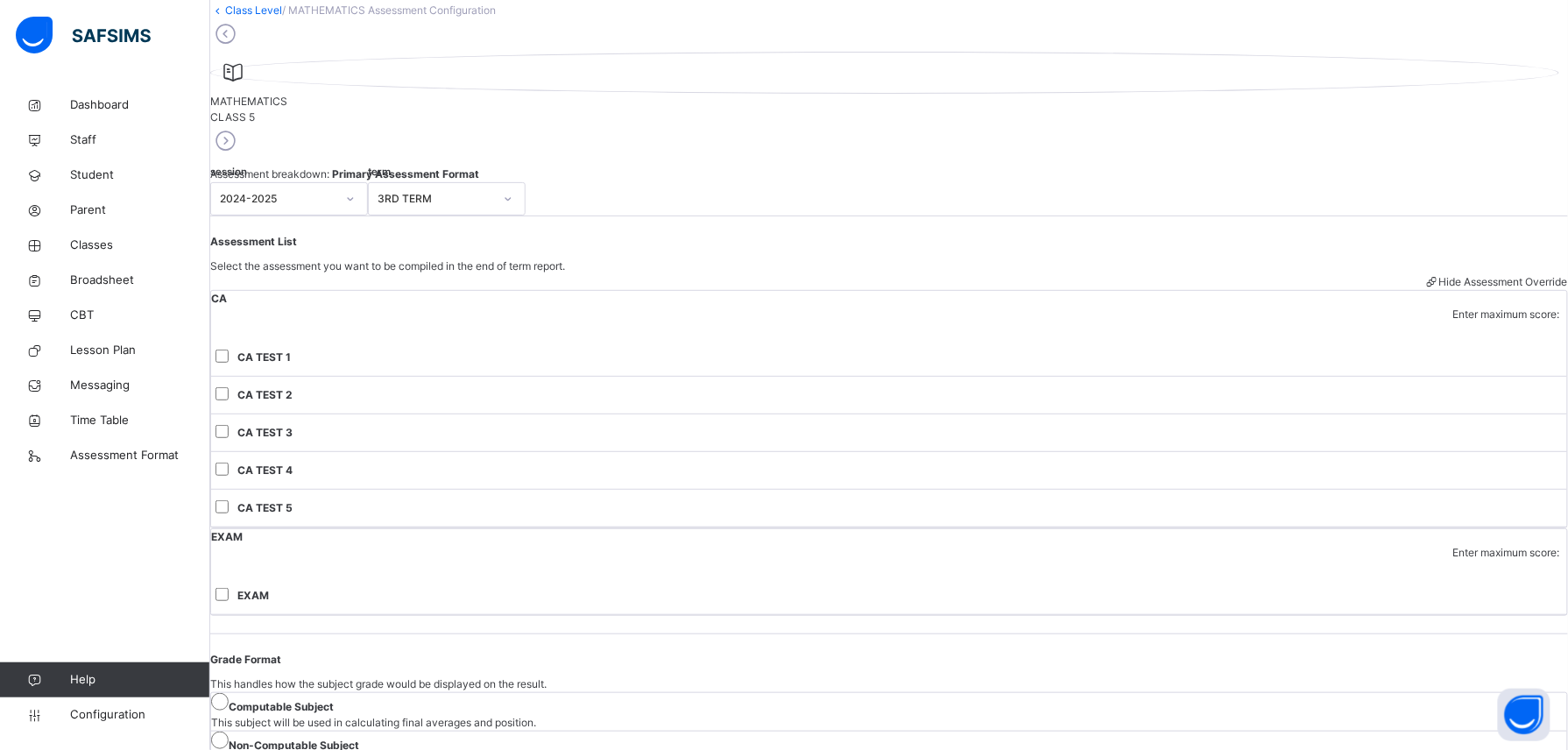 scroll, scrollTop: 0, scrollLeft: 0, axis: both 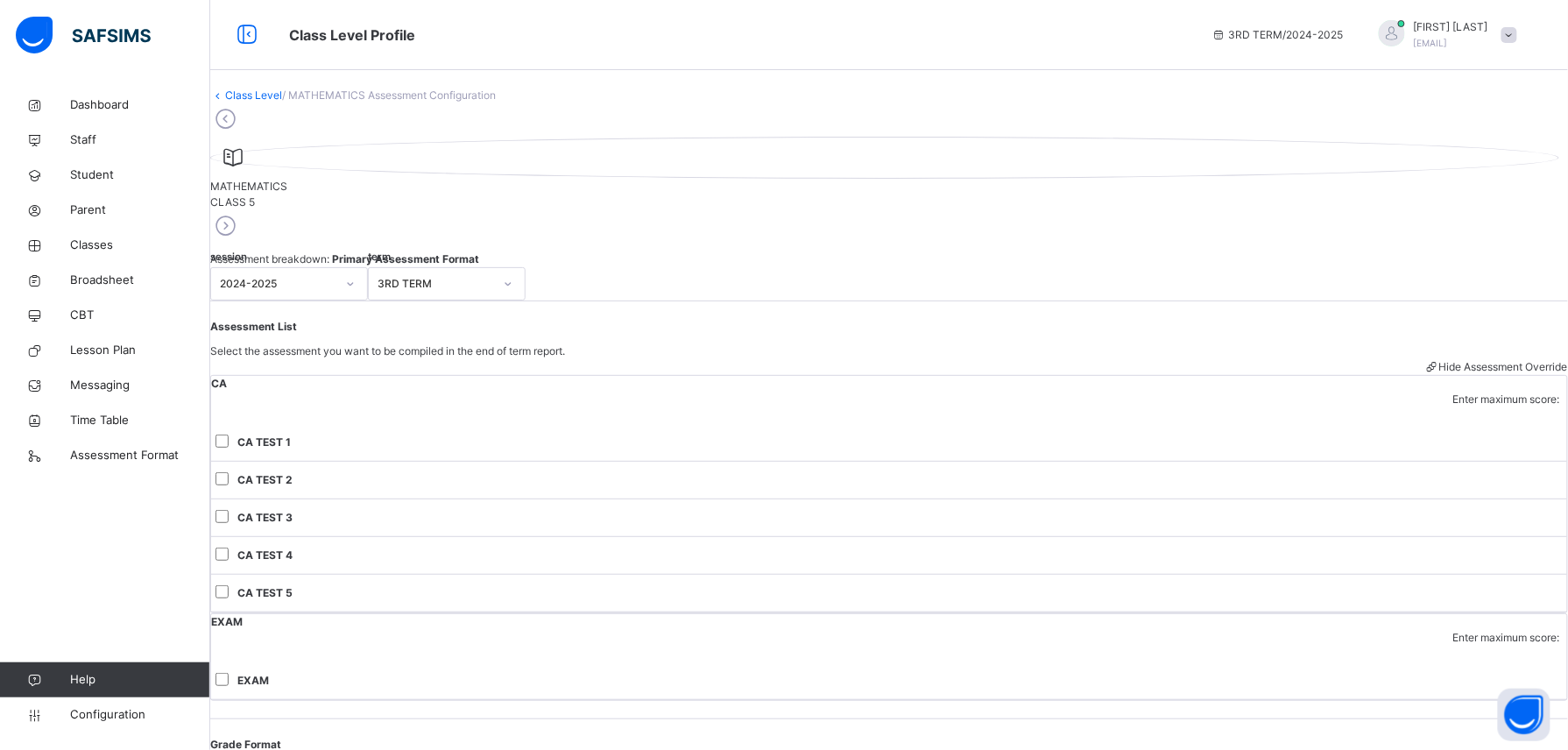click on "Class Level" at bounding box center (253, 95) 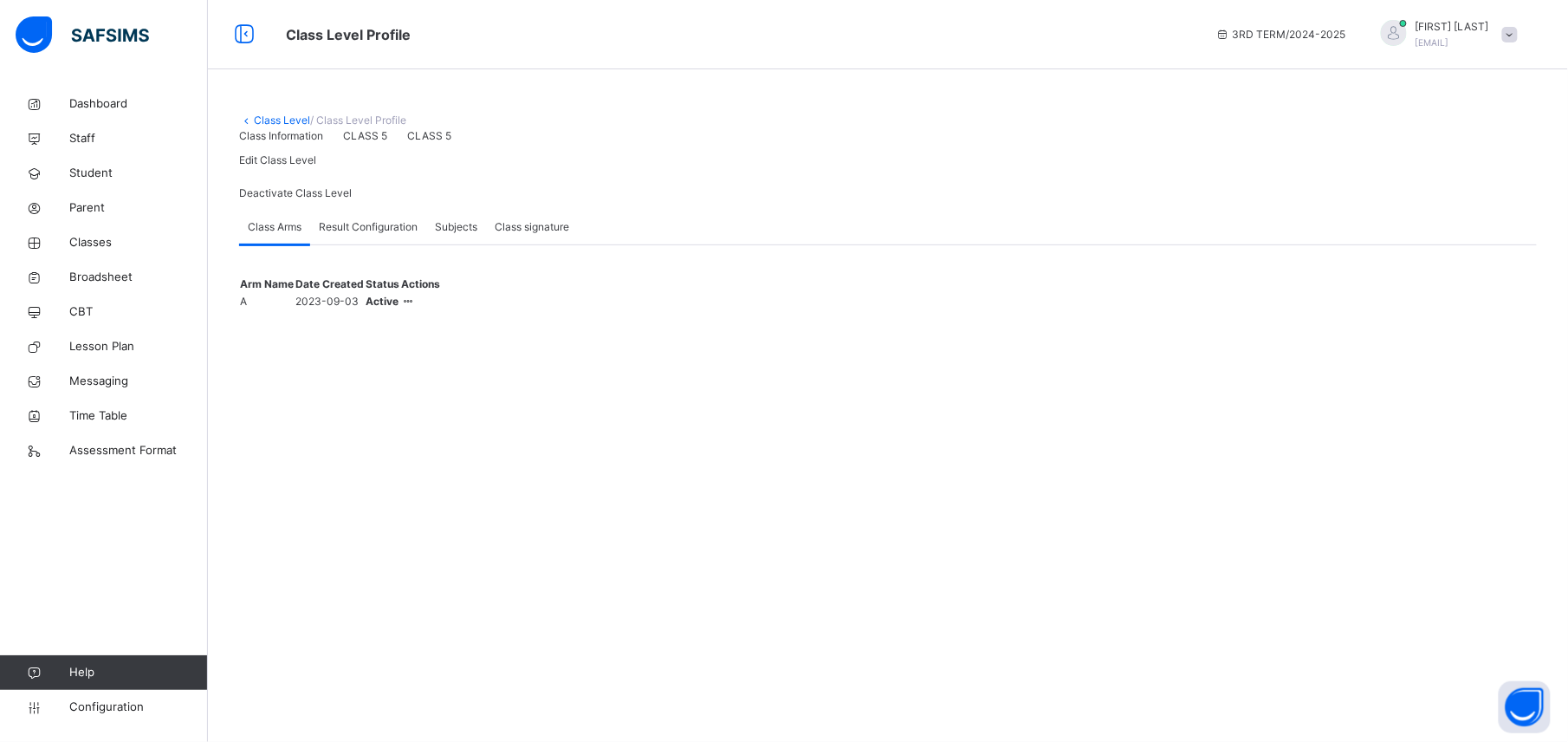 click on "Class Level" at bounding box center [282, 120] 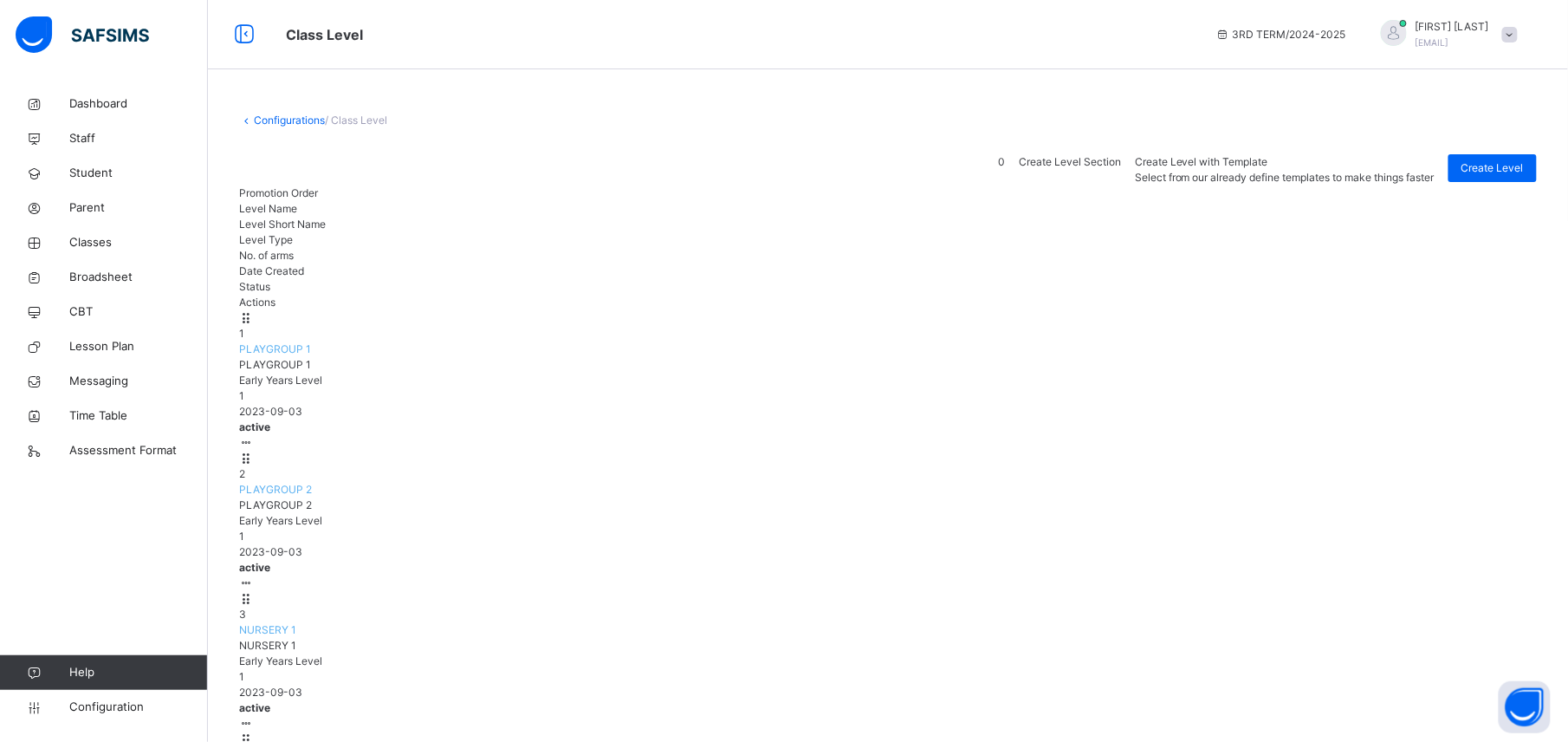 click on "View Class Level" at bounding box center [190, 1055] 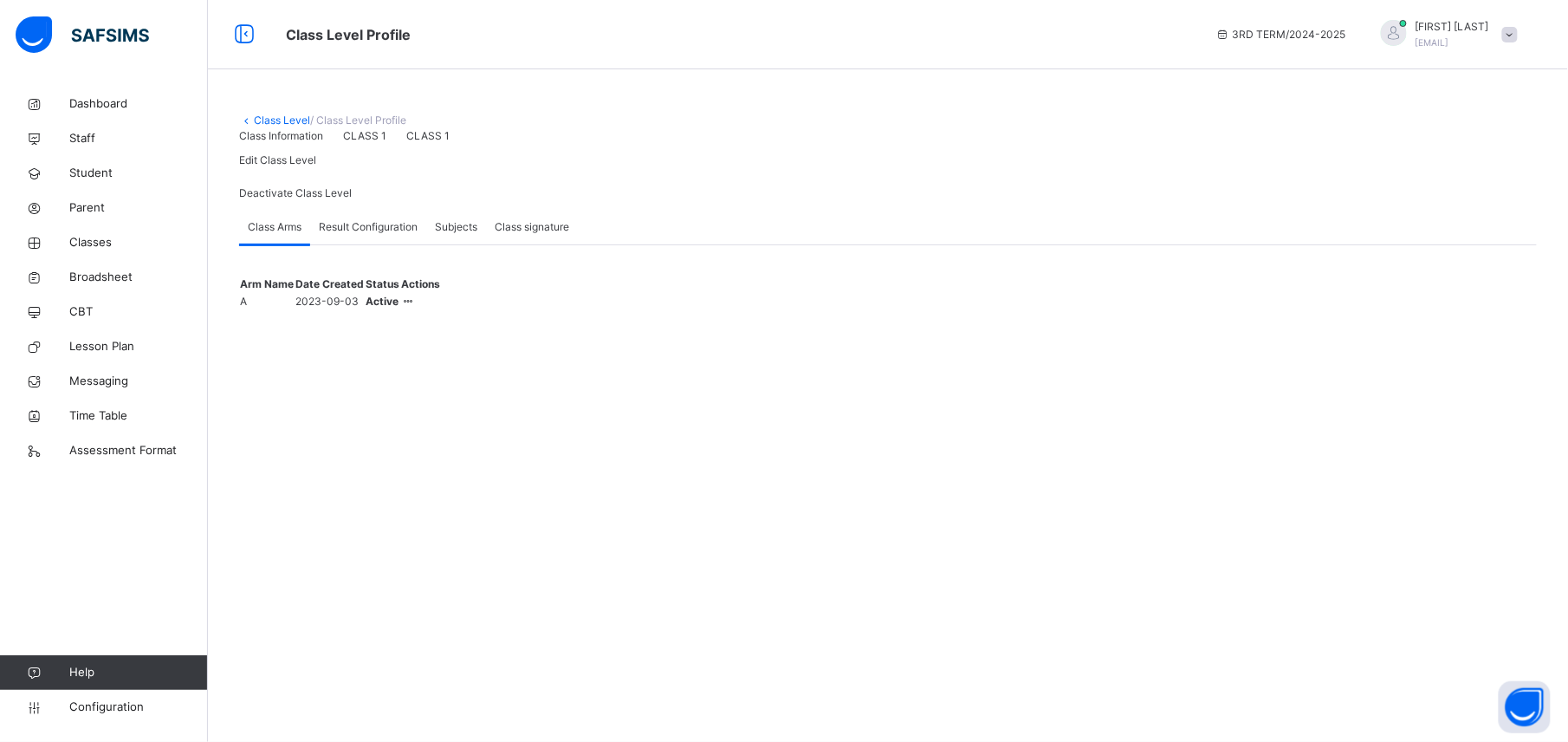 click on "Subjects" at bounding box center (456, 227) 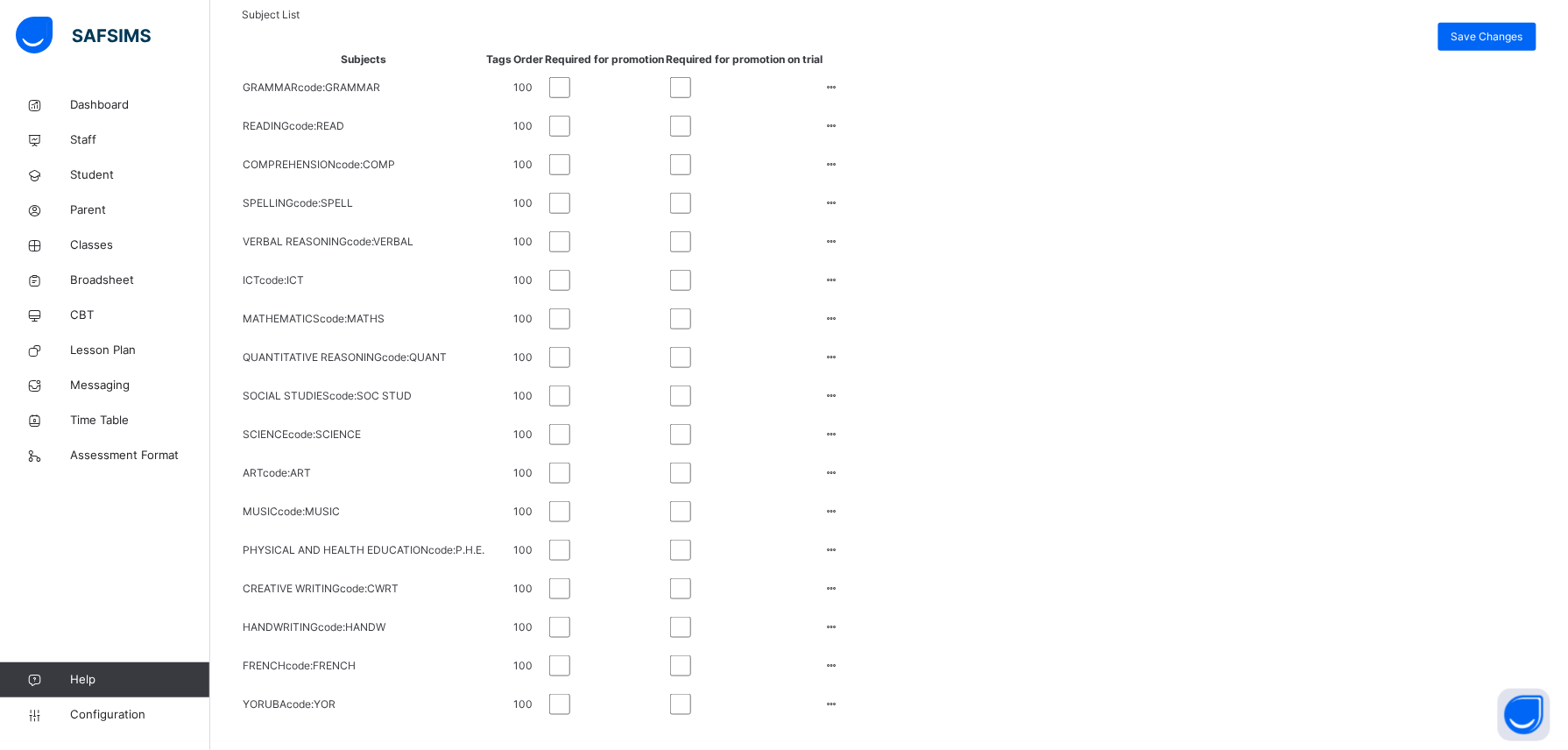 scroll, scrollTop: 873, scrollLeft: 0, axis: vertical 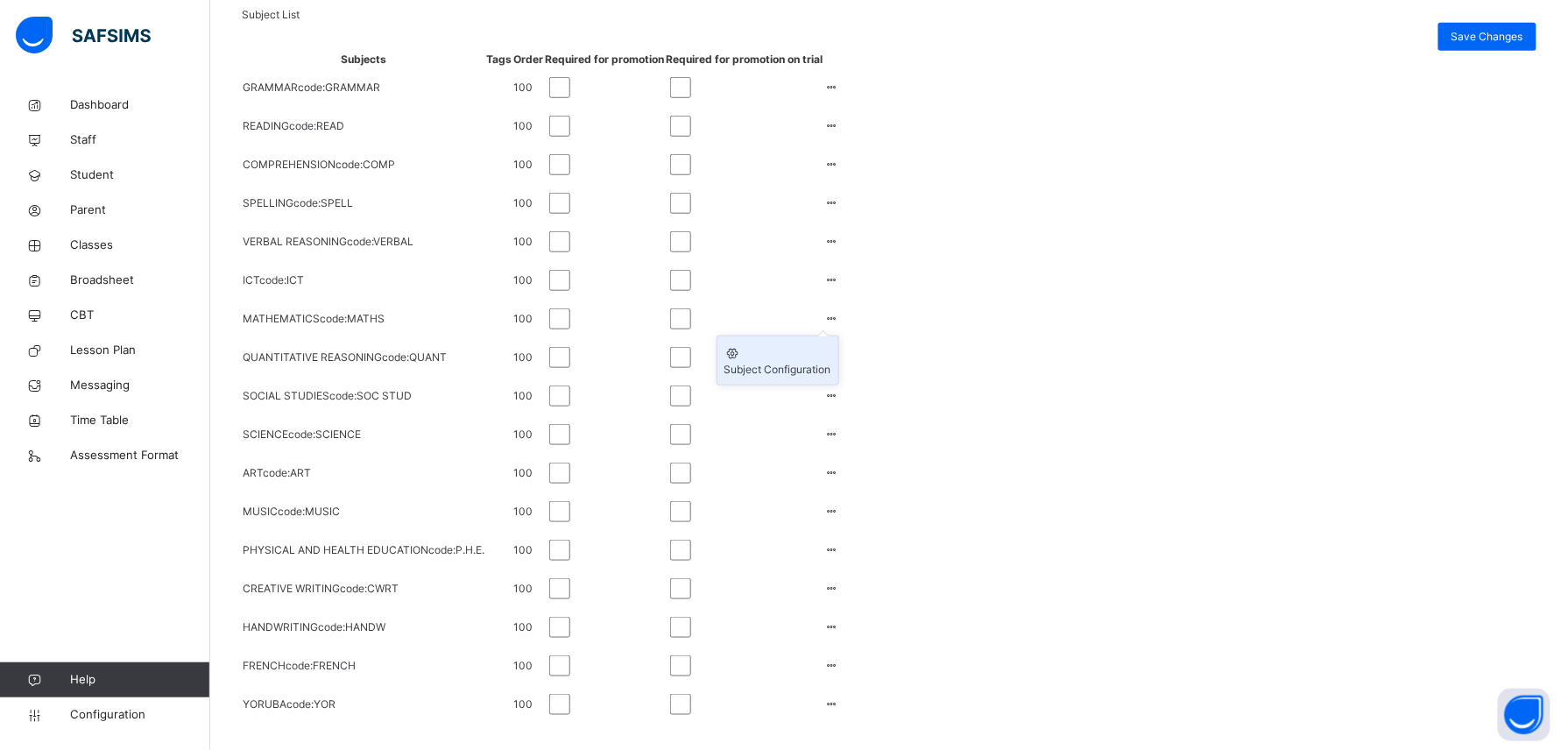 click on "Subject Configuration" at bounding box center [778, 360] 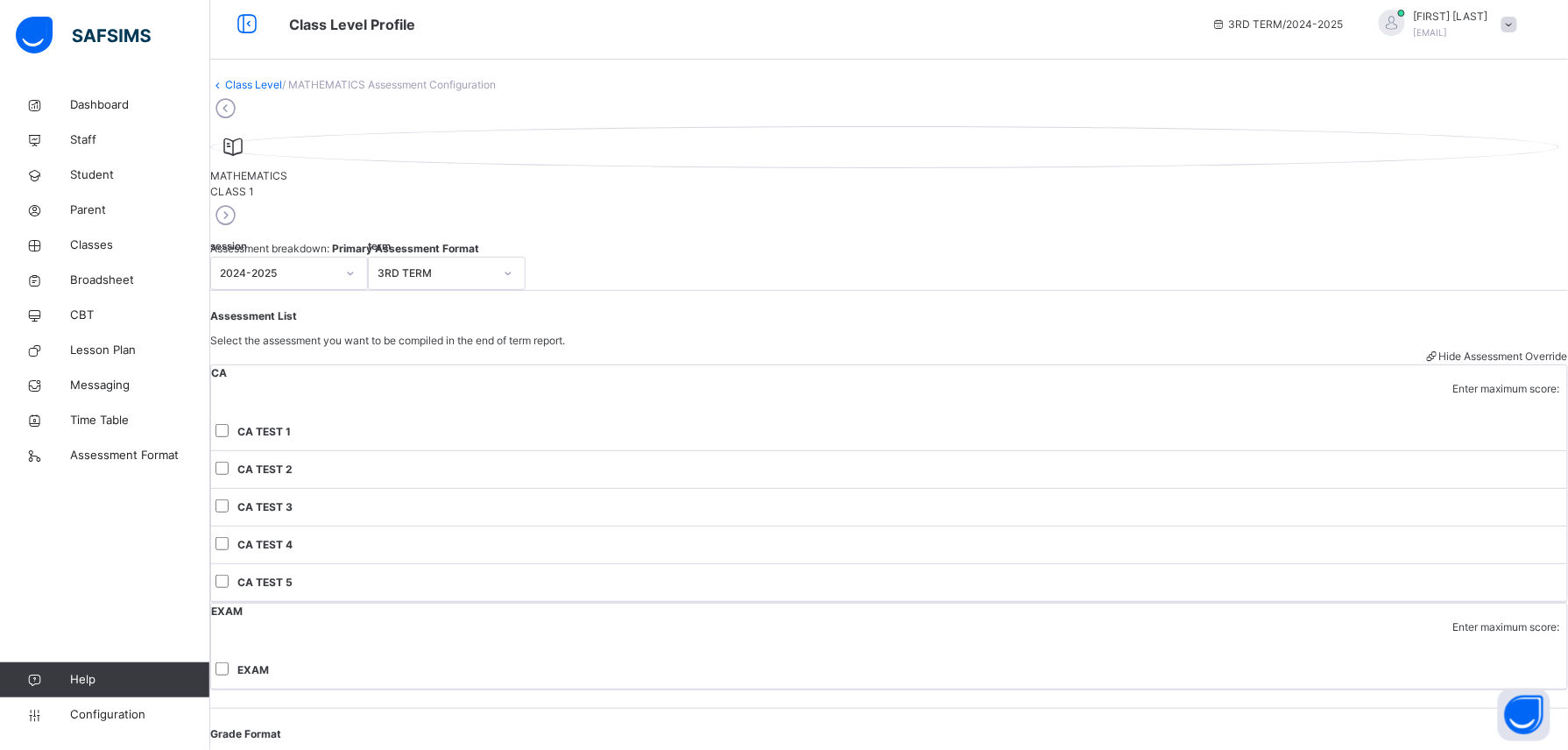 scroll, scrollTop: 0, scrollLeft: 0, axis: both 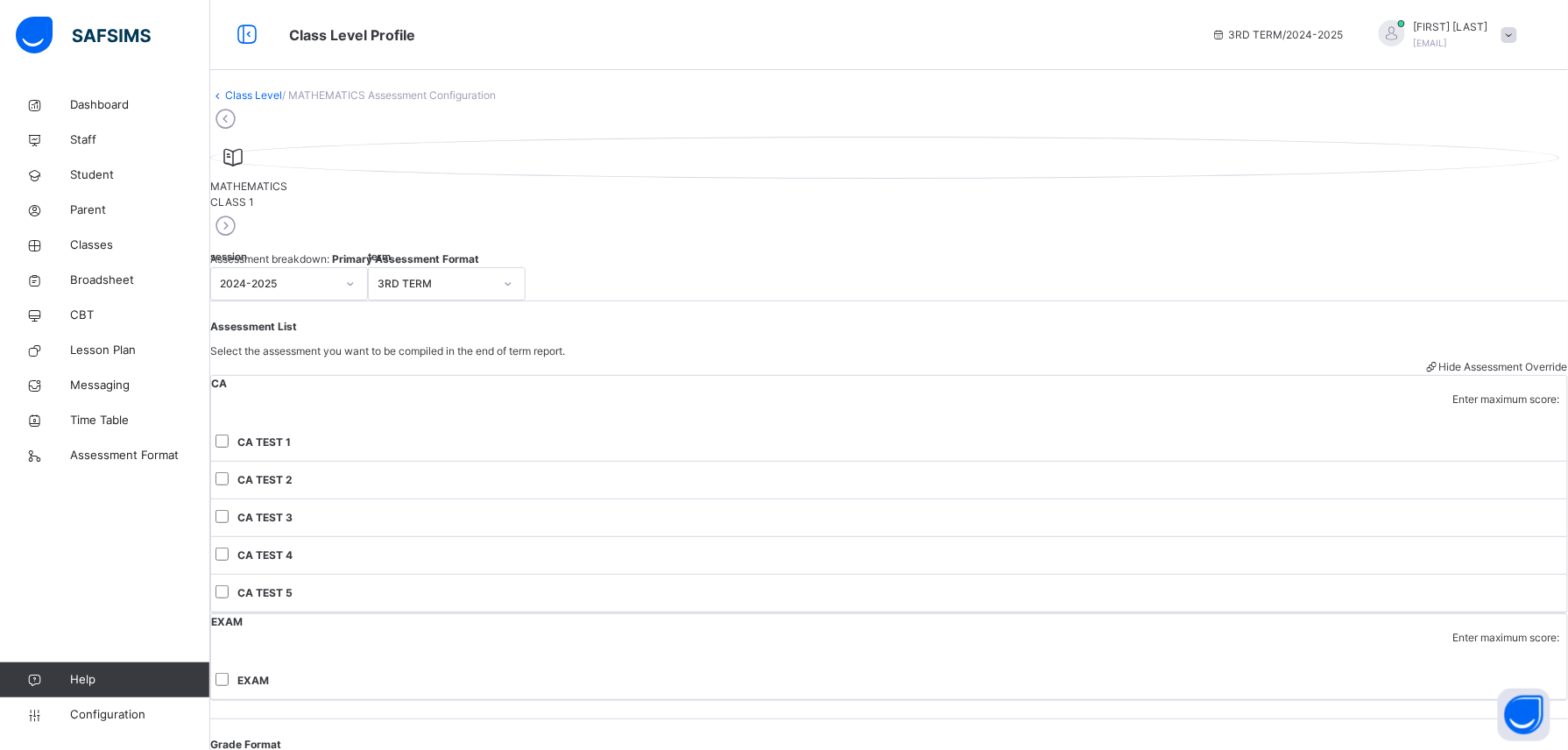 click at bounding box center (225, 226) 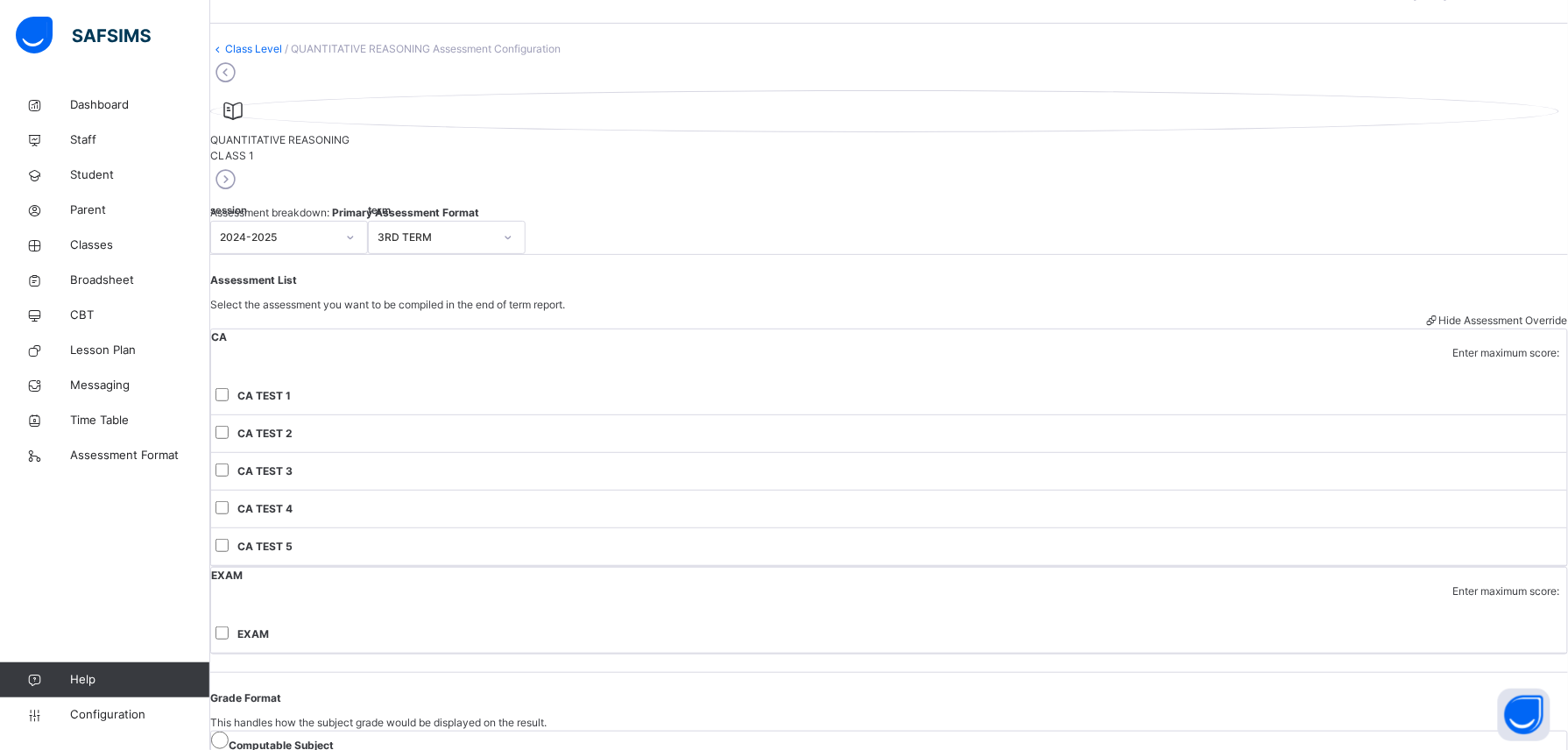 scroll, scrollTop: 0, scrollLeft: 0, axis: both 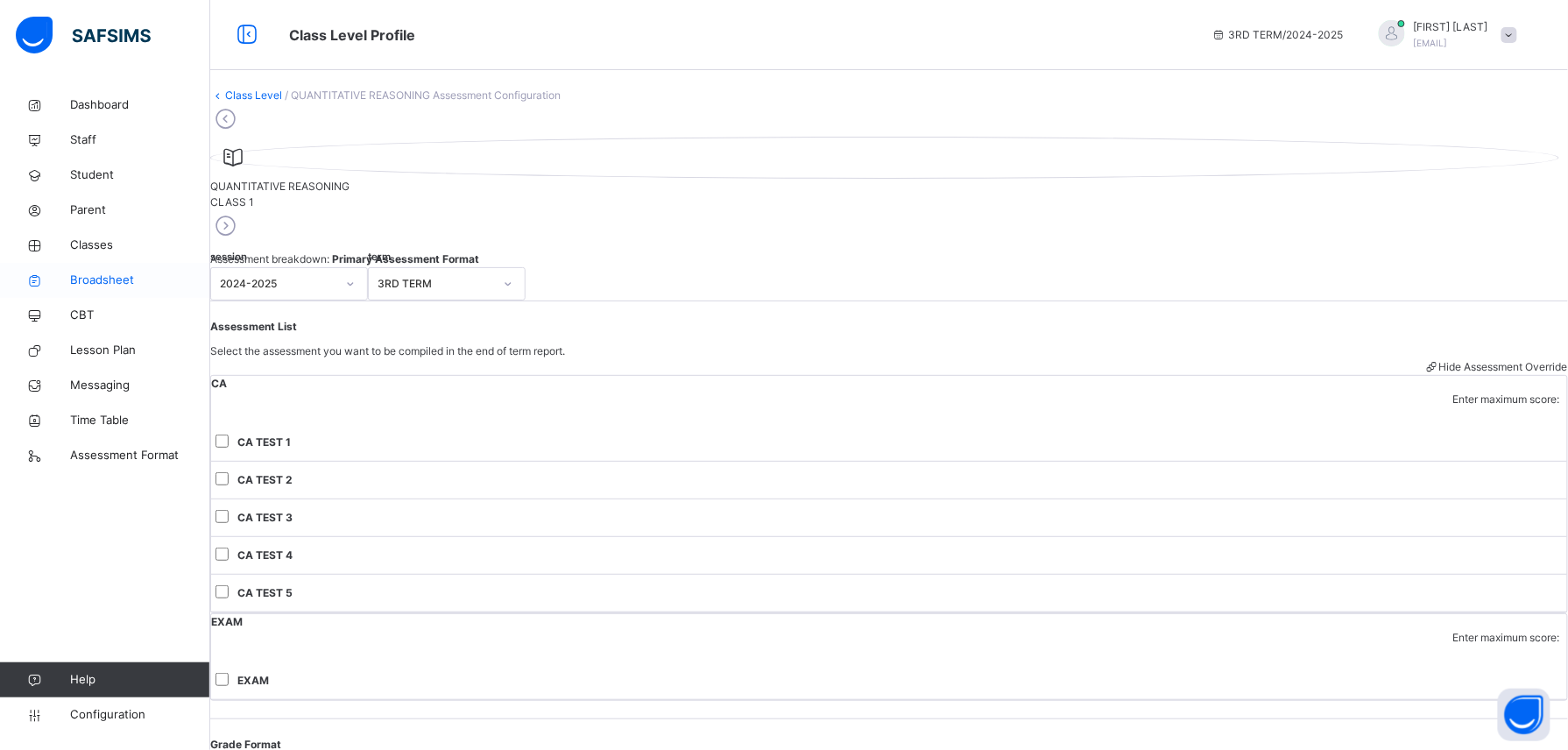 click on "Broadsheet" at bounding box center (140, 280) 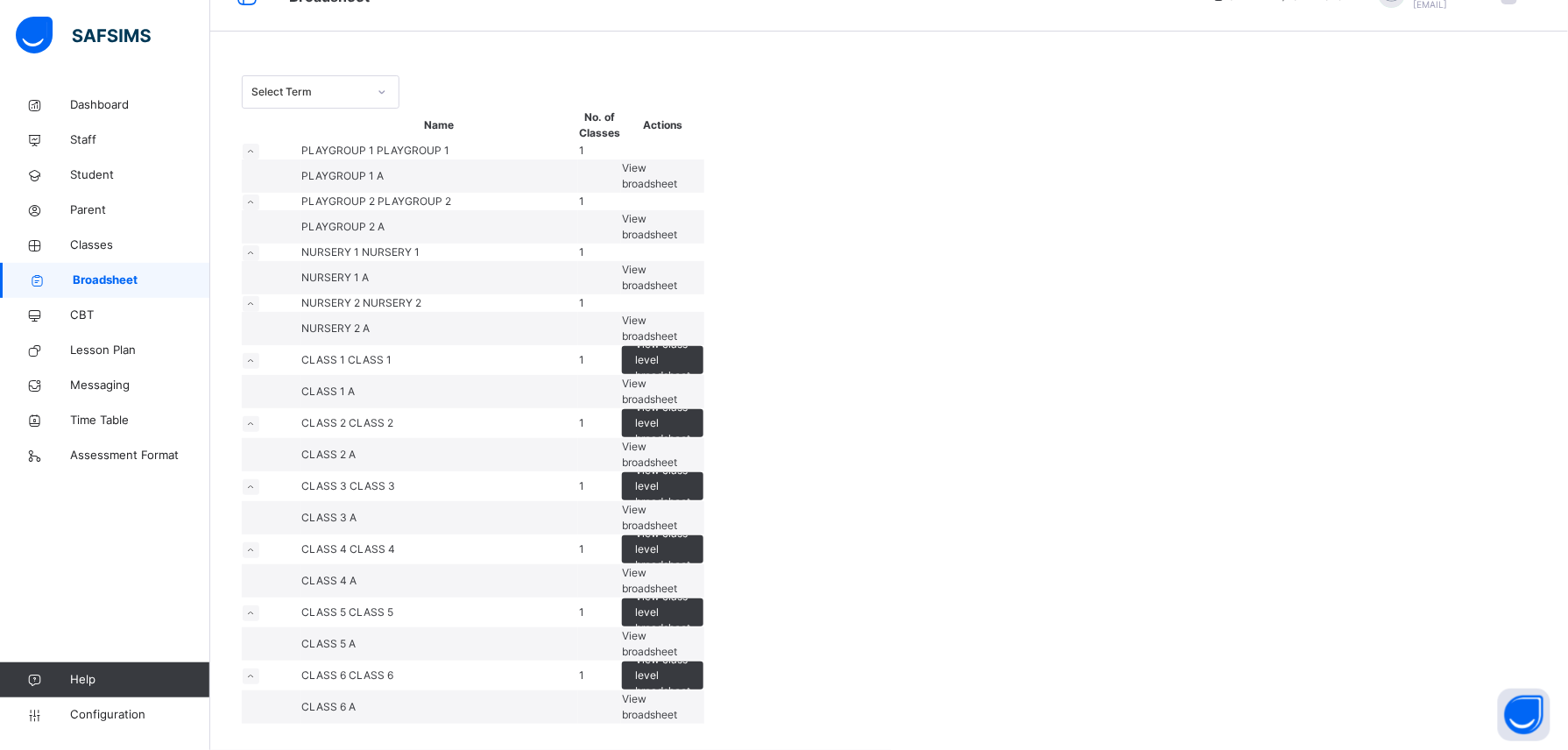 scroll, scrollTop: 249, scrollLeft: 0, axis: vertical 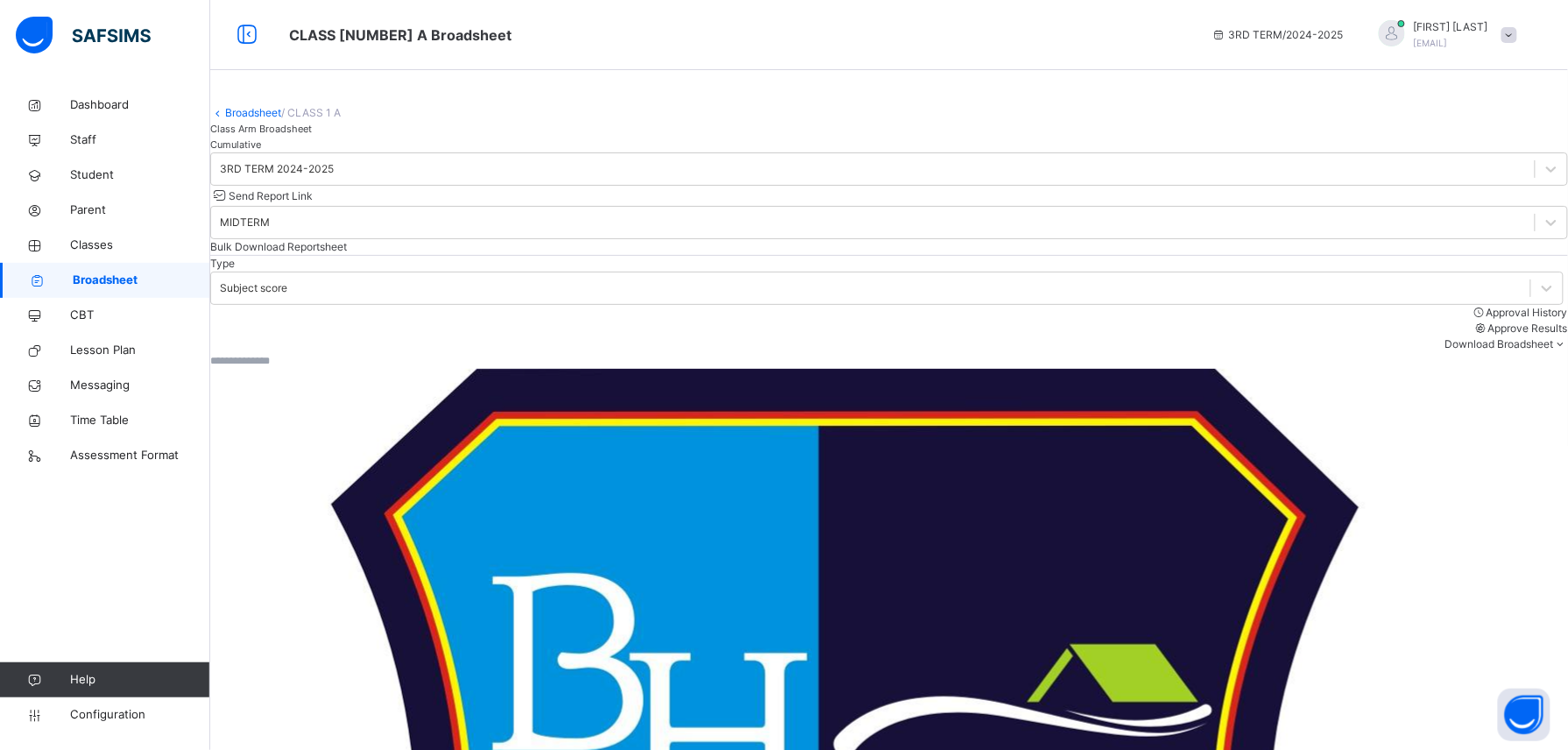 click on "Cumulative" at bounding box center (236, 145) 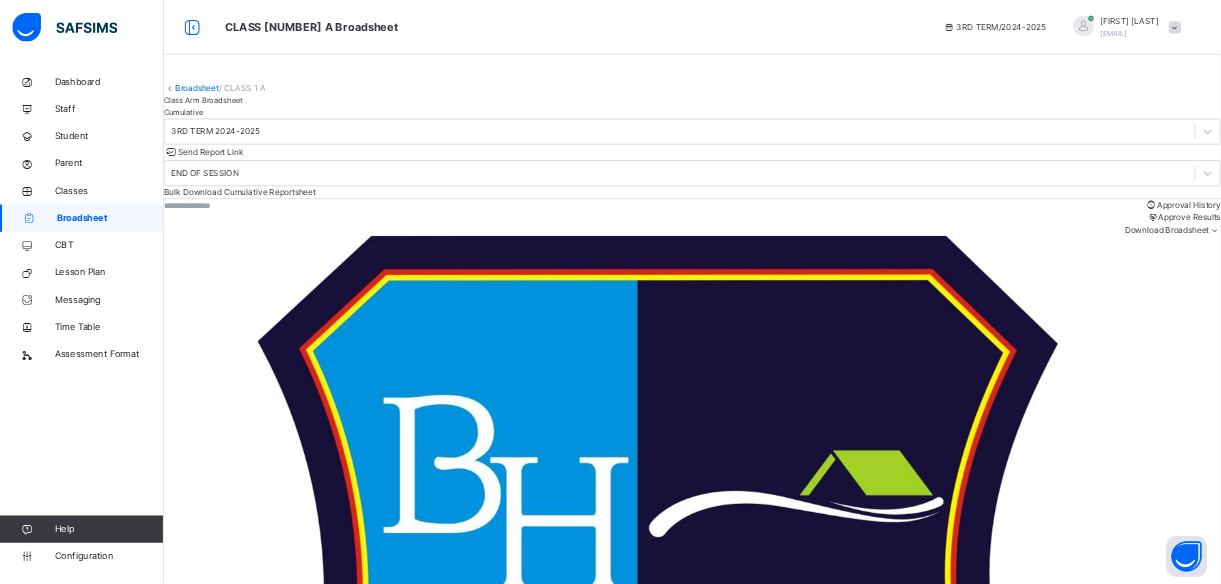 scroll, scrollTop: 0, scrollLeft: 0, axis: both 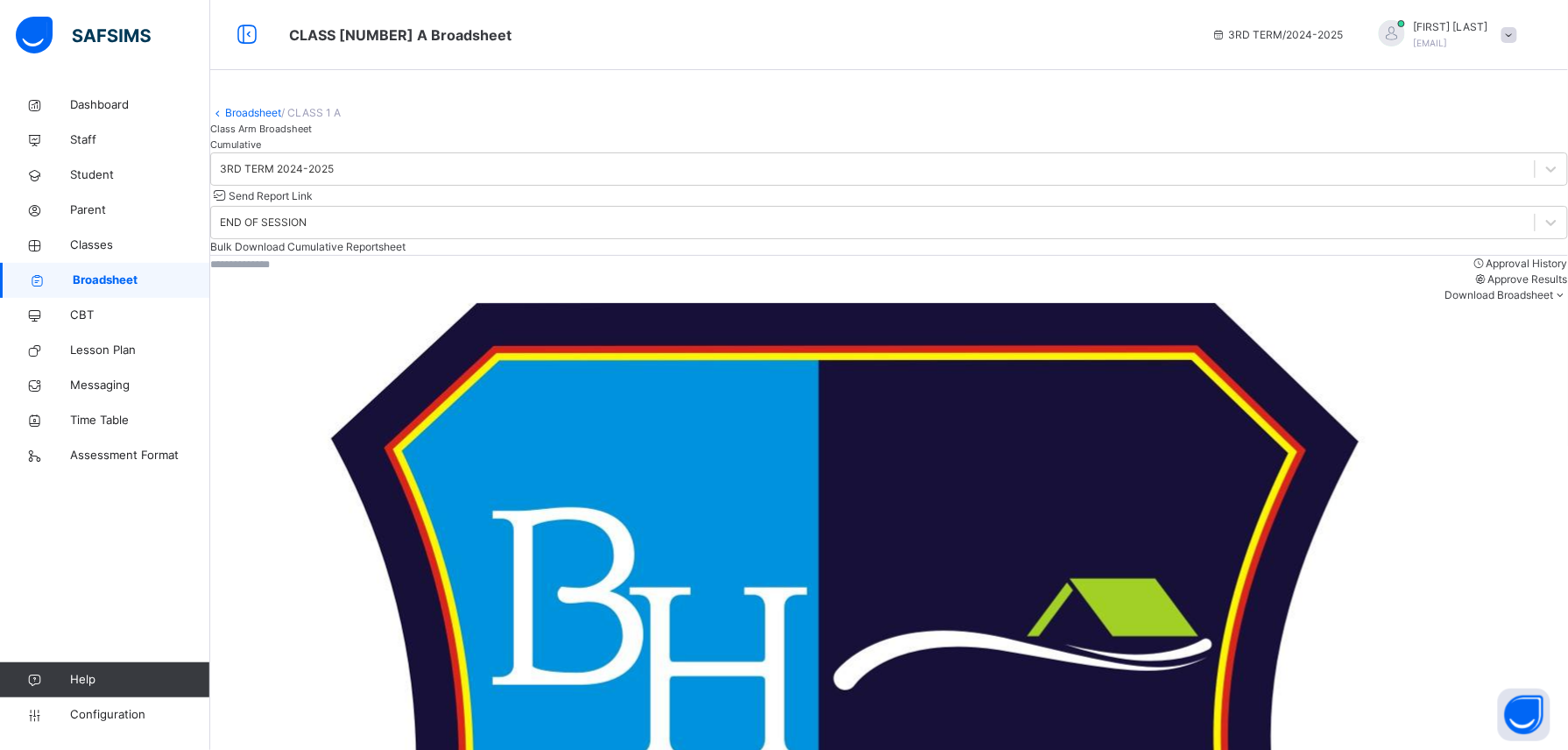 click on "ANTON  SADO" at bounding box center [307, 1985] 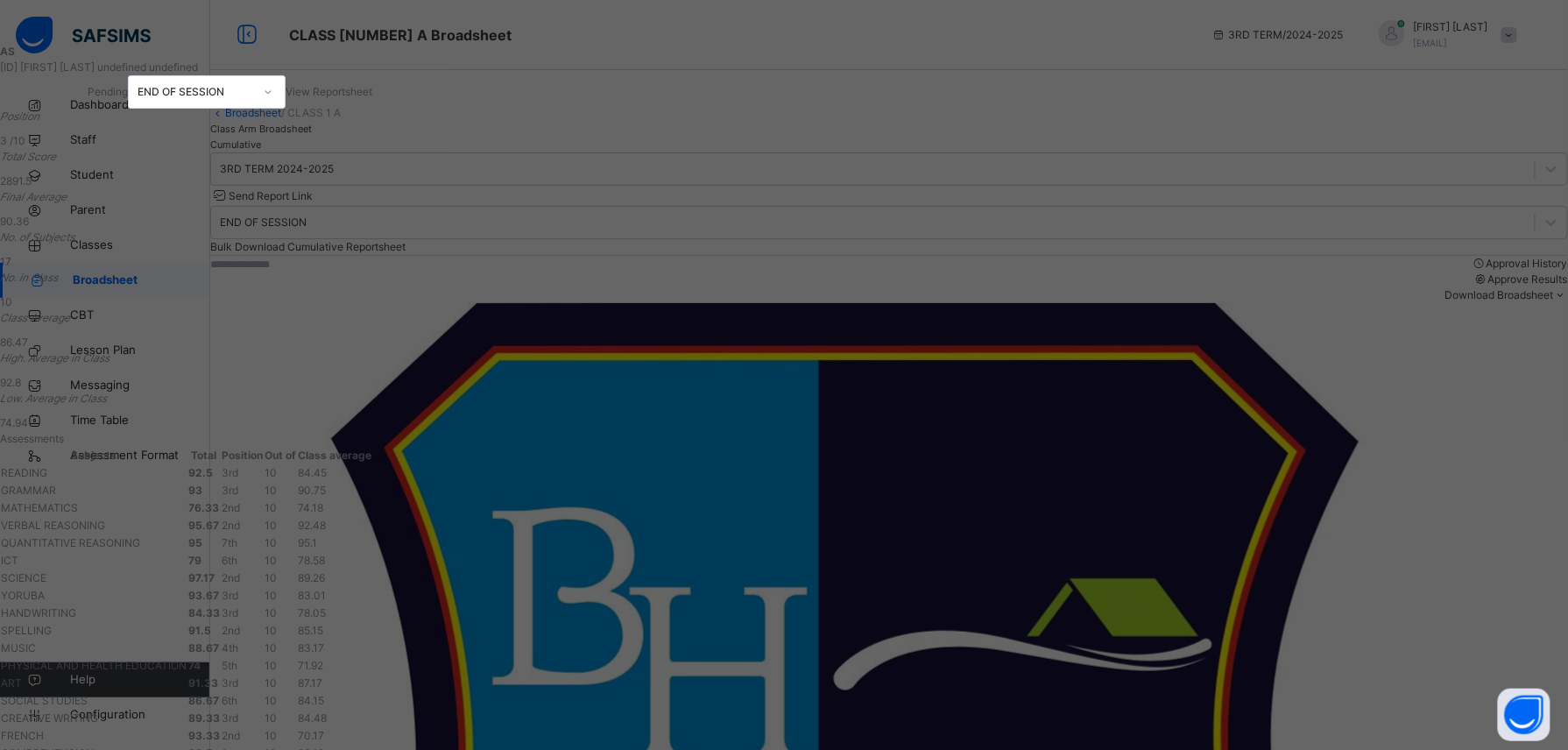 click on "View Reportsheet" at bounding box center [328, 91] 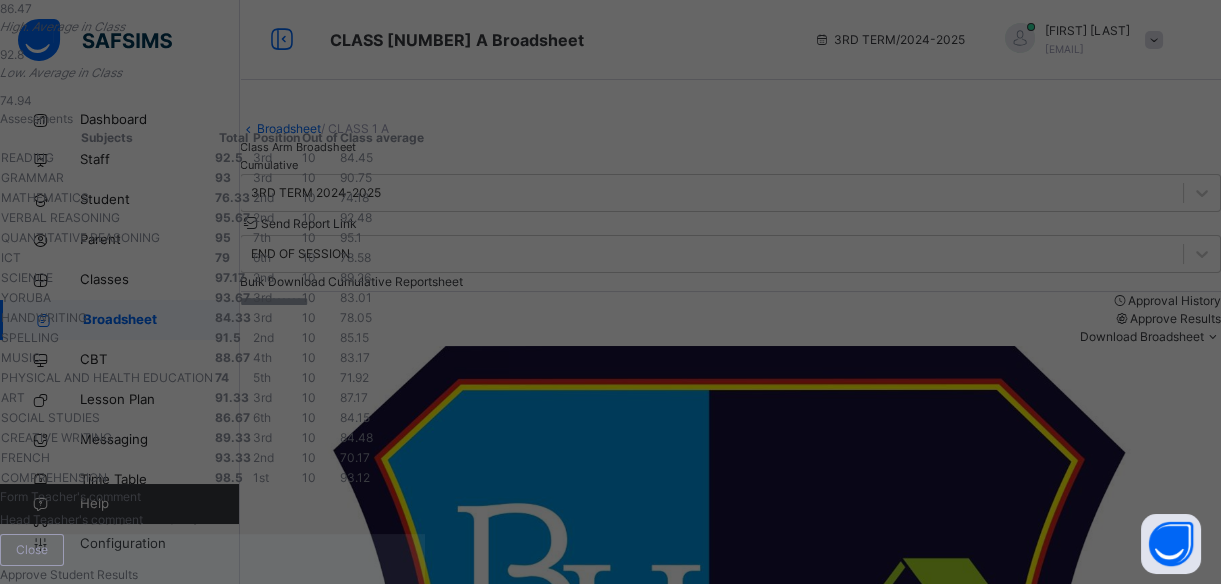 scroll, scrollTop: 948, scrollLeft: 0, axis: vertical 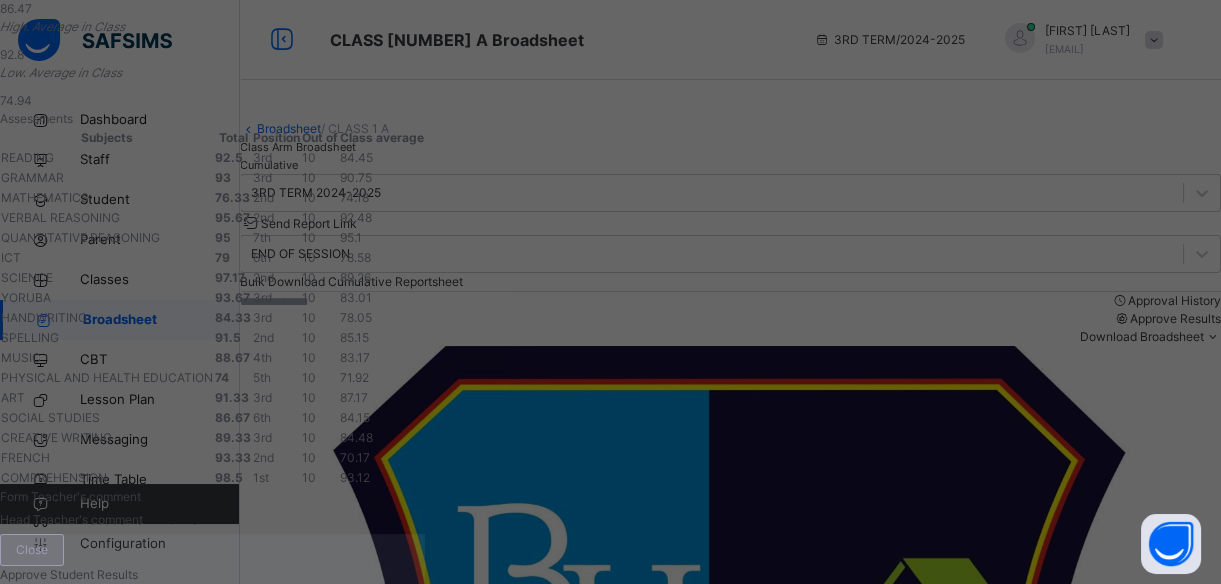 click on "Close" at bounding box center (32, 550) 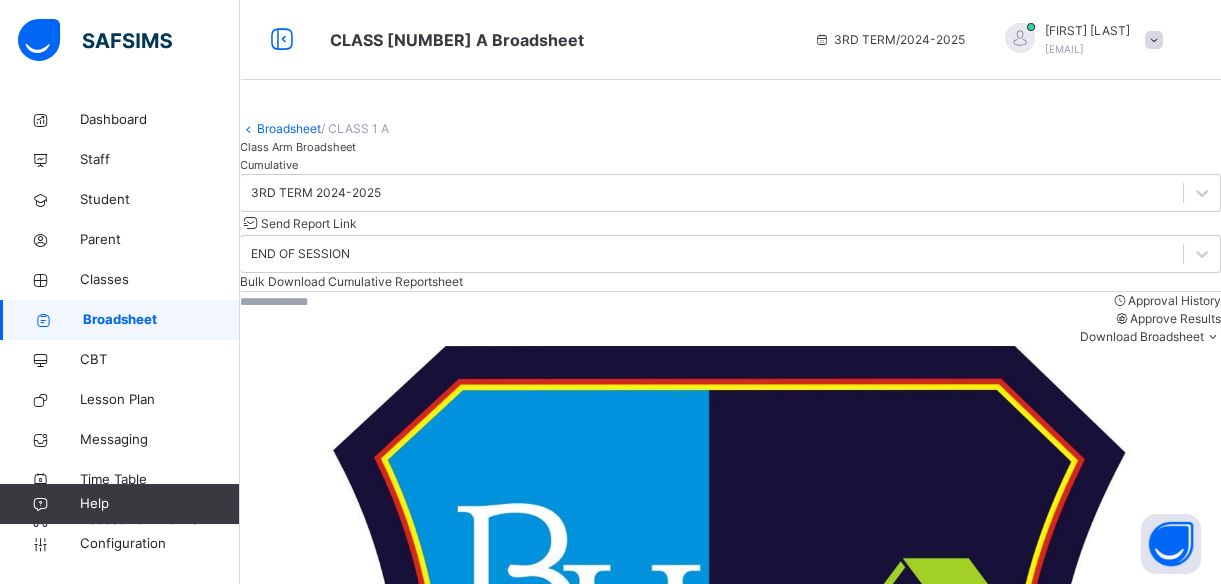 drag, startPoint x: 319, startPoint y: 140, endPoint x: 723, endPoint y: 2, distance: 426.9192 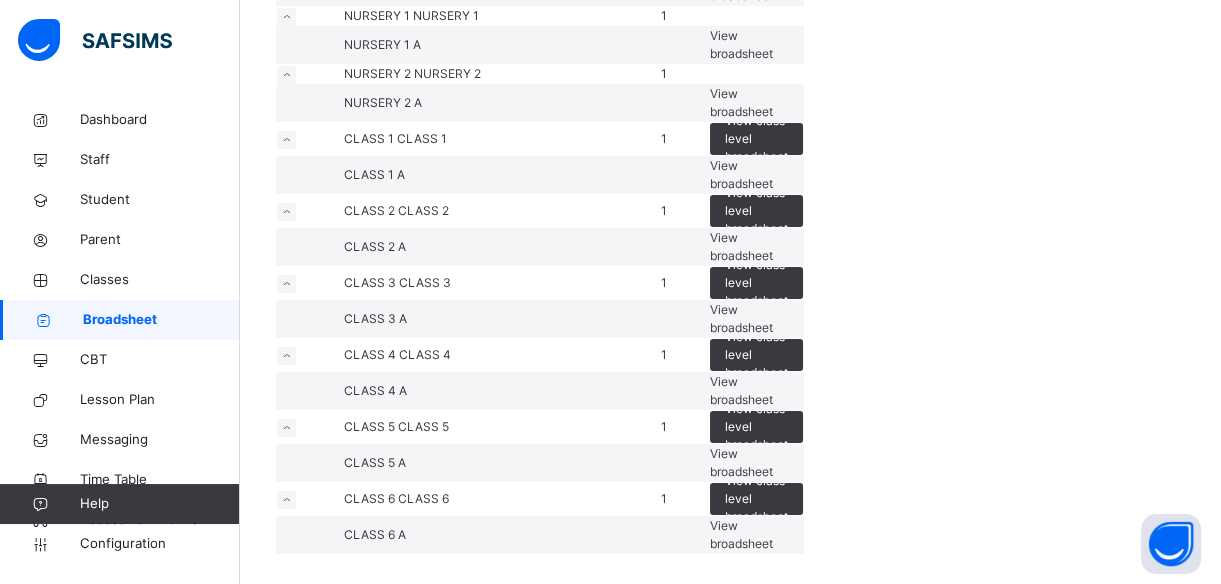 scroll, scrollTop: 489, scrollLeft: 0, axis: vertical 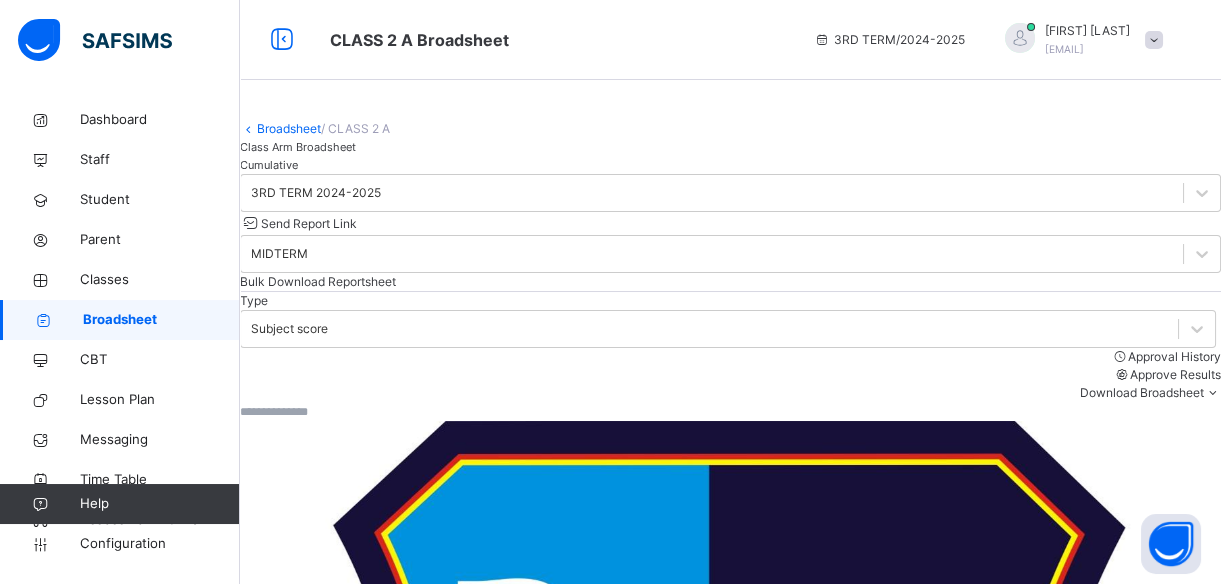 click on "Class Arm Broadsheet Cumulative" at bounding box center [730, 156] 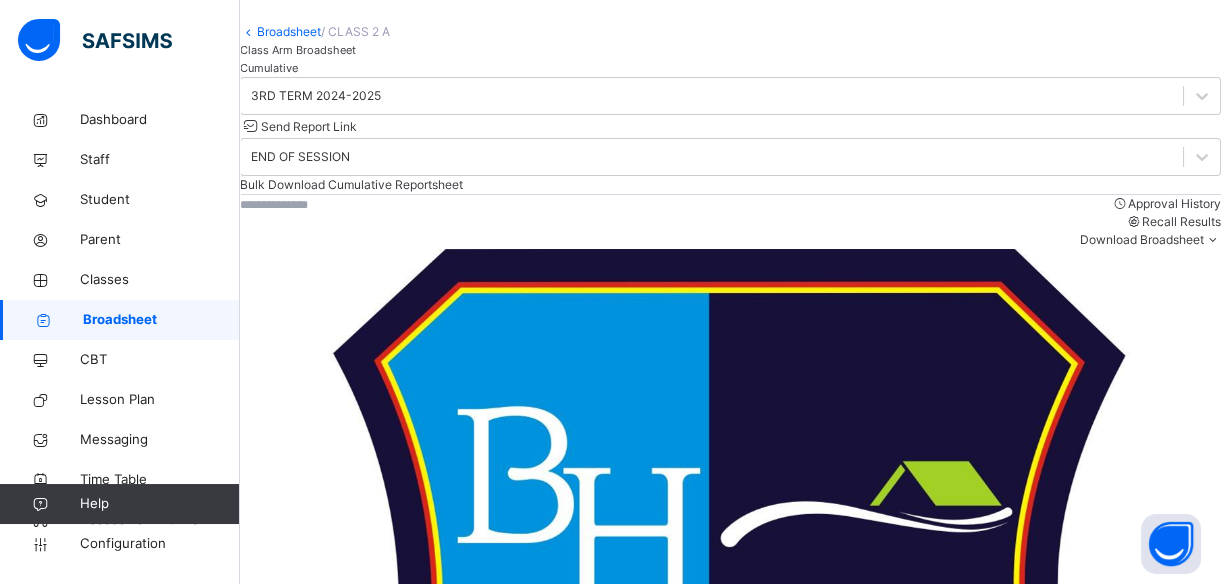 scroll, scrollTop: 126, scrollLeft: 0, axis: vertical 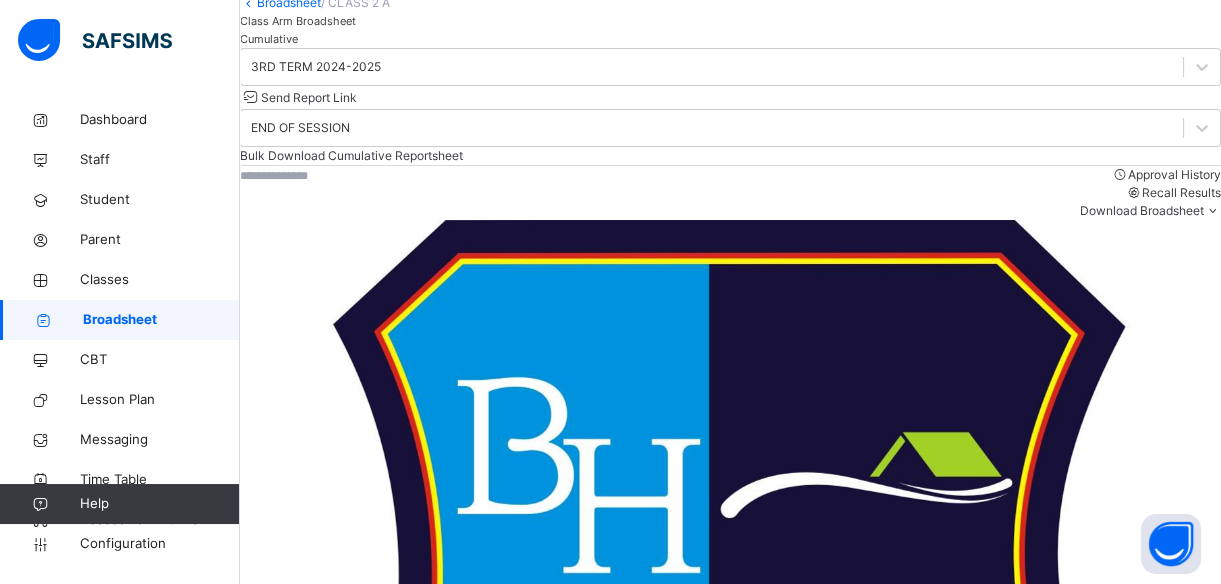 click on "AYOMIDE  ADENIYI" at bounding box center (350, 1738) 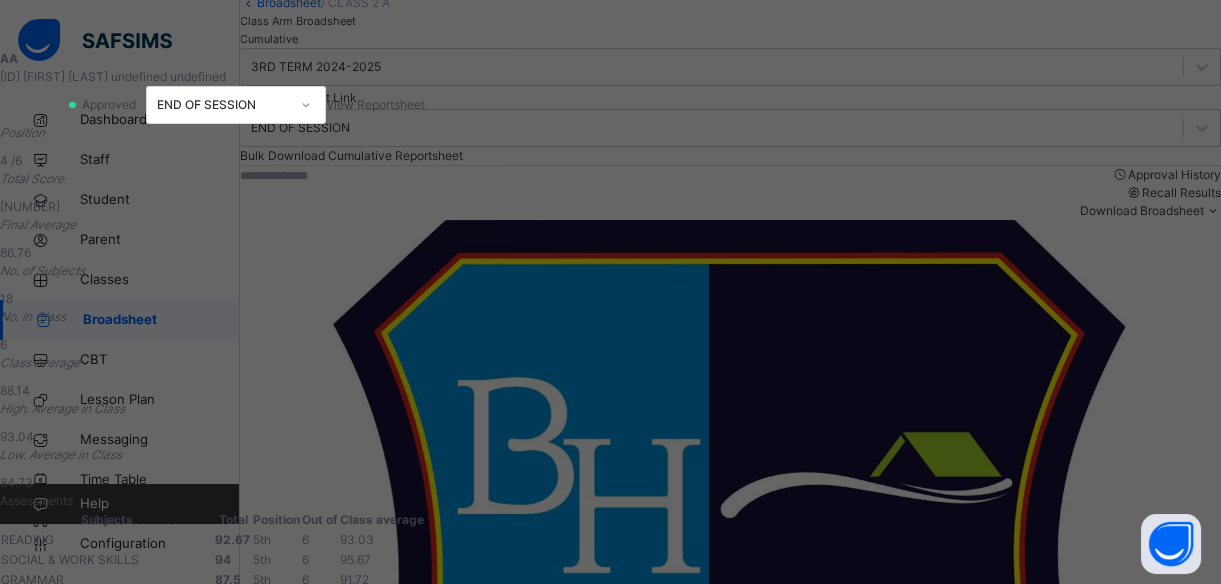 click on "View Reportsheet" at bounding box center [375, 104] 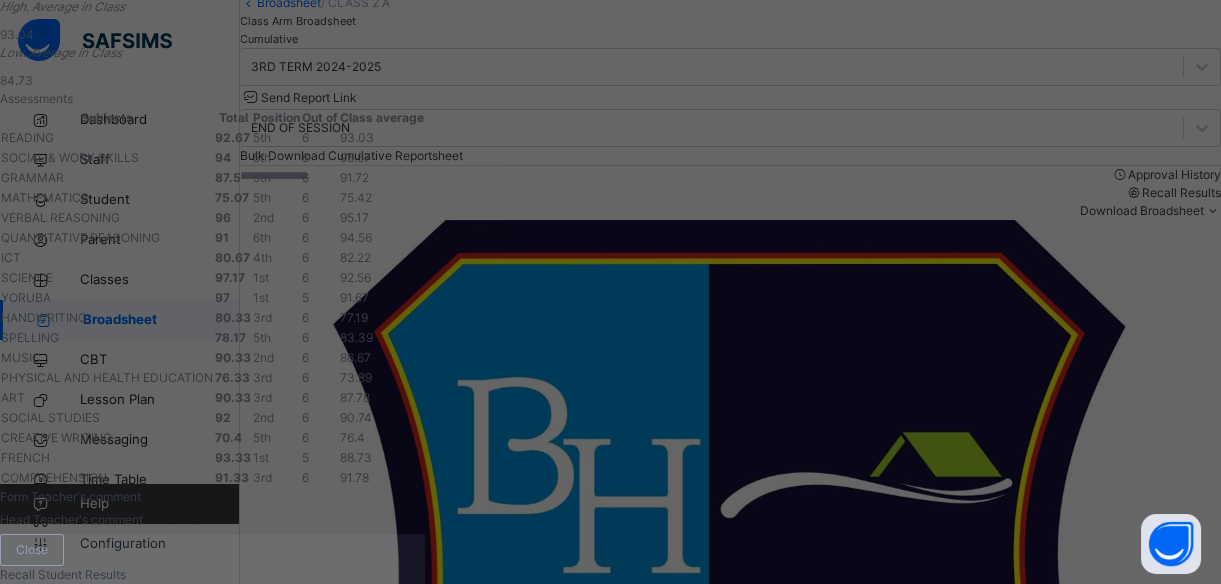 scroll, scrollTop: 997, scrollLeft: 0, axis: vertical 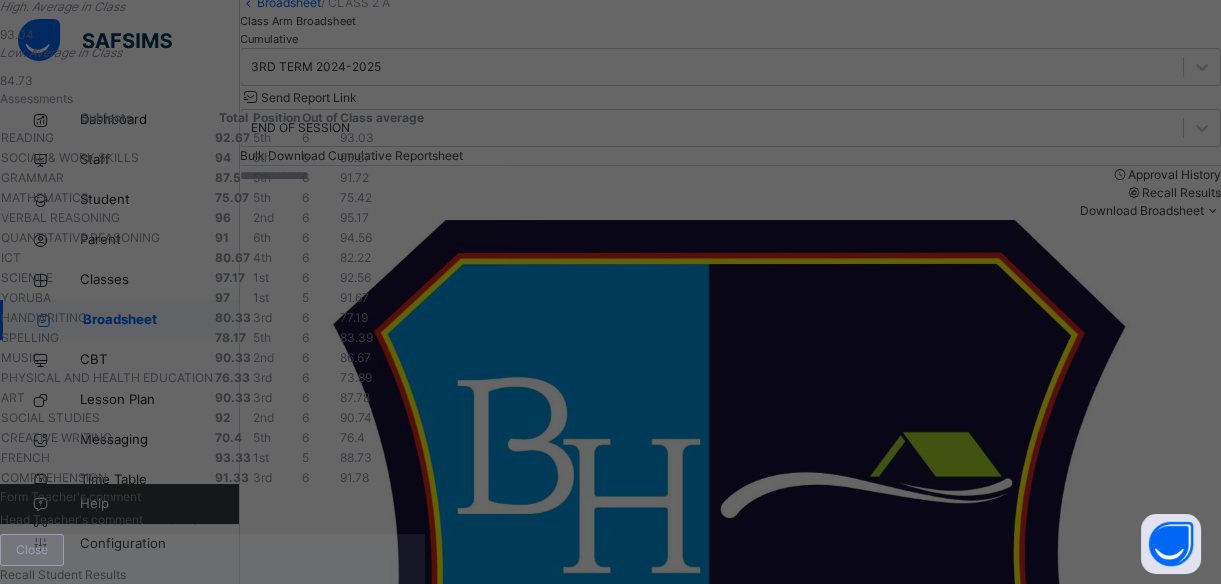 click on "Close" at bounding box center (32, 550) 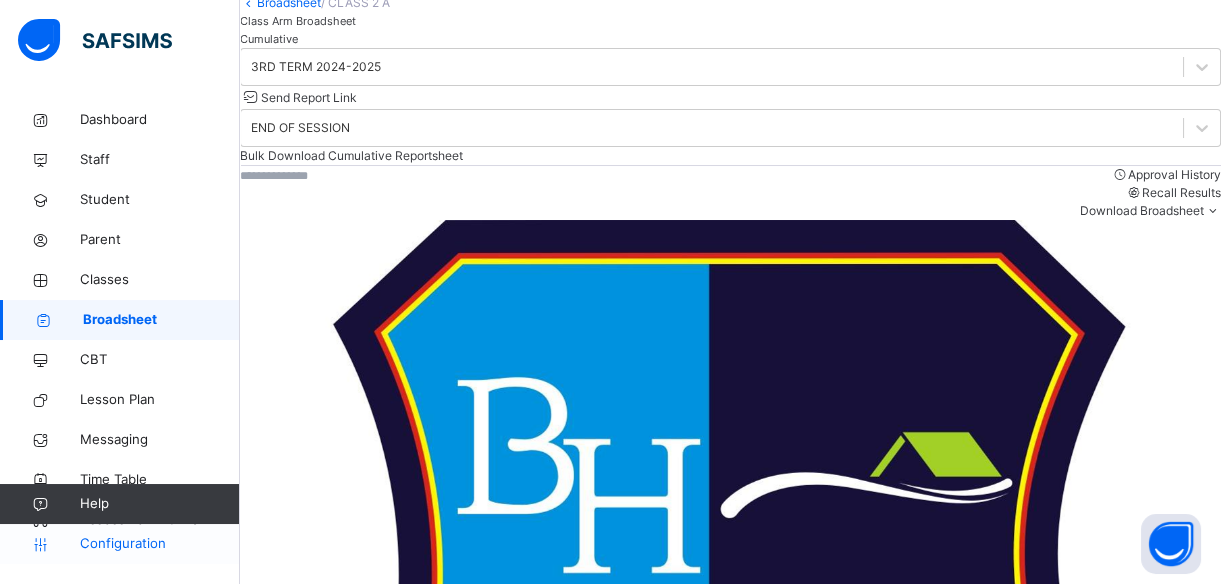click on "Configuration" at bounding box center (159, 544) 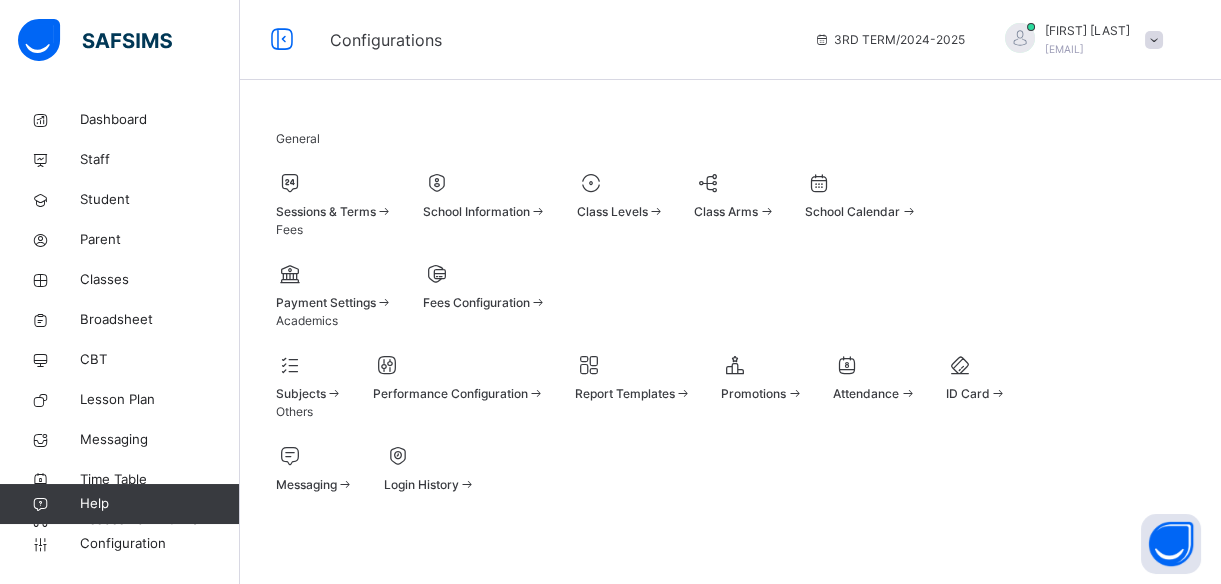 click on "Class Levels" at bounding box center (612, 211) 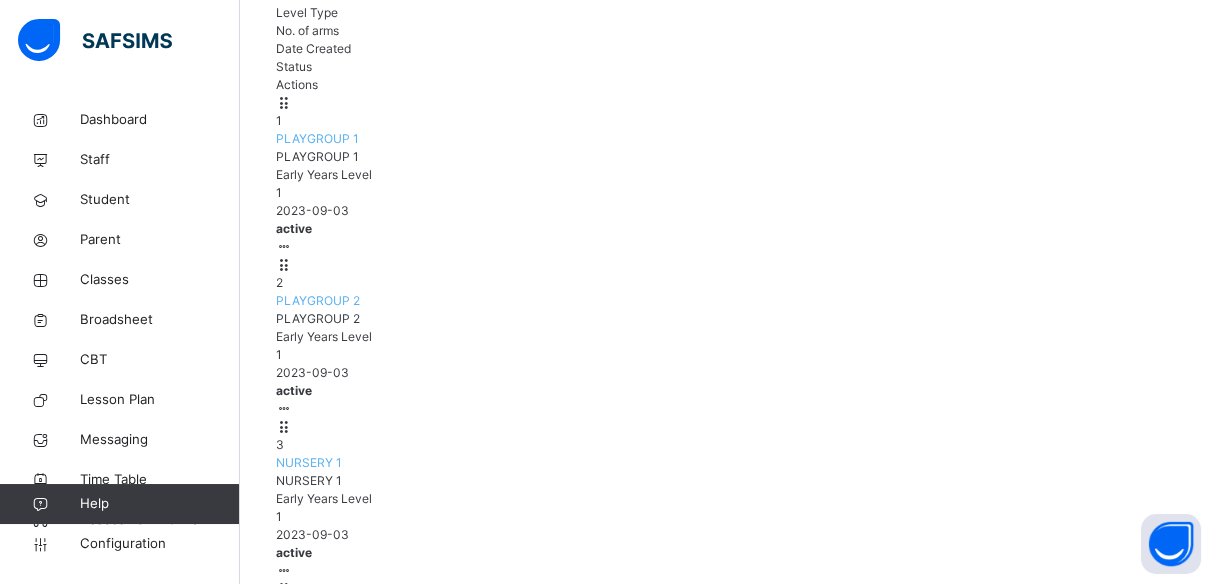 scroll, scrollTop: 290, scrollLeft: 0, axis: vertical 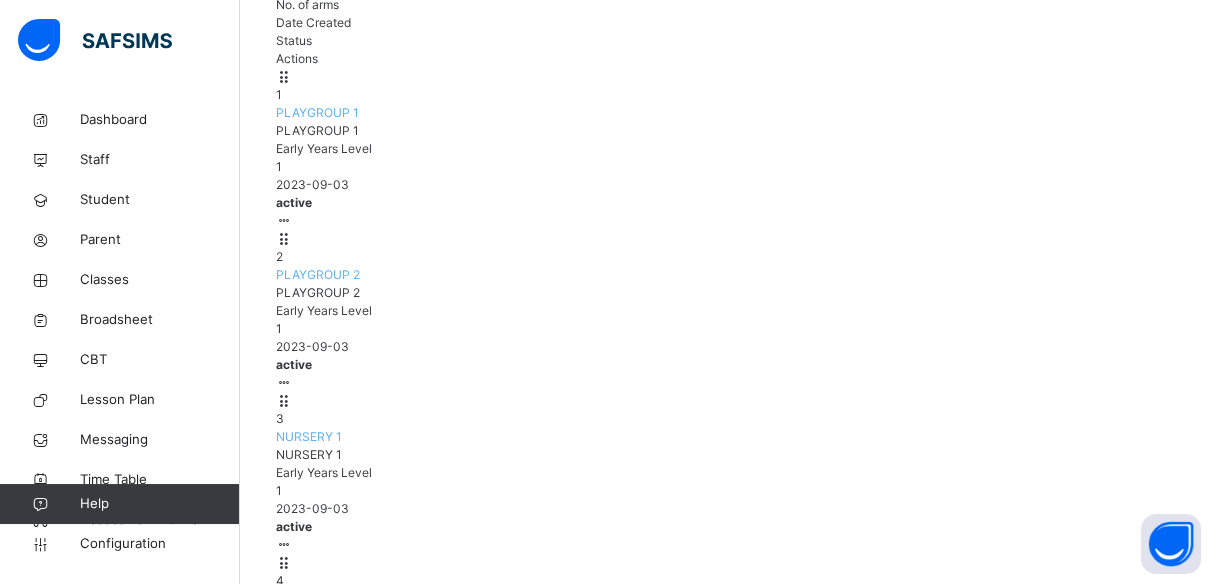 click on "CLASS 2" at bounding box center [730, 923] 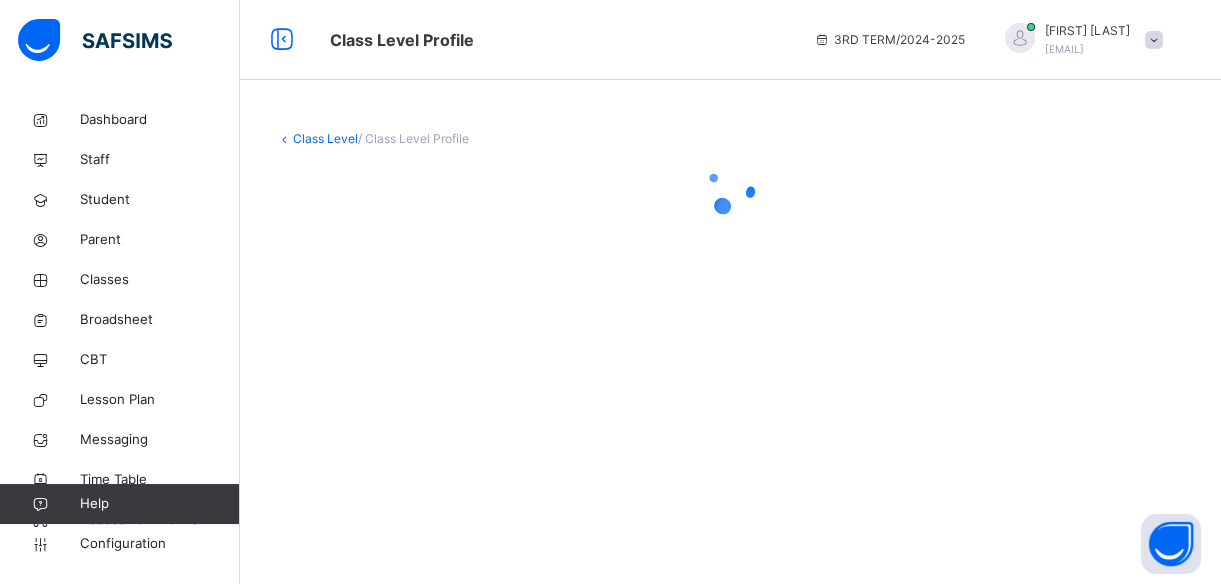 scroll, scrollTop: 0, scrollLeft: 0, axis: both 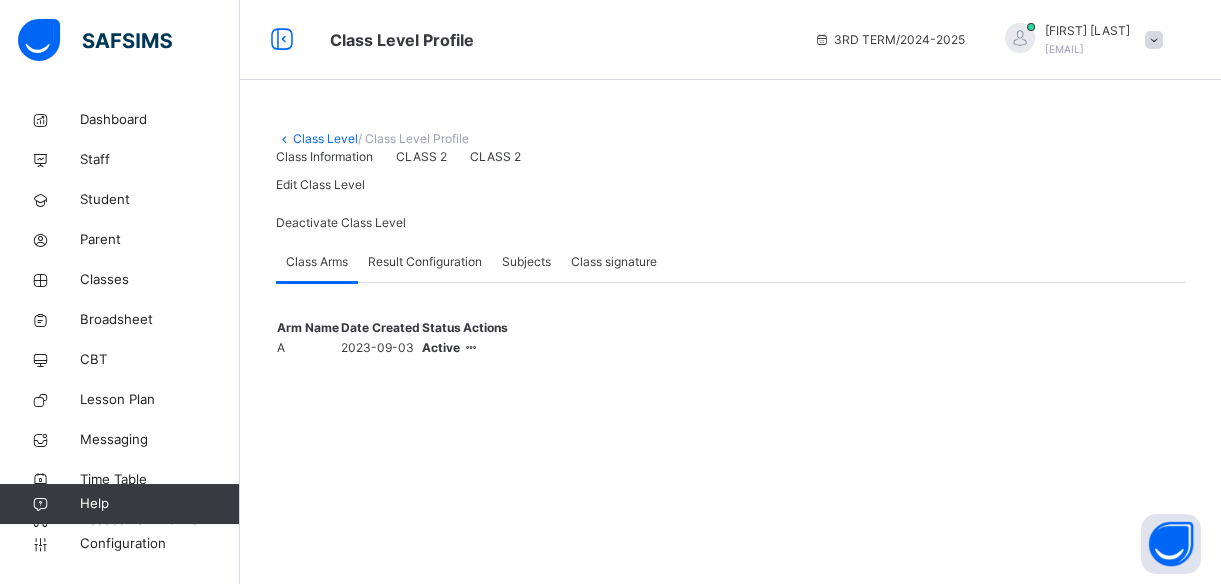 type on "*" 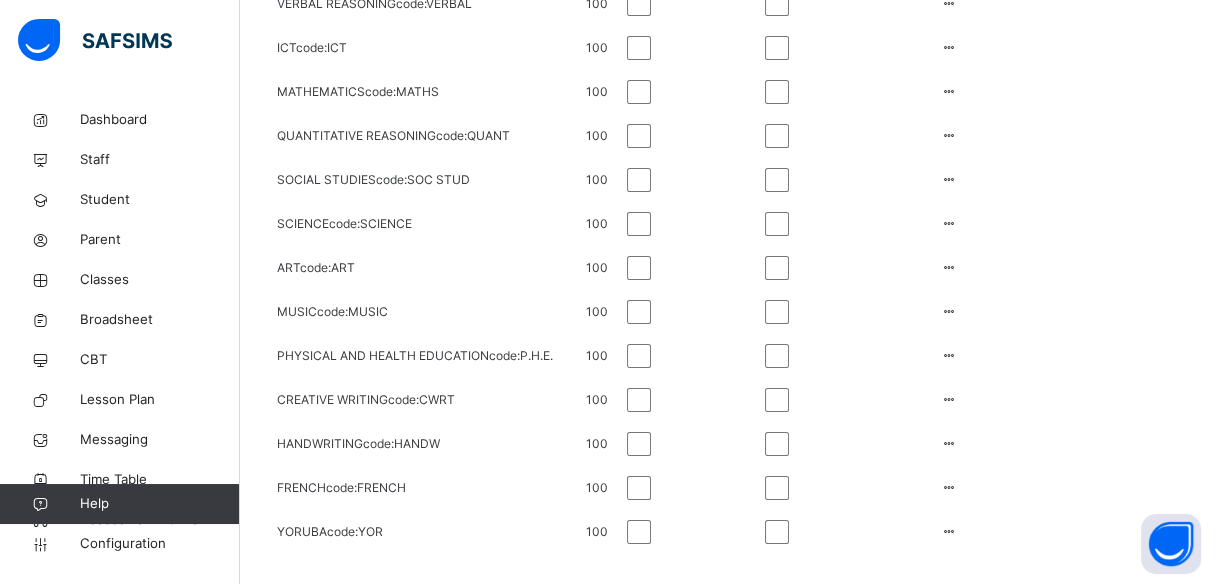 scroll, scrollTop: 1104, scrollLeft: 0, axis: vertical 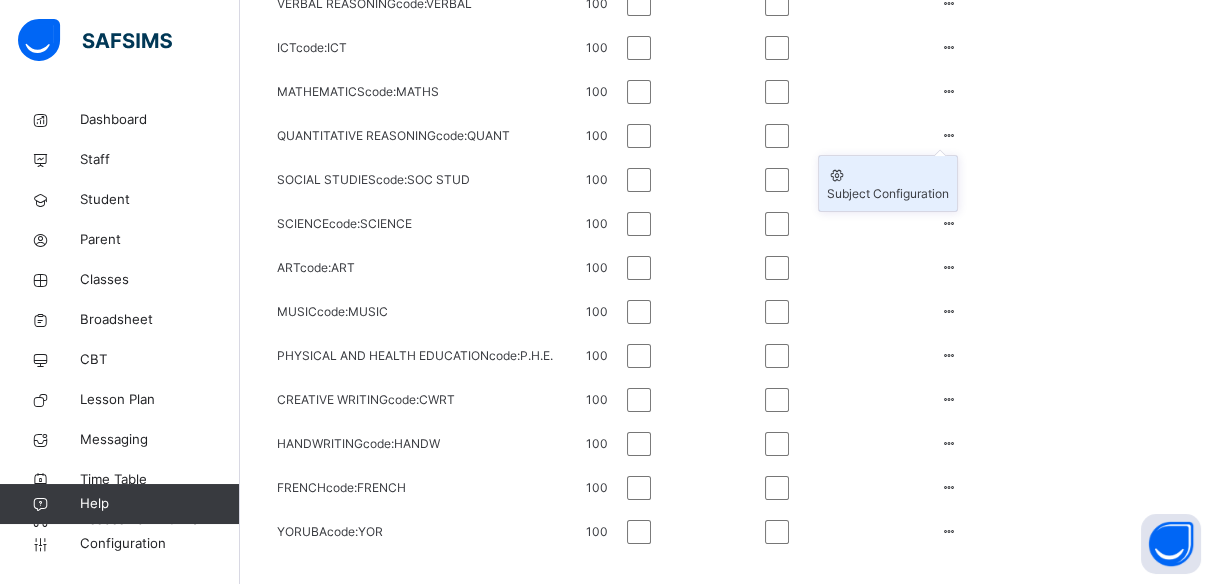 click on "Subject Configuration" at bounding box center [888, 194] 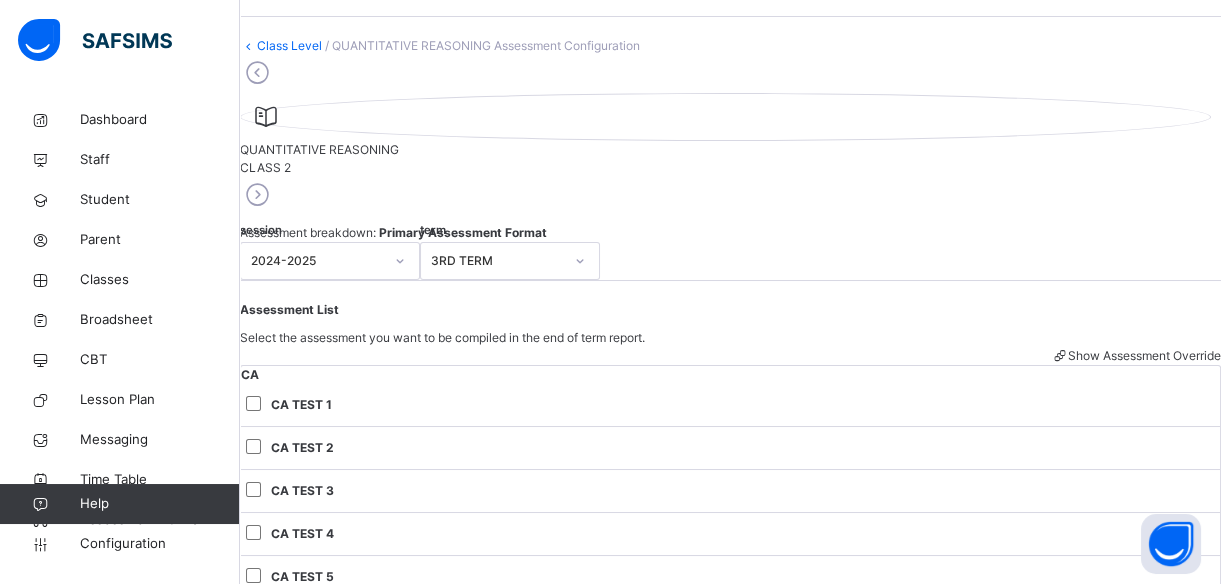 scroll, scrollTop: 0, scrollLeft: 0, axis: both 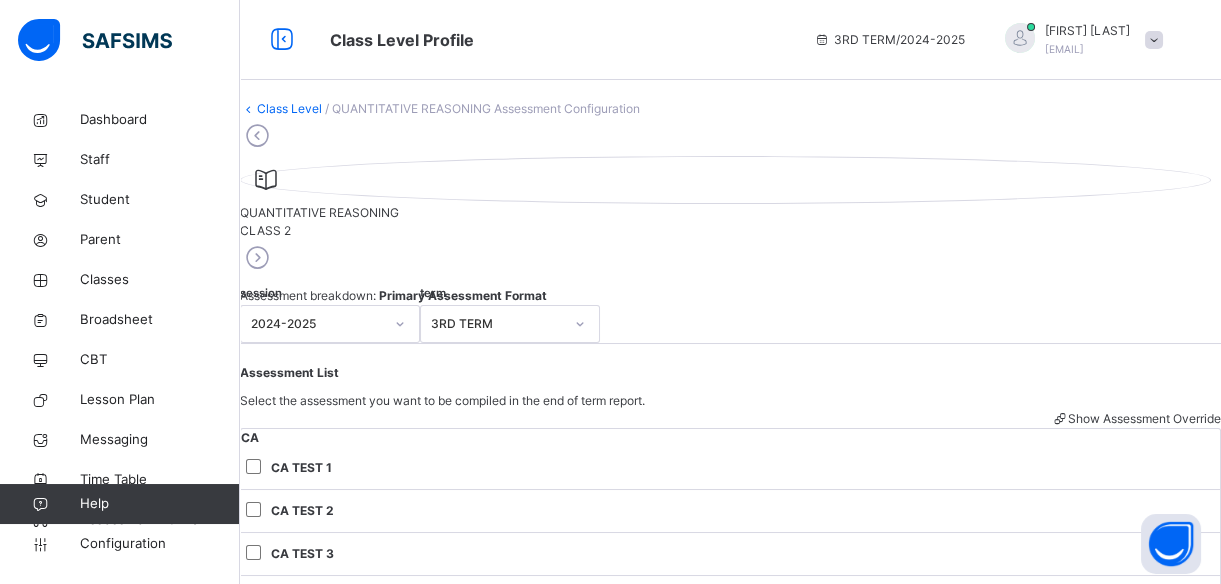 click at bounding box center (257, 136) 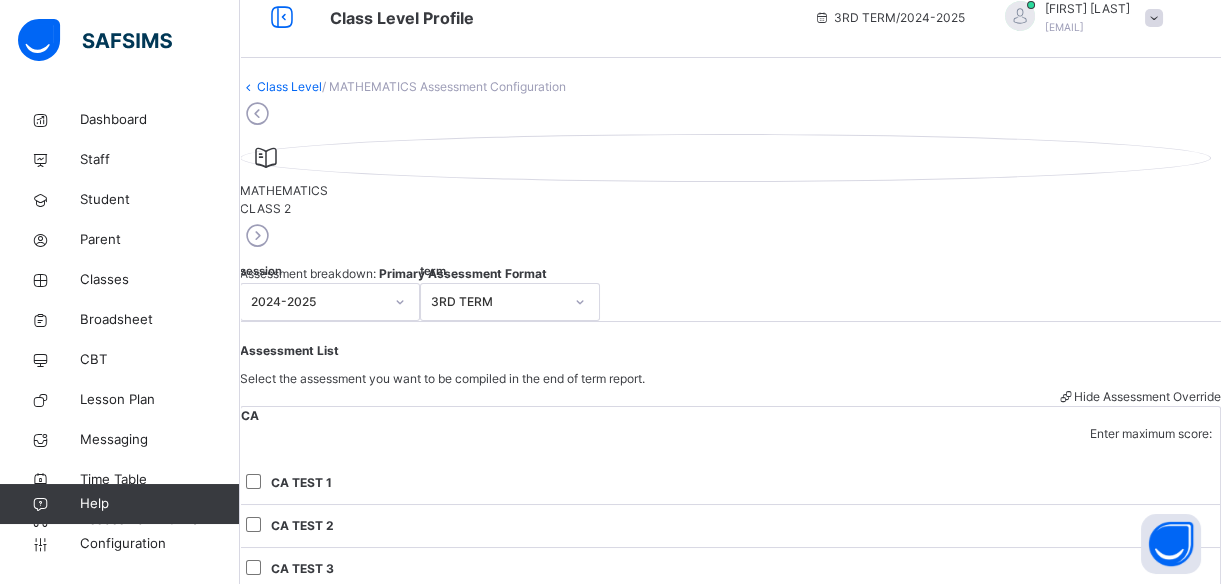 scroll, scrollTop: 0, scrollLeft: 0, axis: both 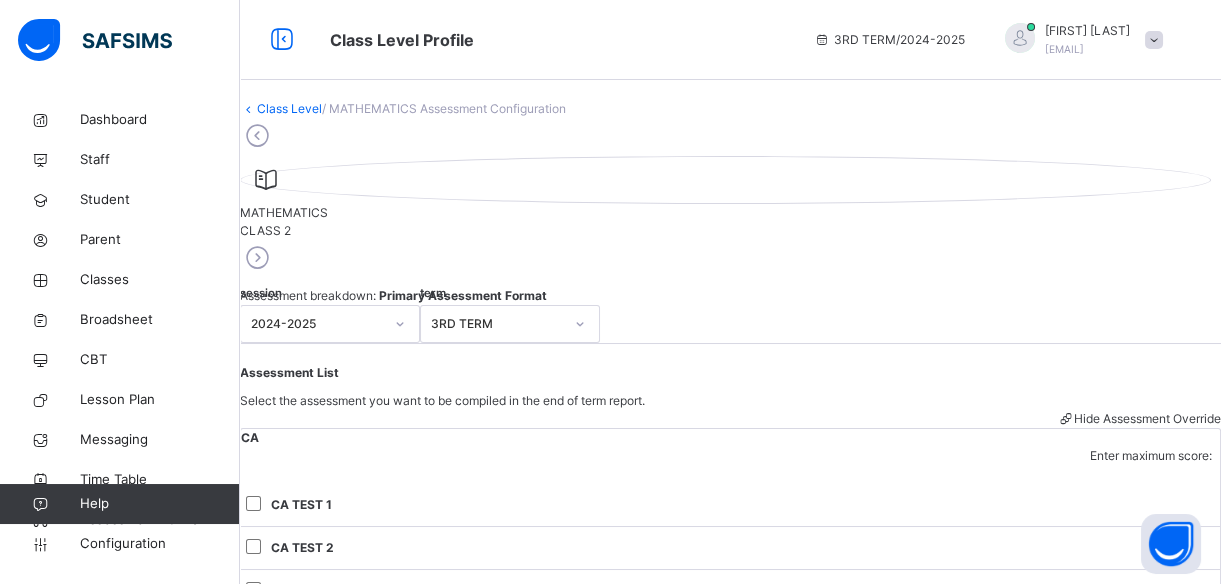 click at bounding box center (257, 258) 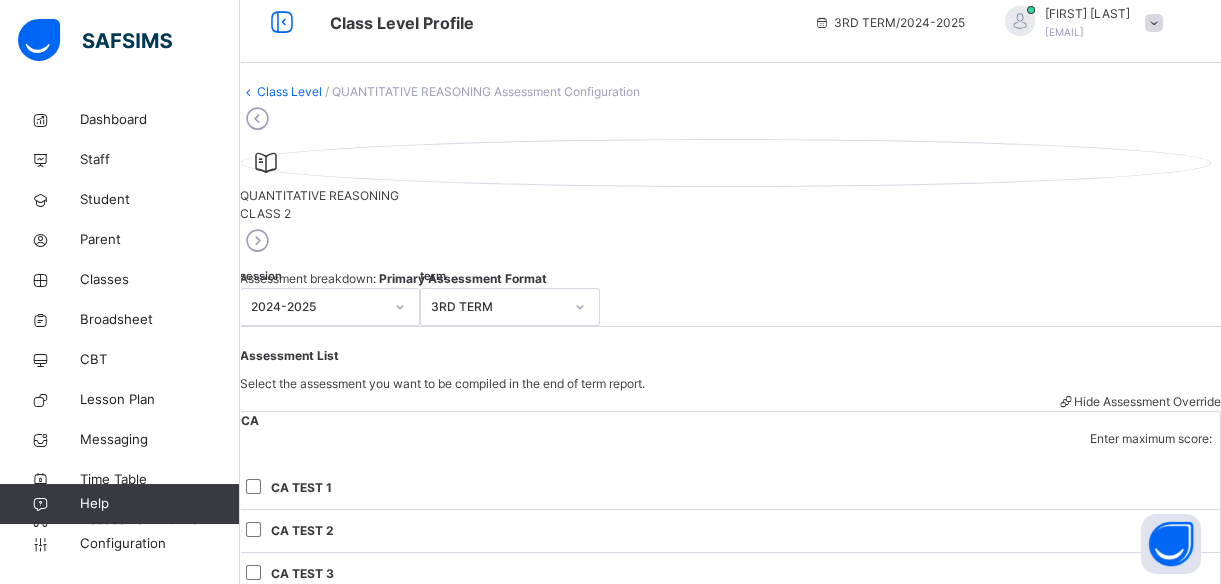scroll, scrollTop: 0, scrollLeft: 0, axis: both 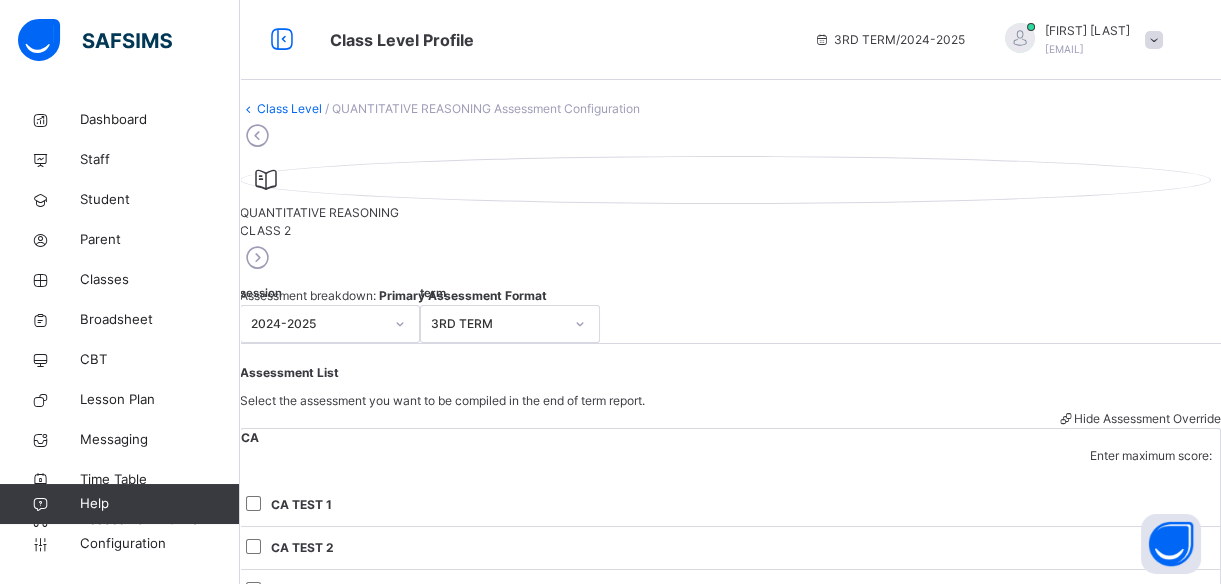 click on "Class Level" at bounding box center [289, 108] 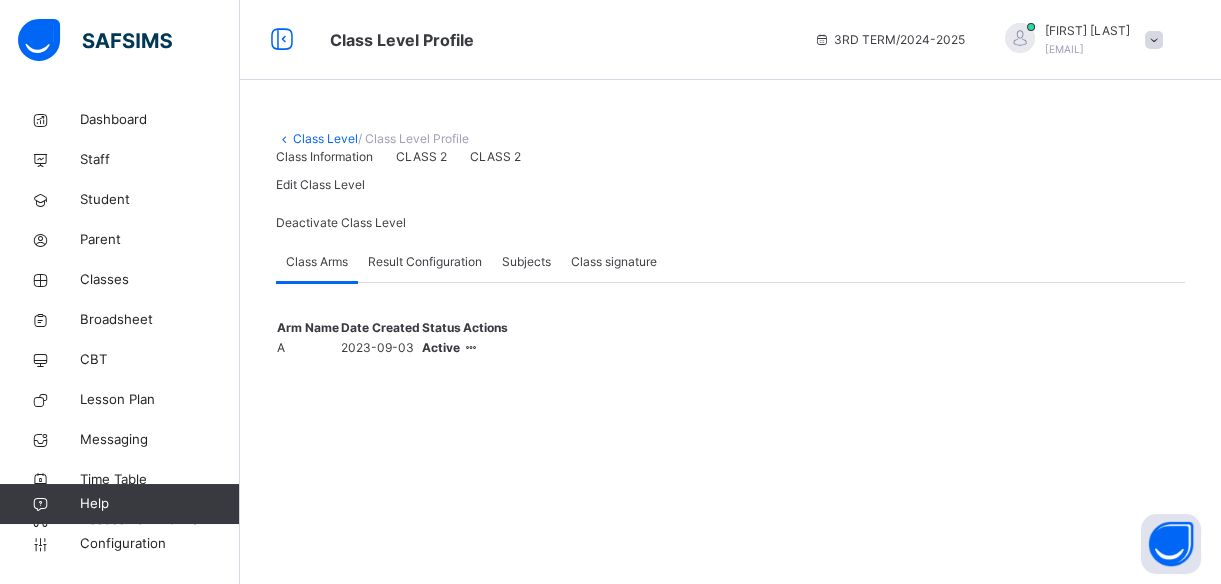 scroll, scrollTop: 96, scrollLeft: 0, axis: vertical 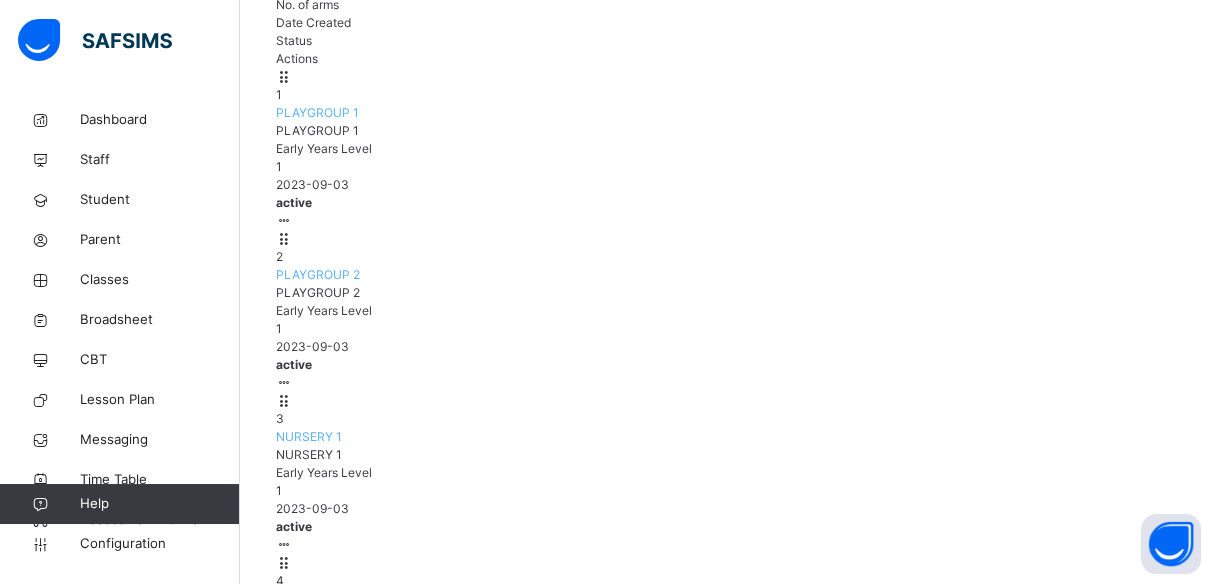 click on "View Class Level" at bounding box center [219, 1240] 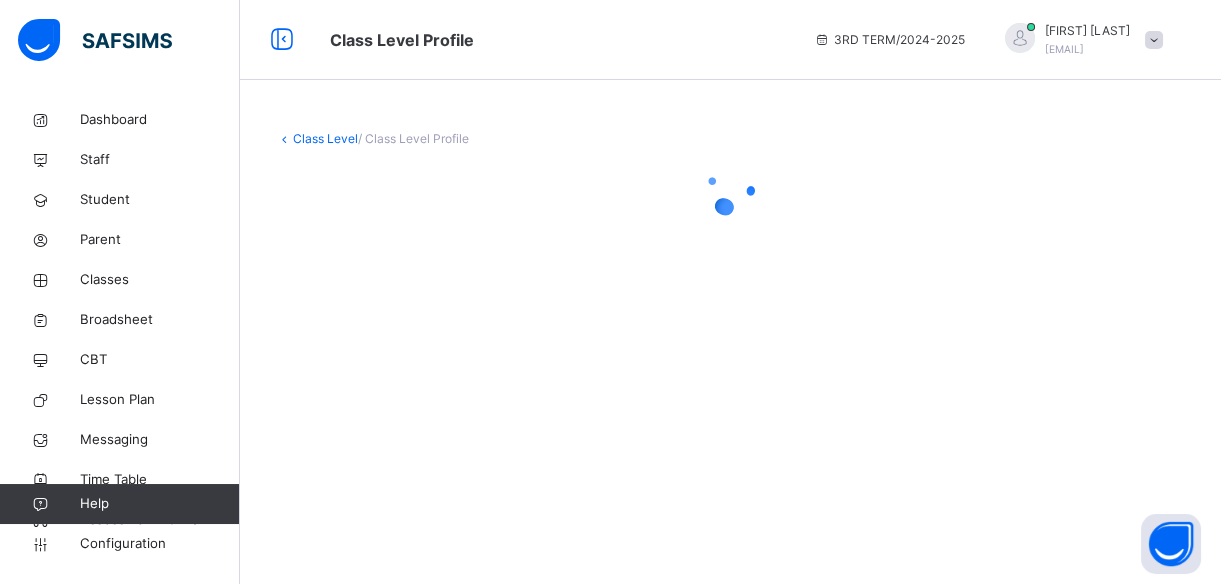 scroll, scrollTop: 0, scrollLeft: 0, axis: both 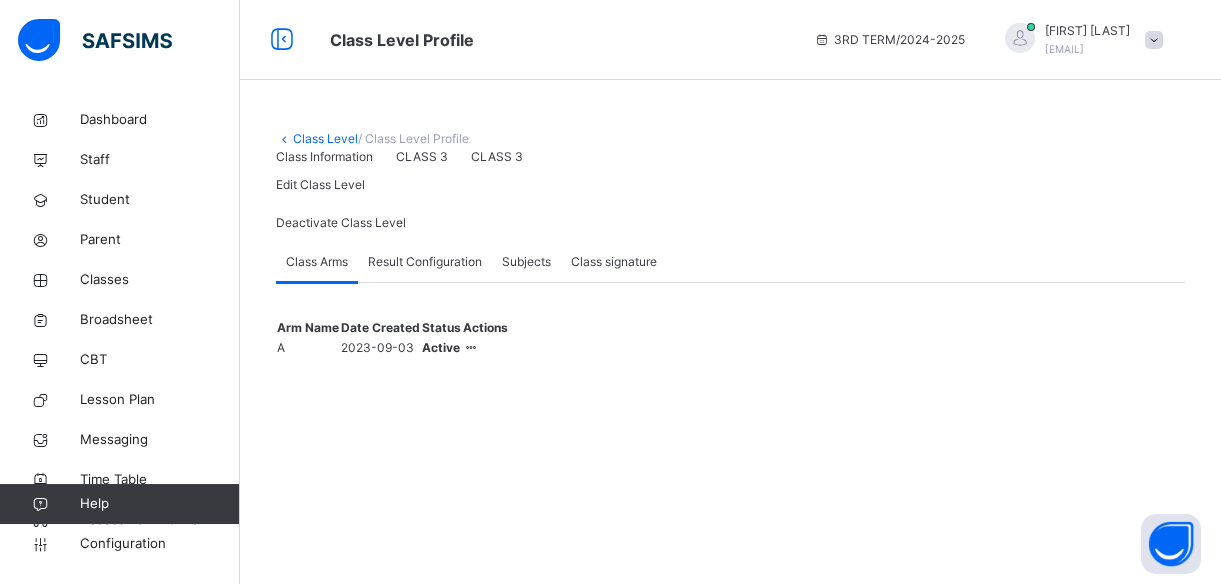 type on "*" 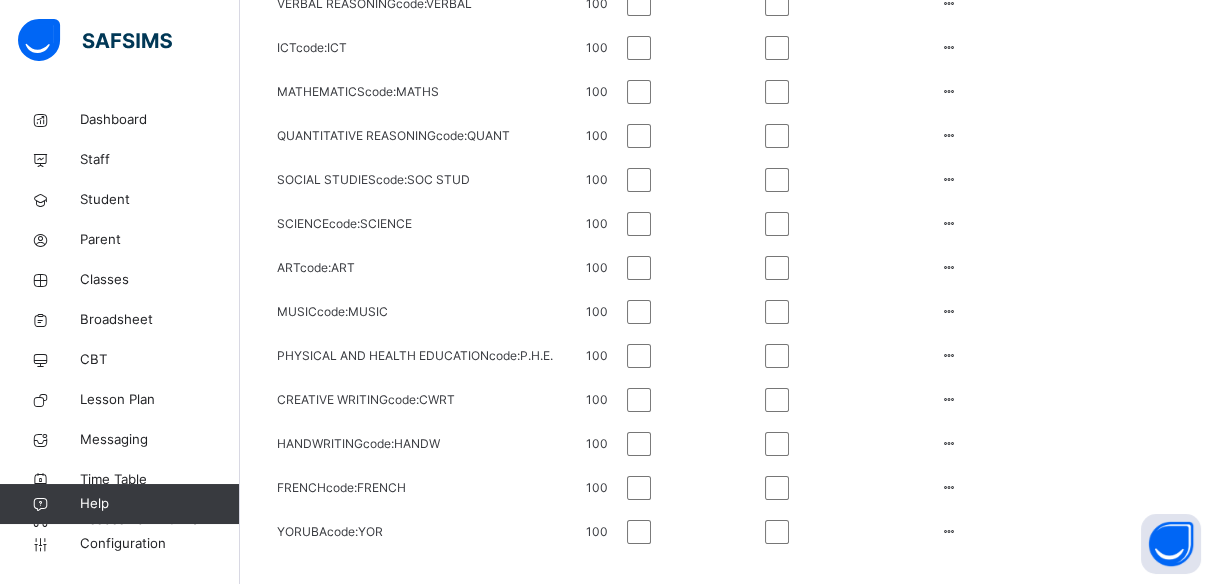 scroll, scrollTop: 1214, scrollLeft: 0, axis: vertical 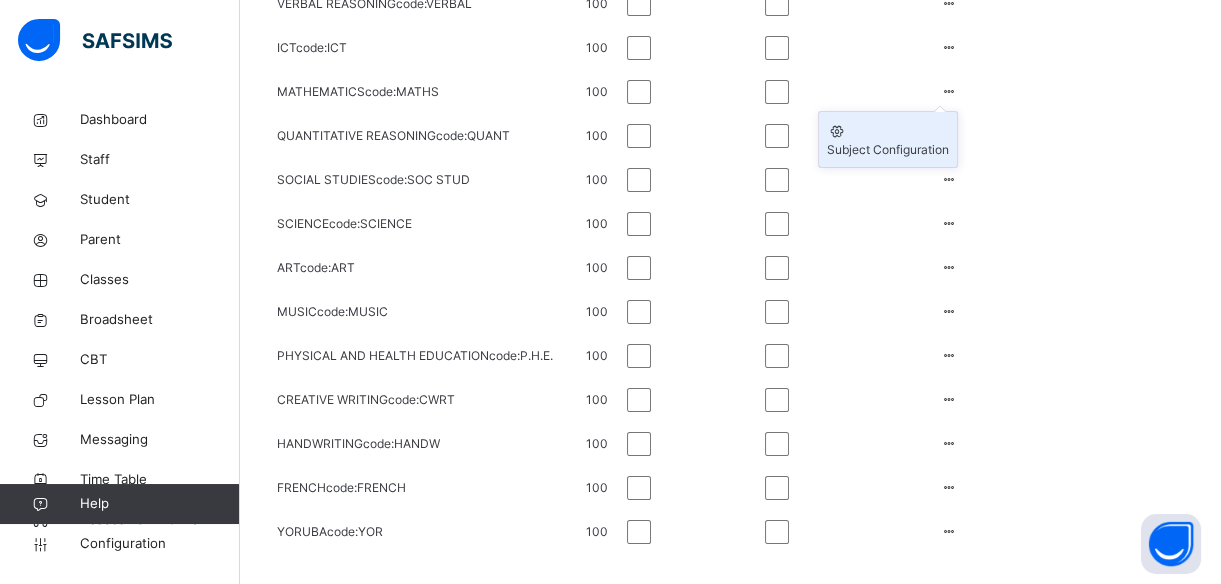 click on "Subject Configuration" at bounding box center [888, 150] 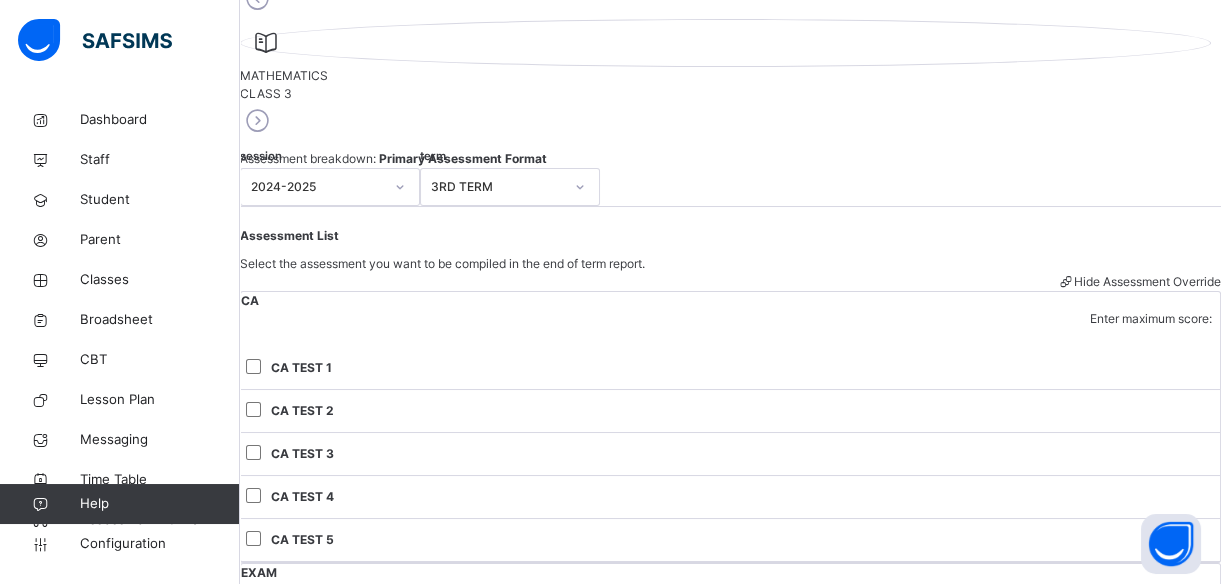 scroll, scrollTop: 133, scrollLeft: 0, axis: vertical 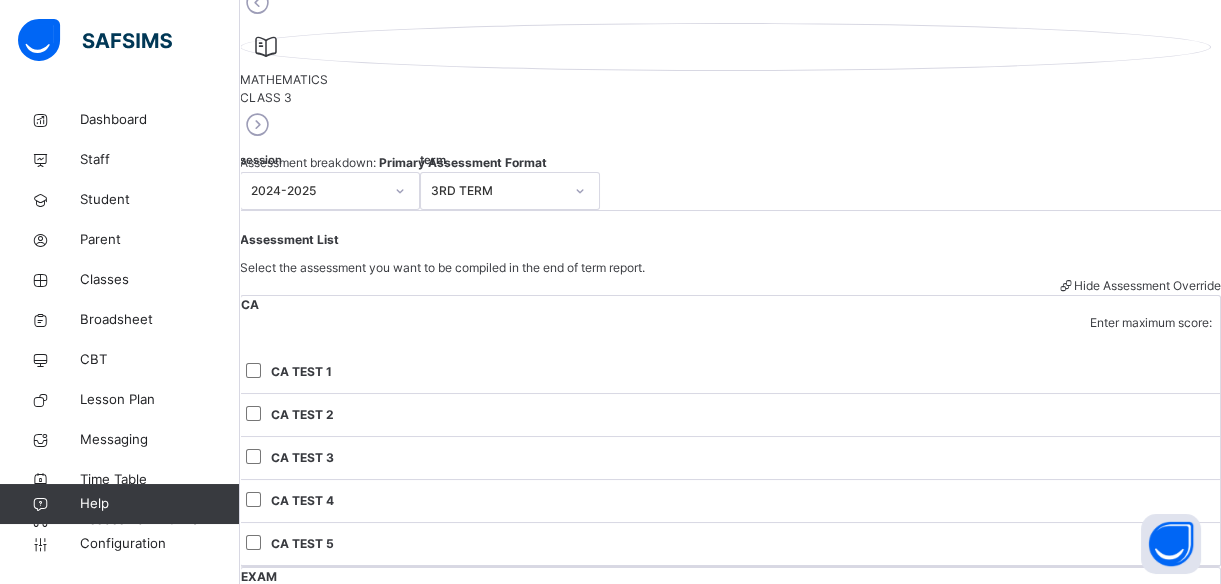 click at bounding box center [257, 125] 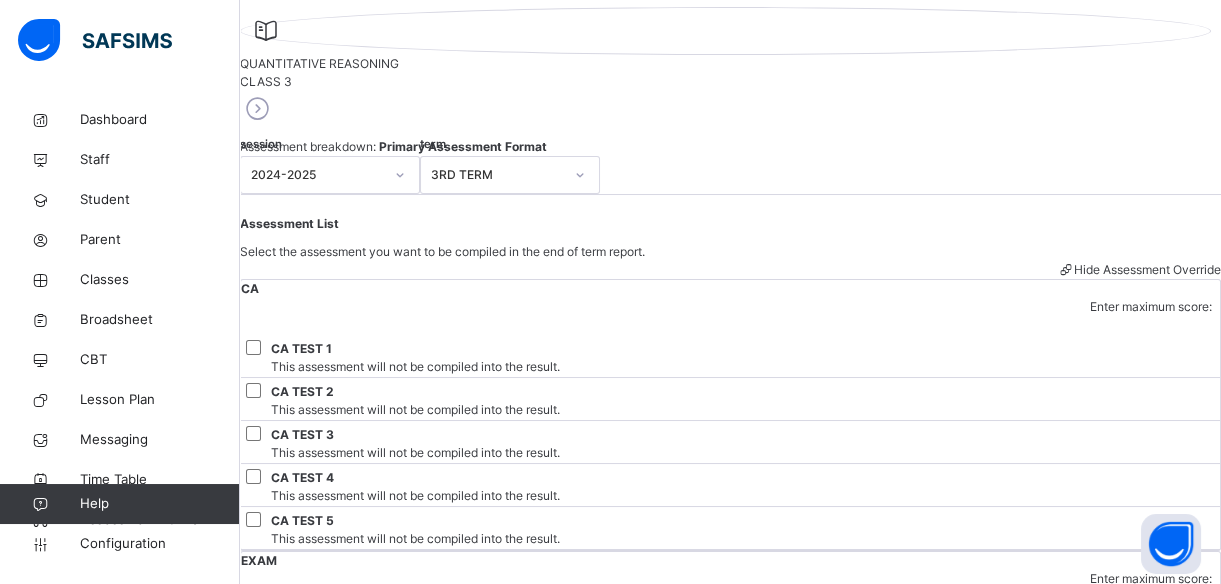 scroll, scrollTop: 148, scrollLeft: 0, axis: vertical 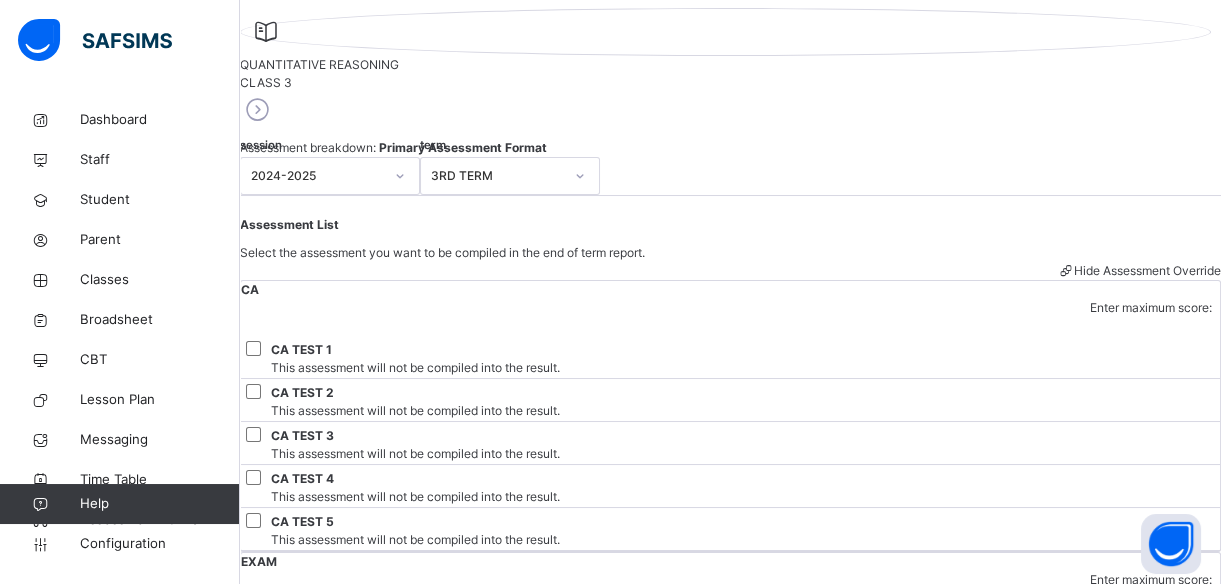 click on "Class Level" at bounding box center [289, -40] 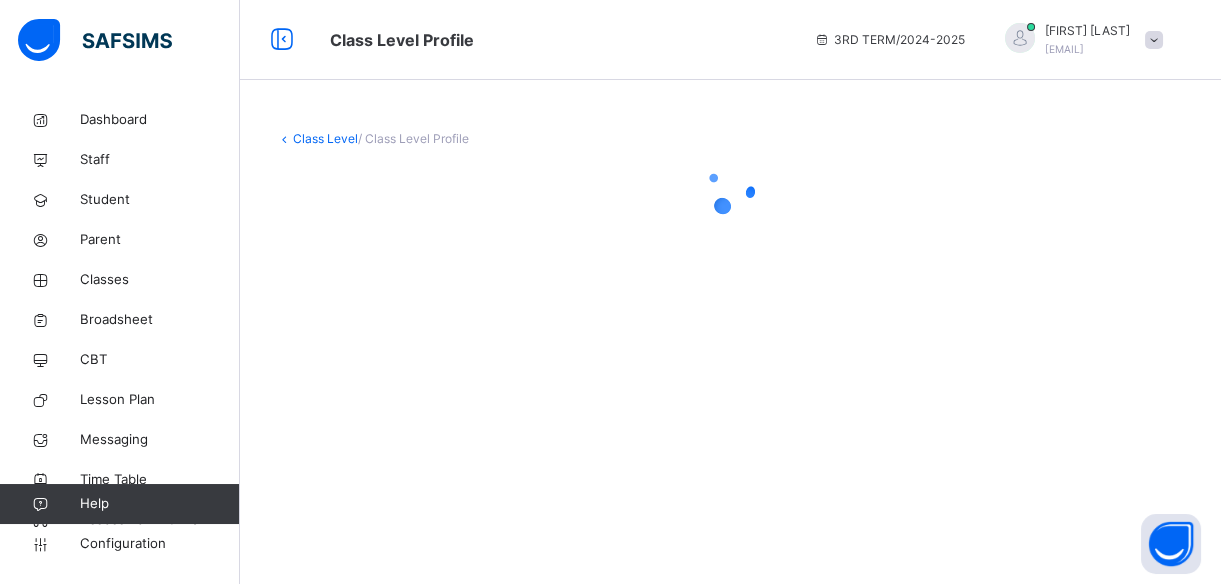 scroll, scrollTop: 0, scrollLeft: 0, axis: both 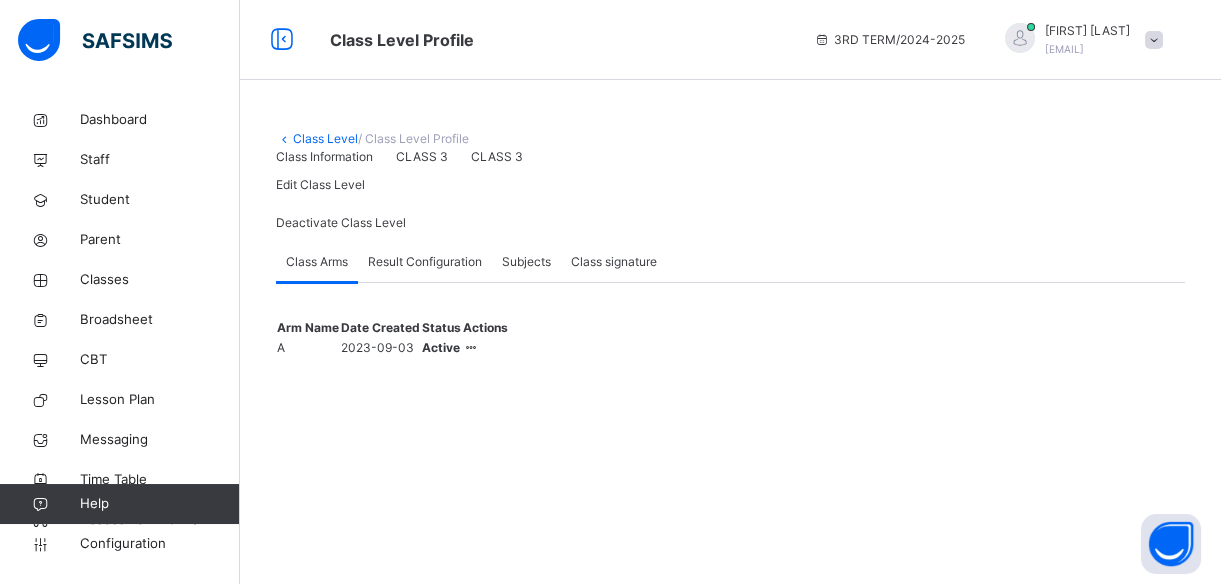 type on "*" 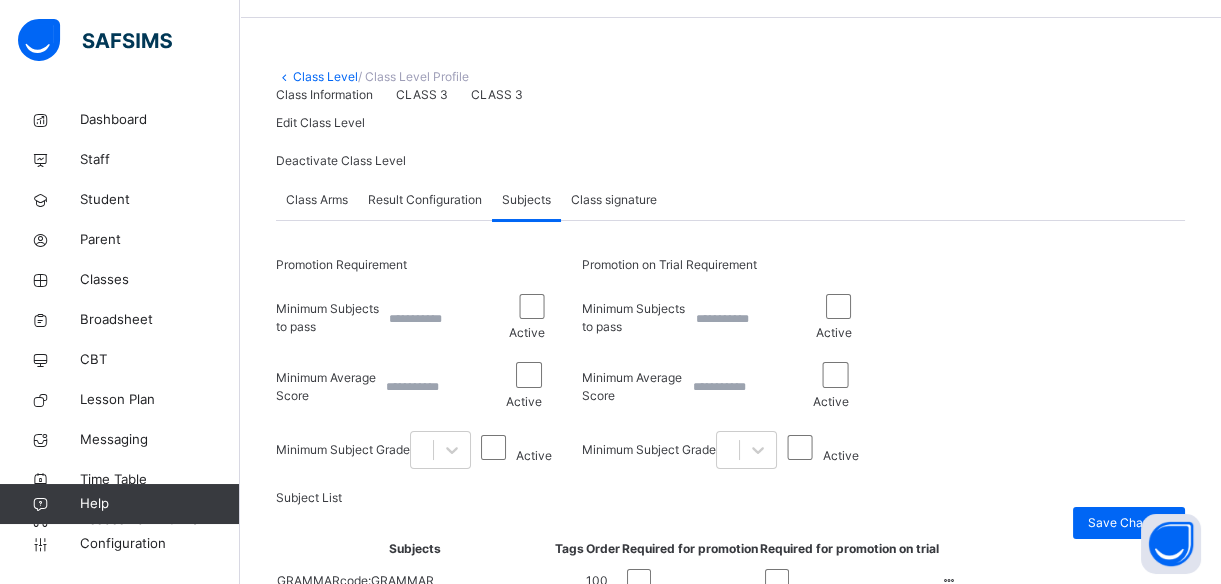 scroll, scrollTop: 61, scrollLeft: 0, axis: vertical 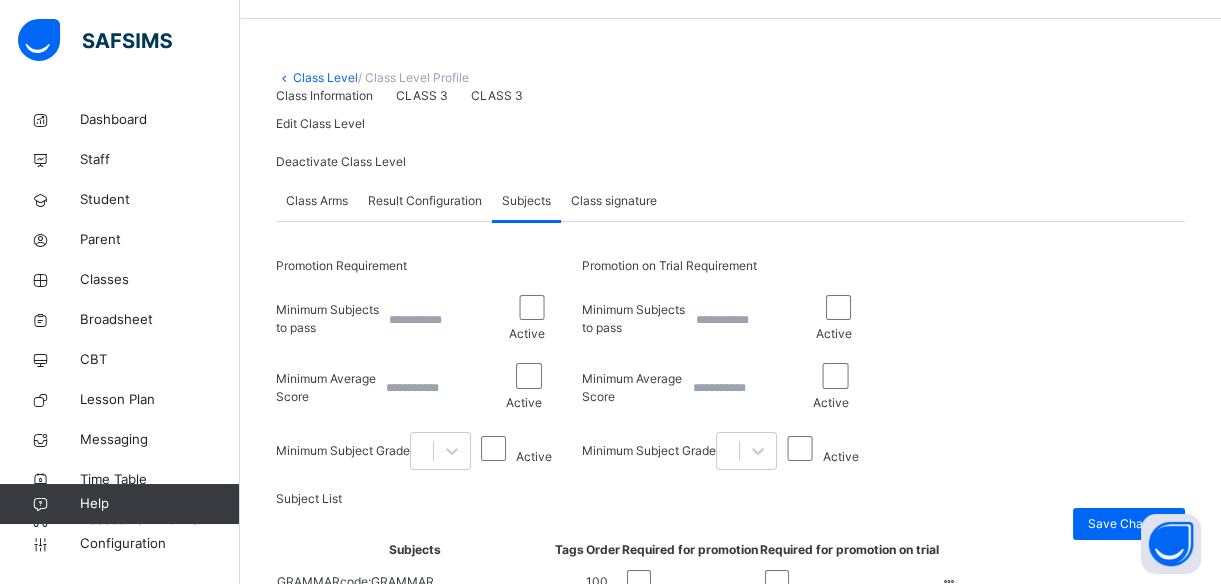 click on "Class Level" at bounding box center (325, 77) 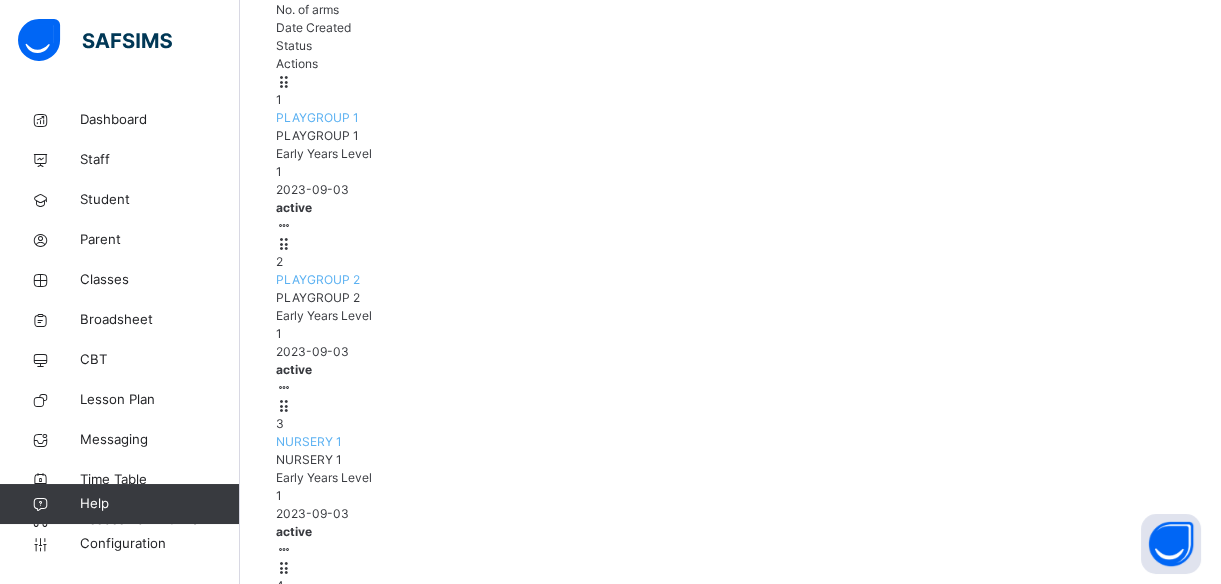 scroll, scrollTop: 290, scrollLeft: 0, axis: vertical 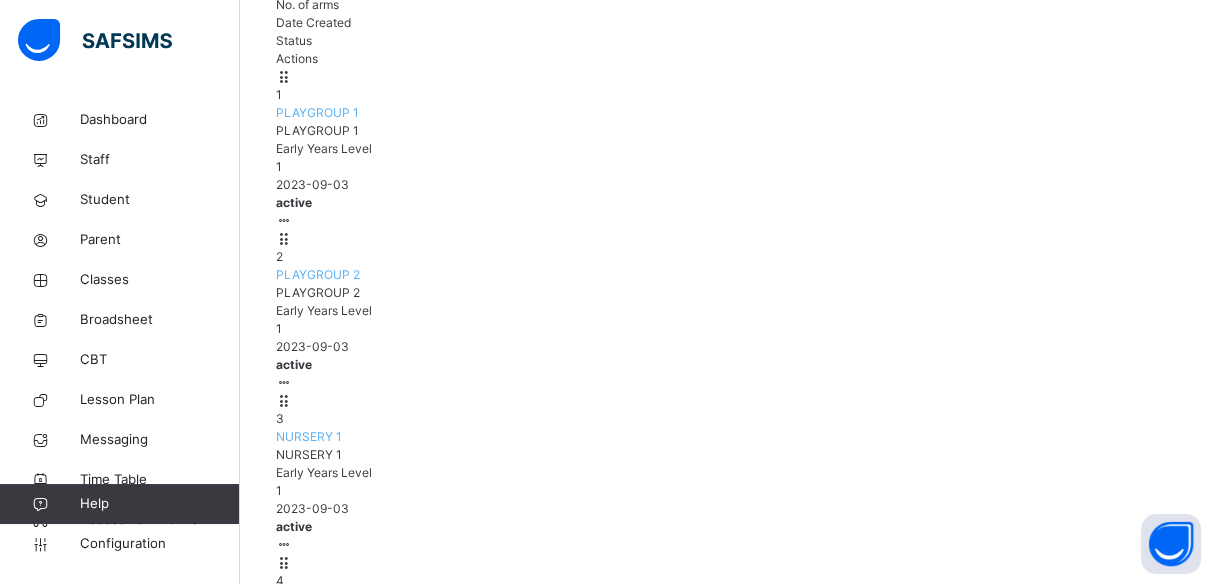 click on "View Class Level" at bounding box center [219, 1413] 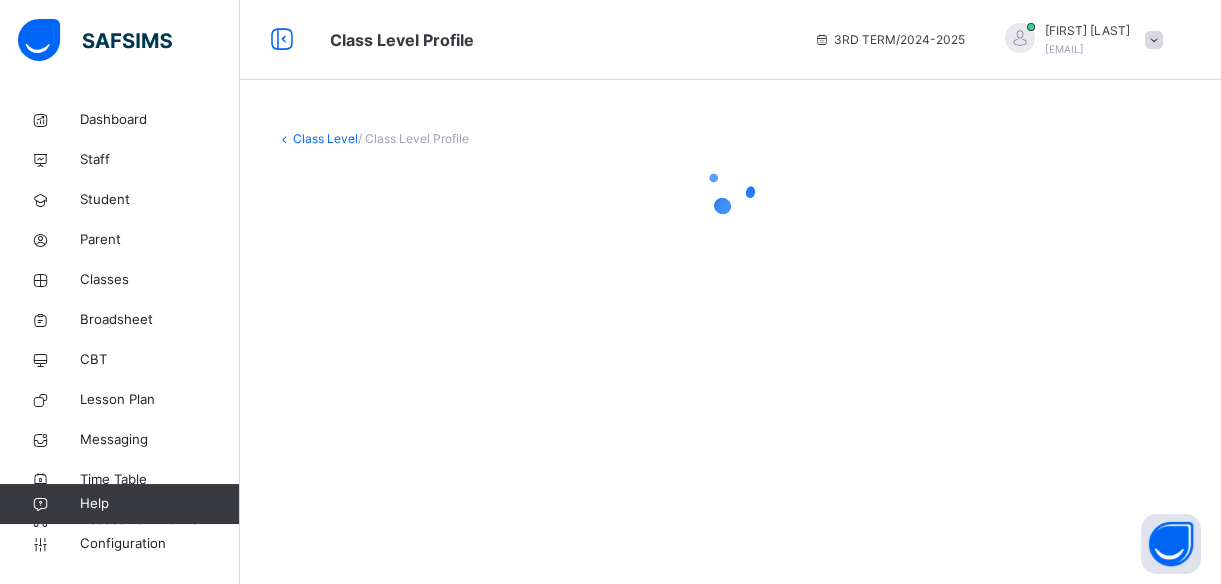 scroll, scrollTop: 0, scrollLeft: 0, axis: both 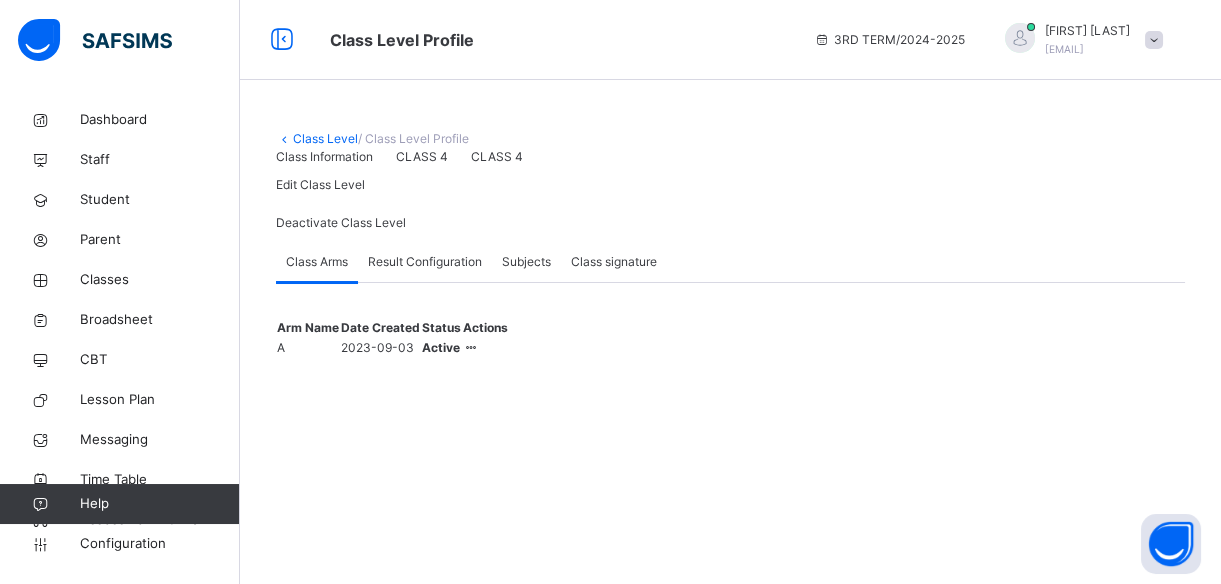 type on "*" 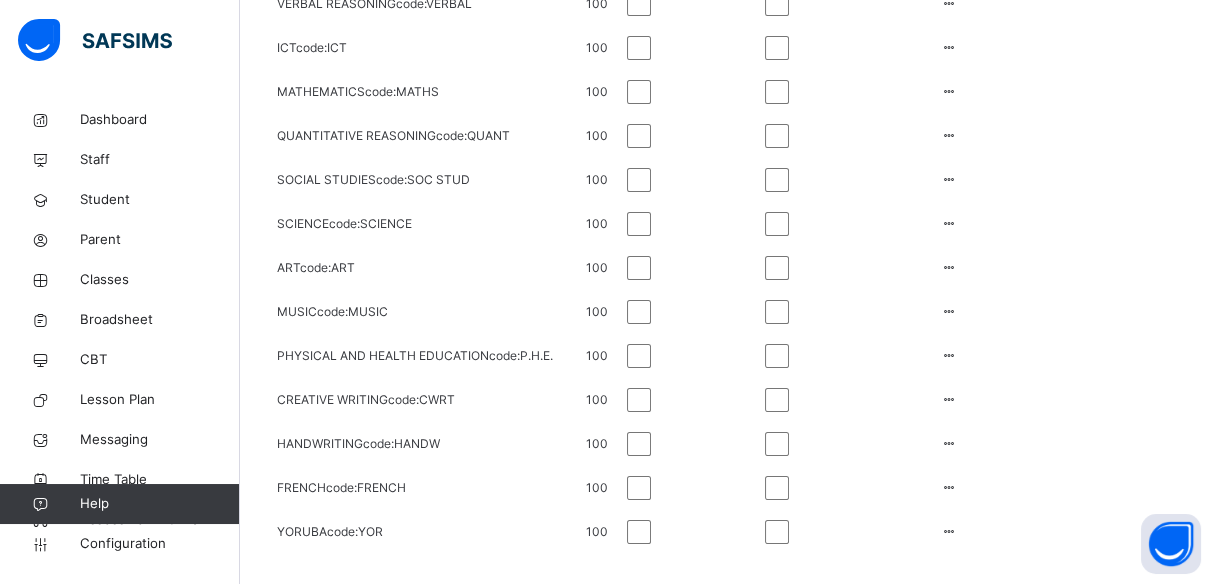 scroll, scrollTop: 978, scrollLeft: 0, axis: vertical 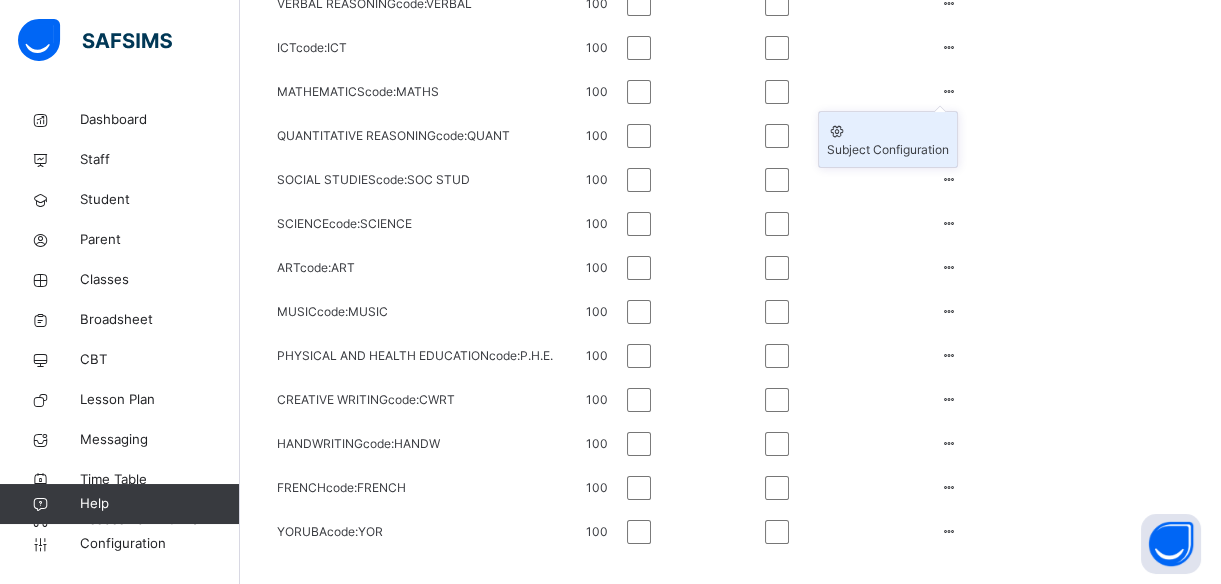 click on "Subject Configuration" at bounding box center (888, 150) 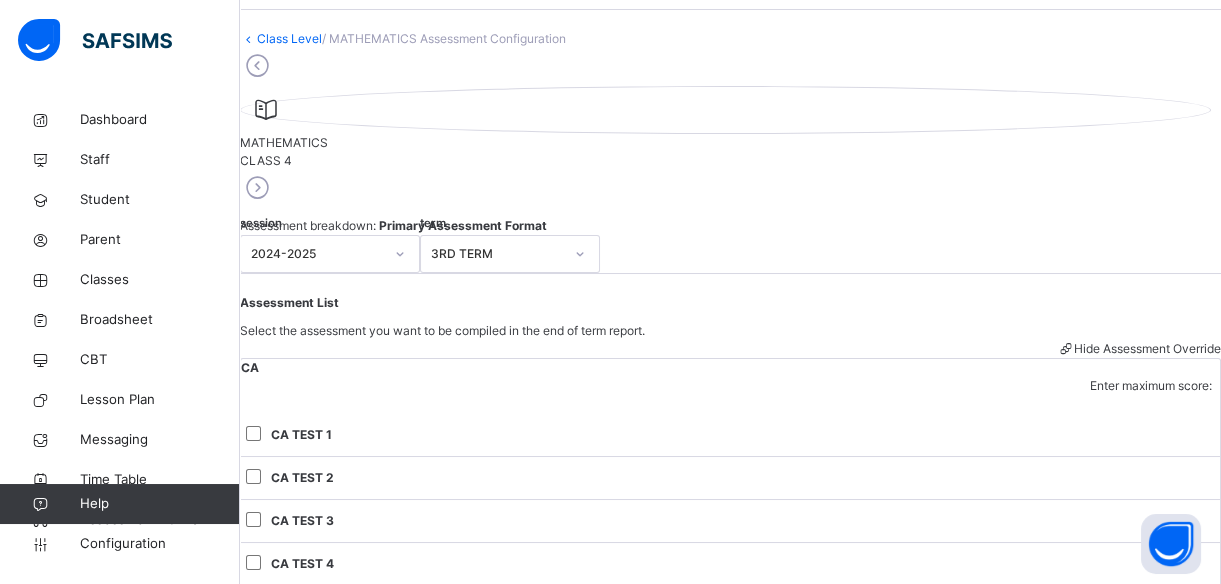 scroll, scrollTop: 56, scrollLeft: 0, axis: vertical 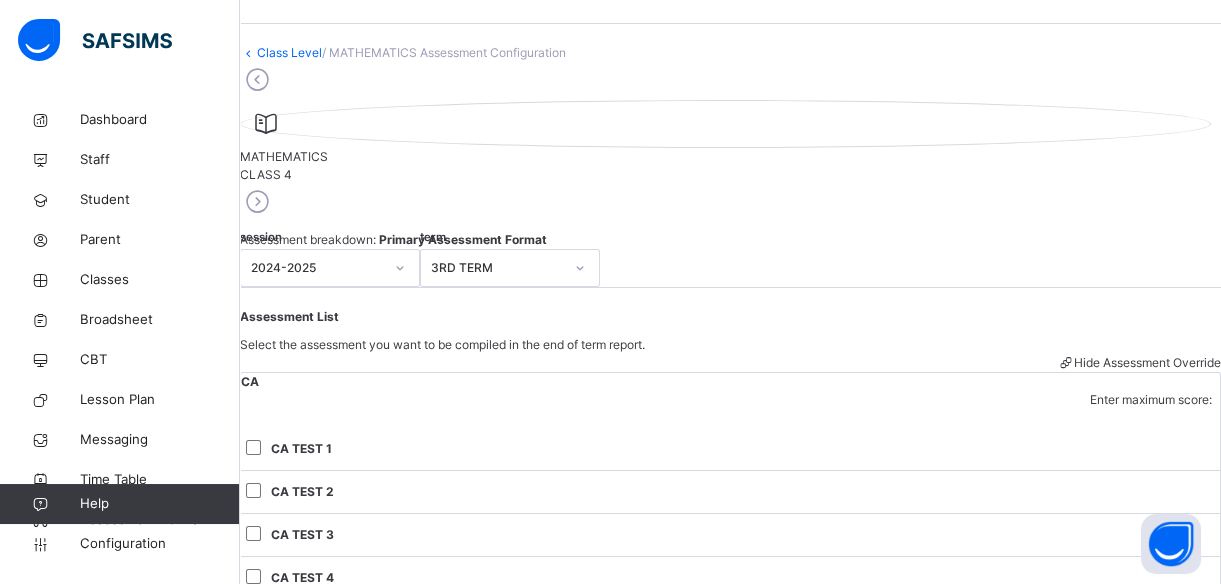 click at bounding box center (257, 202) 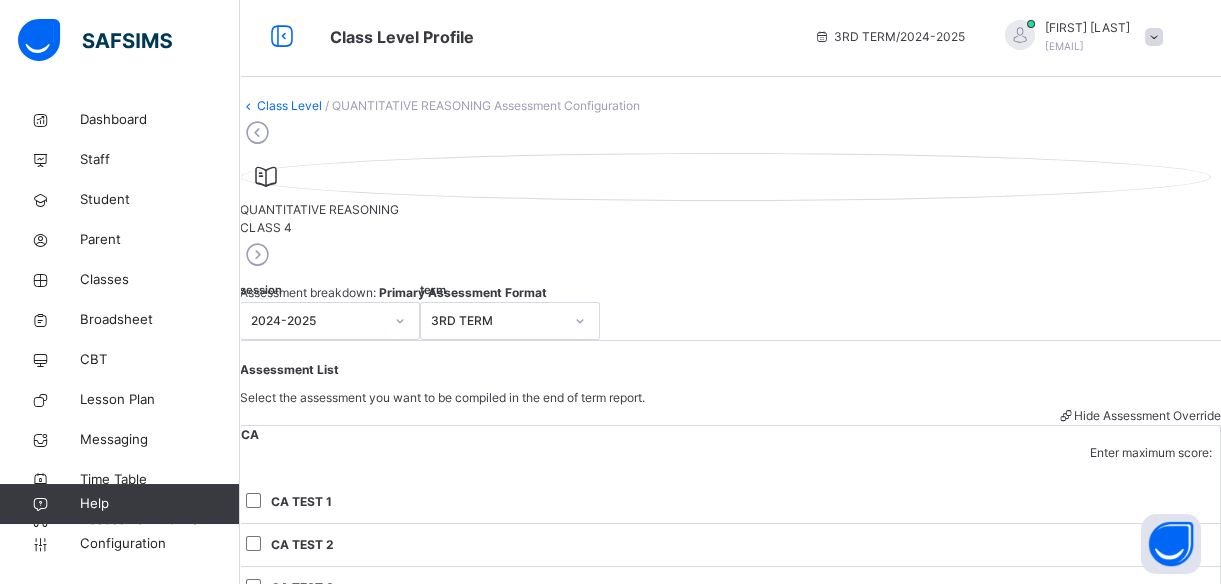 scroll, scrollTop: 0, scrollLeft: 0, axis: both 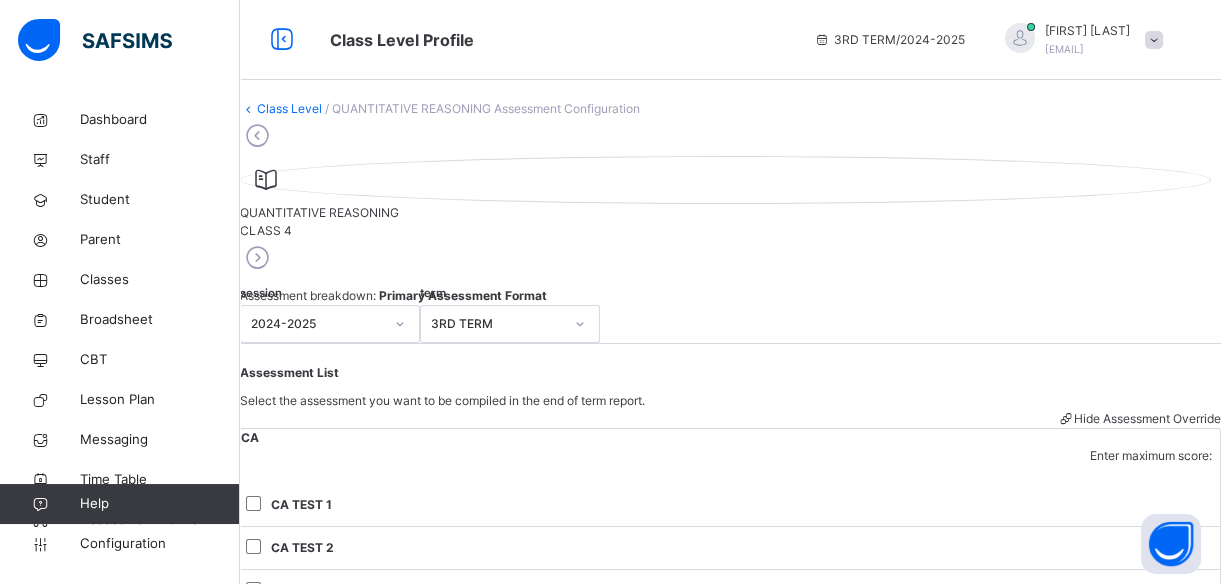 click on "Class Level" at bounding box center [289, 108] 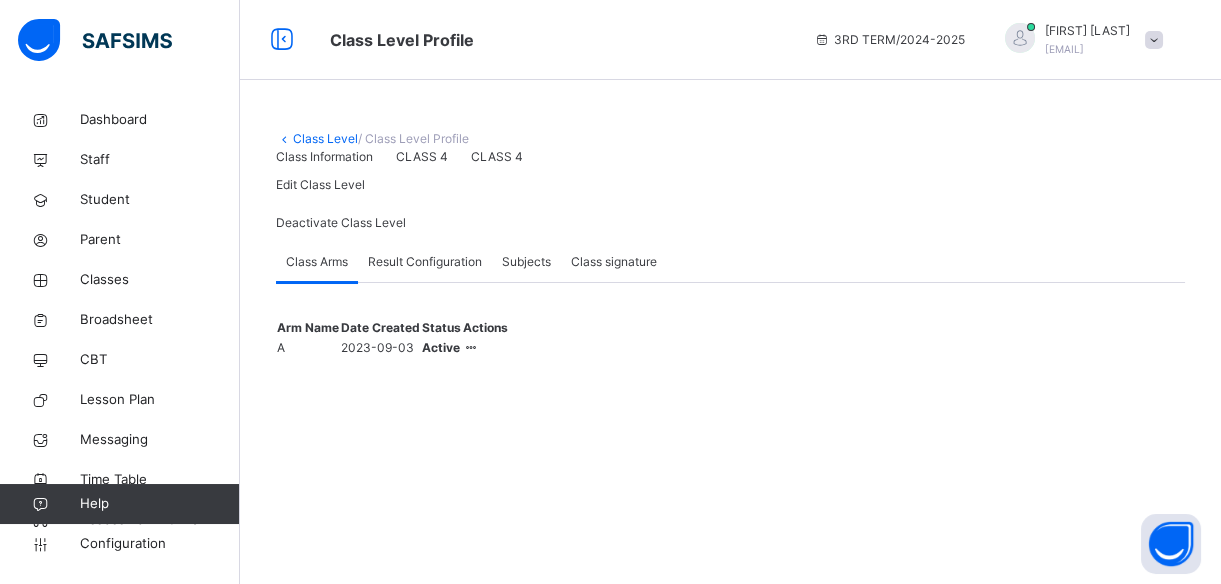 click on "Class Level" at bounding box center [325, 138] 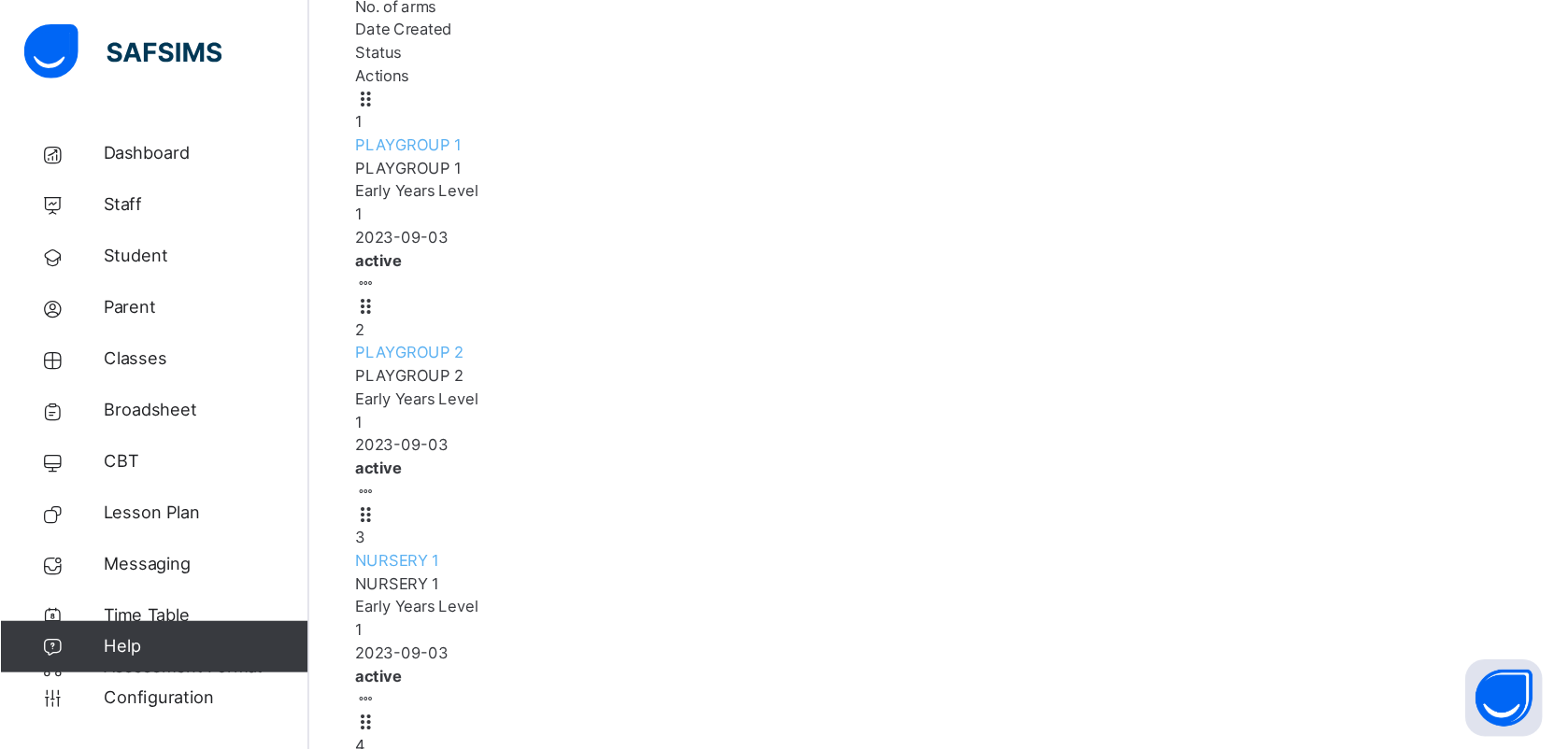 scroll, scrollTop: 42, scrollLeft: 0, axis: vertical 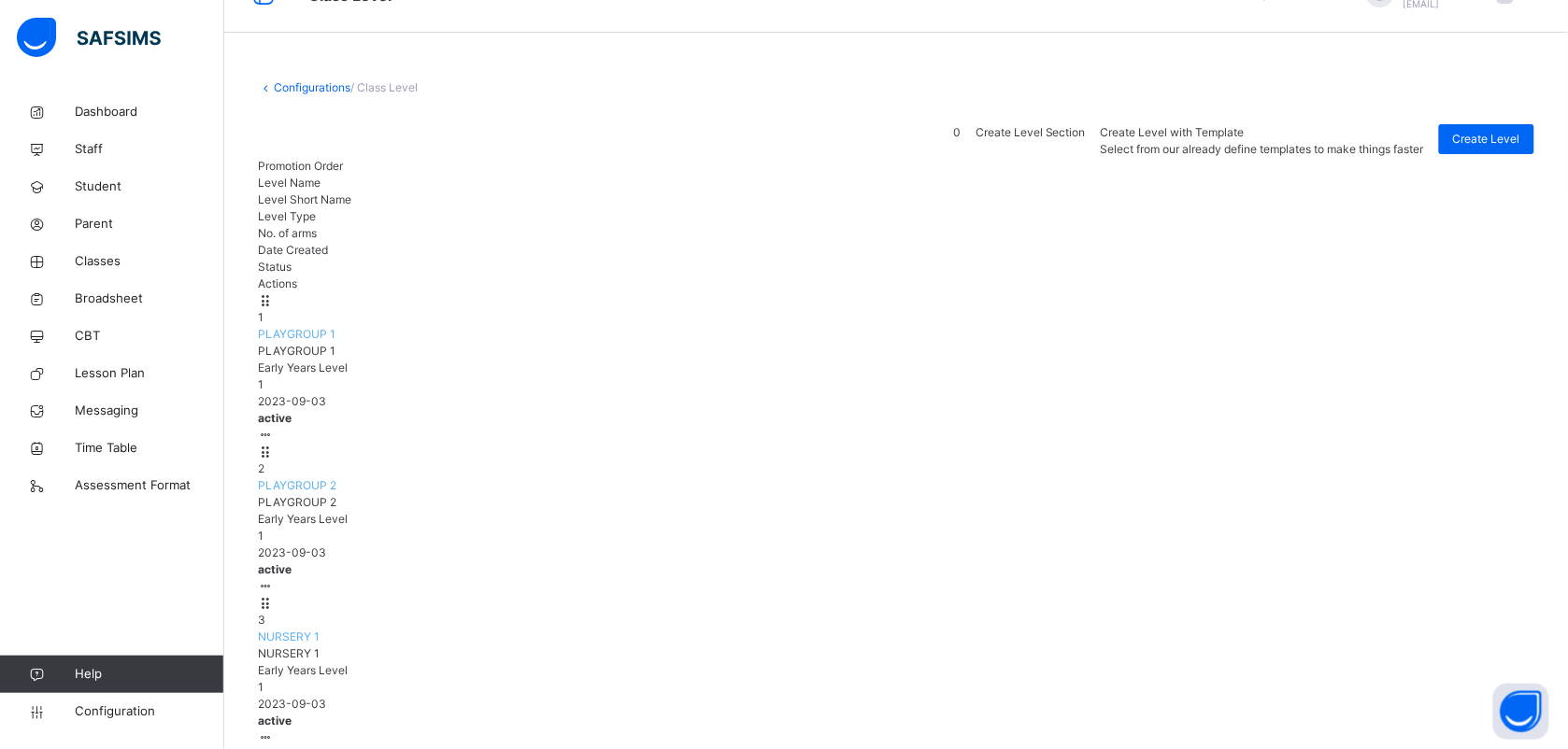 drag, startPoint x: 1097, startPoint y: 0, endPoint x: 1028, endPoint y: 68, distance: 96.87621 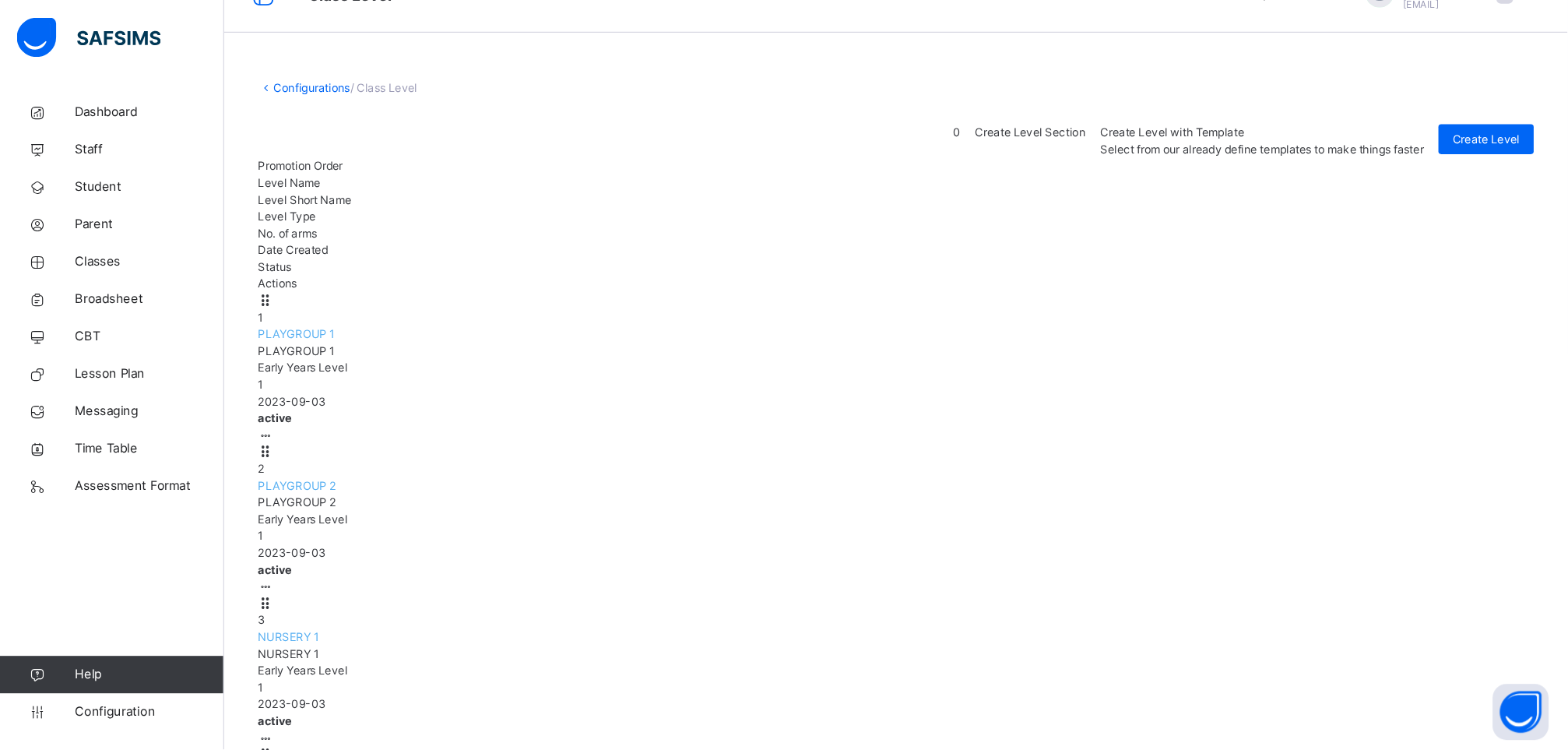 scroll, scrollTop: 0, scrollLeft: 0, axis: both 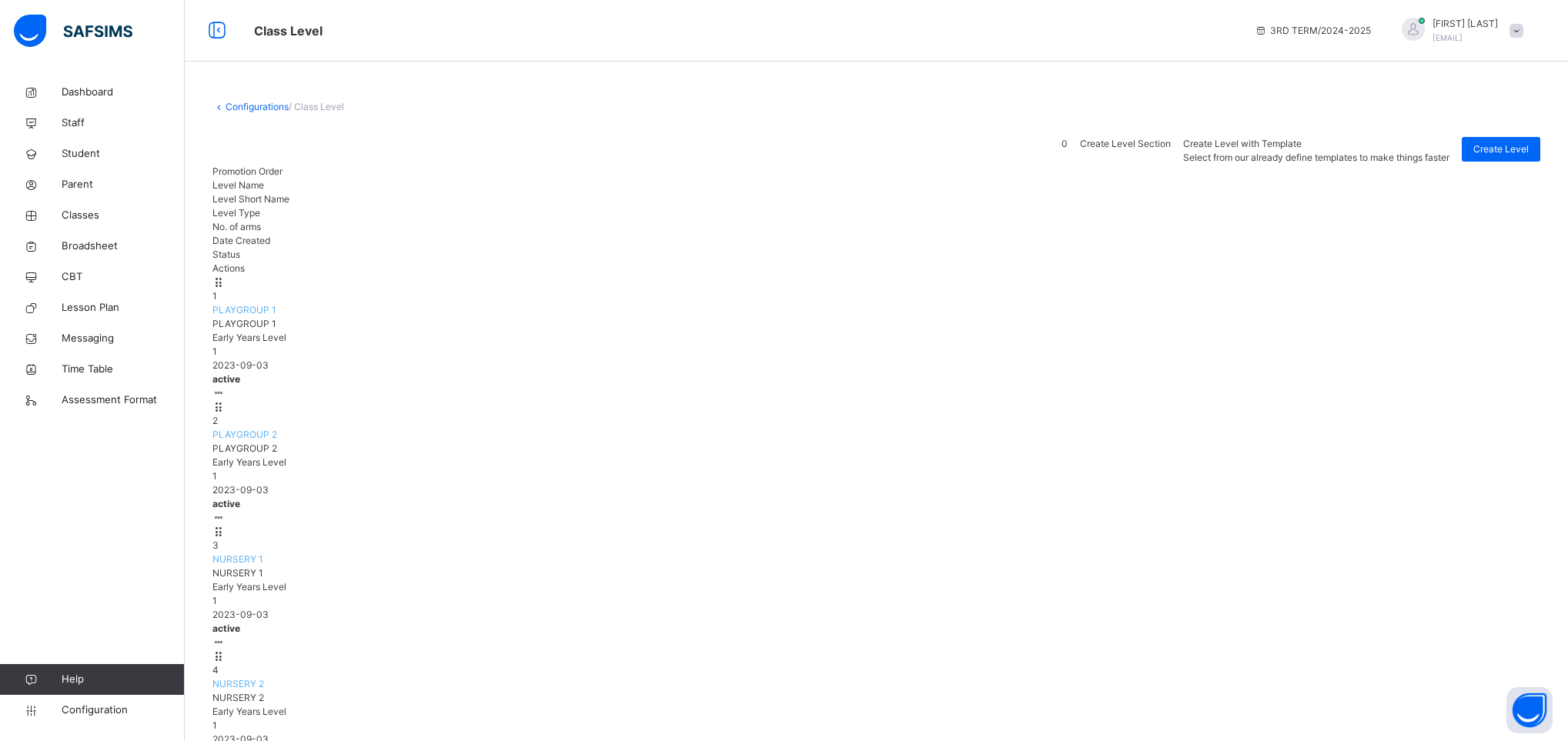 drag, startPoint x: 1234, startPoint y: 0, endPoint x: 1053, endPoint y: 63, distance: 191.65072 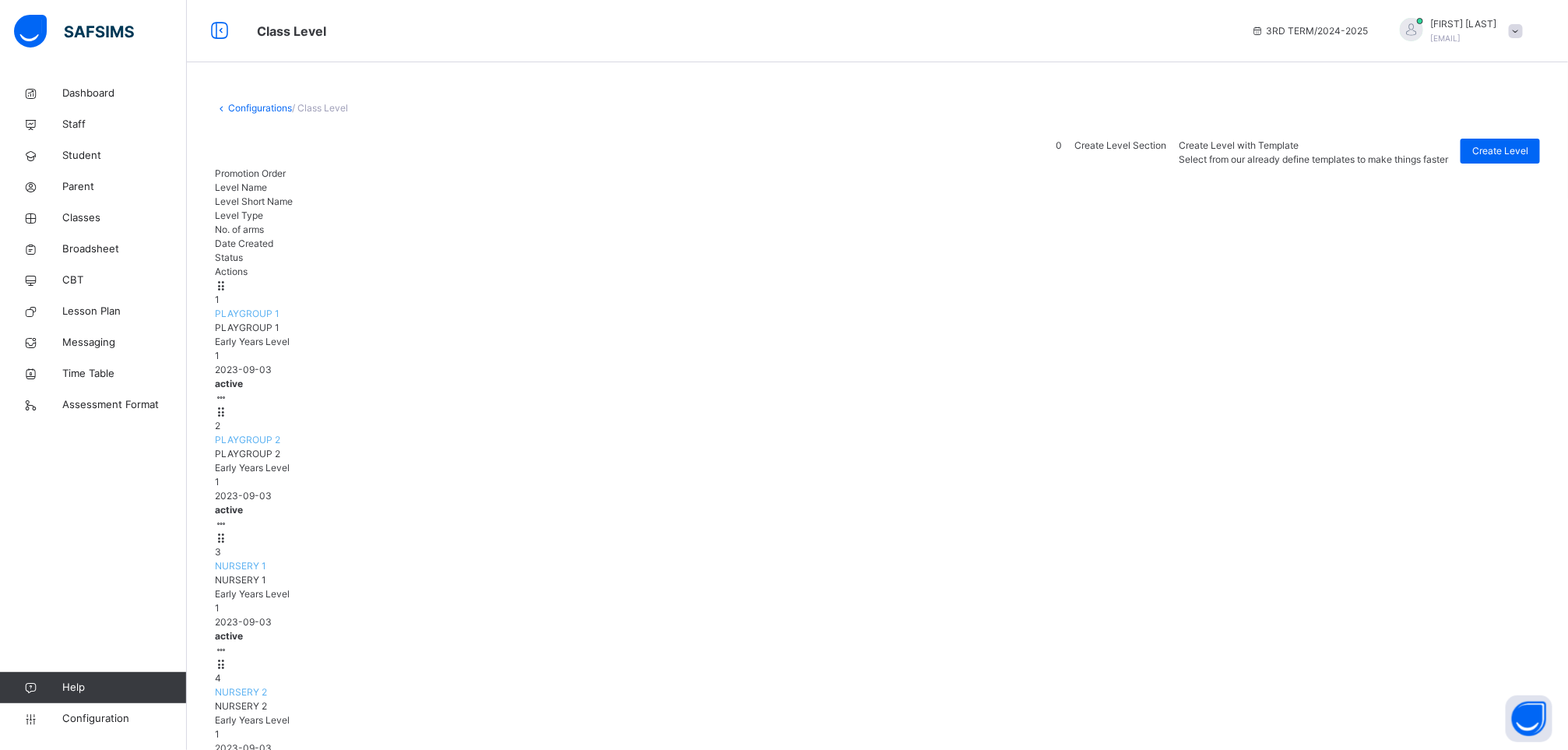 click on "View Class Level" at bounding box center (171, 1579) 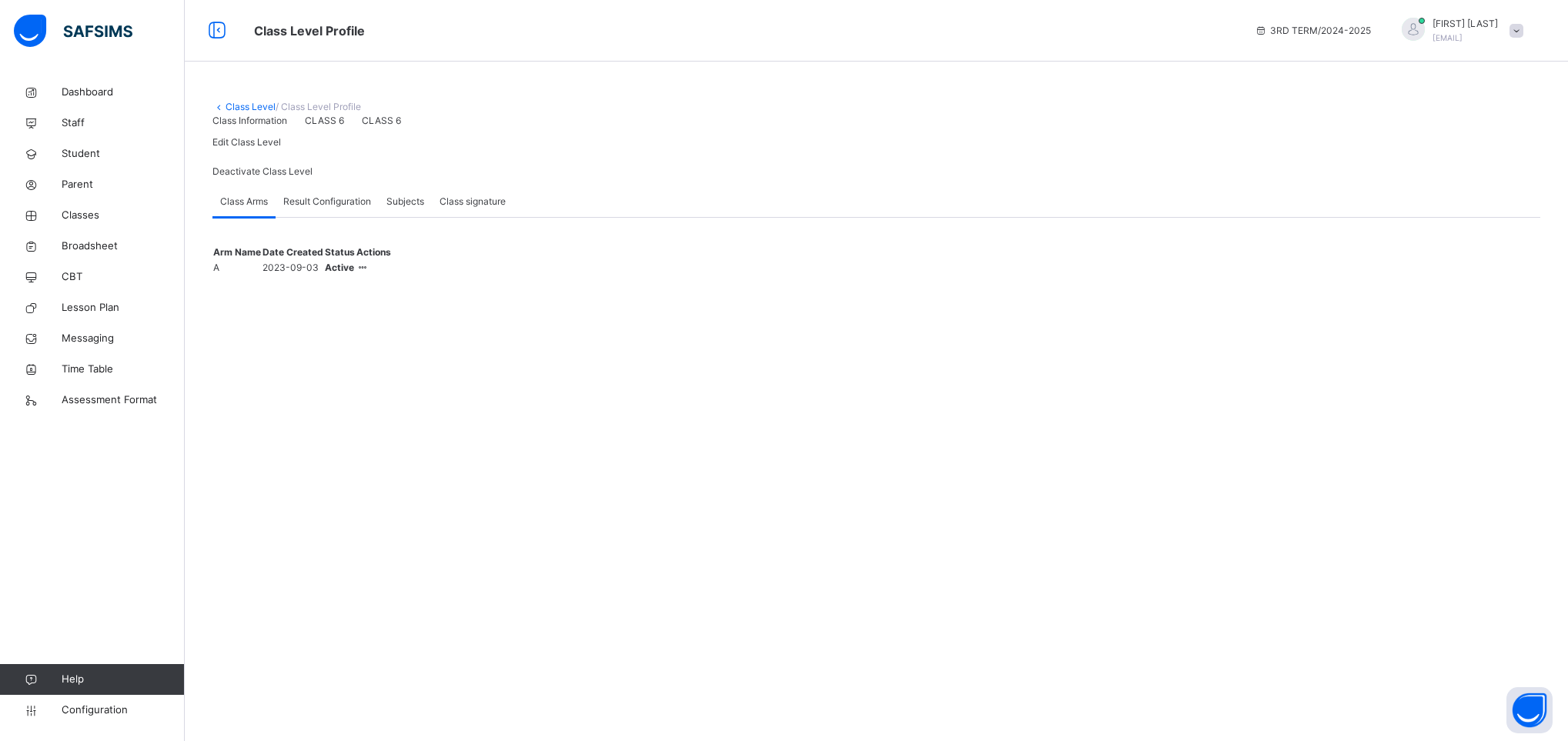 type on "*" 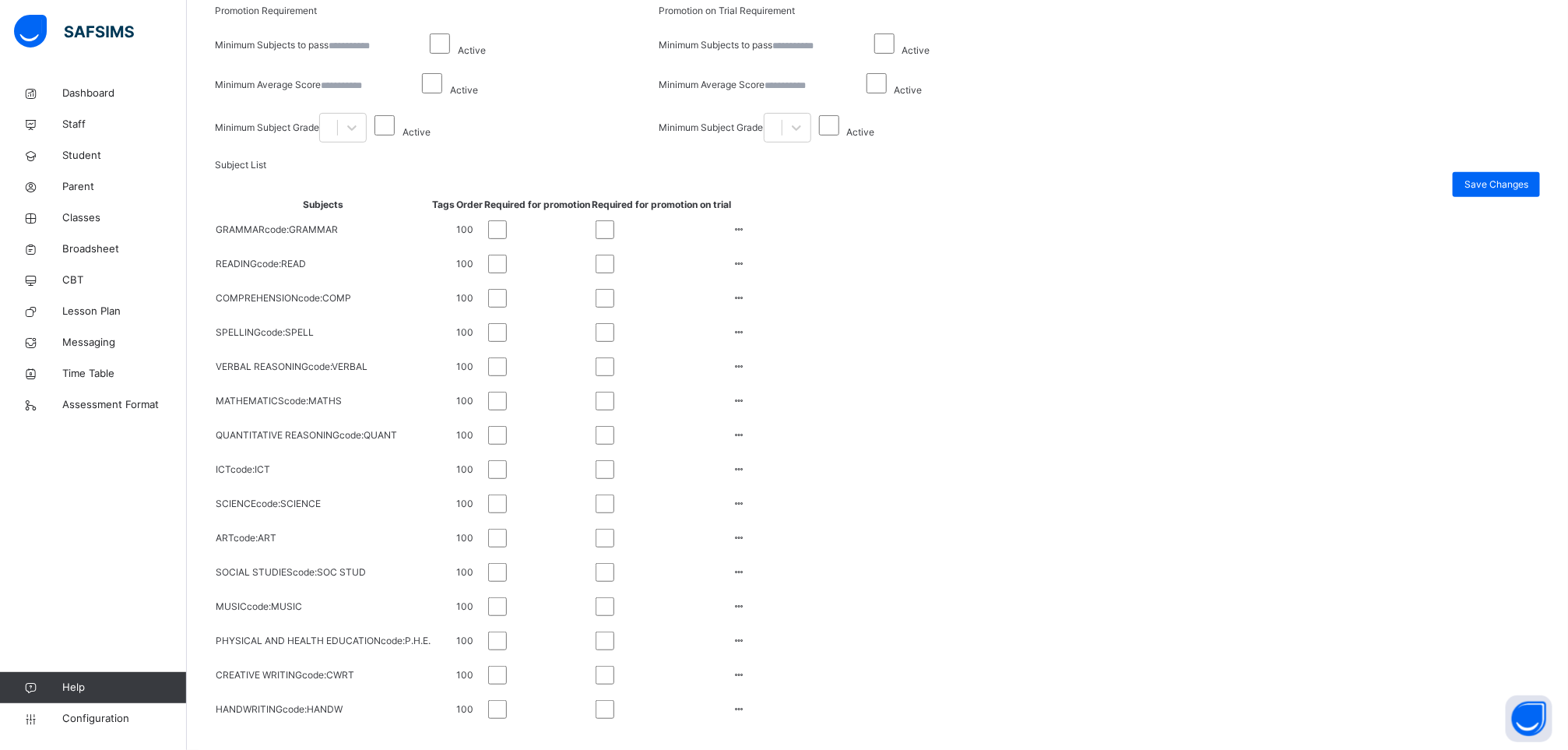 scroll, scrollTop: 815, scrollLeft: 0, axis: vertical 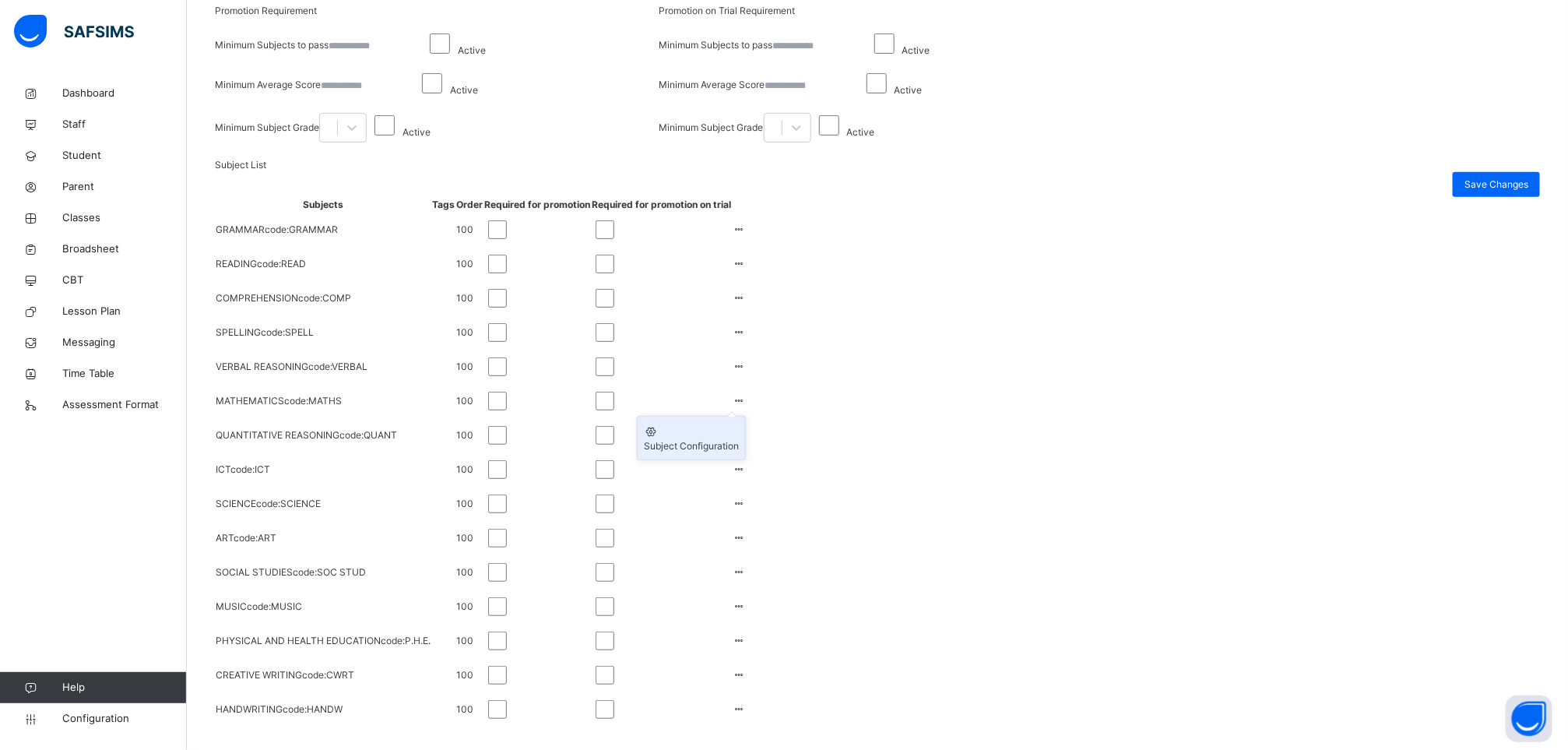 click on "Subject Configuration" at bounding box center (691, 446) 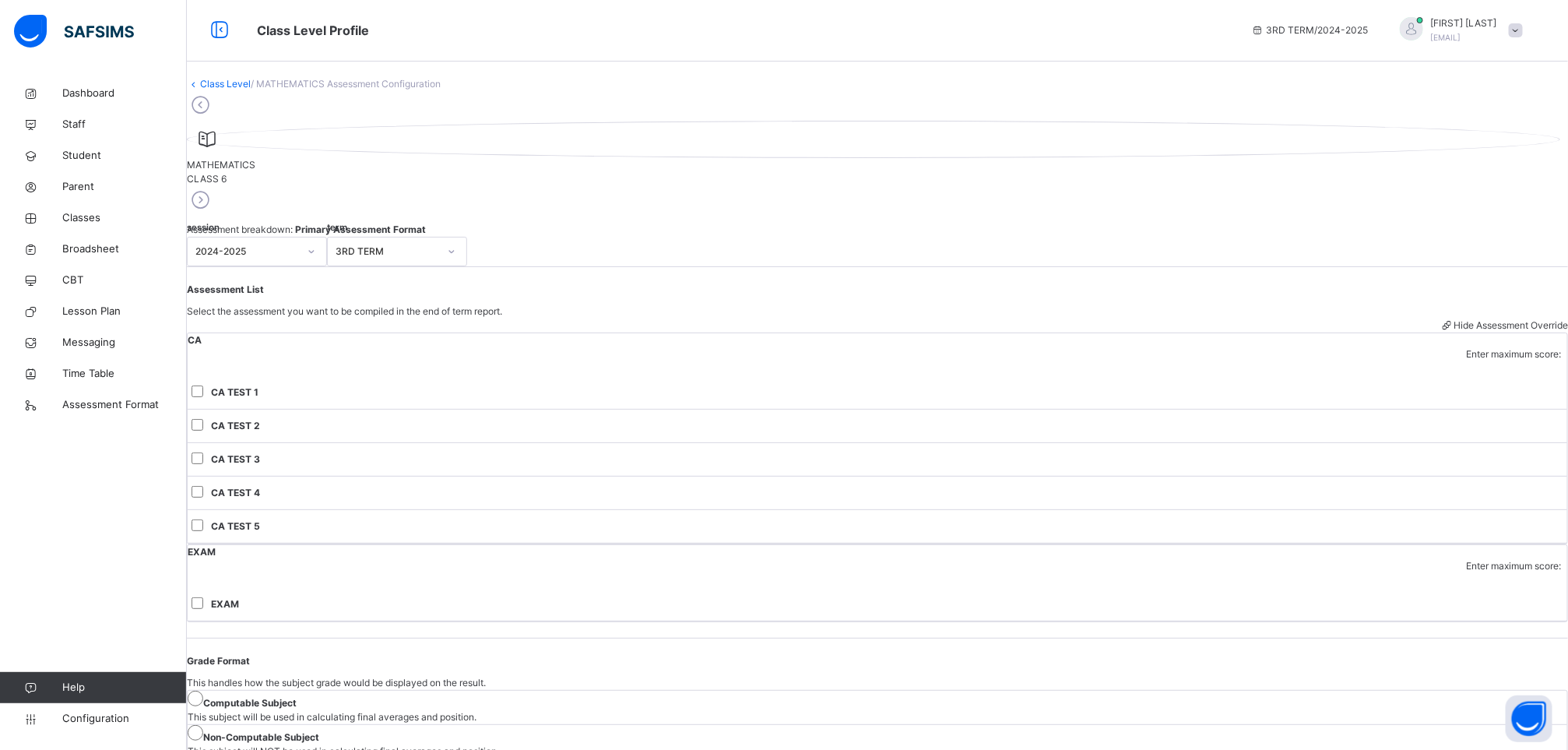 scroll, scrollTop: 0, scrollLeft: 0, axis: both 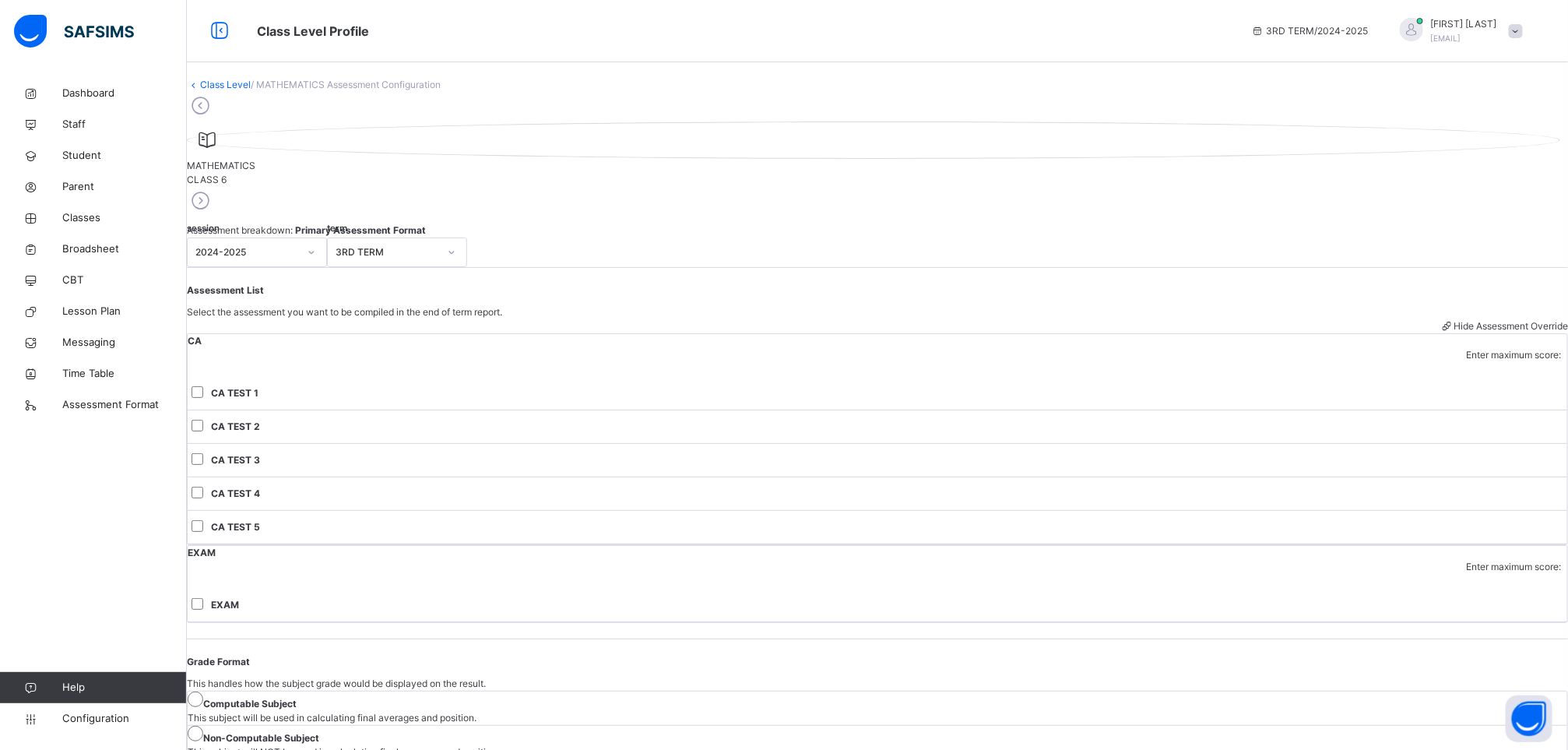 click at bounding box center [200, 201] 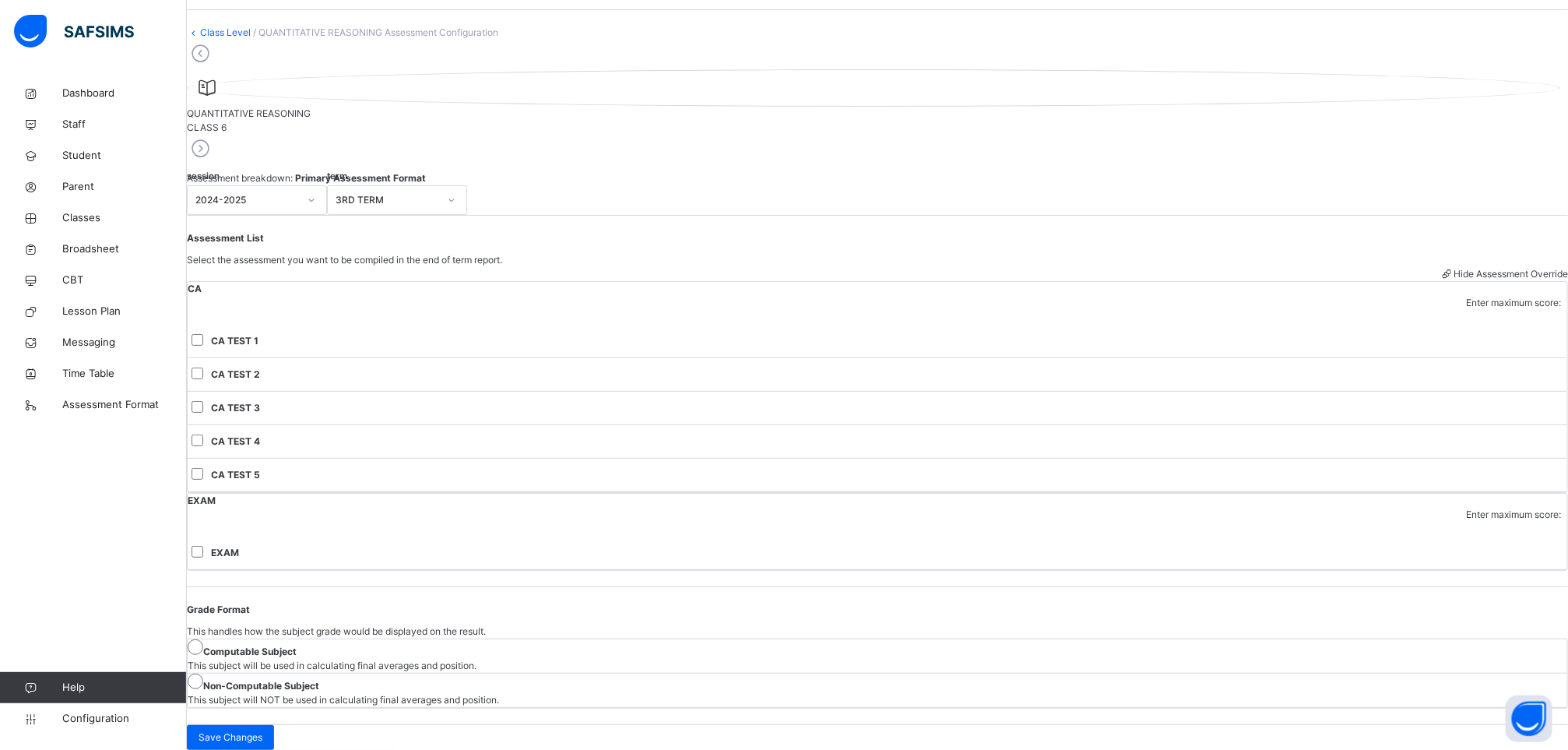 scroll, scrollTop: 120, scrollLeft: 0, axis: vertical 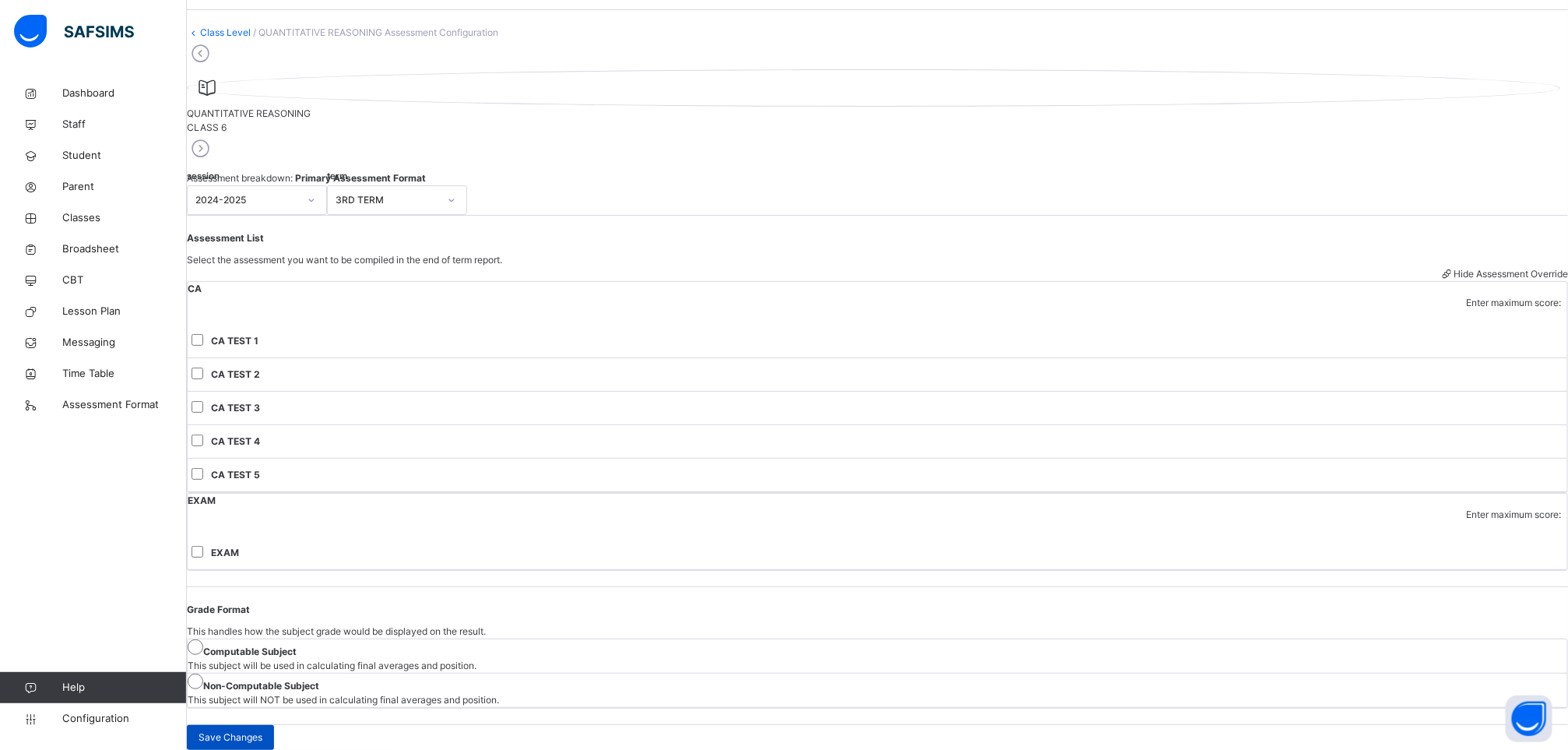 type on "**" 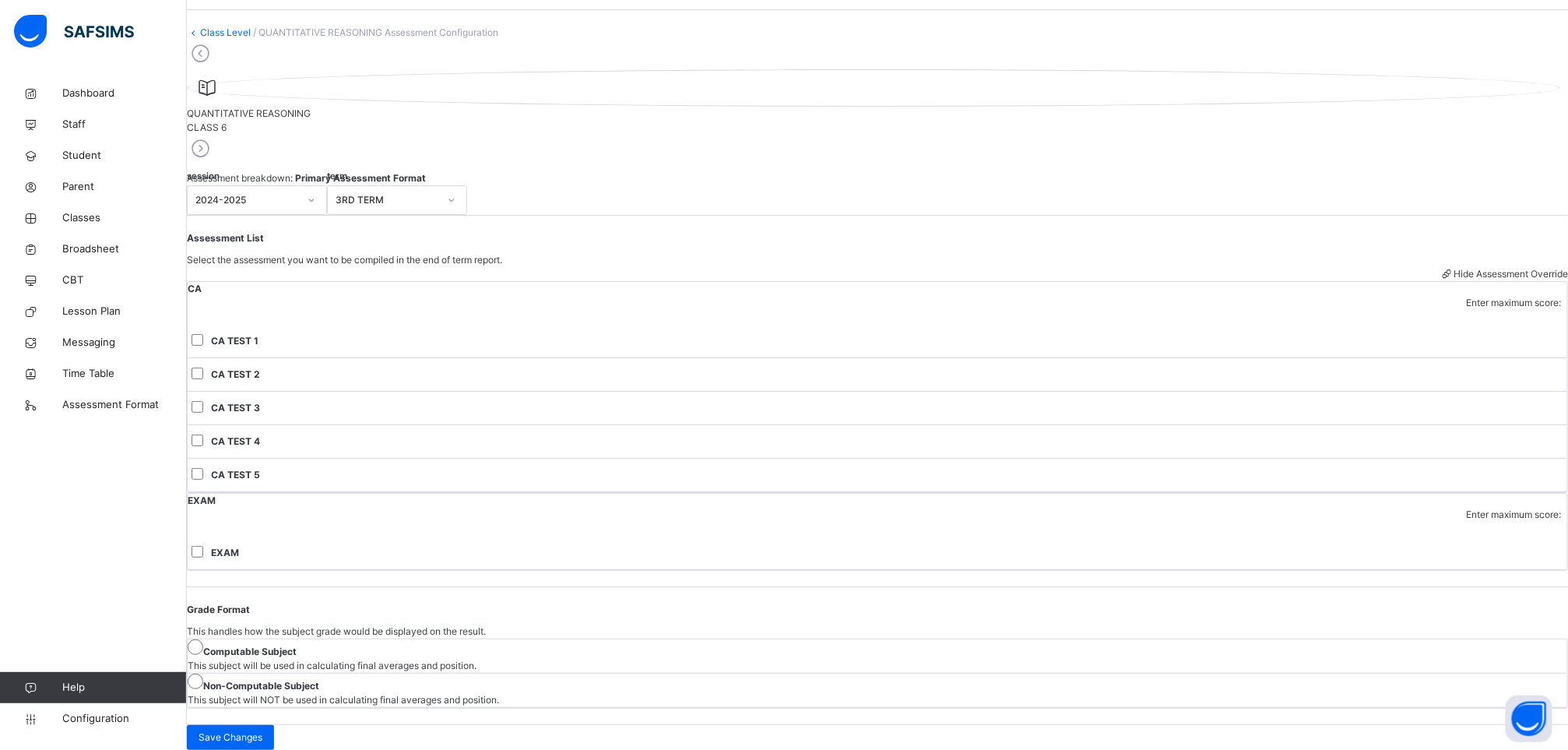 scroll, scrollTop: 52, scrollLeft: 0, axis: vertical 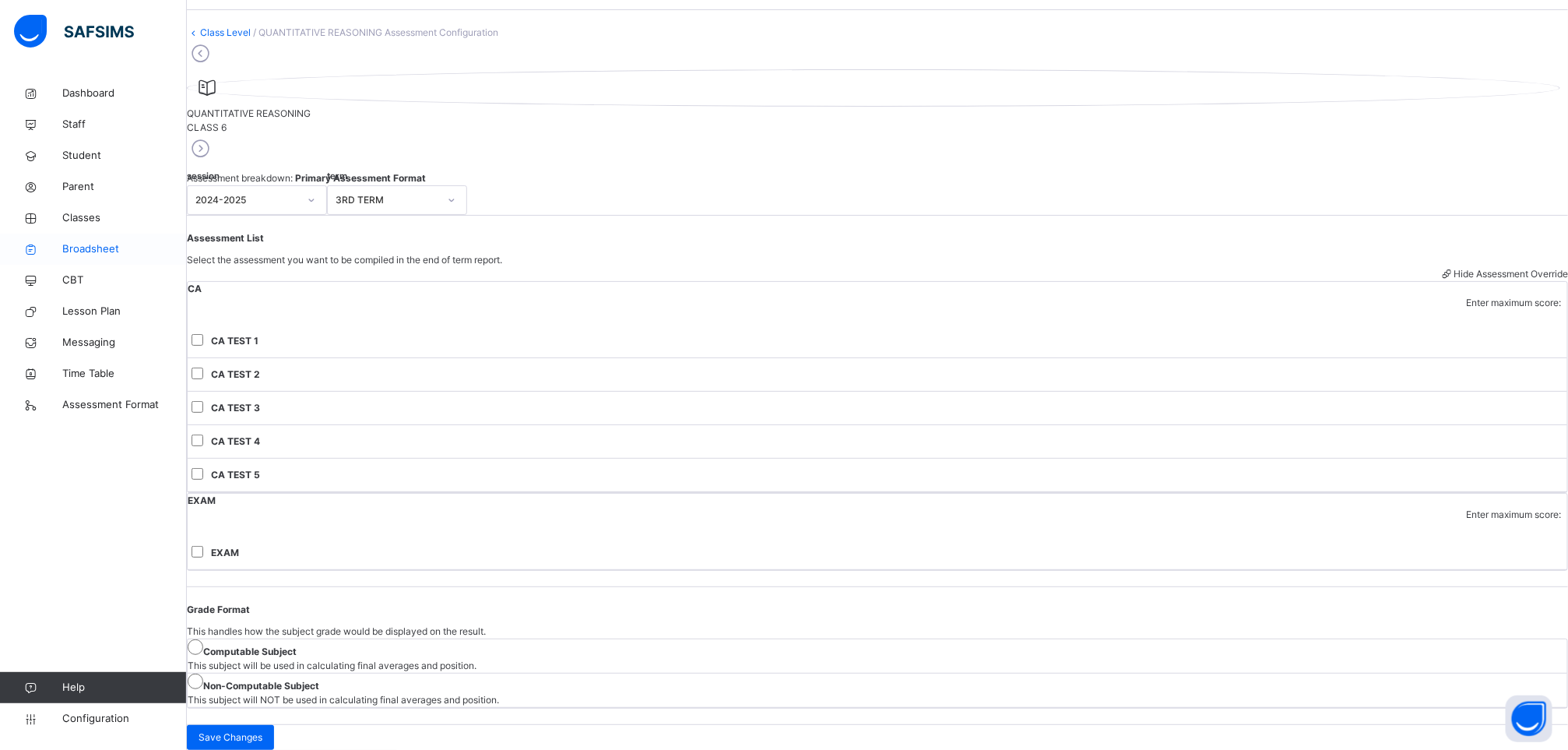 click on "Broadsheet" at bounding box center (125, 249) 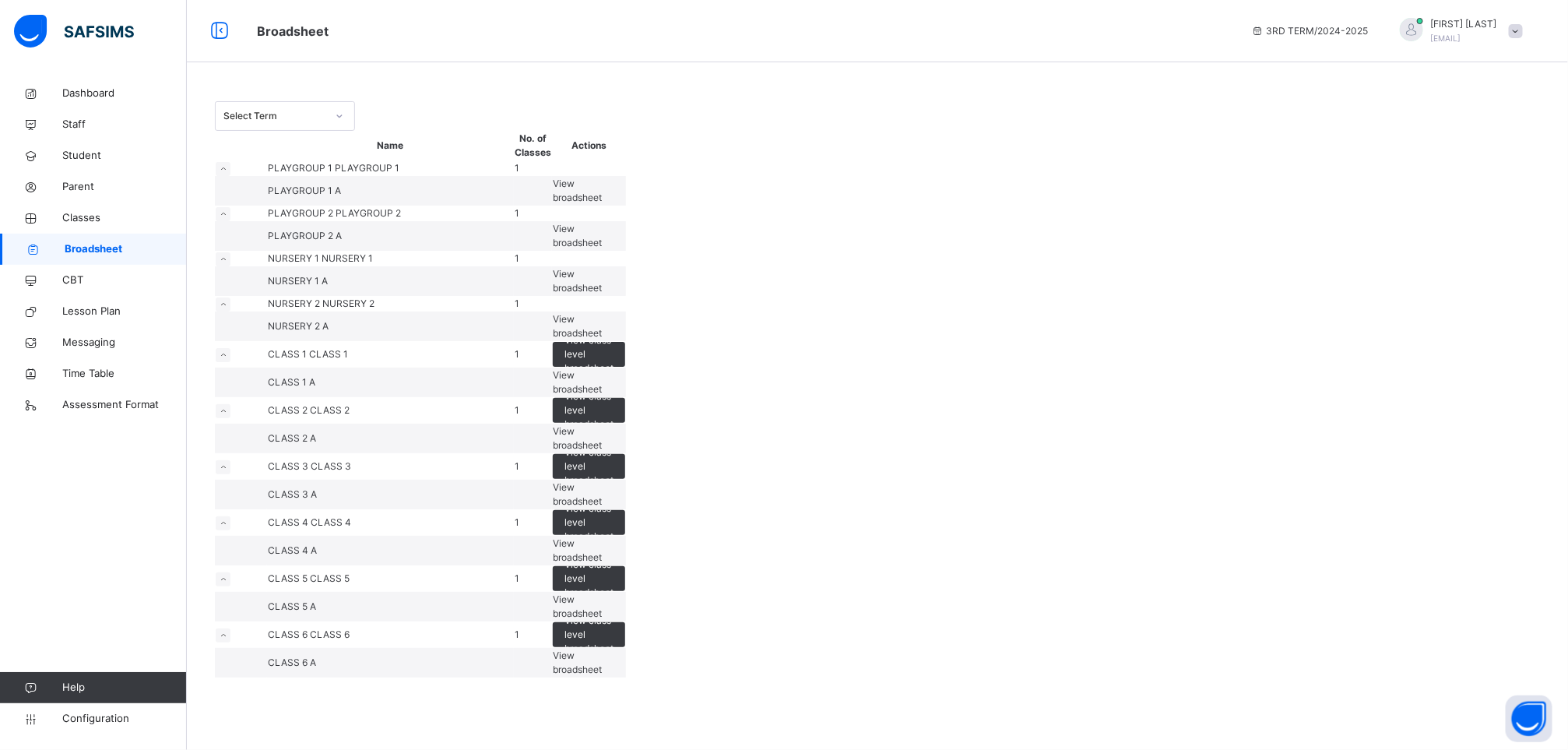 scroll, scrollTop: 386, scrollLeft: 0, axis: vertical 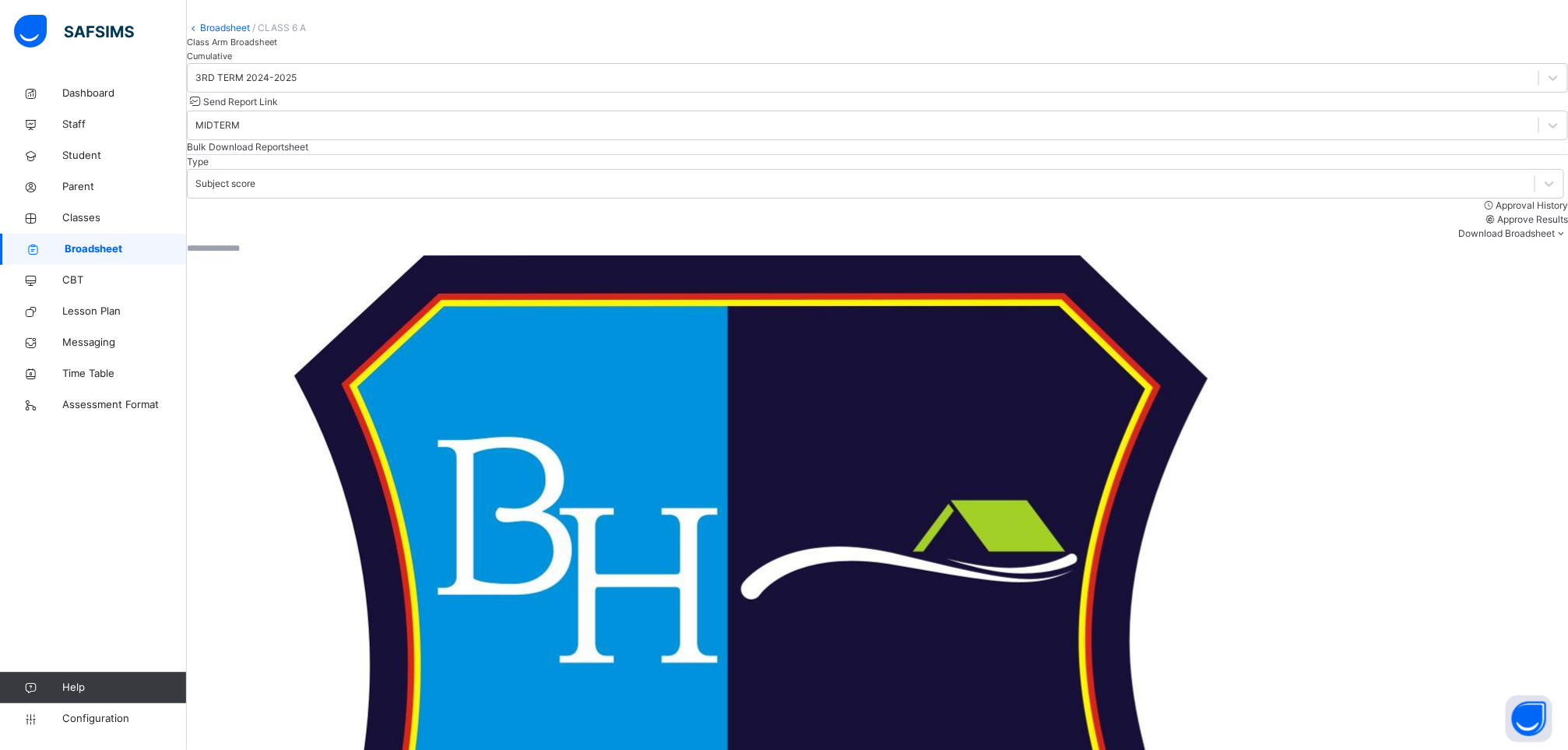 click on "OK OLUWATISHE  KOLAWOLE   BH/21/119" at bounding box center (270, 2013) 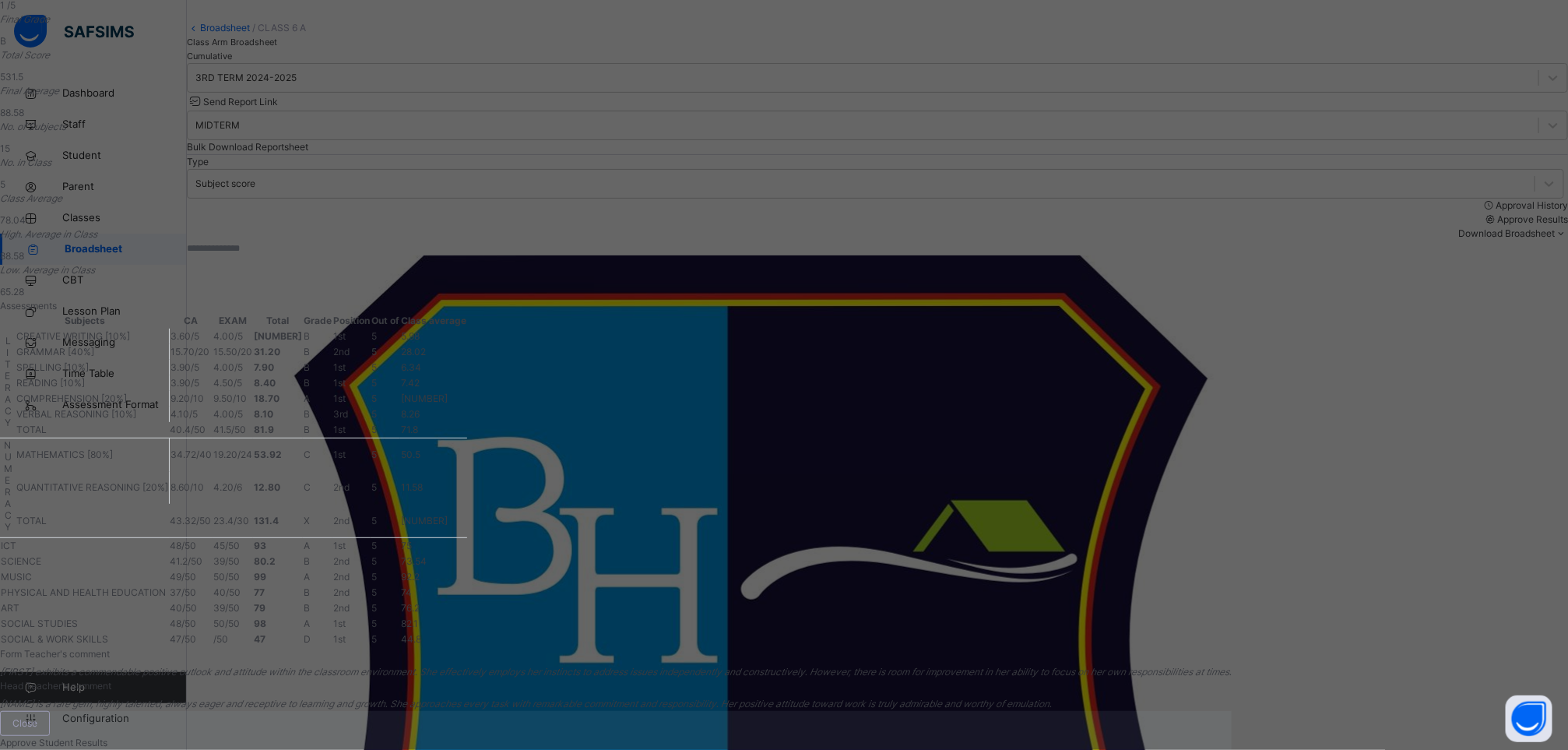 scroll, scrollTop: 498, scrollLeft: 0, axis: vertical 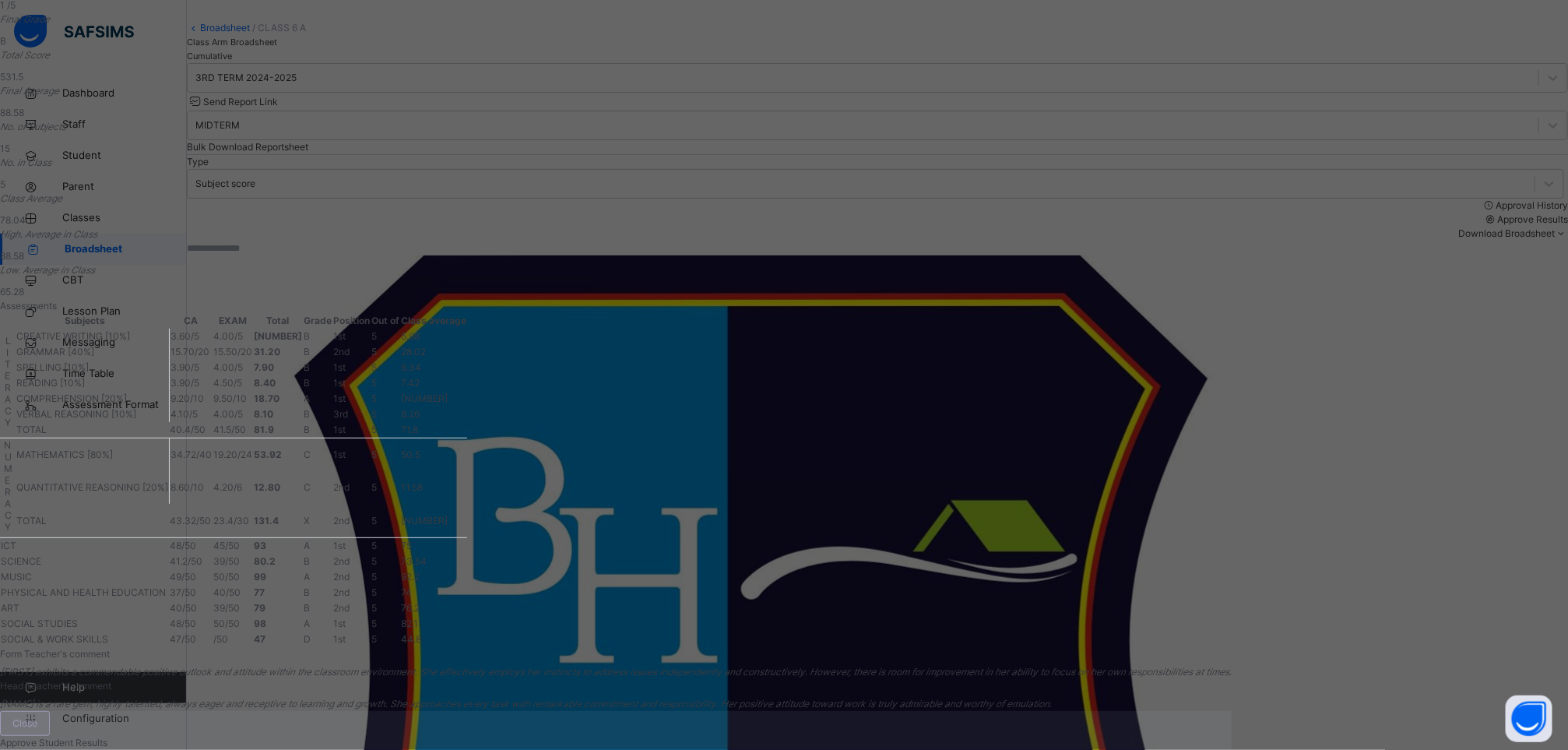 click on "Close" at bounding box center [25, 724] 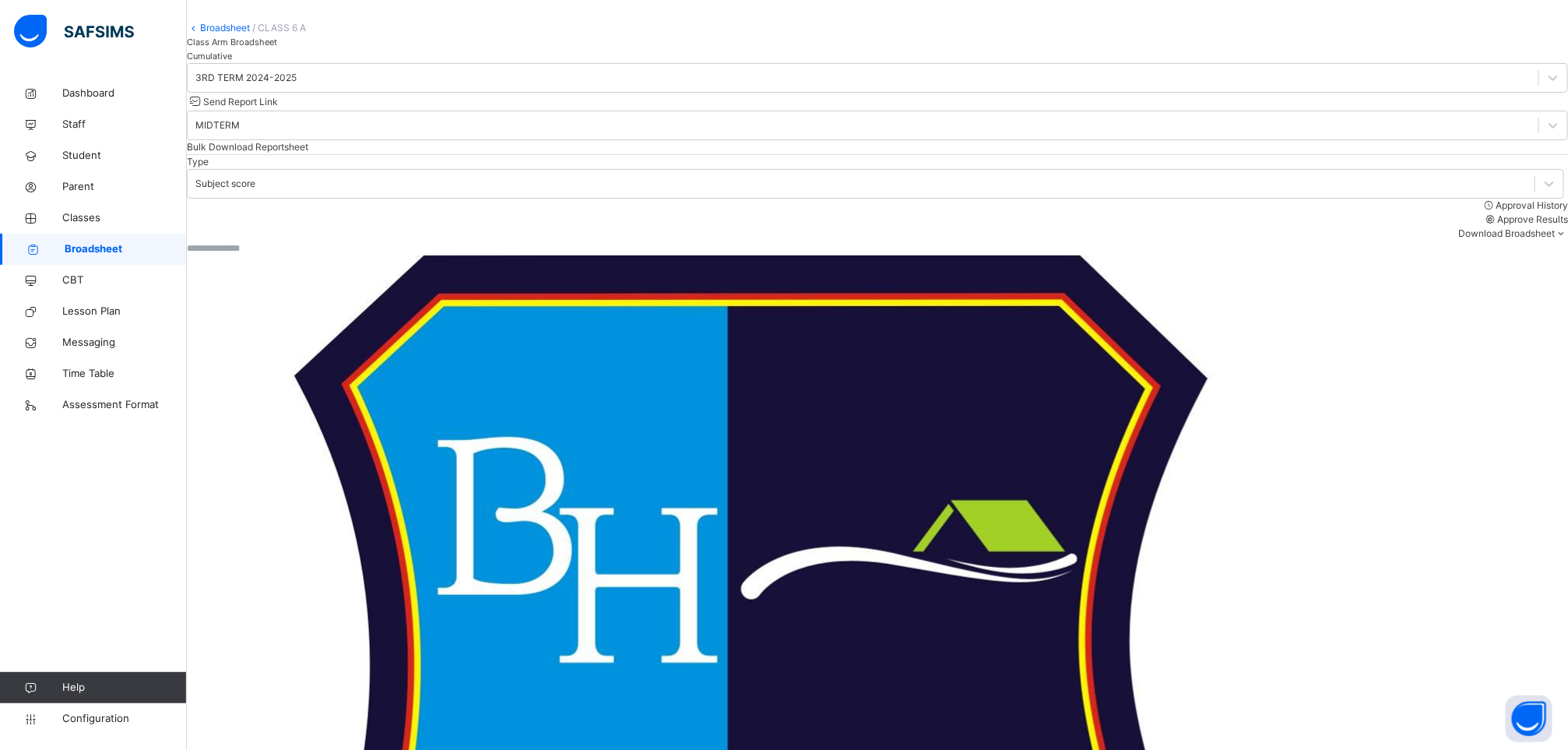 click on "Class Arm Broadsheet Cumulative" at bounding box center [877, 49] 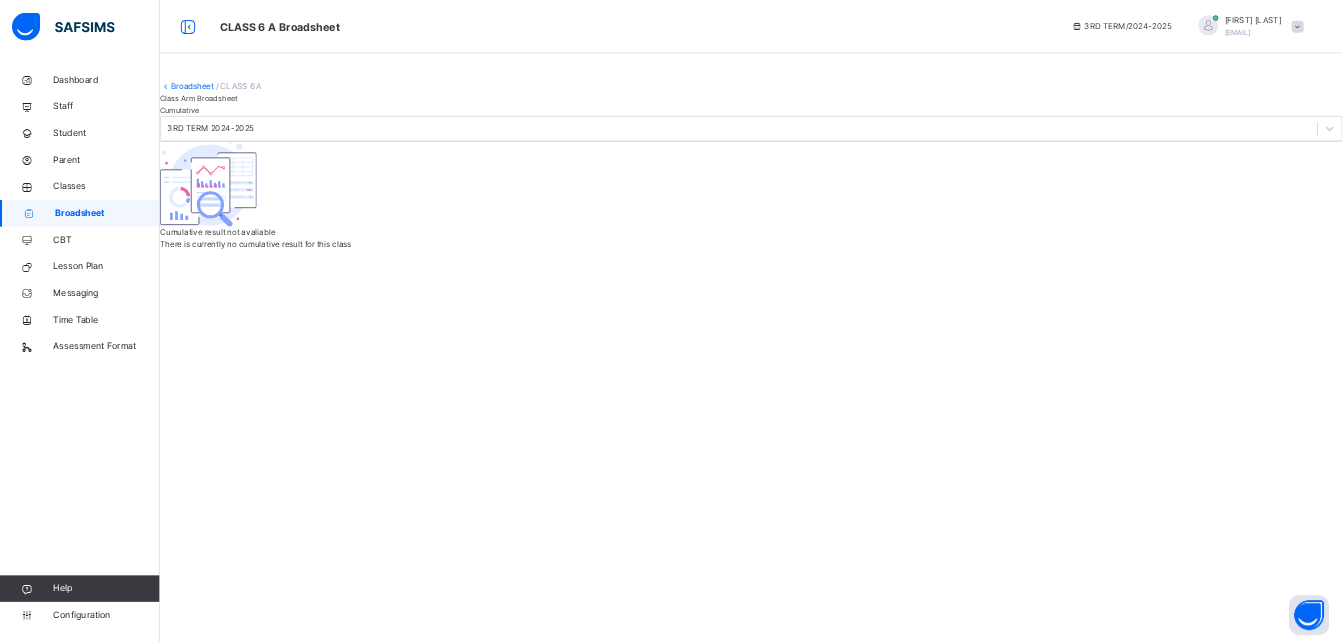 scroll, scrollTop: 0, scrollLeft: 0, axis: both 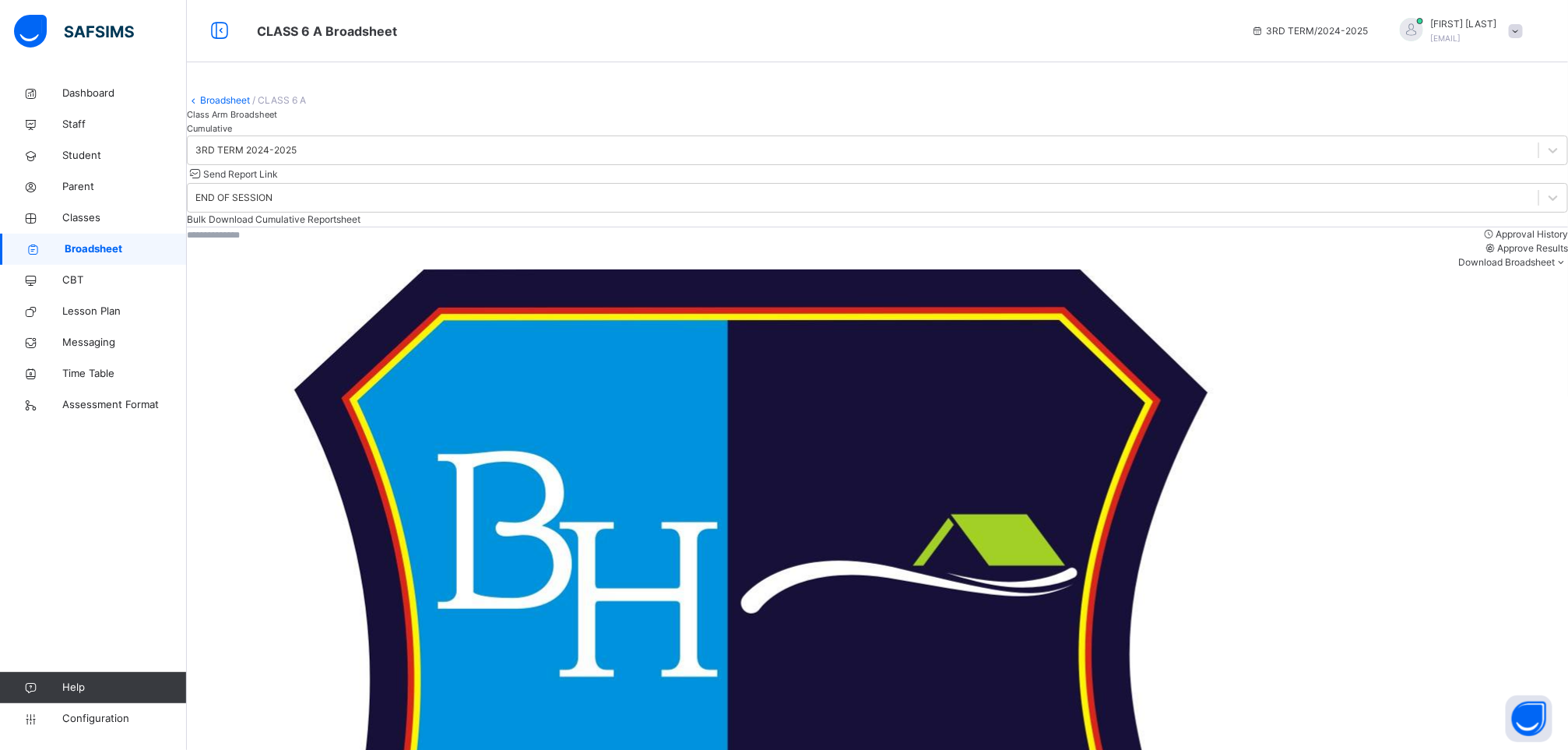 click on "OLUWATISHE  KOLAWOLE     BH/21/119" at bounding box center [274, 1780] 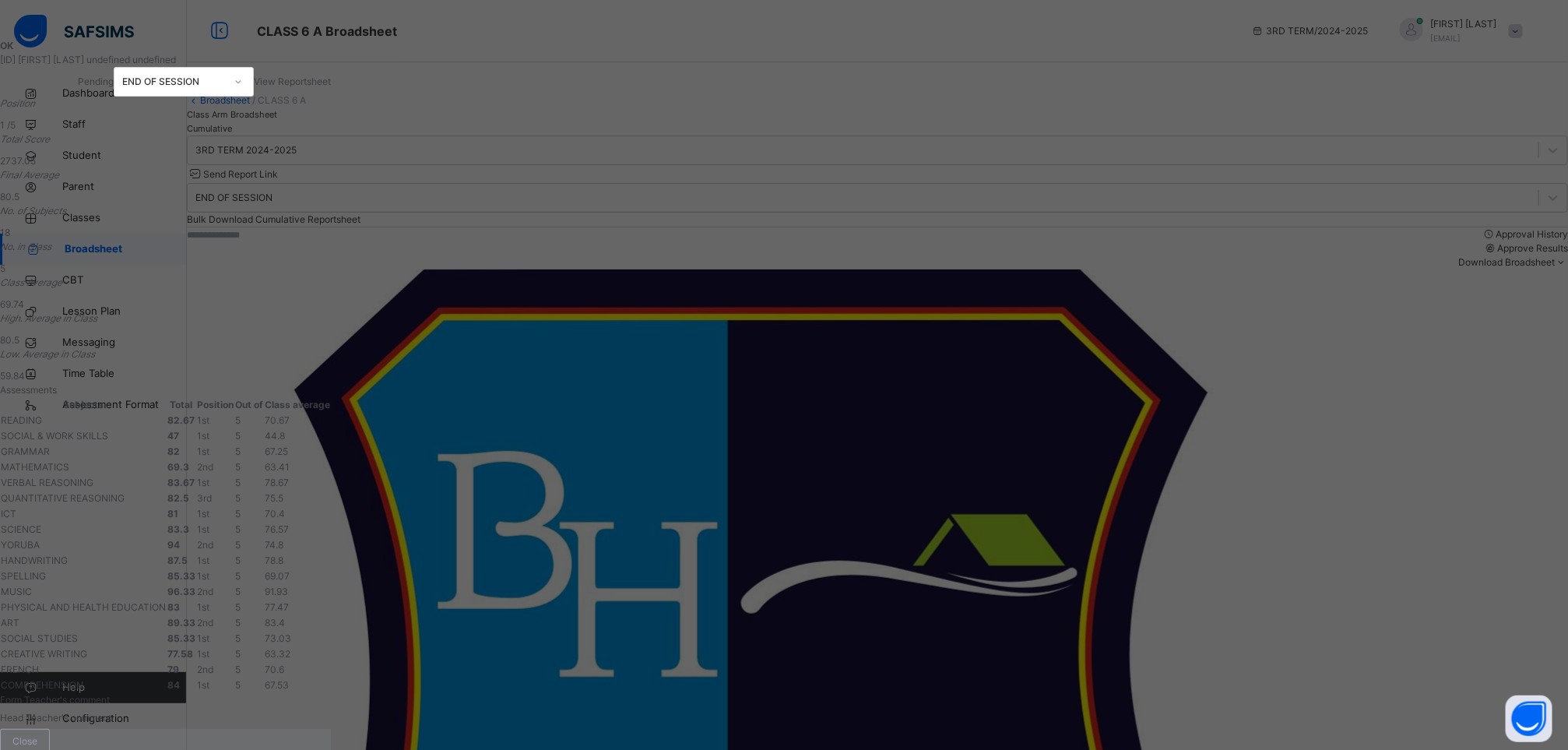 click on "View Reportsheet" at bounding box center [292, 82] 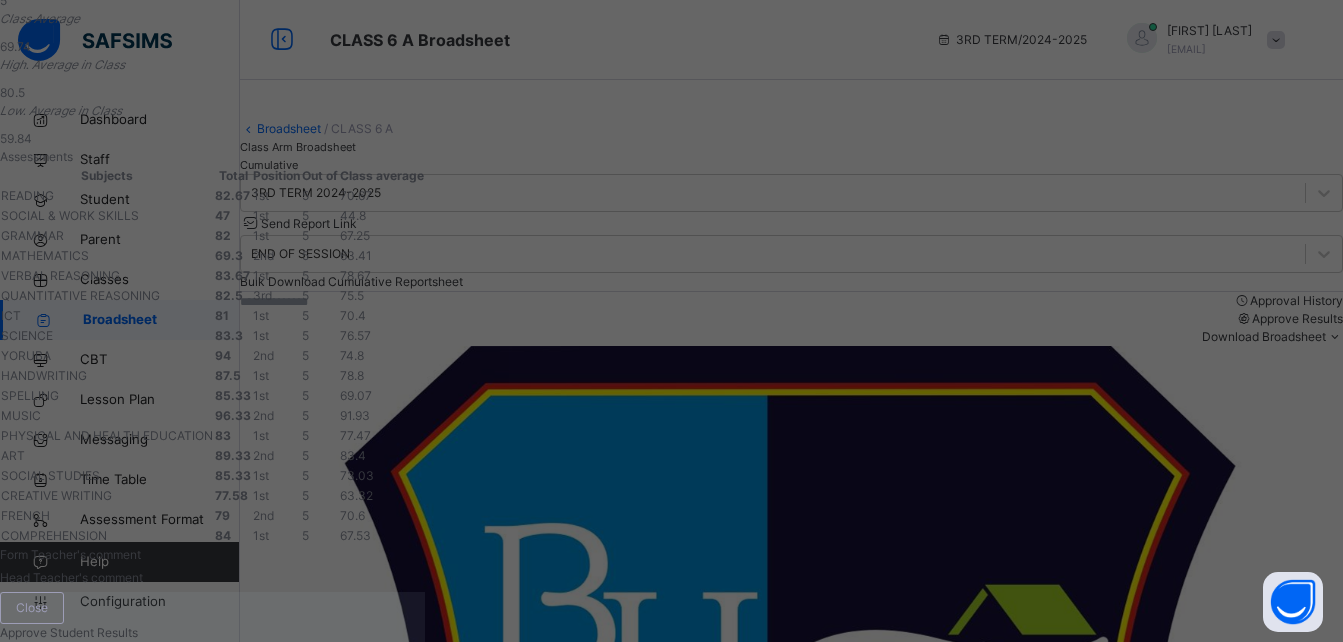 scroll, scrollTop: 941, scrollLeft: 0, axis: vertical 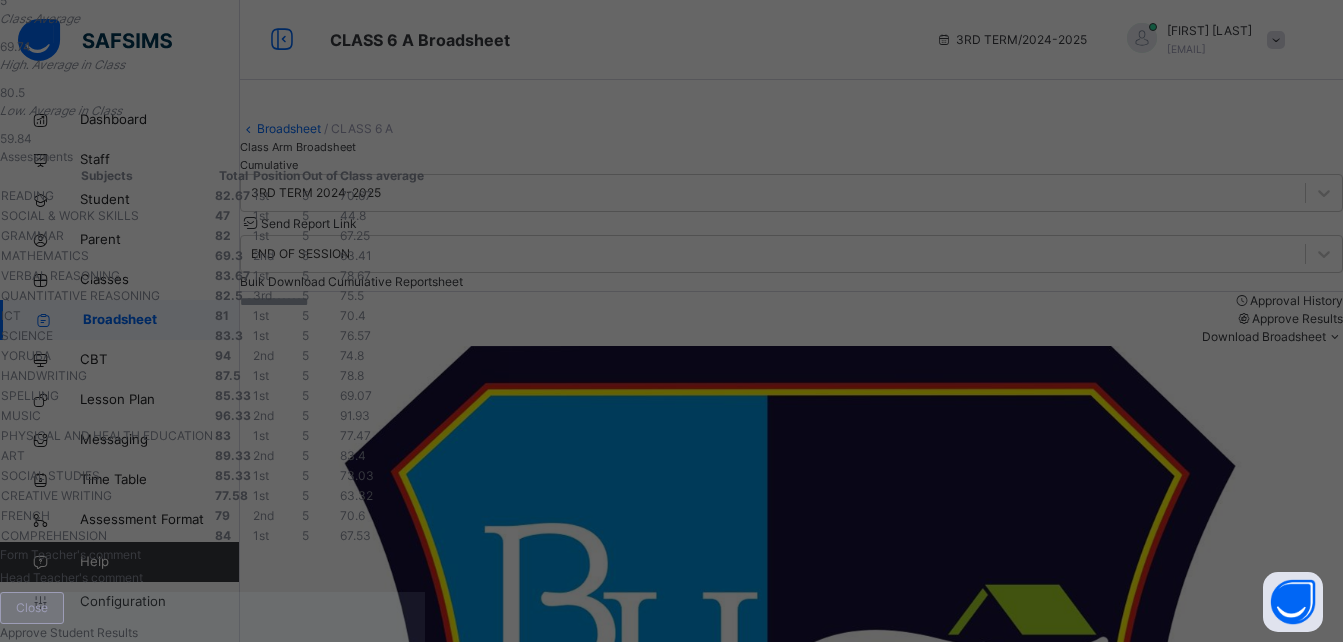 click on "Close" at bounding box center [32, 608] 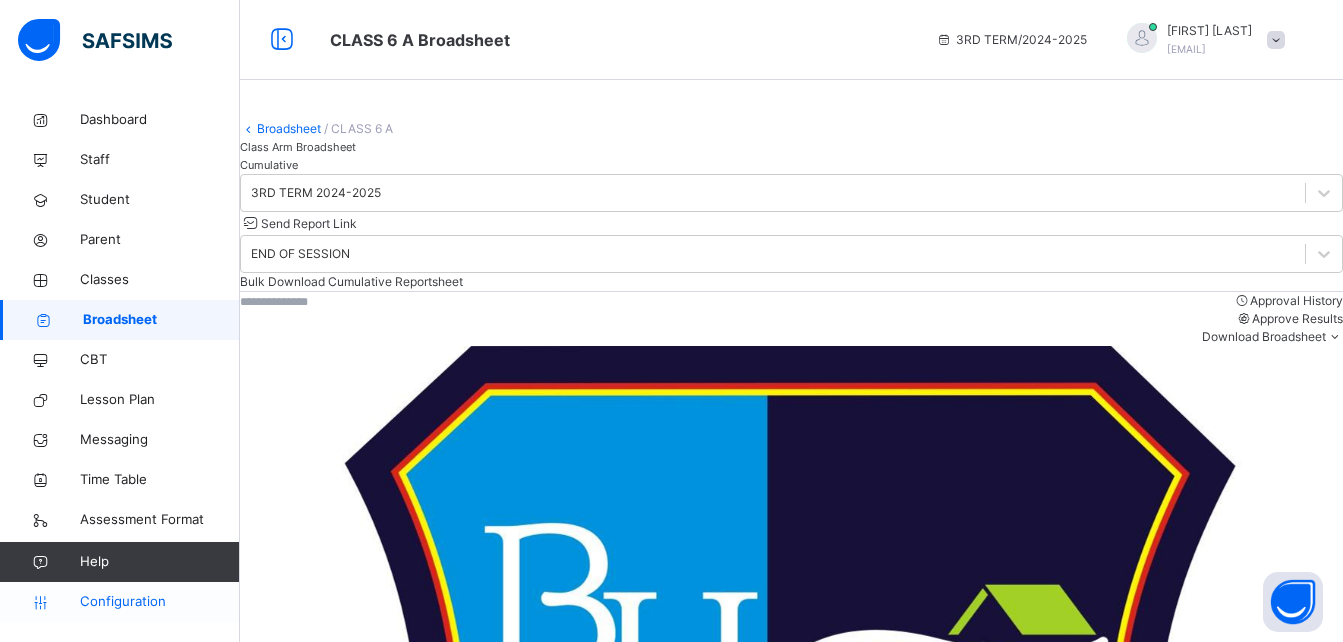click on "Configuration" at bounding box center [119, 602] 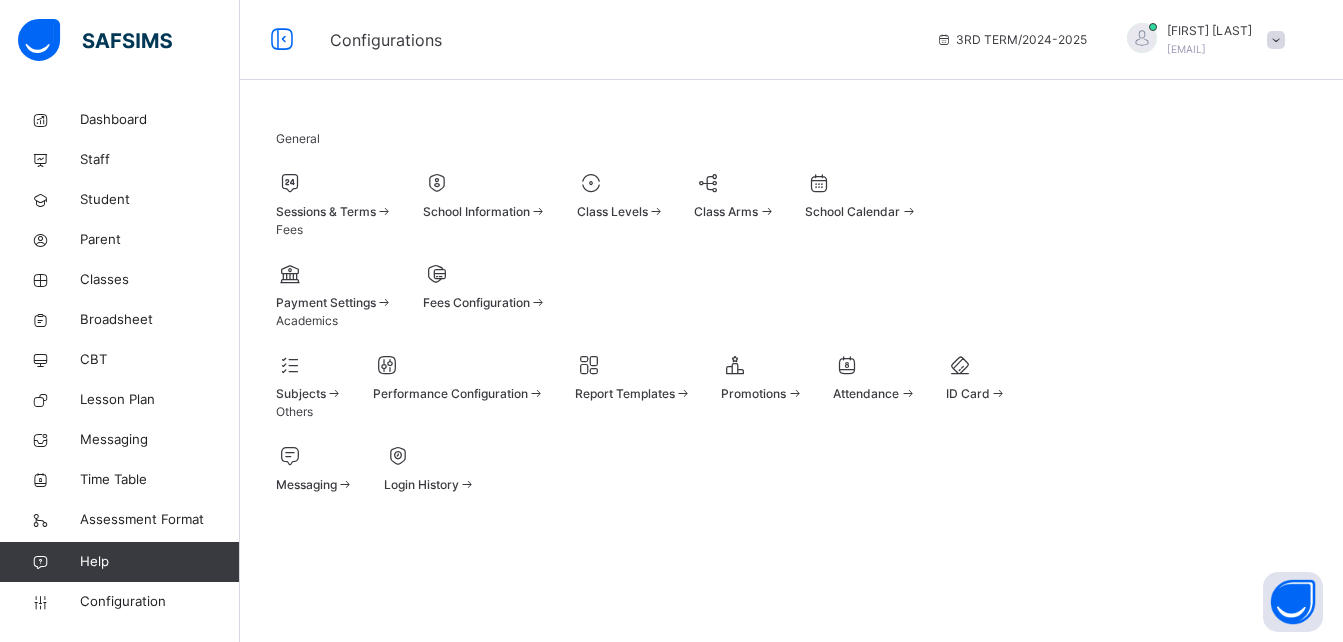 click at bounding box center (621, 200) 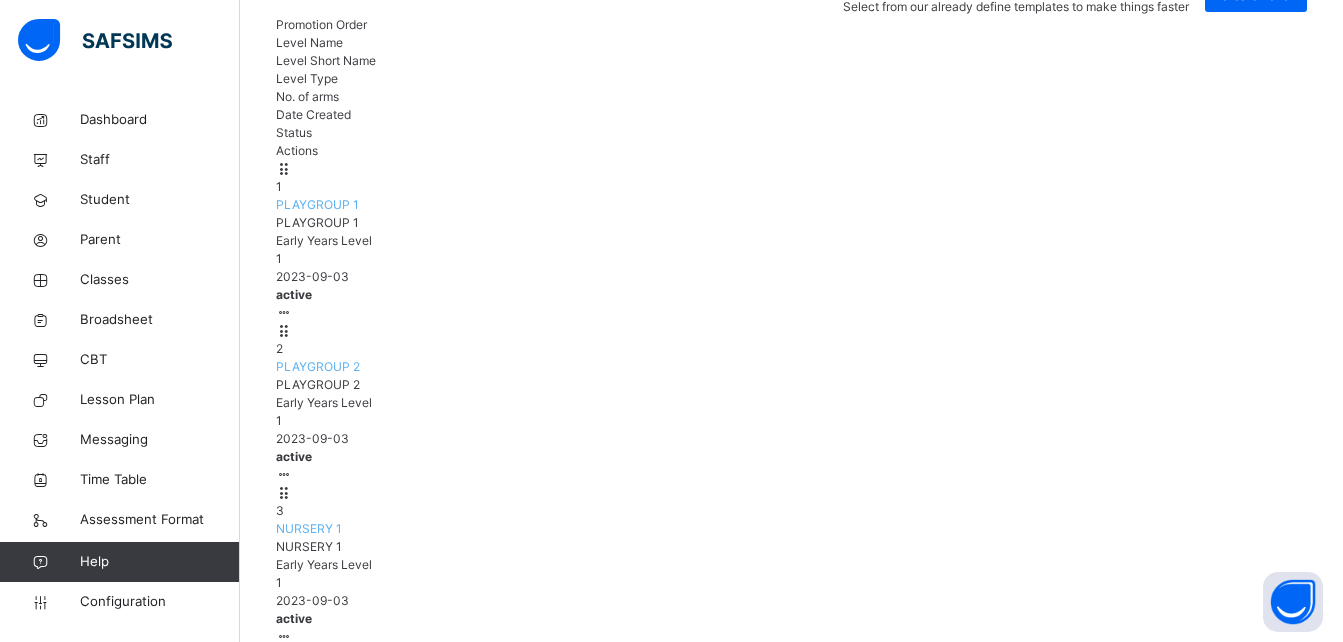 scroll, scrollTop: 200, scrollLeft: 0, axis: vertical 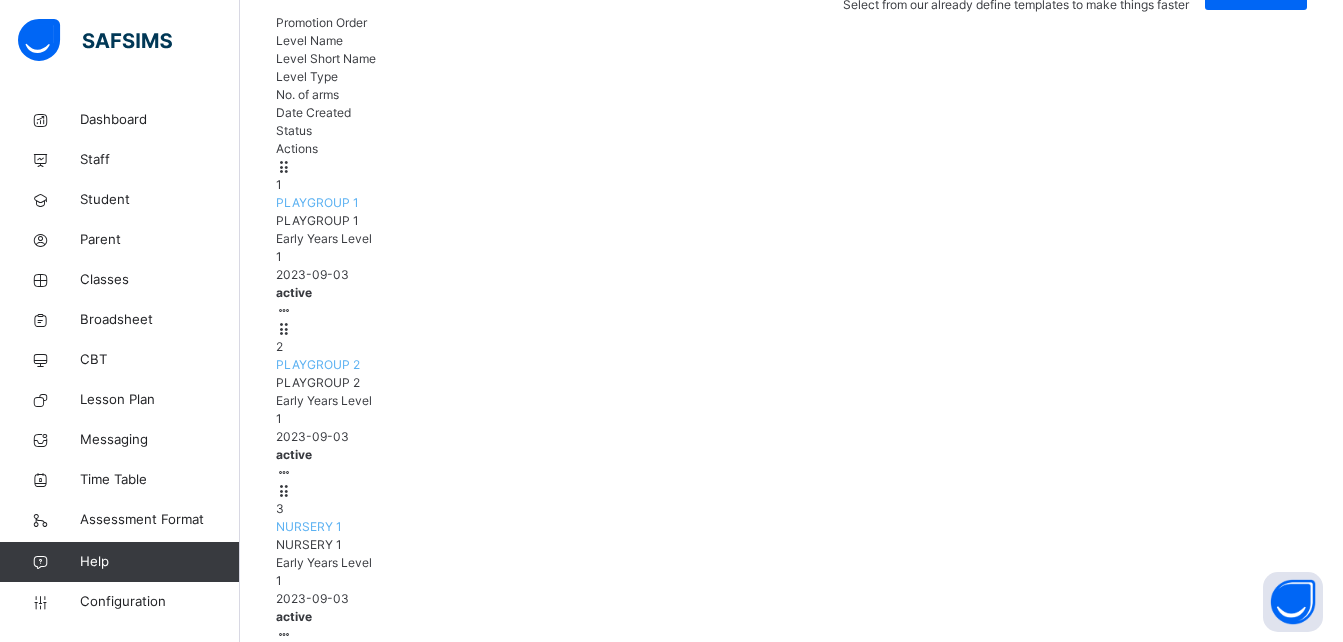 click on "CLASS 6" at bounding box center (301, 1660) 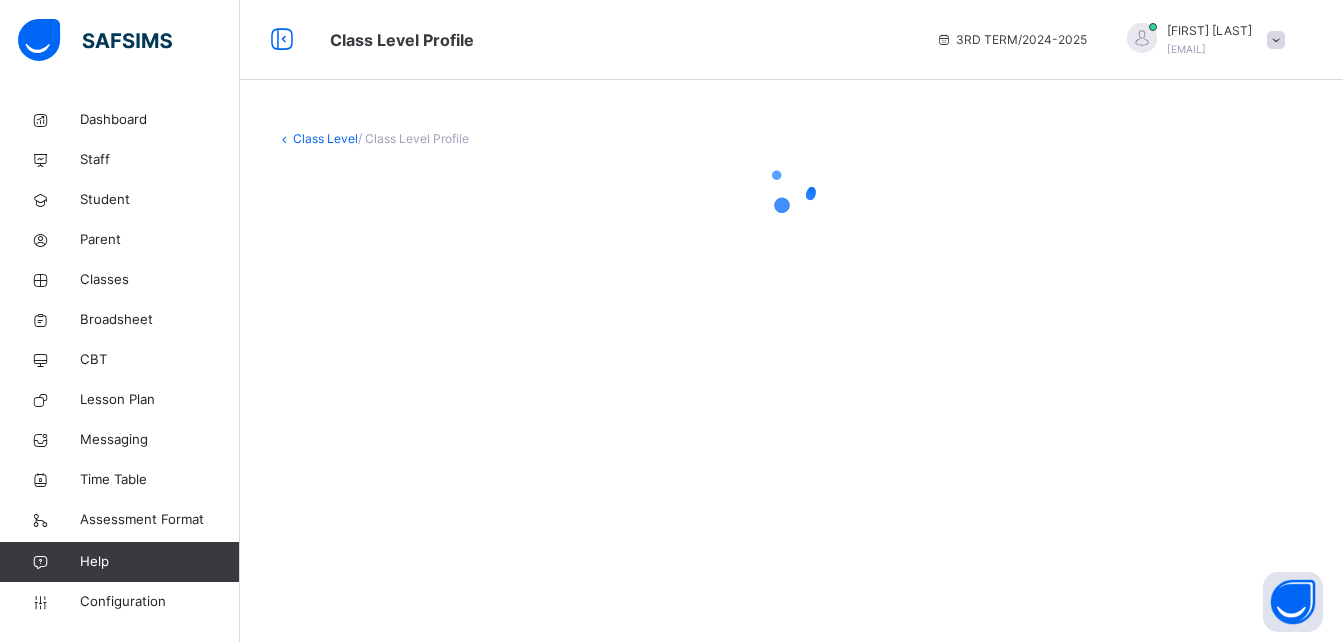 scroll, scrollTop: 0, scrollLeft: 0, axis: both 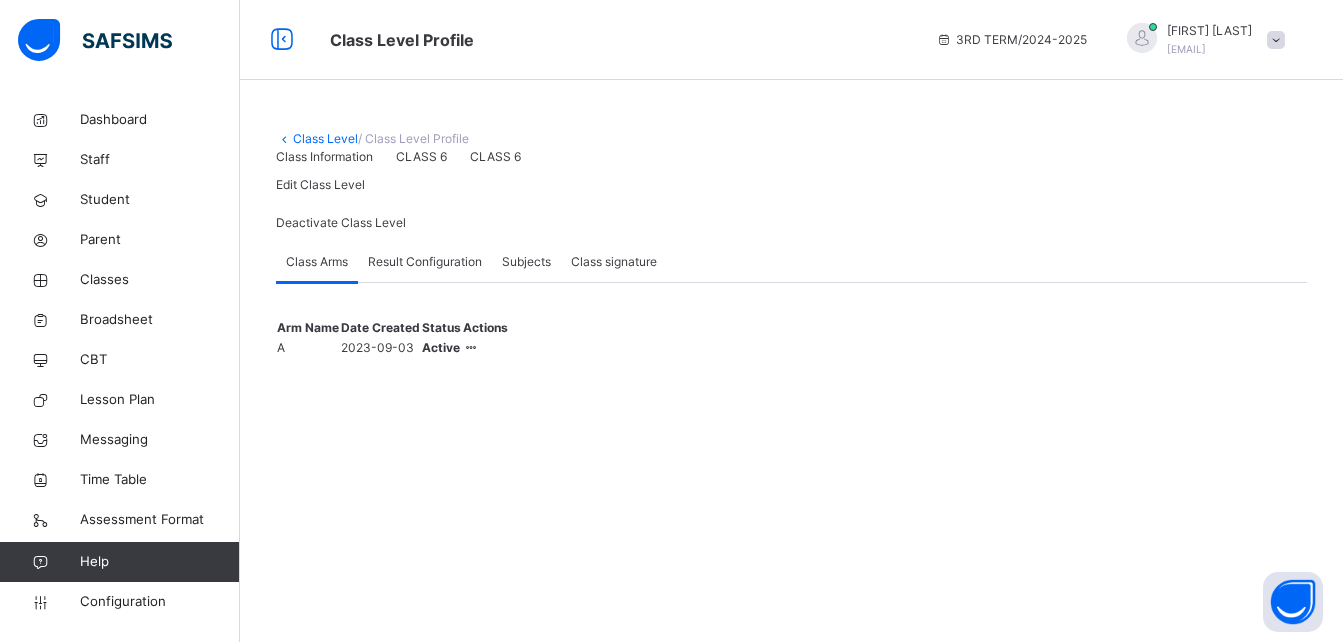 type on "*" 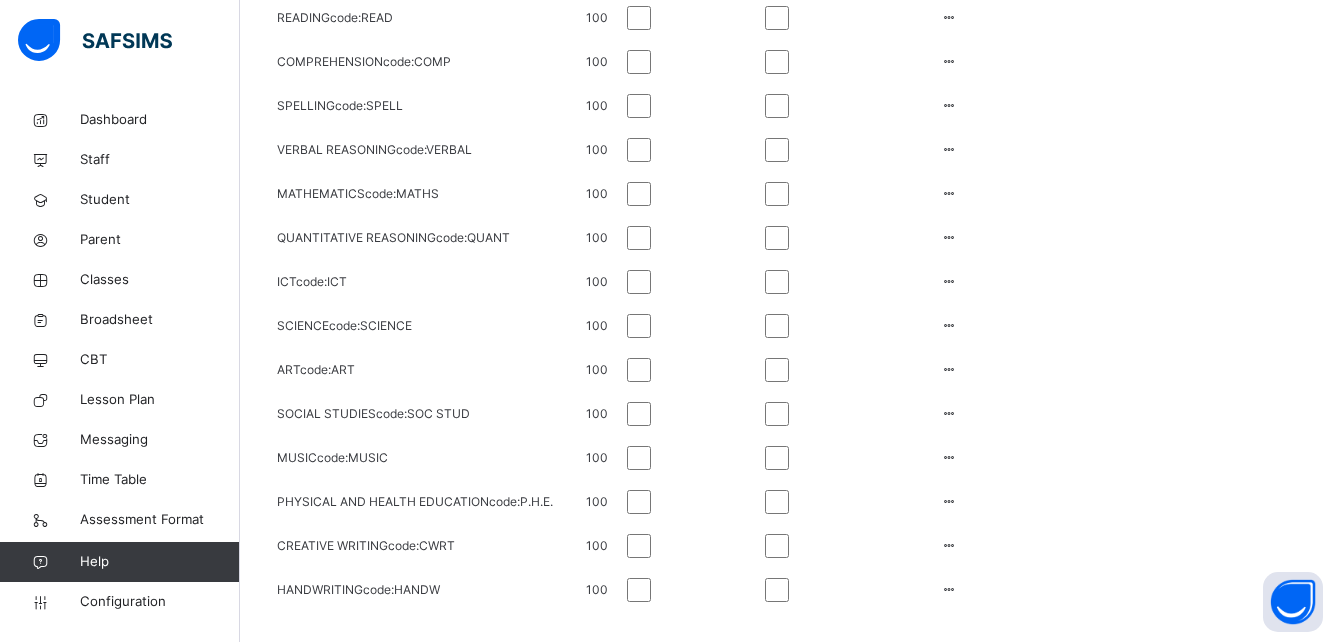 scroll, scrollTop: 1083, scrollLeft: 0, axis: vertical 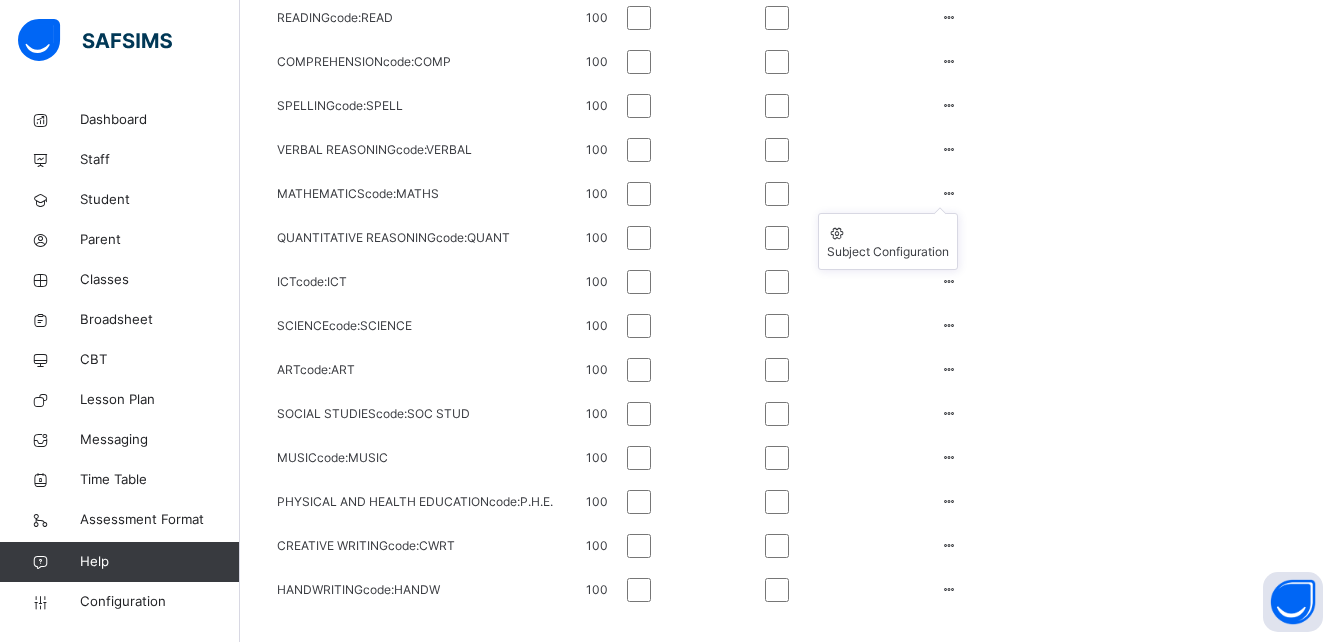 click on "Subject Configuration" at bounding box center (888, 241) 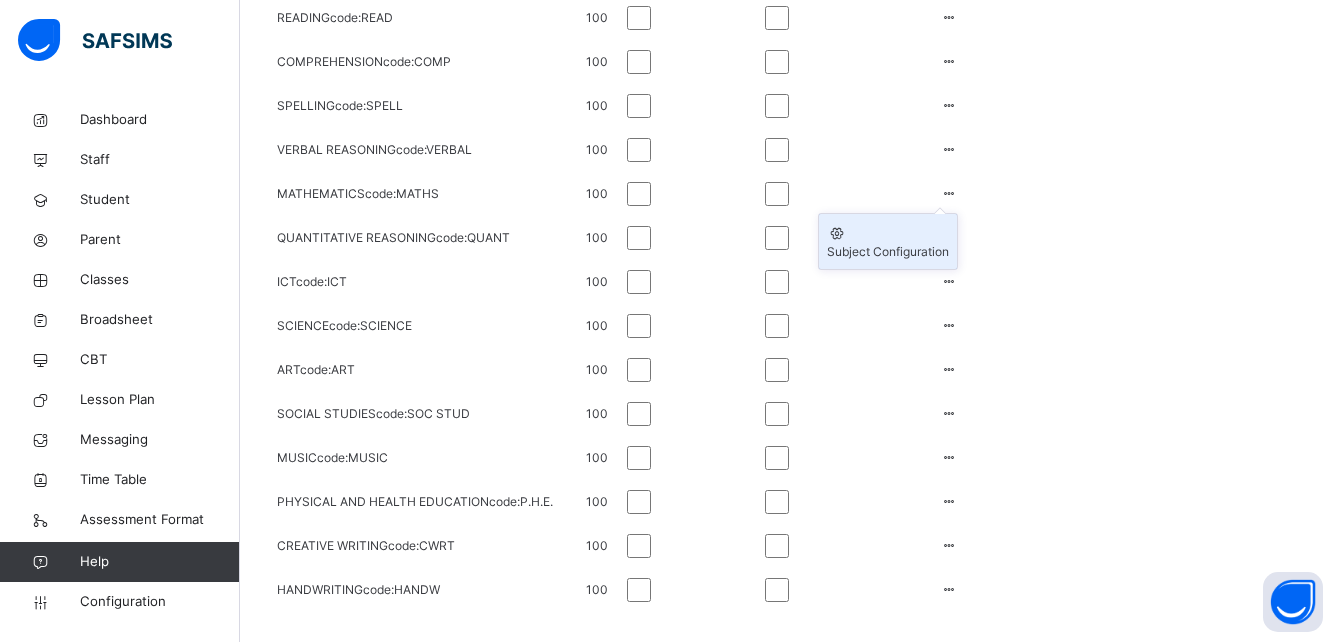 click on "Subject Configuration" at bounding box center [888, 252] 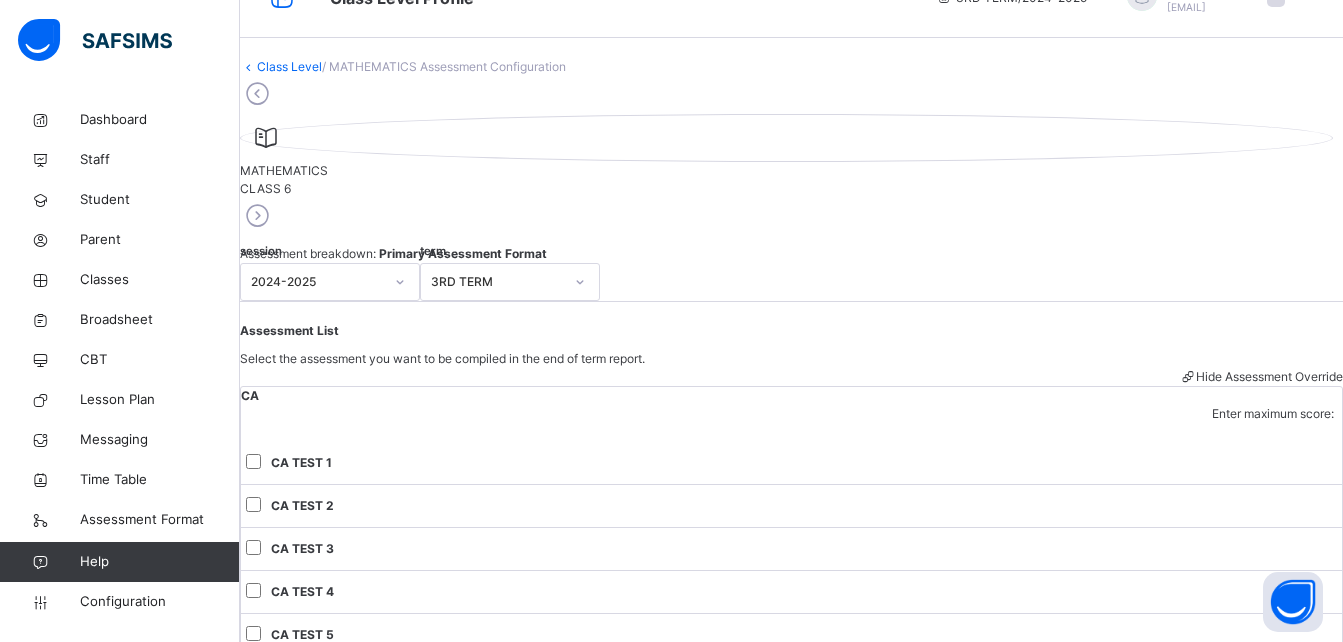 scroll, scrollTop: 41, scrollLeft: 0, axis: vertical 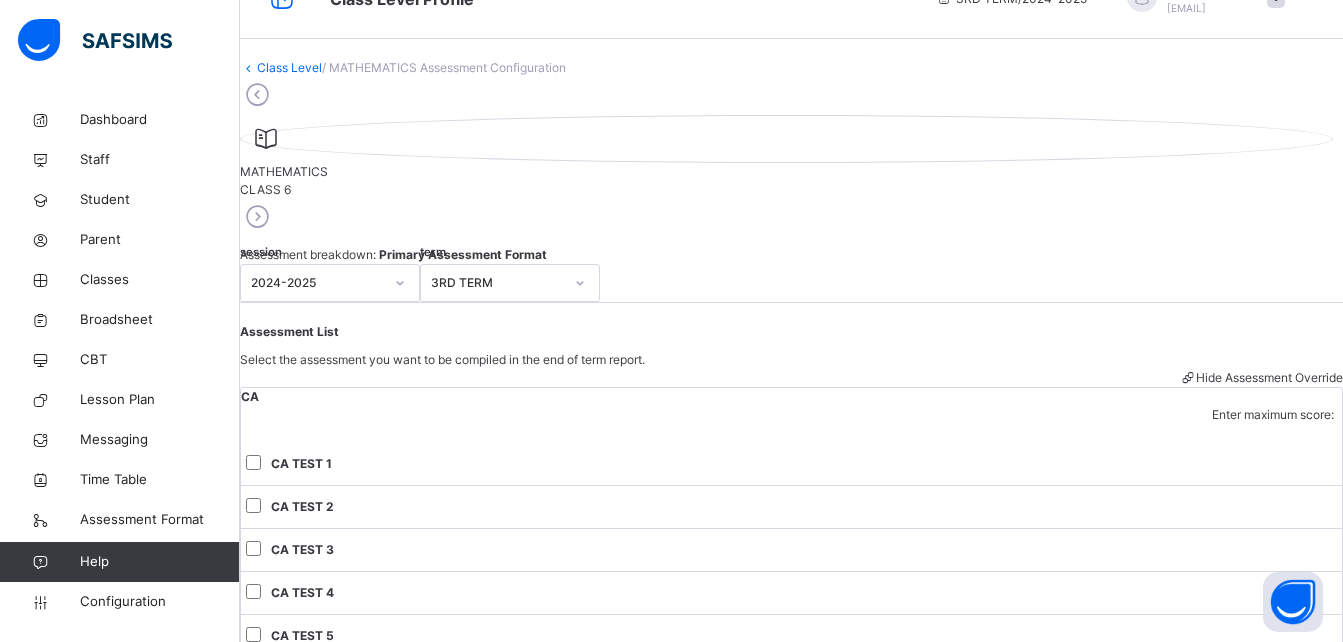 click at bounding box center [257, 217] 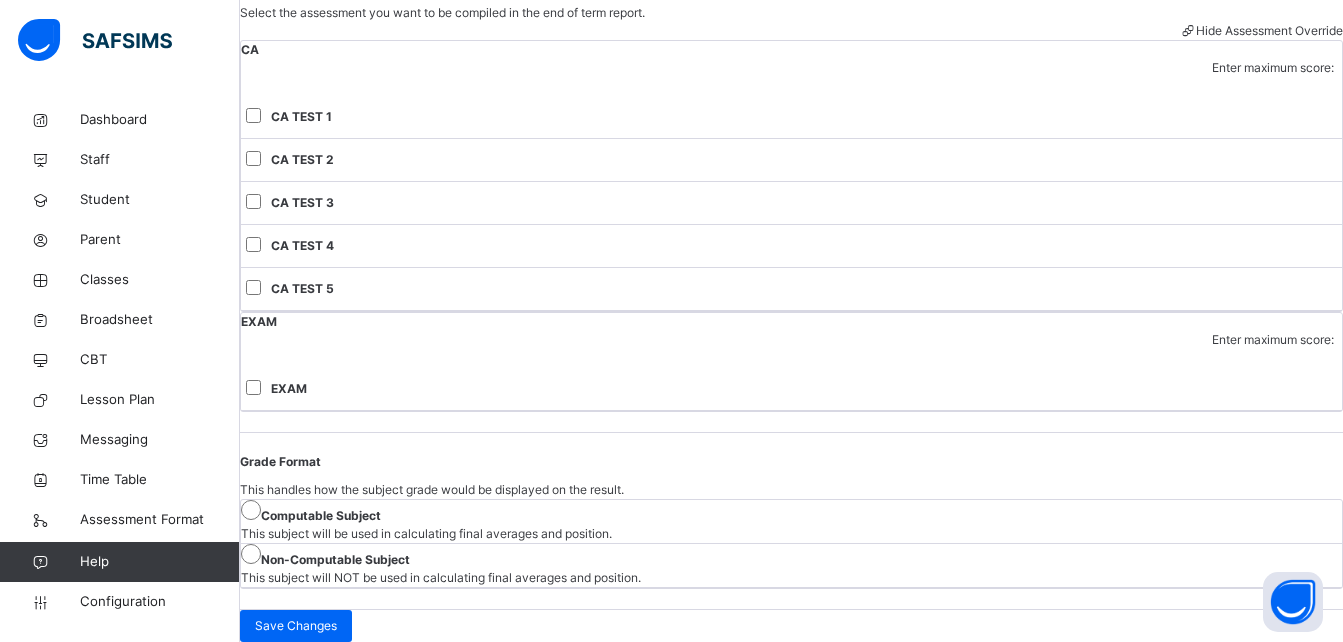 scroll, scrollTop: 694, scrollLeft: 0, axis: vertical 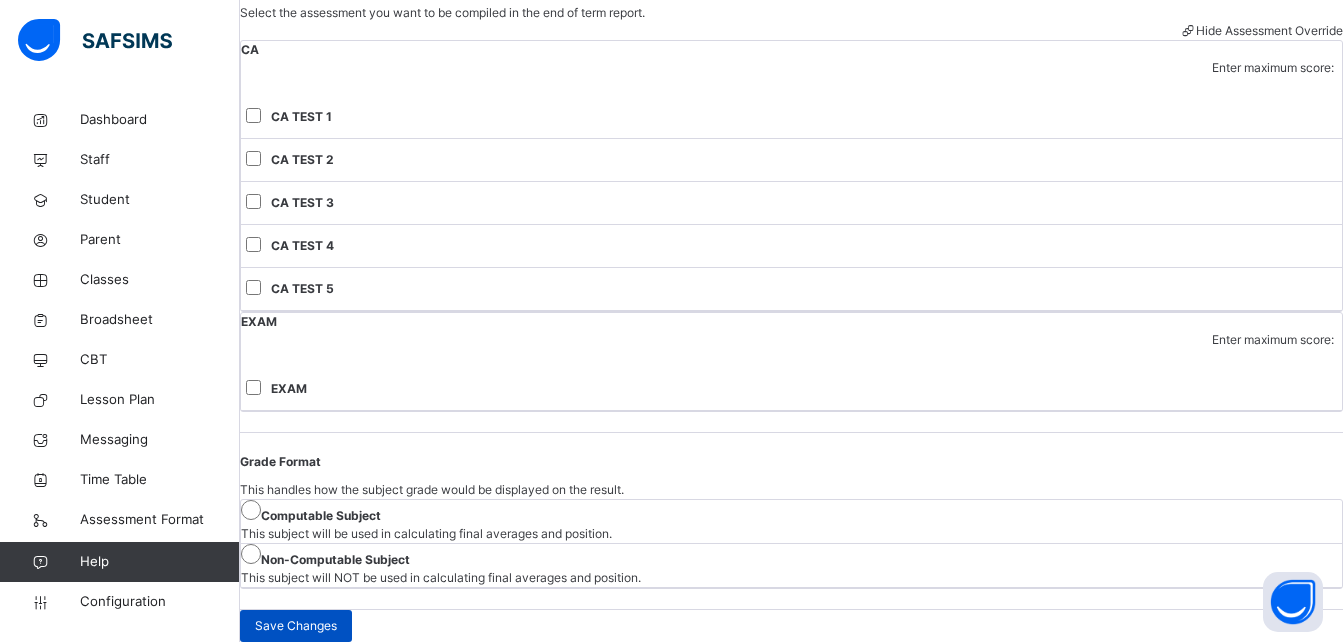click on "Save Changes" at bounding box center [296, 626] 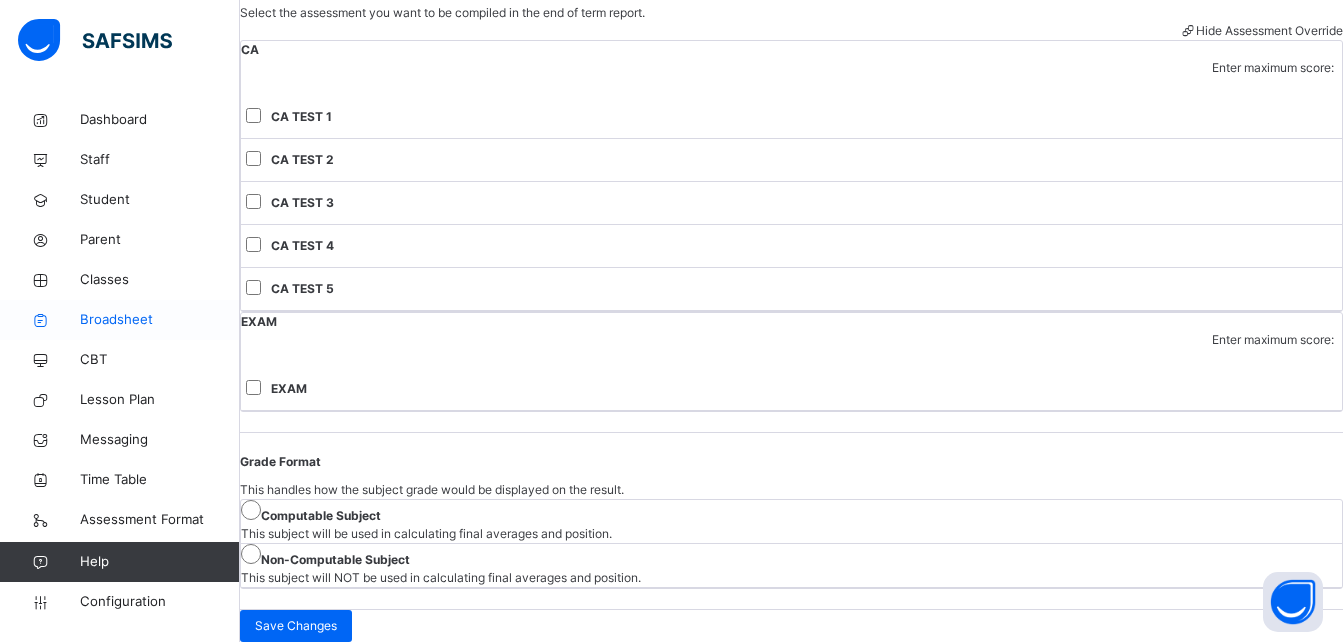 click on "Broadsheet" at bounding box center [160, 320] 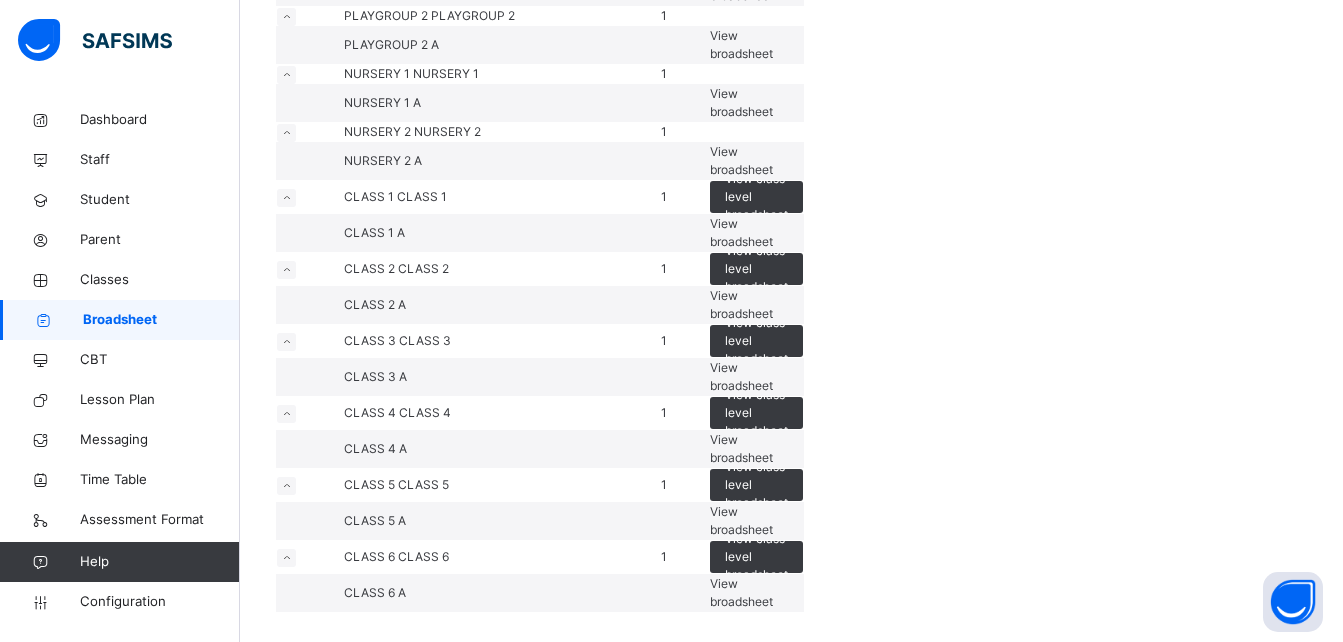 scroll, scrollTop: 806, scrollLeft: 0, axis: vertical 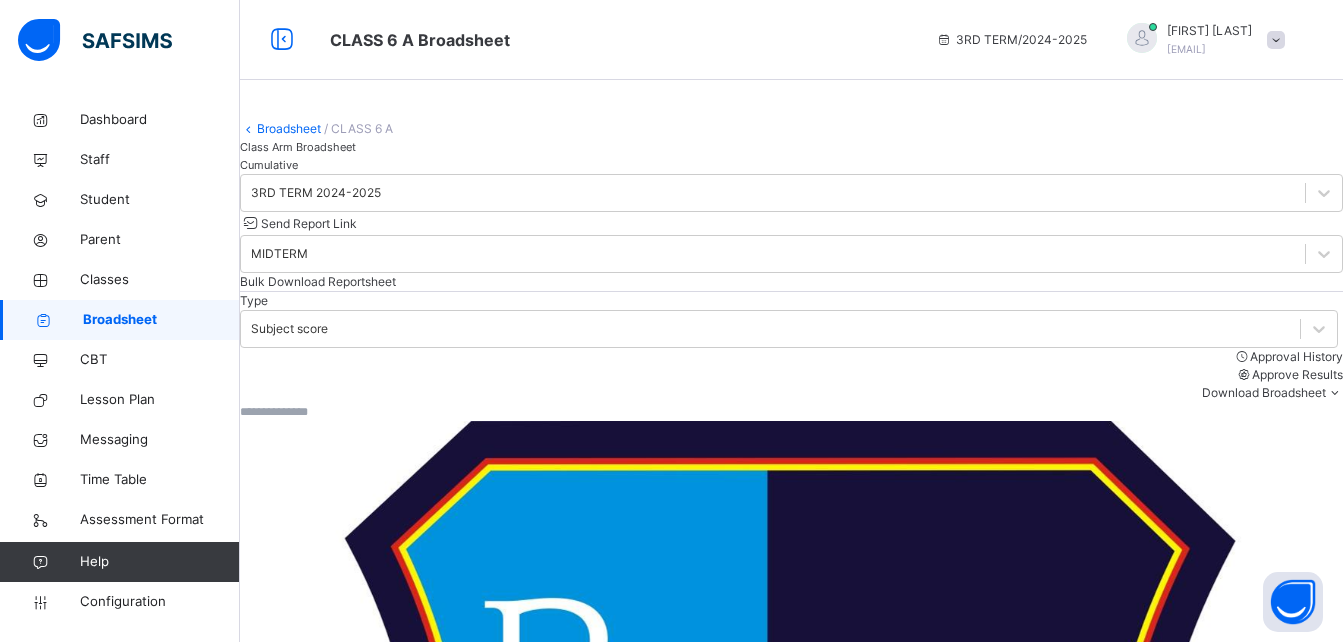 click on "Cumulative" at bounding box center [269, 165] 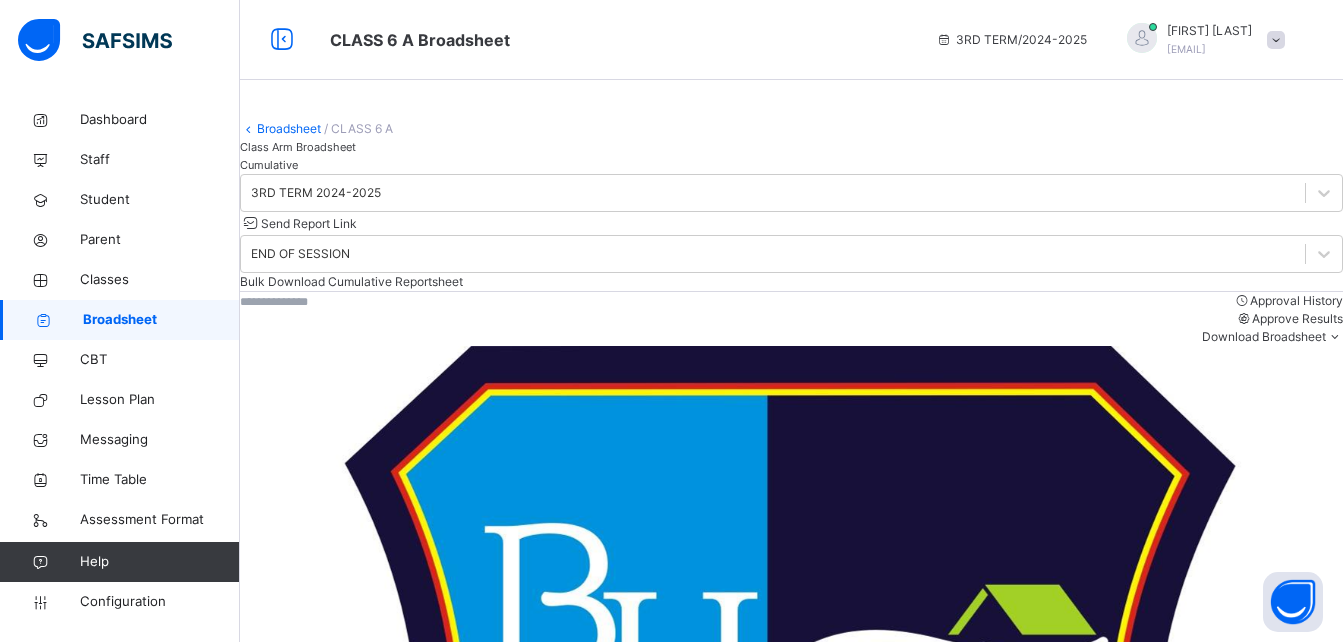 click on "Class Arm Broadsheet Cumulative" at bounding box center (791, 156) 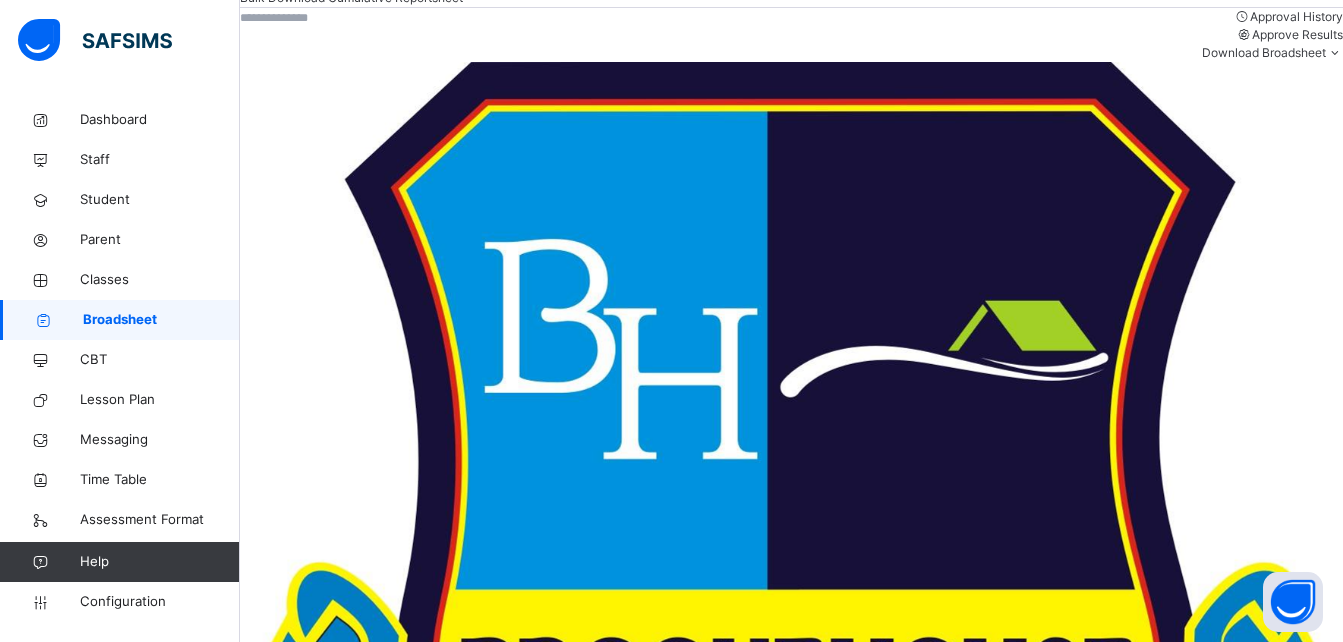scroll, scrollTop: 390, scrollLeft: 0, axis: vertical 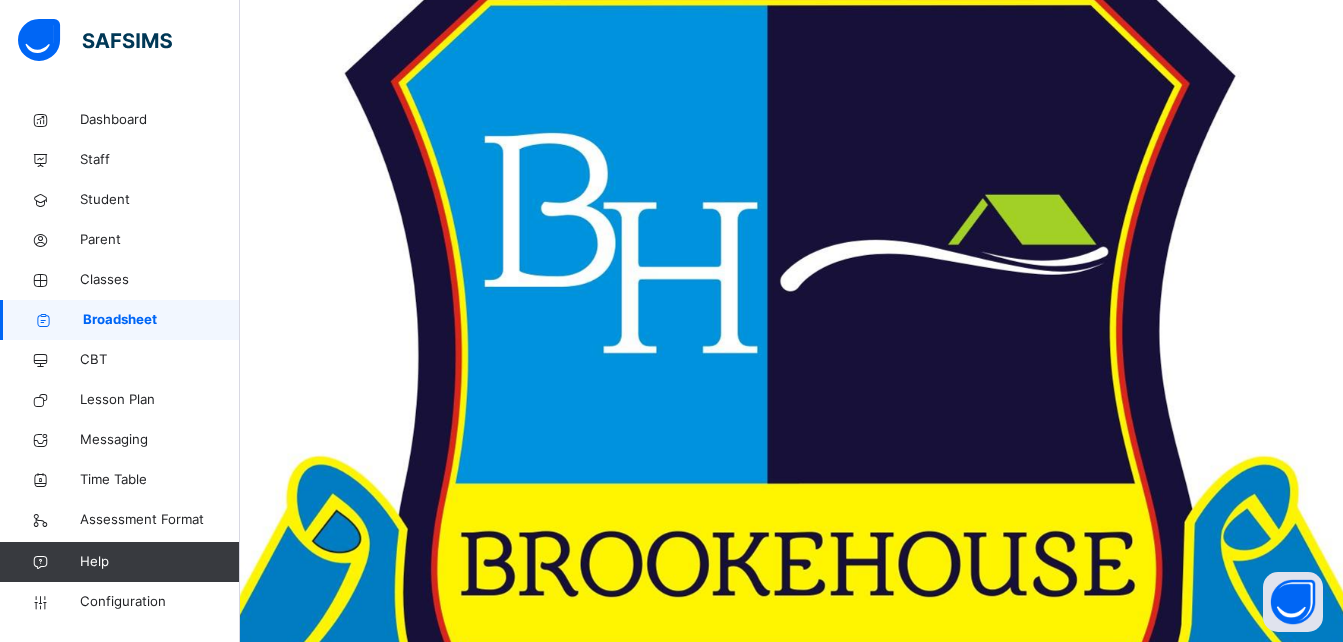 click on "BH/21/119" at bounding box center (298, 1702) 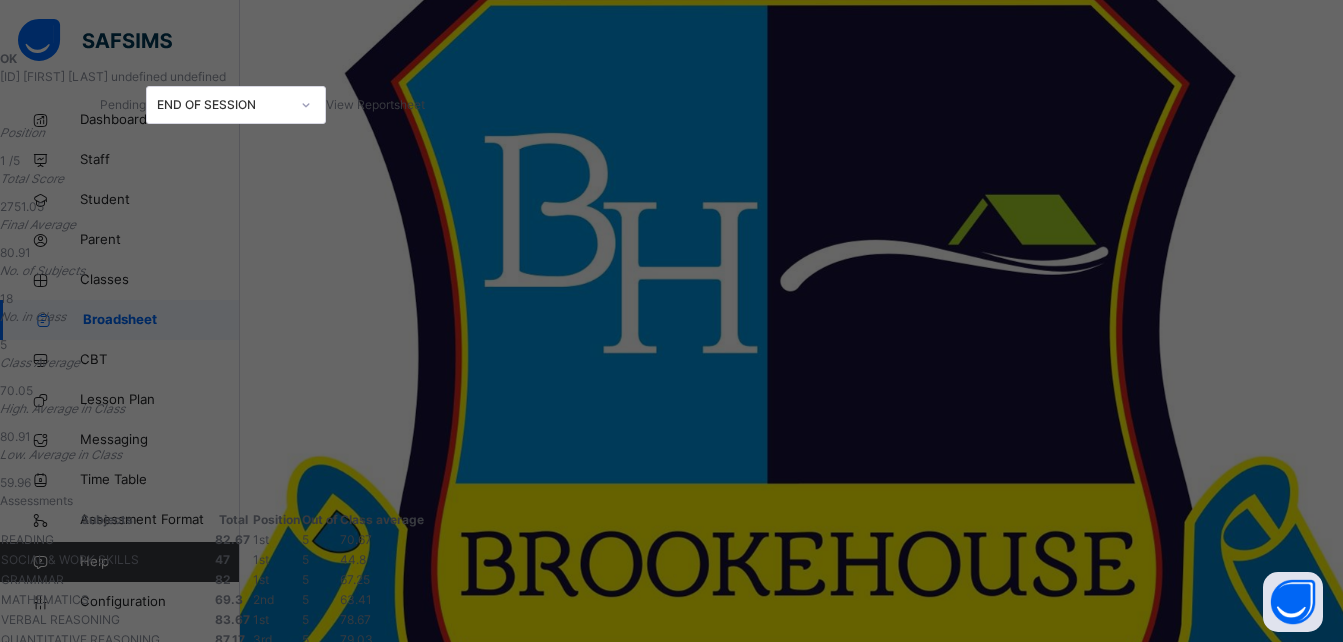 click on "View Reportsheet" at bounding box center (375, 105) 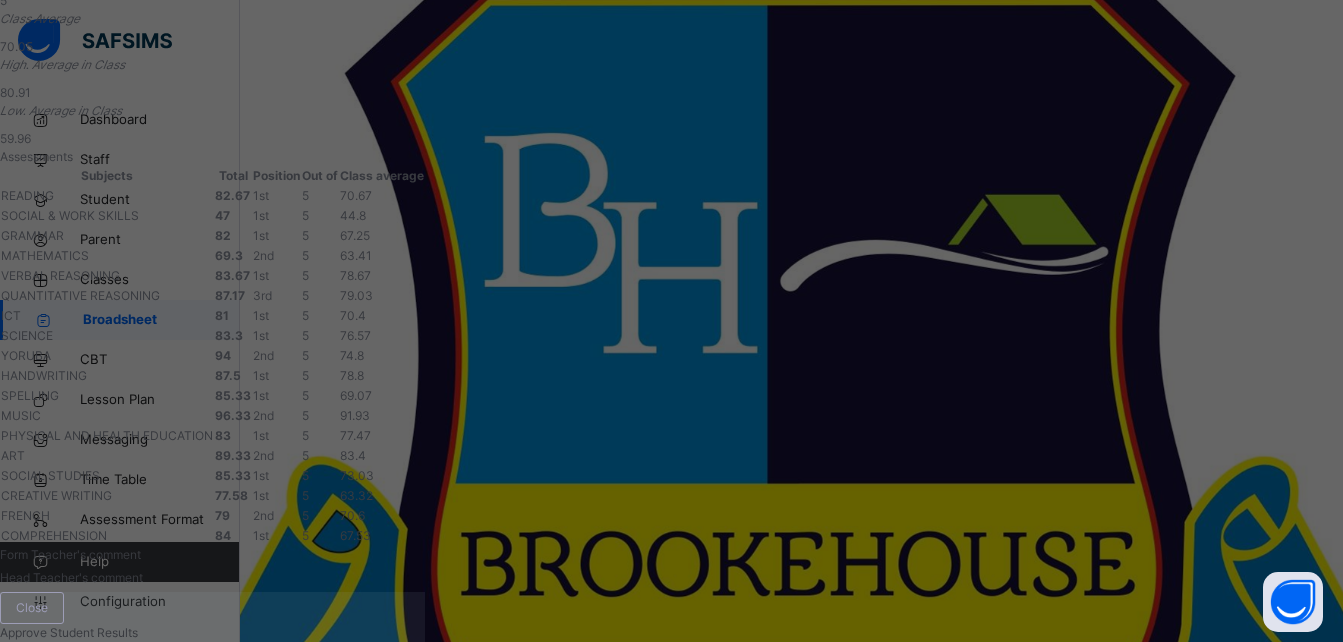 scroll, scrollTop: 941, scrollLeft: 0, axis: vertical 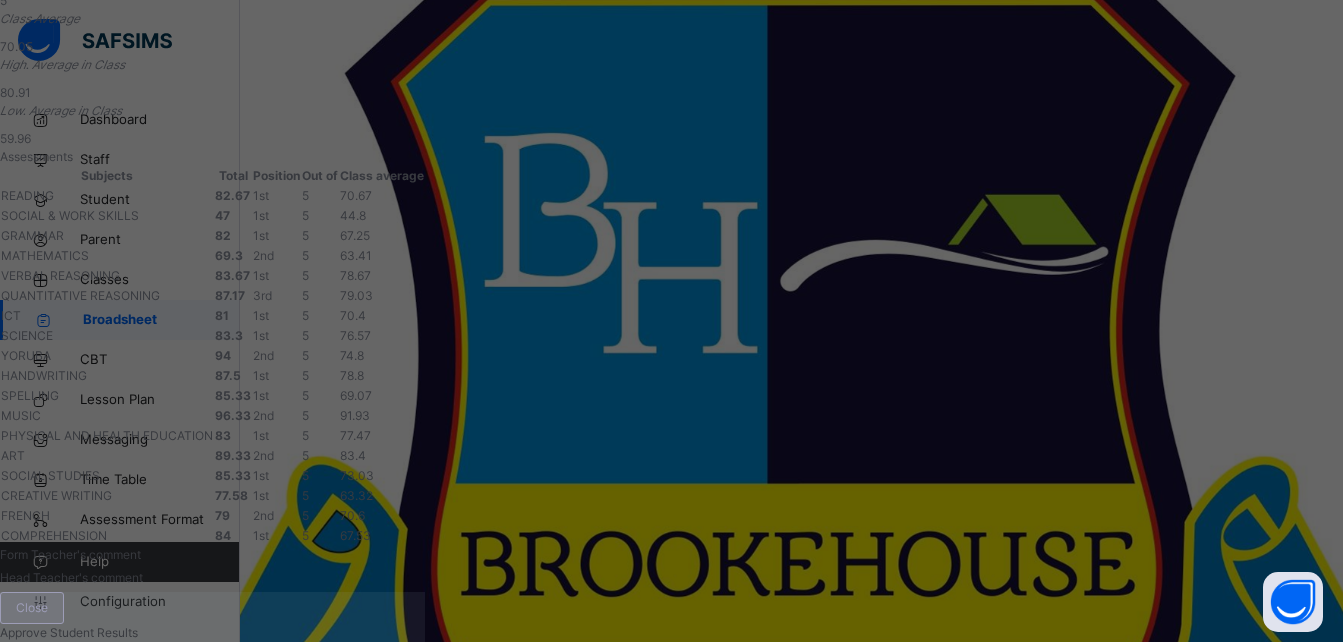 click on "Close" at bounding box center [32, 608] 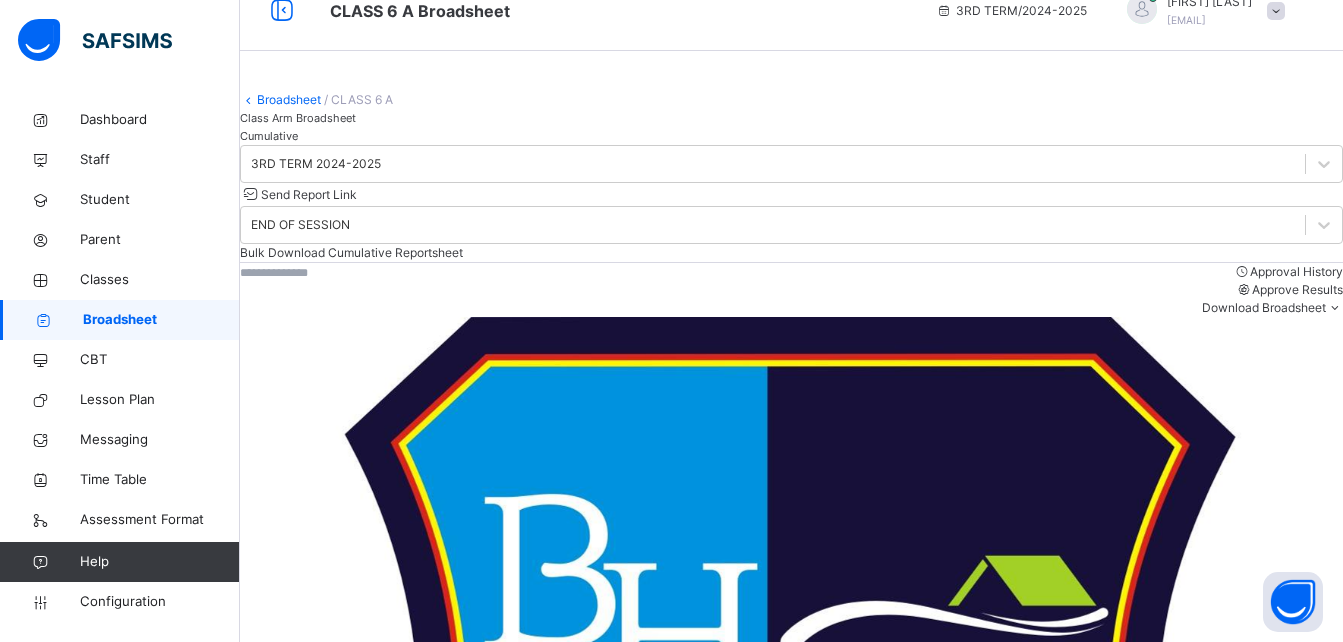 scroll, scrollTop: 0, scrollLeft: 0, axis: both 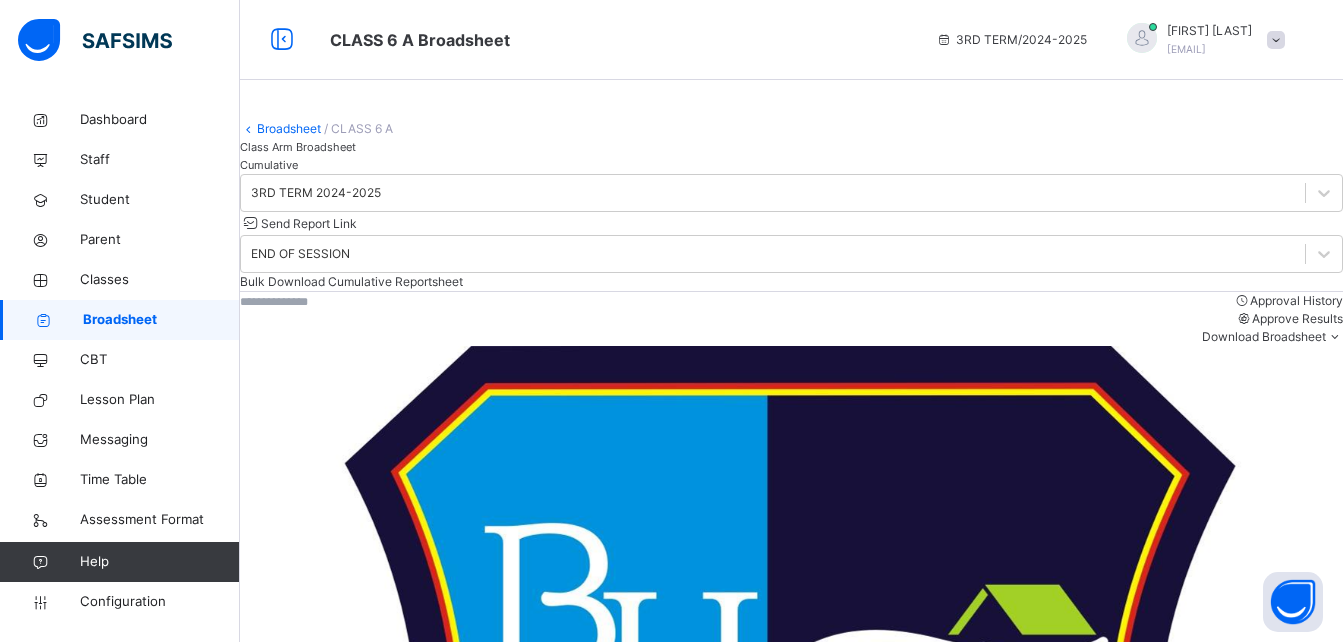 click on "Broadsheet" at bounding box center (289, 128) 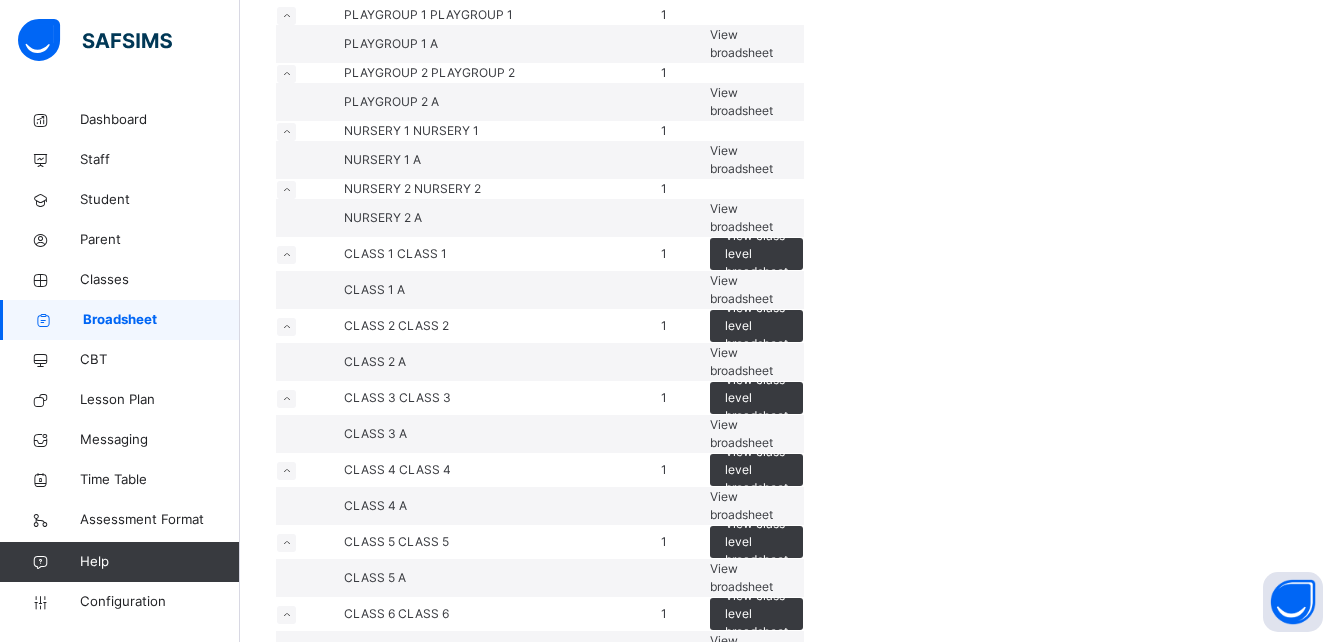 scroll, scrollTop: 202, scrollLeft: 0, axis: vertical 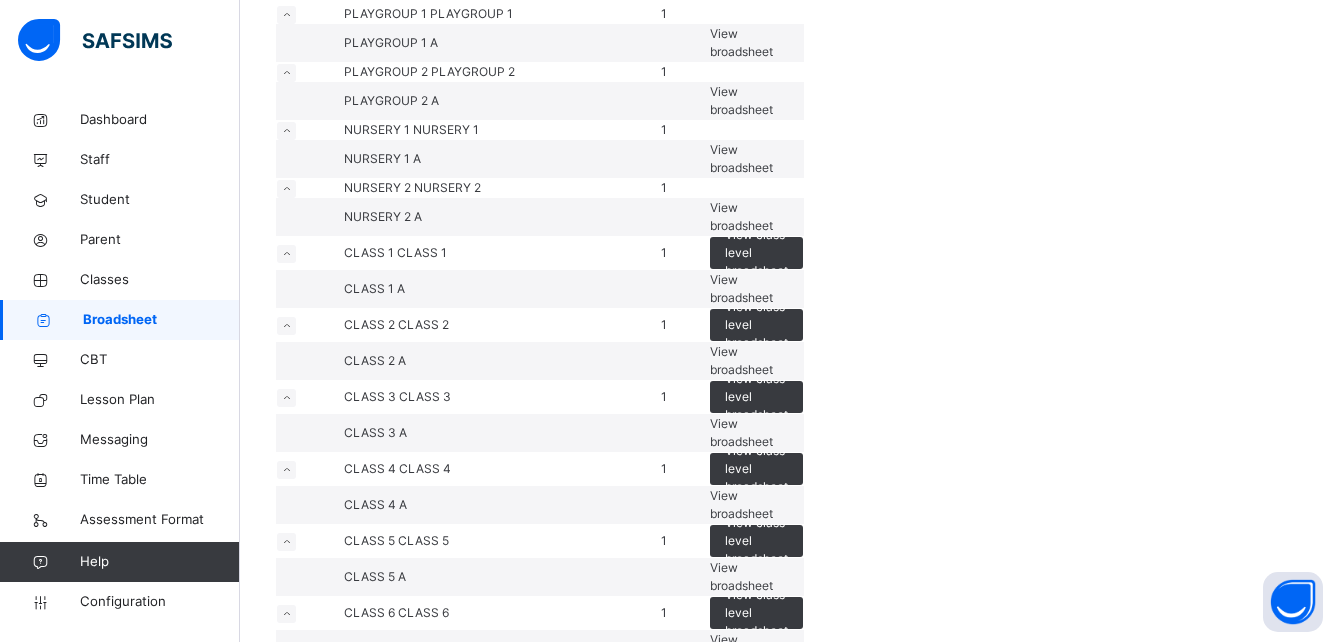 click on "View broadsheet" at bounding box center [741, 158] 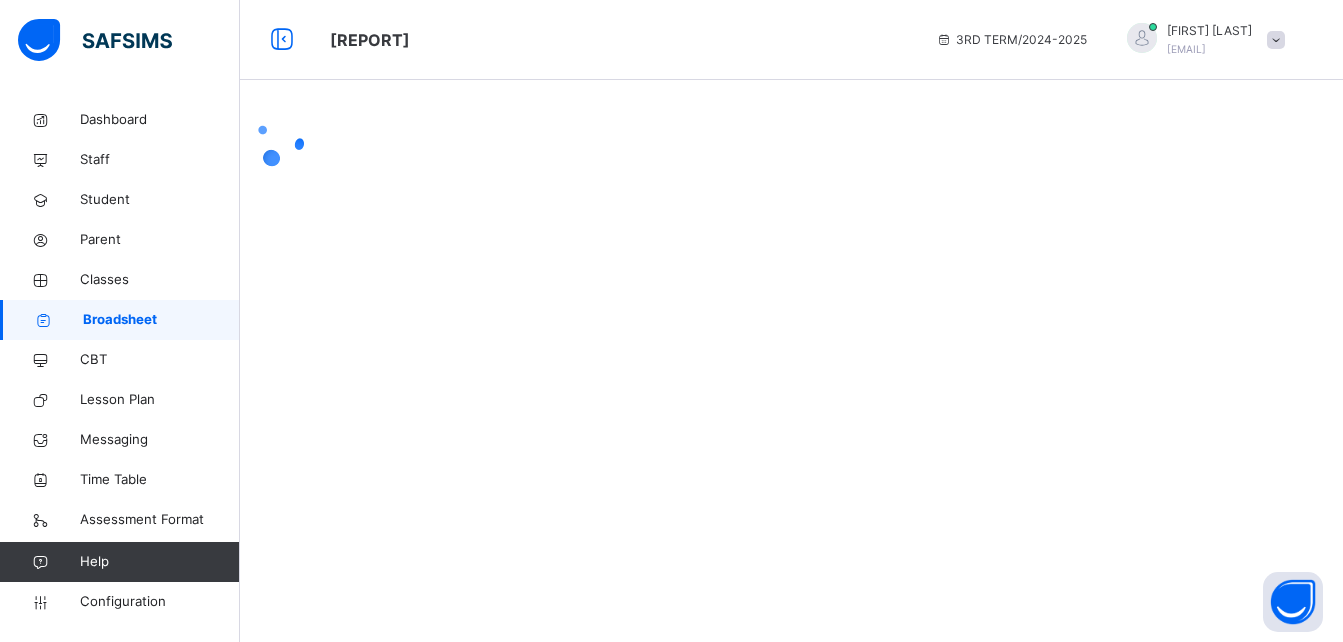 scroll, scrollTop: 0, scrollLeft: 0, axis: both 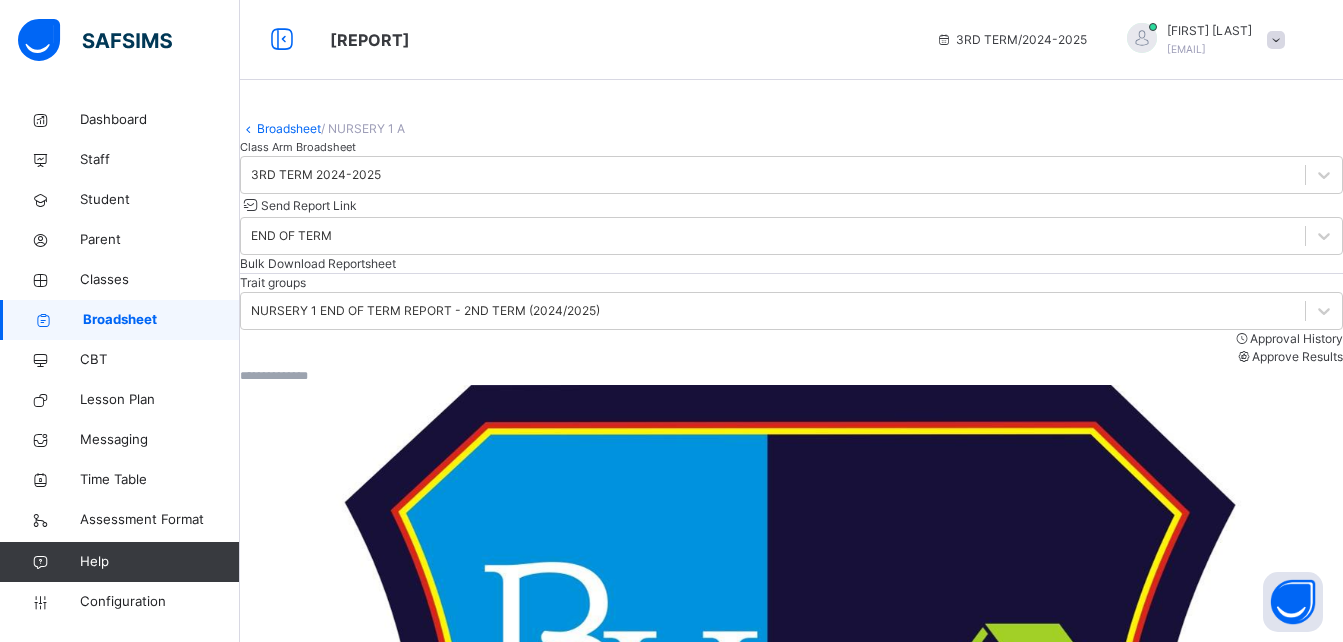 click on "Class Arm Broadsheet" at bounding box center (791, 147) 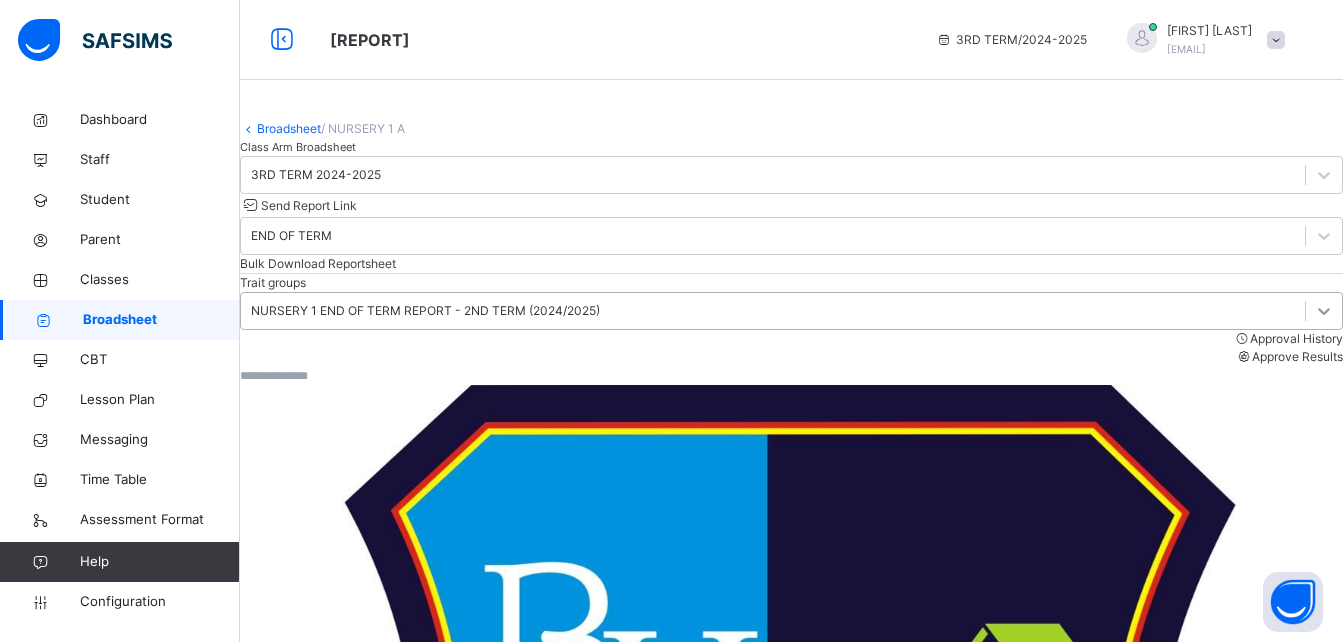 click on "Trait groups NURSERY 1 END OF TERM REPORT - 2ND TERM (2024/2025)  Approval History  Approve Results" at bounding box center [791, 329] 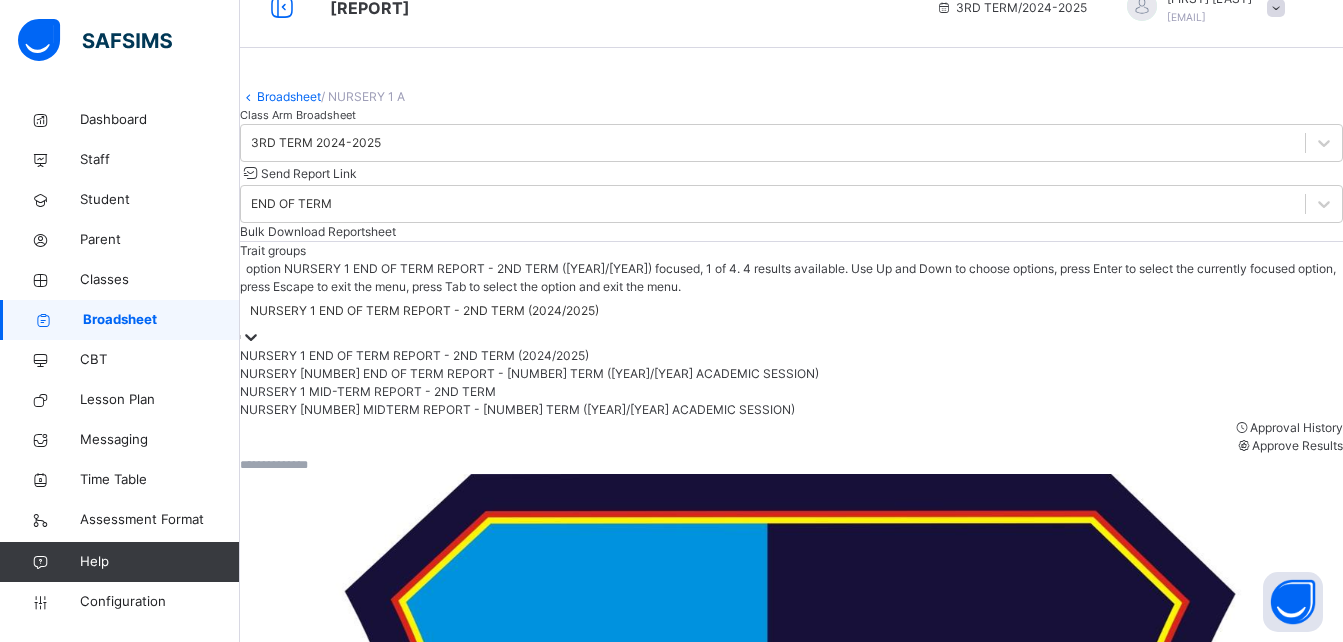 scroll, scrollTop: 33, scrollLeft: 0, axis: vertical 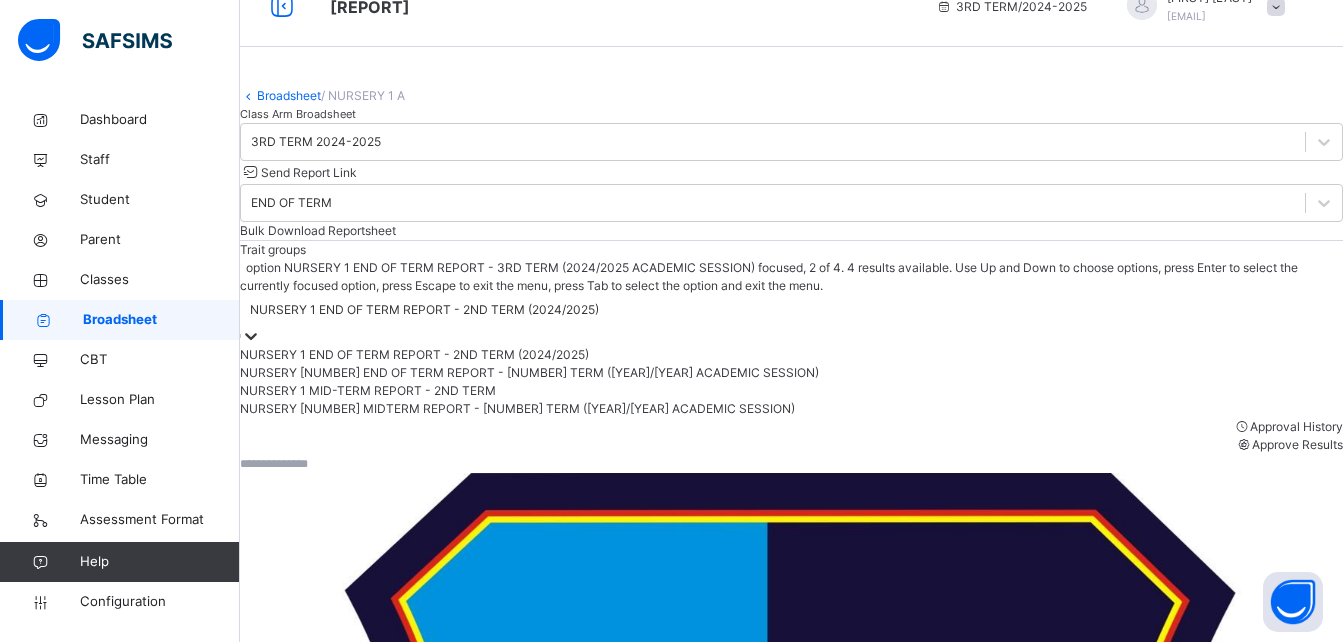 click on "NURSERY 1 END OF TERM REPORT - 3RD TERM (2024/2025 ACADEMIC SESSION)" at bounding box center [791, 373] 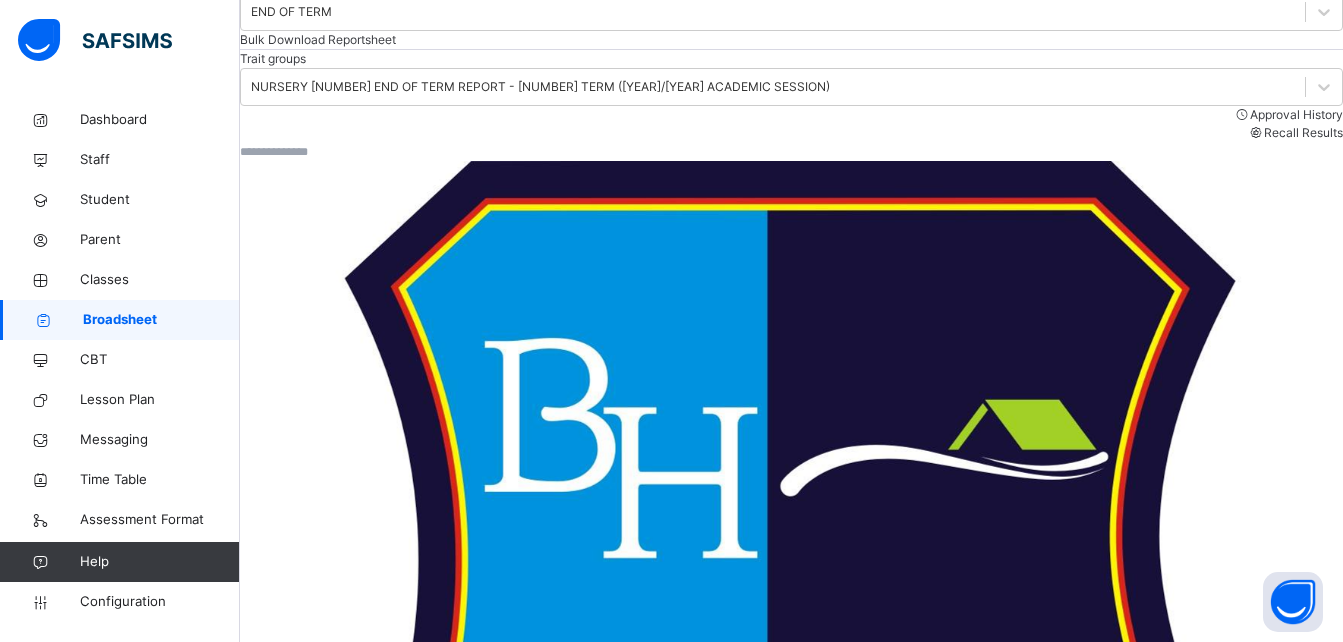 scroll, scrollTop: 225, scrollLeft: 0, axis: vertical 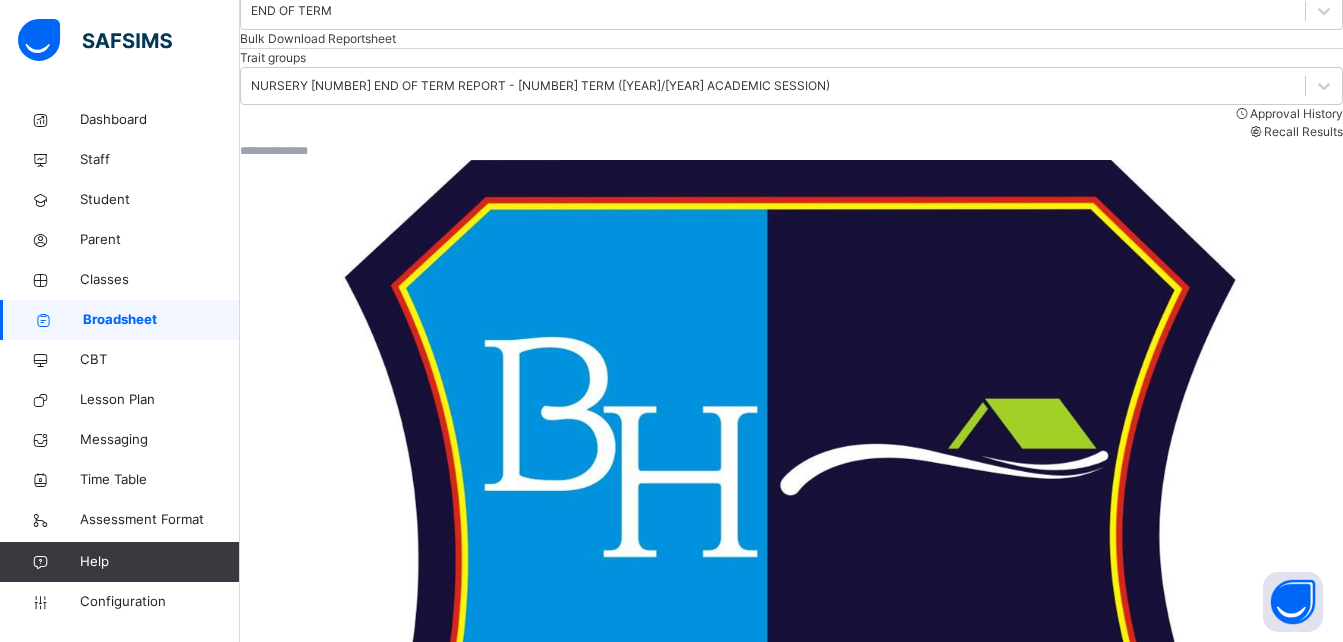 click on "View Reportsheet" at bounding box center [290, 1522] 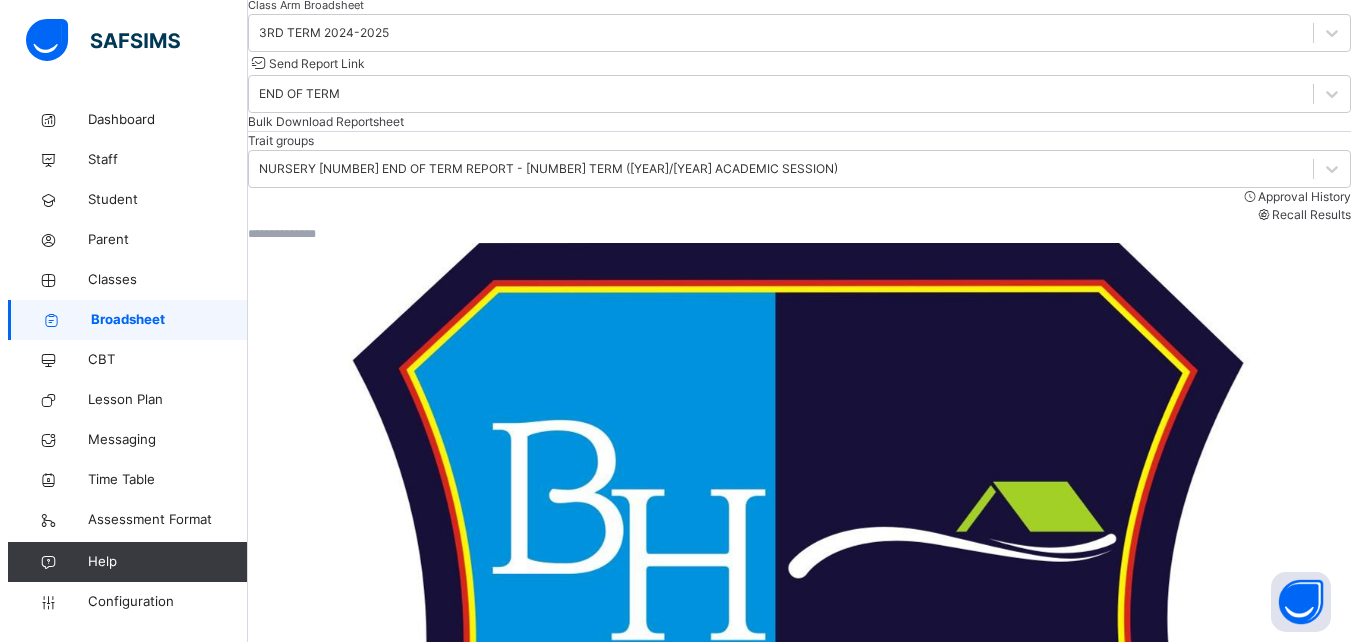 scroll, scrollTop: 97, scrollLeft: 0, axis: vertical 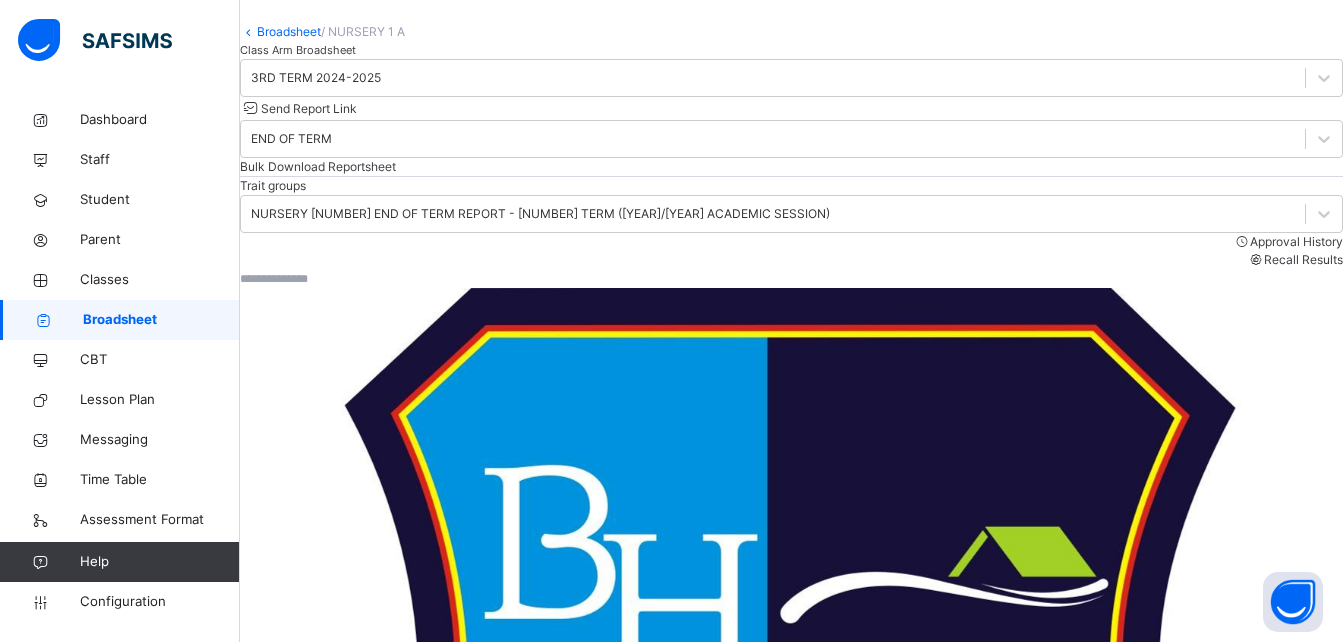 click on "Send Report Link" at bounding box center (309, 108) 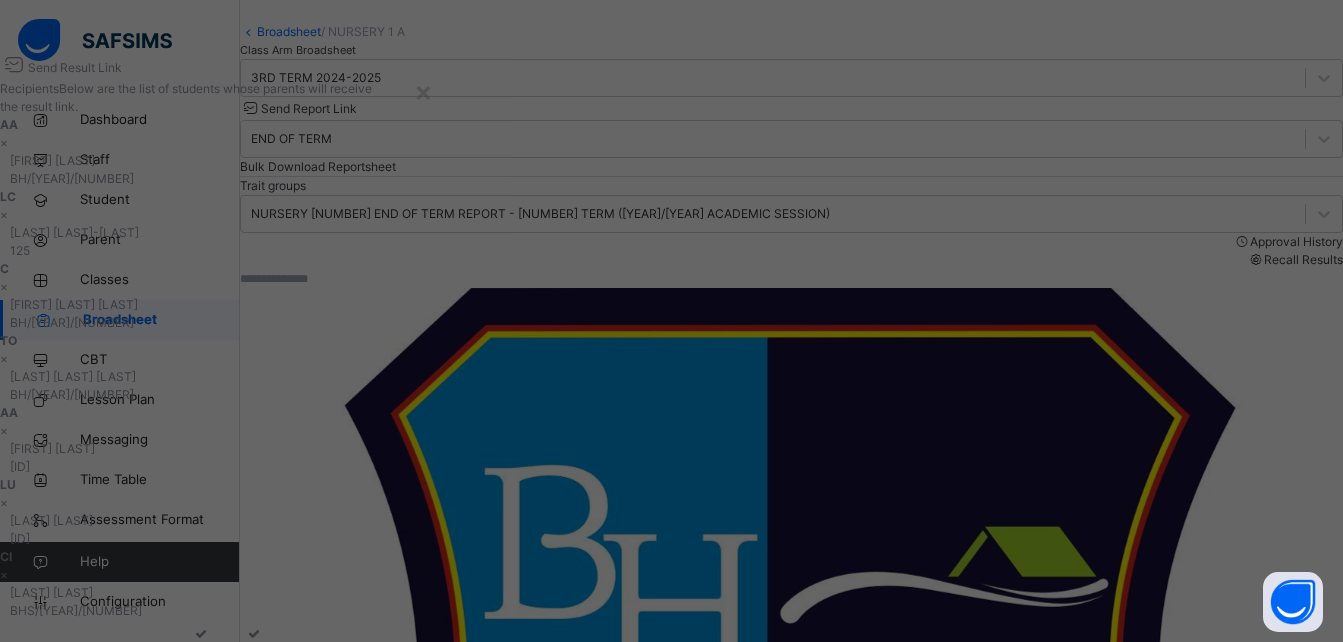 click at bounding box center (208, 652) 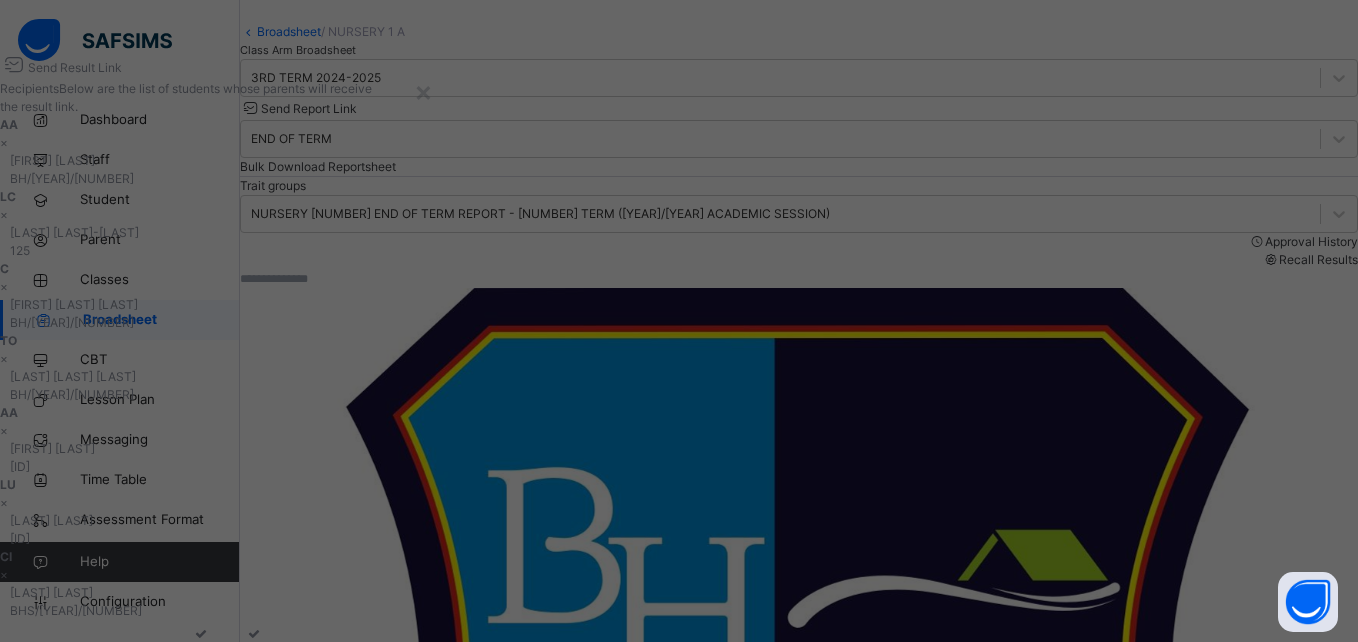 click on "SMS" at bounding box center [259, 670] 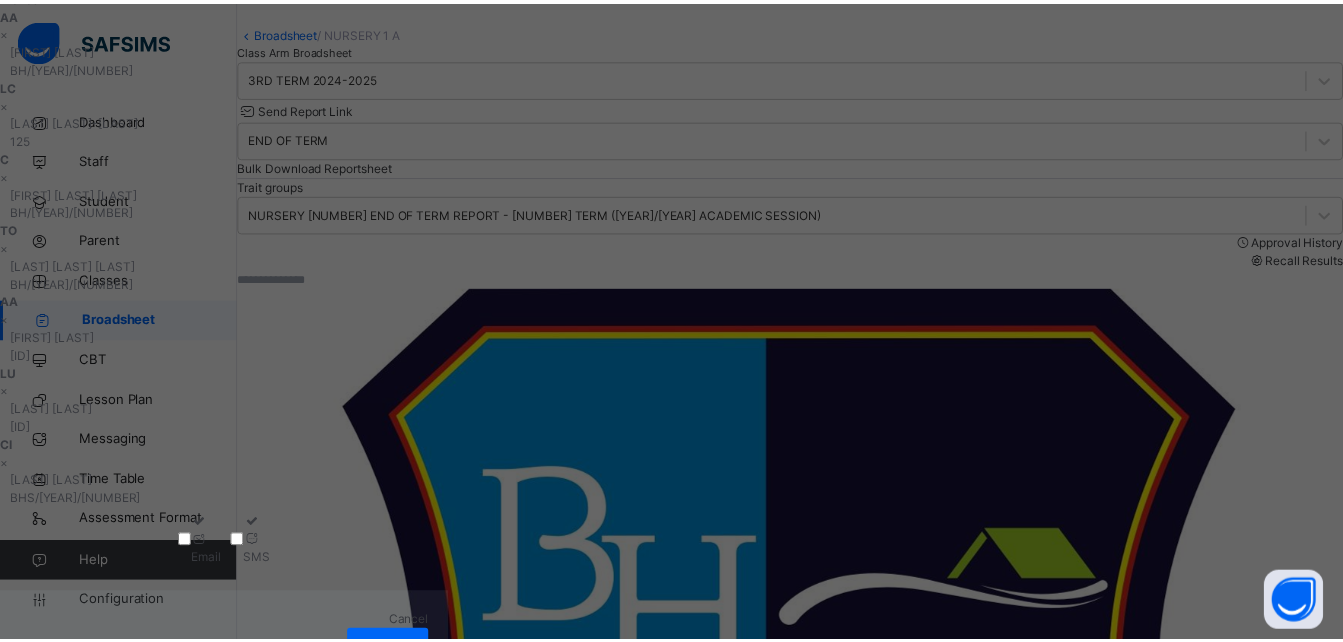 scroll, scrollTop: 115, scrollLeft: 0, axis: vertical 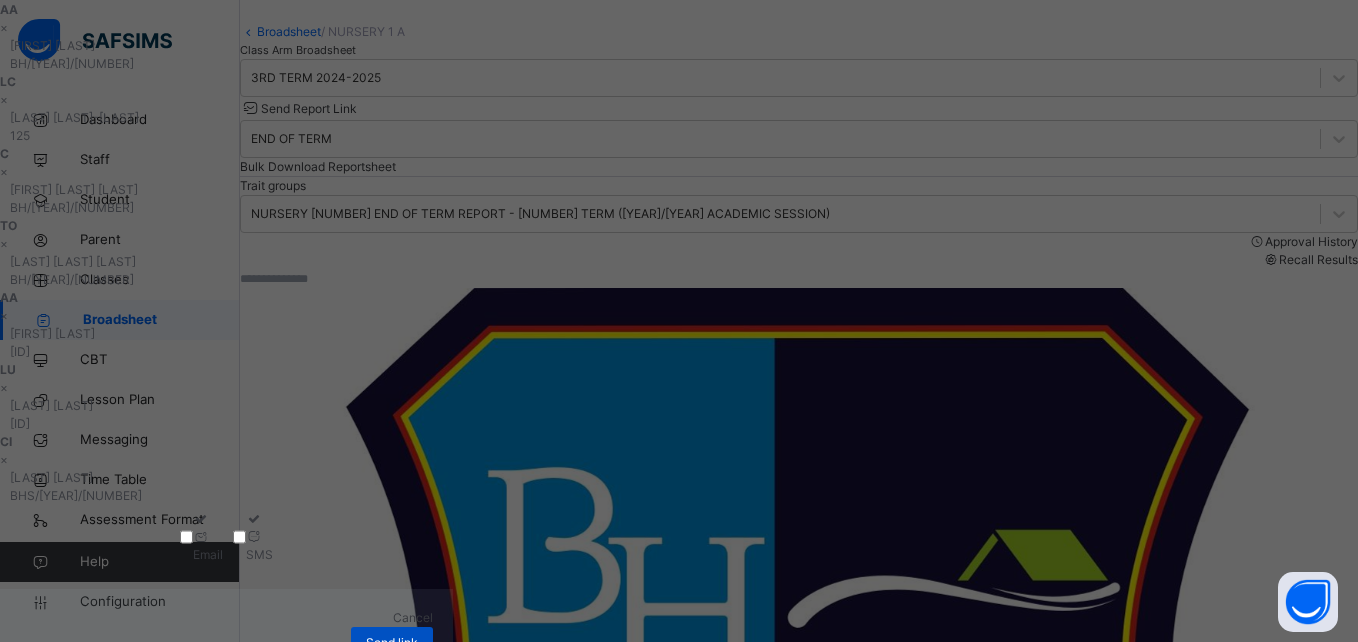 click on "Send link" at bounding box center (392, 643) 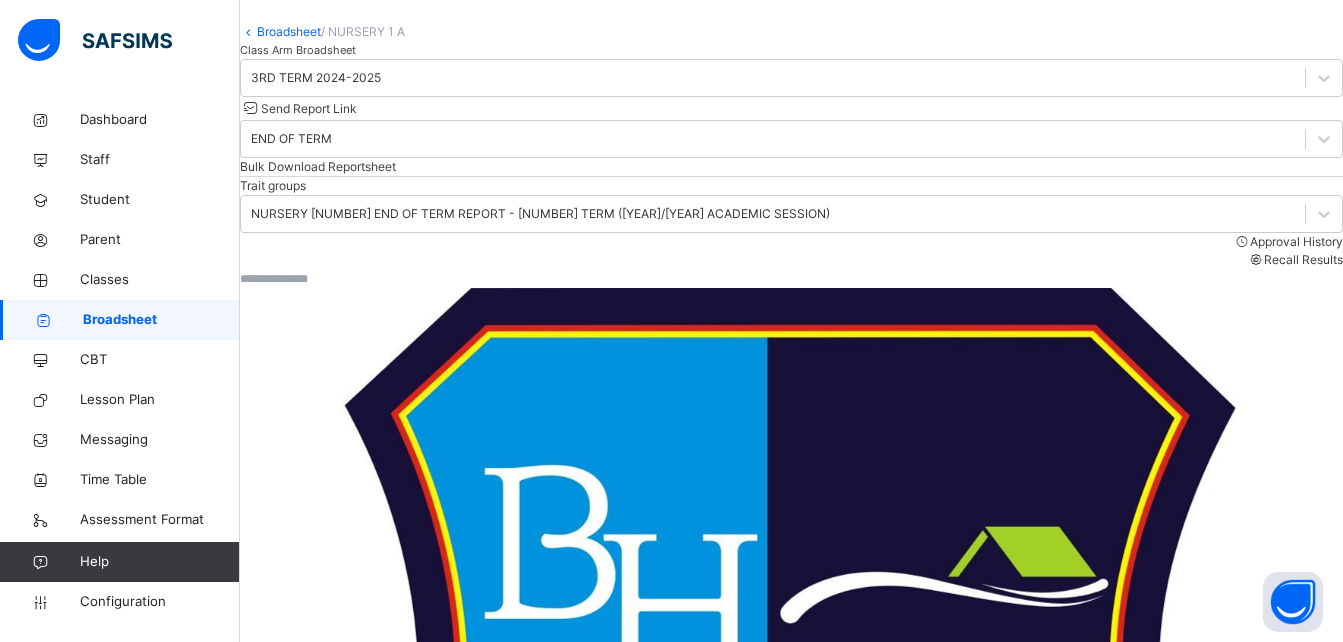 click on "Broadsheet" at bounding box center (120, 320) 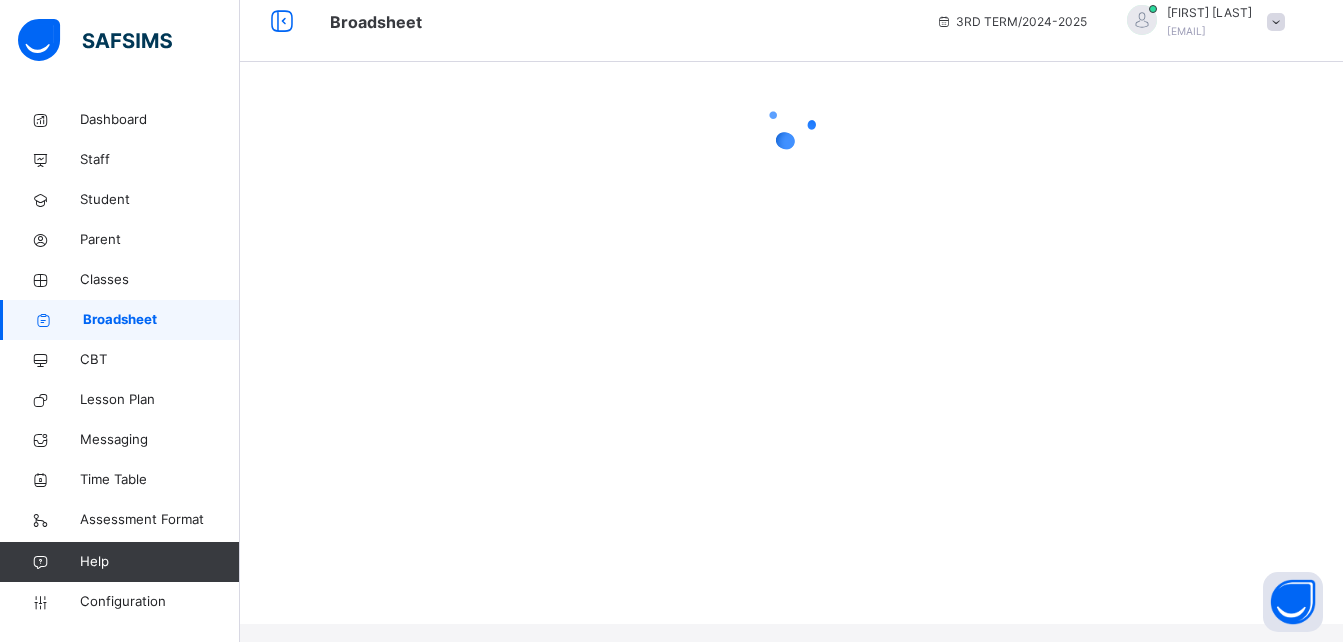 scroll, scrollTop: 0, scrollLeft: 0, axis: both 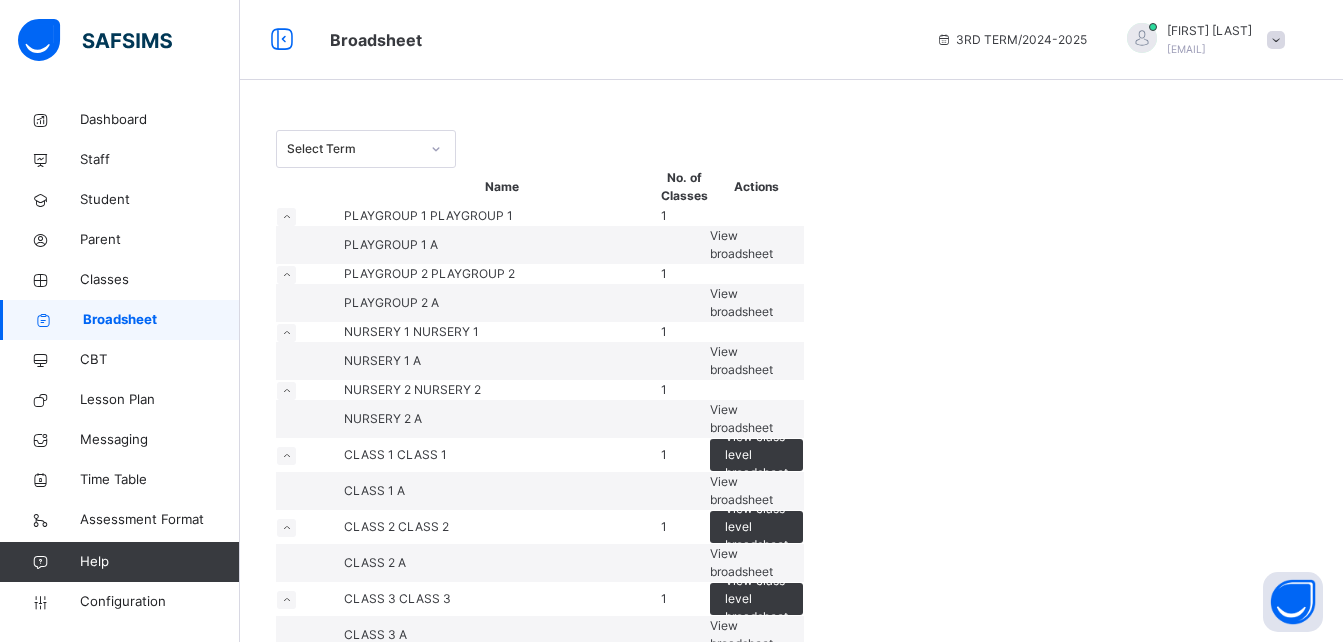 click on "View broadsheet" at bounding box center (741, 244) 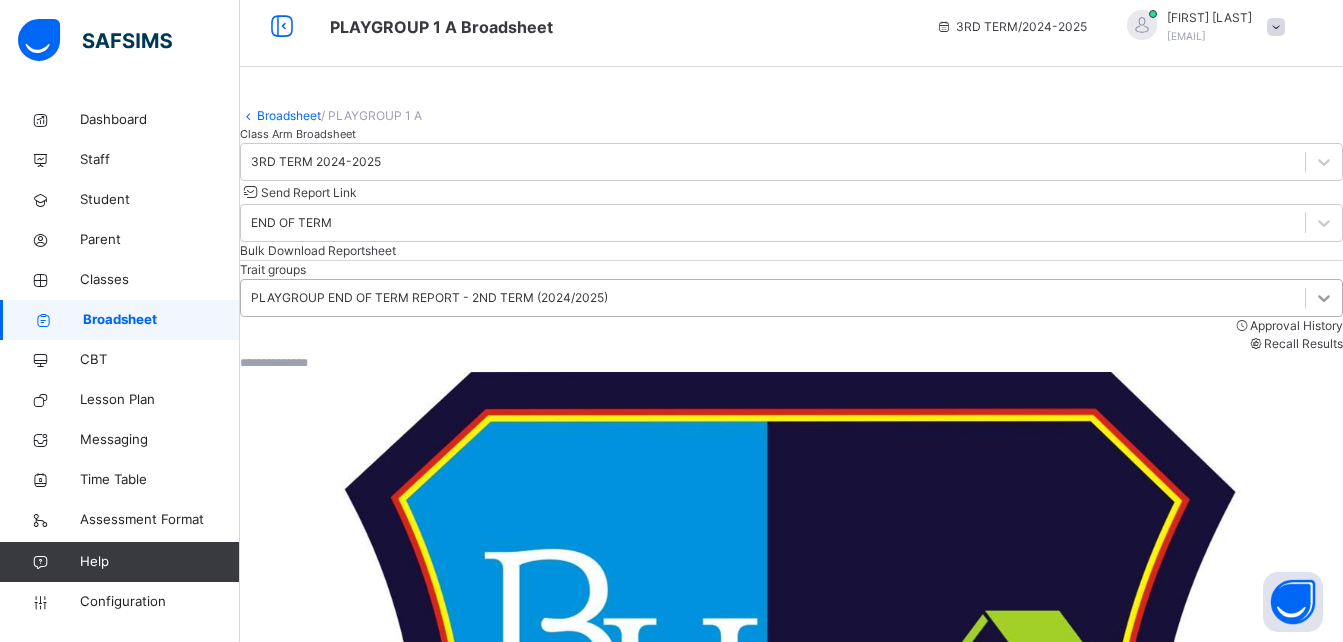 click on "Trait groups PLAYGROUP END OF TERM REPORT - 2ND TERM (2024/2025)  Approval History  Recall Results" at bounding box center (791, 316) 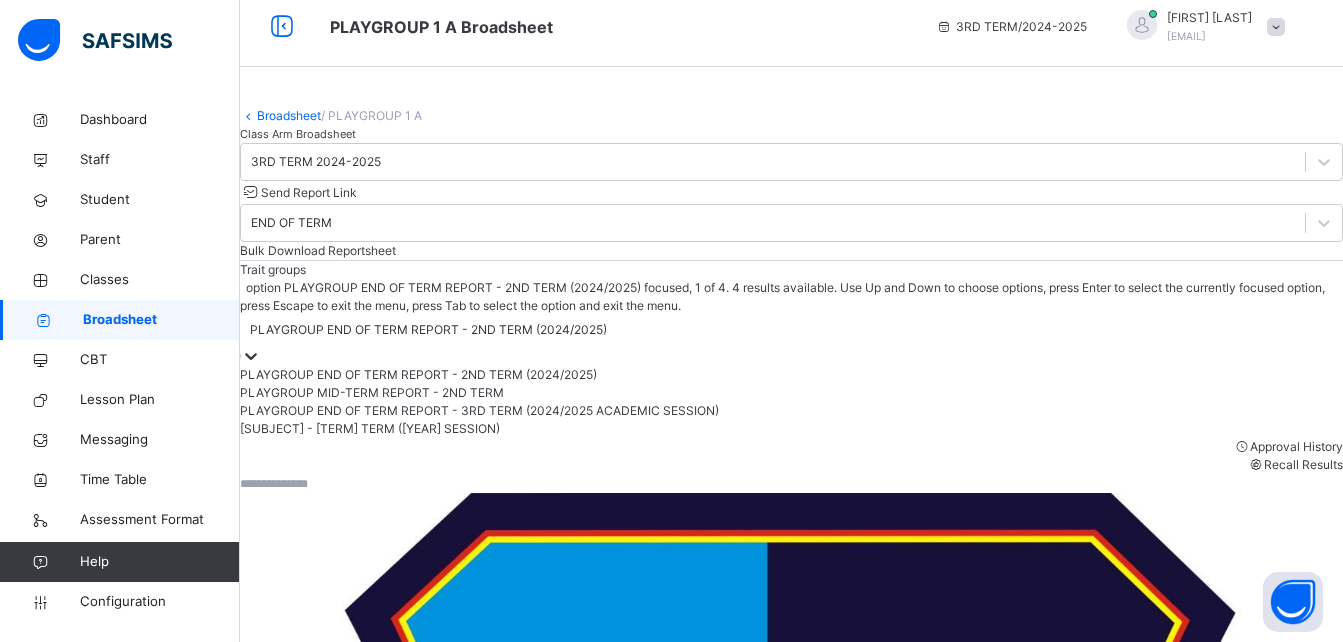 scroll, scrollTop: 15, scrollLeft: 0, axis: vertical 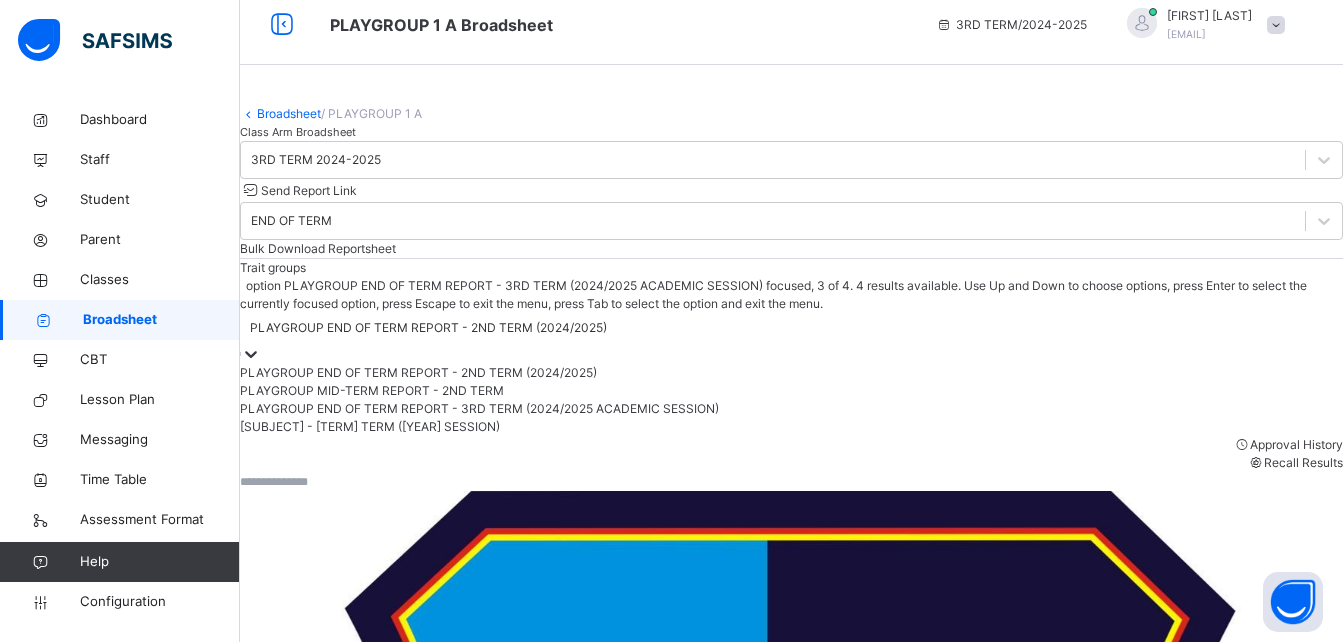 click on "PLAYGROUP END OF TERM REPORT - 3RD TERM (2024/2025 ACADEMIC SESSION)" at bounding box center [791, 409] 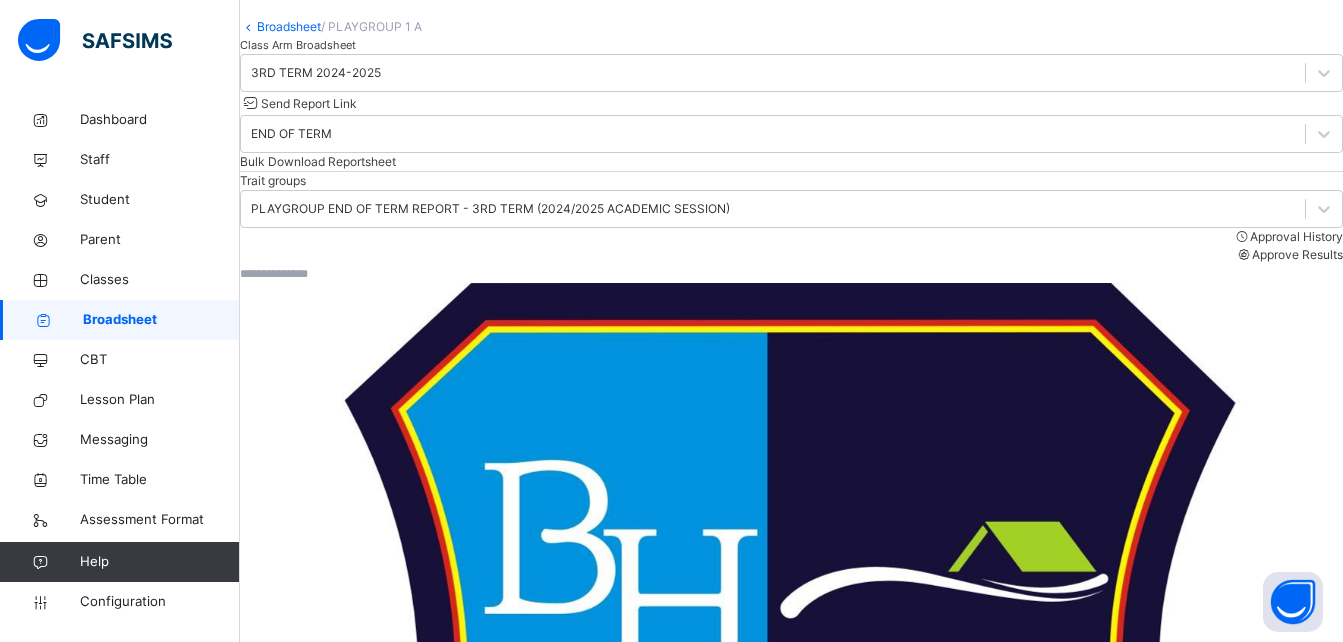 scroll, scrollTop: 109, scrollLeft: 0, axis: vertical 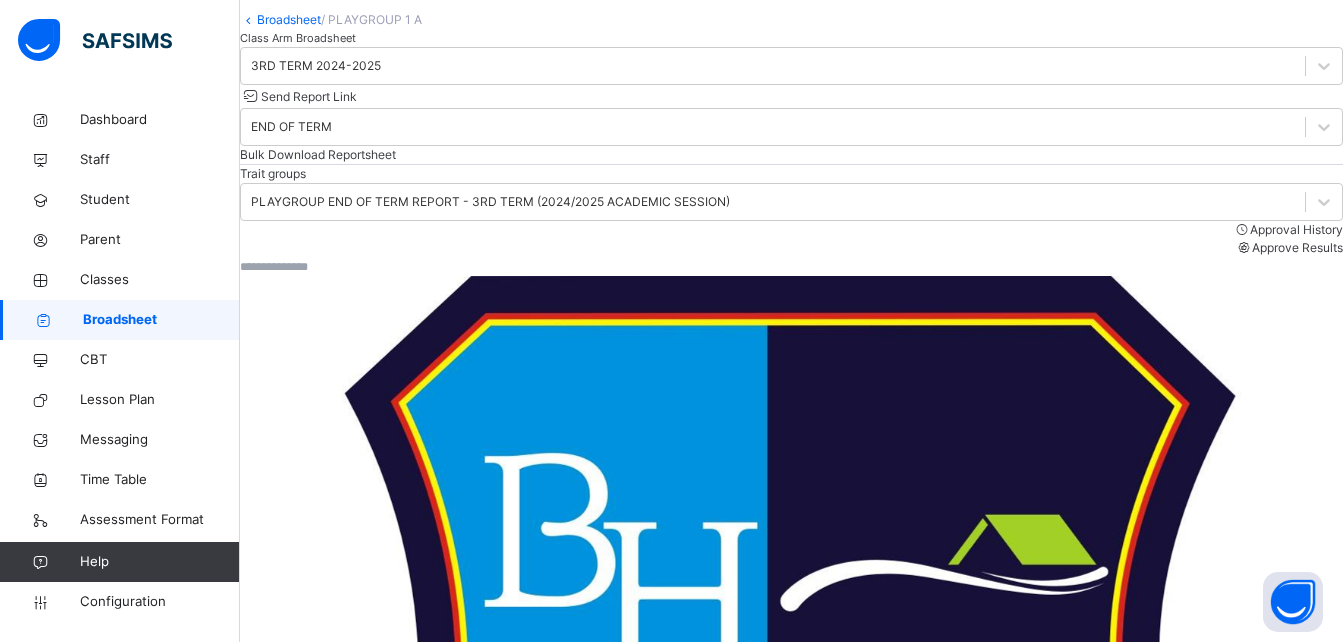 click on "View Reportsheet" at bounding box center [290, 1638] 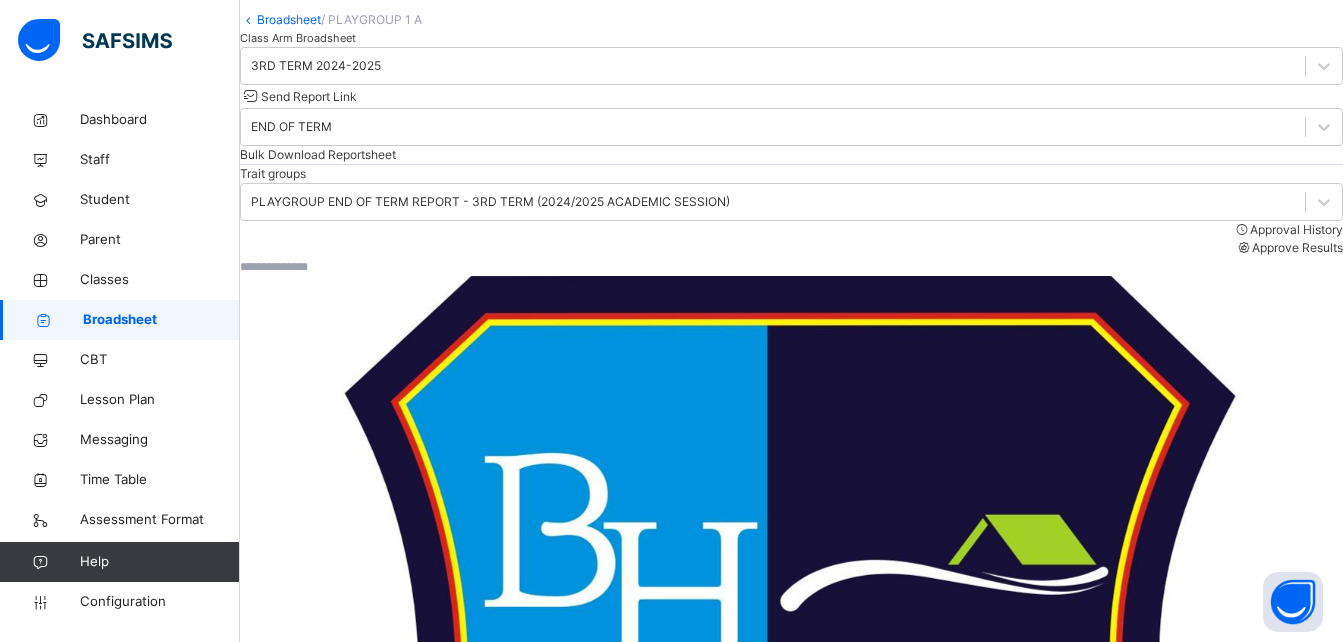 click on "View Reportsheet" at bounding box center (290, 1790) 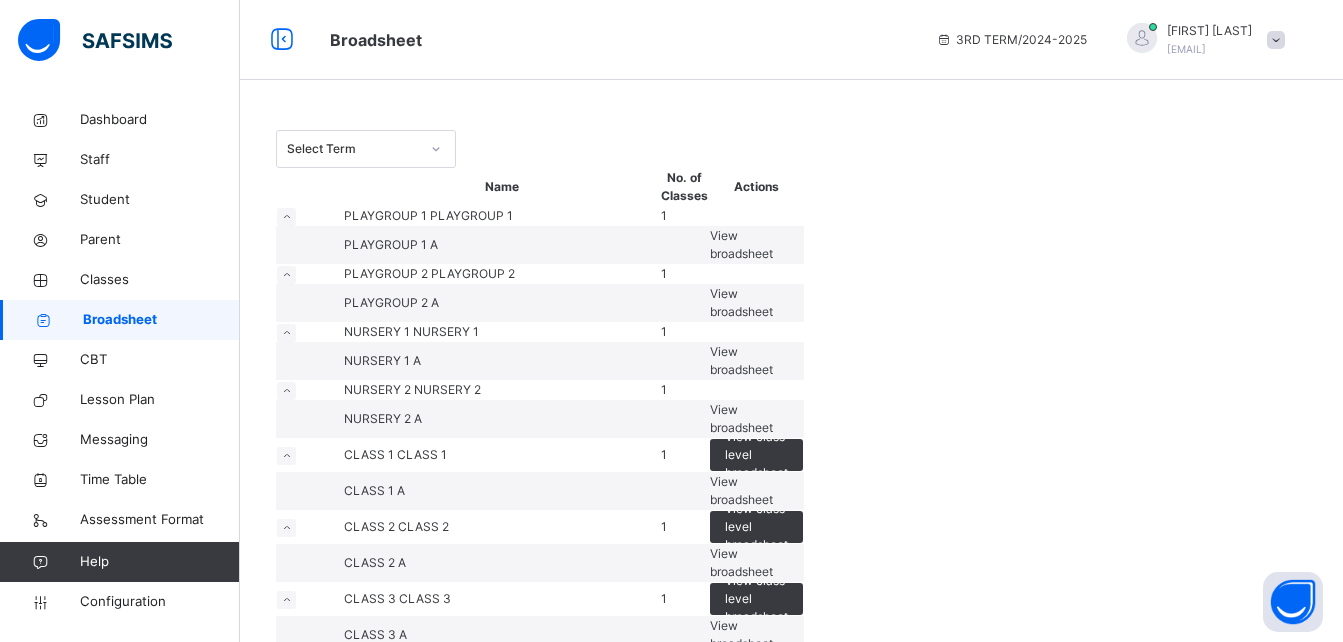 click on "View broadsheet" at bounding box center [741, 302] 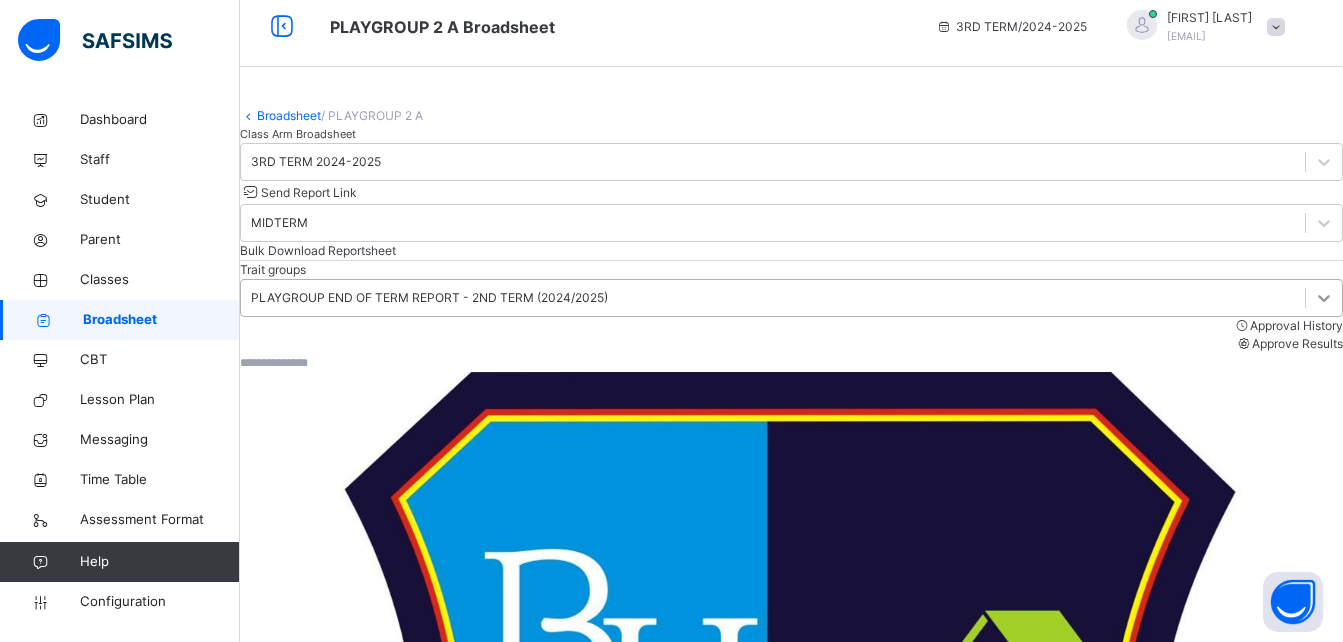 click at bounding box center (1324, 298) 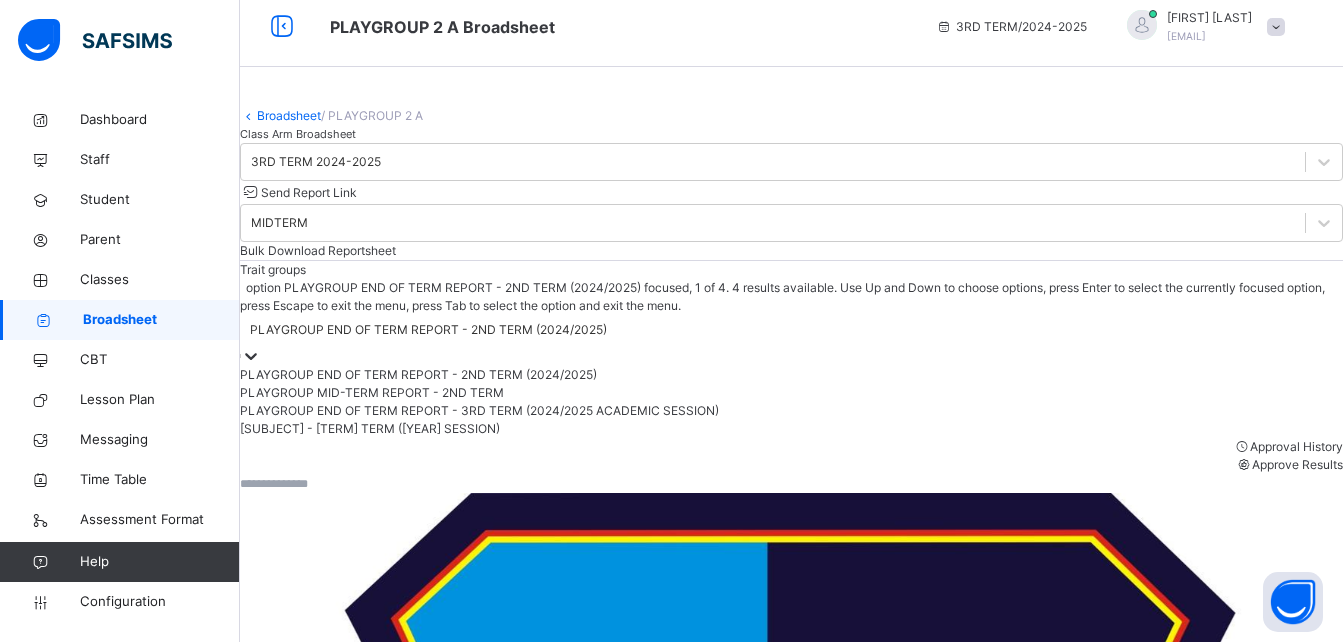 scroll, scrollTop: 15, scrollLeft: 0, axis: vertical 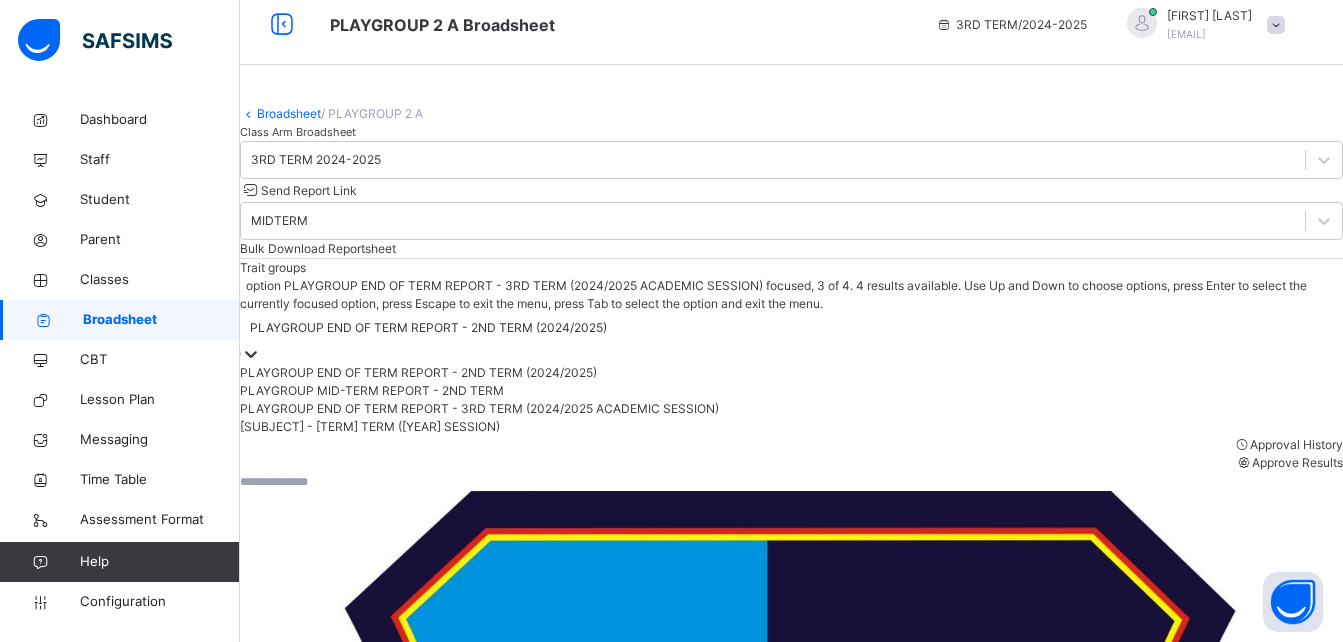 click on "PLAYGROUP END OF TERM REPORT - 3RD TERM (2024/2025 ACADEMIC SESSION)" at bounding box center (791, 409) 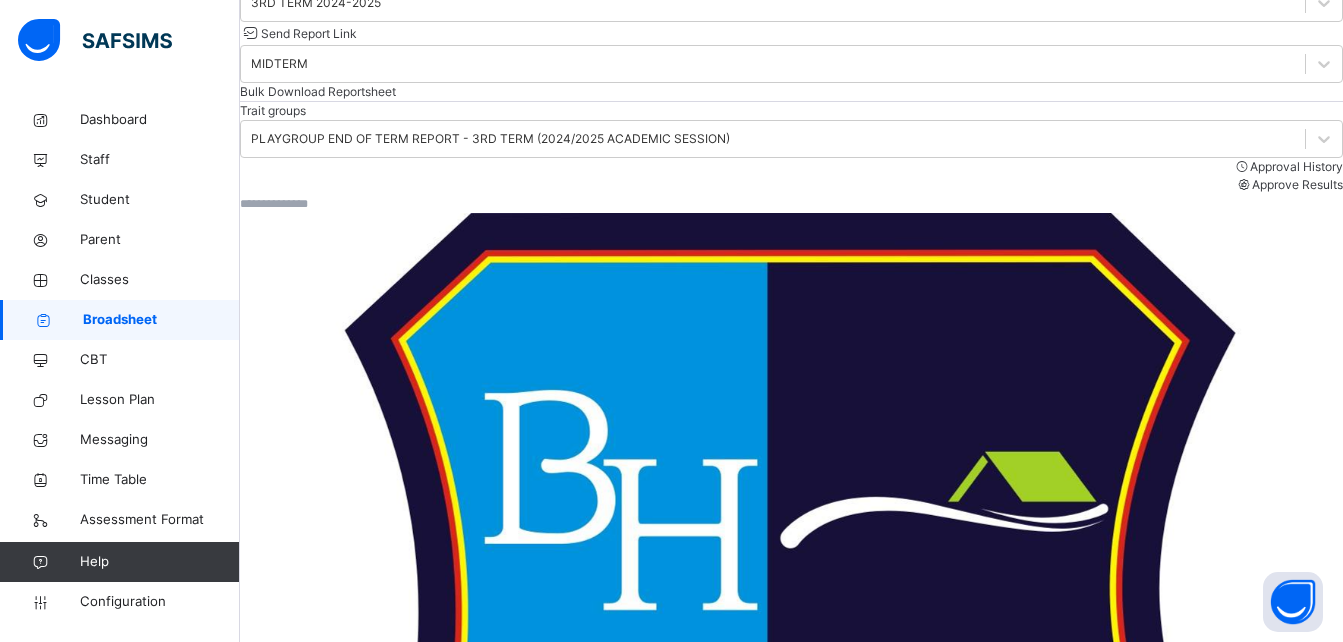 scroll, scrollTop: 177, scrollLeft: 0, axis: vertical 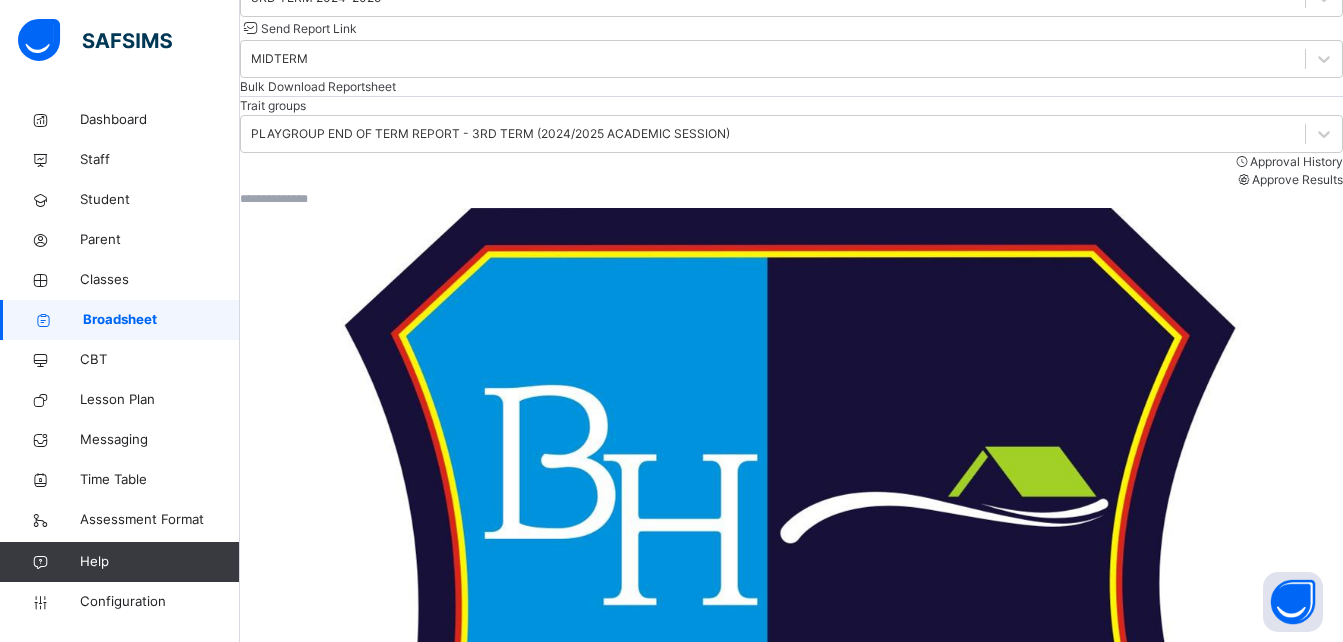click on "View Reportsheet" at bounding box center [290, 1570] 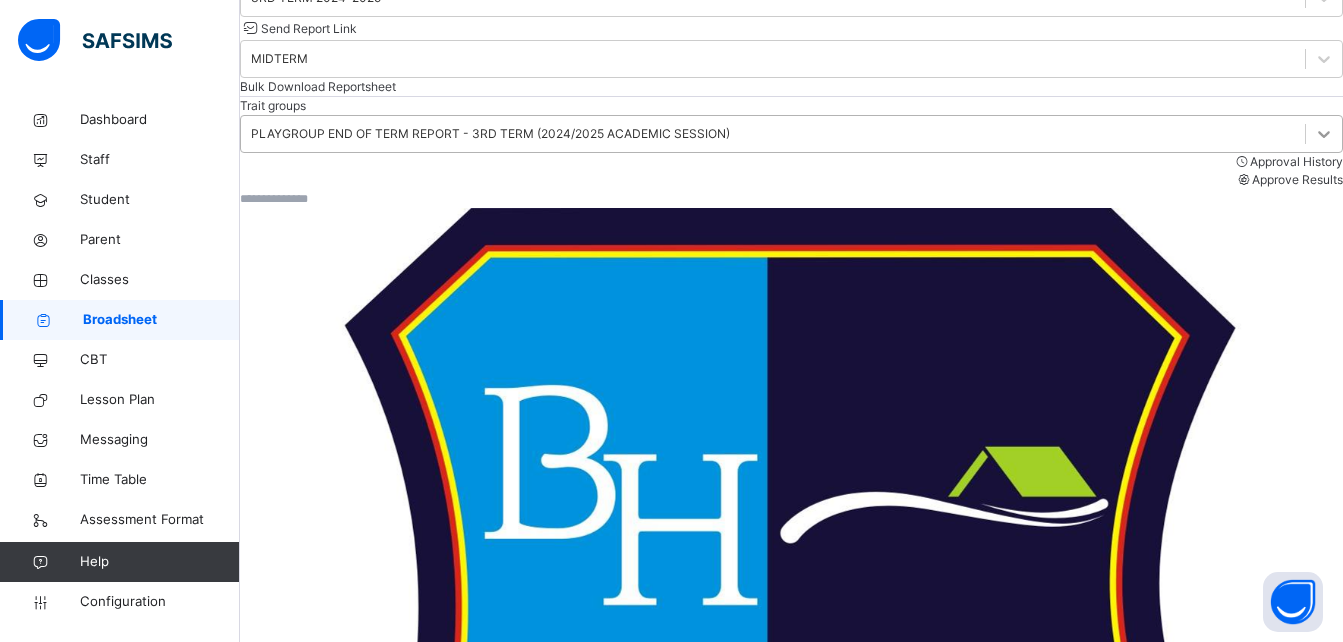 click 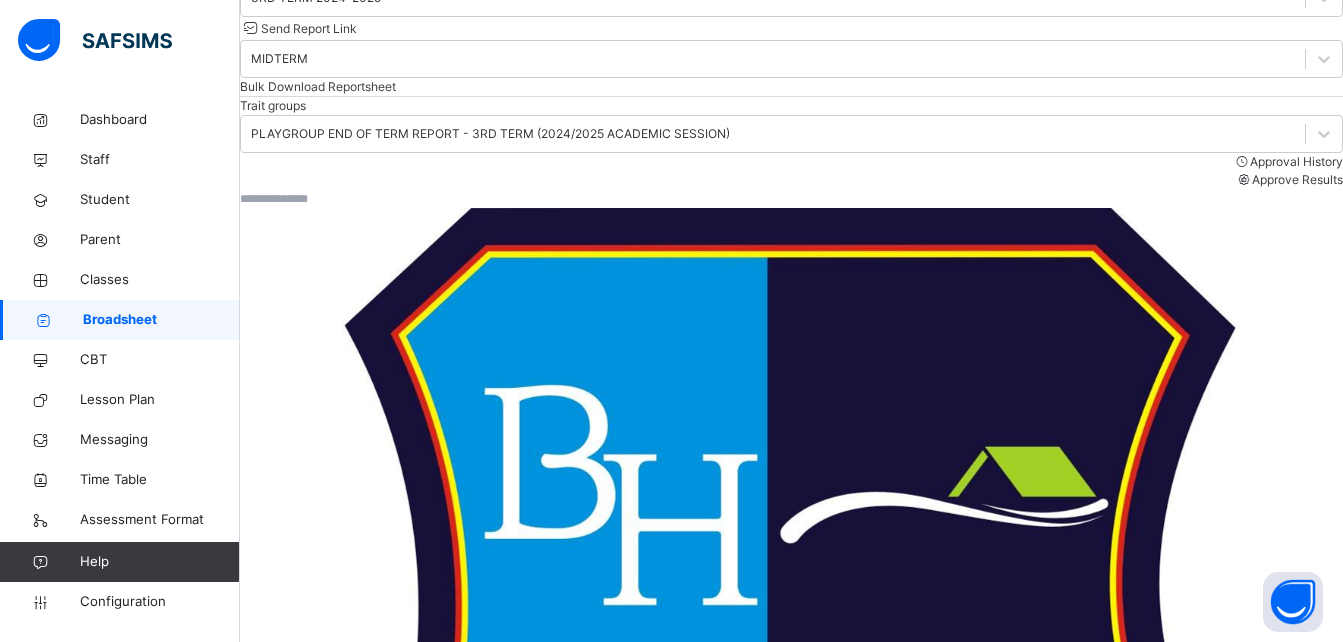click on "Trait groups PLAYGROUP END OF TERM REPORT - 3RD TERM (2024/2025 ACADEMIC SESSION)  Approval History  Approve Results" at bounding box center [791, 143] 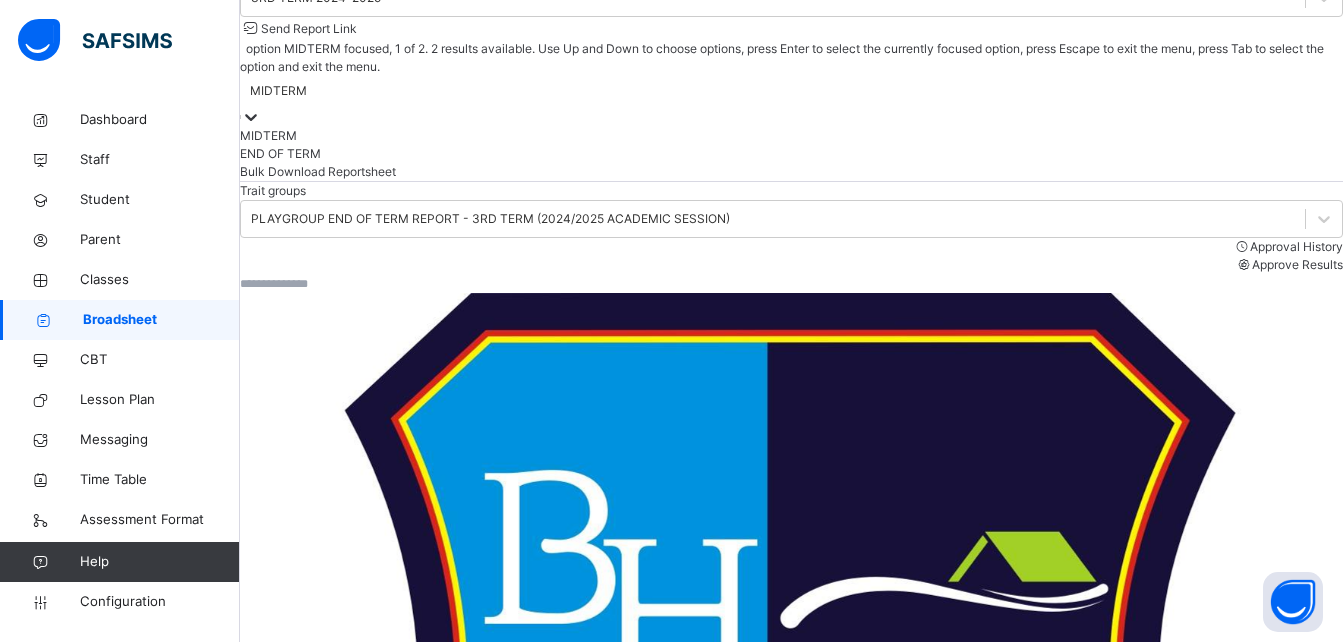 click on "MIDTERM" at bounding box center [278, 91] 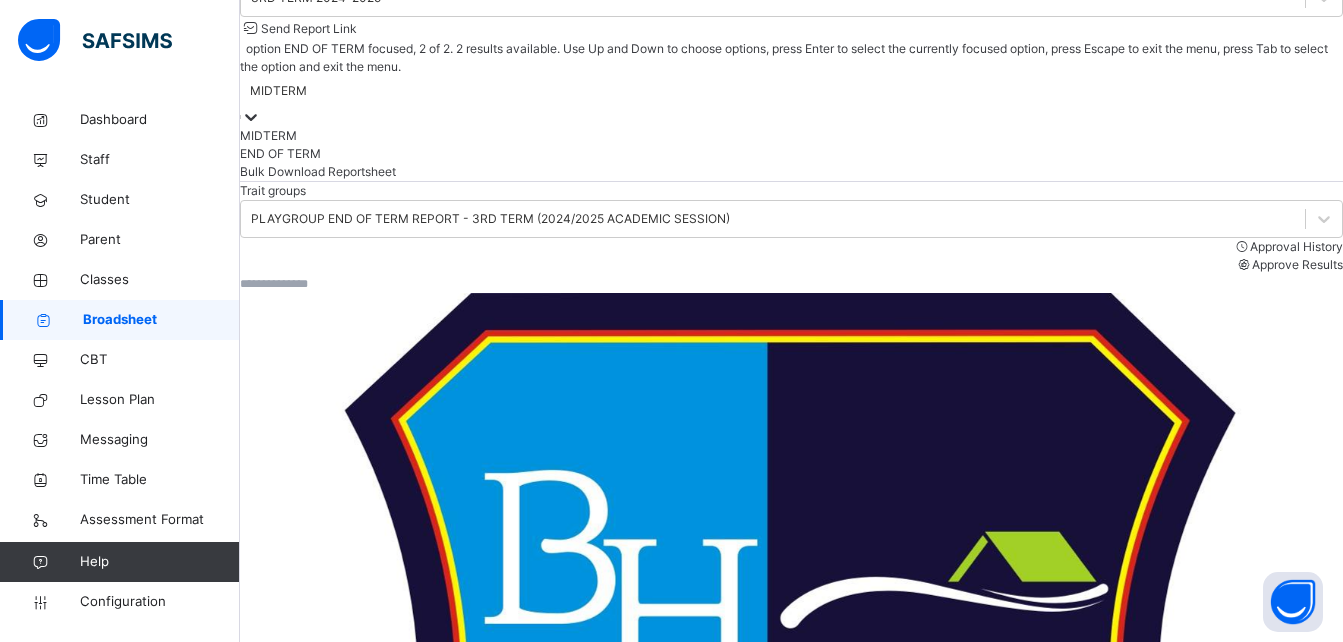click on "END OF TERM" at bounding box center [791, 154] 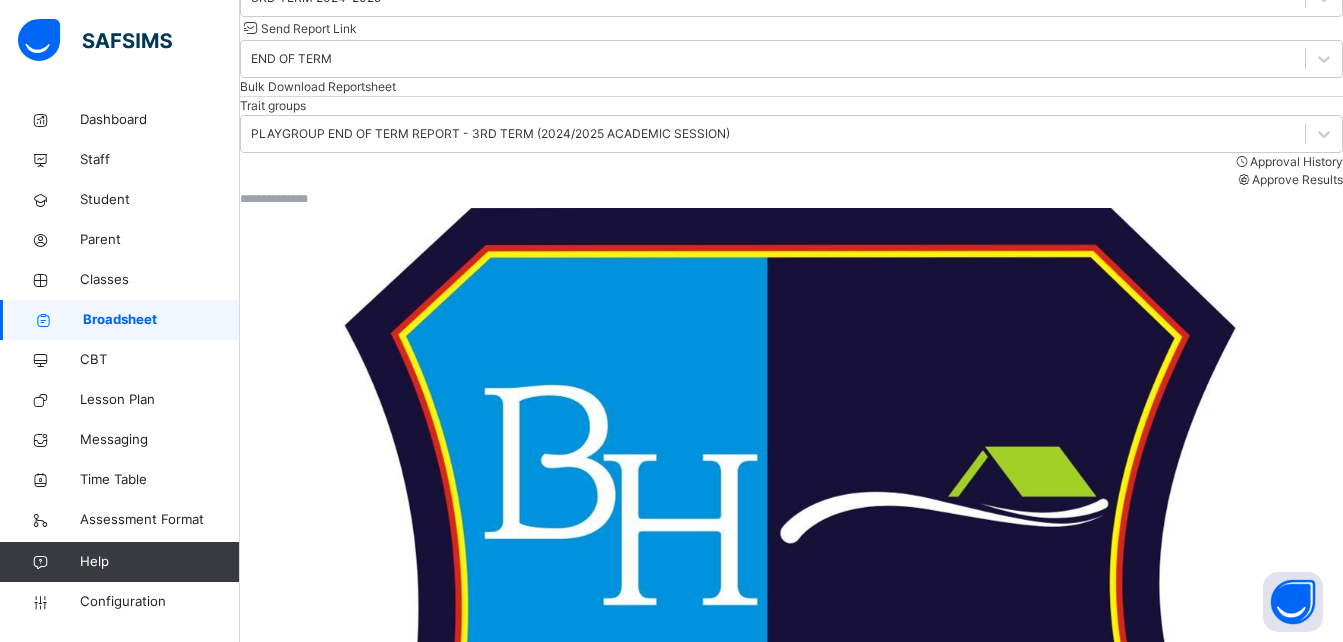 click on "View Reportsheet" at bounding box center [290, 1570] 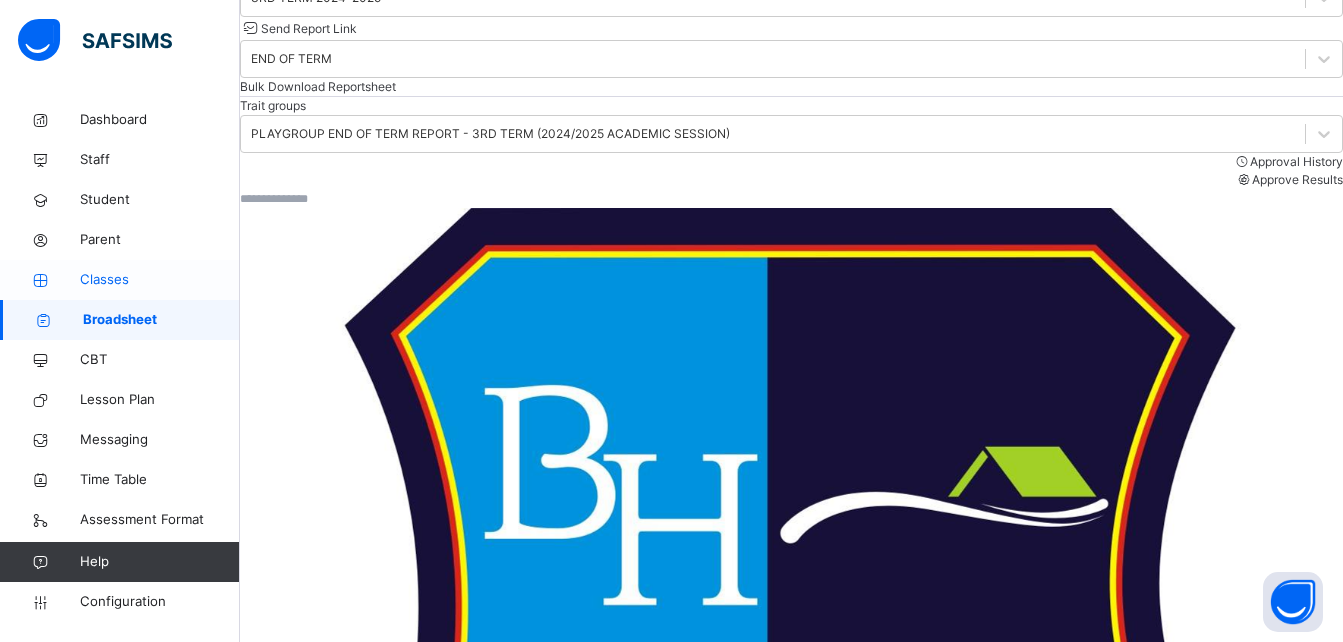click on "Classes" at bounding box center [160, 280] 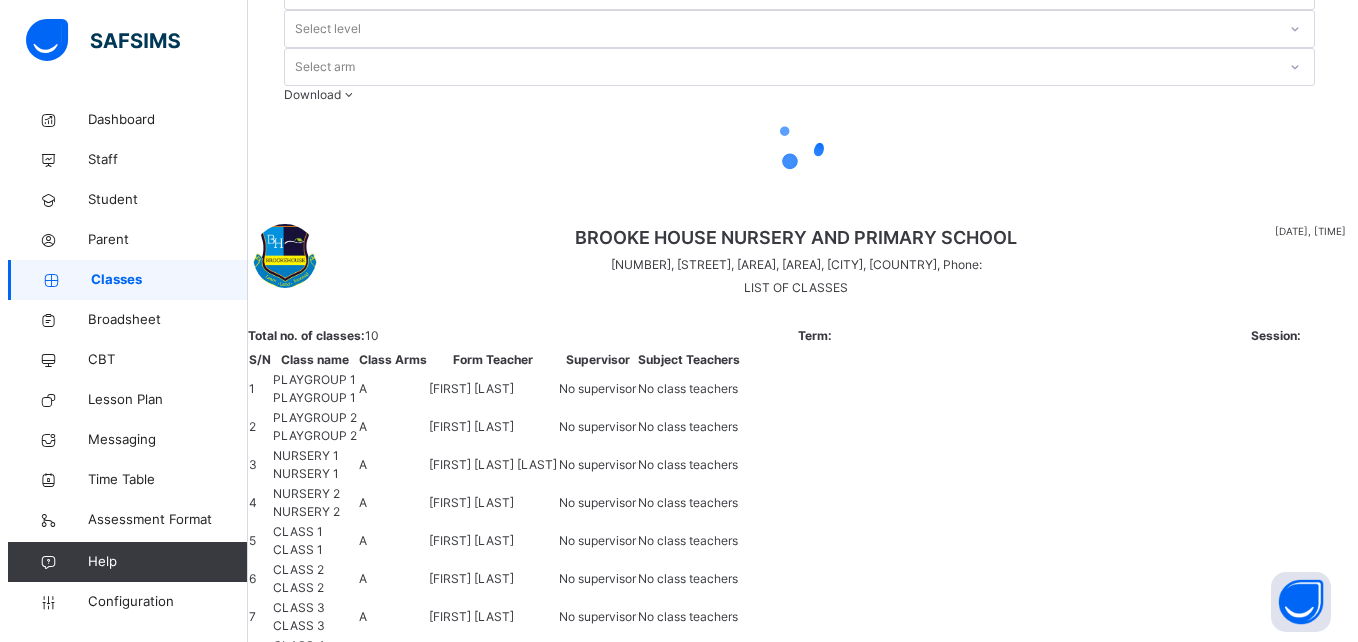 scroll, scrollTop: 0, scrollLeft: 0, axis: both 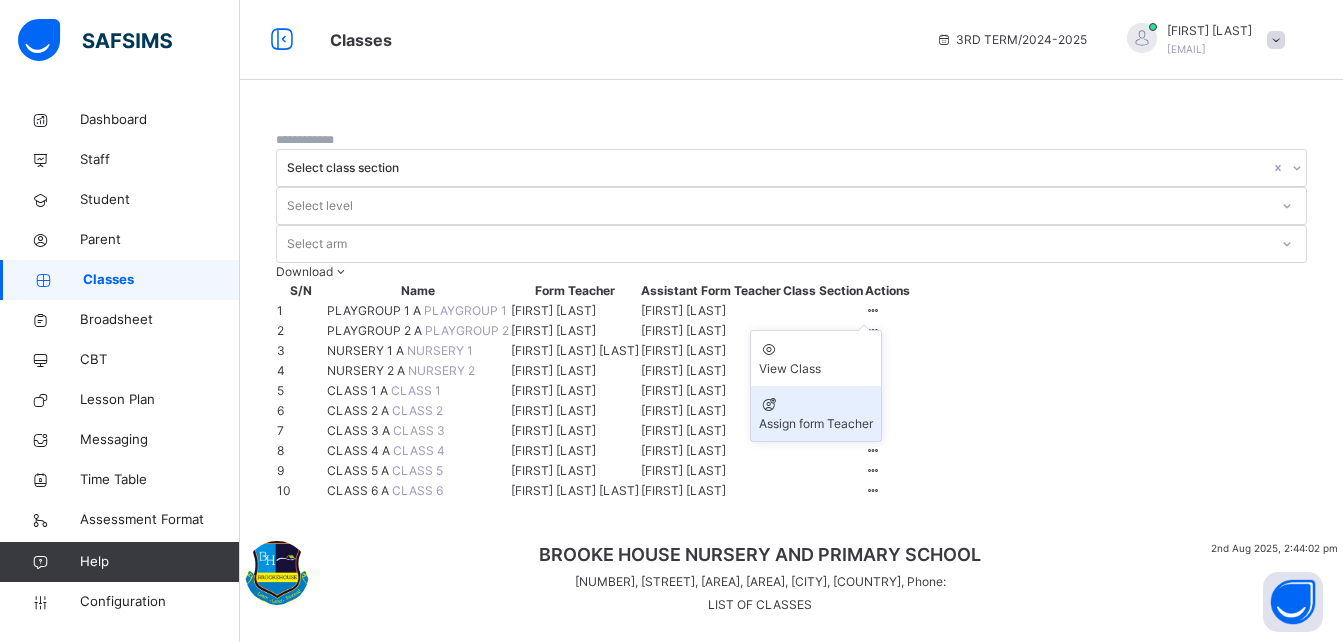 click on "Assign form Teacher" at bounding box center (816, 413) 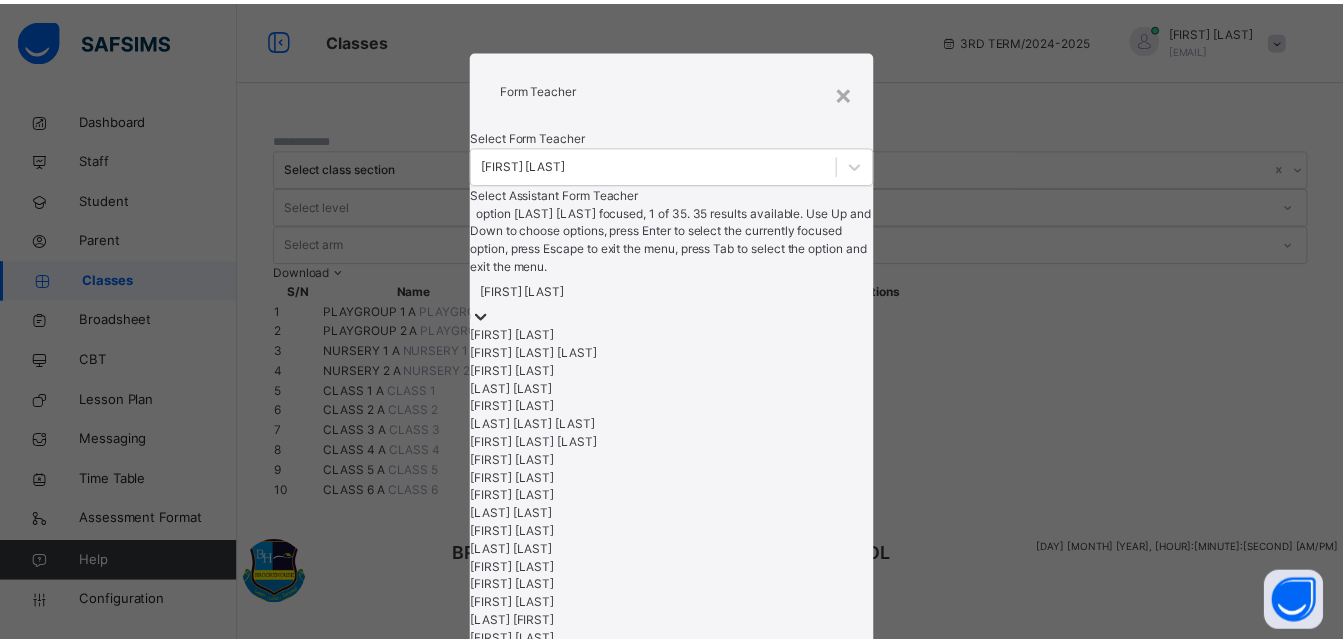 scroll, scrollTop: 0, scrollLeft: 0, axis: both 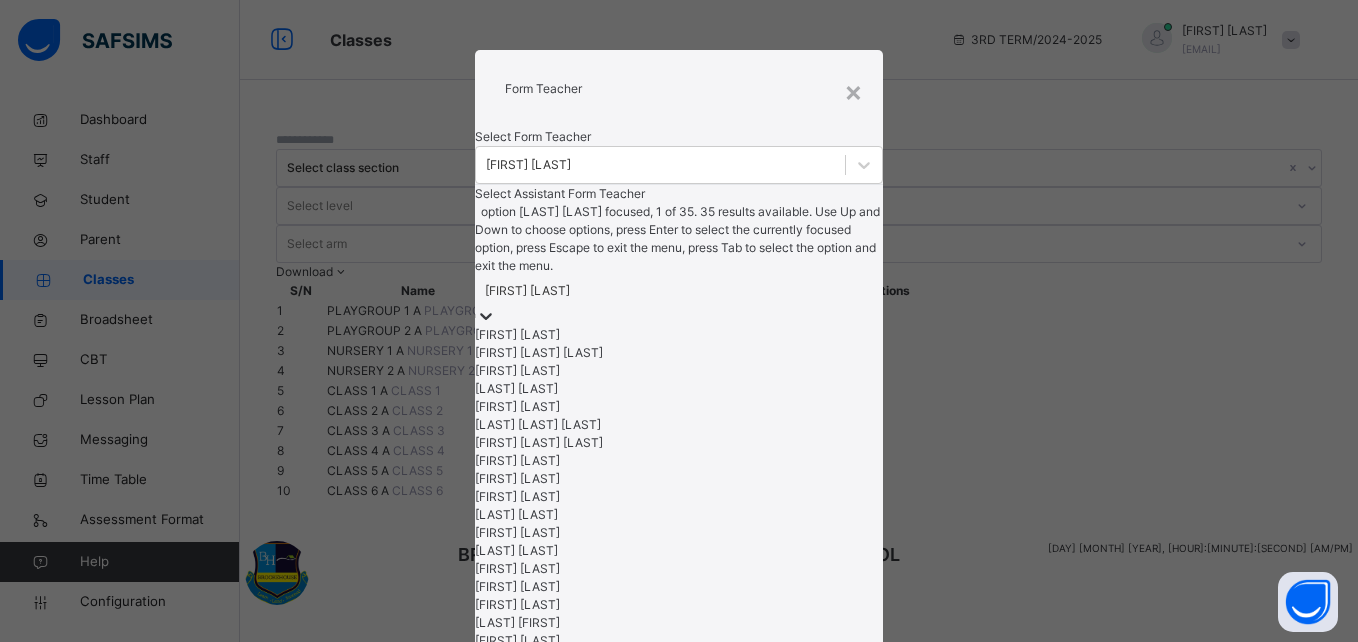 click on "boluwatife Adeyemi" at bounding box center (527, 291) 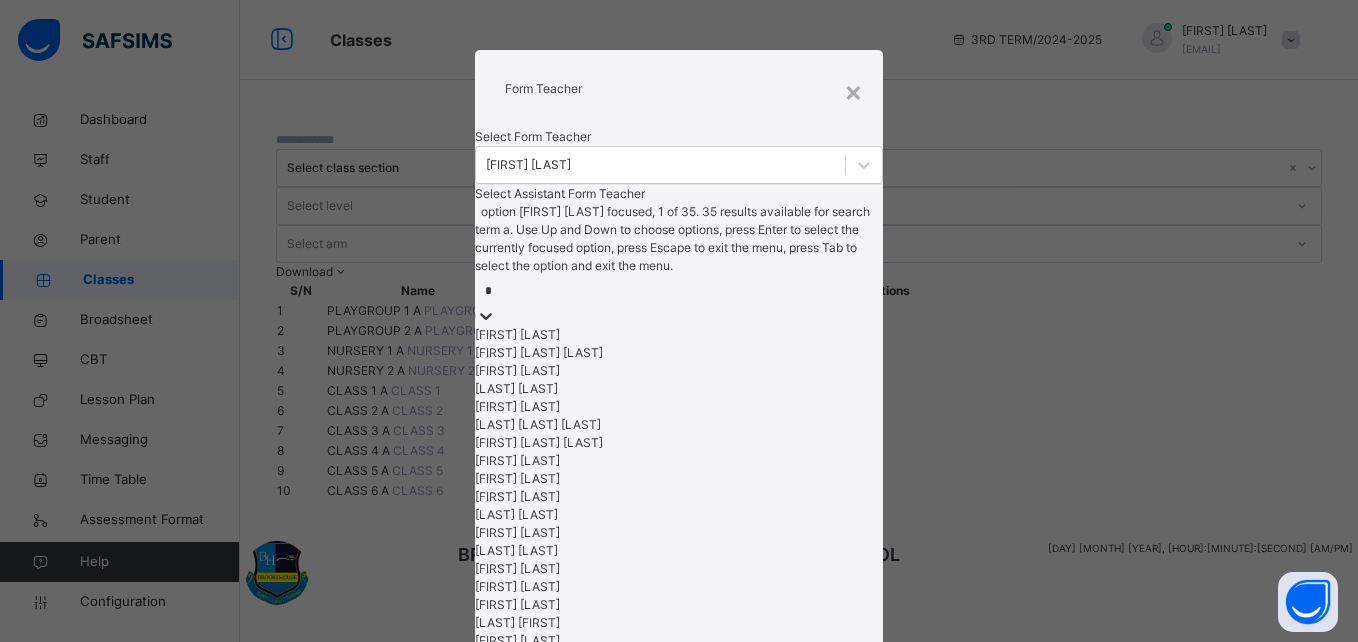 type on "**" 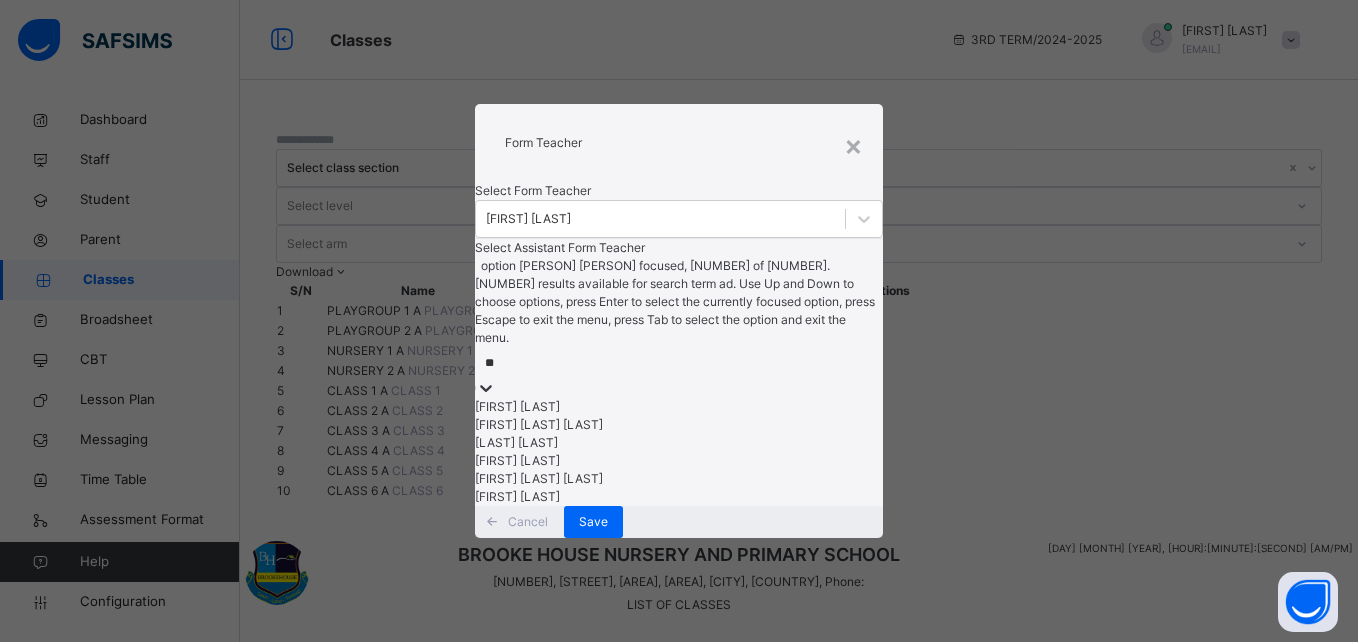 click on "ADURATOMI  ITUEN" at bounding box center (678, 443) 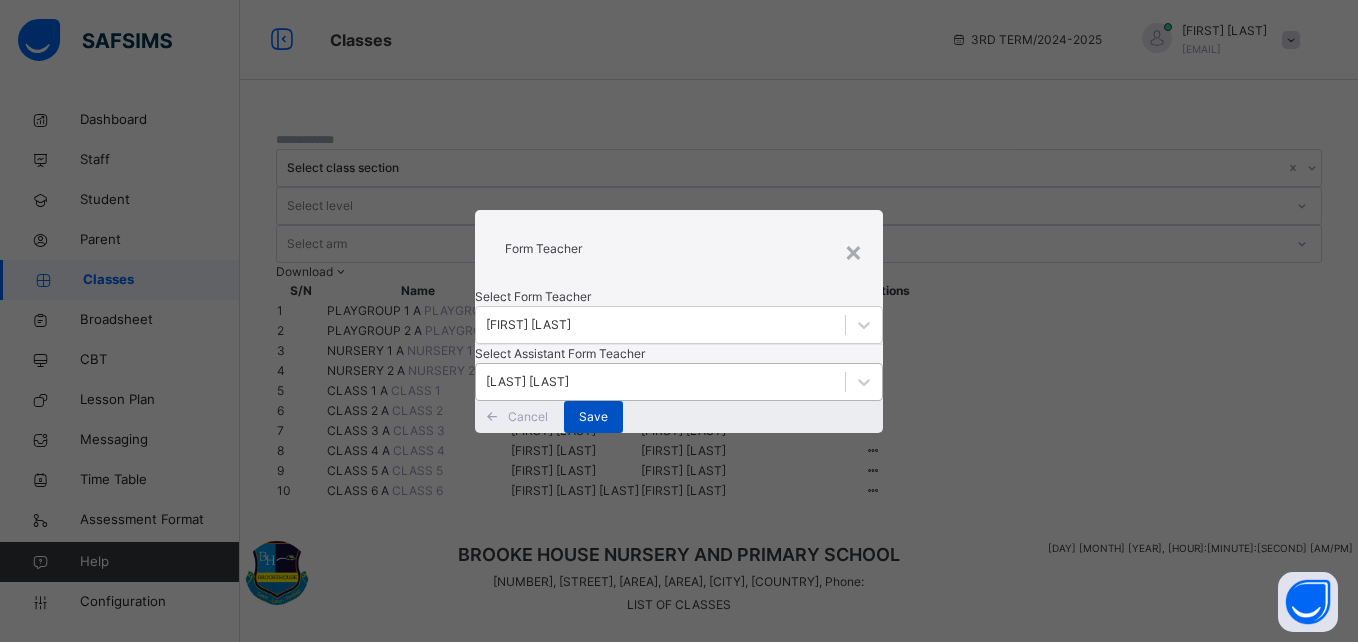 click on "Save" at bounding box center (593, 417) 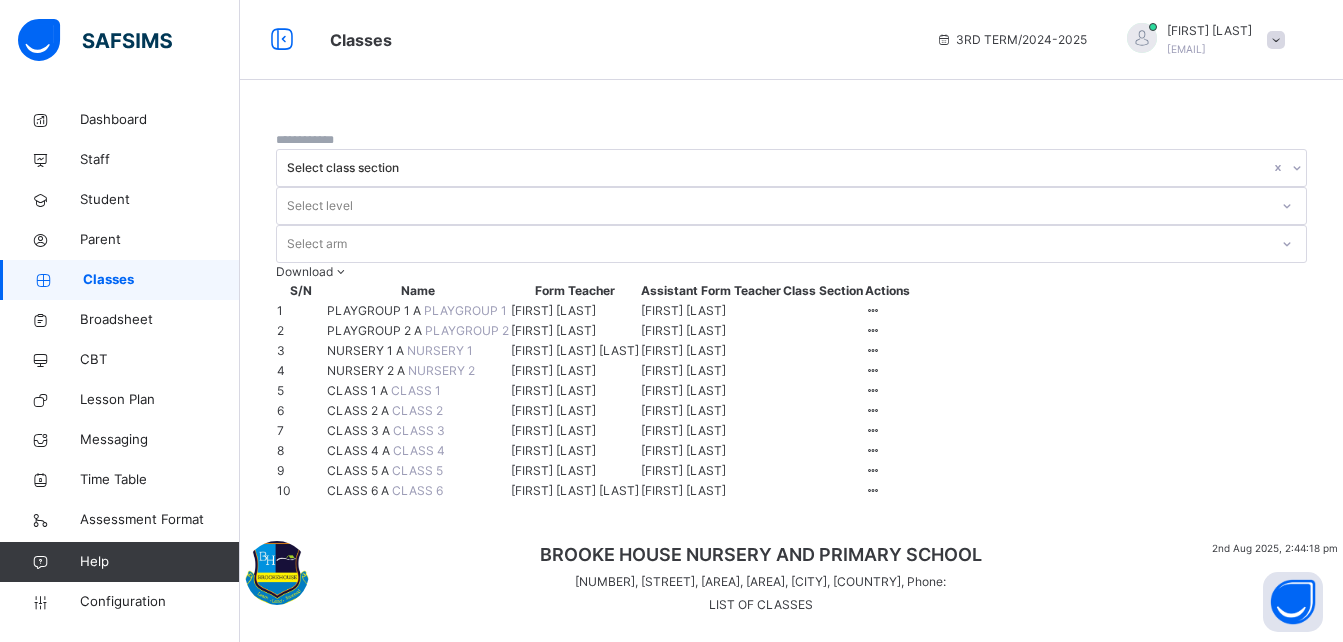 click on "PLAYGROUP 1   A" at bounding box center (375, 310) 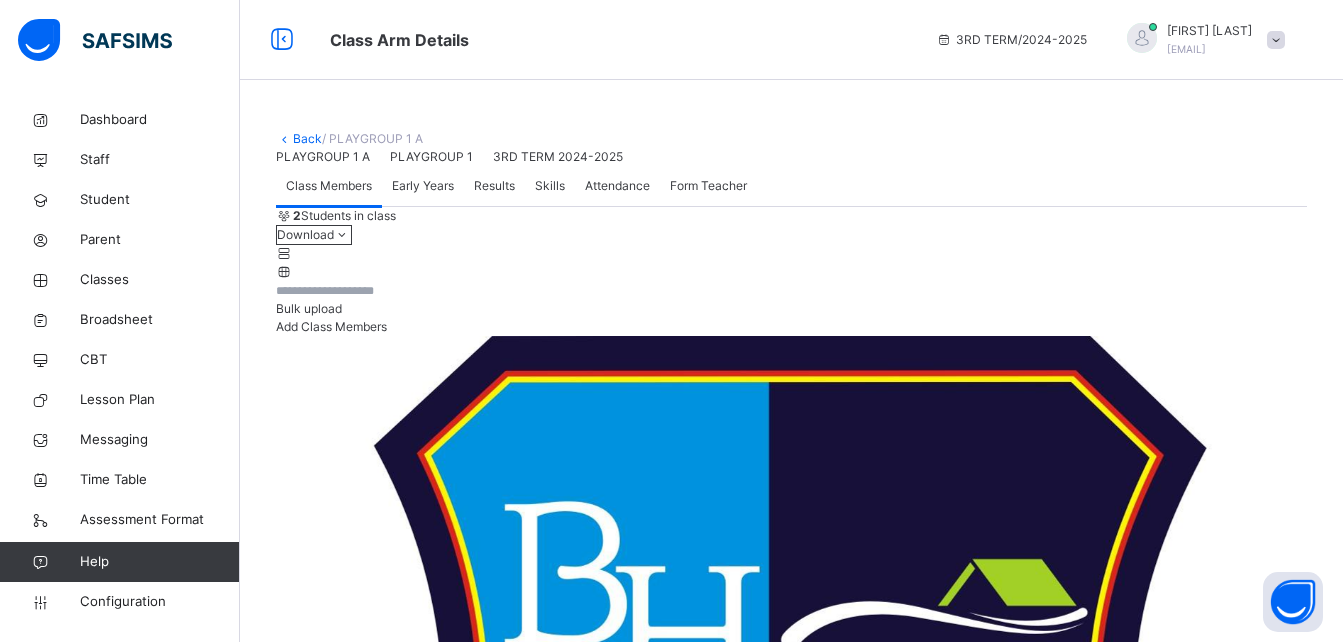 click on "Attendance" at bounding box center [617, 186] 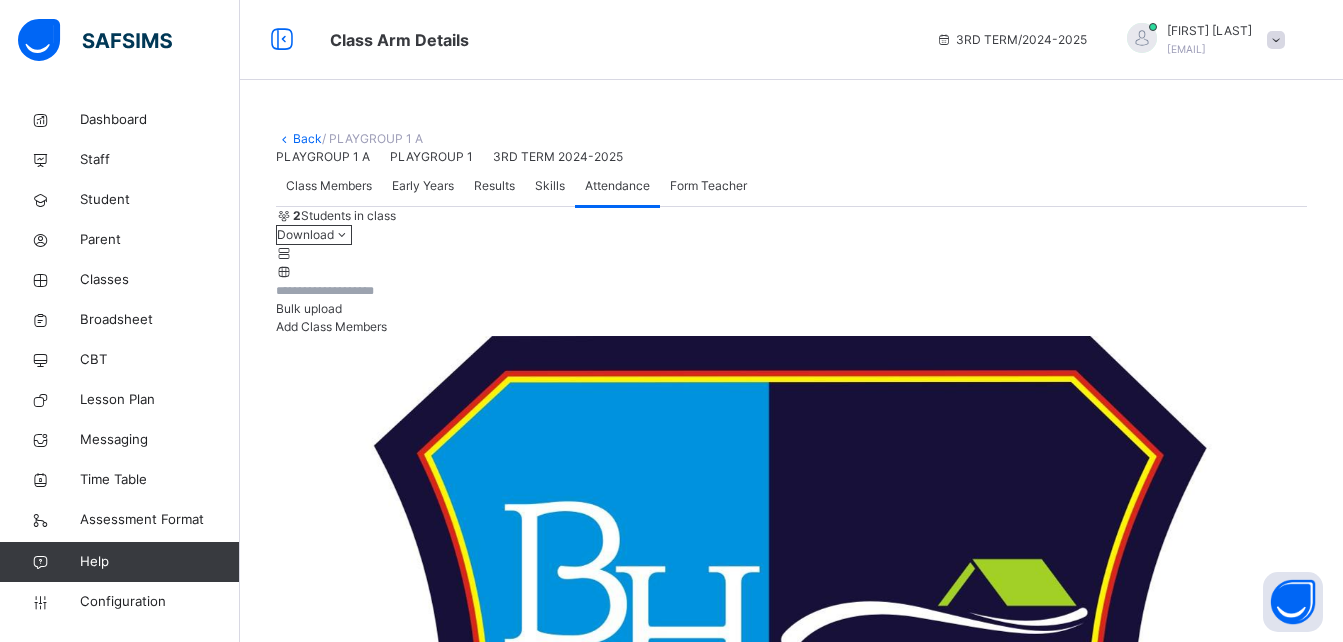 scroll, scrollTop: 207, scrollLeft: 0, axis: vertical 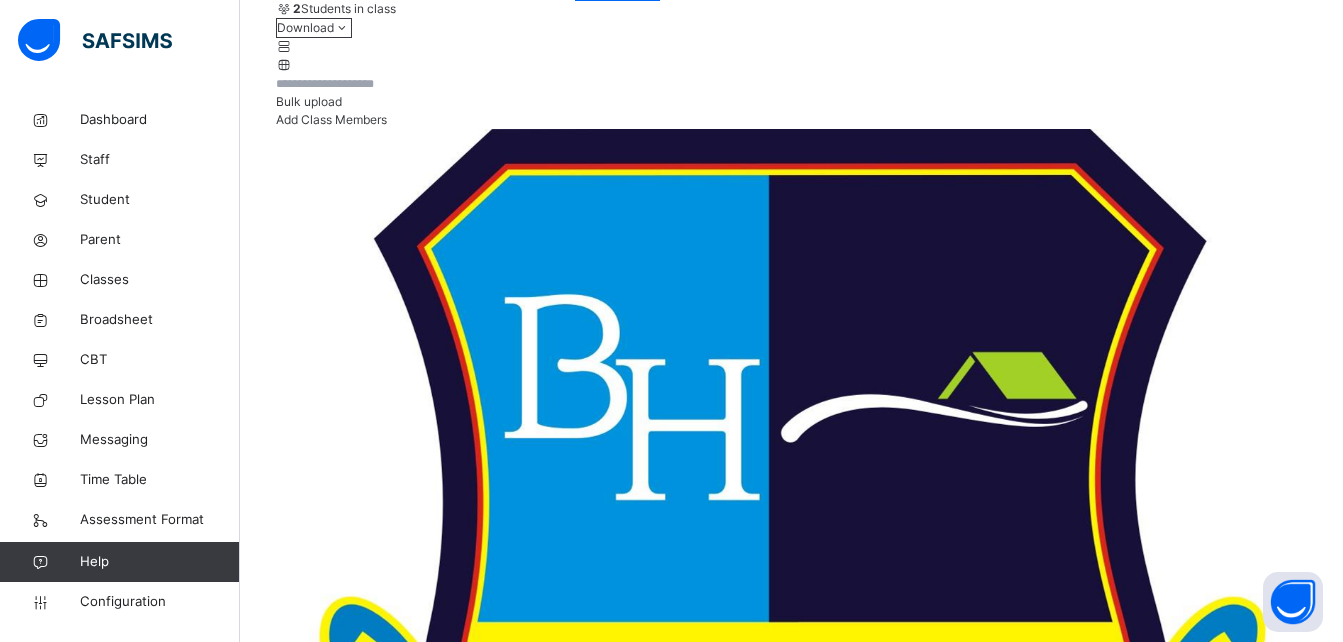 click on "Summary Report" at bounding box center (322, 2931) 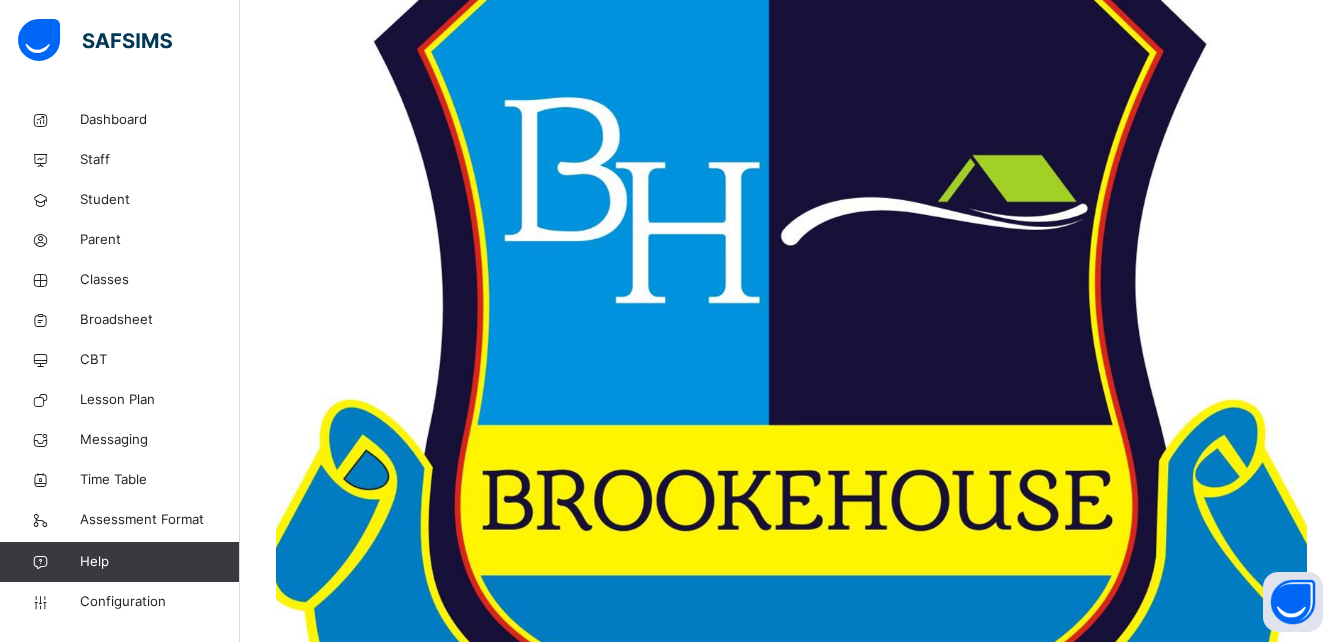 scroll, scrollTop: 385, scrollLeft: 0, axis: vertical 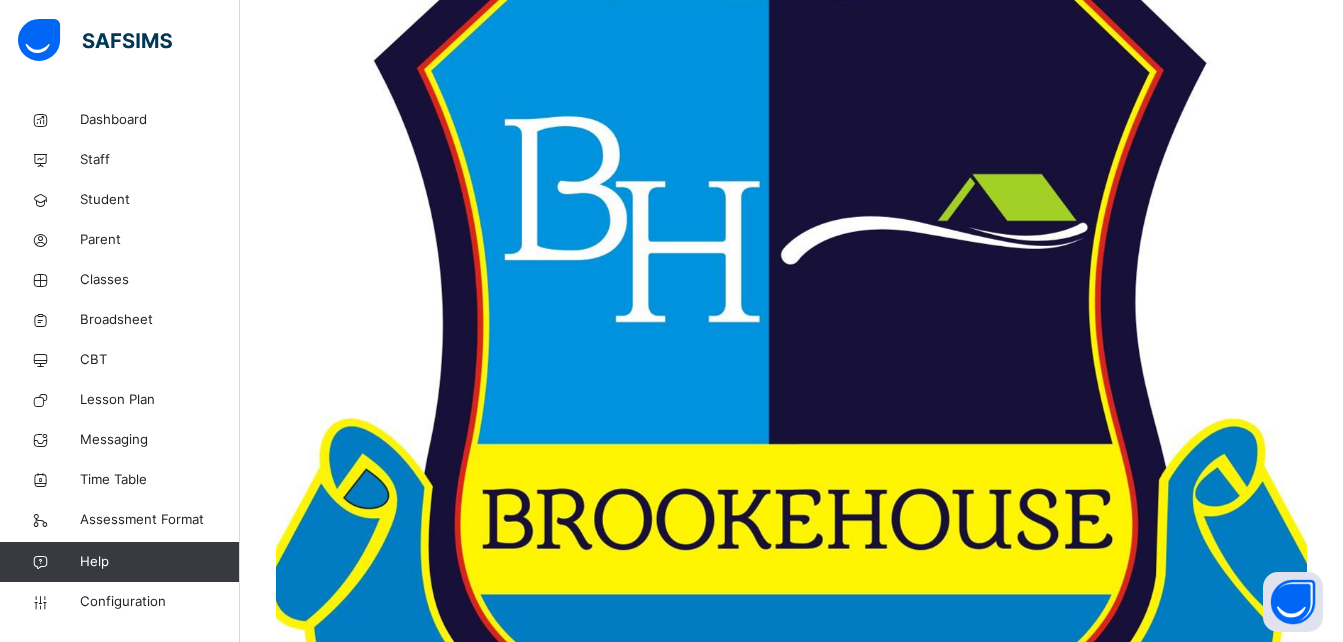 click on "***** ******* ******** ***** ***** *** **** **** ****** ********* ******* ******** ********" at bounding box center (361, 3082) 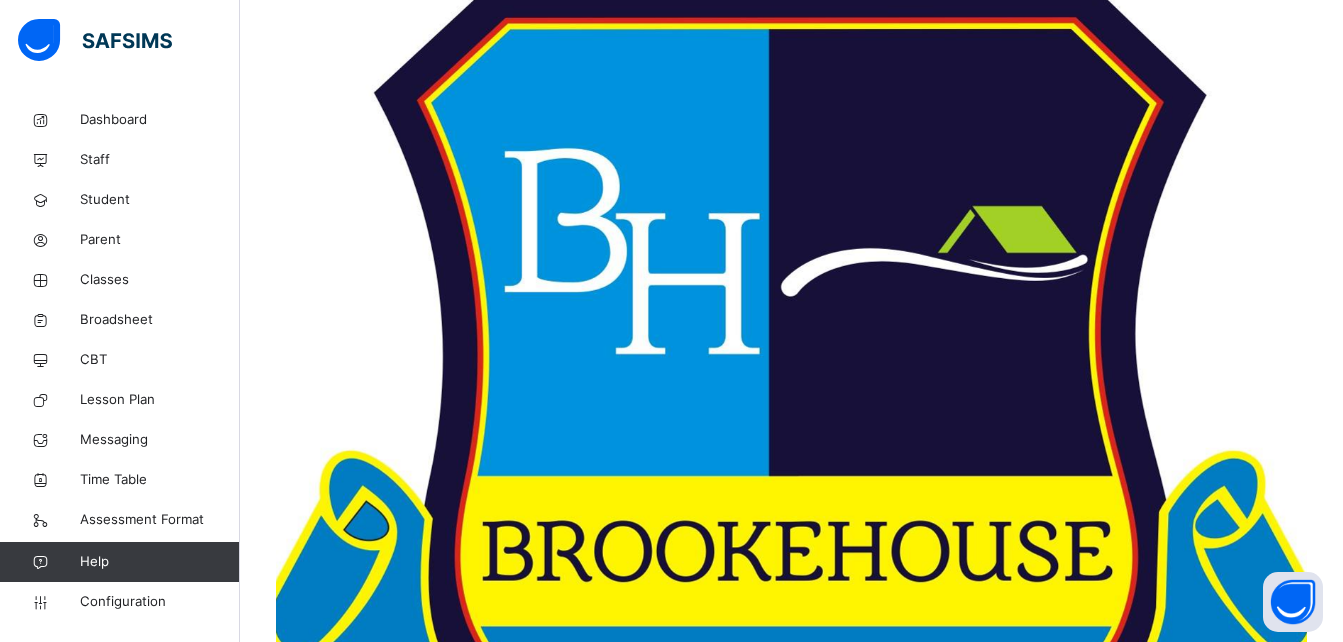 scroll, scrollTop: 335, scrollLeft: 0, axis: vertical 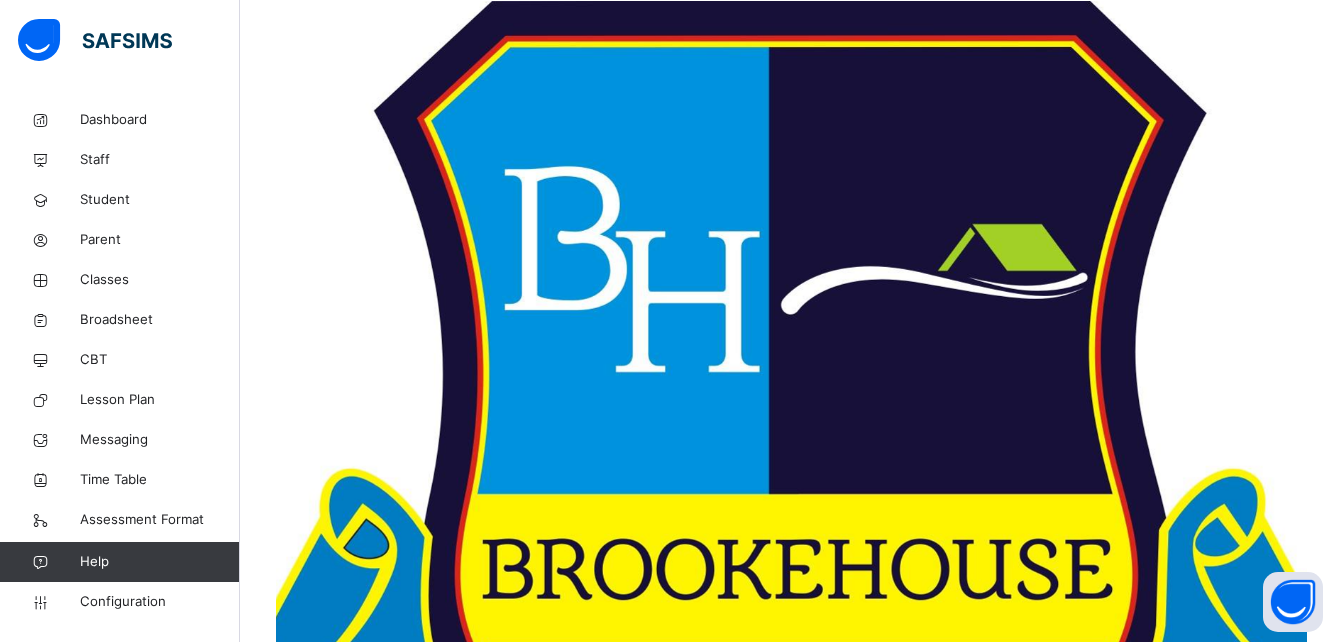 click on "***** ******* ******** ***** ***** *** **** **** ****** ********* ******* ******** ********" at bounding box center [361, 3132] 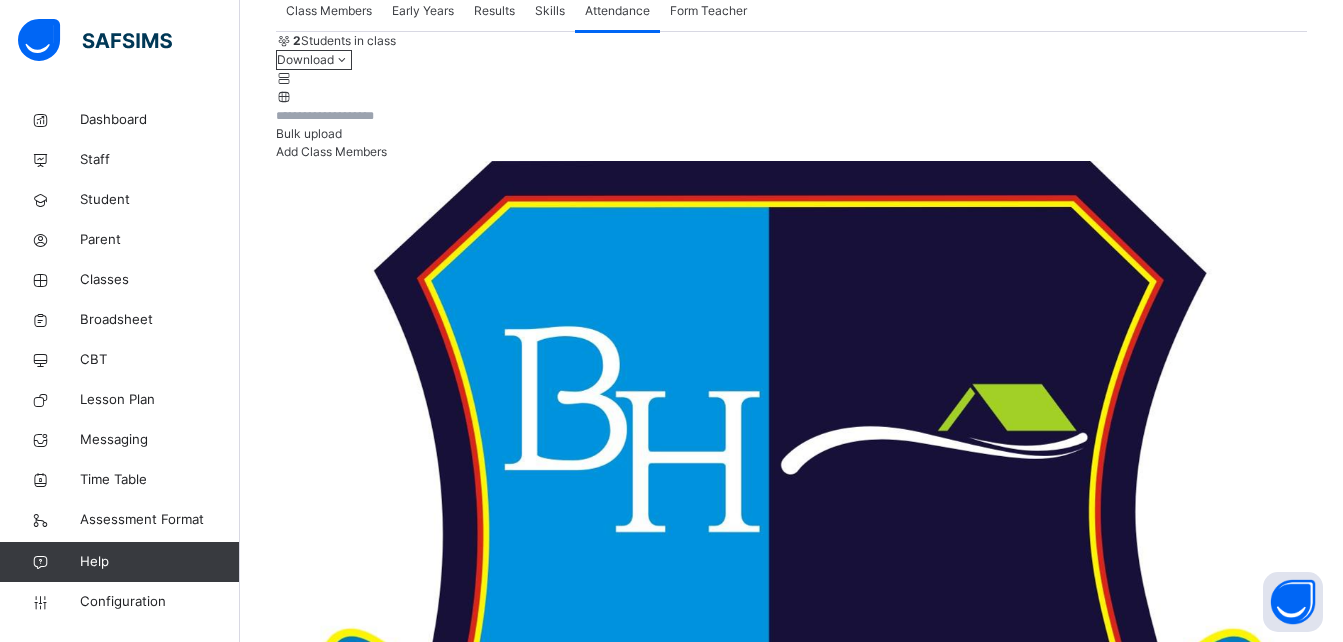 scroll, scrollTop: 156, scrollLeft: 0, axis: vertical 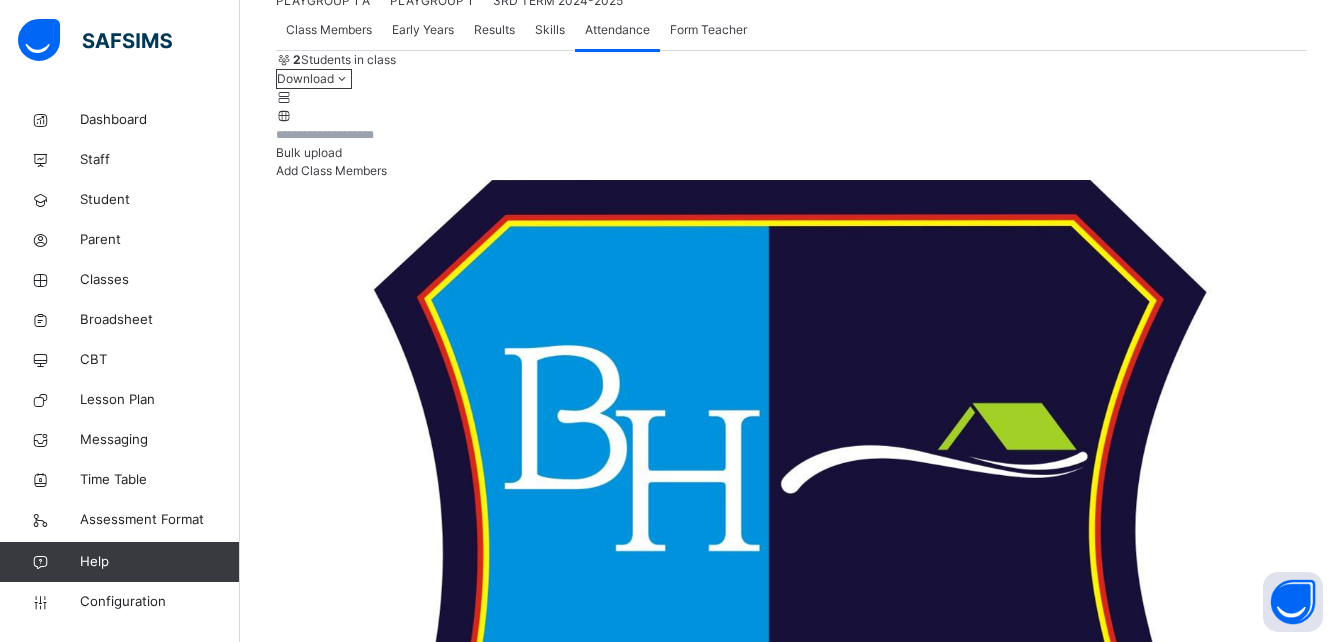 click on "Take Attendance" at bounding box center [324, 2964] 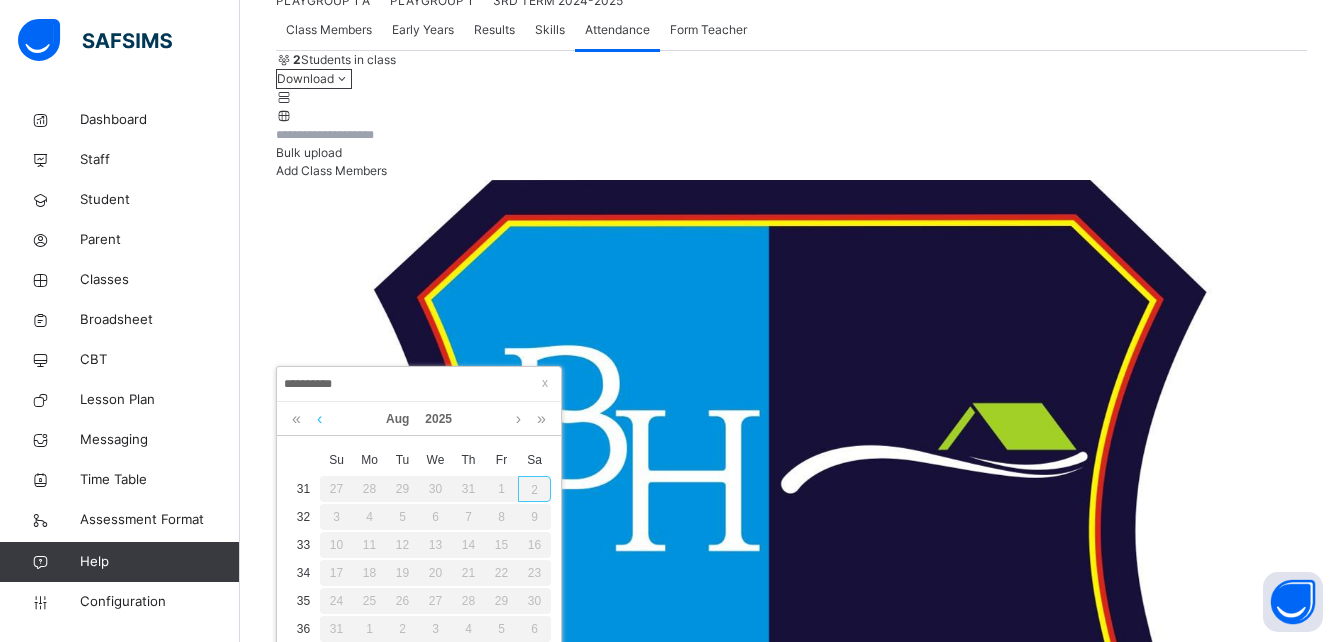click at bounding box center [319, 419] 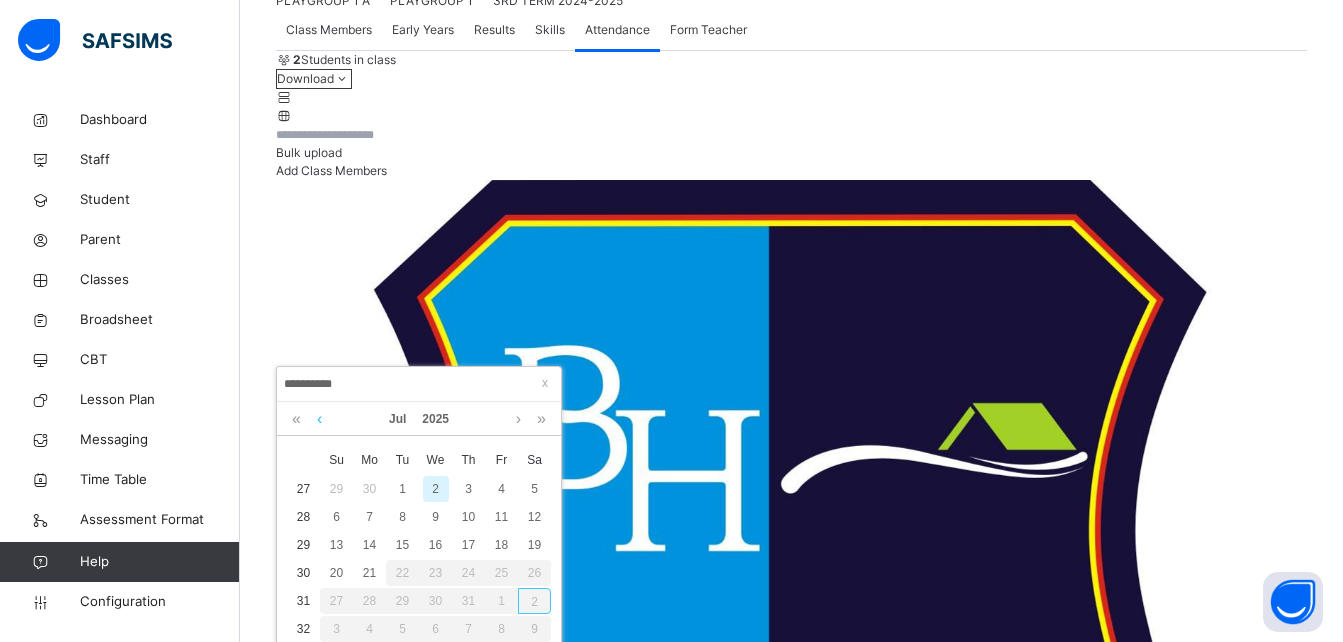 click at bounding box center [319, 419] 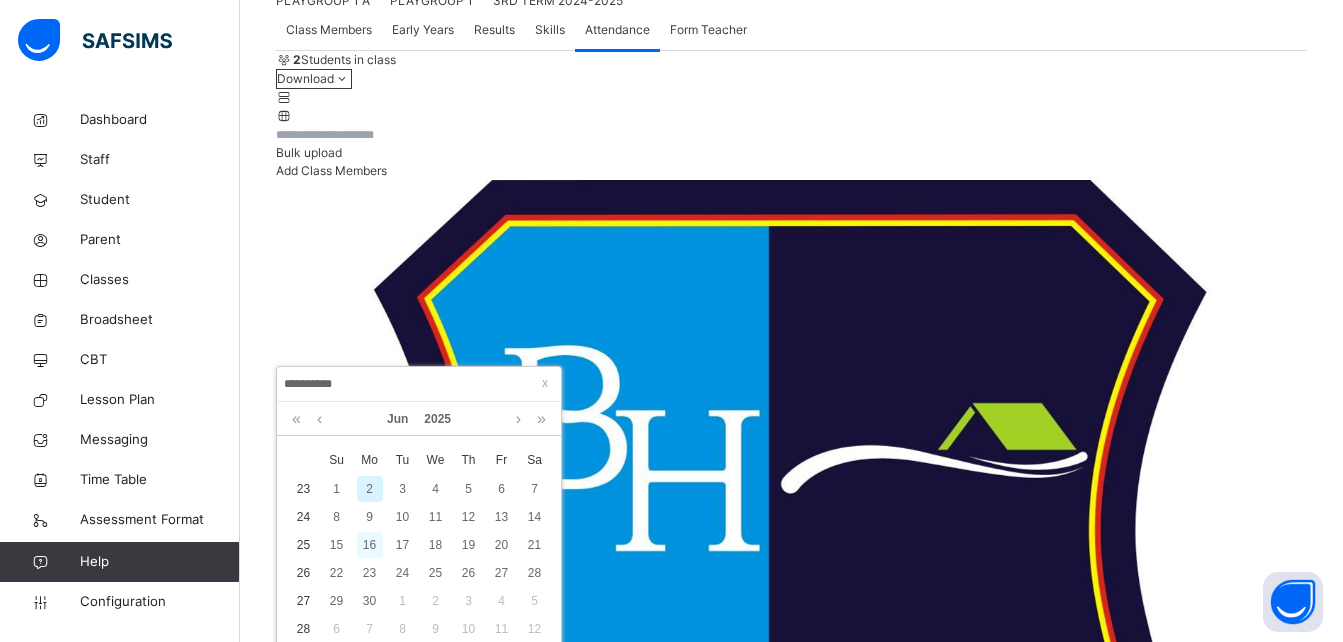 click on "16" at bounding box center (370, 545) 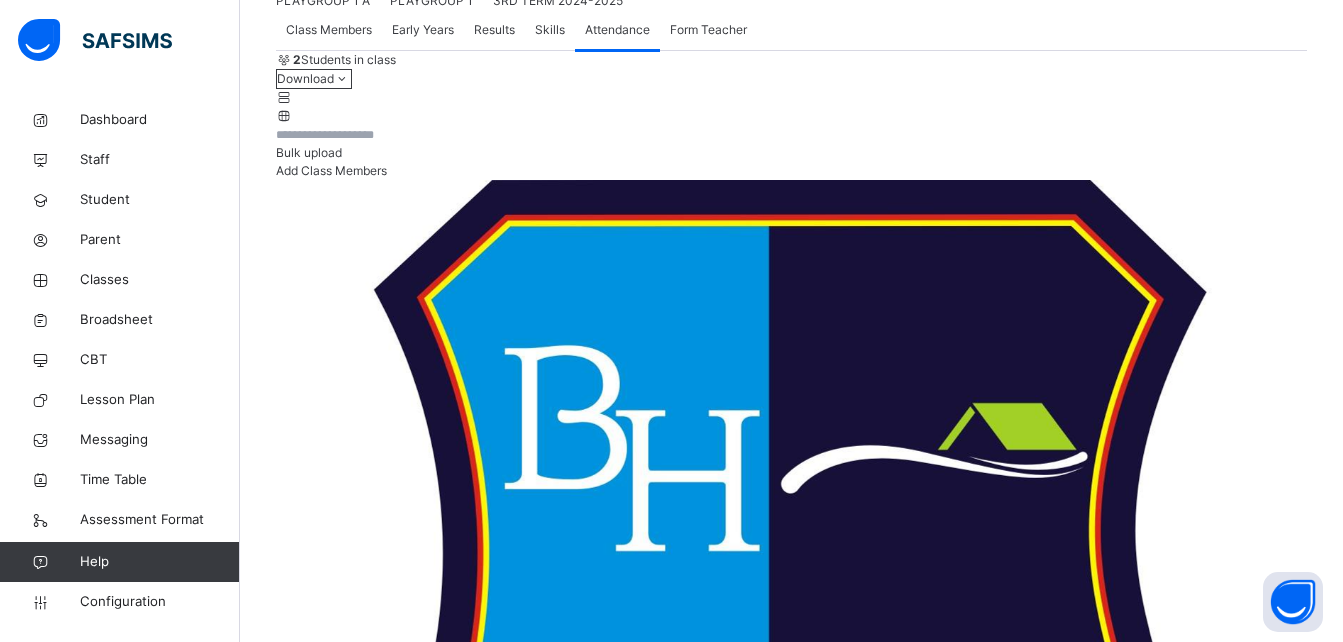 click on "Summary Report" at bounding box center [322, 2982] 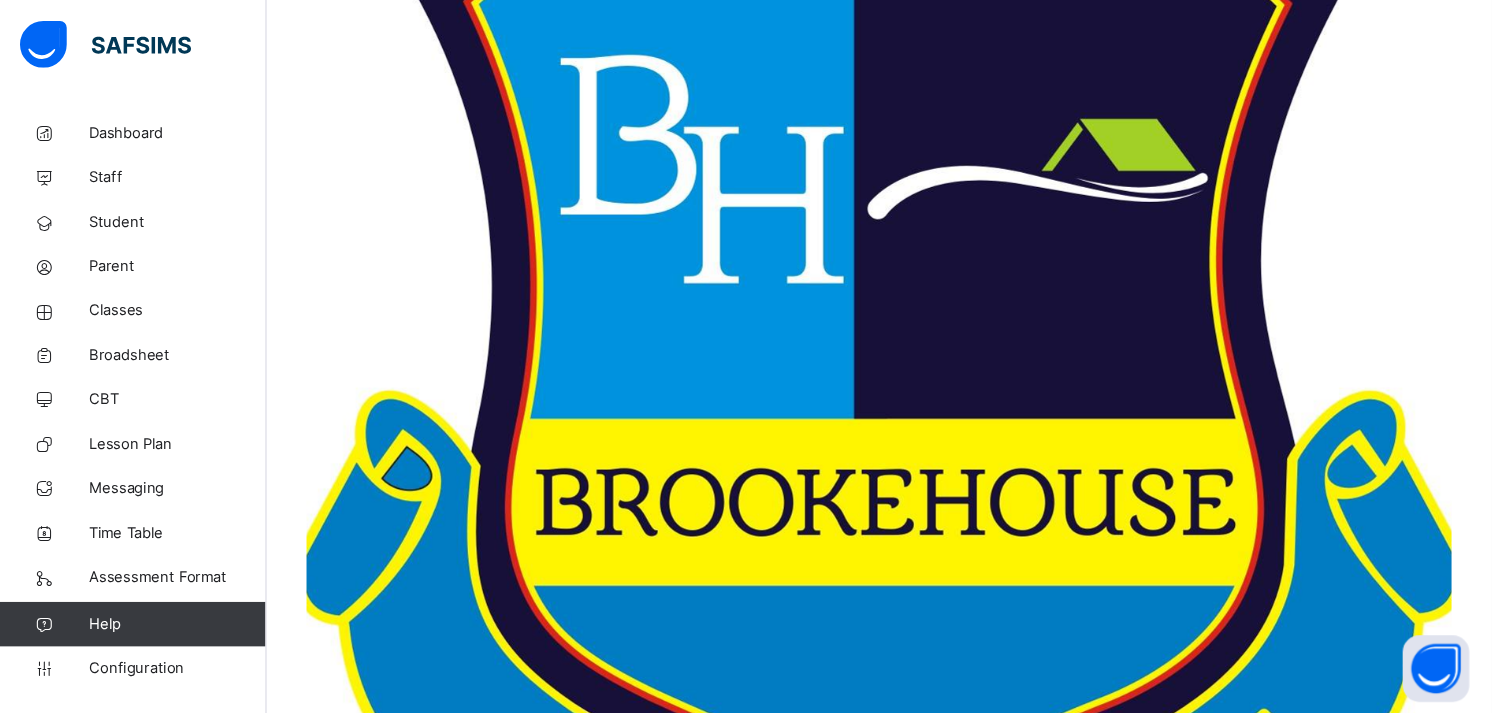 scroll, scrollTop: 452, scrollLeft: 0, axis: vertical 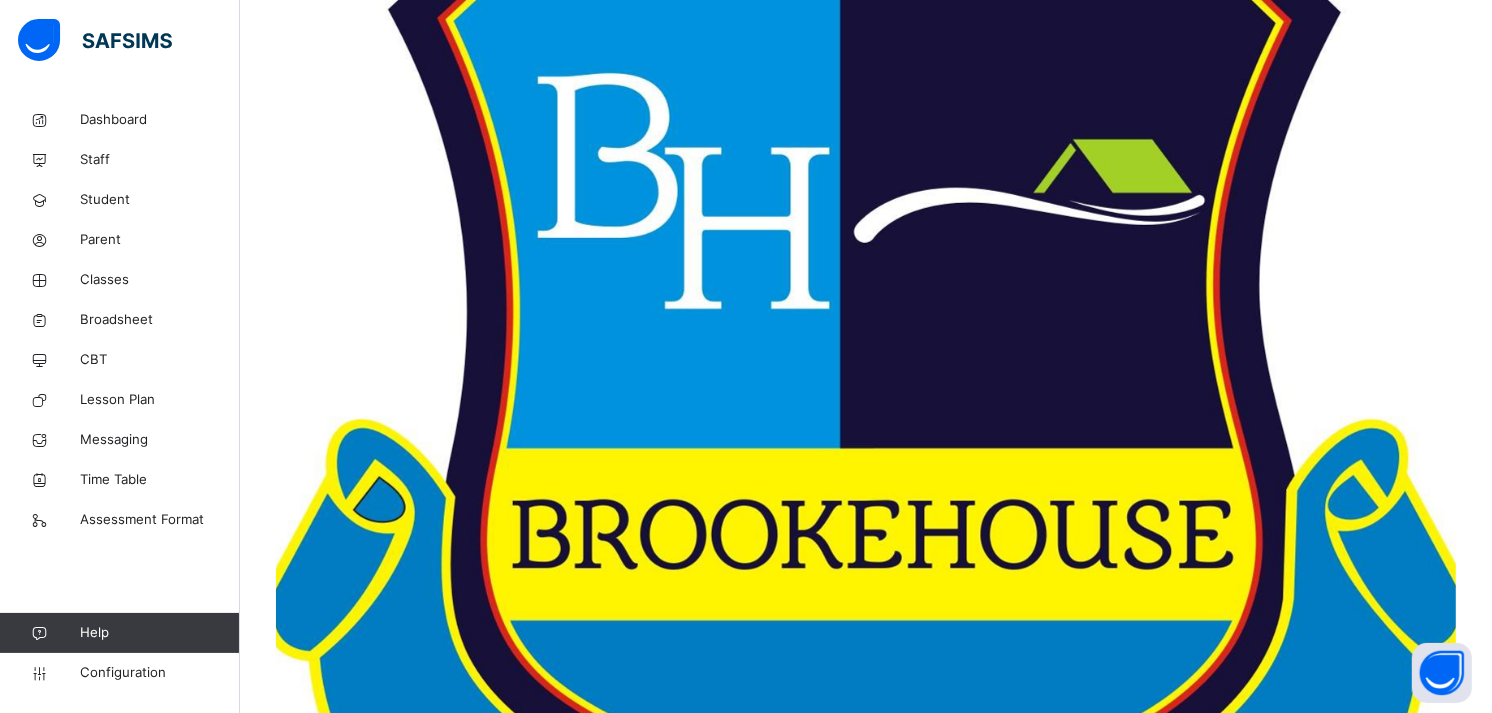drag, startPoint x: 1255, startPoint y: 0, endPoint x: 933, endPoint y: 92, distance: 334.88504 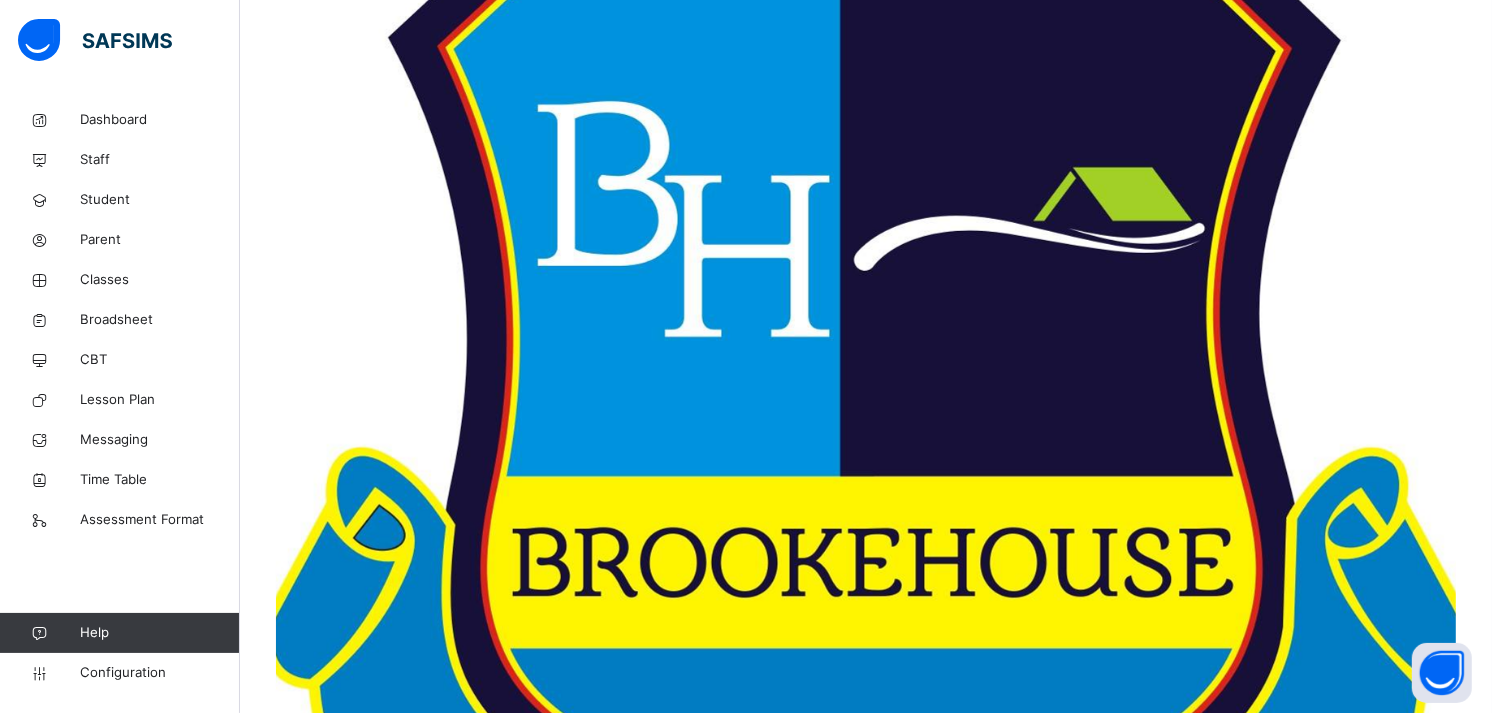scroll, scrollTop: 423, scrollLeft: 0, axis: vertical 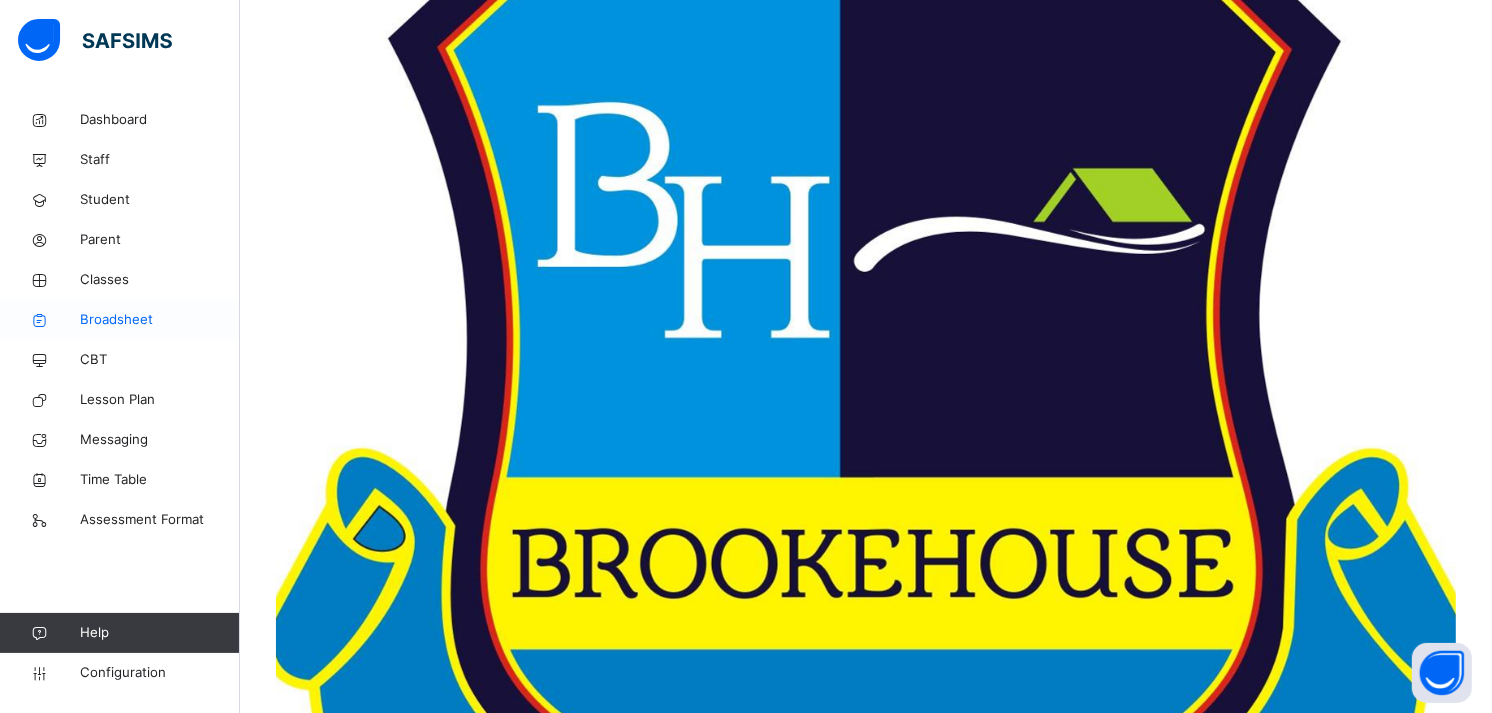 click on "Broadsheet" at bounding box center [160, 320] 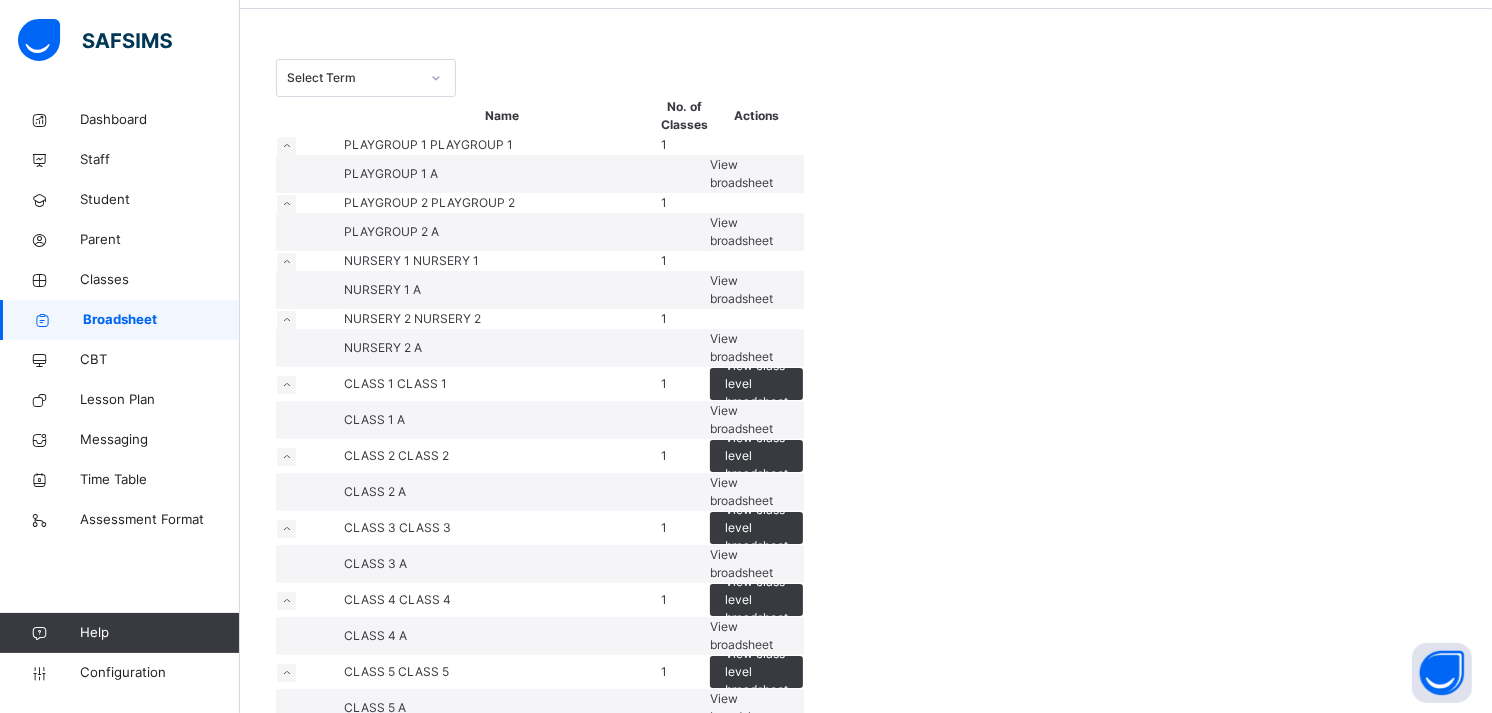 scroll, scrollTop: 142, scrollLeft: 0, axis: vertical 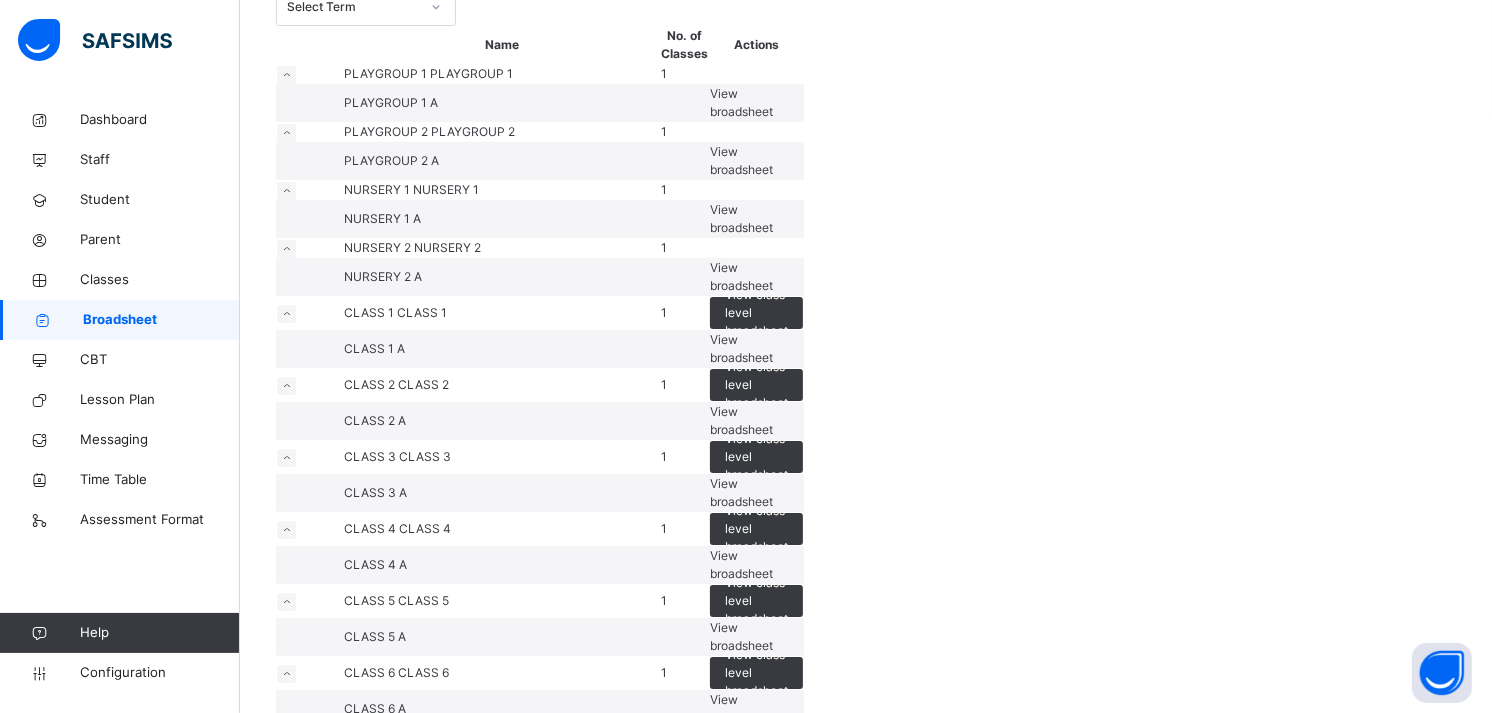 click on "View broadsheet" at bounding box center [756, 277] 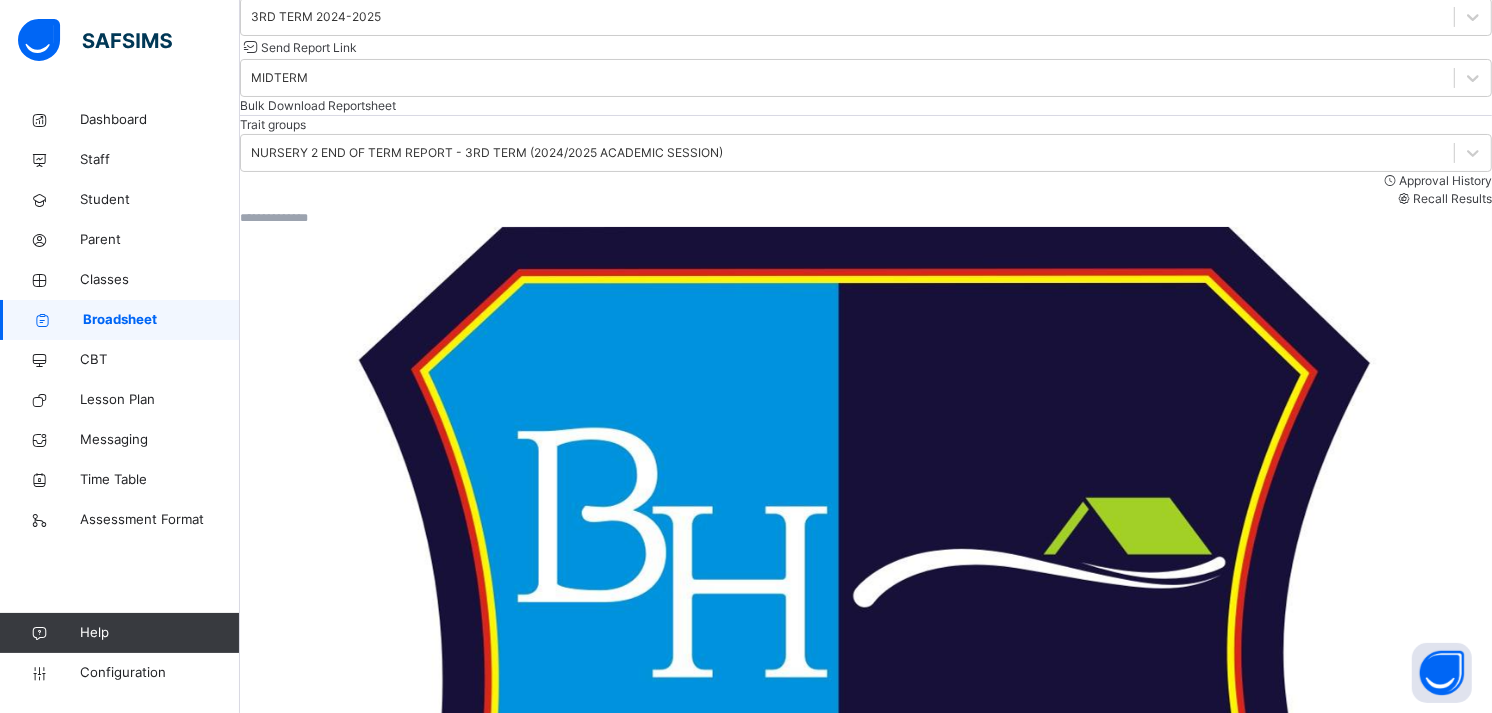 scroll, scrollTop: 157, scrollLeft: 0, axis: vertical 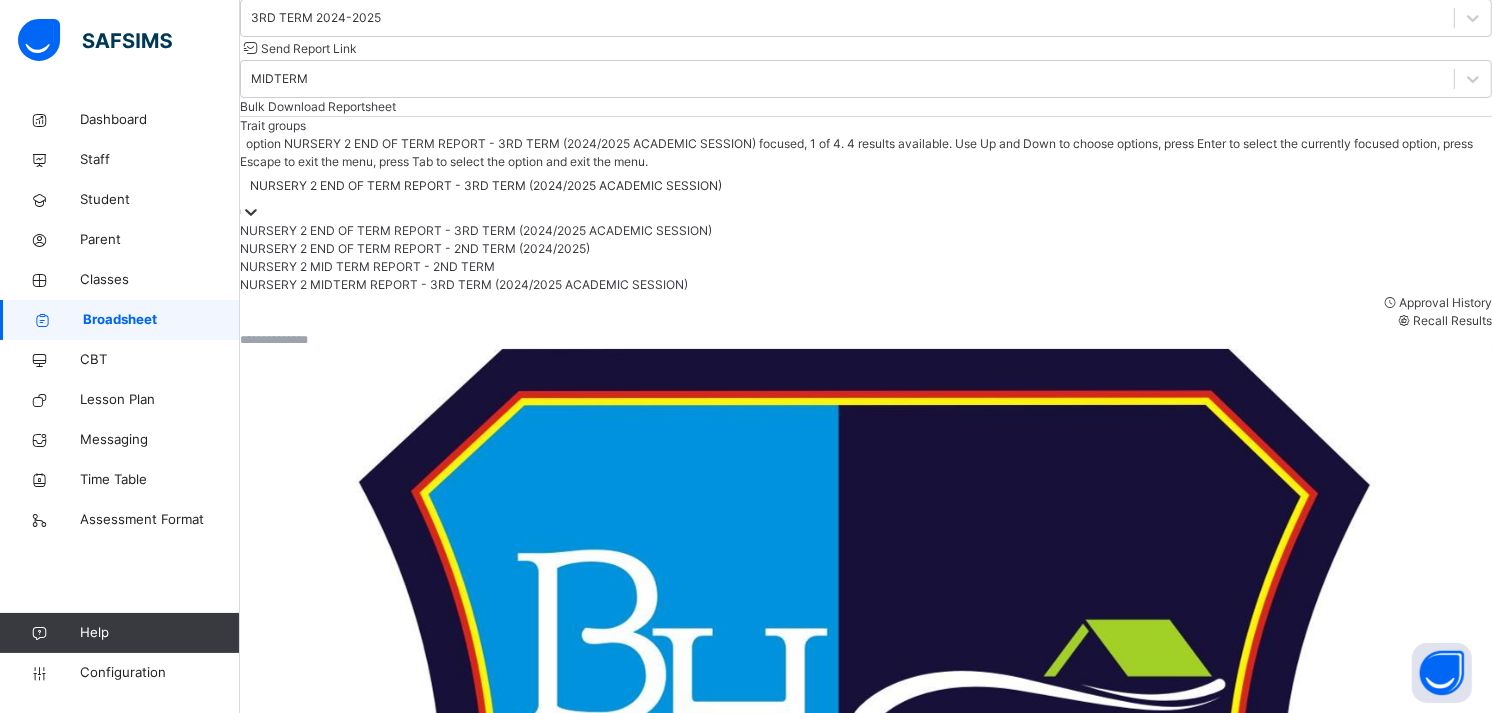 click at bounding box center [251, 212] 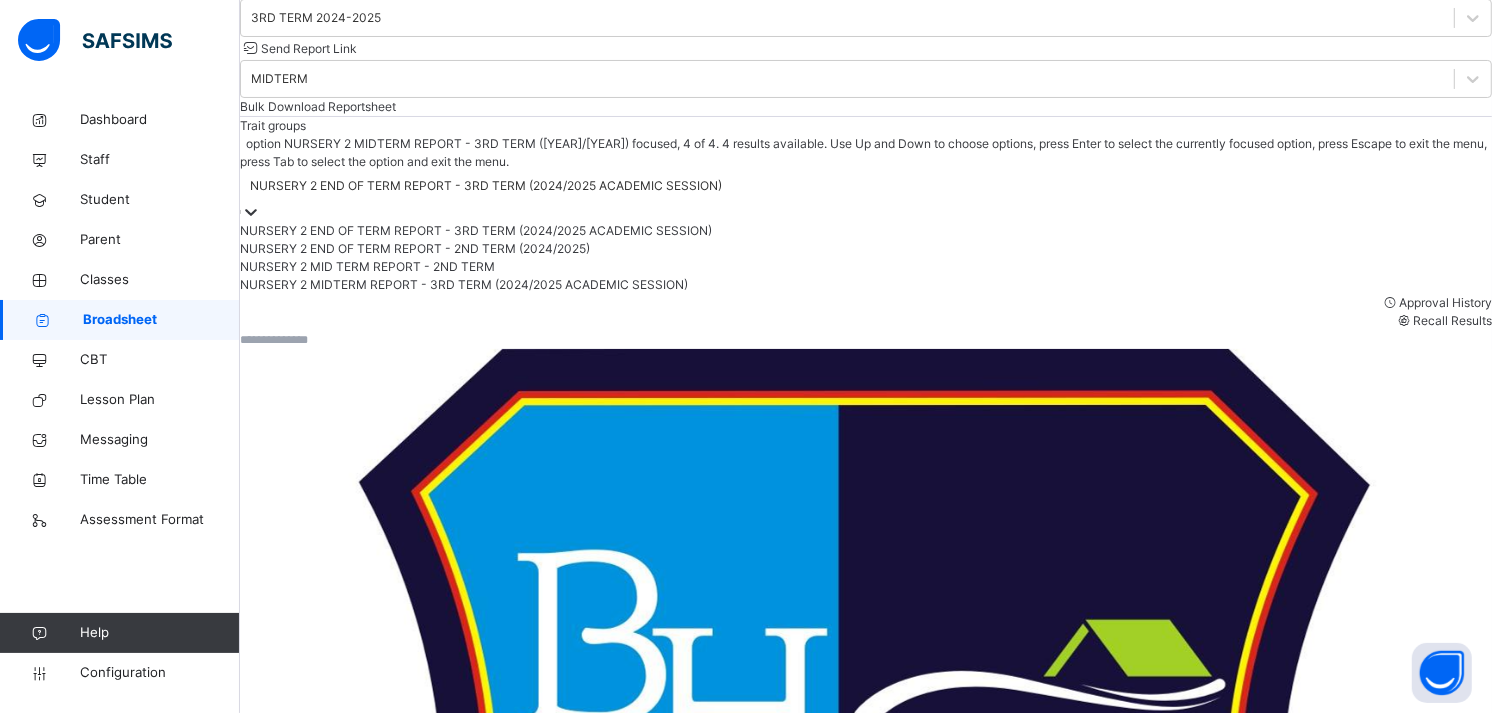 click on "NURSERY 2 MIDTERM REPORT - 3RD TERM (2024/2025 ACADEMIC SESSION)" at bounding box center [866, 285] 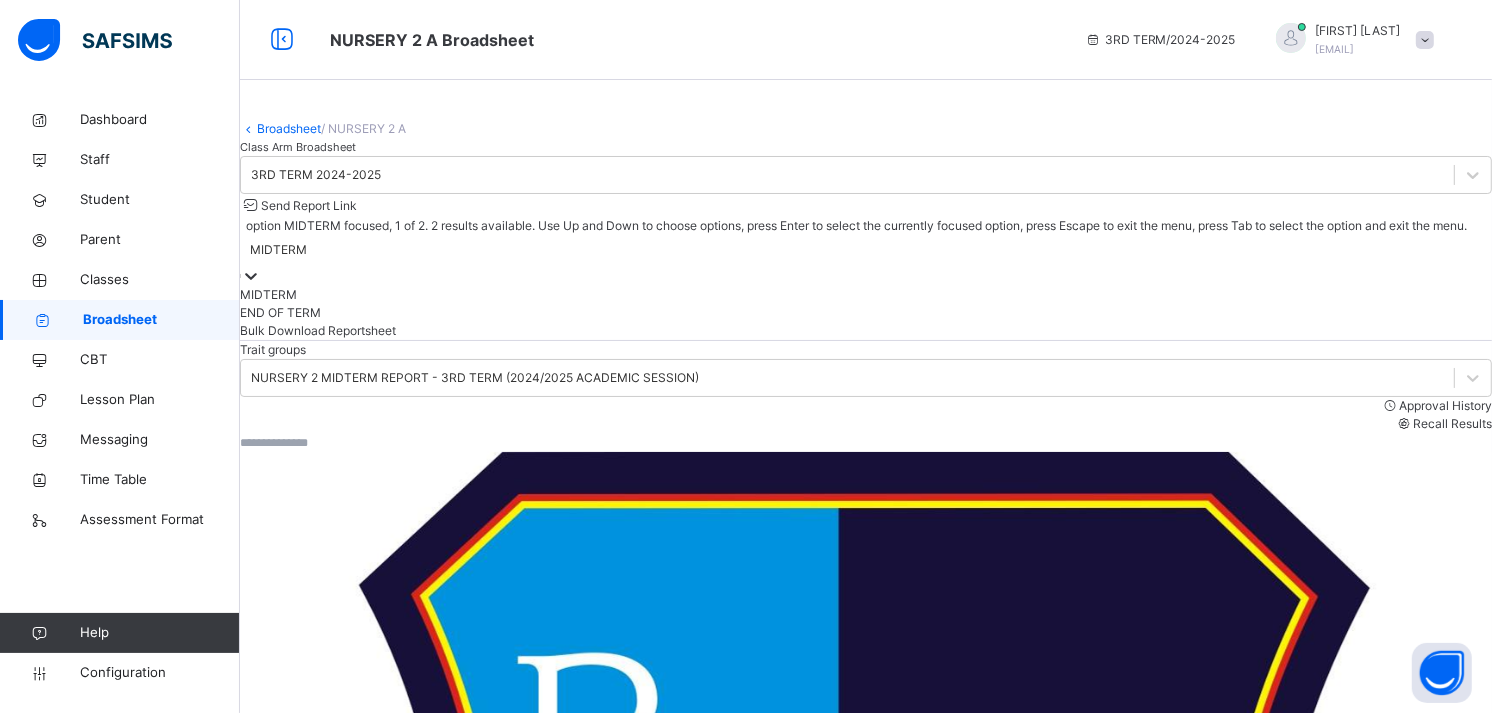 click at bounding box center [251, 276] 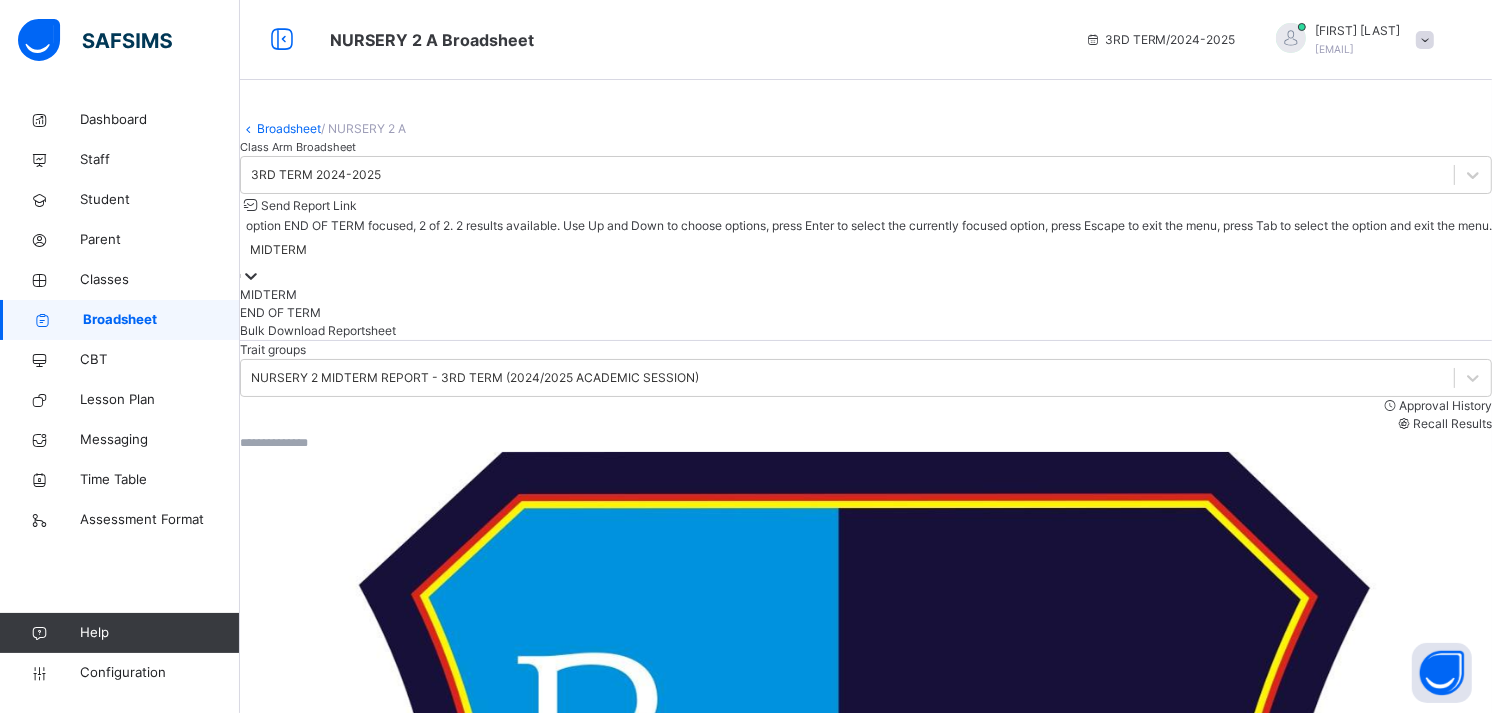 click on "END OF TERM" at bounding box center [866, 313] 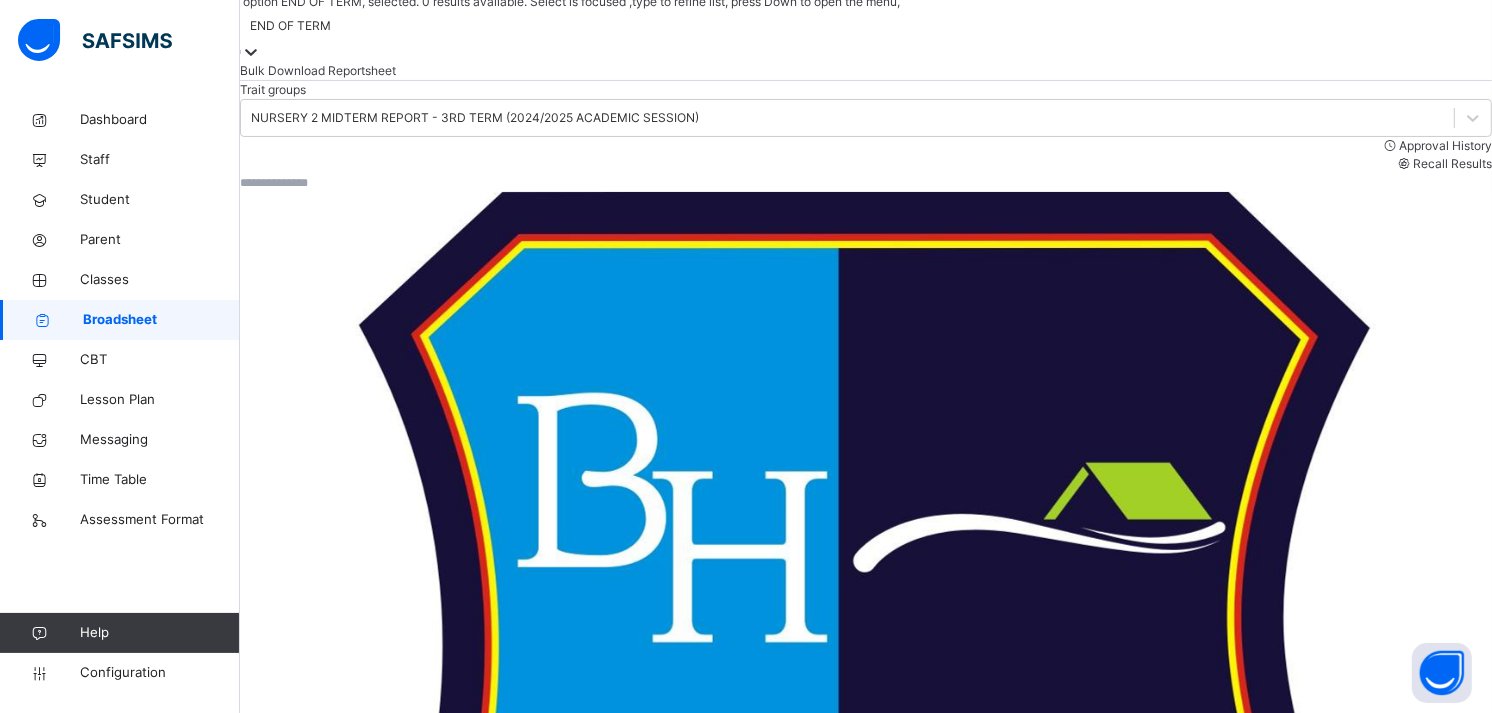 scroll, scrollTop: 226, scrollLeft: 0, axis: vertical 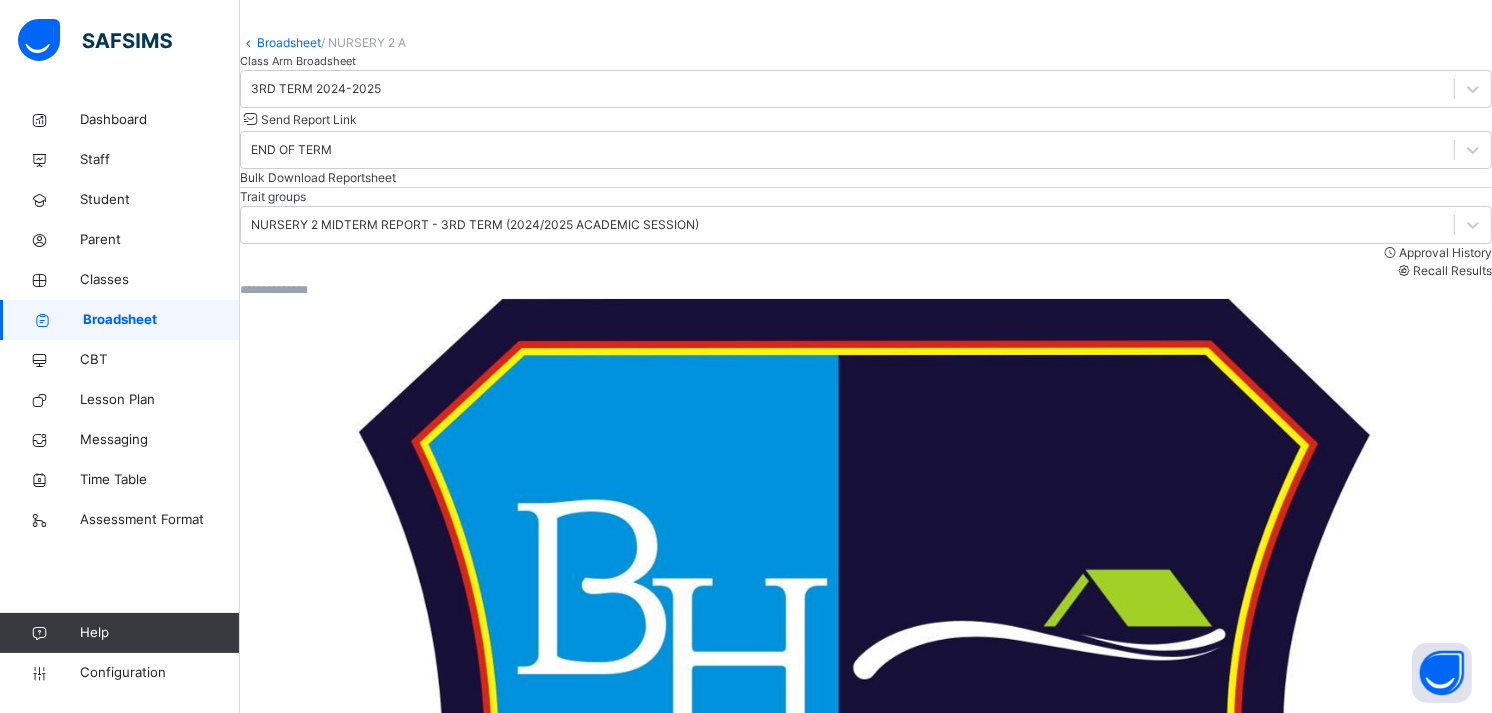 click on "Send Report Link" at bounding box center (309, 119) 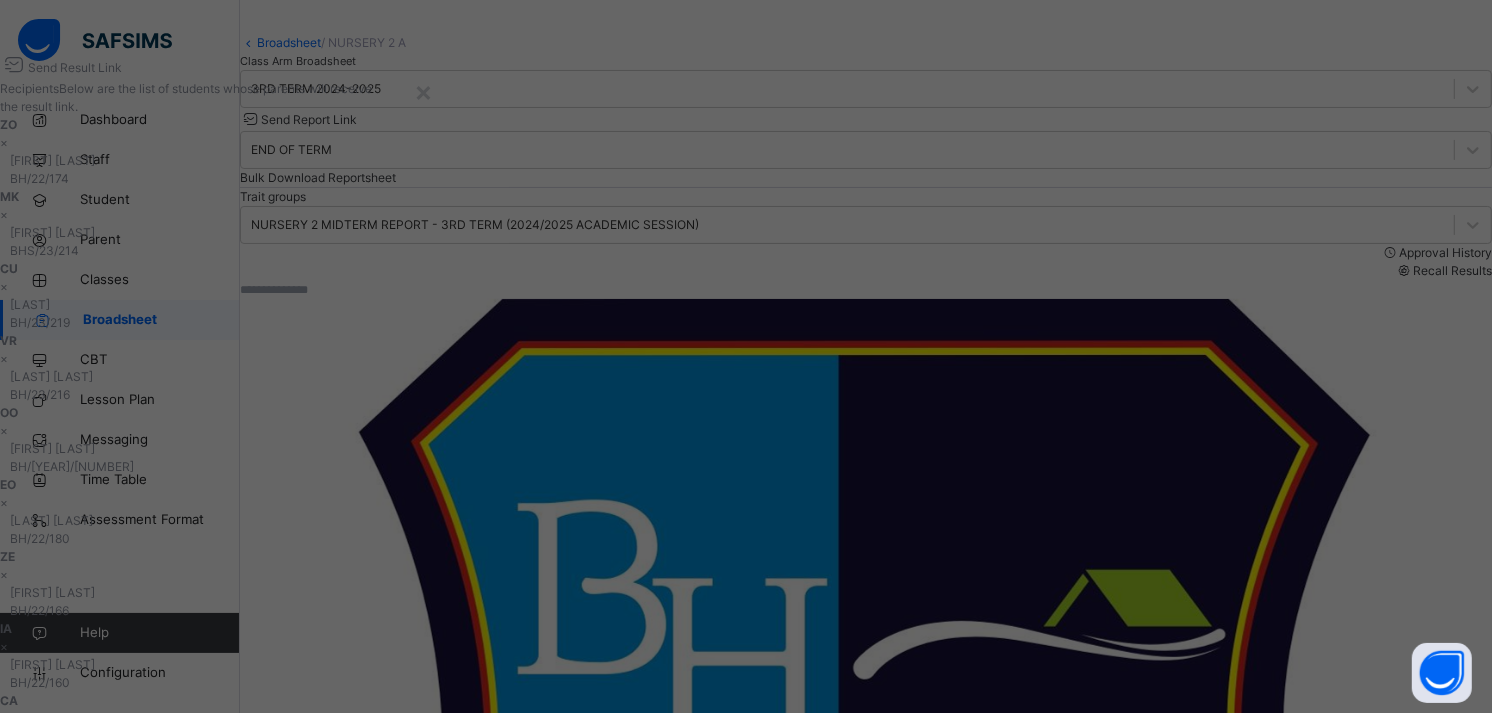 click at bounding box center [208, 796] 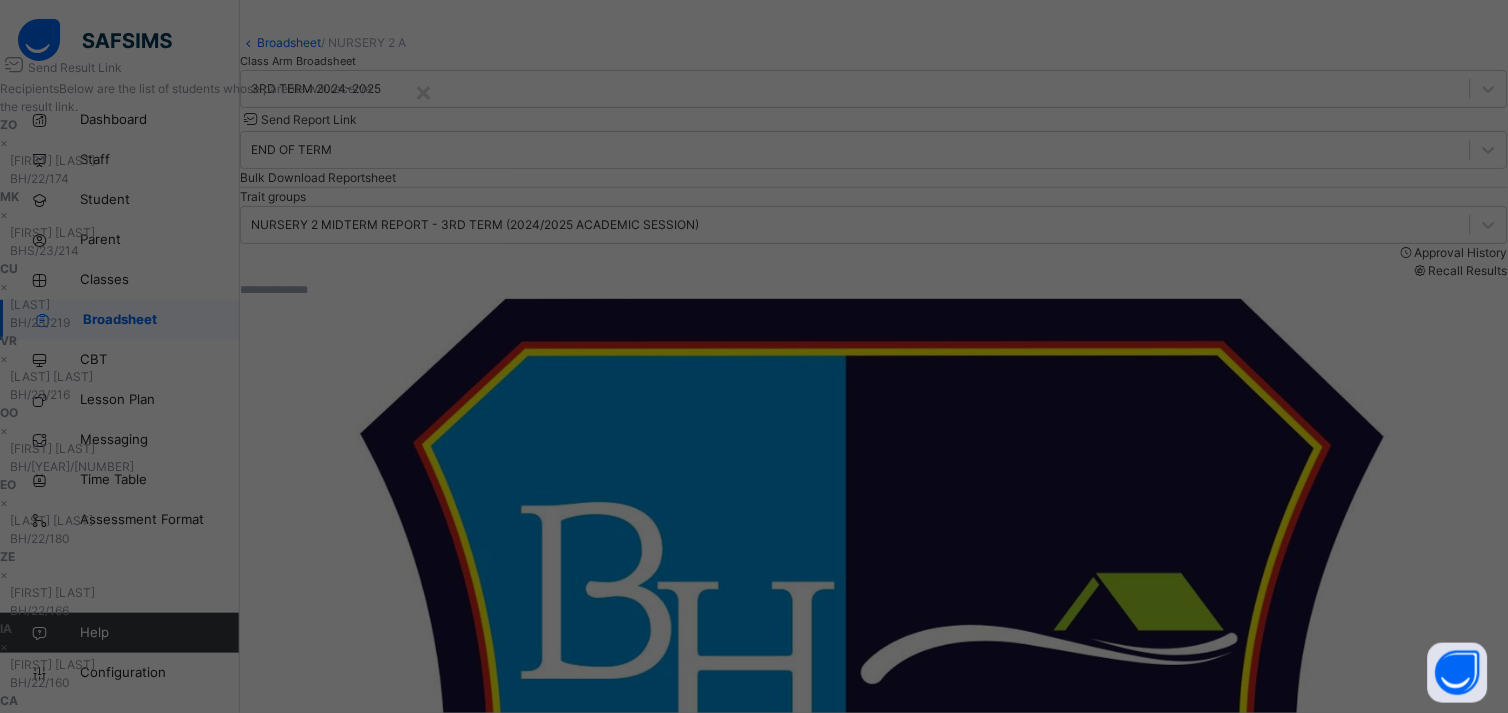 click at bounding box center (259, 796) 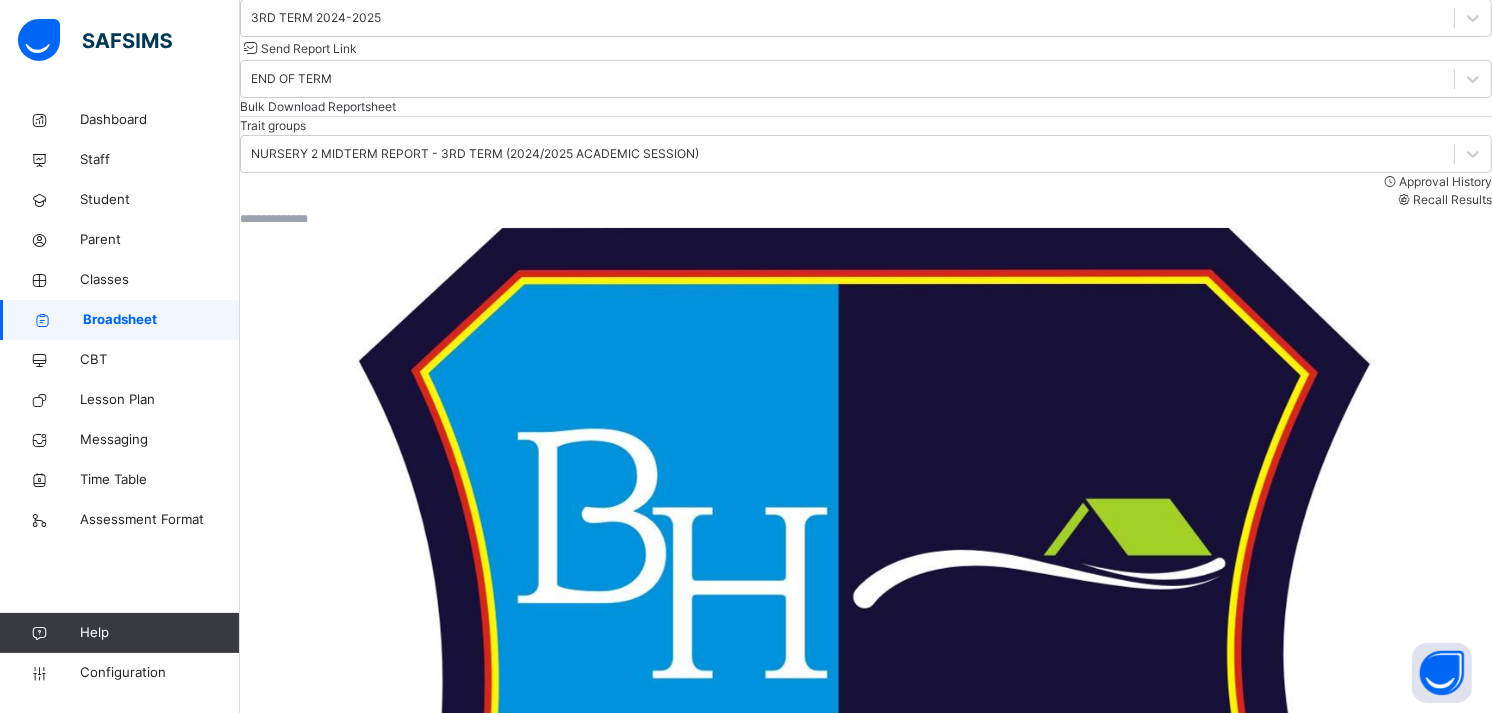 scroll, scrollTop: 76, scrollLeft: 0, axis: vertical 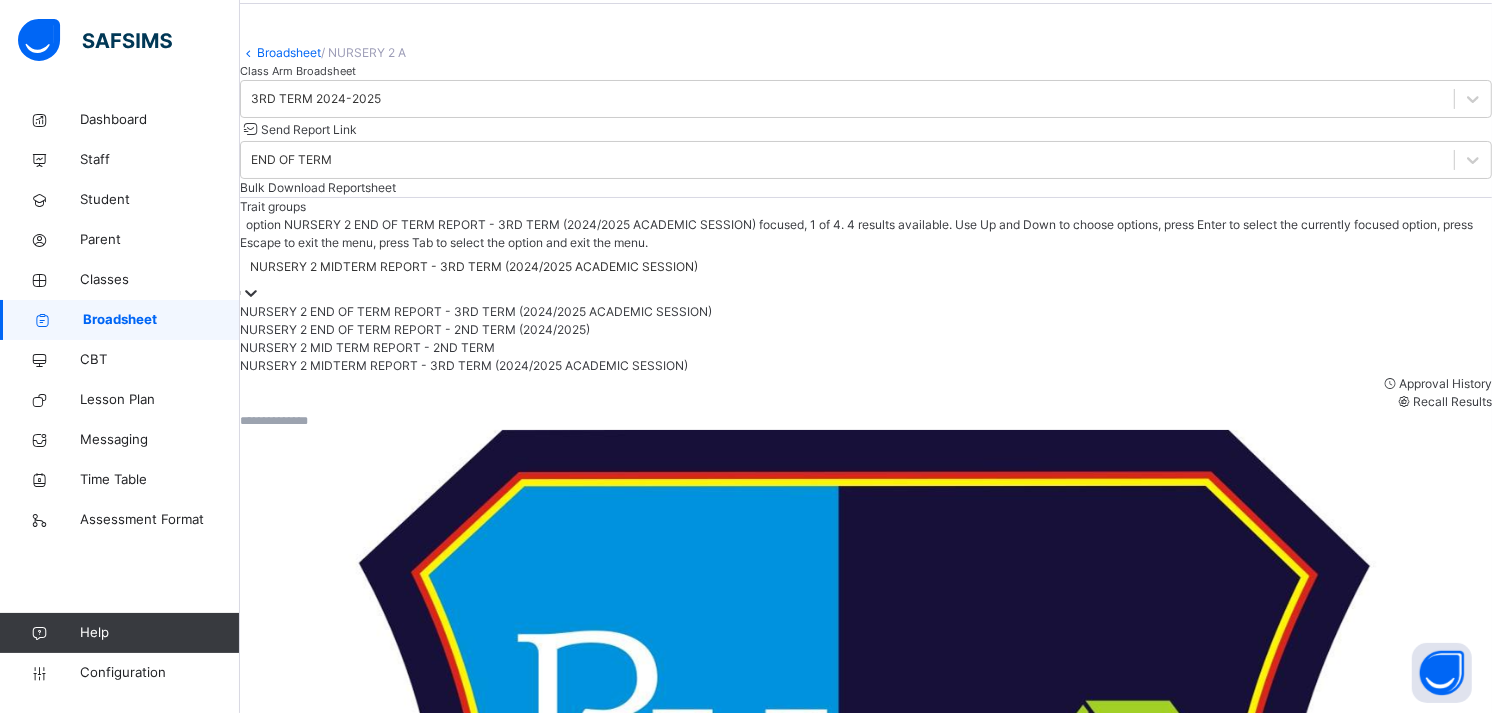 click at bounding box center (251, 293) 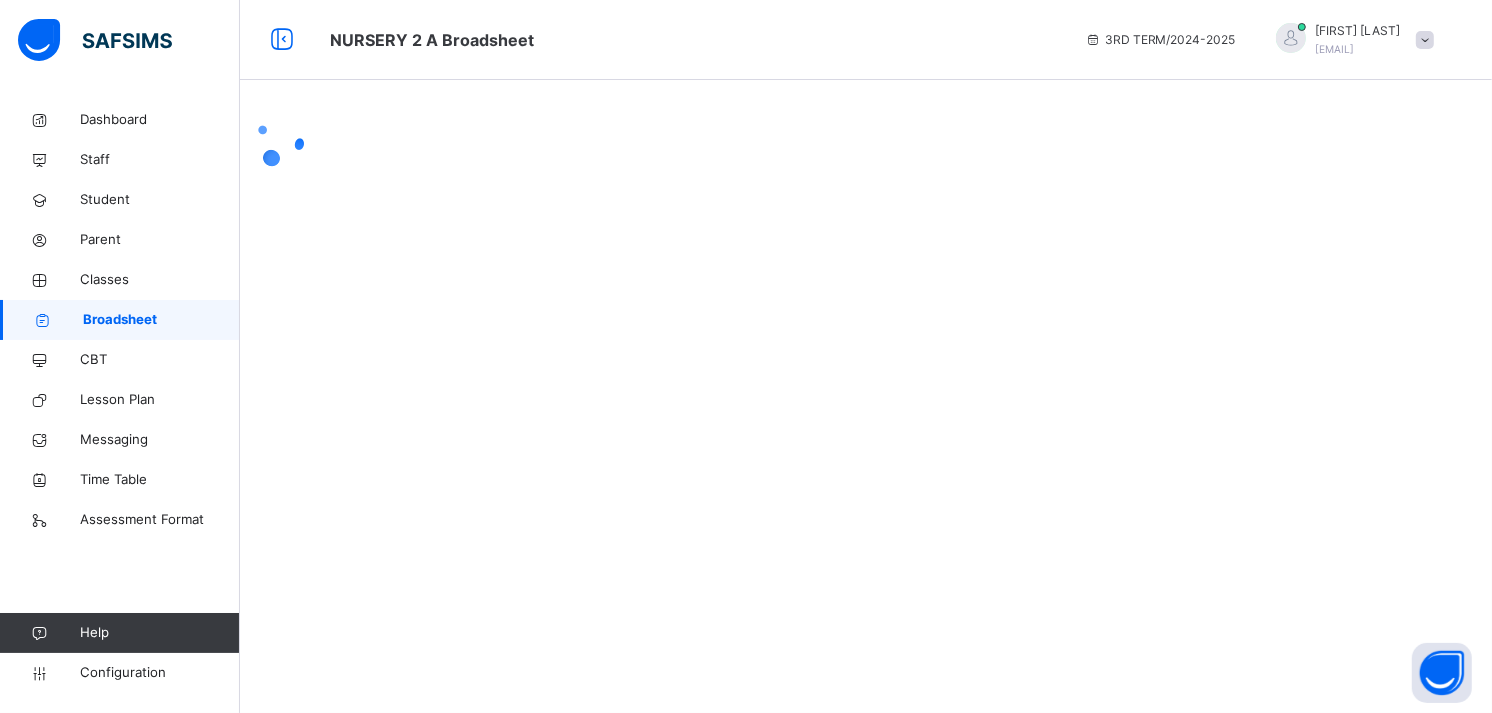 scroll, scrollTop: 0, scrollLeft: 0, axis: both 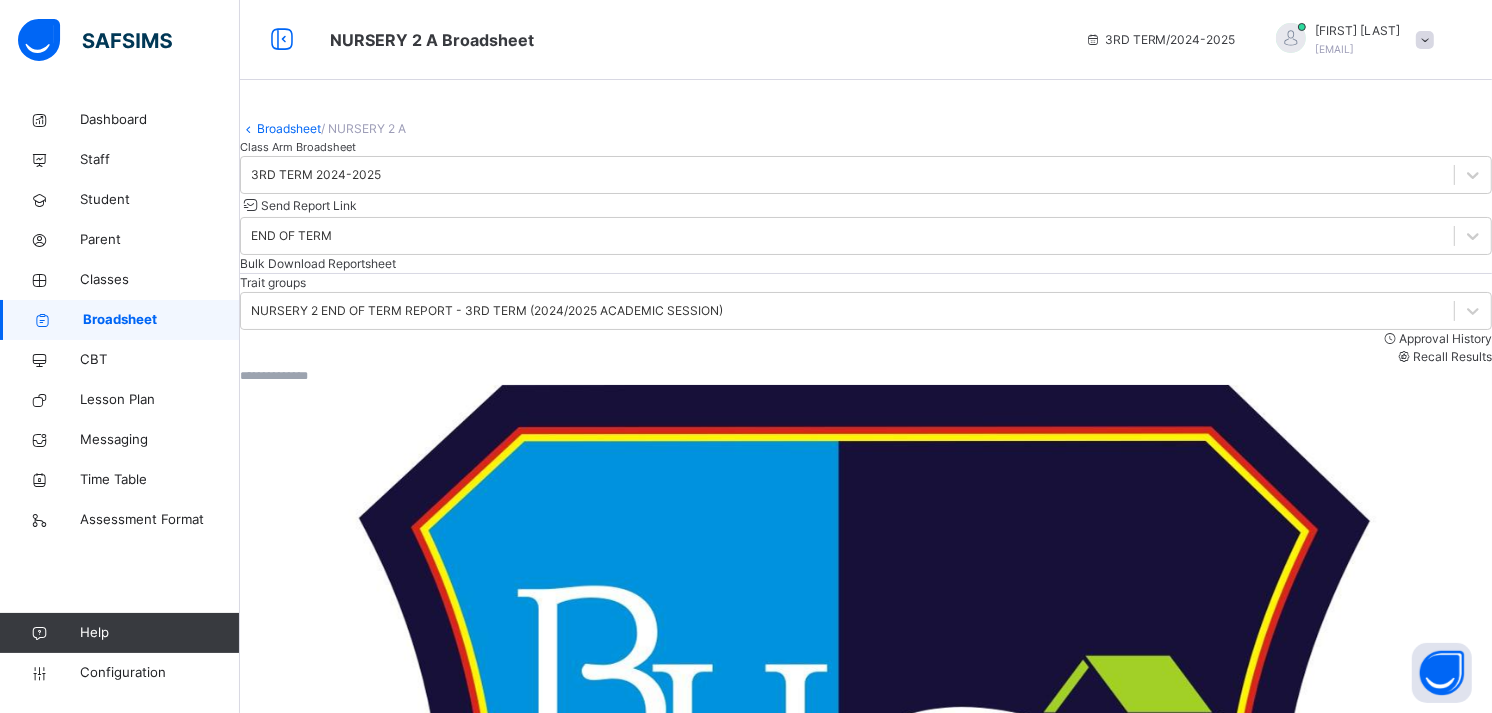 click on "Send Report Link" at bounding box center [309, 205] 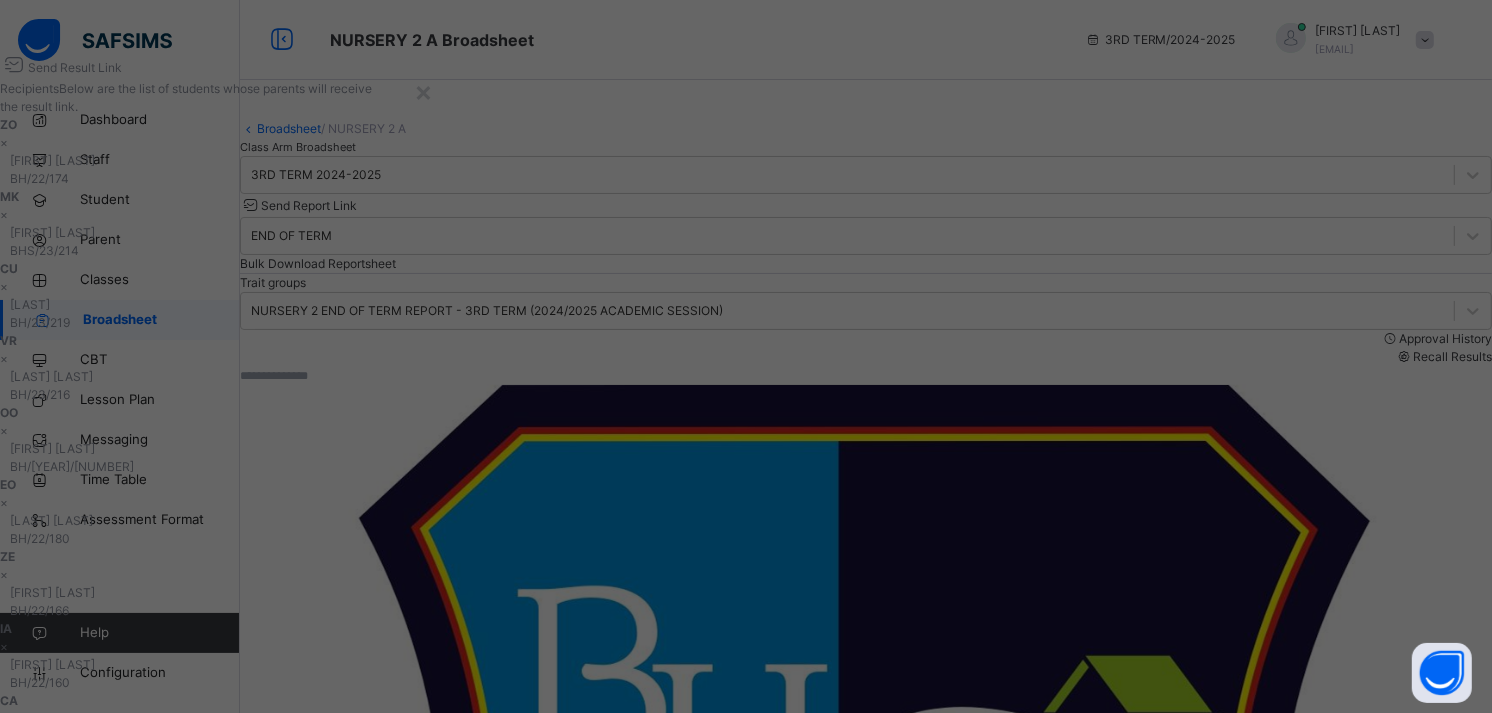 click at bounding box center [201, 795] 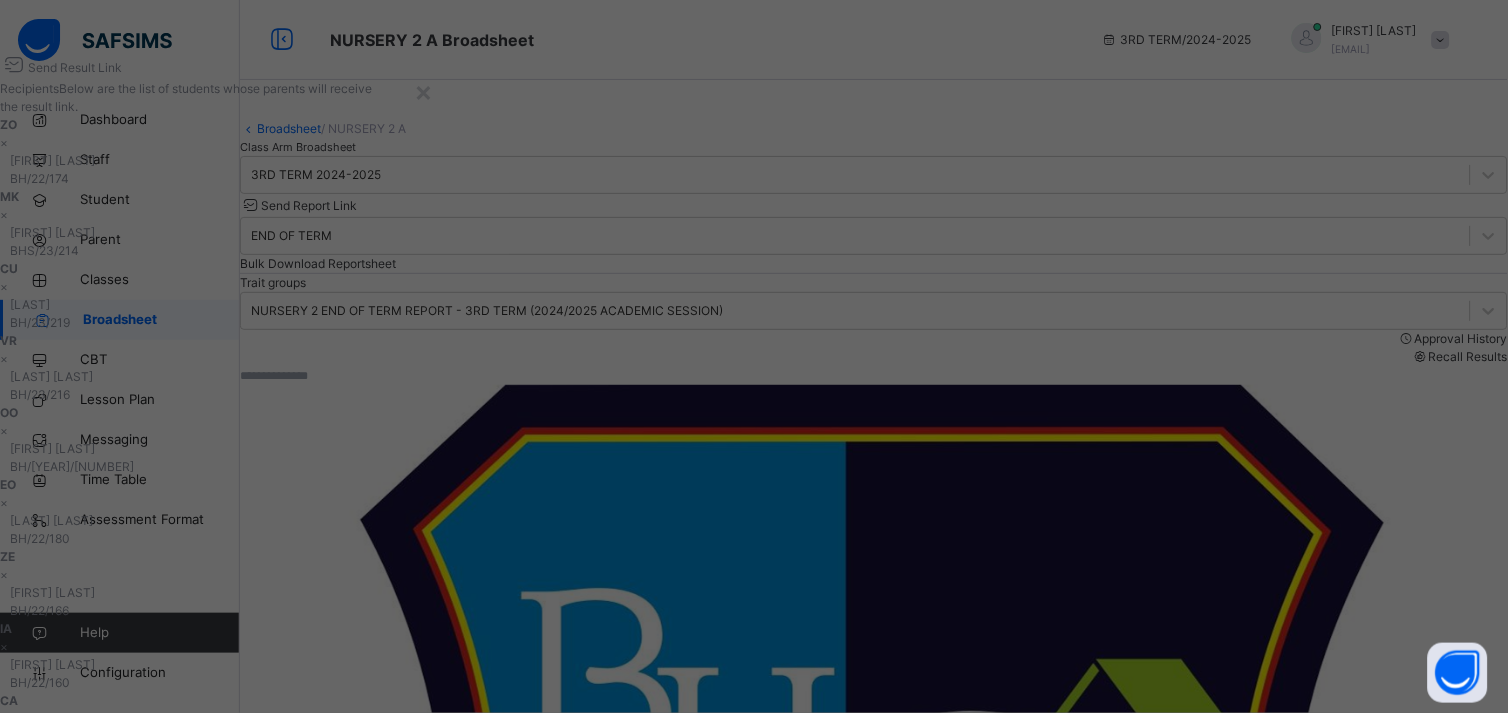 click at bounding box center [254, 795] 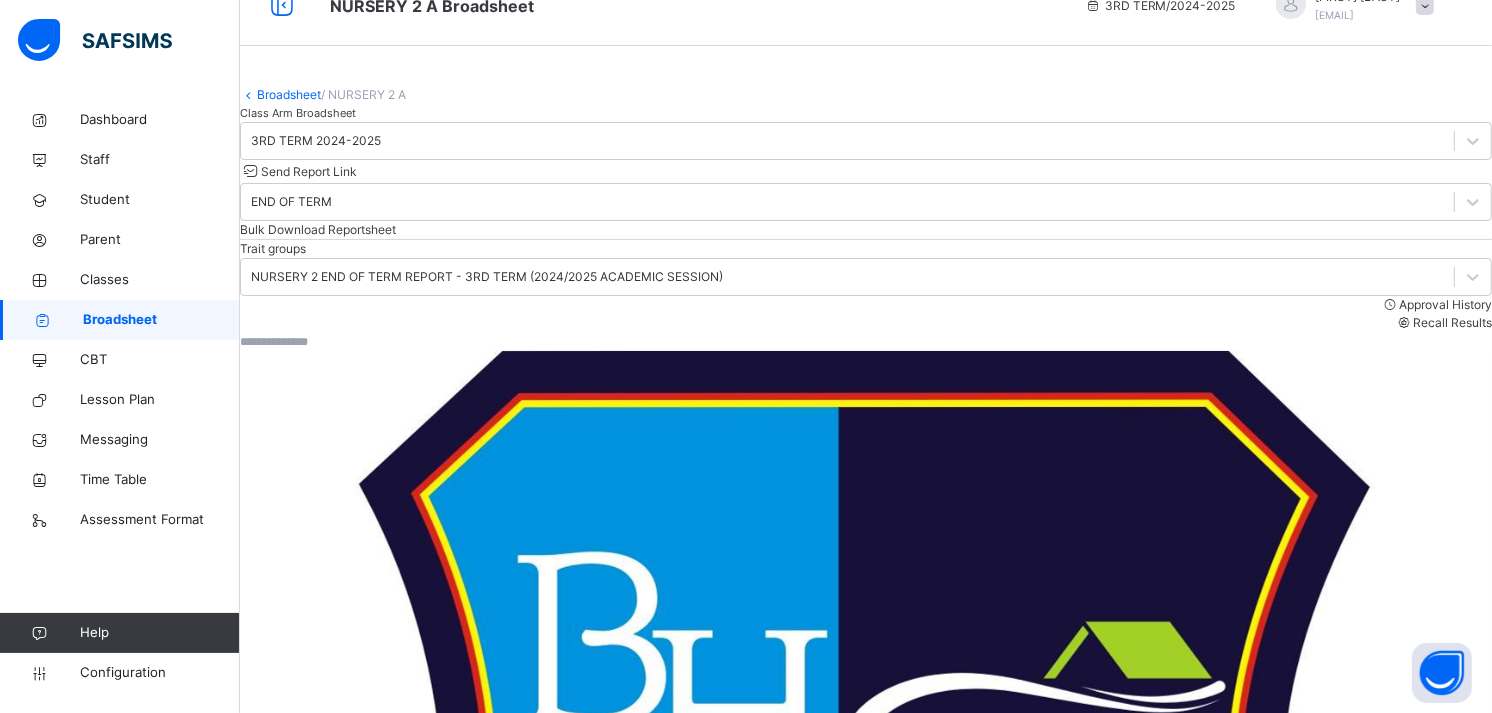 scroll, scrollTop: 31, scrollLeft: 0, axis: vertical 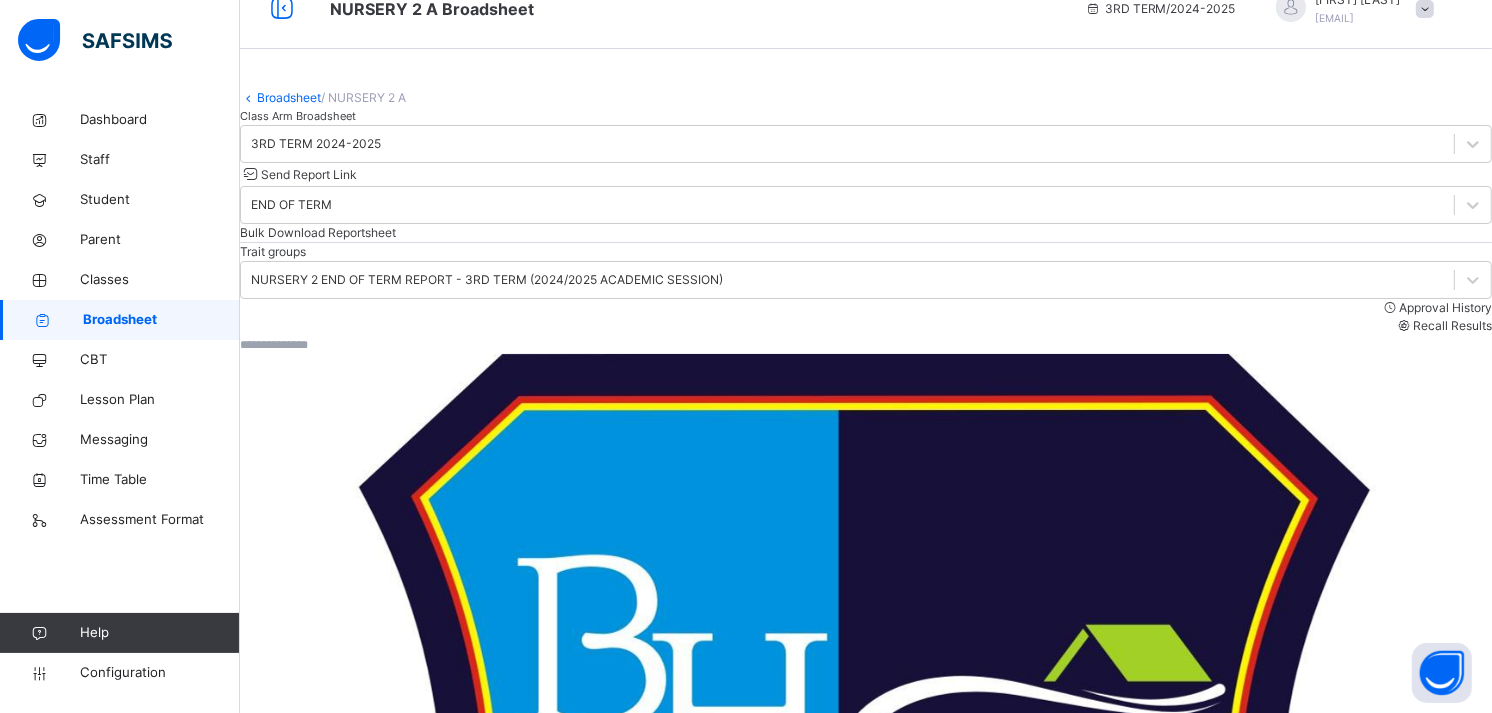 click on "Broadsheet" at bounding box center (289, 97) 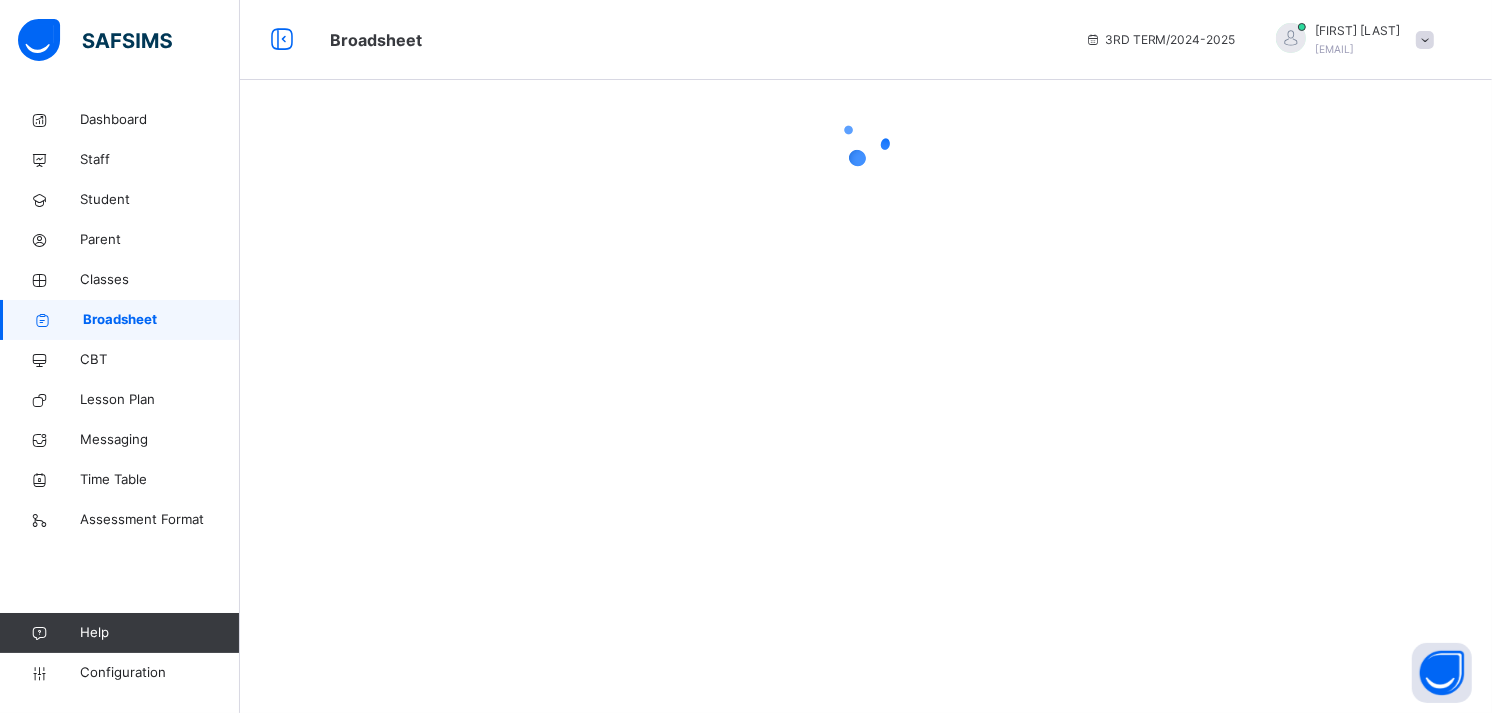 scroll, scrollTop: 0, scrollLeft: 0, axis: both 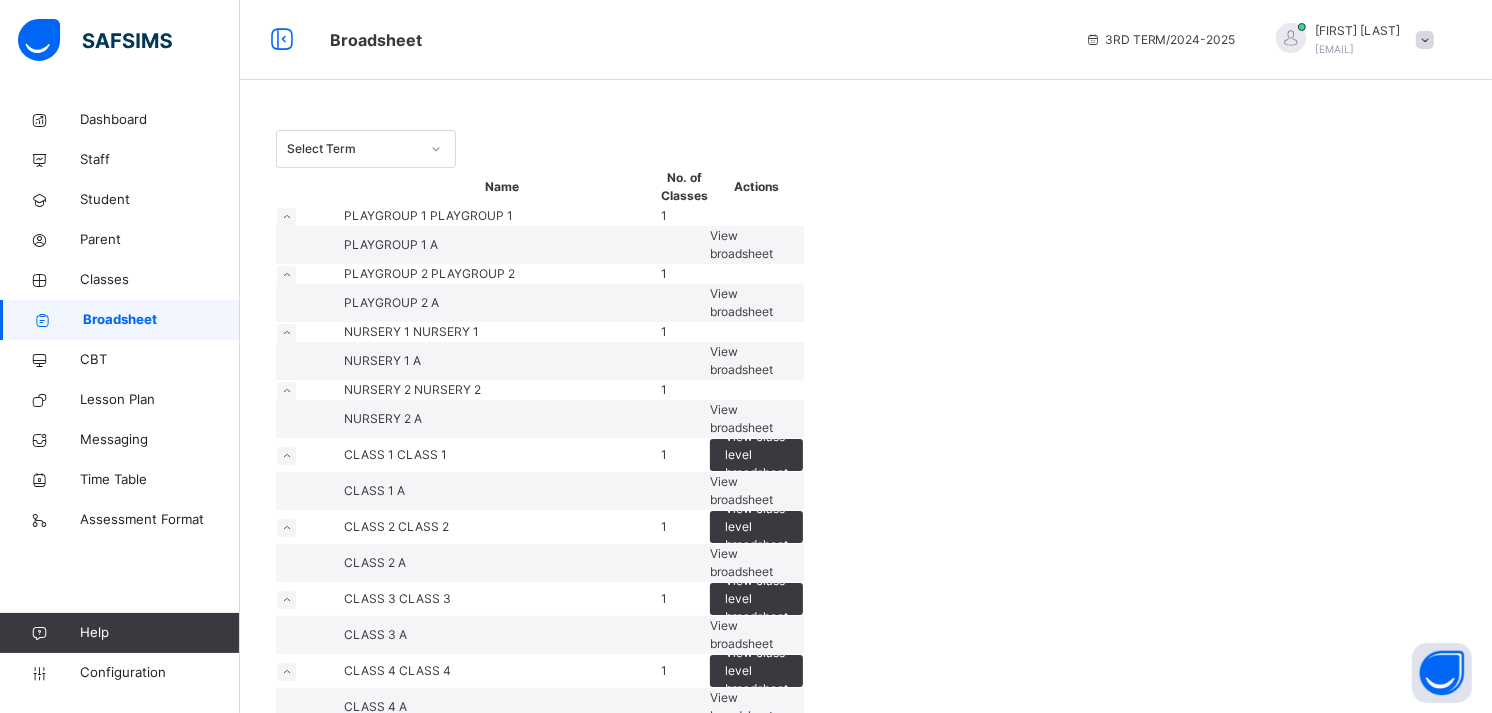click on "View broadsheet" at bounding box center [756, 303] 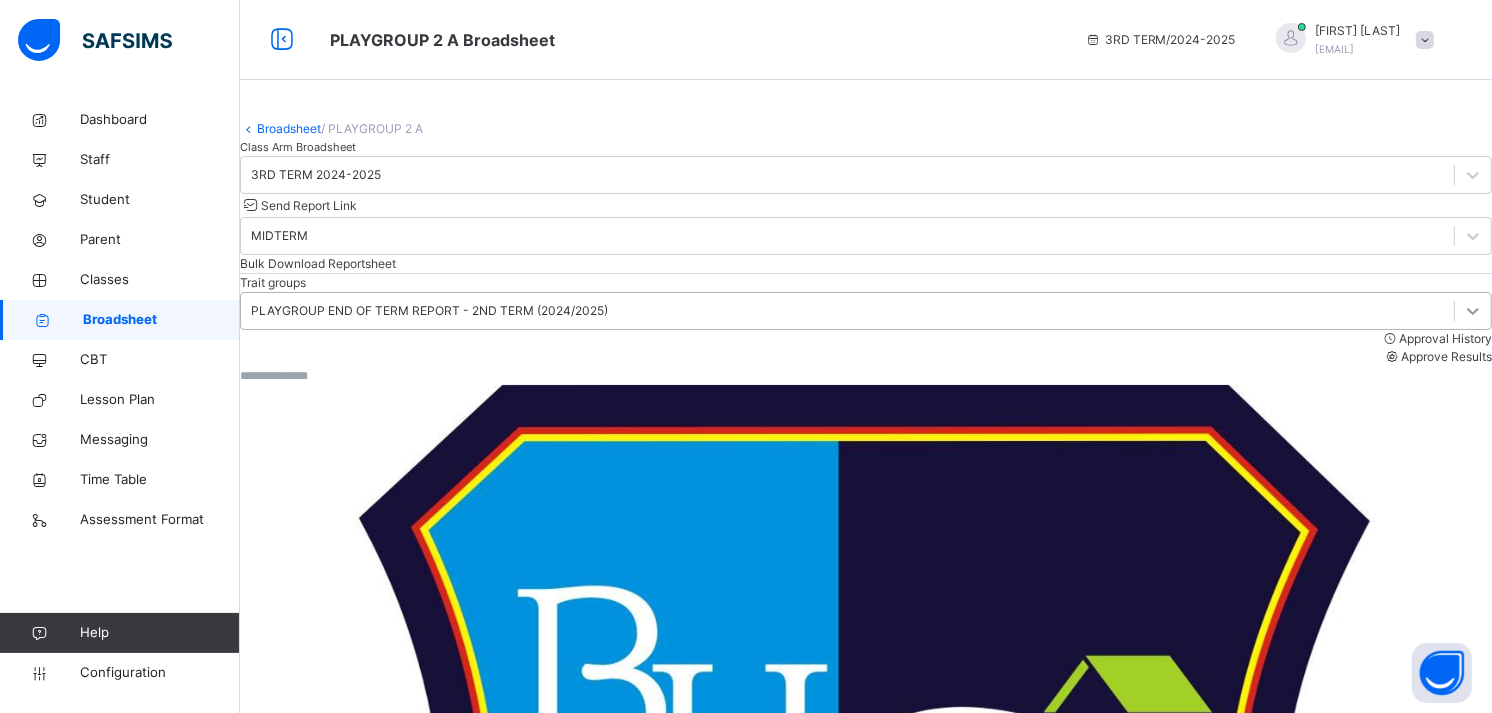 click 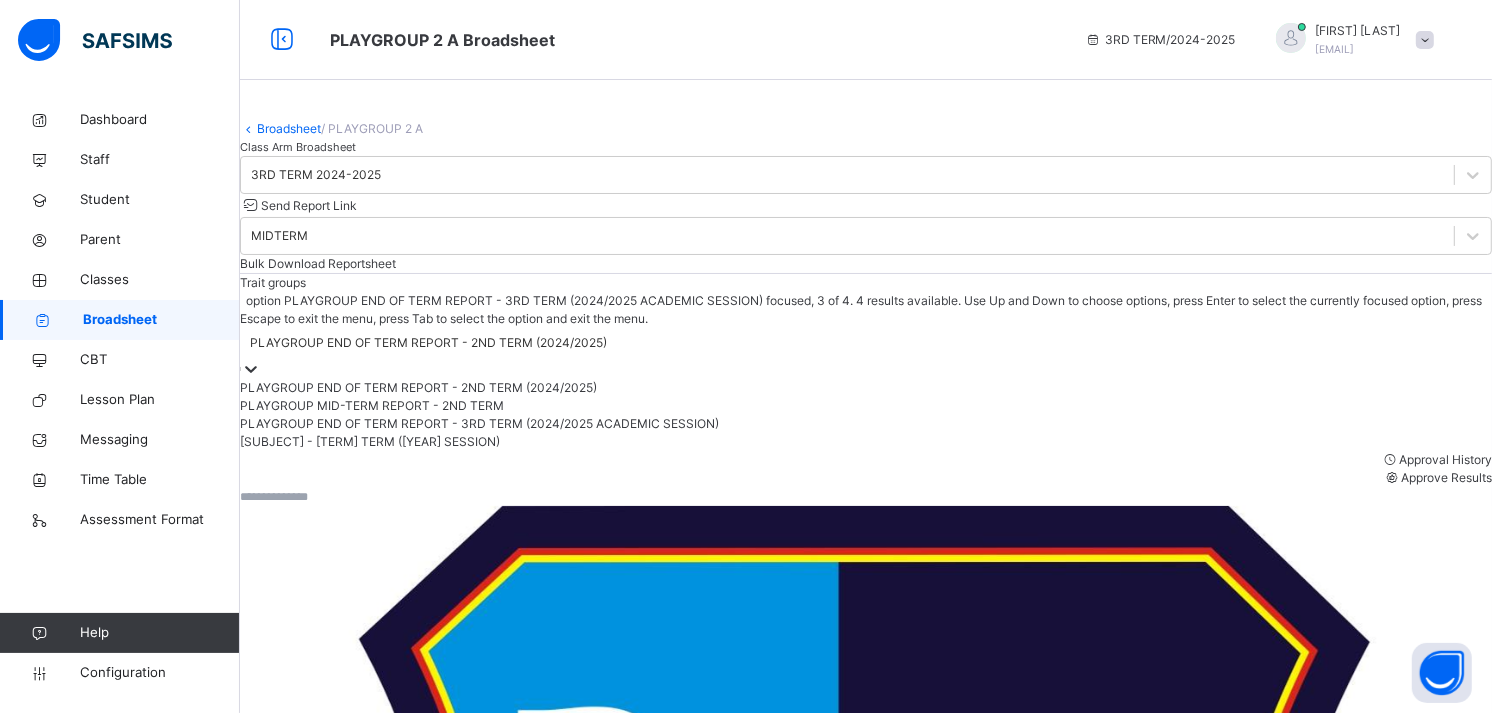 click on "PLAYGROUP END OF TERM REPORT - 3RD TERM (2024/2025 ACADEMIC SESSION)" at bounding box center (866, 424) 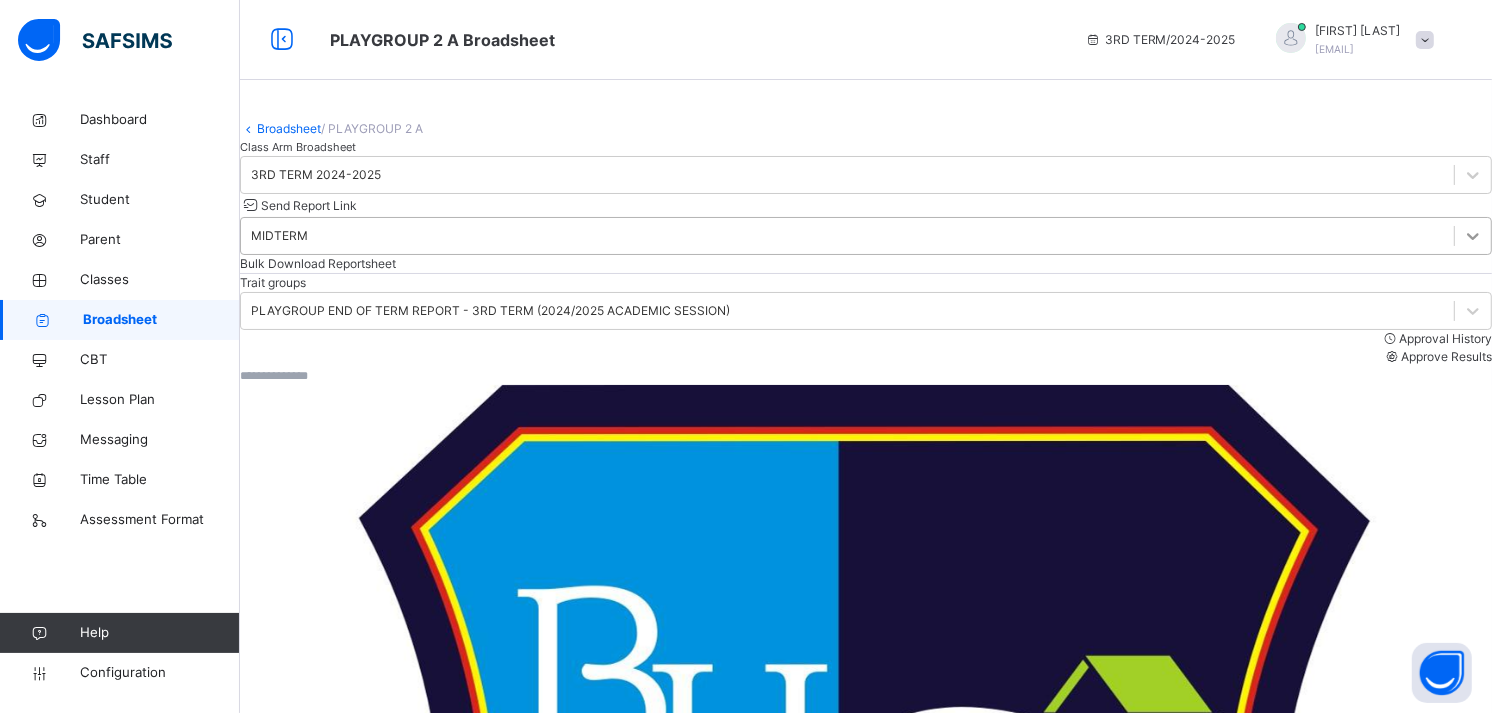click at bounding box center [1473, 236] 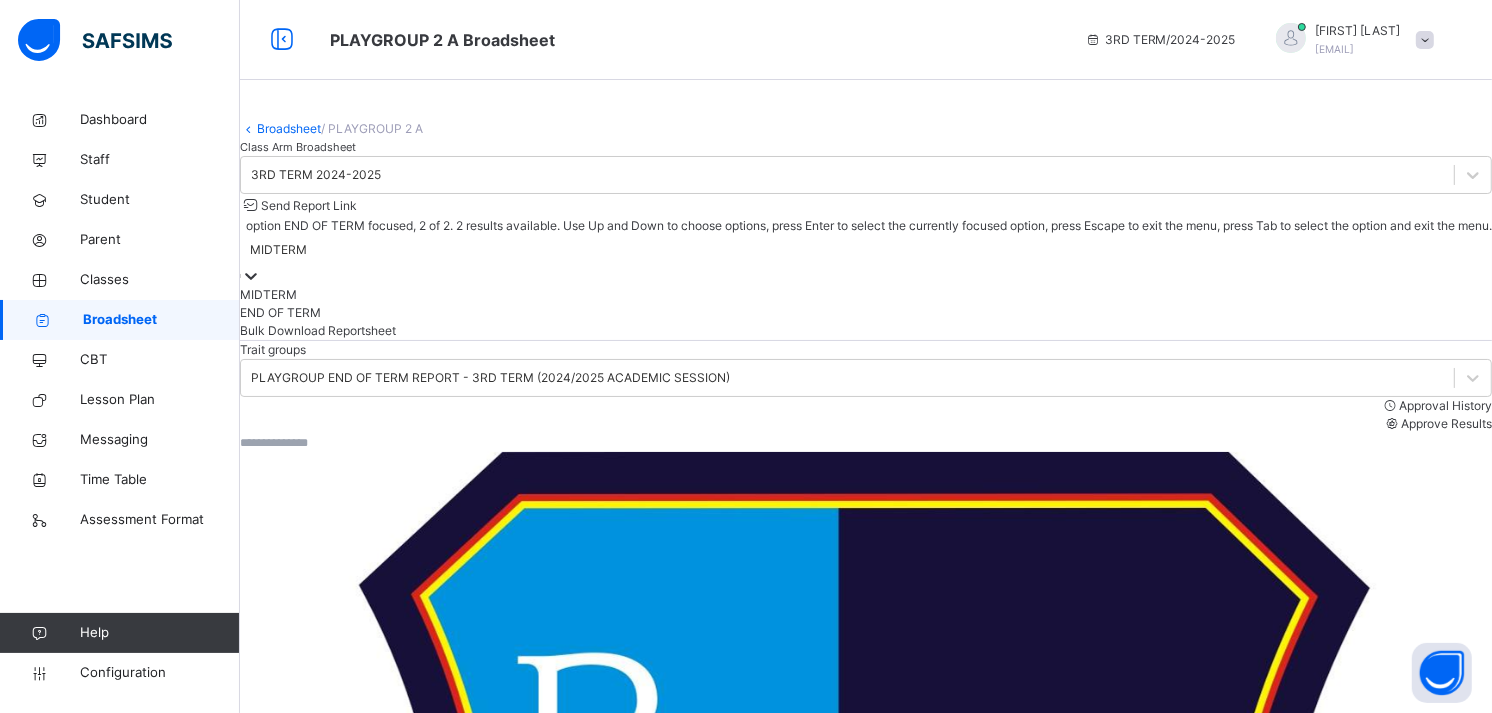 click on "END OF TERM" at bounding box center [866, 313] 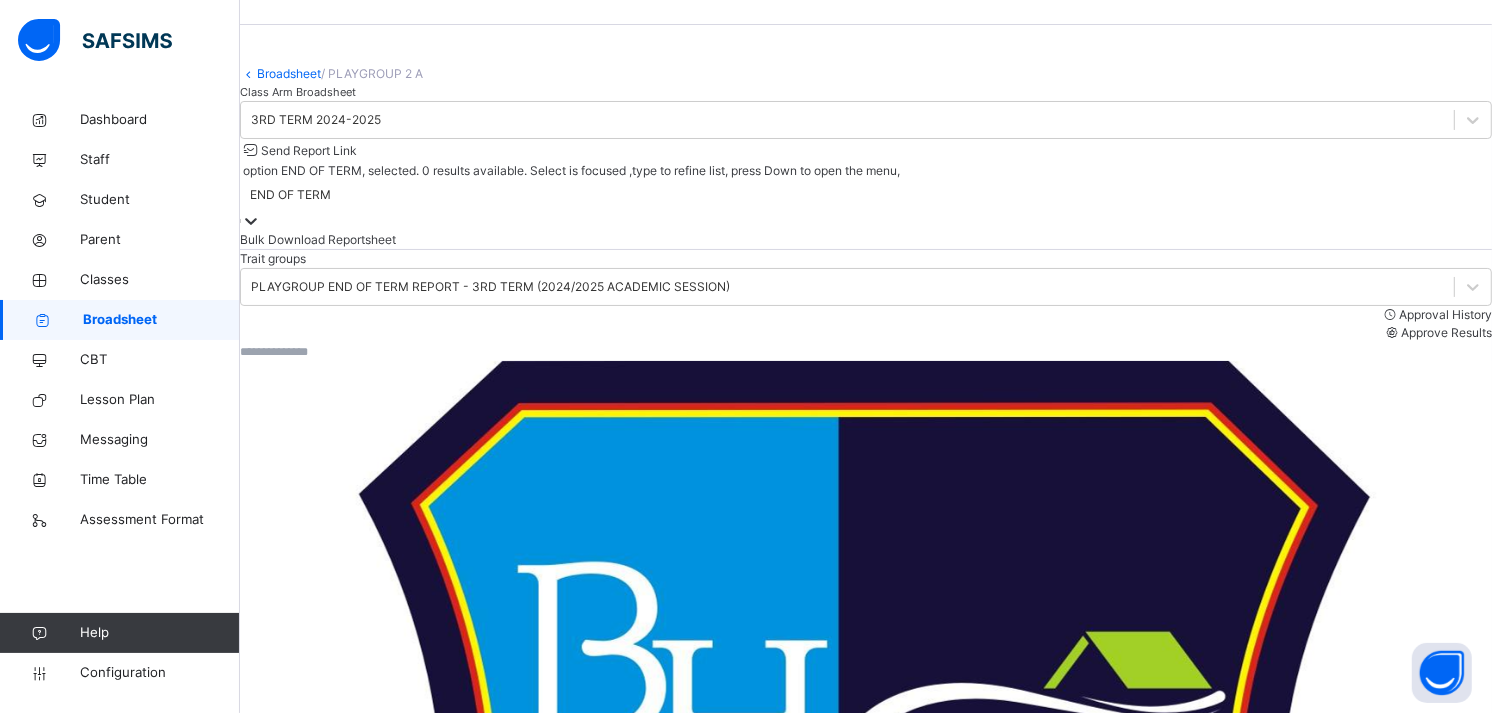 scroll, scrollTop: 52, scrollLeft: 0, axis: vertical 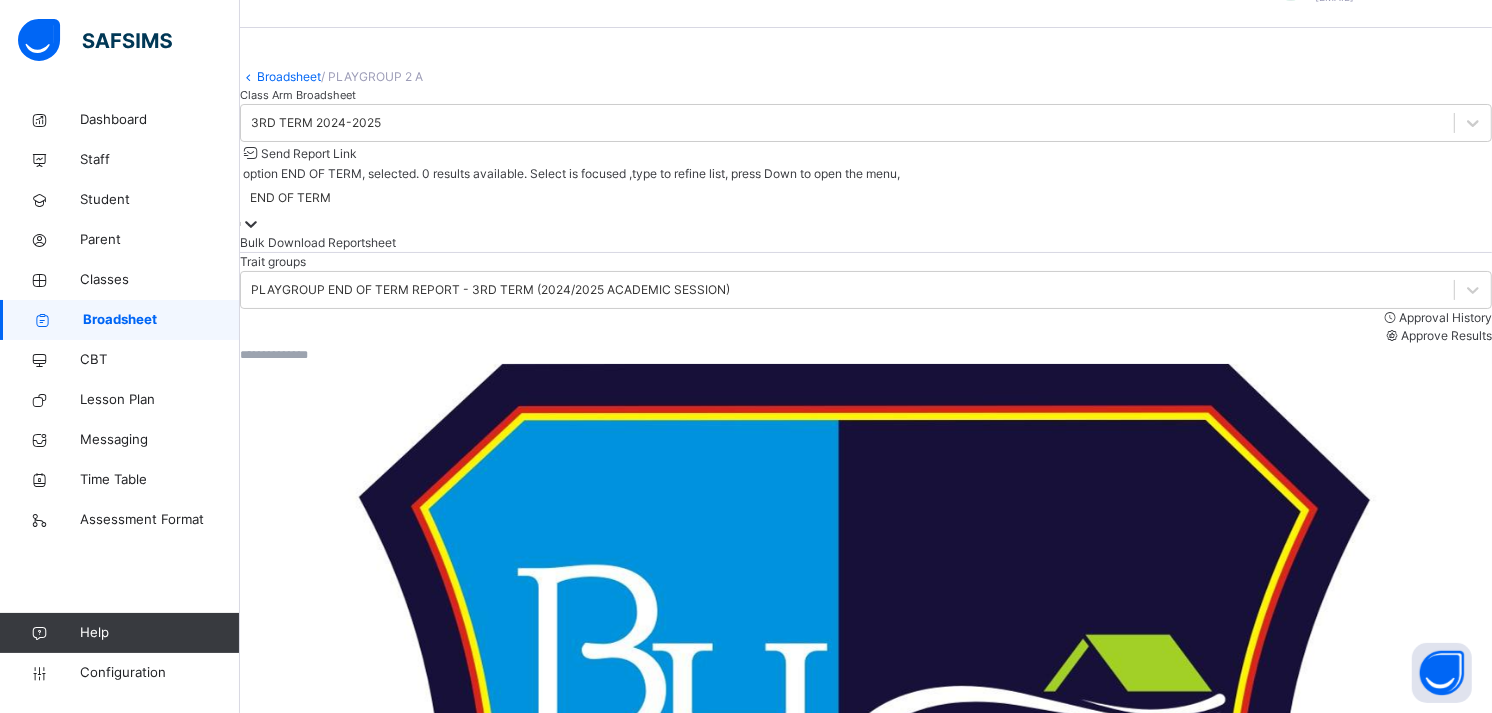 click on "Broadsheet  / PLAYGROUP 2 A" at bounding box center (866, 77) 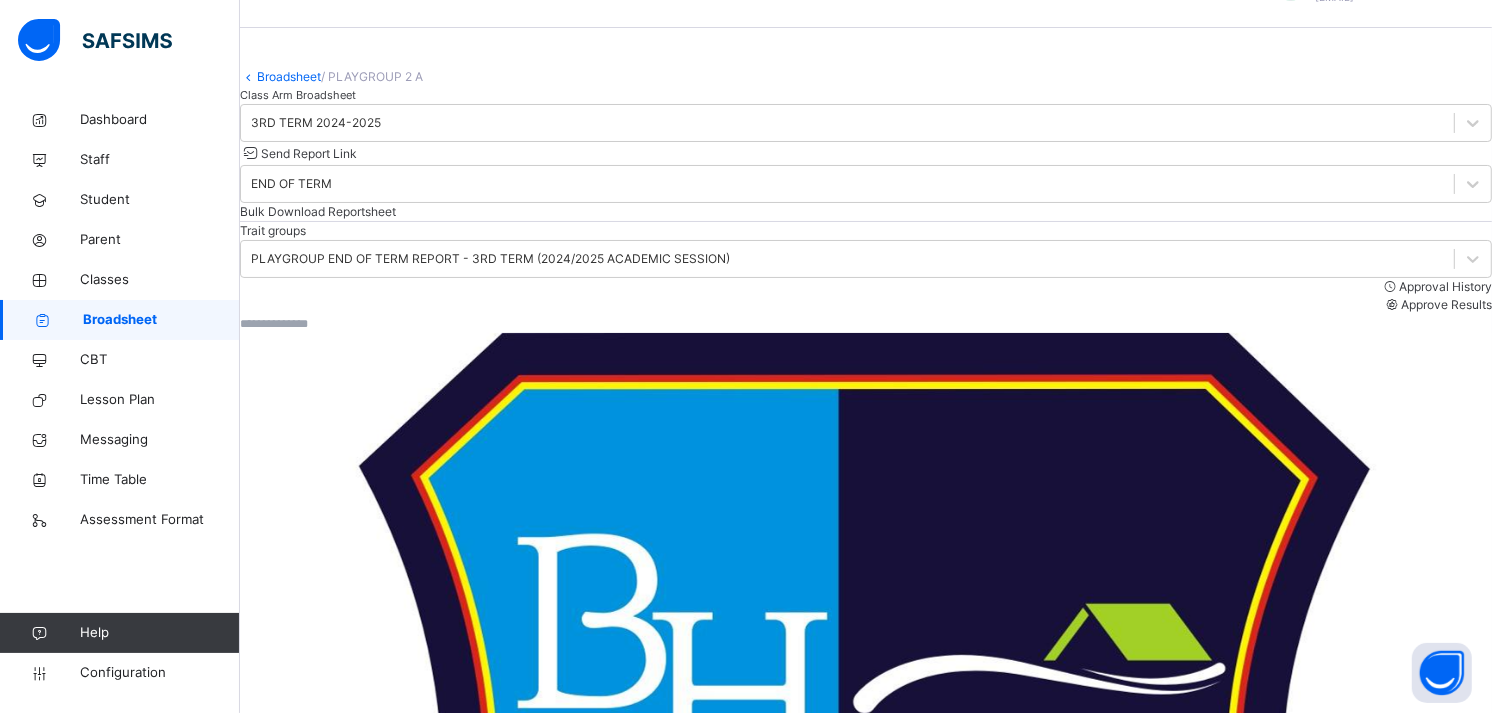 click on "Broadsheet" at bounding box center [289, 76] 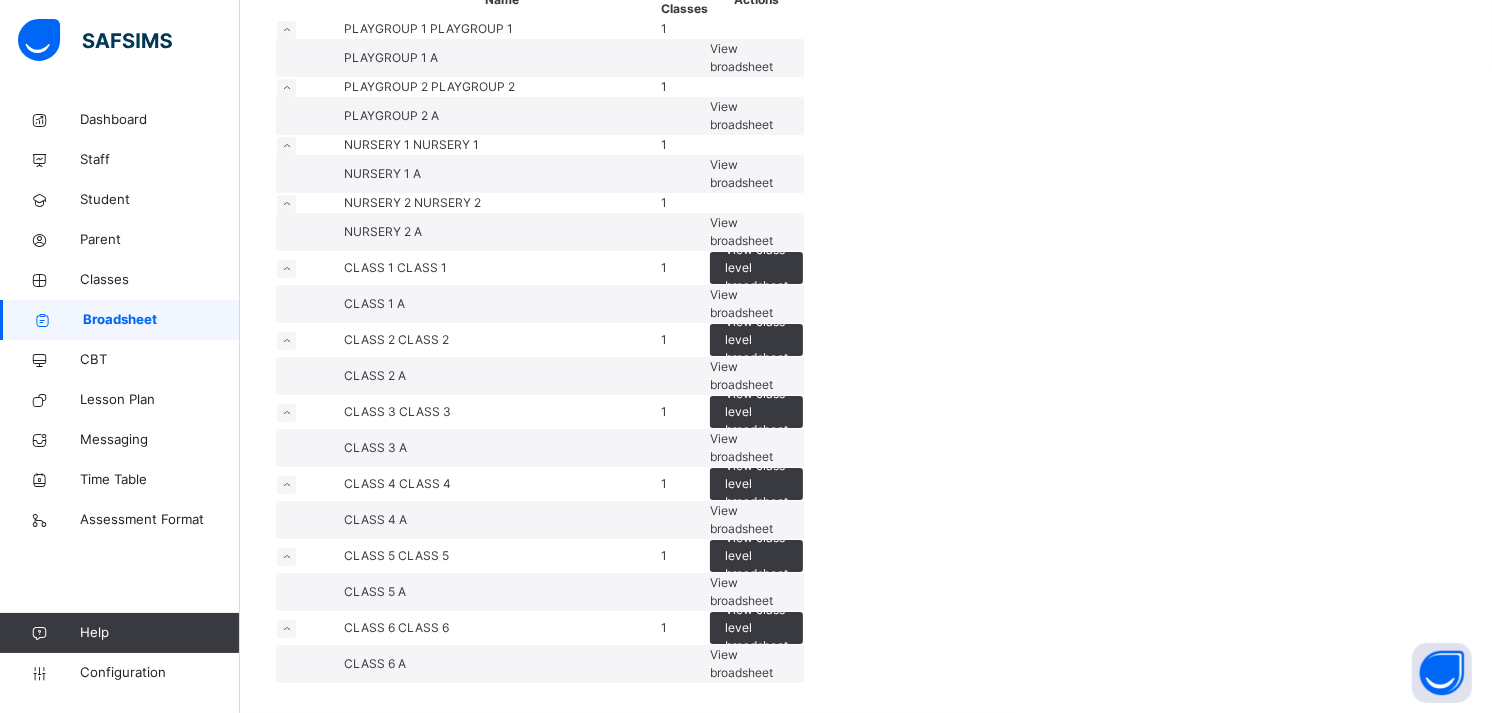 scroll, scrollTop: 736, scrollLeft: 0, axis: vertical 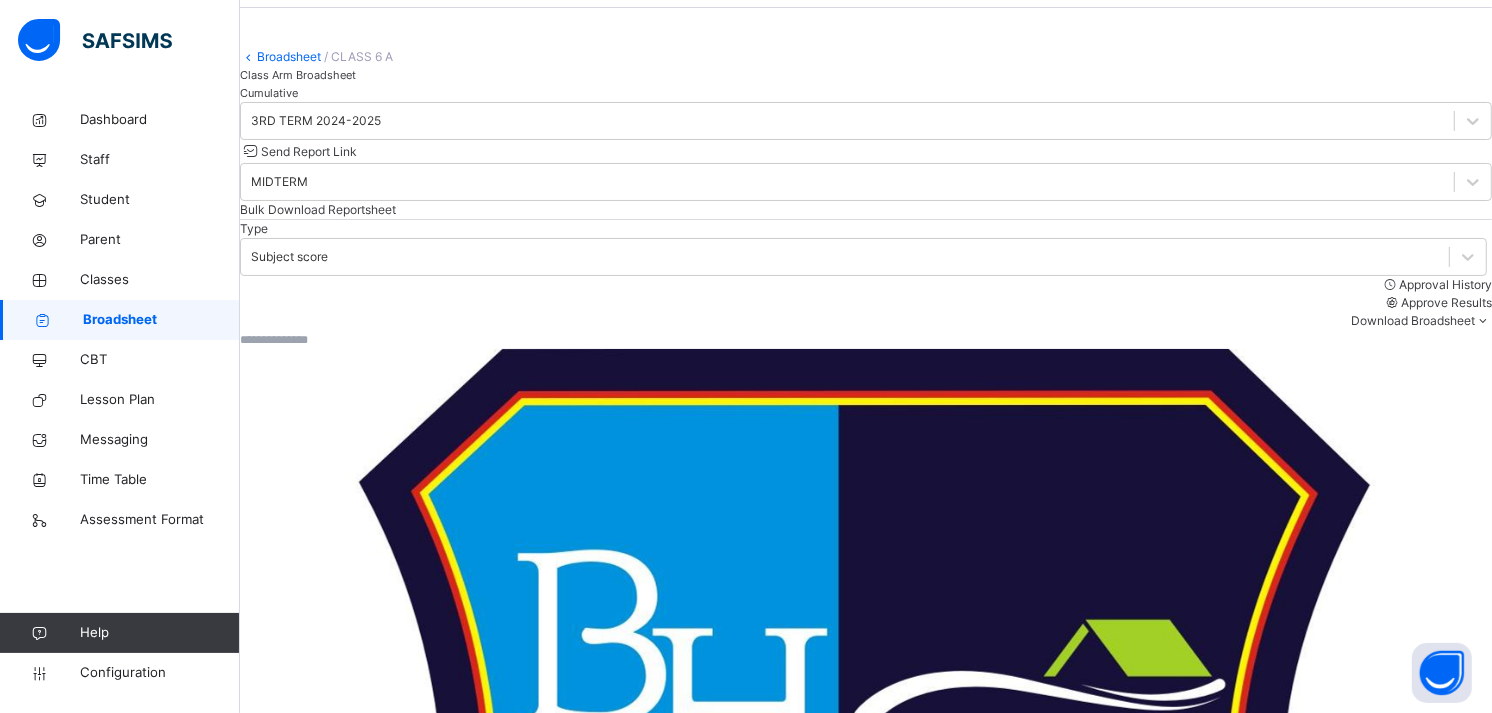 click on "Cumulative" at bounding box center [866, 93] 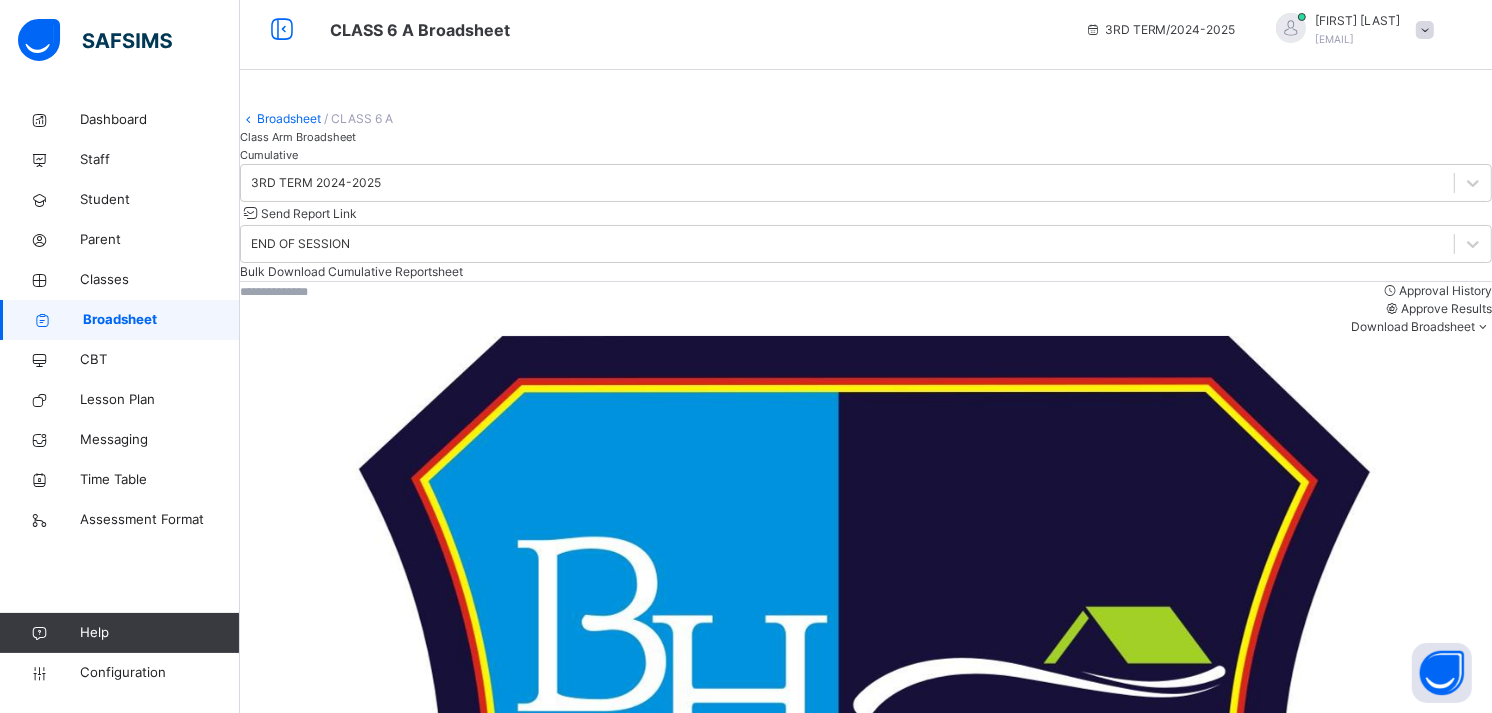 scroll, scrollTop: 0, scrollLeft: 0, axis: both 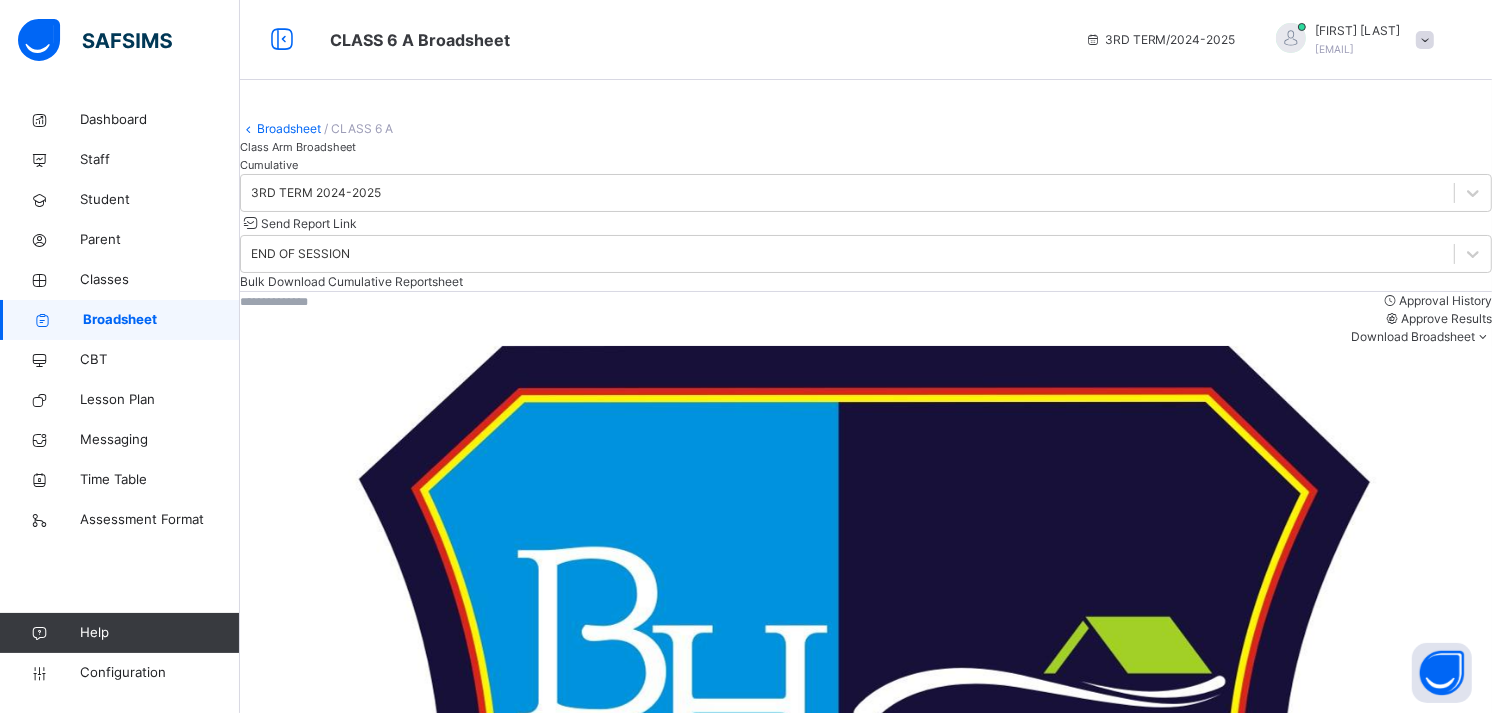 click on "Broadsheet" at bounding box center (289, 128) 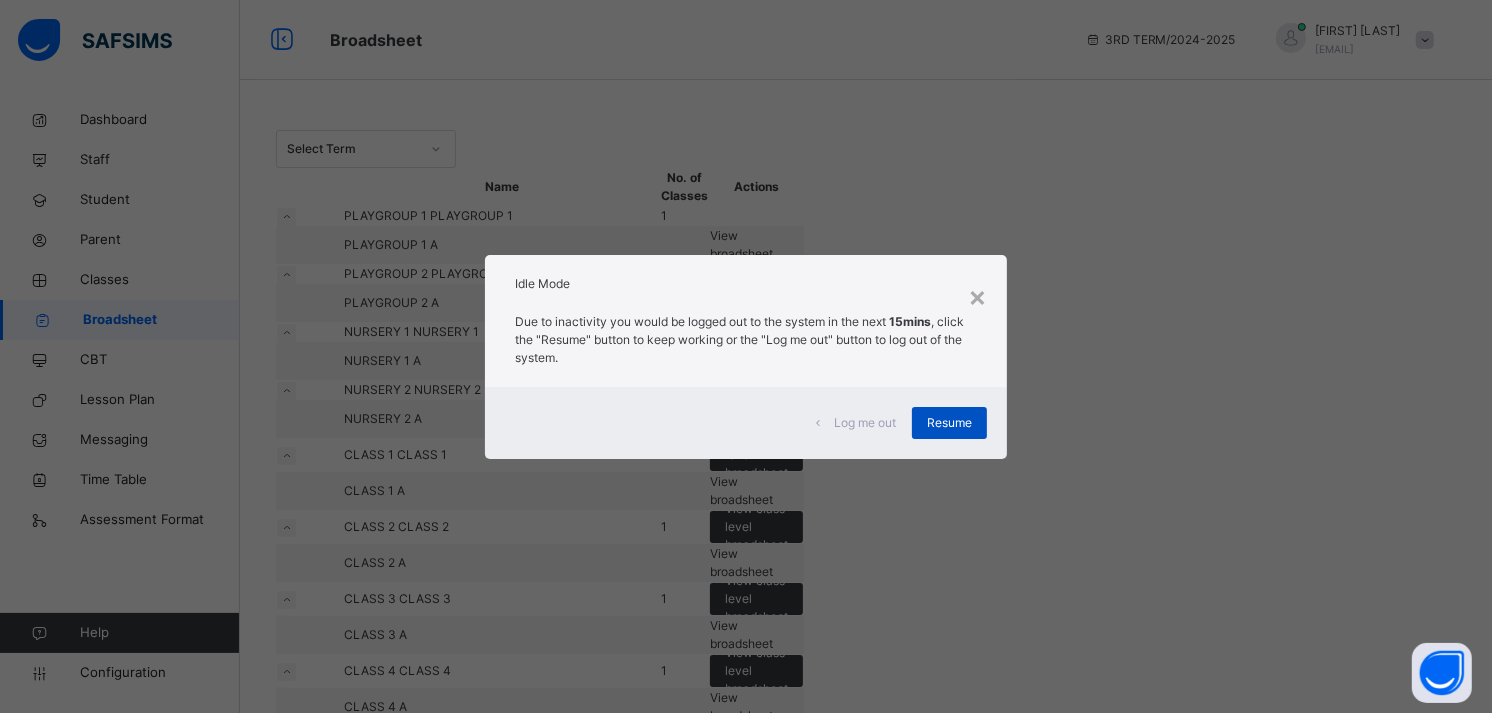 click on "Resume" at bounding box center (949, 423) 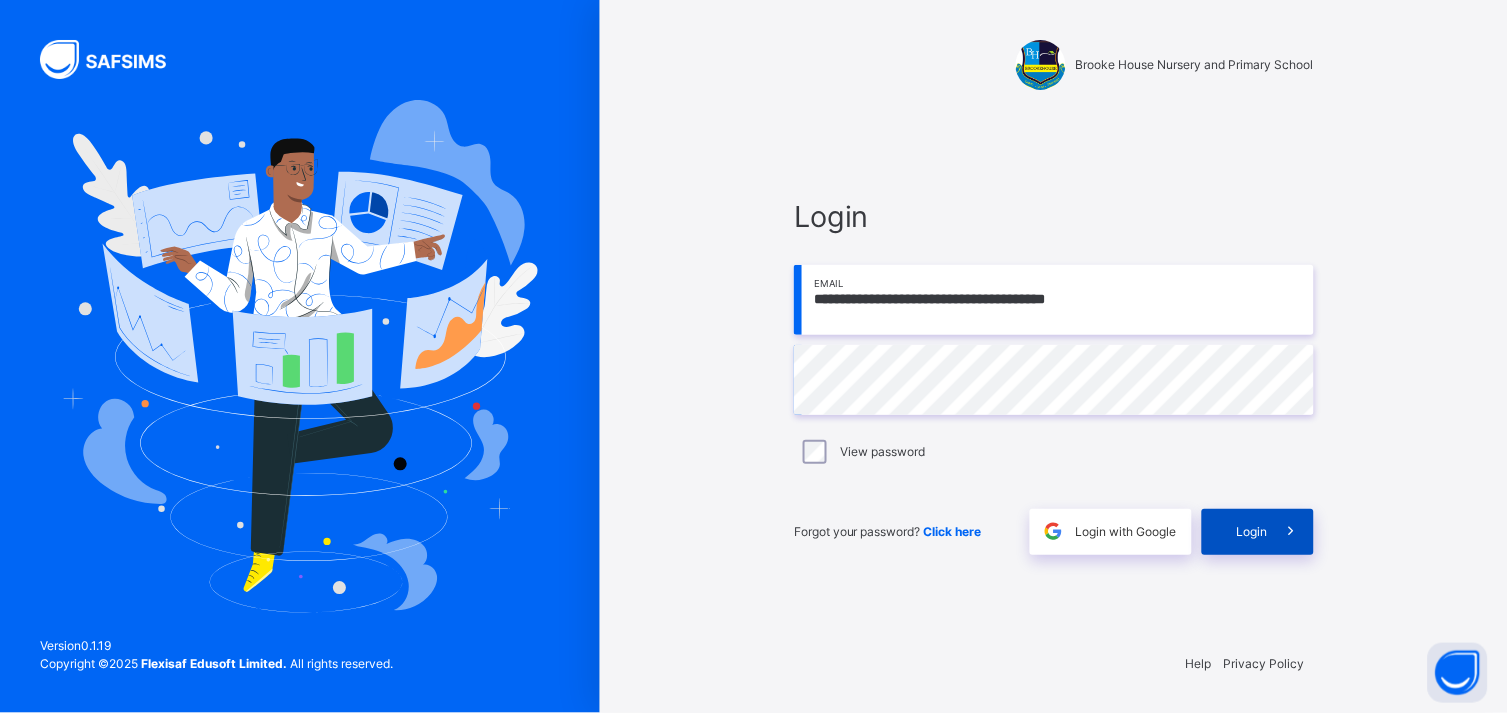 click on "Login" at bounding box center [1252, 532] 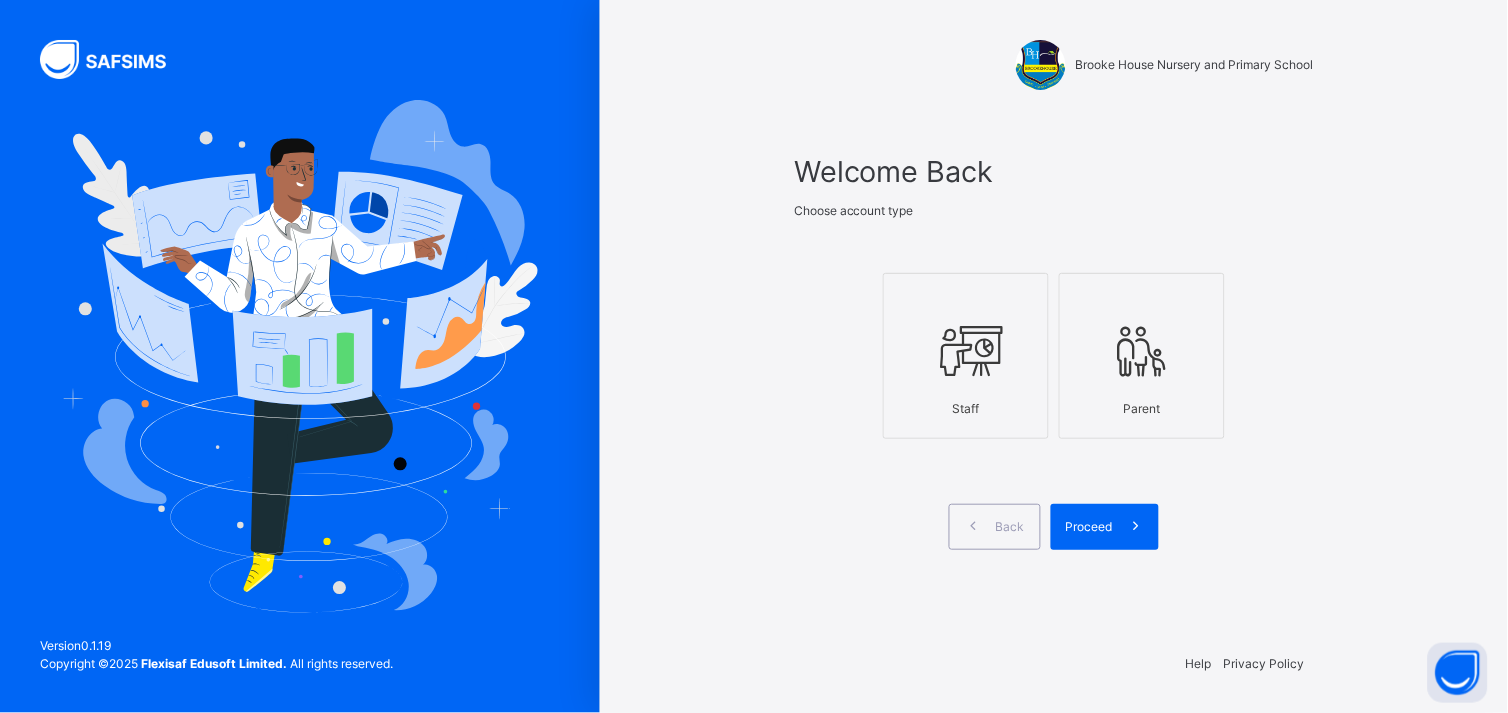 click at bounding box center (966, 351) 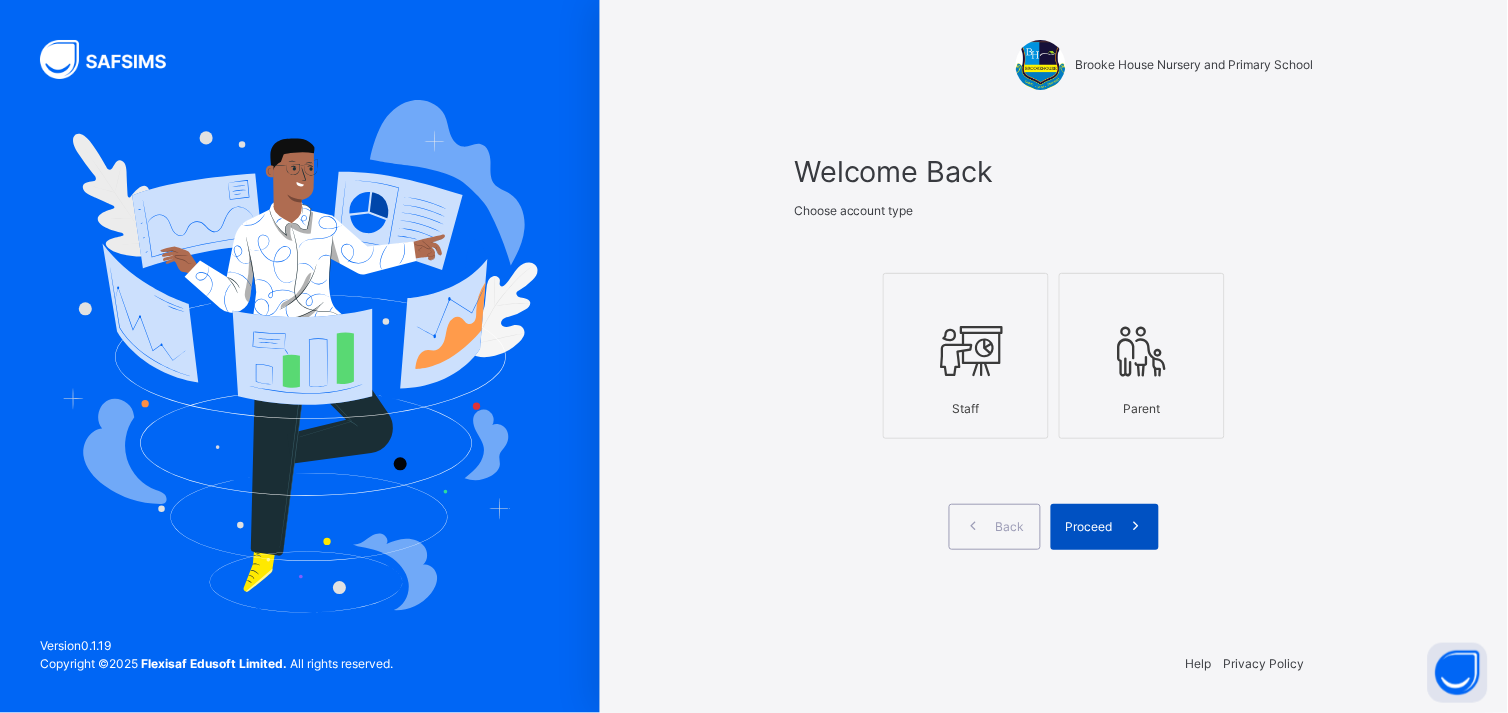click on "Proceed" at bounding box center (1089, 527) 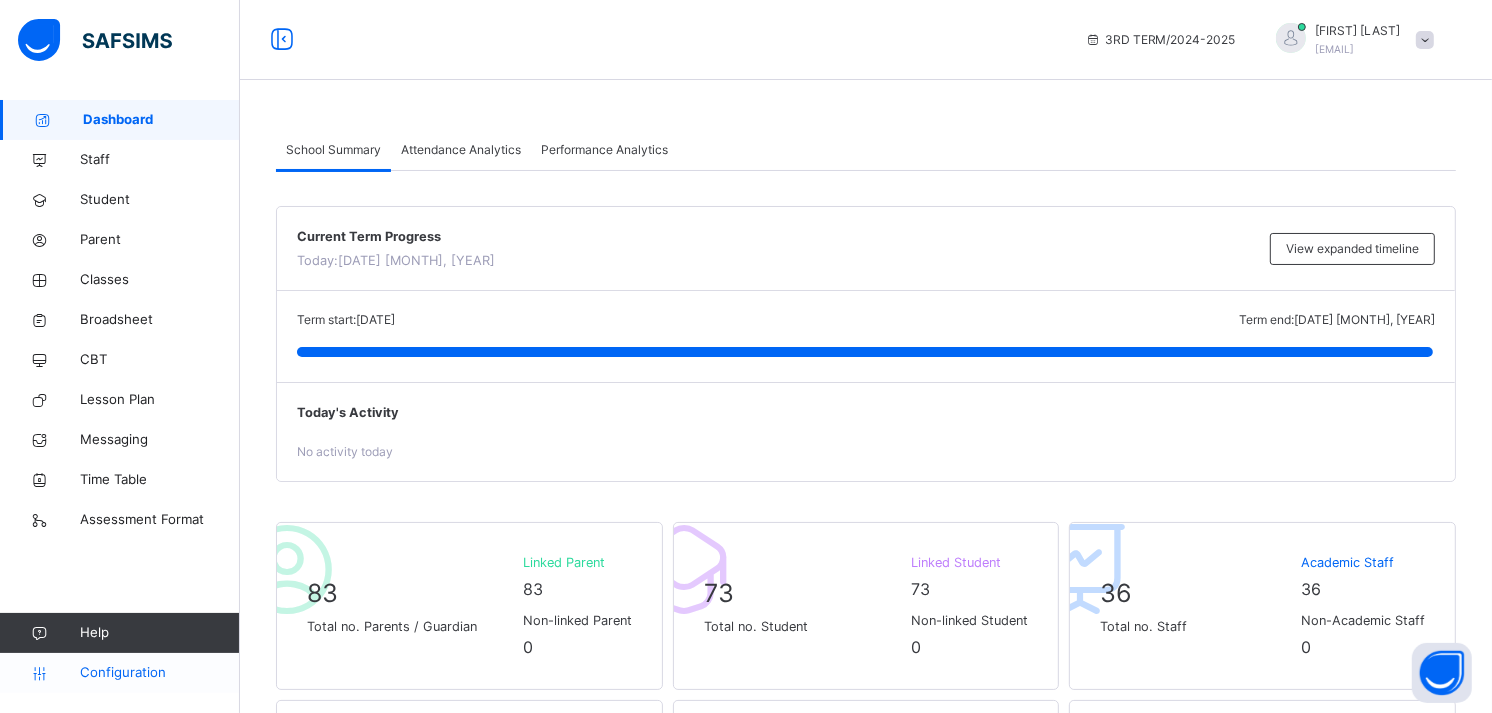 click on "Configuration" at bounding box center [119, 673] 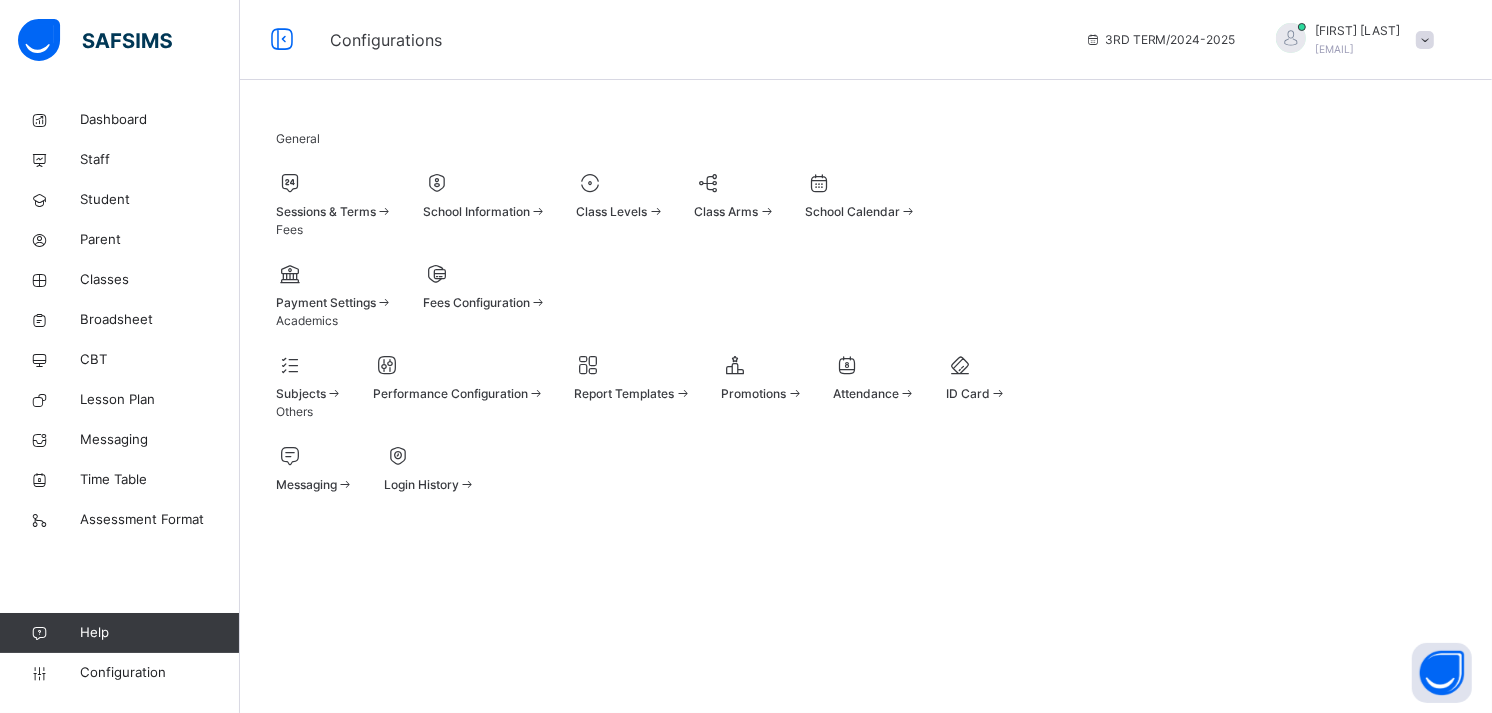 click on "Class Levels" at bounding box center [612, 211] 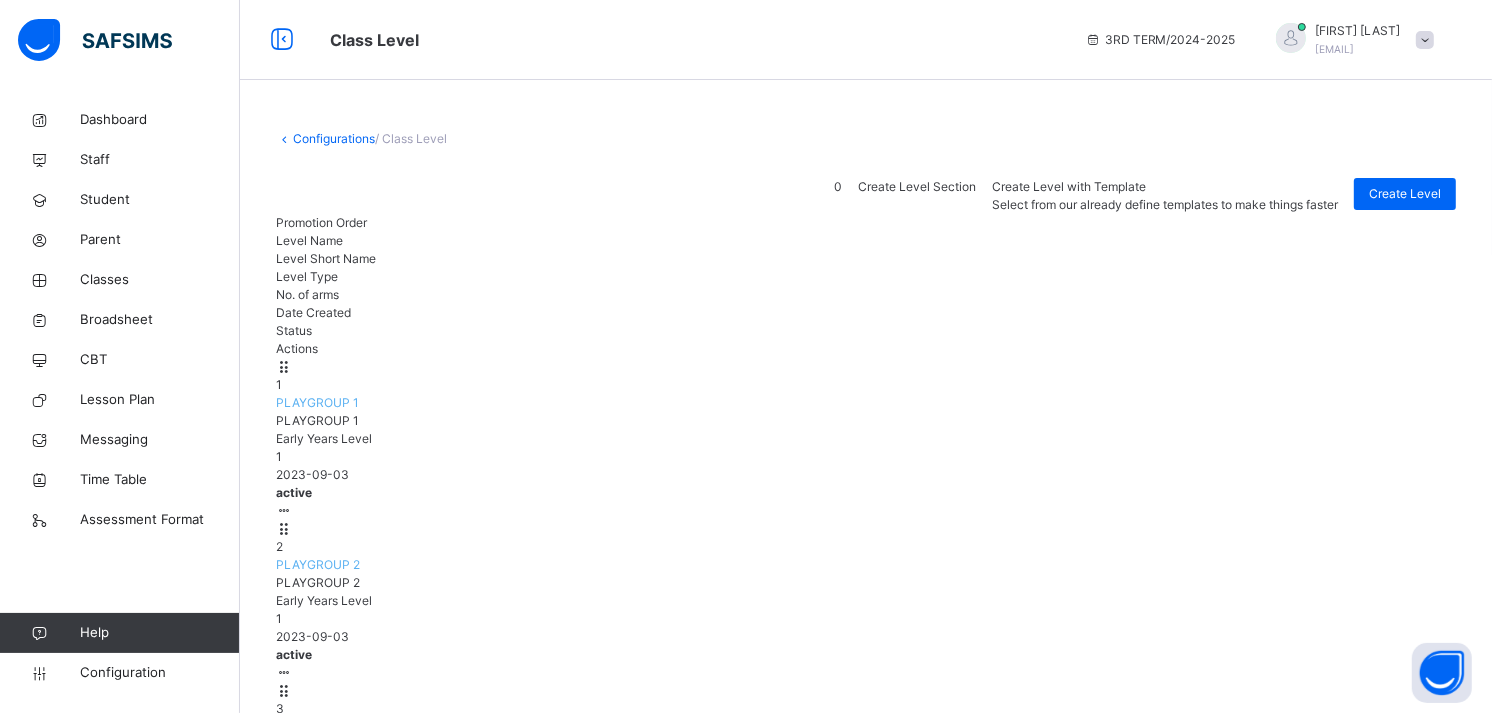 click on "CLASS 4" at bounding box center (302, 1536) 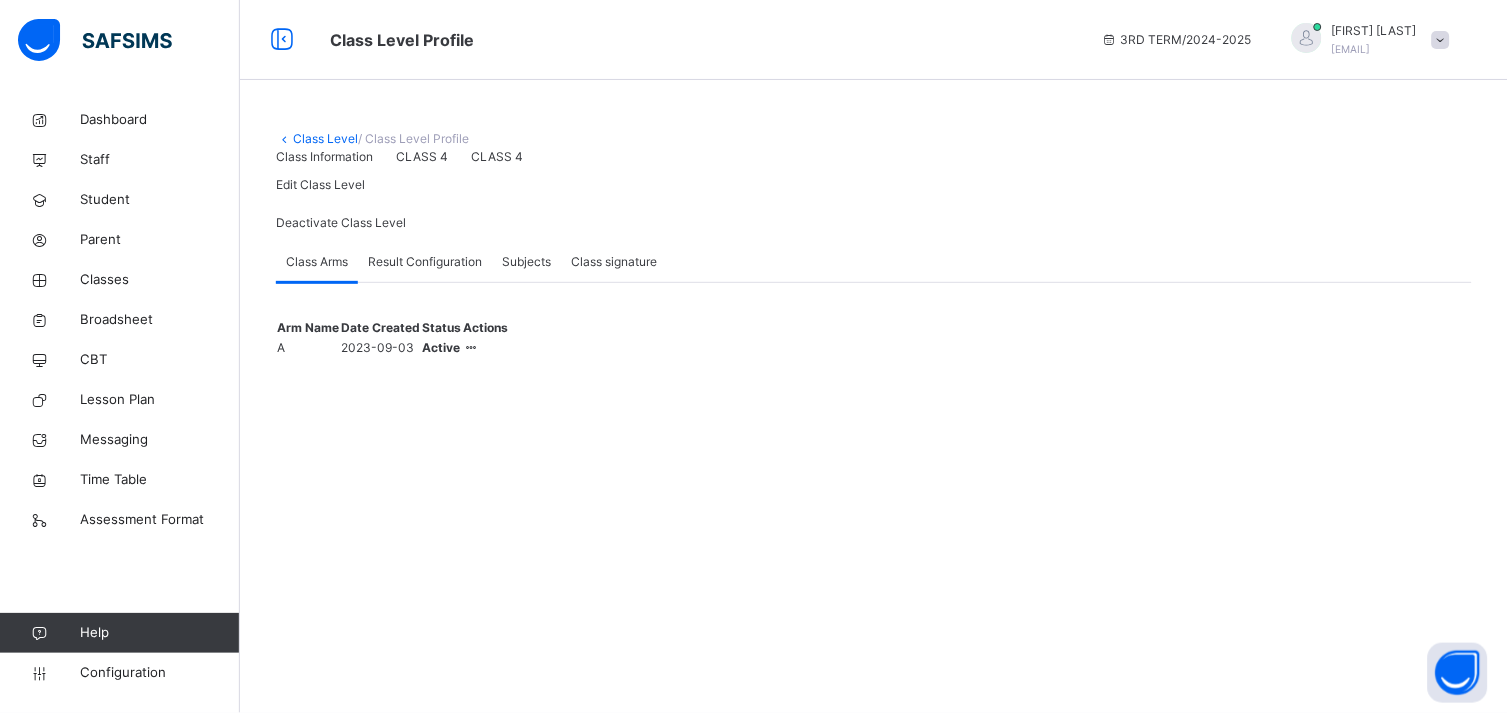 type on "*" 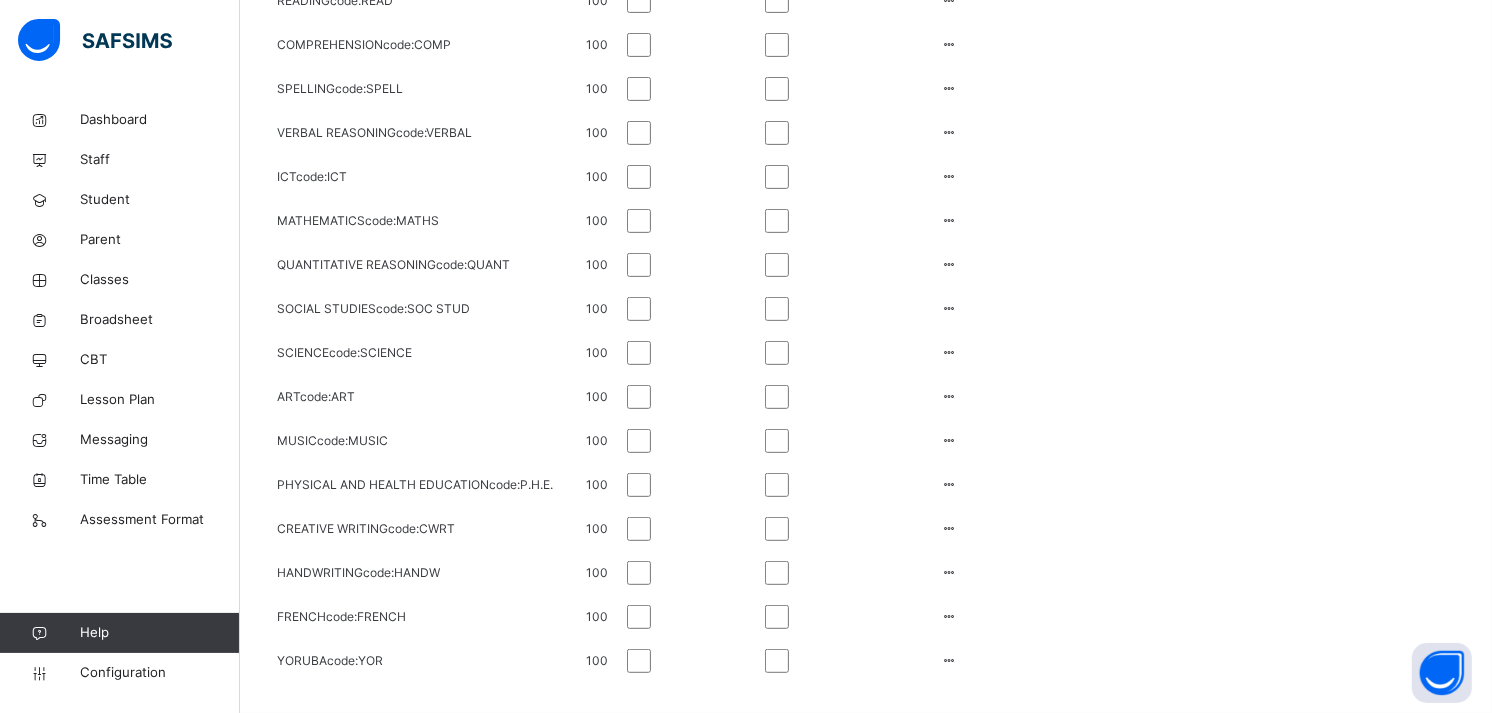 scroll, scrollTop: 940, scrollLeft: 0, axis: vertical 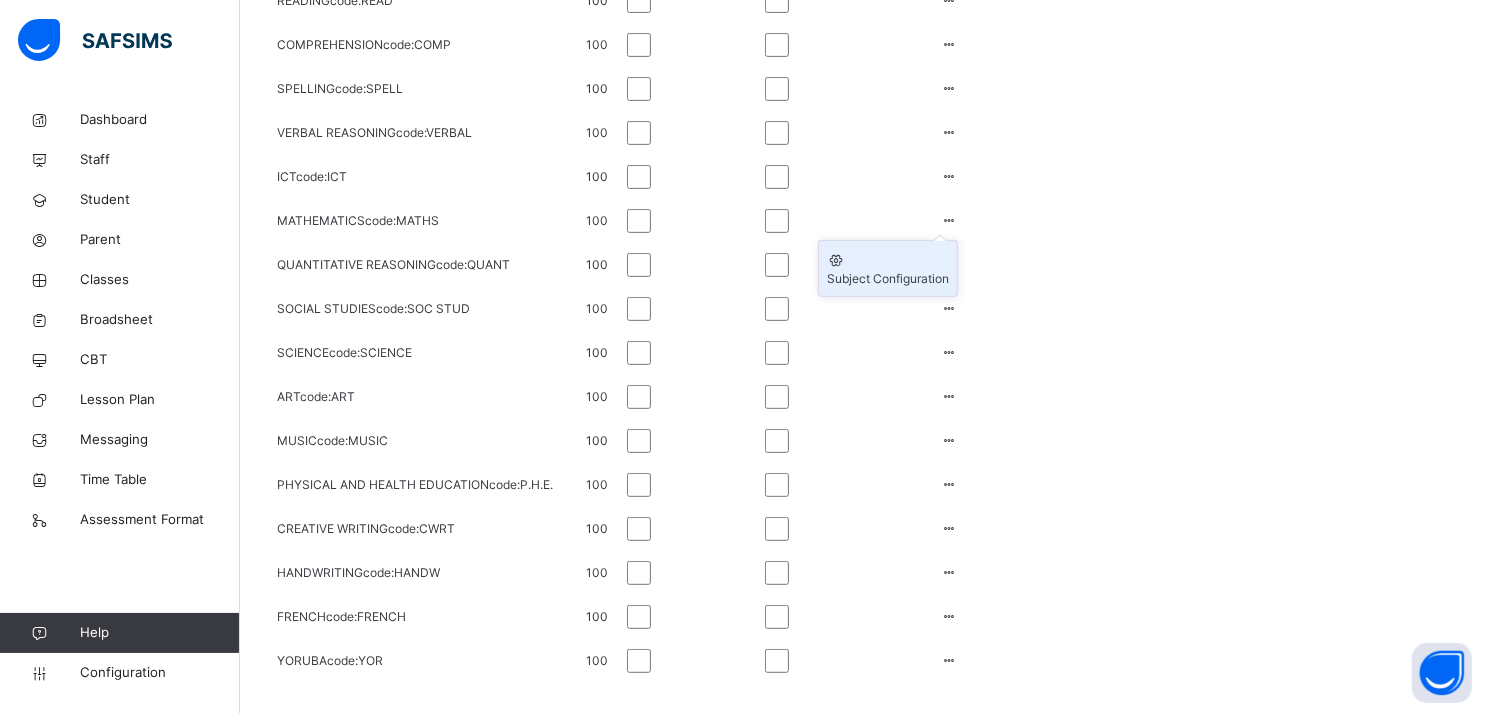 click on "Subject Configuration" at bounding box center [888, 279] 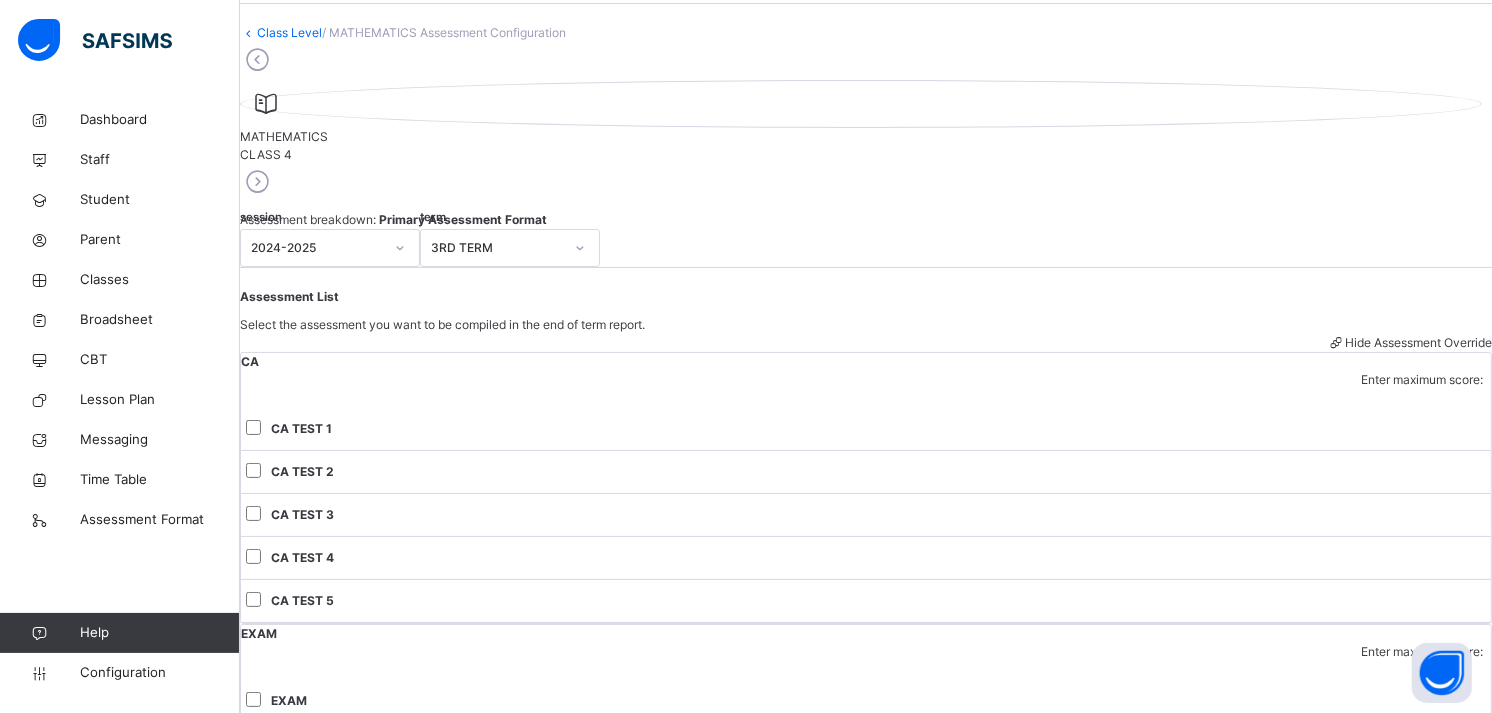 scroll, scrollTop: 624, scrollLeft: 0, axis: vertical 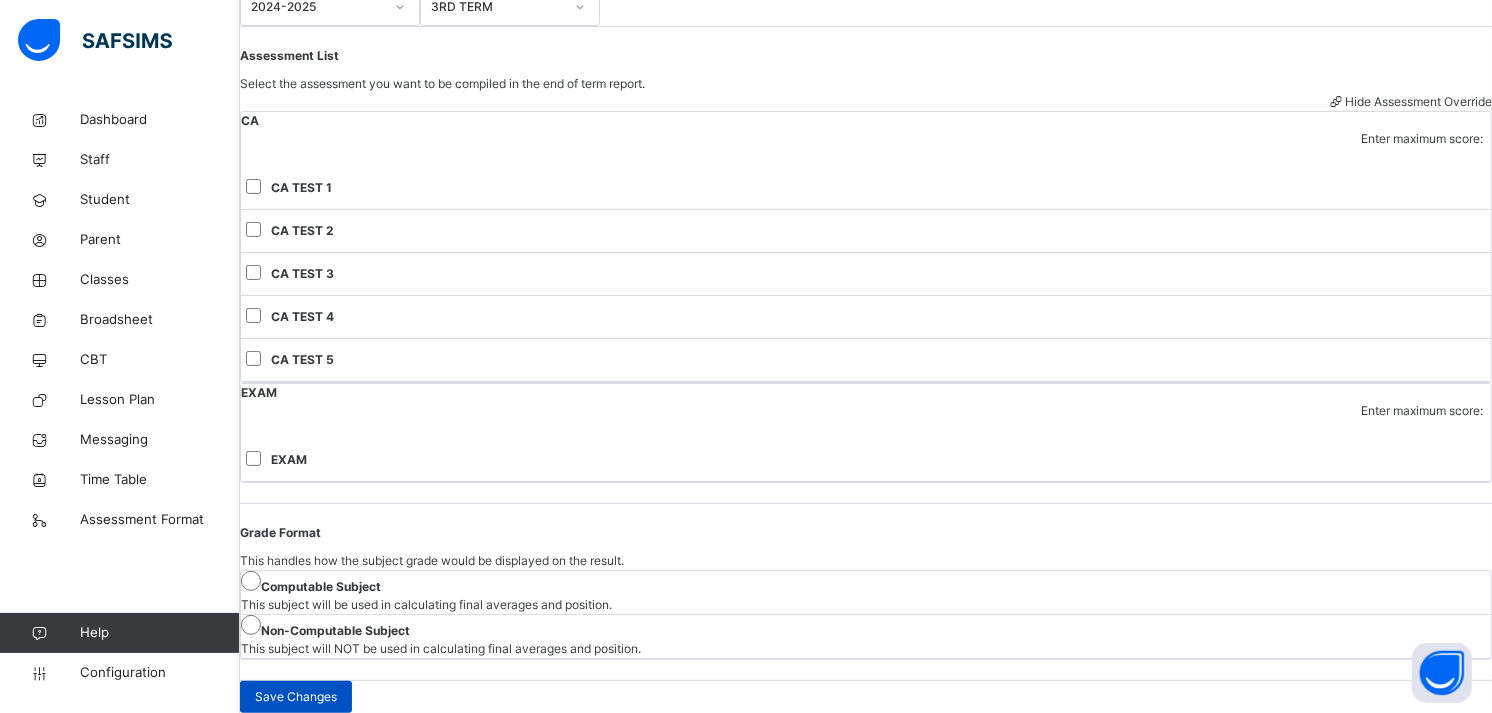 click on "Save Changes" at bounding box center (296, 697) 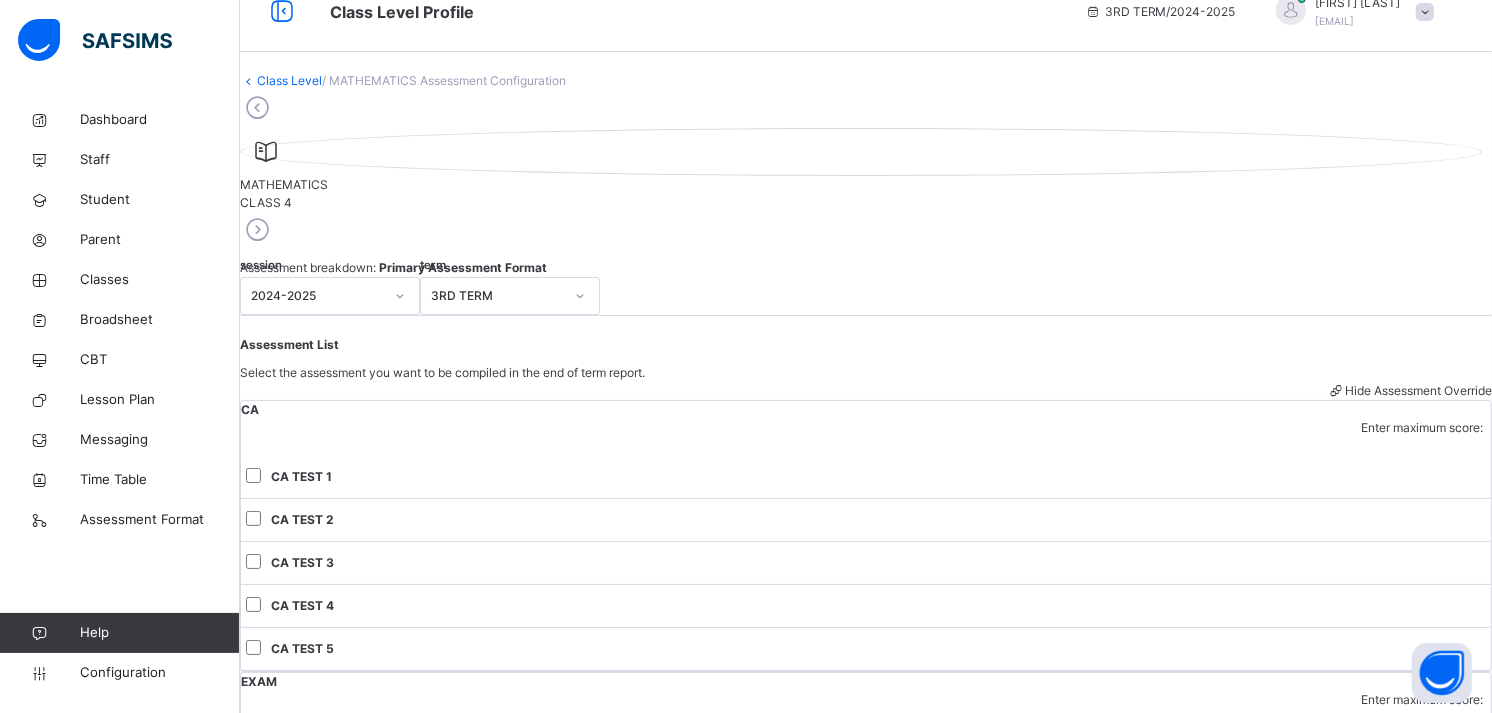 scroll, scrollTop: 27, scrollLeft: 0, axis: vertical 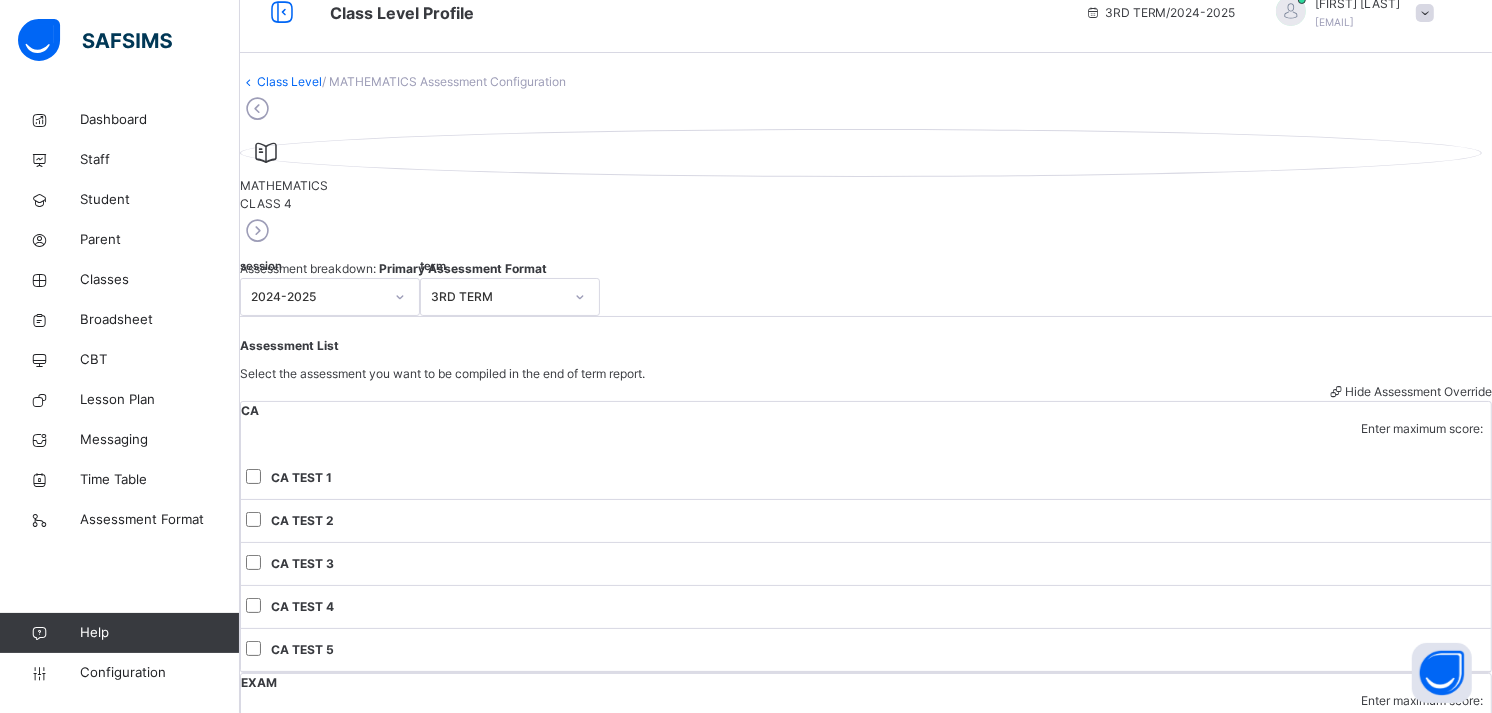click at bounding box center [257, 231] 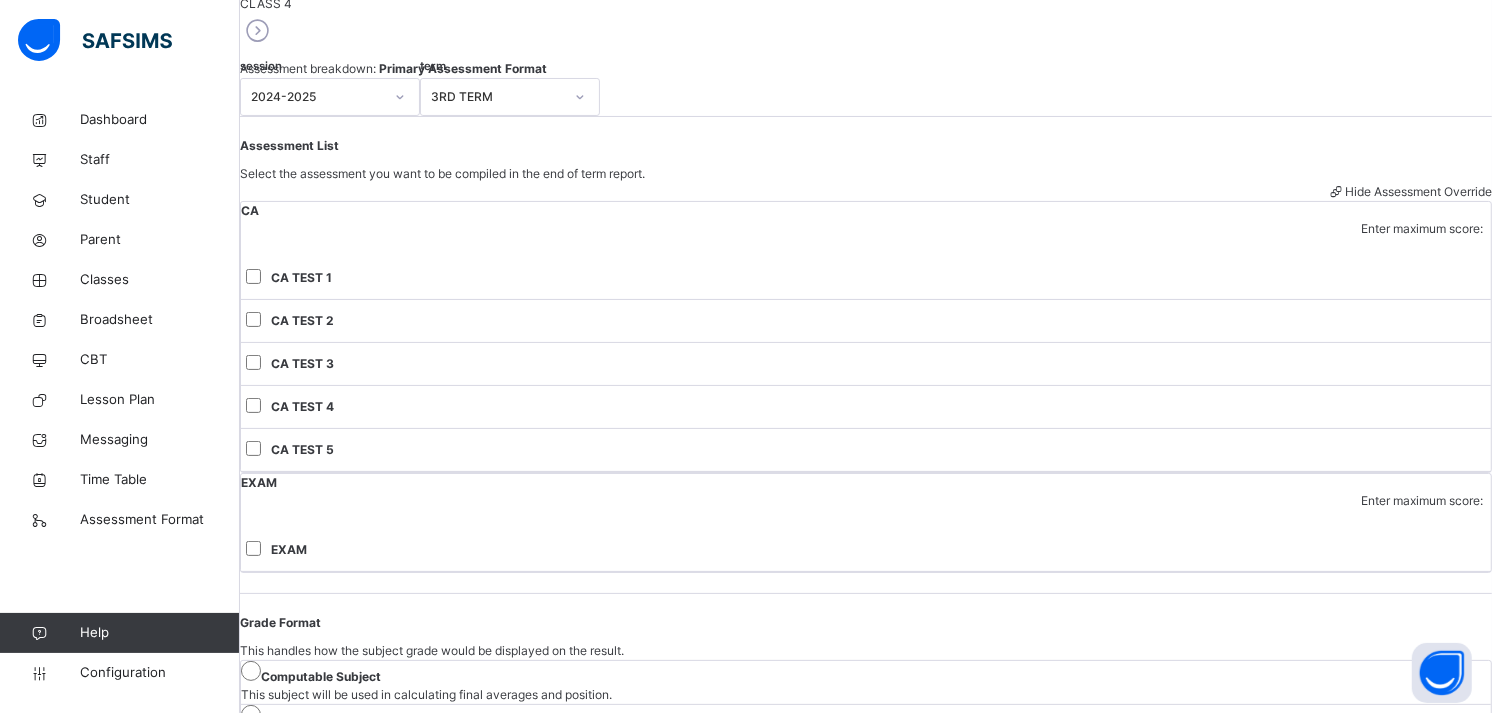 scroll, scrollTop: 253, scrollLeft: 0, axis: vertical 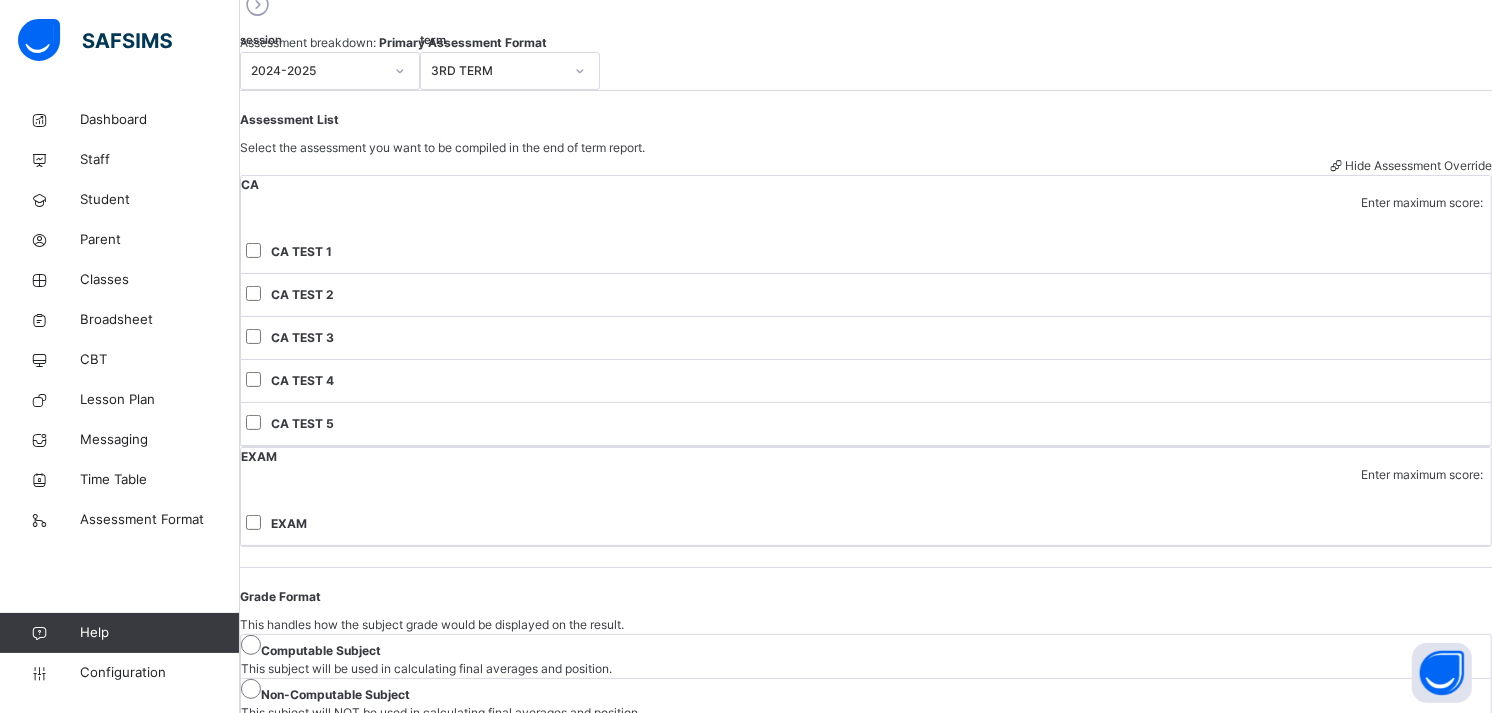 click on "**" at bounding box center (1421, 494) 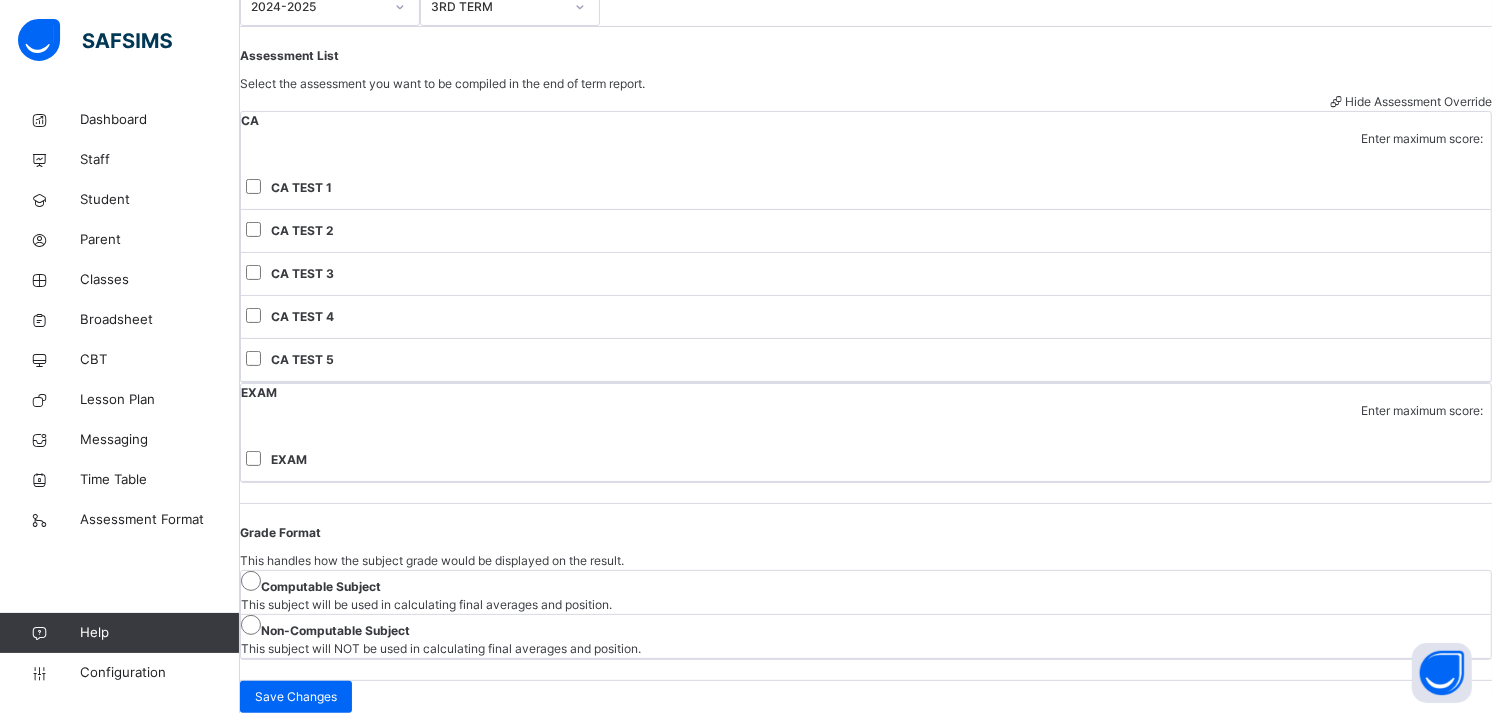 scroll, scrollTop: 624, scrollLeft: 0, axis: vertical 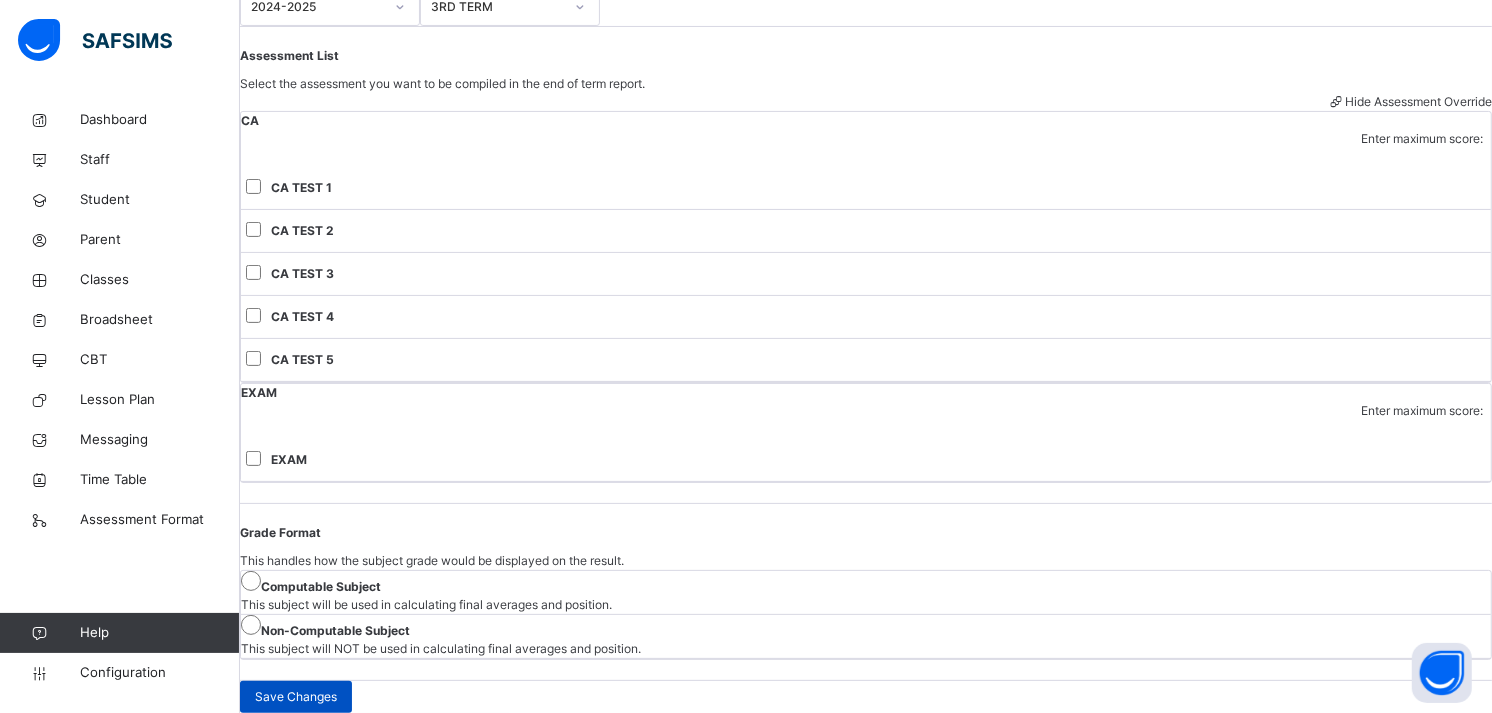 click on "Save Changes" at bounding box center [296, 697] 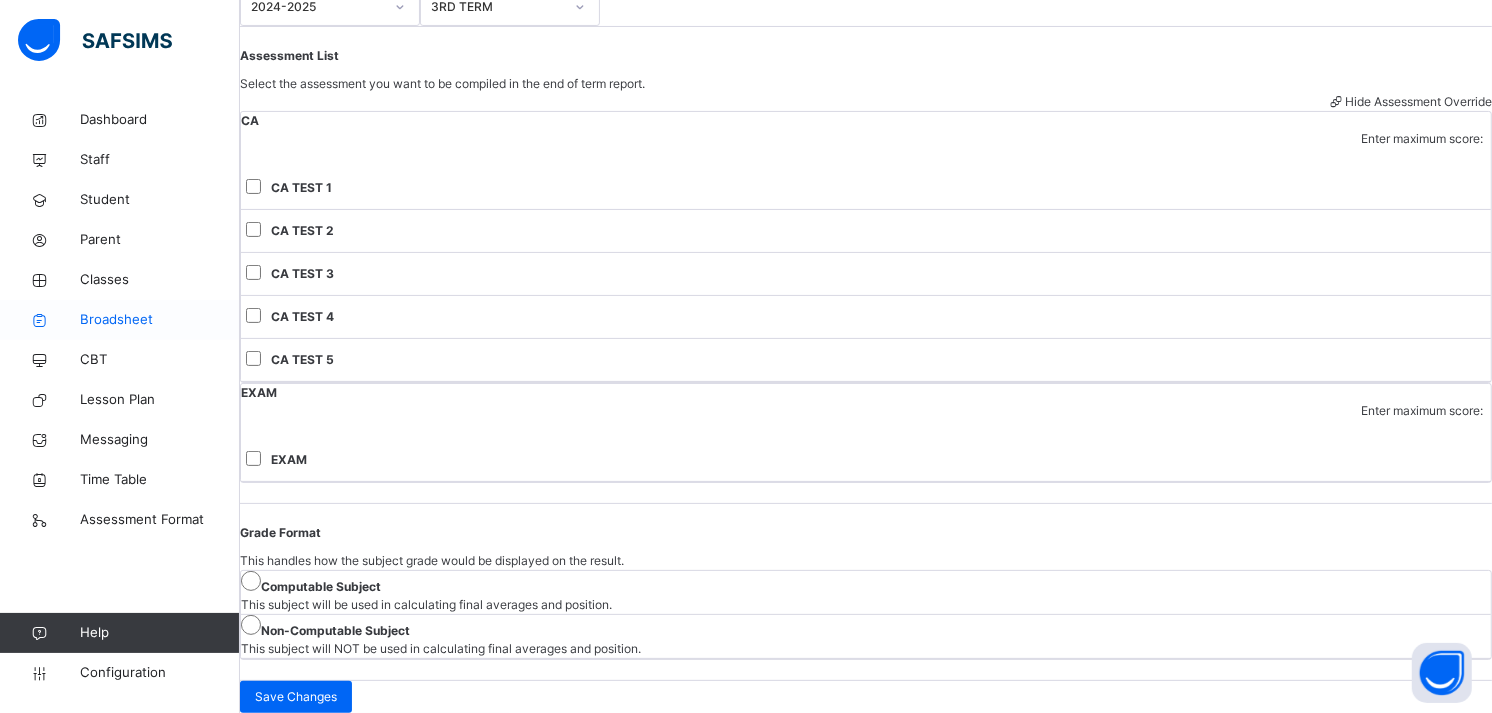 click on "Broadsheet" at bounding box center [120, 320] 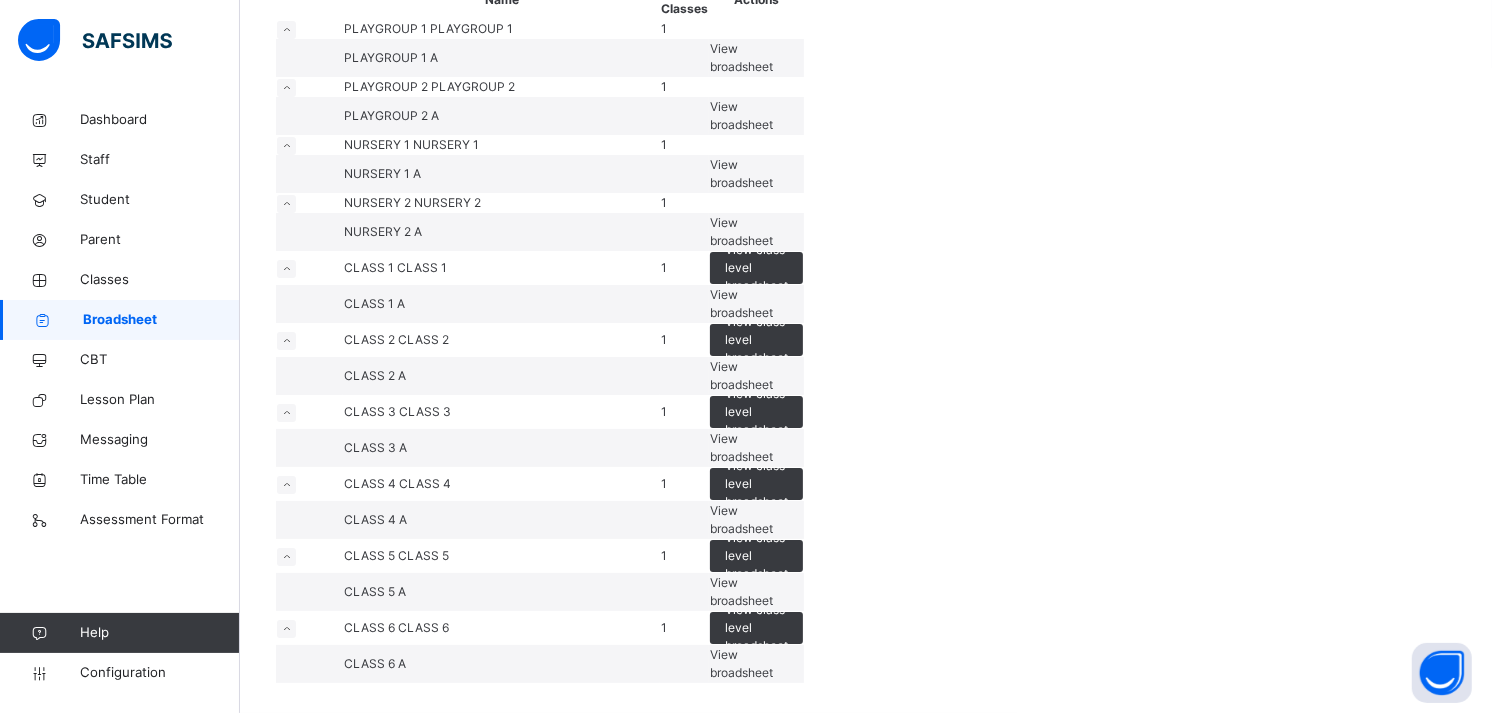 scroll, scrollTop: 644, scrollLeft: 0, axis: vertical 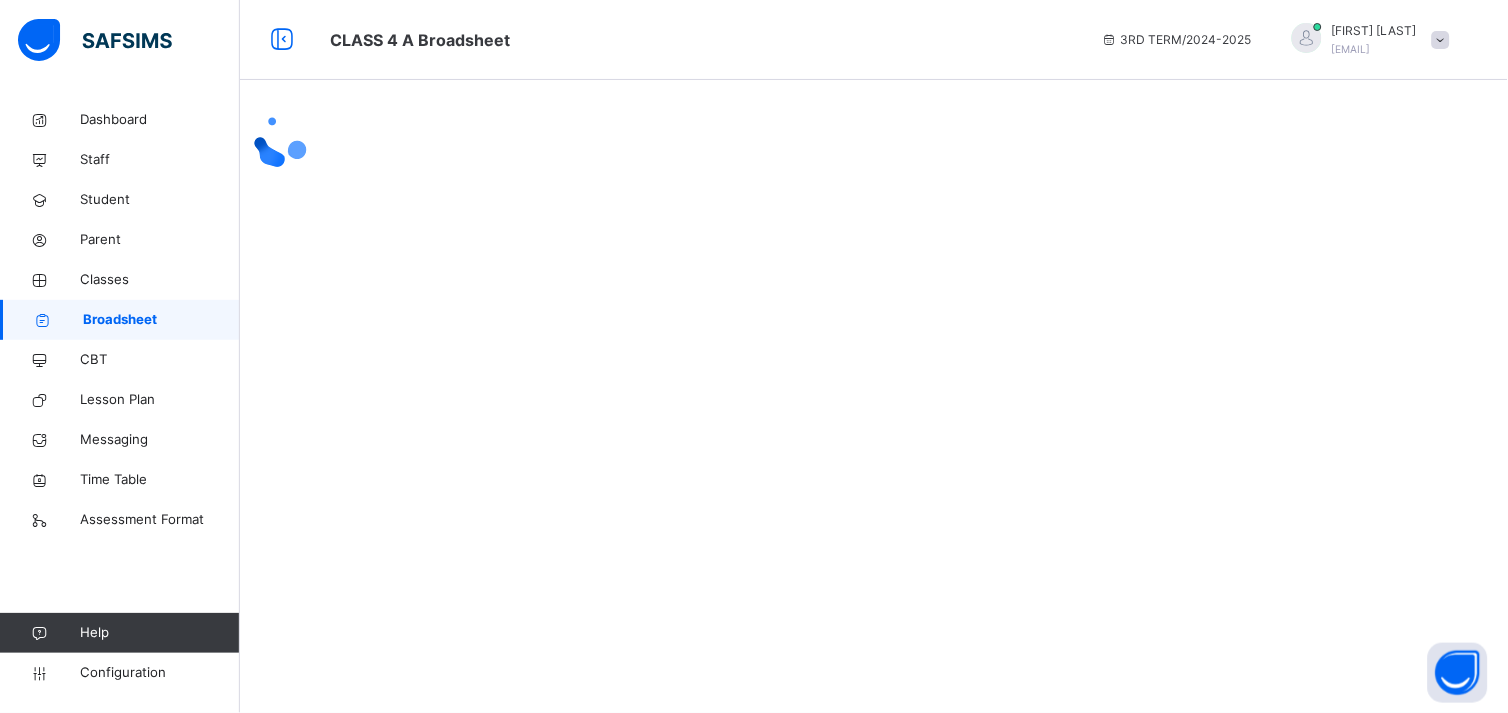 click at bounding box center [874, 140] 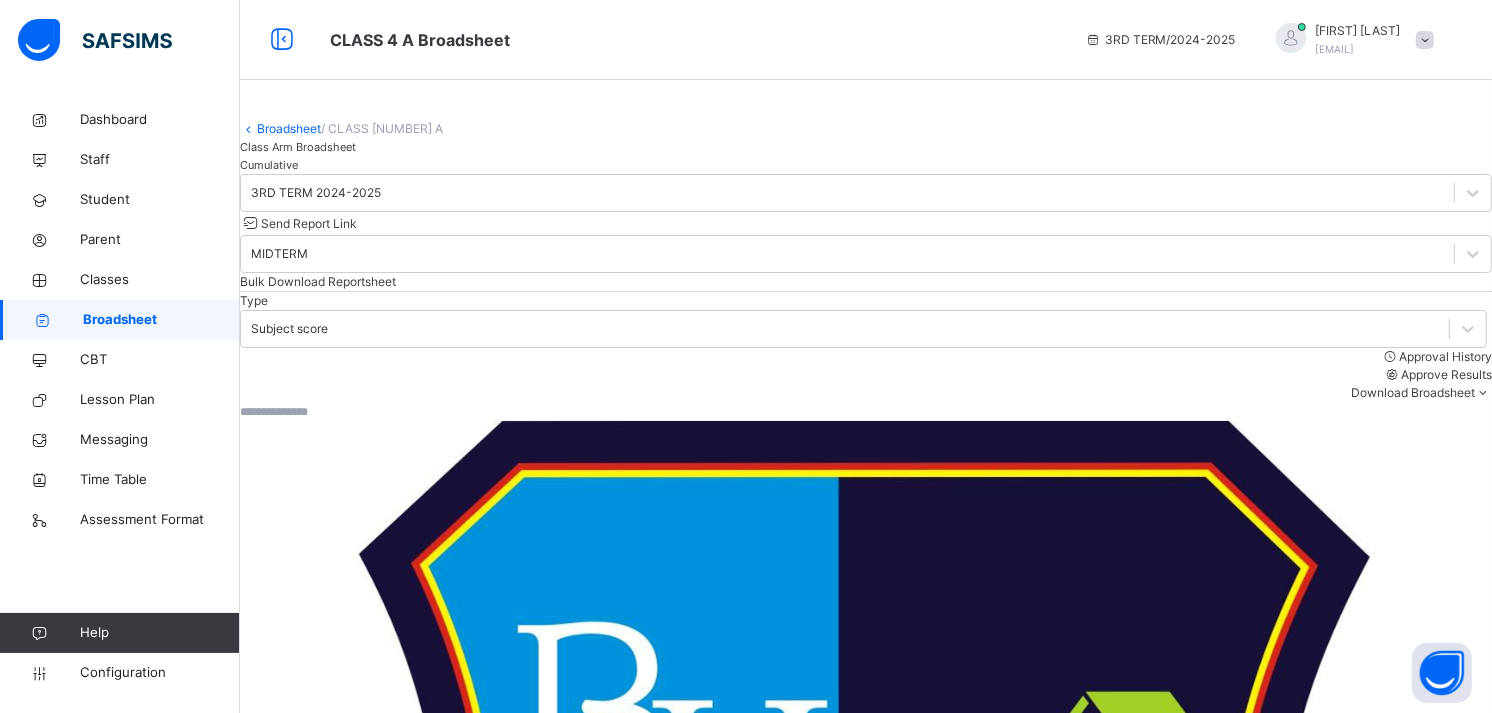 click on "Cumulative" at bounding box center (866, 165) 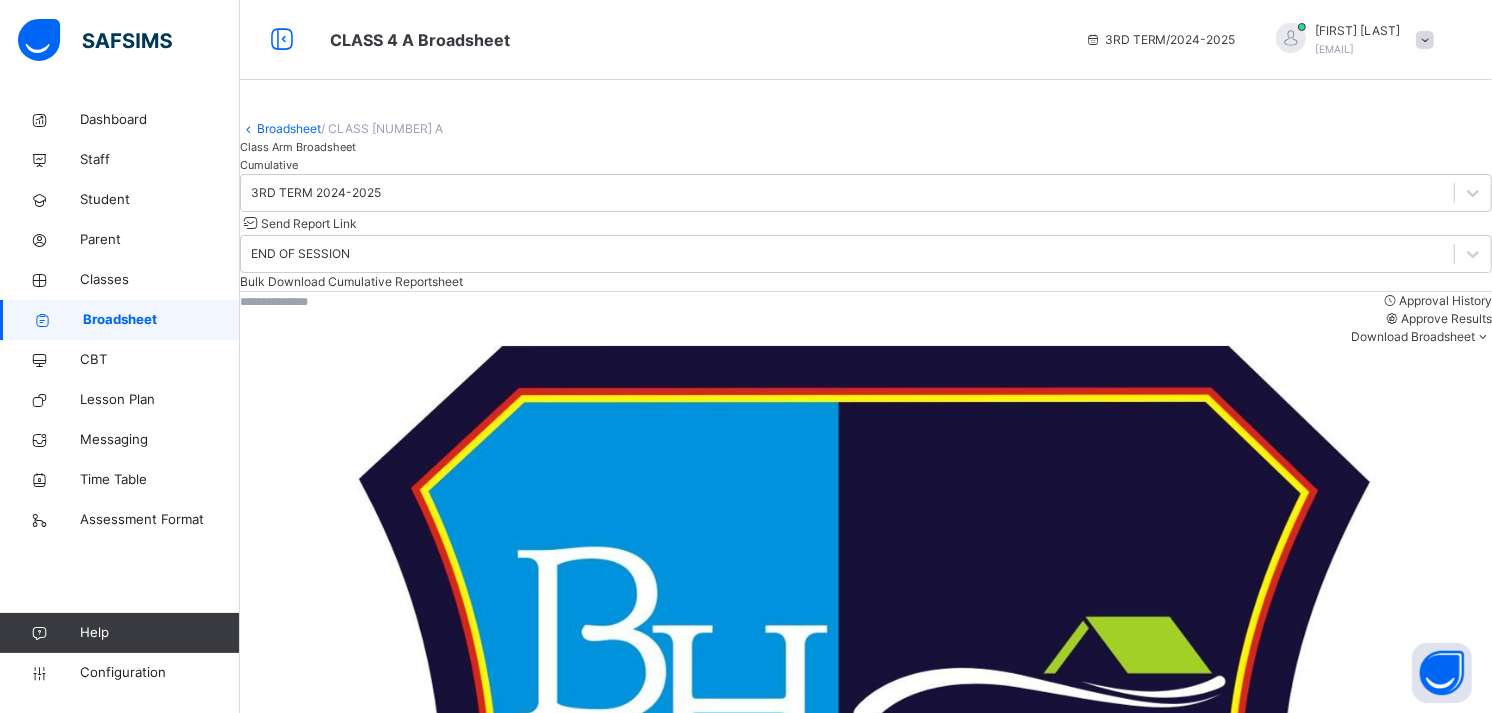 click on "JOSHUA  ANEROBI" at bounding box center (350, 2183) 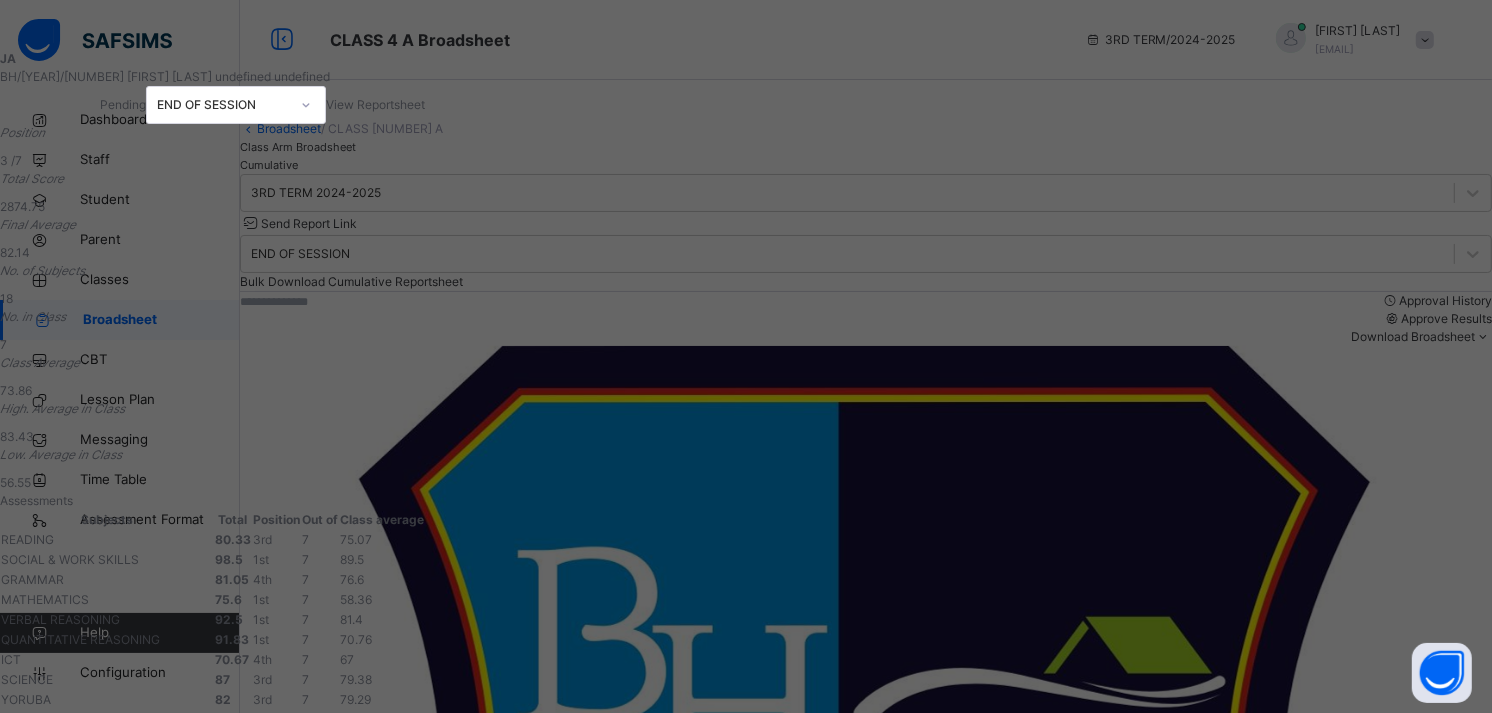 click on "View Reportsheet" at bounding box center [375, 105] 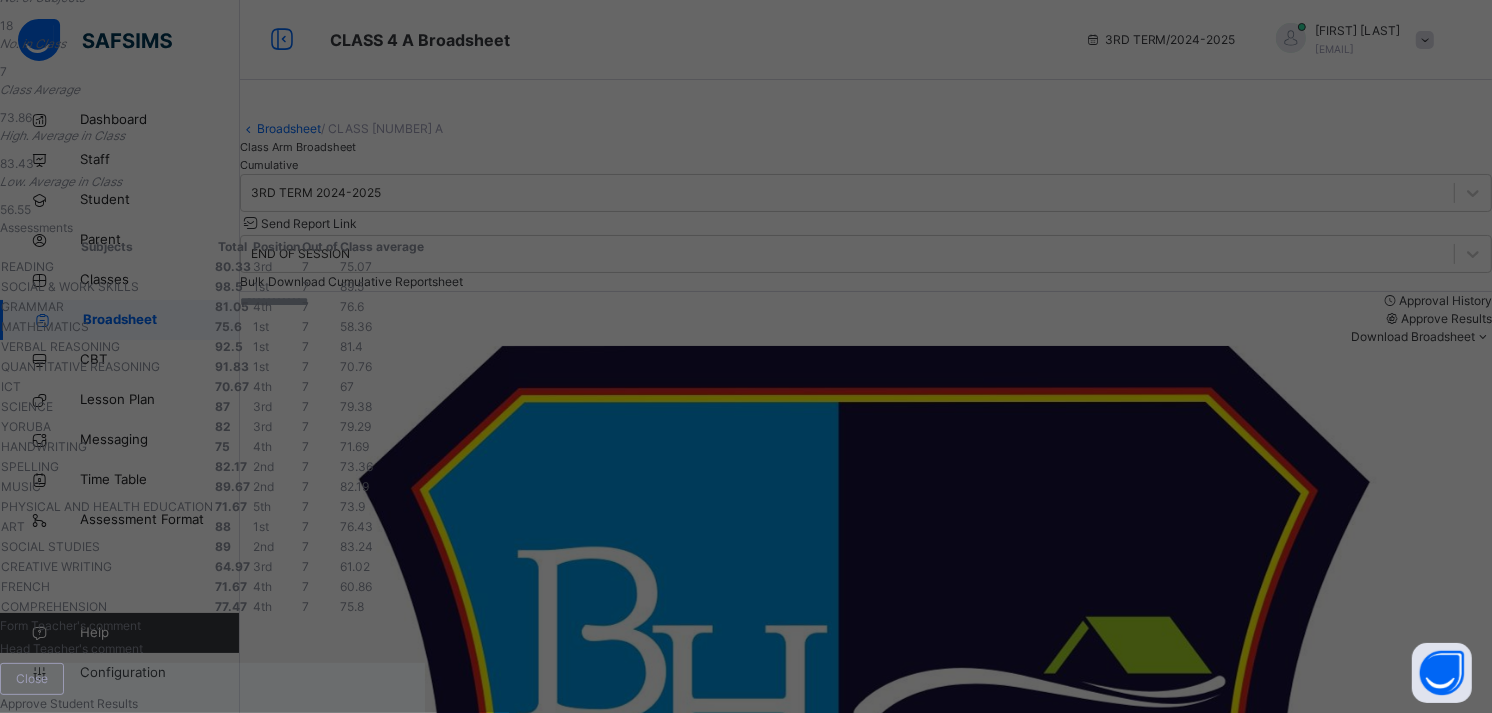 scroll, scrollTop: 871, scrollLeft: 0, axis: vertical 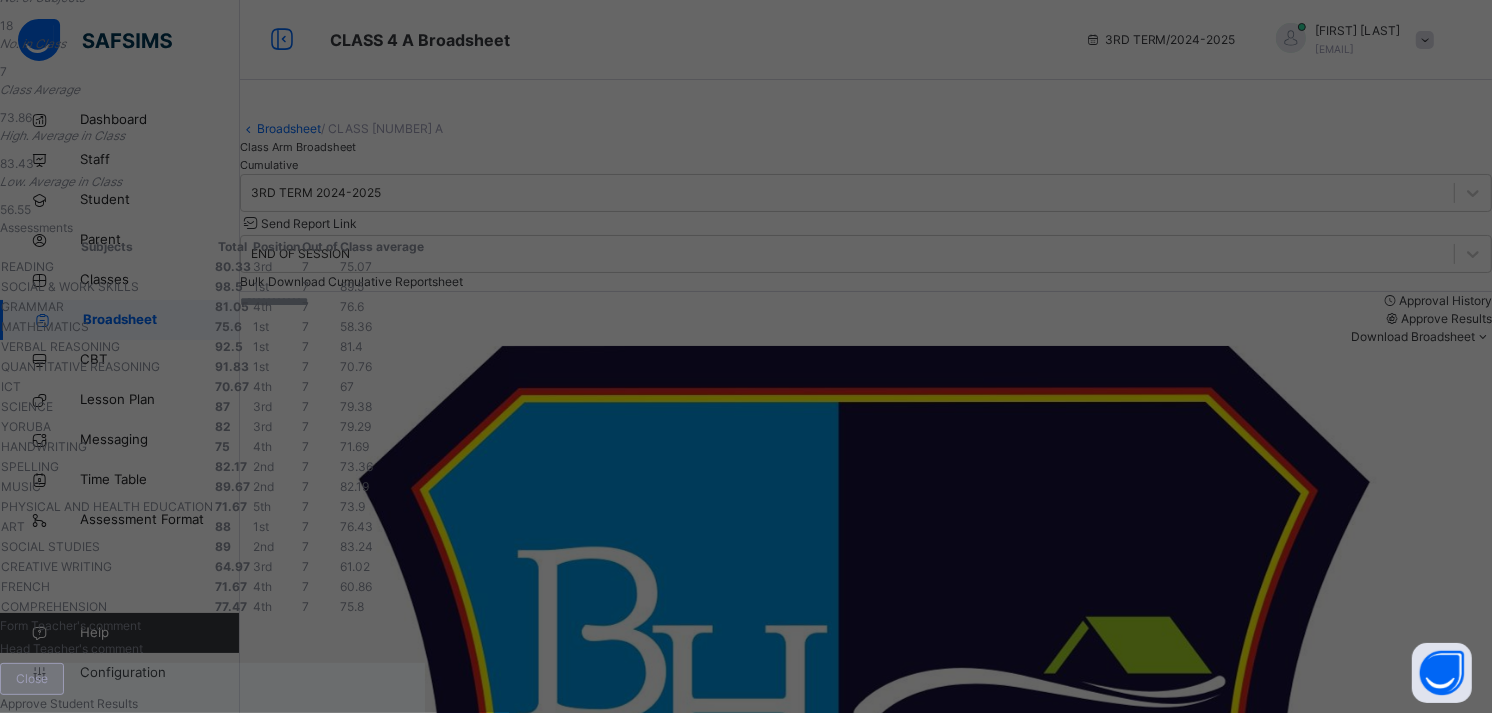 click on "Close" at bounding box center (32, 679) 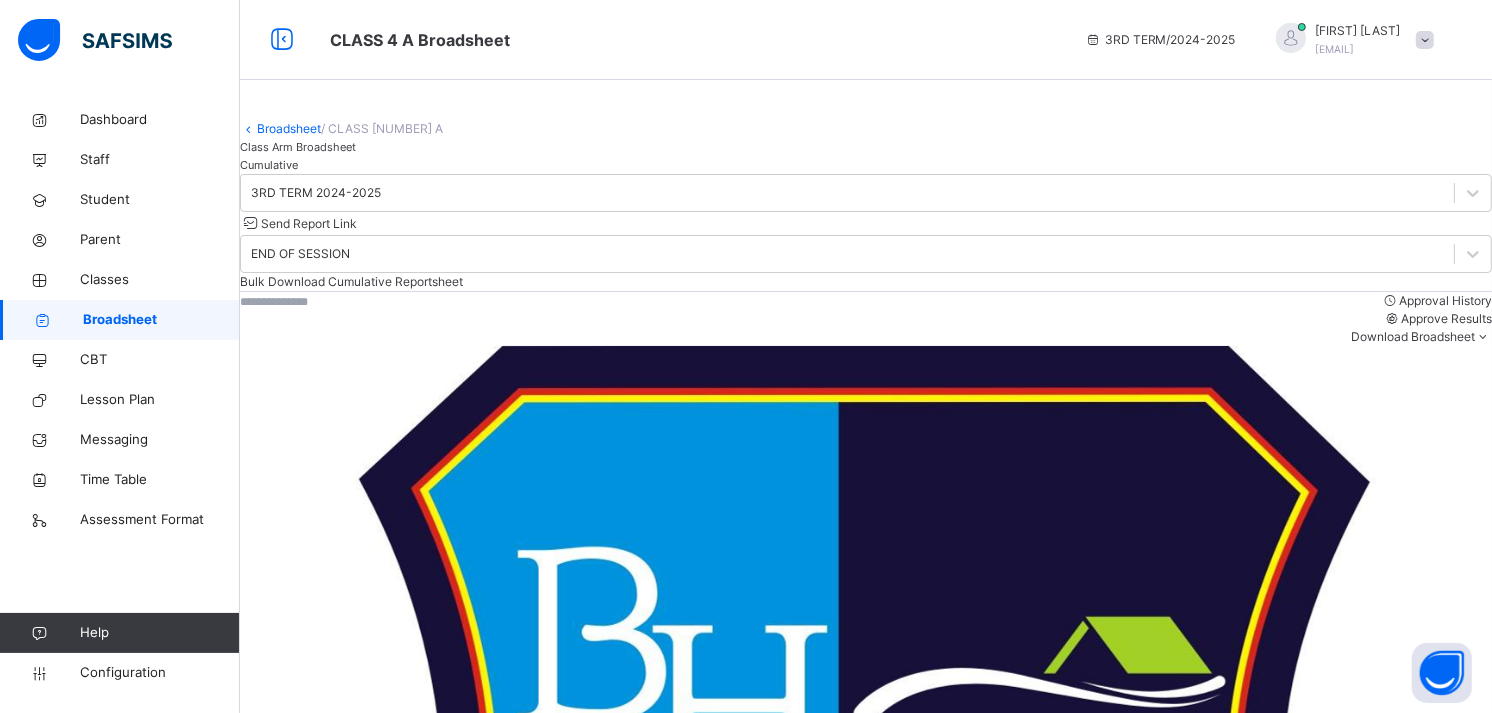 drag, startPoint x: 297, startPoint y: 147, endPoint x: 466, endPoint y: 185, distance: 173.21951 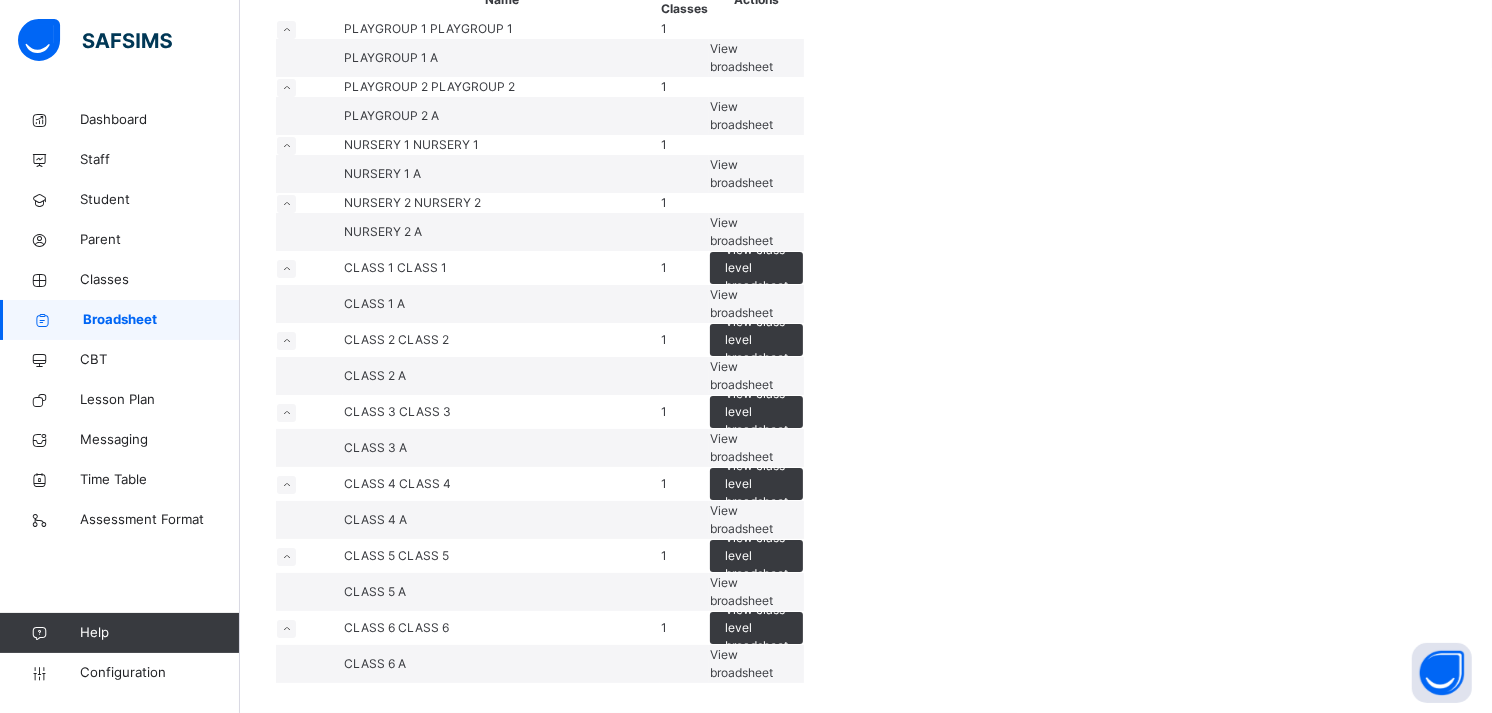 scroll, scrollTop: 645, scrollLeft: 0, axis: vertical 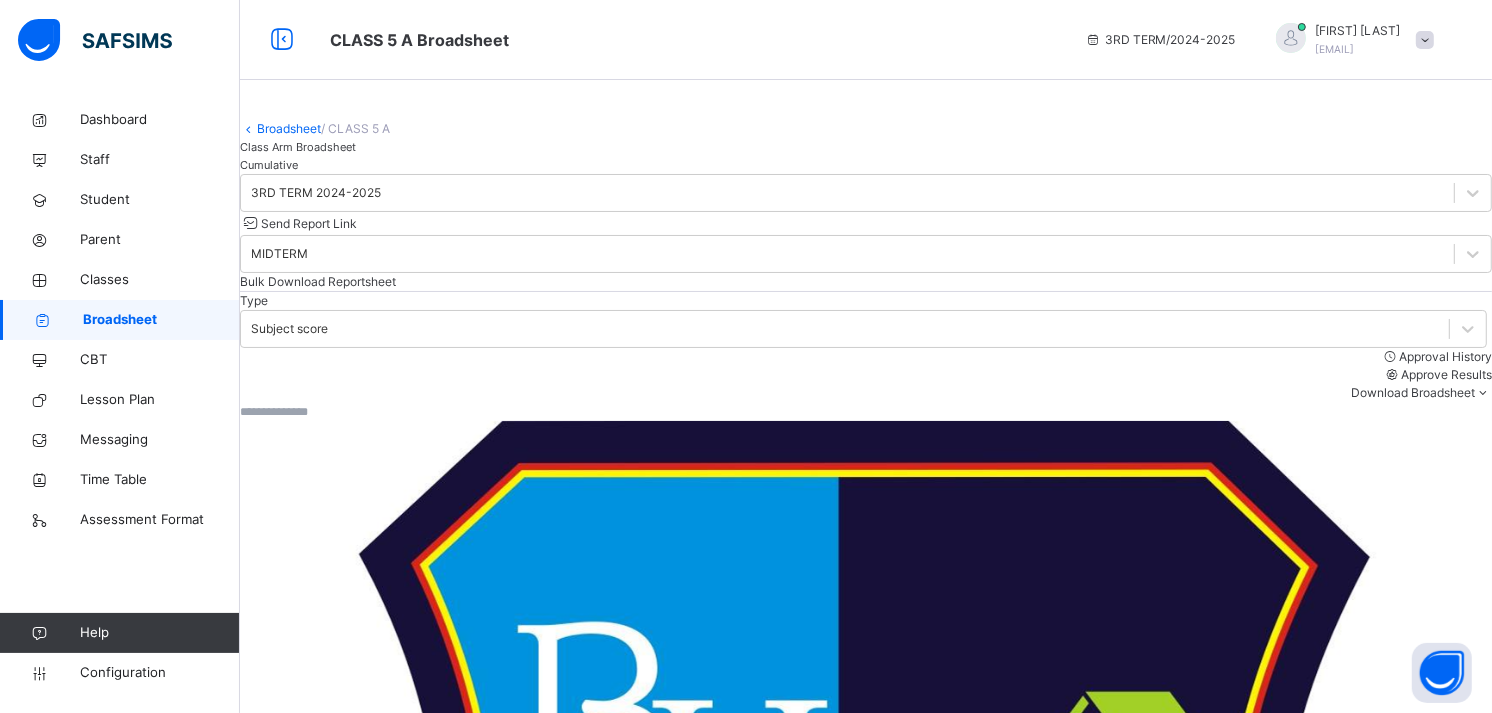 click on "Cumulative" at bounding box center [269, 165] 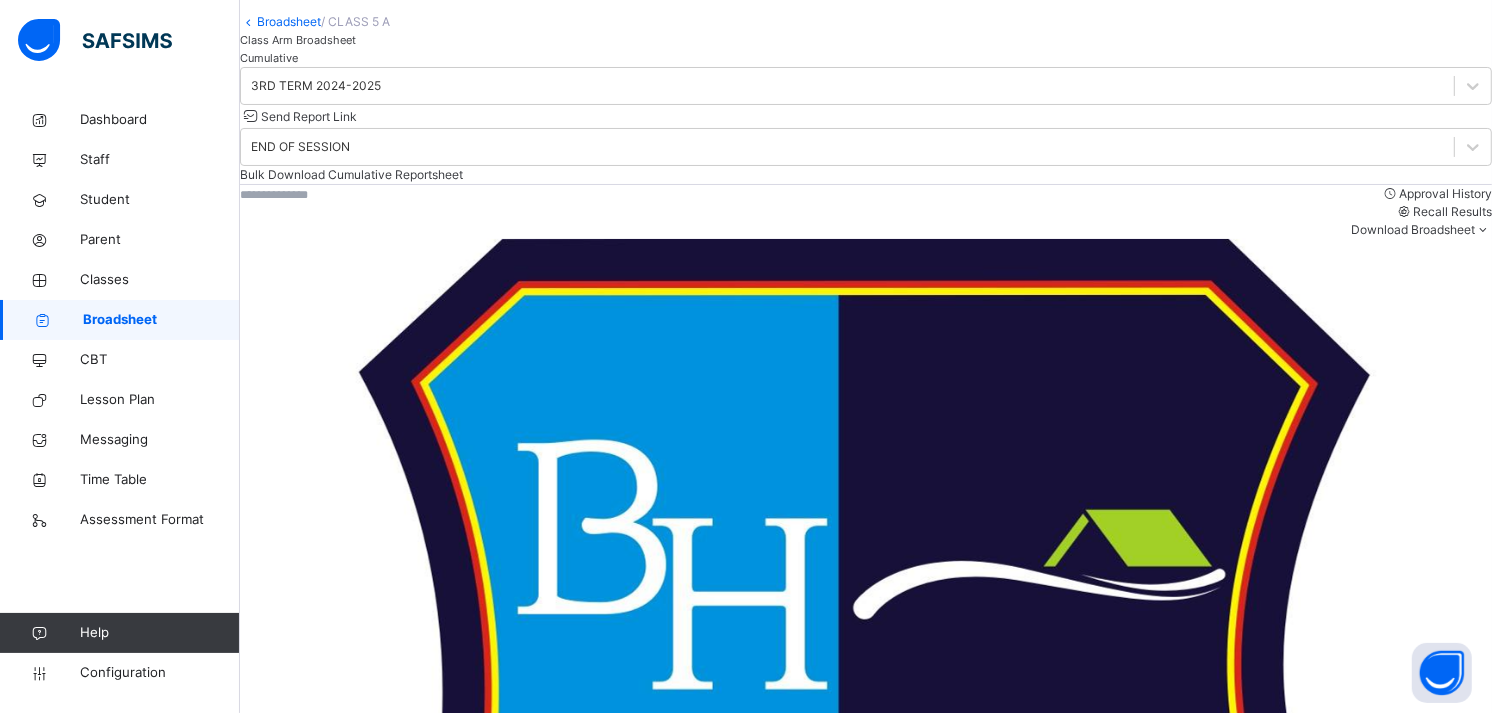 scroll, scrollTop: 273, scrollLeft: 0, axis: vertical 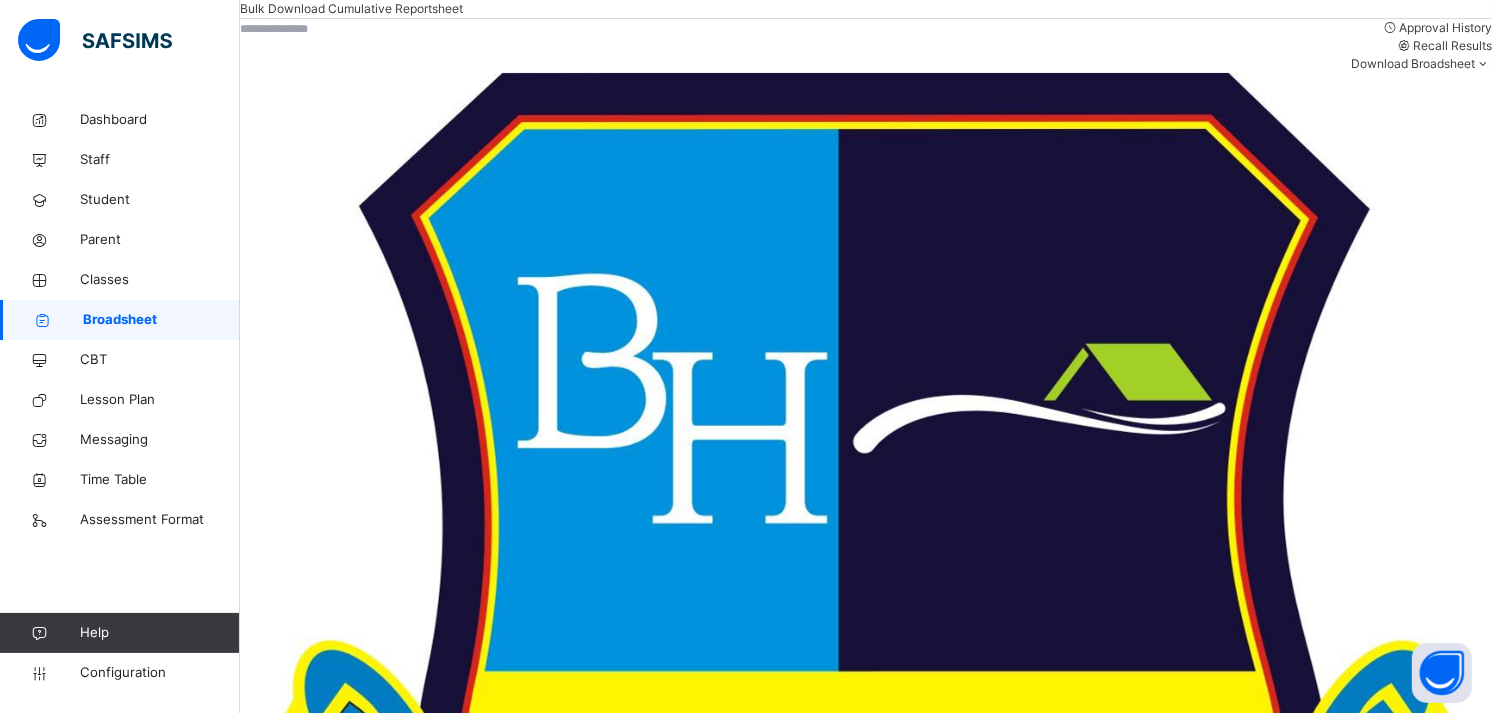 click on "Tamilore  Momoh" at bounding box center [350, 1966] 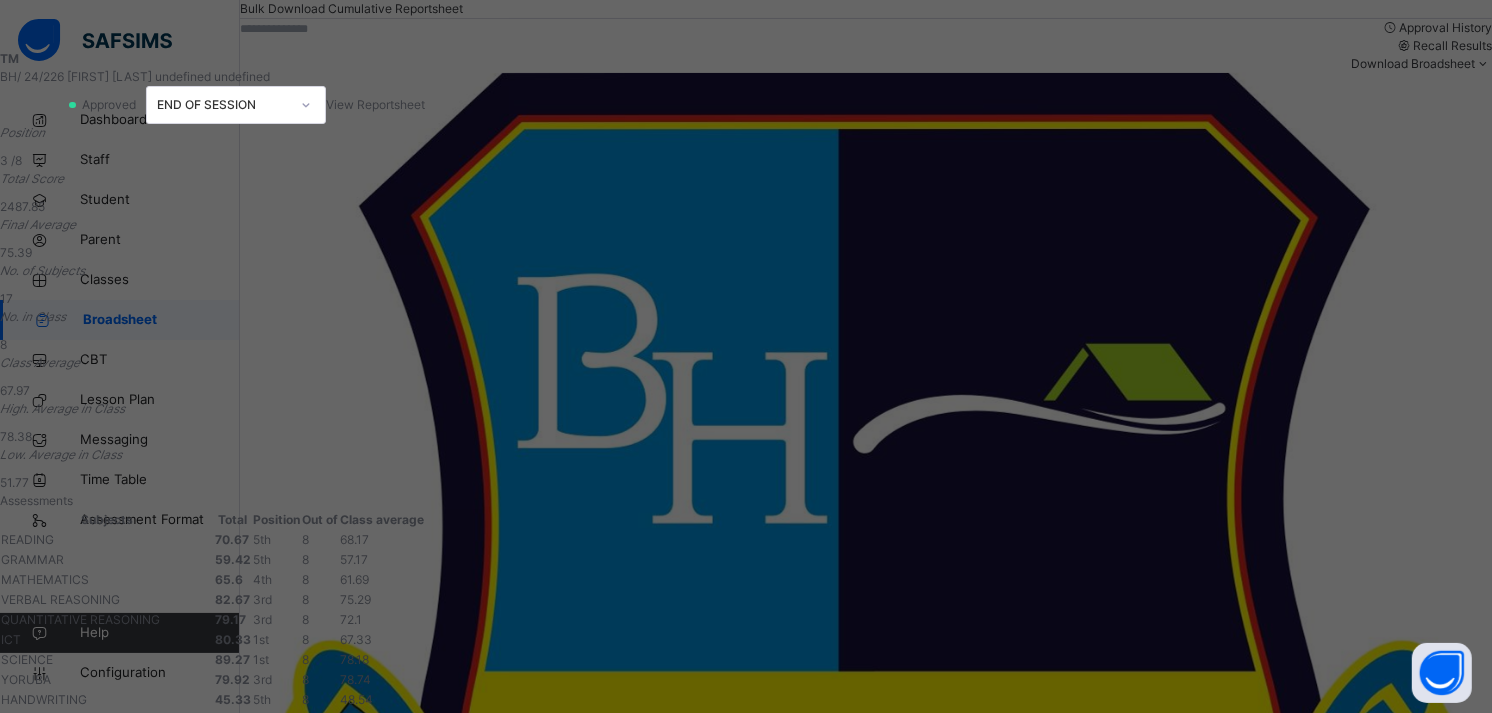 click on "View Reportsheet" at bounding box center [375, 104] 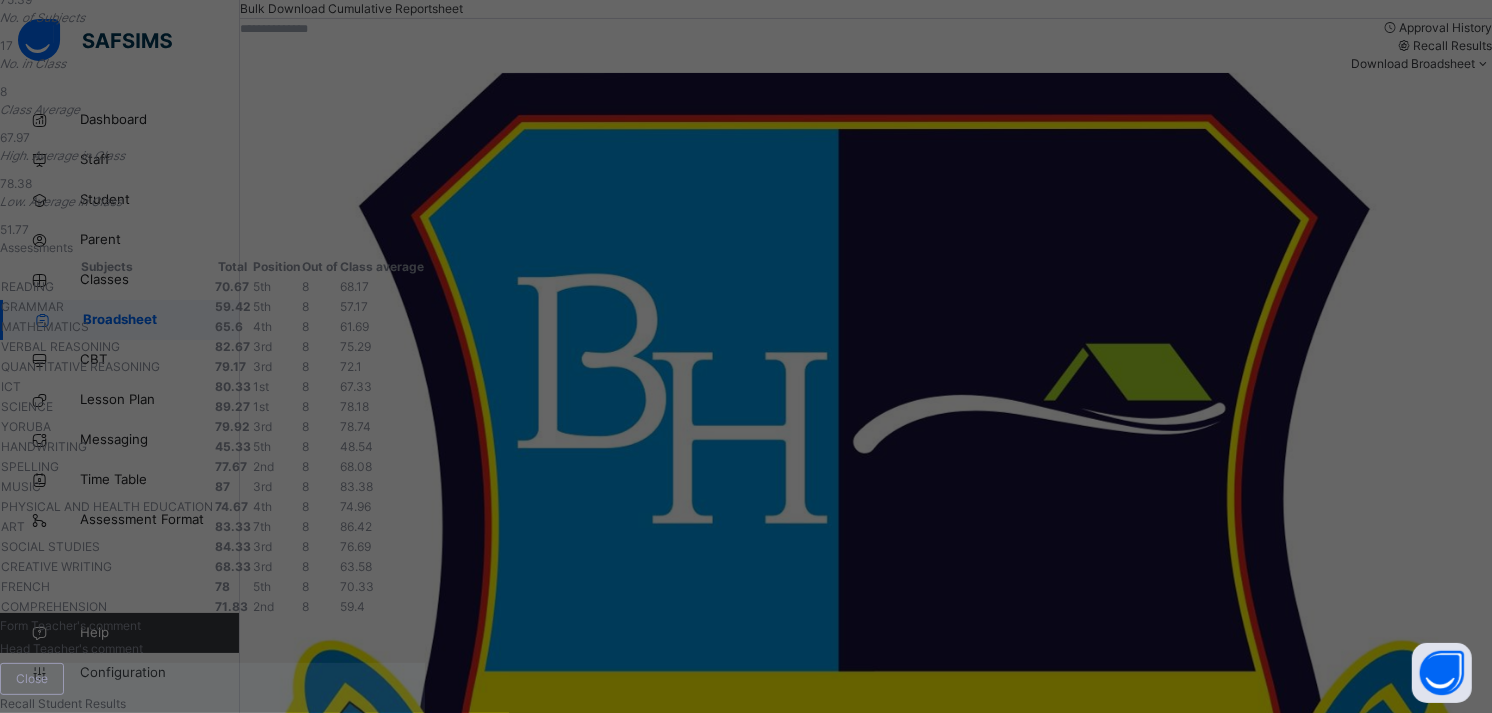 scroll, scrollTop: 822, scrollLeft: 0, axis: vertical 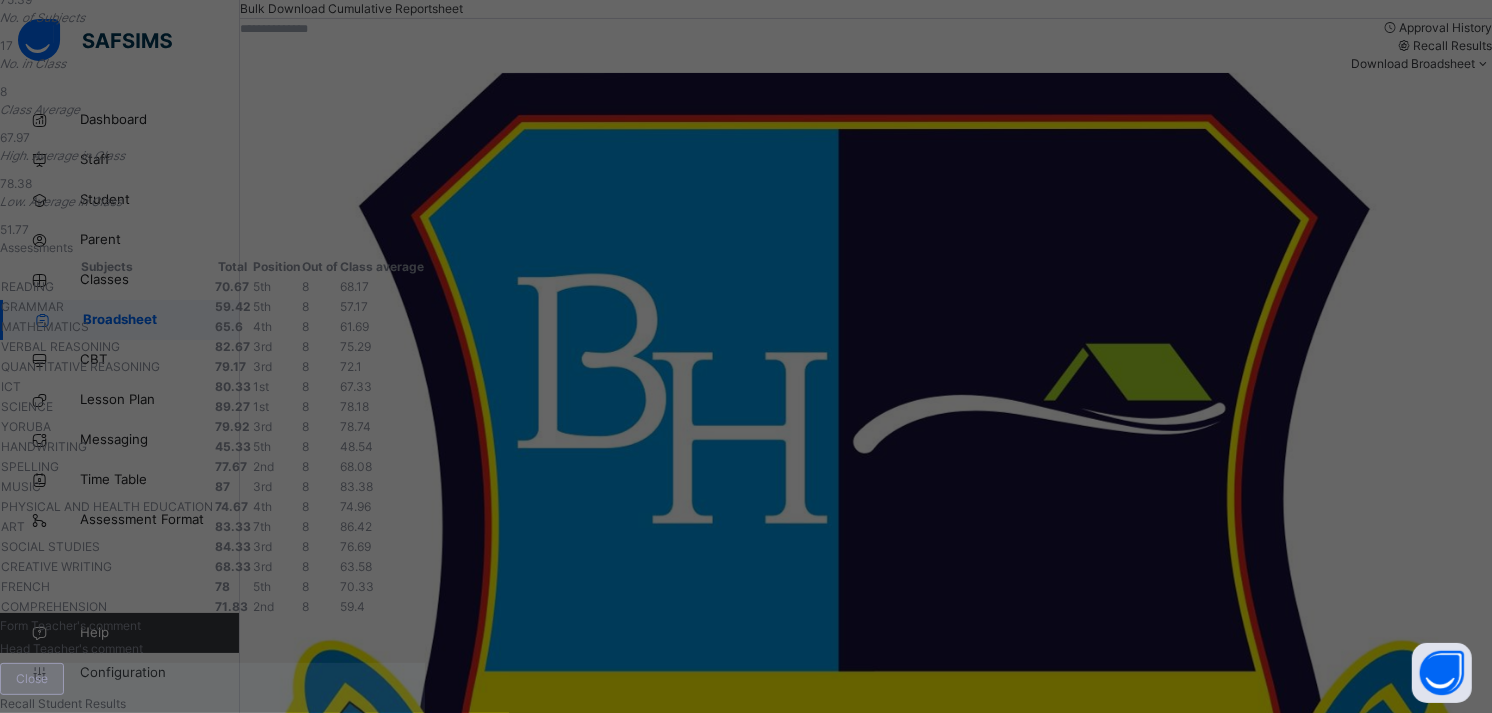 click on "Close" at bounding box center [32, 679] 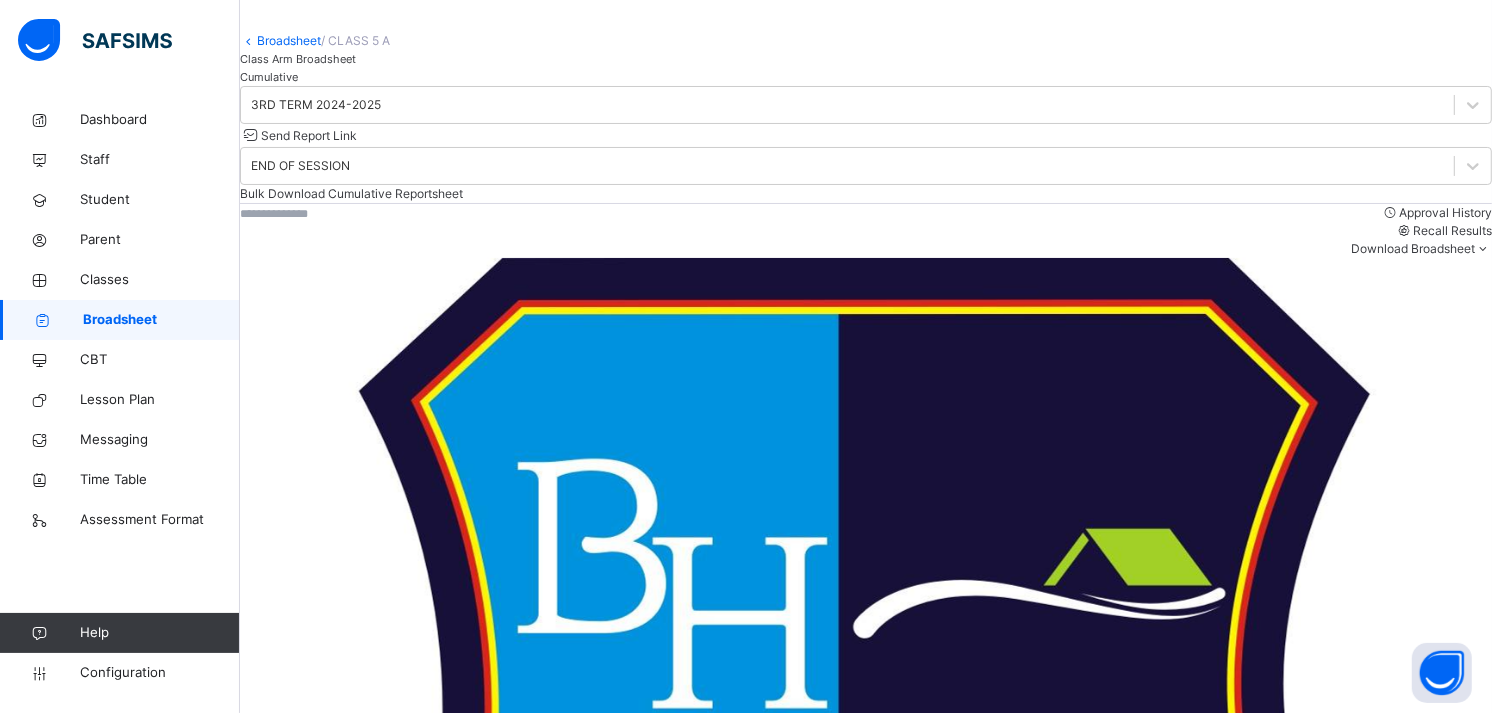 scroll, scrollTop: 86, scrollLeft: 0, axis: vertical 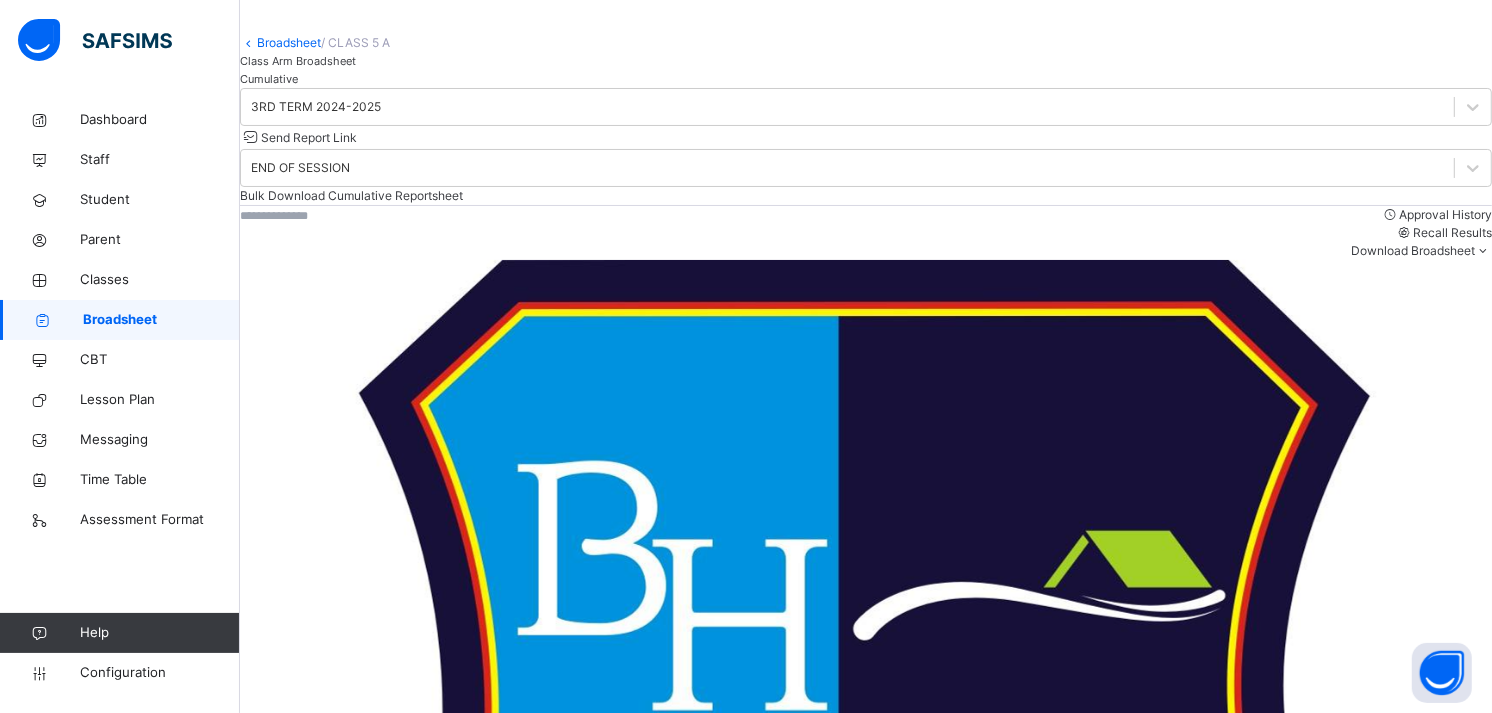 click on "Broadsheet" at bounding box center [289, 42] 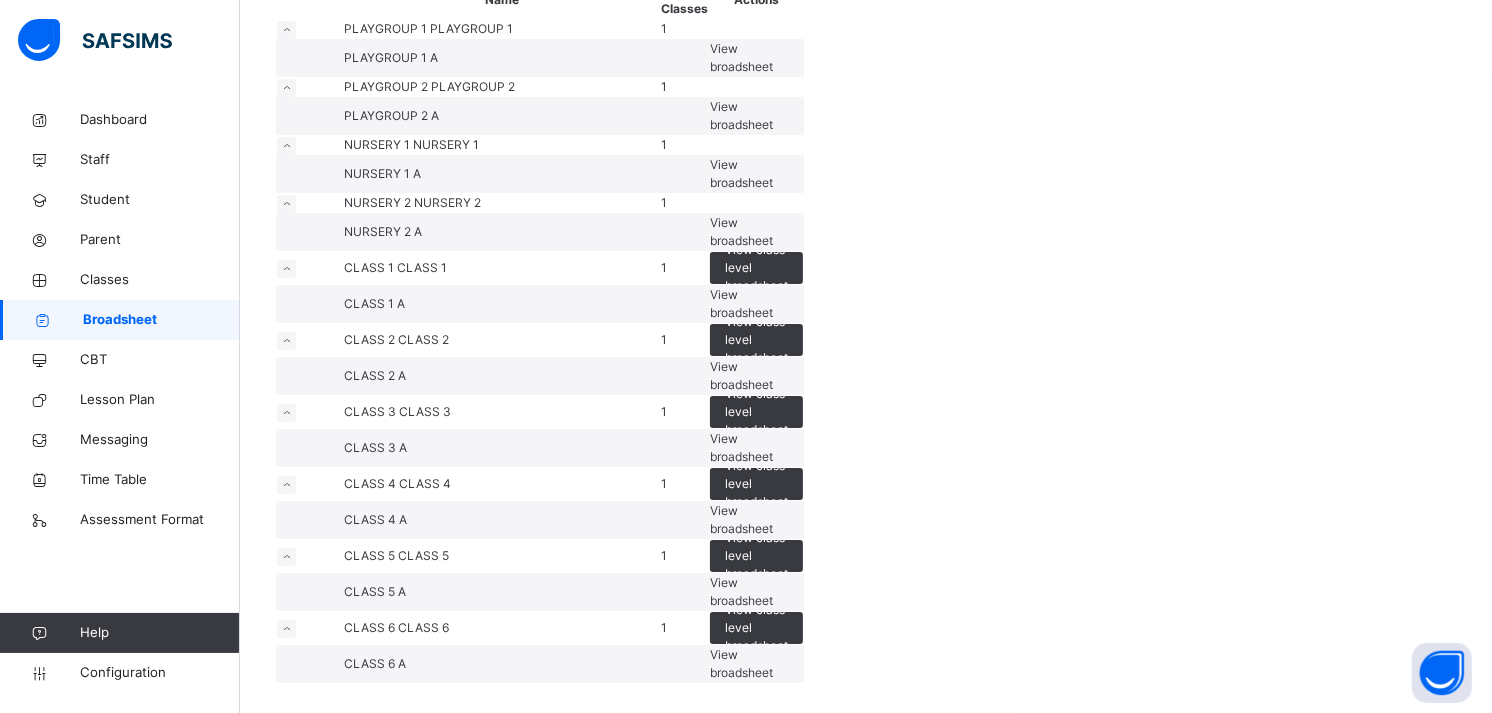 scroll, scrollTop: 483, scrollLeft: 0, axis: vertical 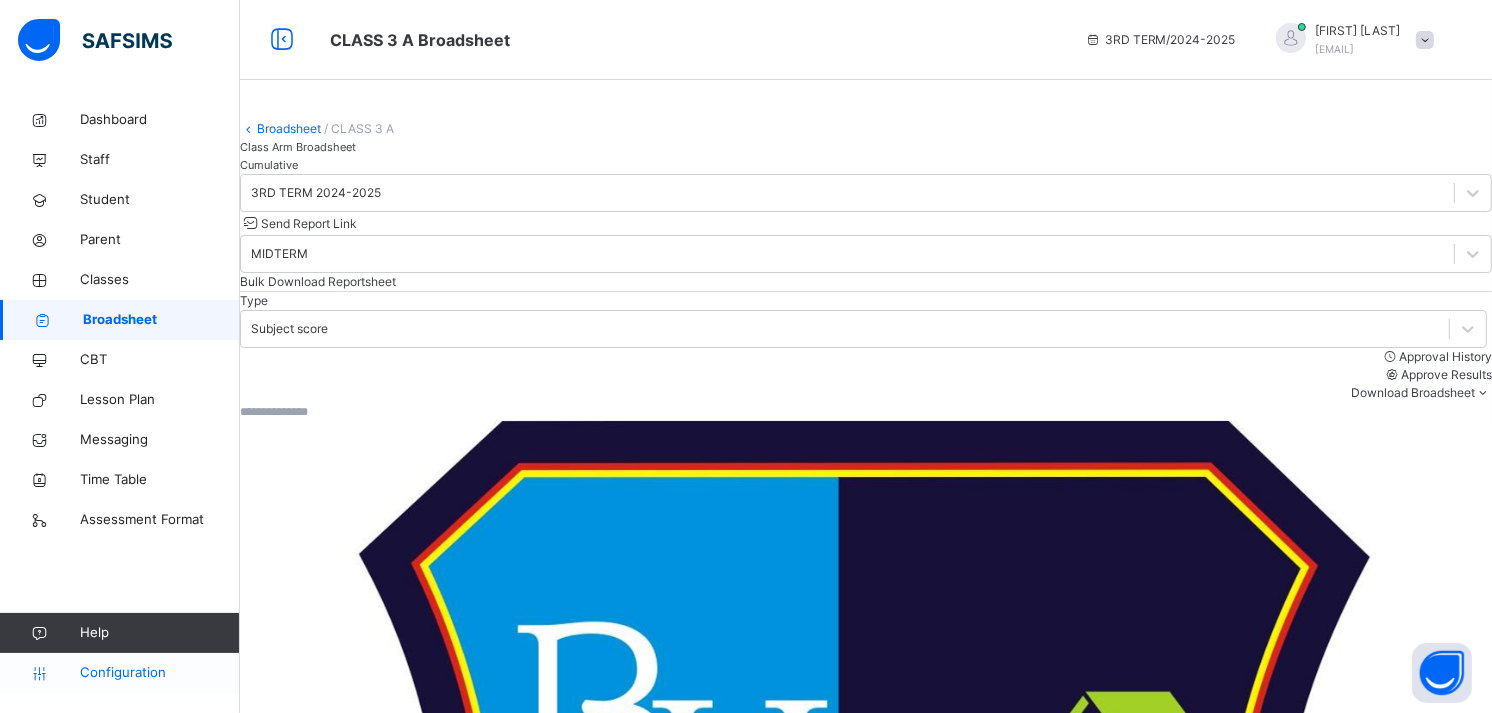 click on "Configuration" at bounding box center (119, 673) 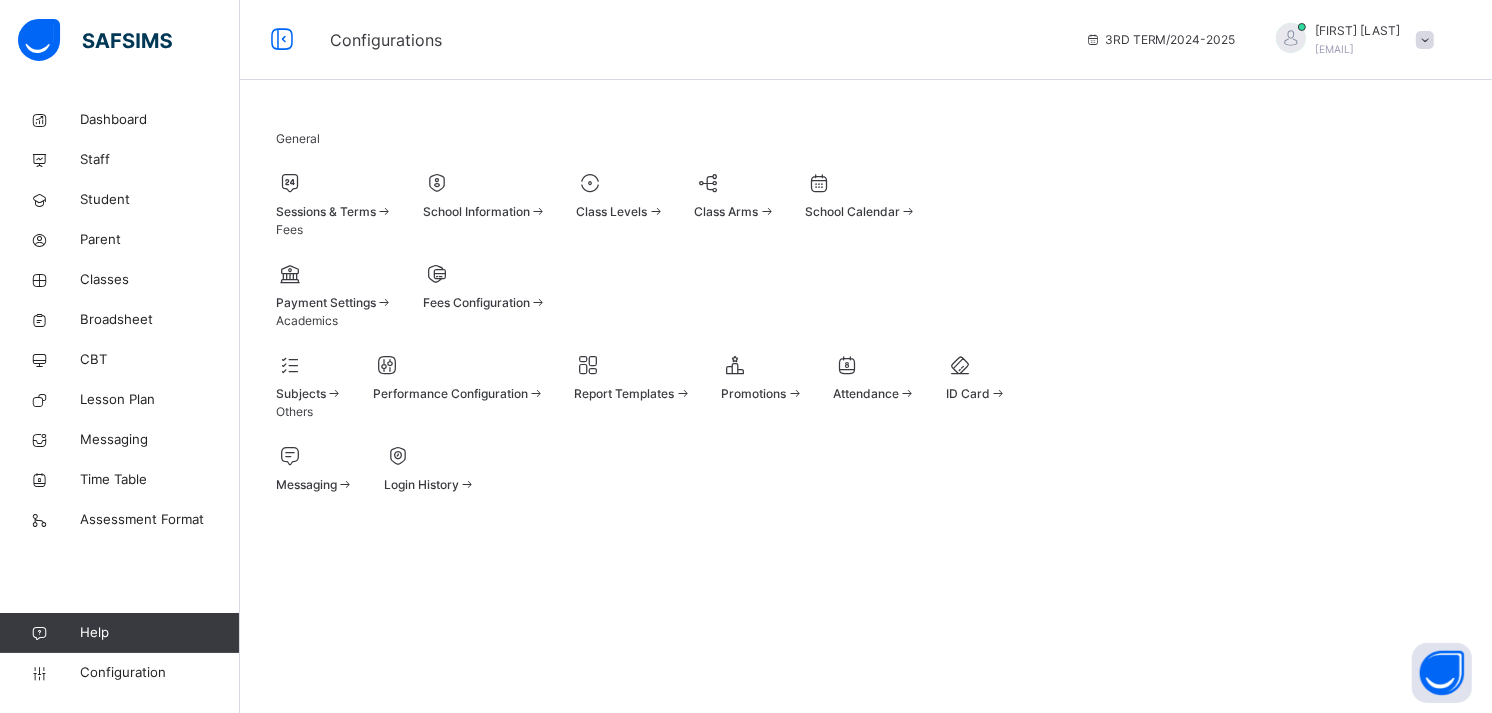click at bounding box center (485, 200) 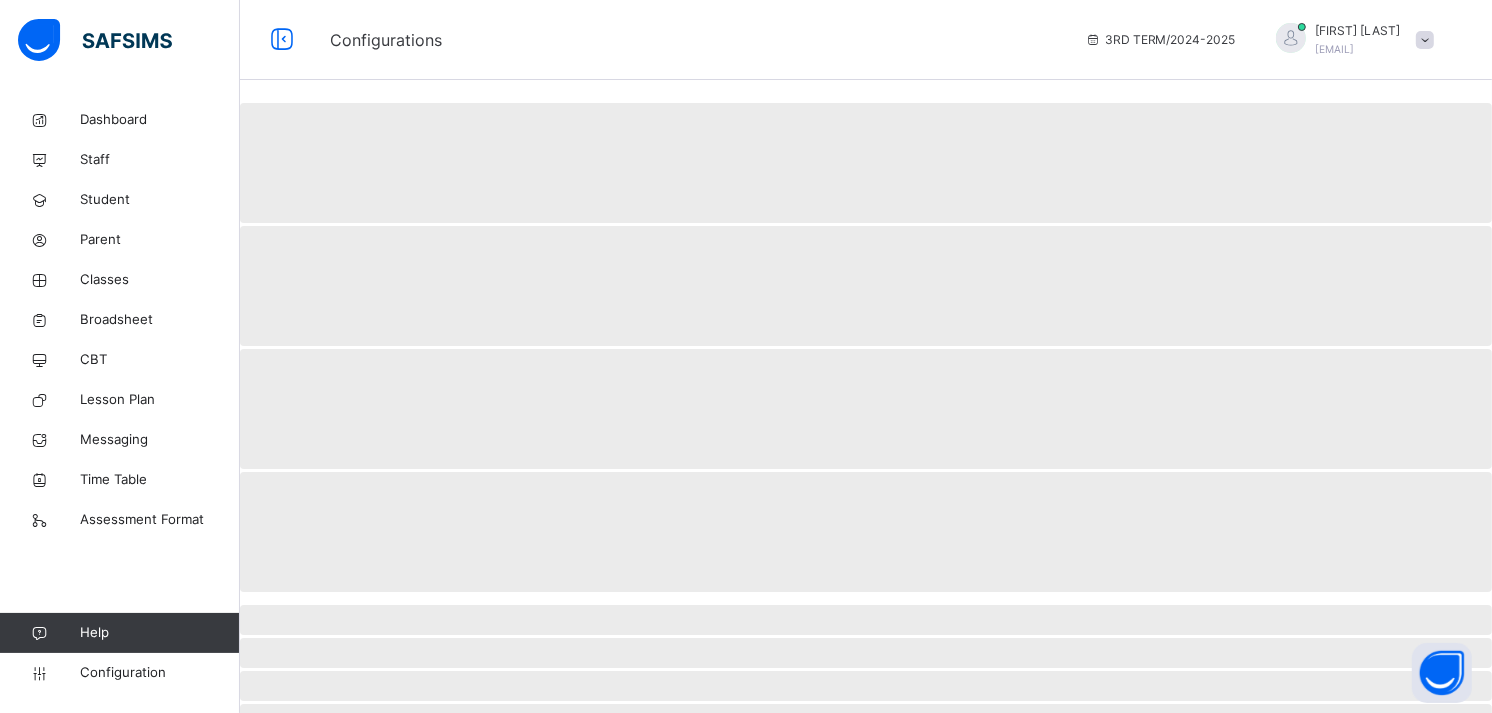 select on "**" 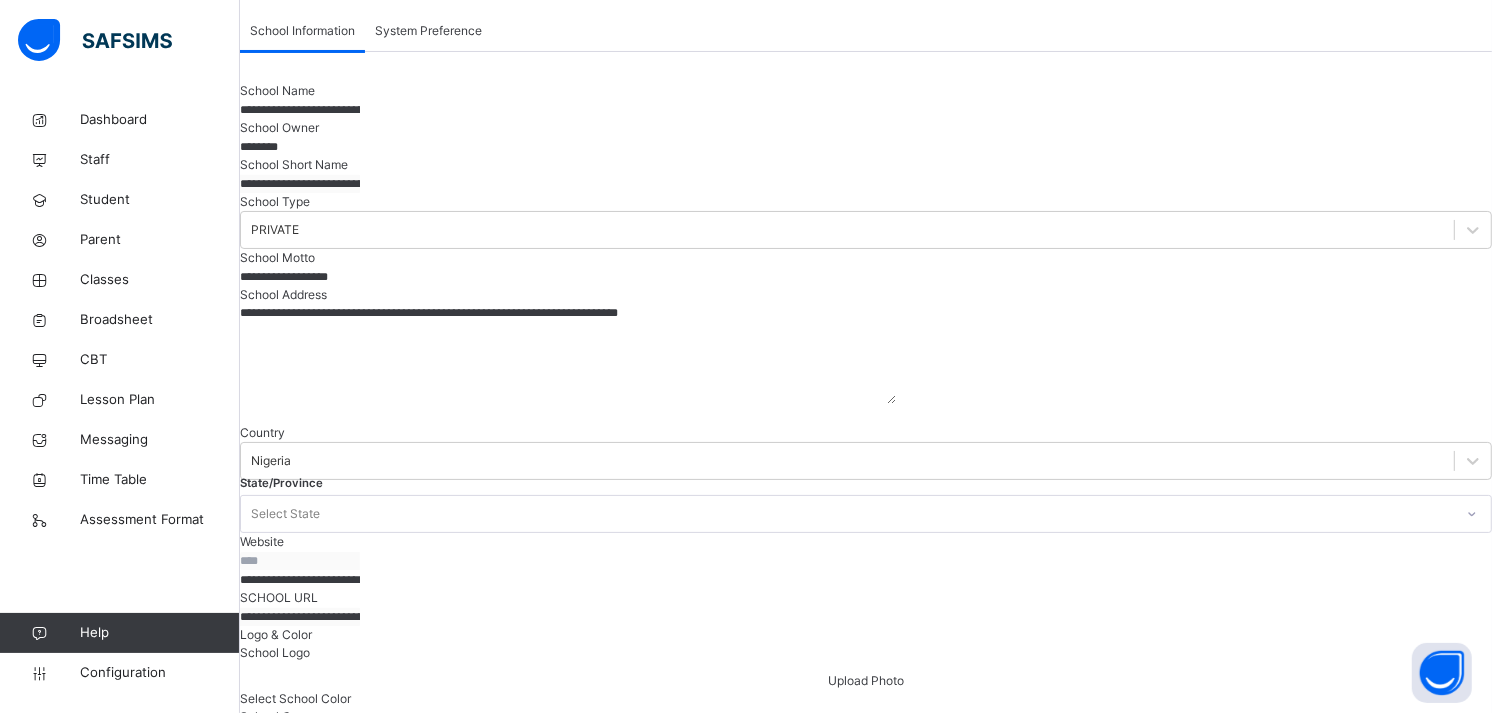 scroll, scrollTop: 120, scrollLeft: 0, axis: vertical 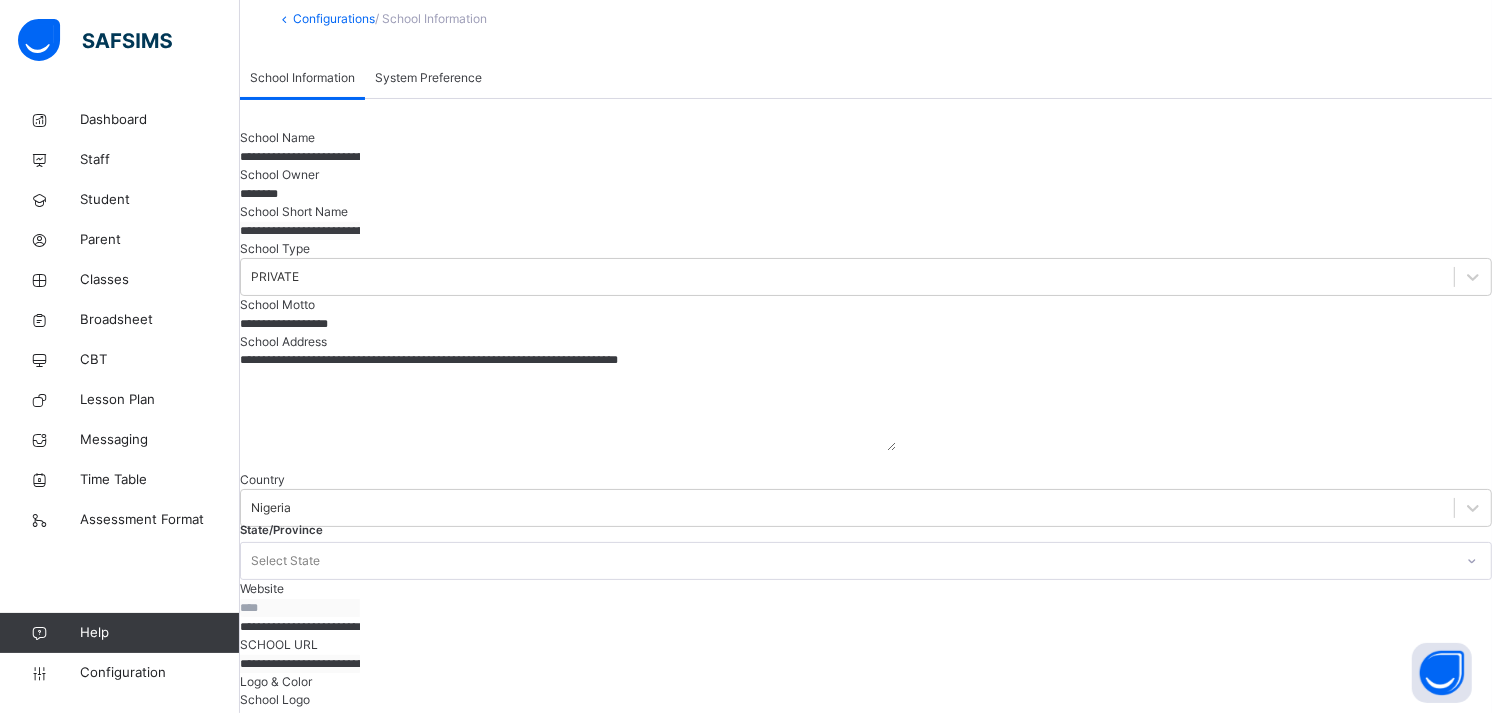 click on "System Preference" at bounding box center [428, 78] 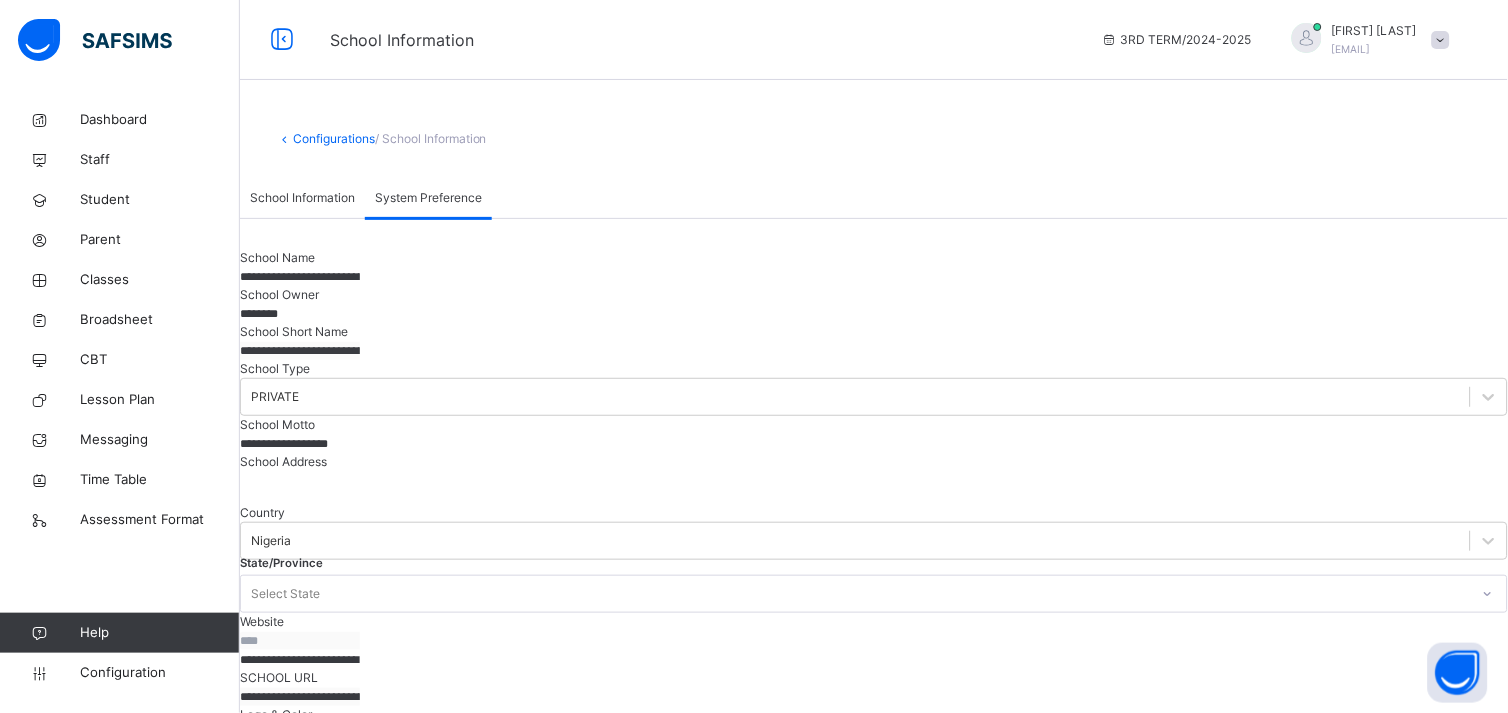 click on "School Information" at bounding box center (302, 198) 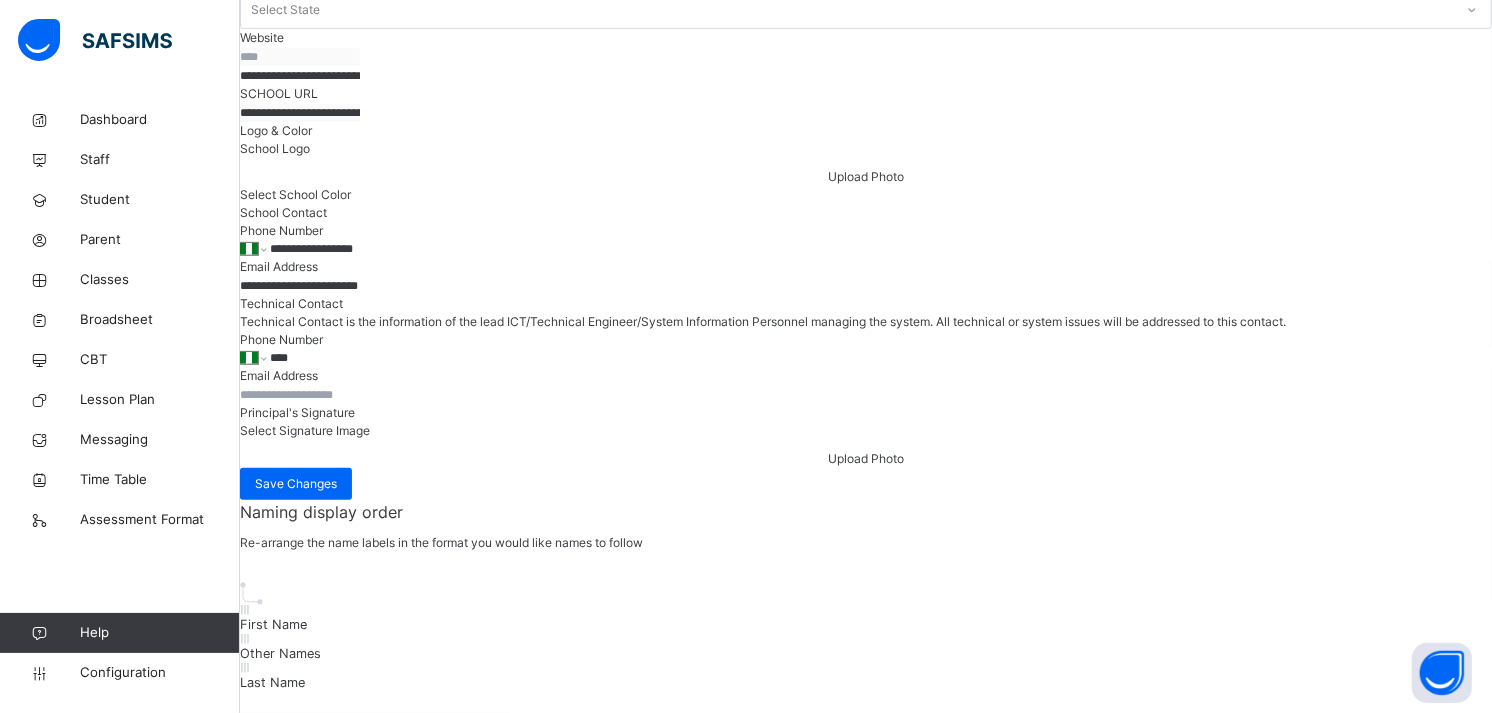 scroll, scrollTop: 1910, scrollLeft: 0, axis: vertical 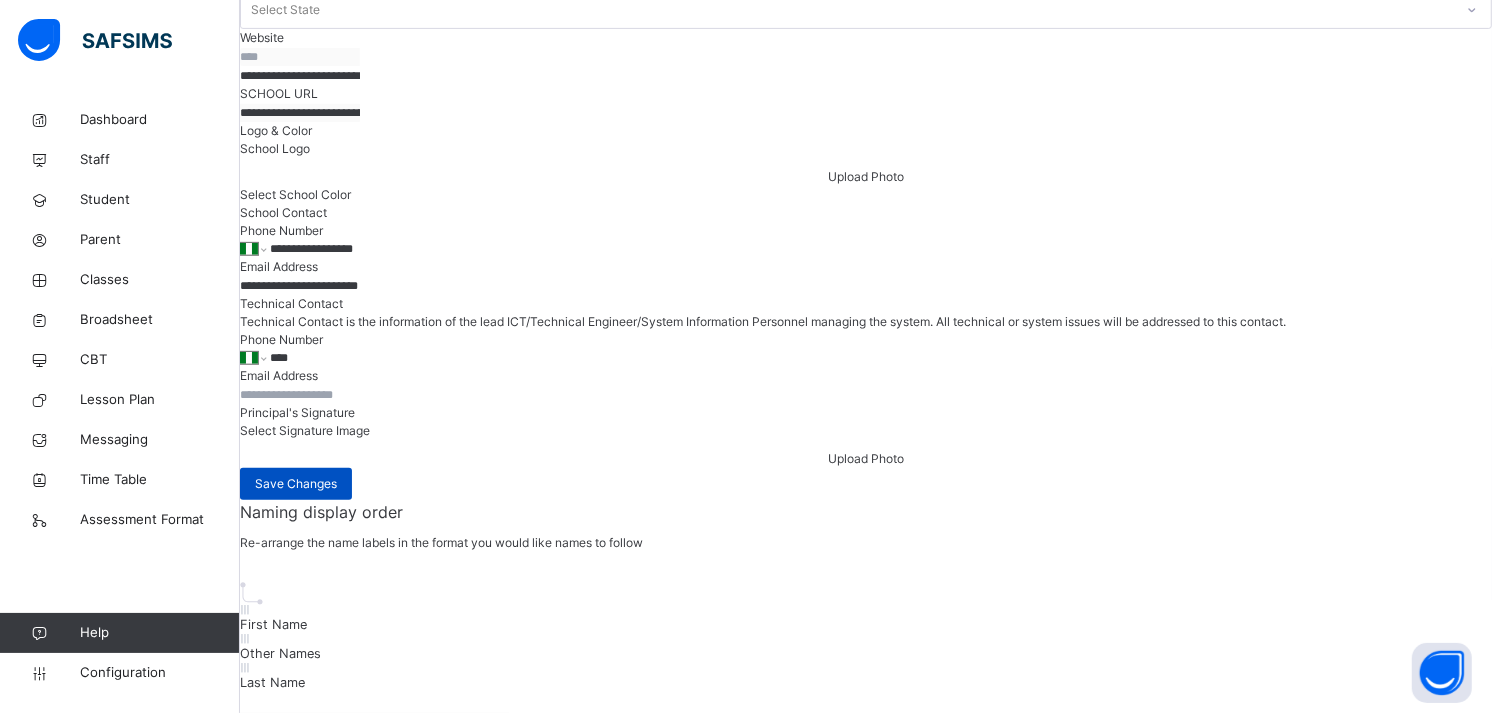 click on "Save Changes" at bounding box center [296, 484] 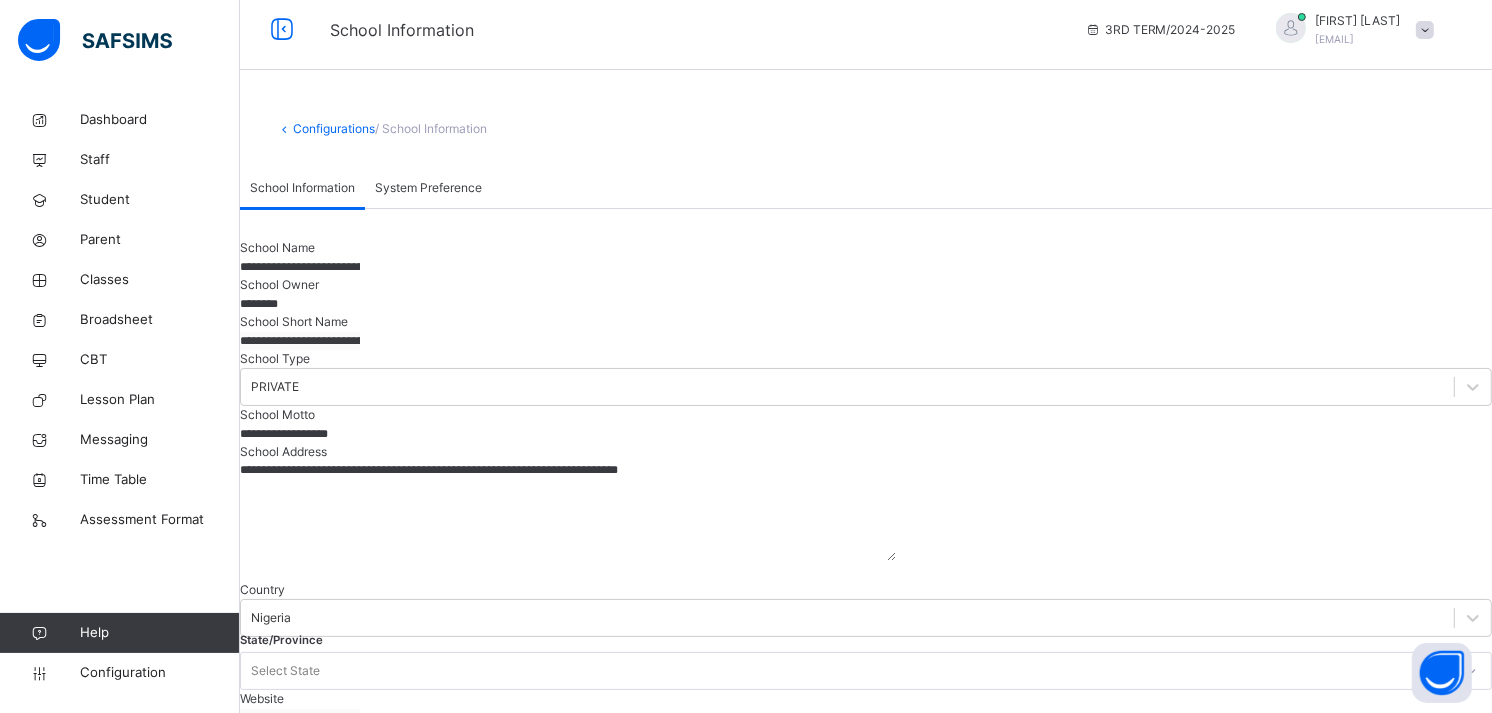 scroll, scrollTop: 0, scrollLeft: 0, axis: both 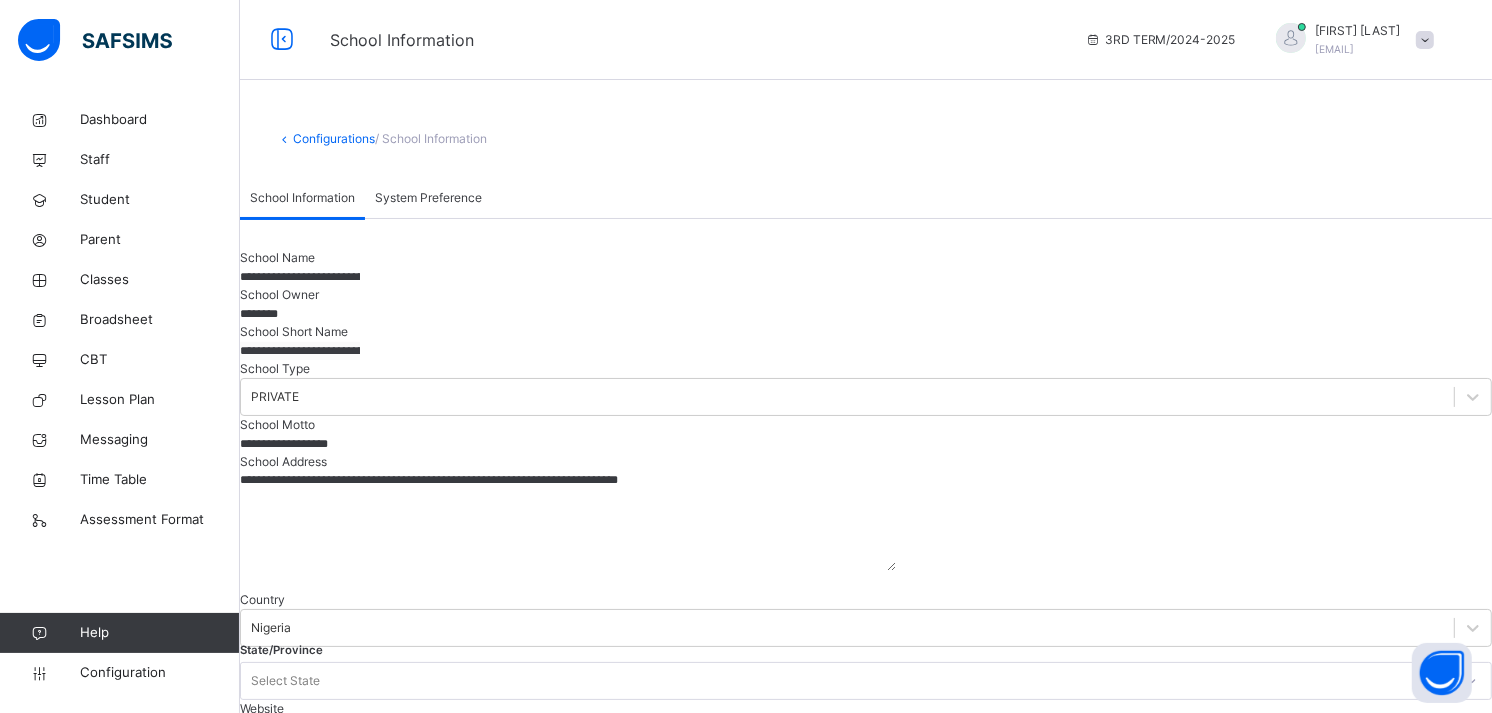 click on "Configurations" at bounding box center (334, 138) 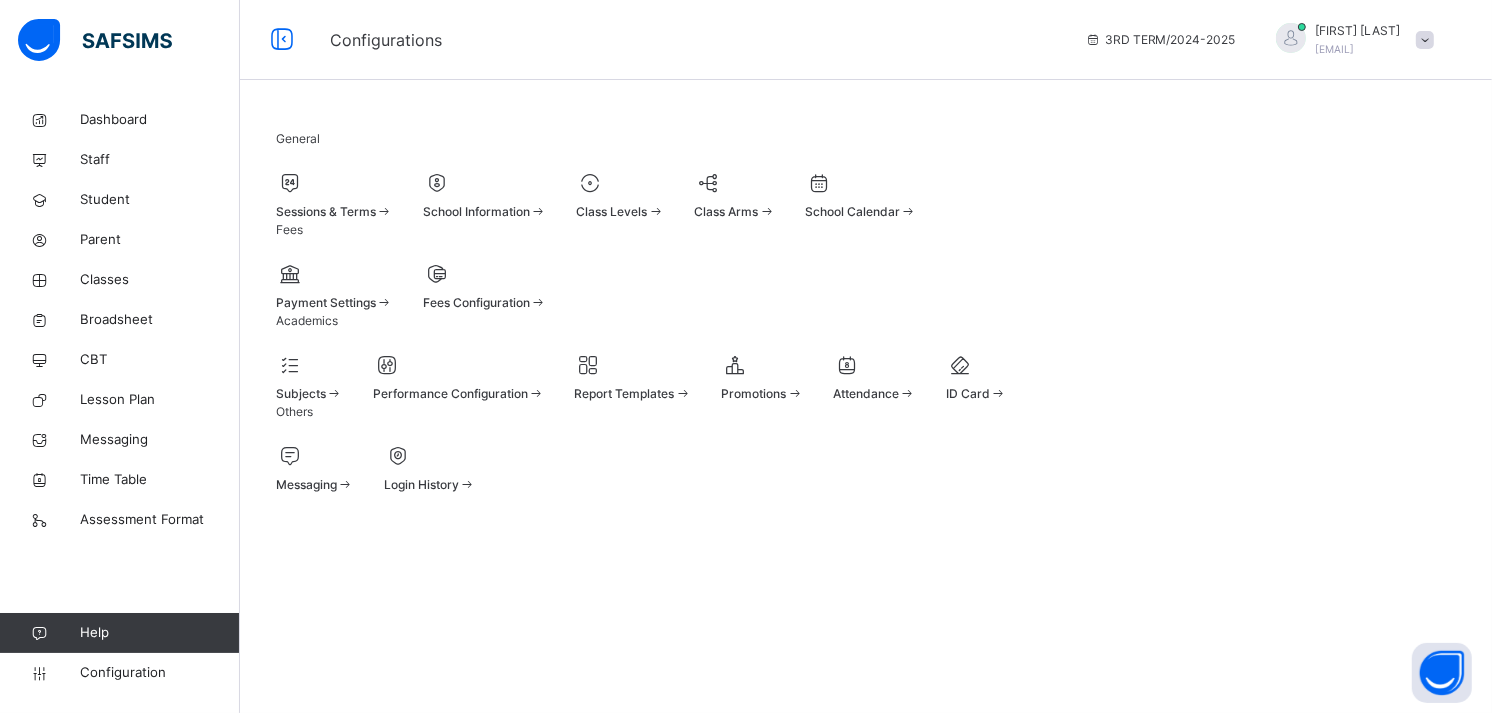 click on "aduratomi@brookehouseng.onmicrosoft.com" at bounding box center (1335, 49) 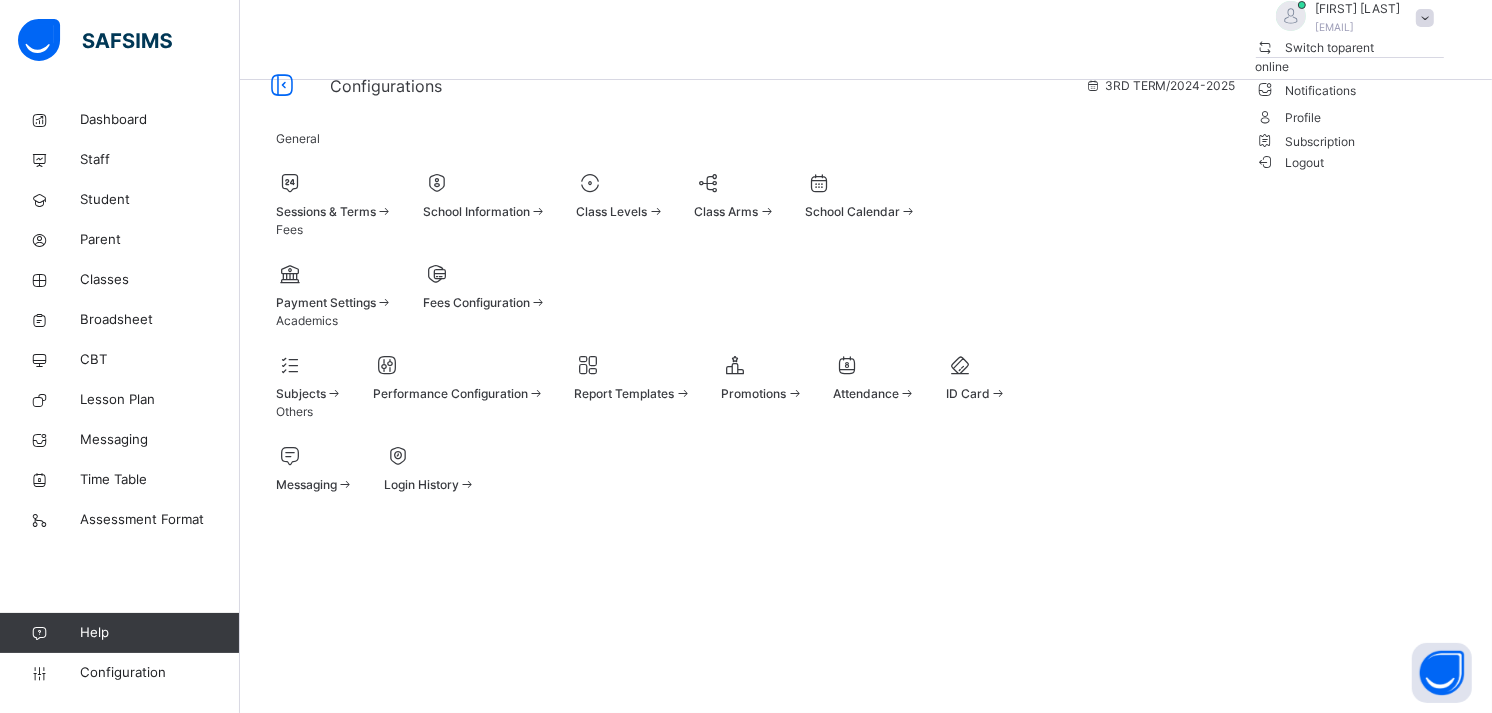 click on "Profile" at bounding box center (1350, 116) 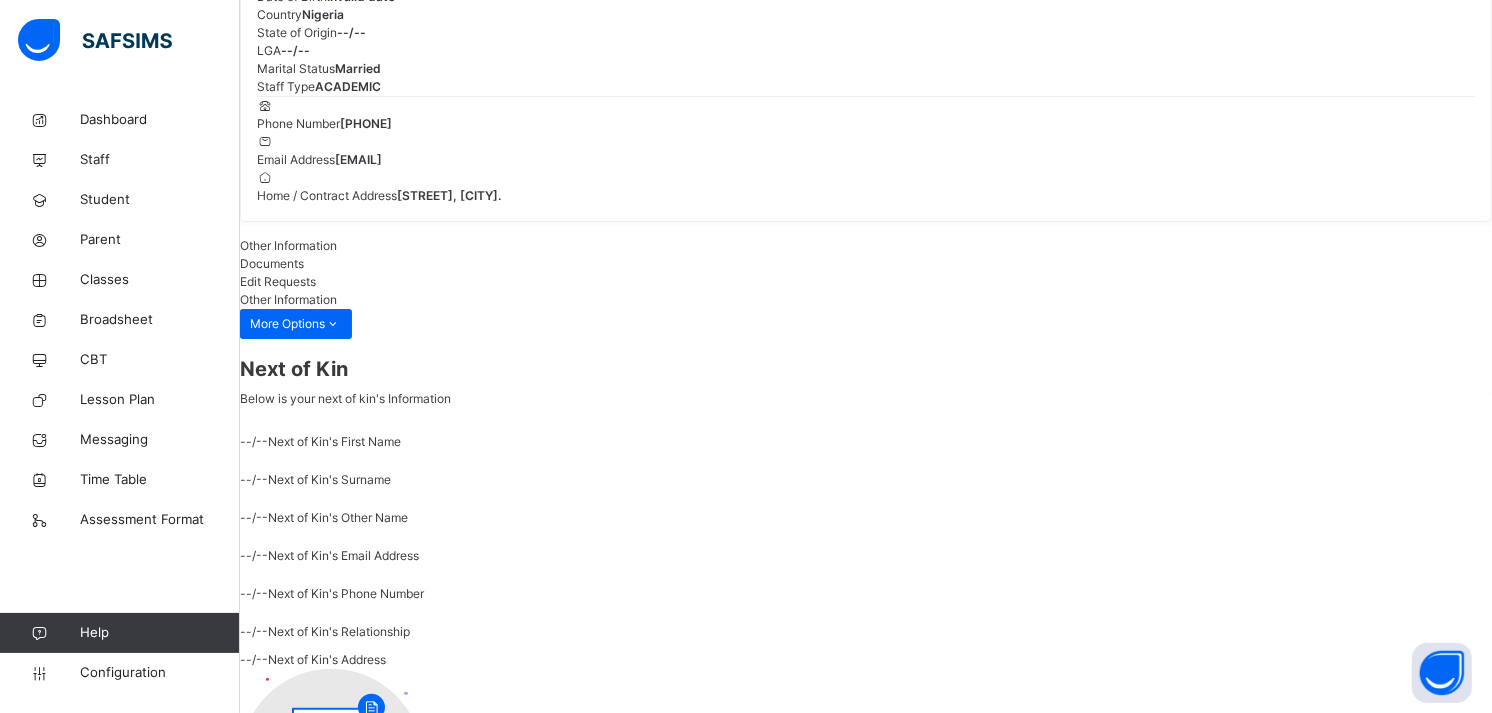 scroll, scrollTop: 362, scrollLeft: 0, axis: vertical 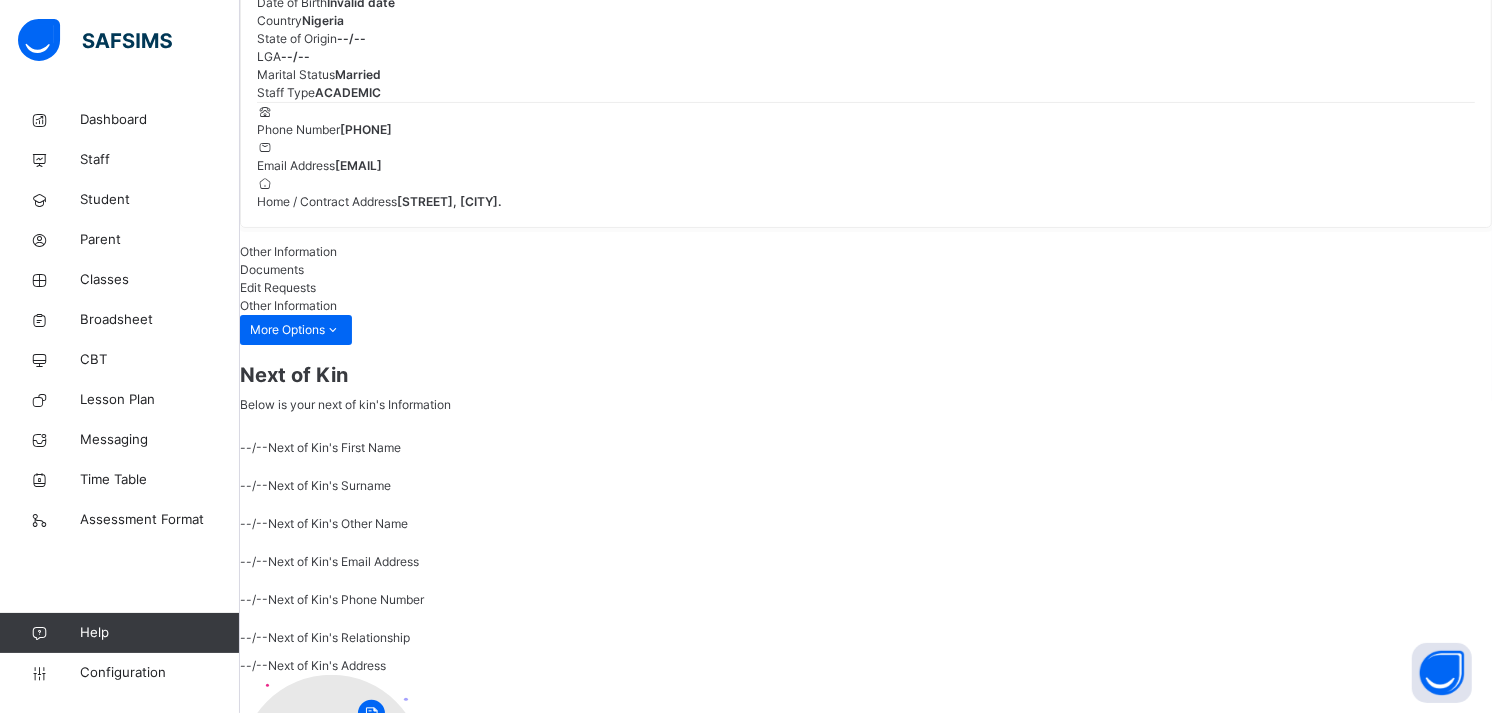 click on "Documents" at bounding box center [272, 269] 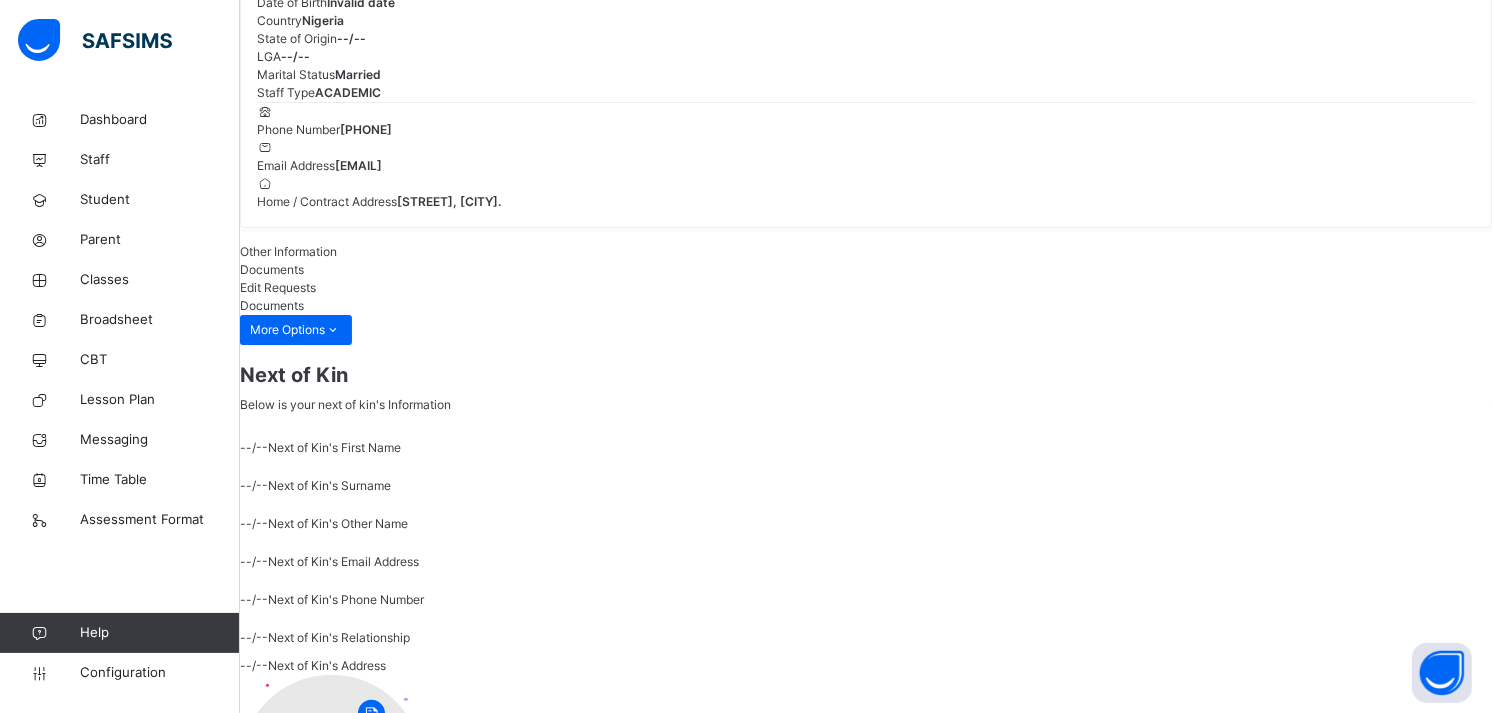 click on "Edit Requests" at bounding box center [278, 287] 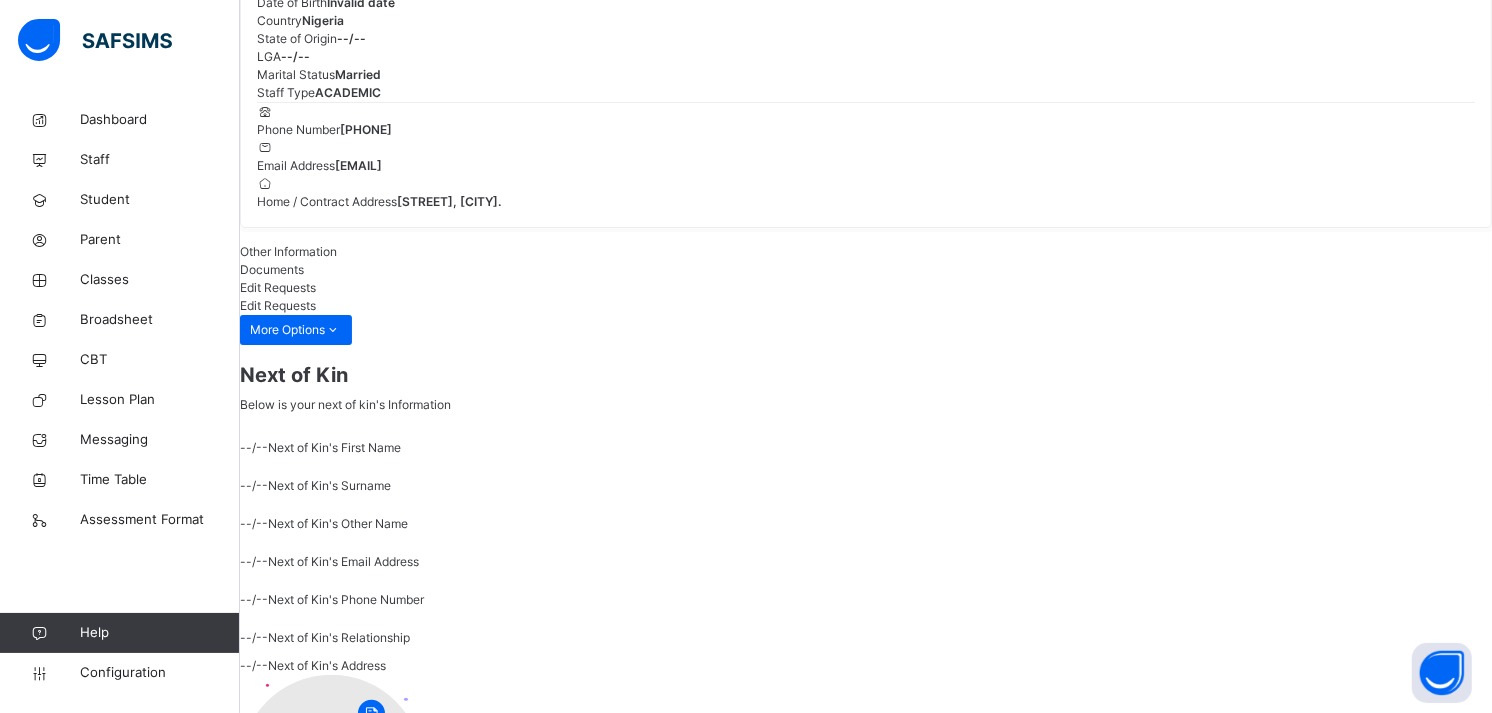 click on "Other Information" at bounding box center [866, 252] 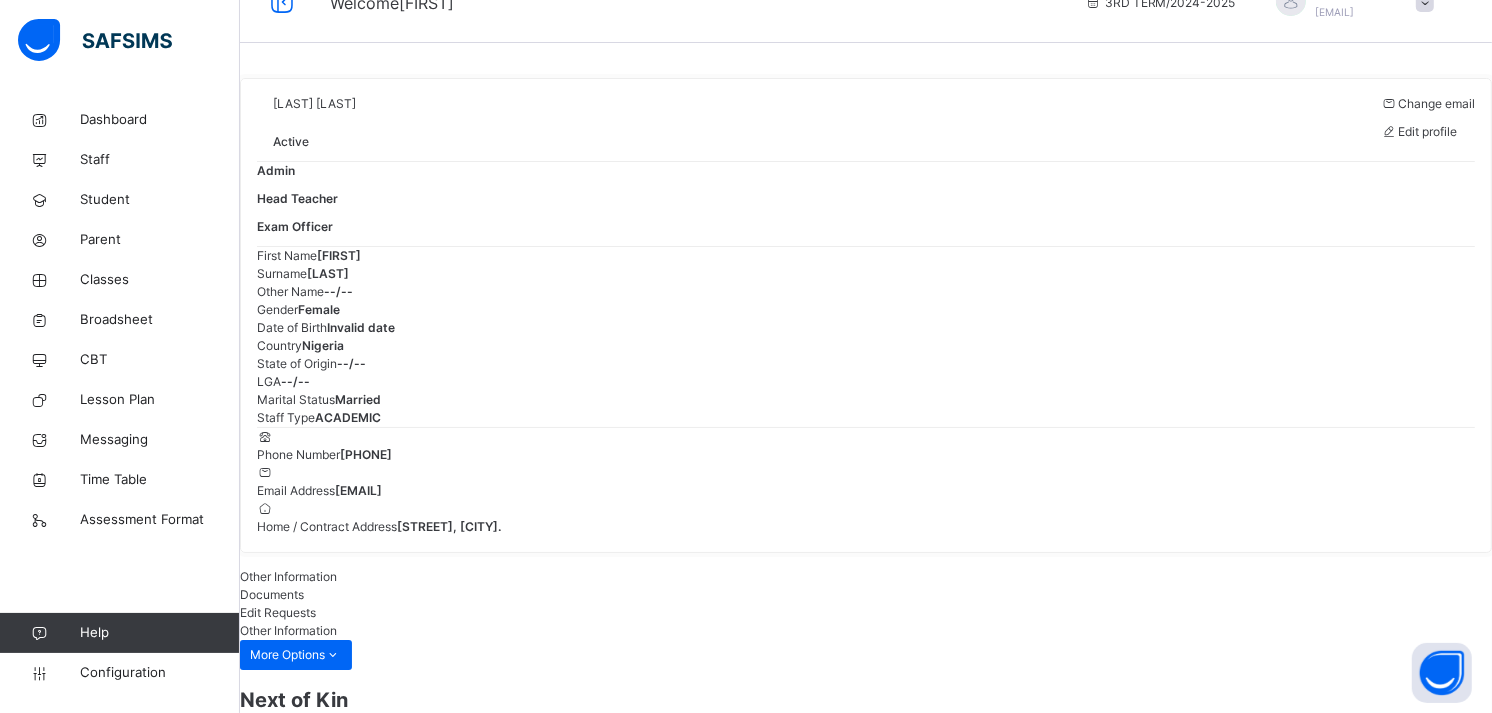 scroll, scrollTop: 0, scrollLeft: 0, axis: both 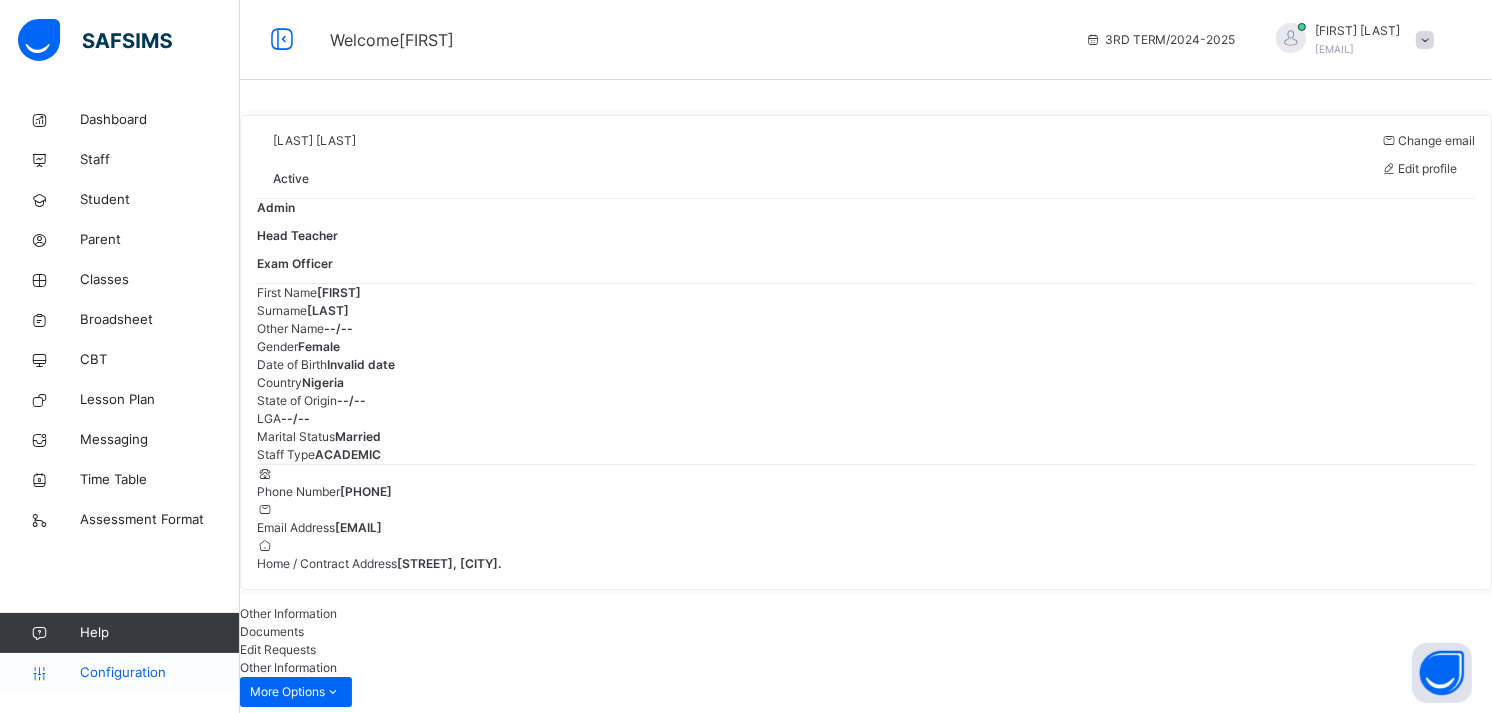 click on "Configuration" at bounding box center (119, 673) 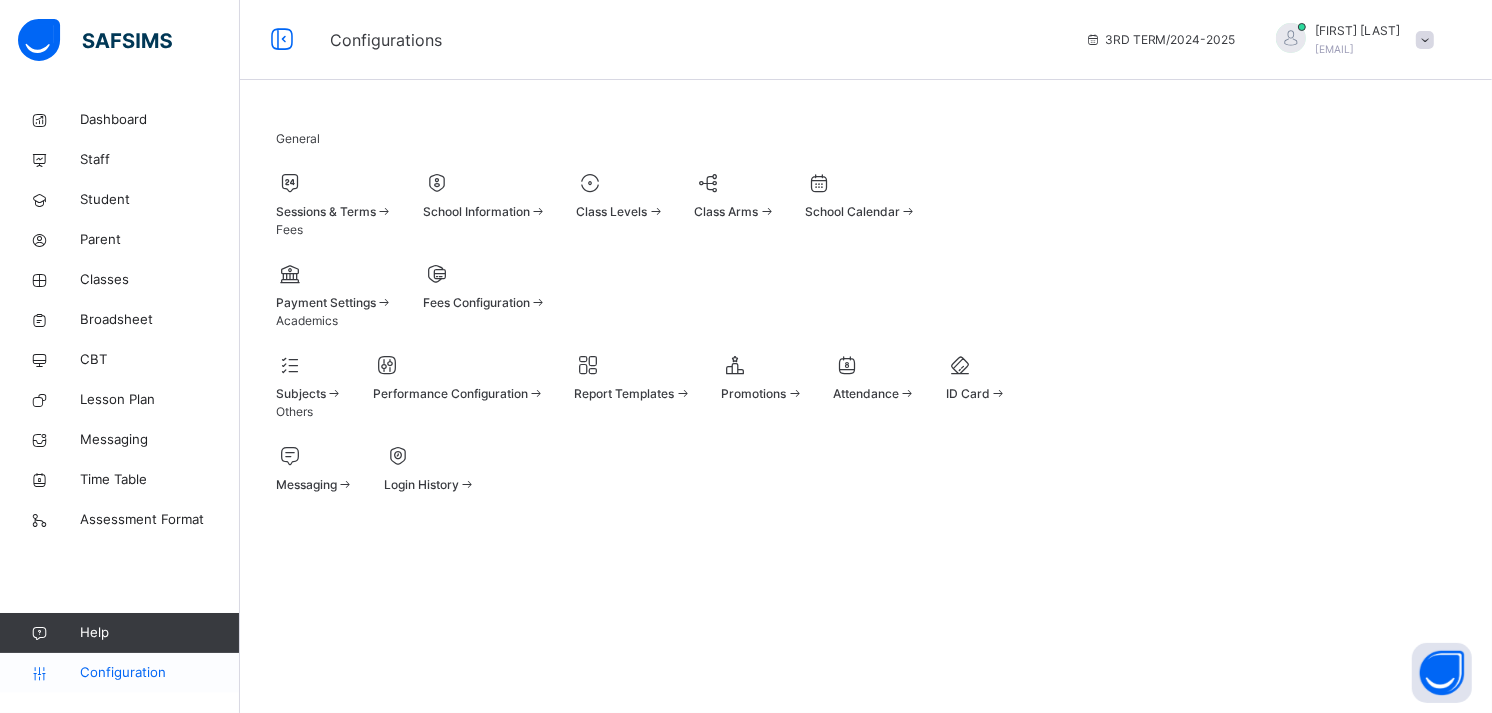 click on "Configuration" at bounding box center (159, 673) 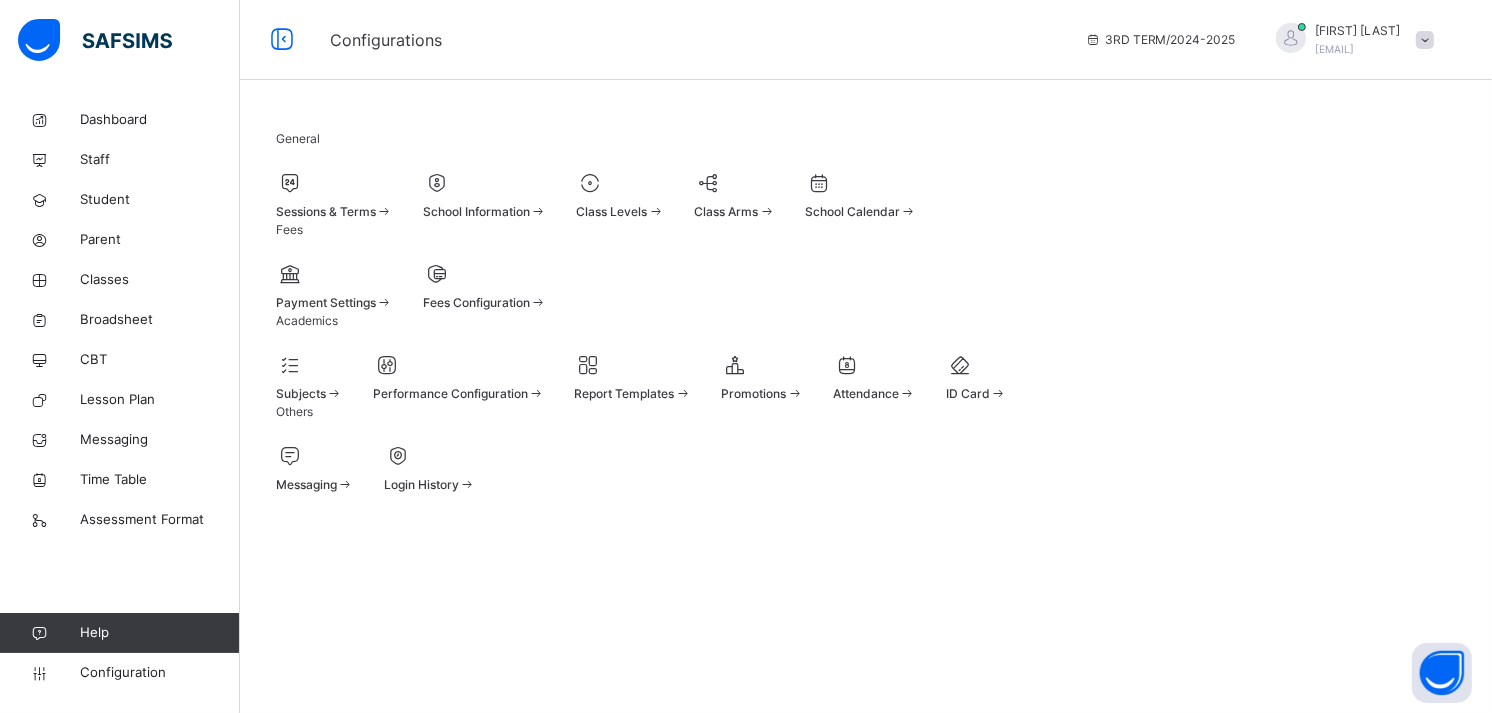 scroll, scrollTop: 13, scrollLeft: 0, axis: vertical 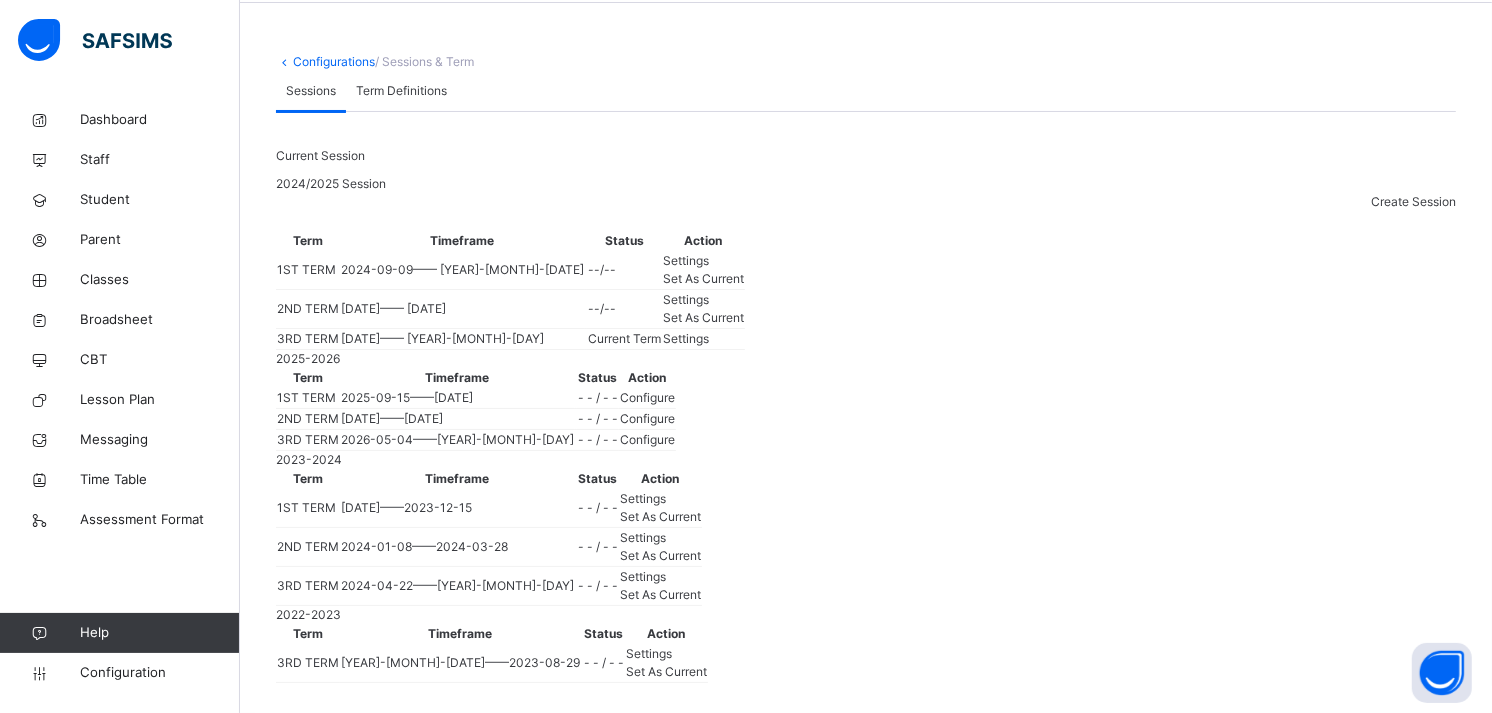 click on "Settings" at bounding box center [703, 339] 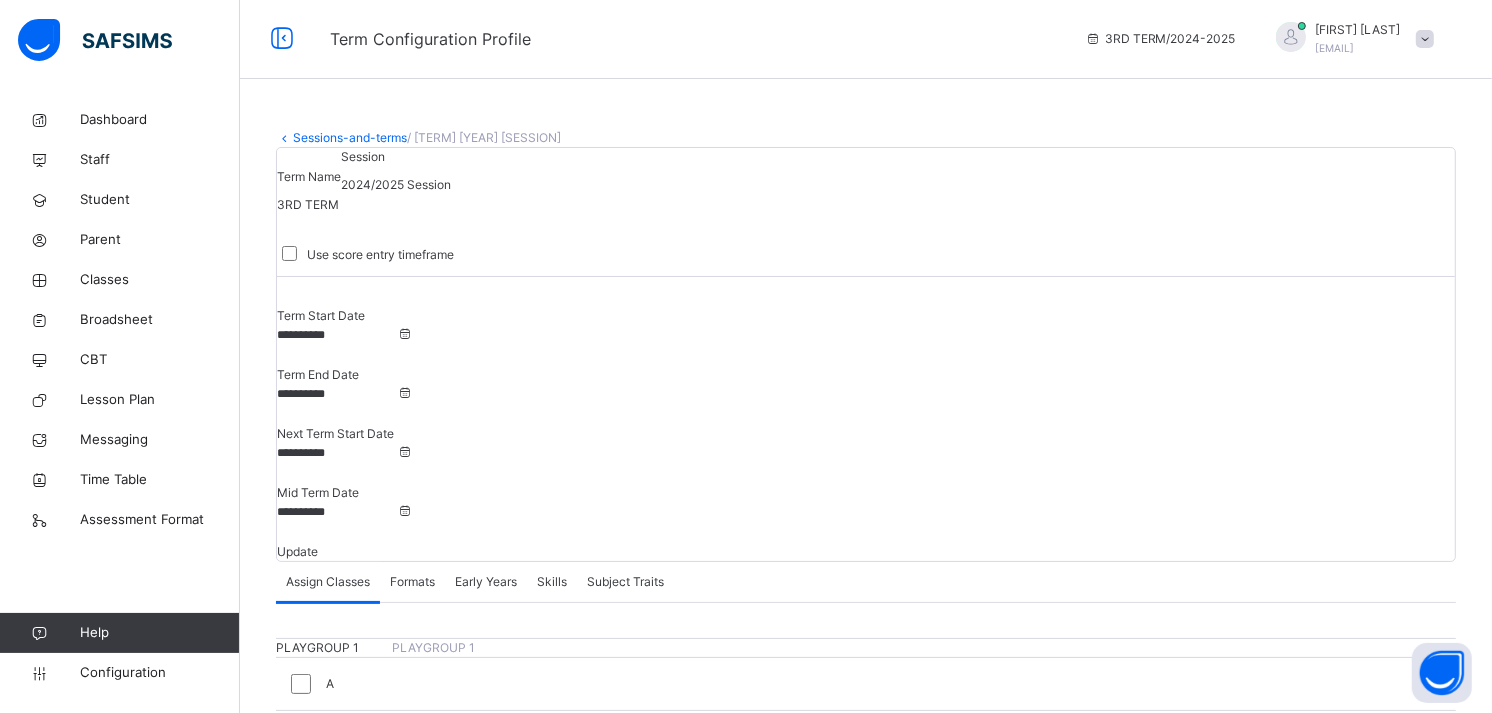scroll, scrollTop: 0, scrollLeft: 0, axis: both 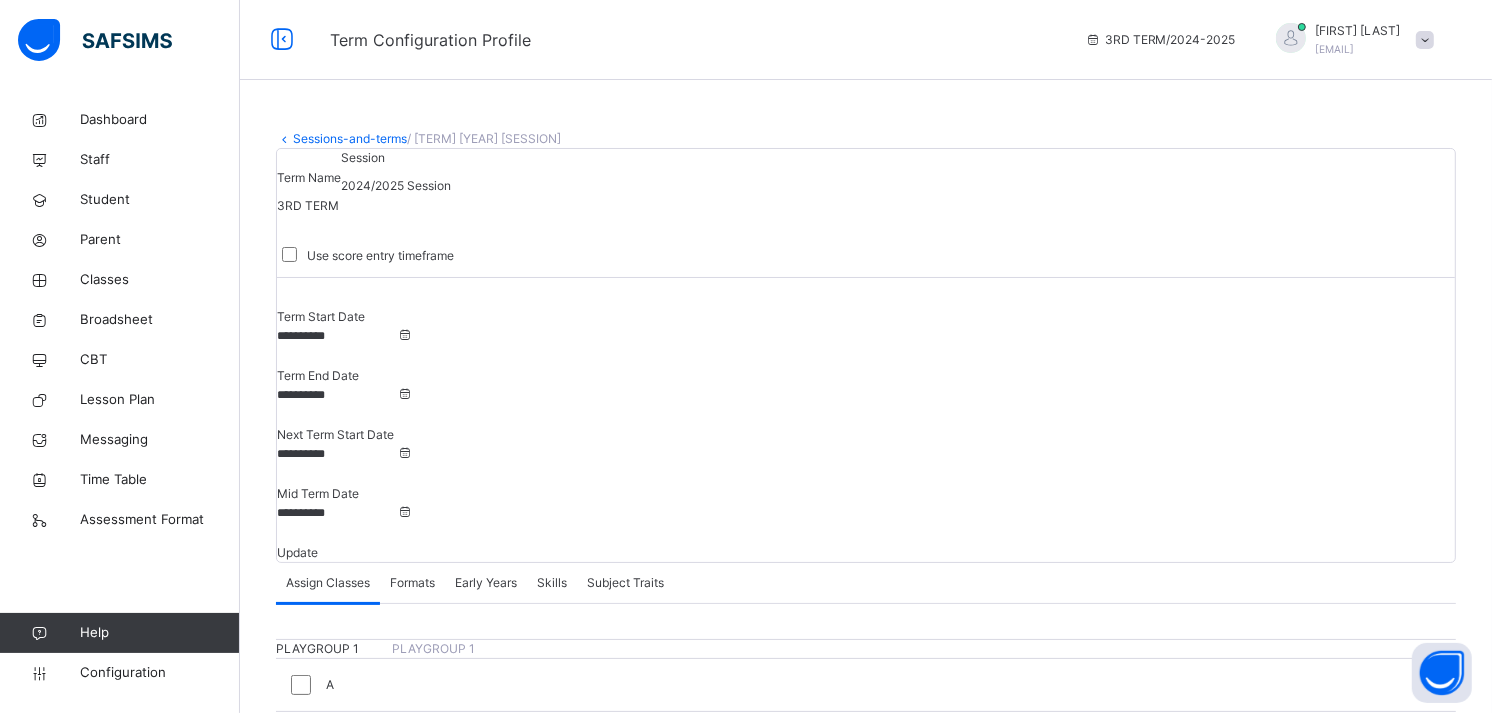 click on "Sessions-and-terms" at bounding box center (350, 138) 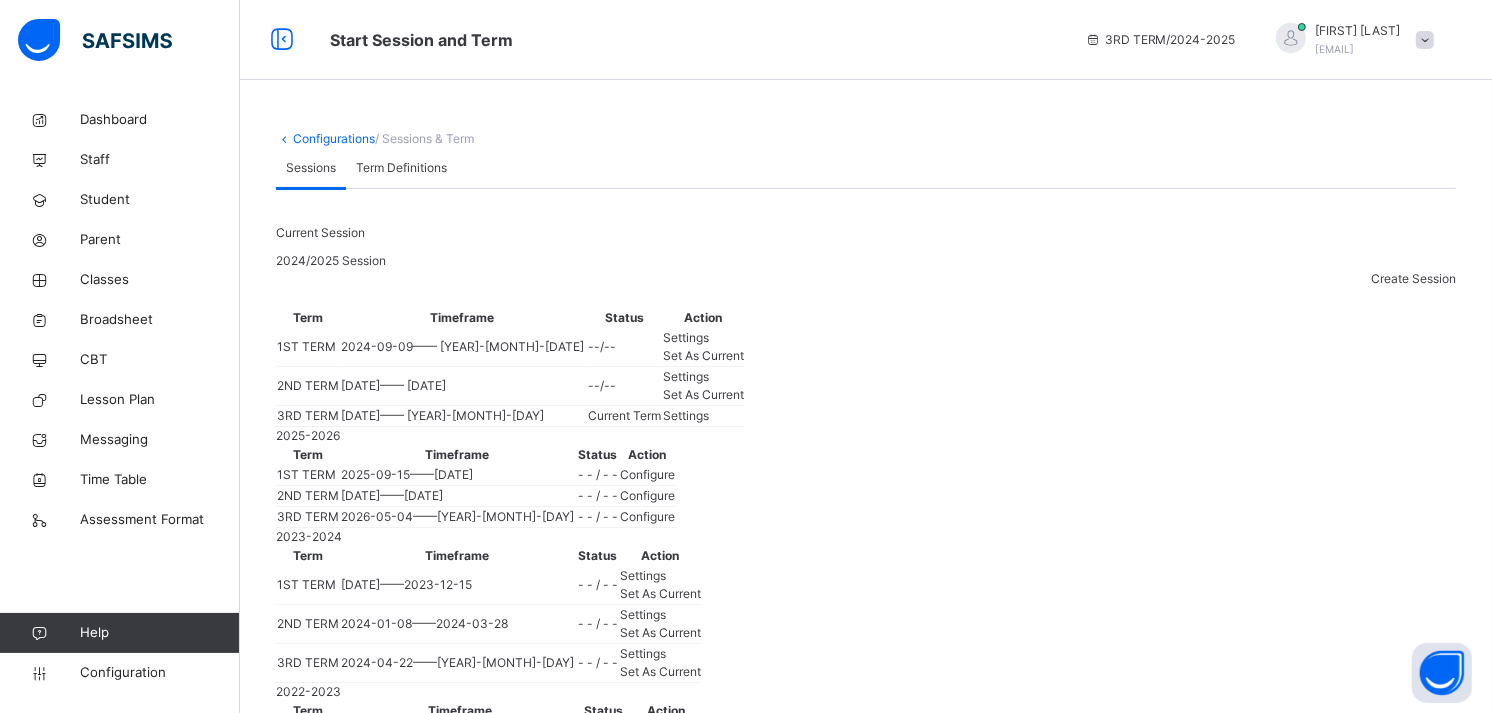 click on "Configurations" at bounding box center [334, 138] 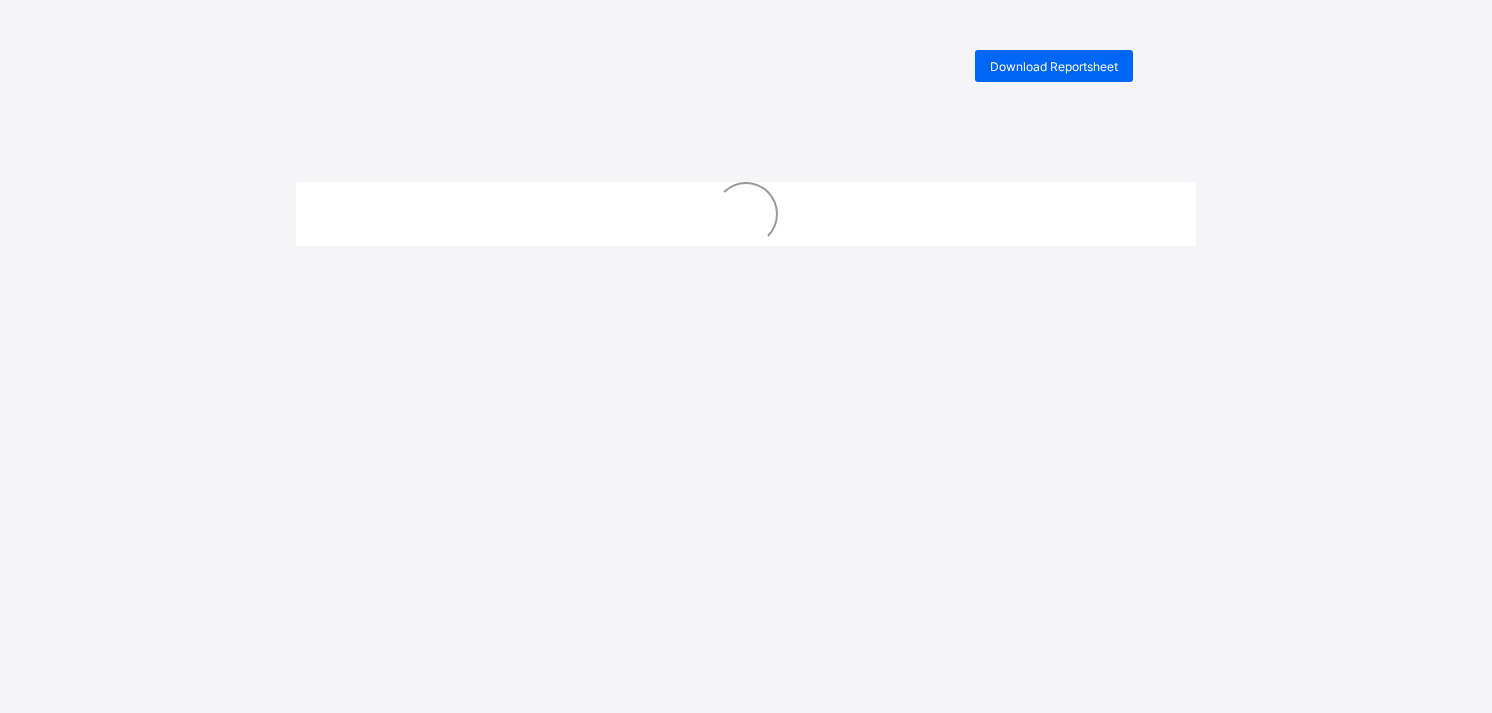 scroll, scrollTop: 0, scrollLeft: 0, axis: both 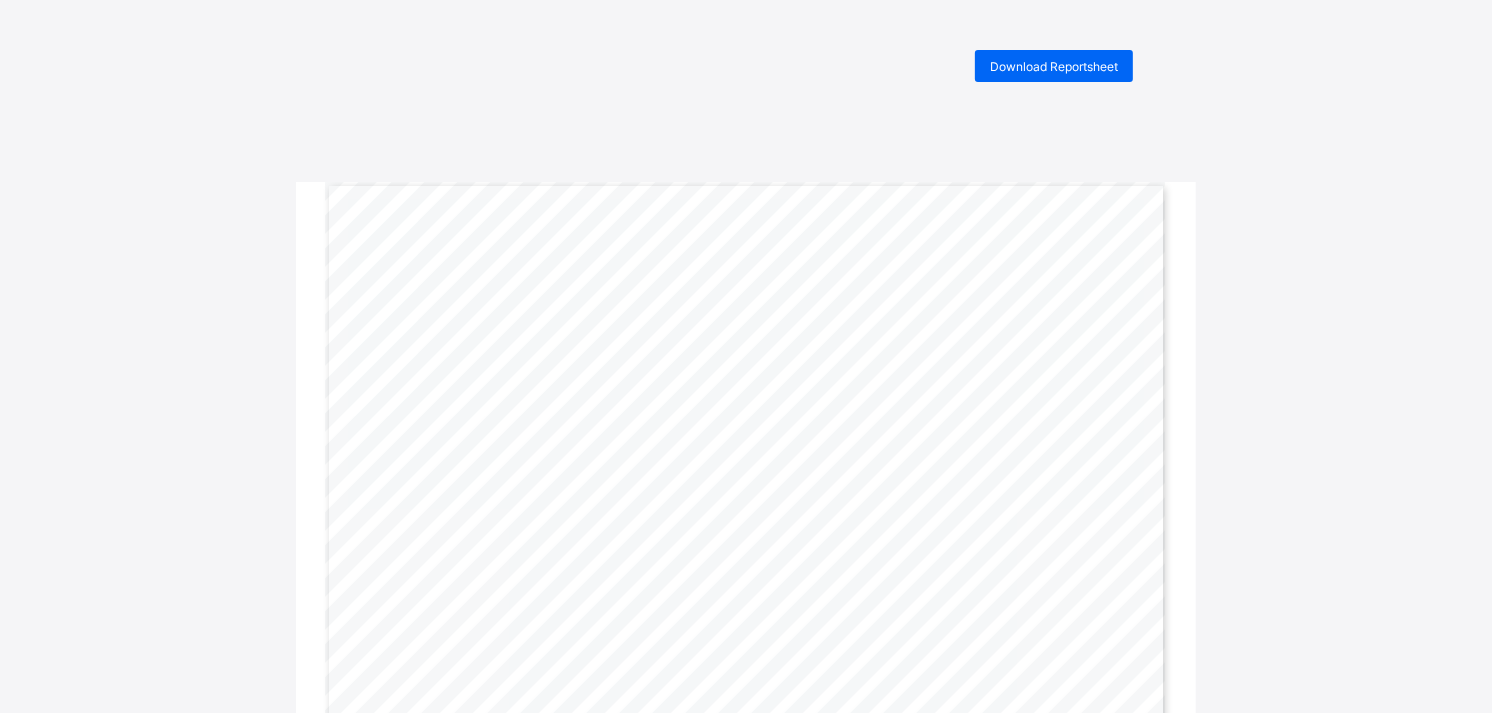 drag, startPoint x: 1746, startPoint y: 1, endPoint x: 707, endPoint y: 90, distance: 1042.8049 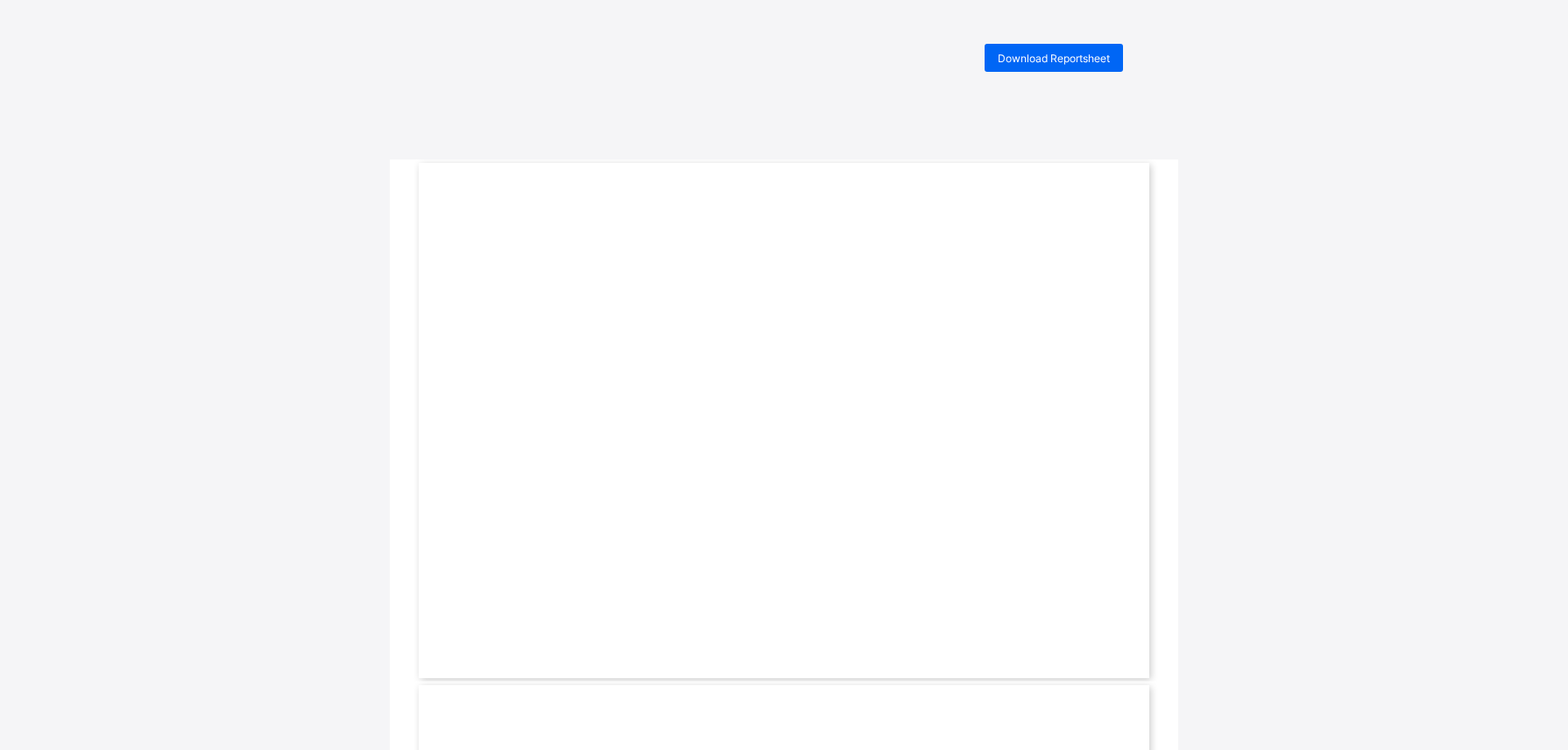scroll, scrollTop: 0, scrollLeft: 0, axis: both 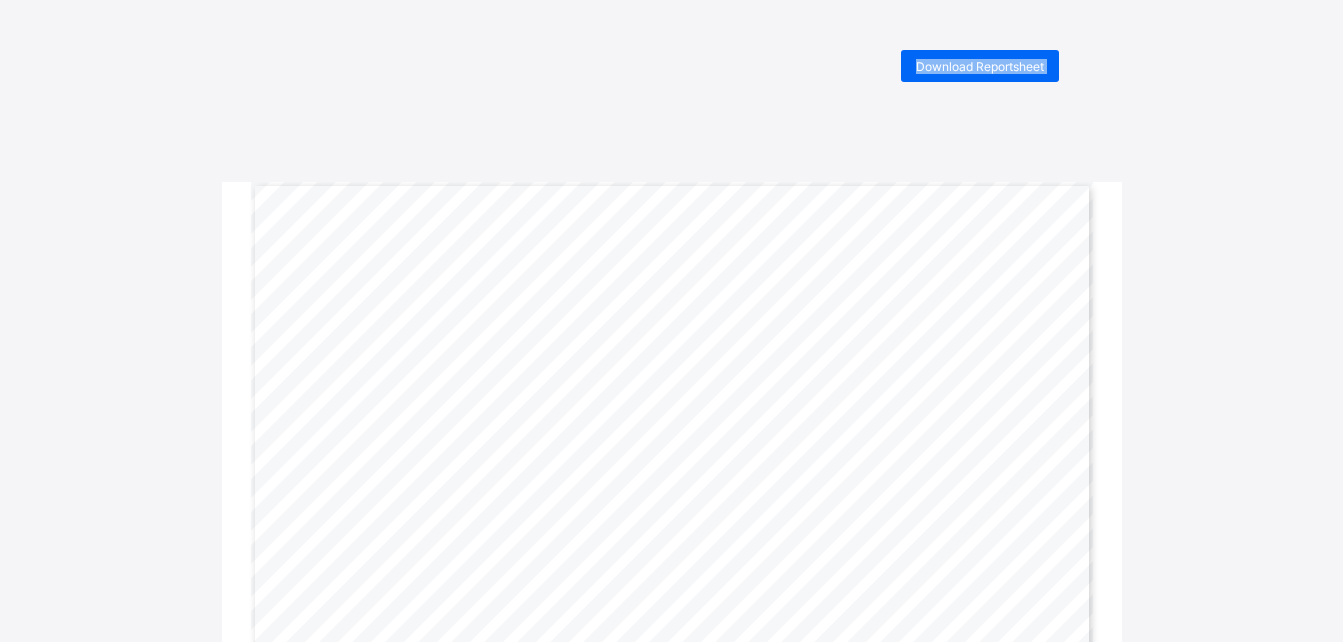 drag, startPoint x: 0, startPoint y: 0, endPoint x: 422, endPoint y: 65, distance: 426.9766 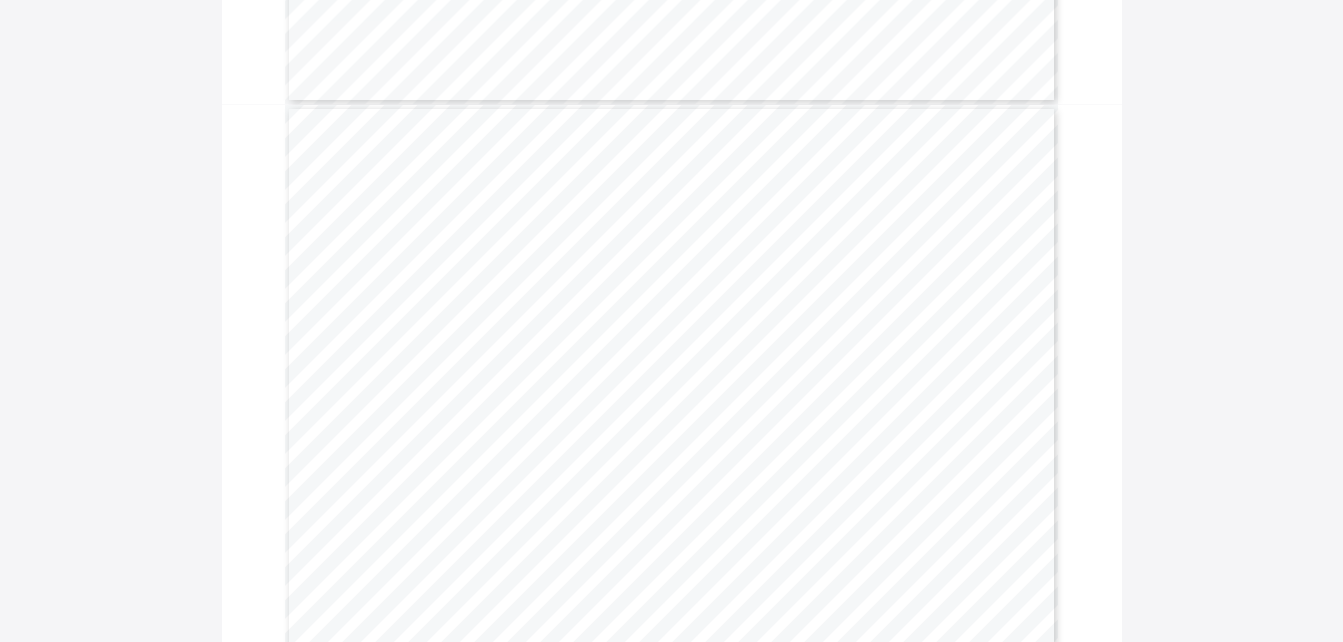 scroll, scrollTop: 2262, scrollLeft: 0, axis: vertical 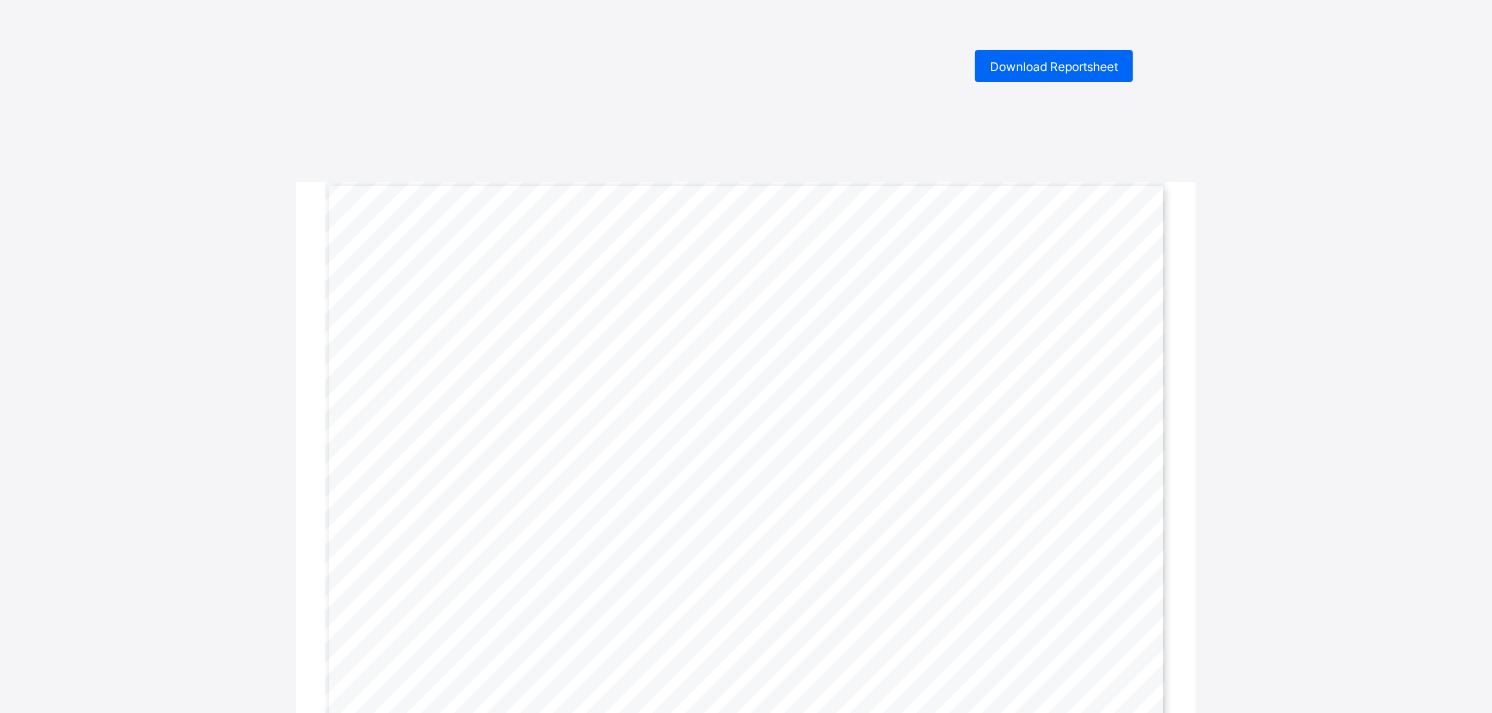 click on "COGNITIVE ABILITY   PUPIL’S CONTINUOUS ASSESSMENT REPORT (ANNUAL RESULT) SUBJECTS   TOTAL MARKS CA TEST 1 C.A. TEST 2 C.A. TEST 3 C.A. TEST 4 C.A. TEST 5 C.A. SCORE EXAM SCORE TERM TOTAL   GRADE   CLASS AVG 1ST TERM 2ND TERM 3RD TERM YEAR AVG   TEACHER’S REMARKS COMPREHENSION   20   18.0   15.0   20.0   20.0   10.0   16.6   20.0   18.3   13.1   15.6   9.2   18.3   14.4 CREATIVE WRITING   10   8.0   7.0   5.0   5.0   5.0   6.0   7.0   6.5   5.9   7.1   6.9   6.5   6.8 GRAMMAR   40   30.0   30.0   20.0   20.0   25.0   25.0   33.0   29.0   25.5   24.5   17.8   29.0   23.8 READING   10   8.0   7.0   8.0   7.0   7.0   7.4   8.0   7.7   6.9   7.0   6.5   7.7   7.1 SPELLING   10   7.0   7.0   8.0   8.0   7.0   7.4   8.0   7.7   6.2   7.7   7.9   7.7   7.8 VERBAL REASONING LITERACY 10   7.0   7.0   8.0   9.0   8.0   7.8   9.0   8.4 77.6 B 8.0   8.7   7.7   8.4   8.3 Outstanding performance in both CA and exam. Excellent understanding of the subject. Keep up the great work and consider exploring advanced topics." at bounding box center [746, 480] 